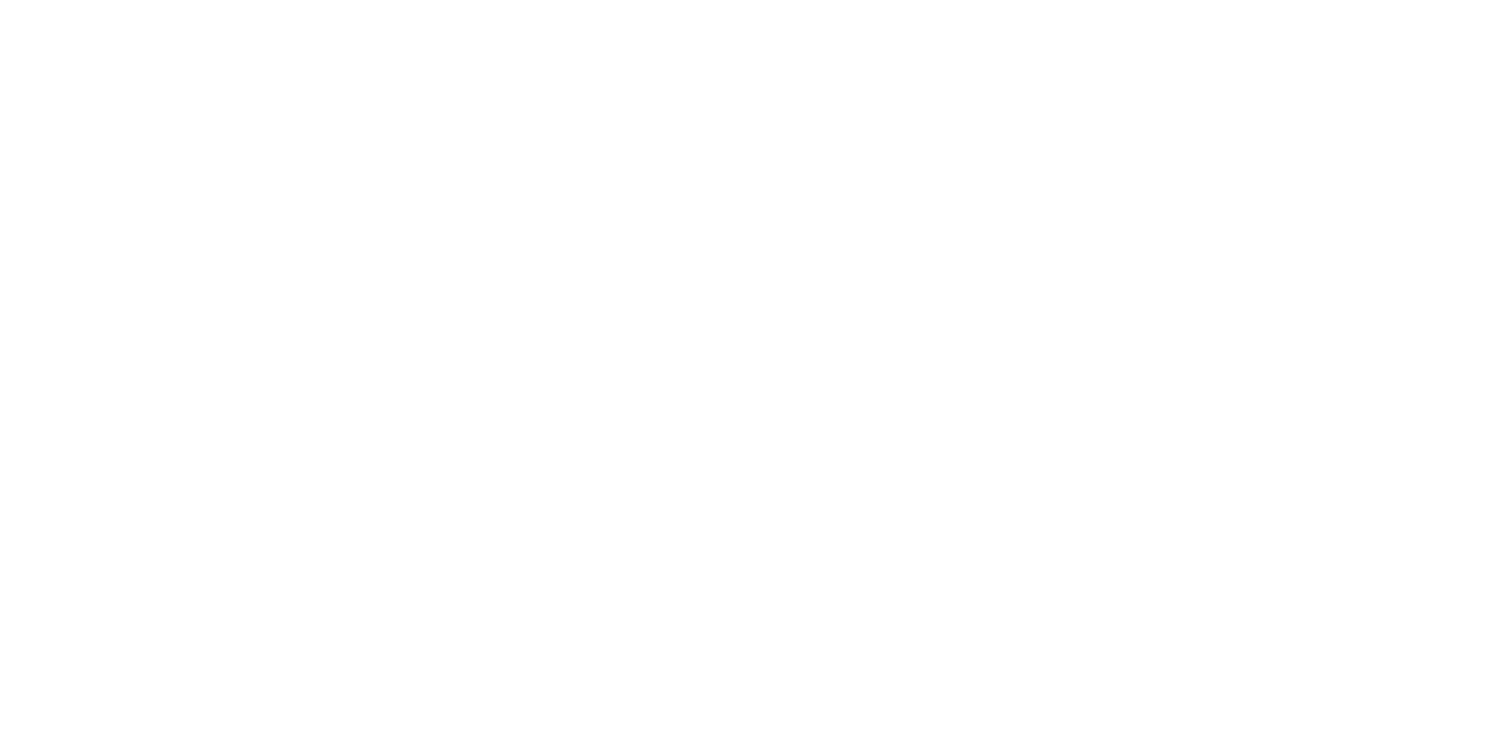 scroll, scrollTop: 0, scrollLeft: 0, axis: both 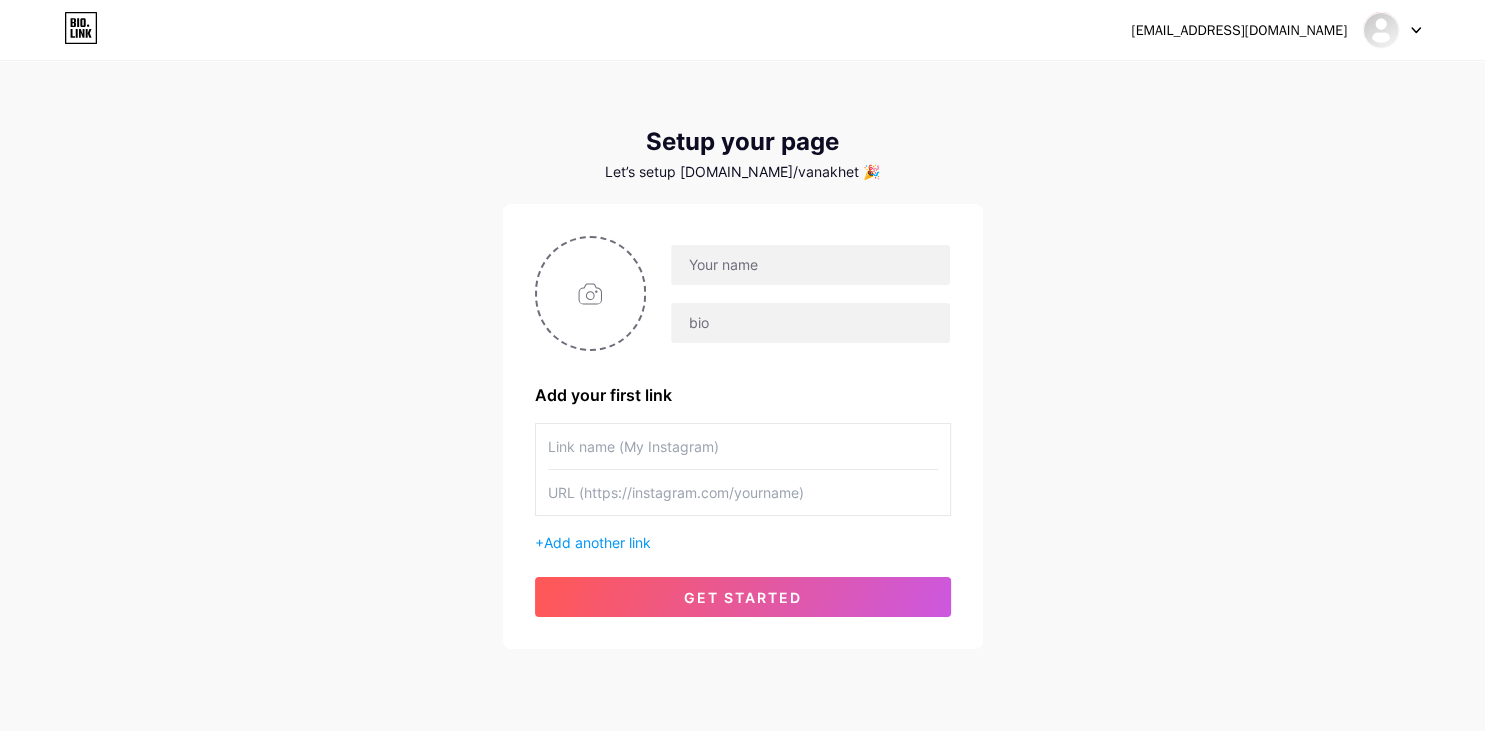click on "savan860869@gmail.com           Dashboard     Logout   Setup your page   Let’s setup bio.link/vanakhet 🎉                       Add your first link
+  Add another link     get started" at bounding box center [742, 356] 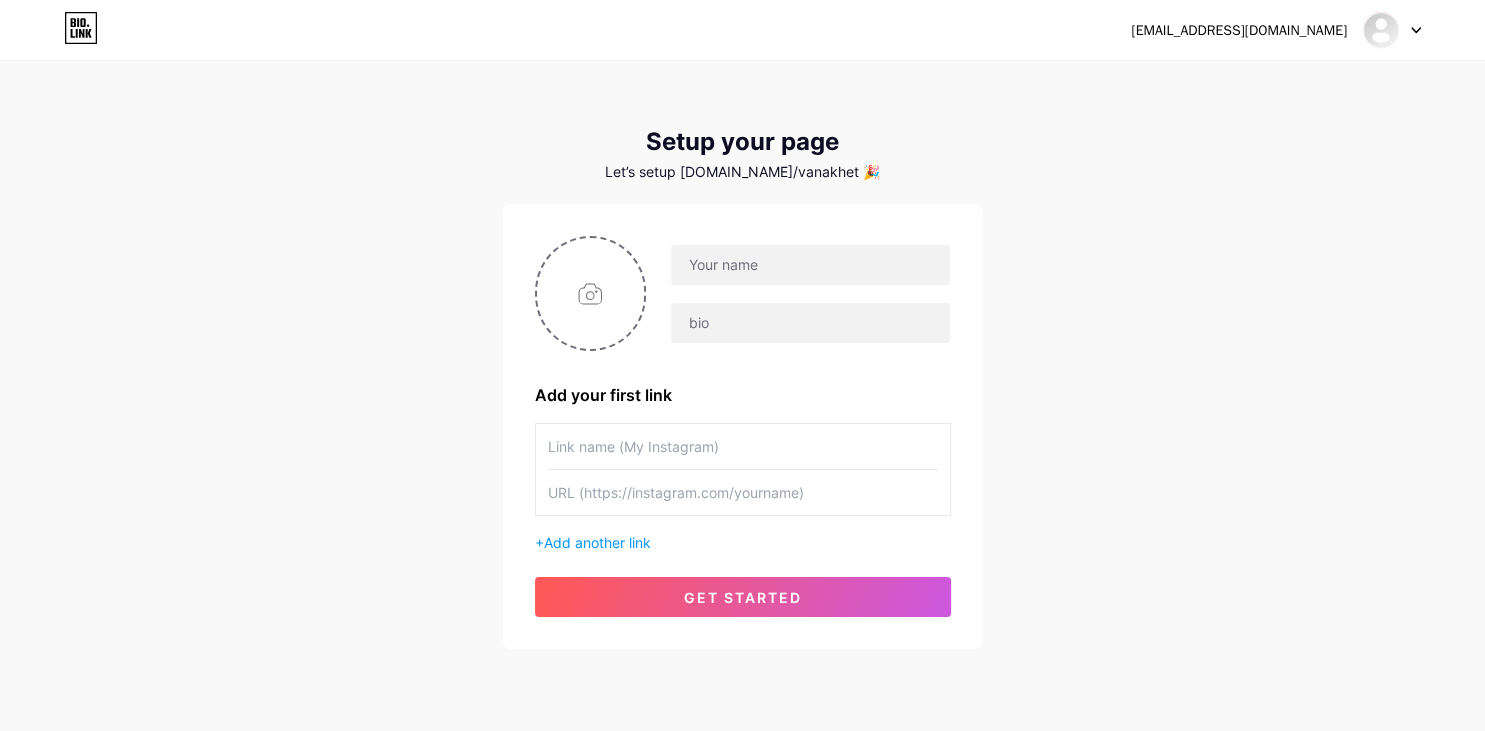 click at bounding box center (1392, 30) 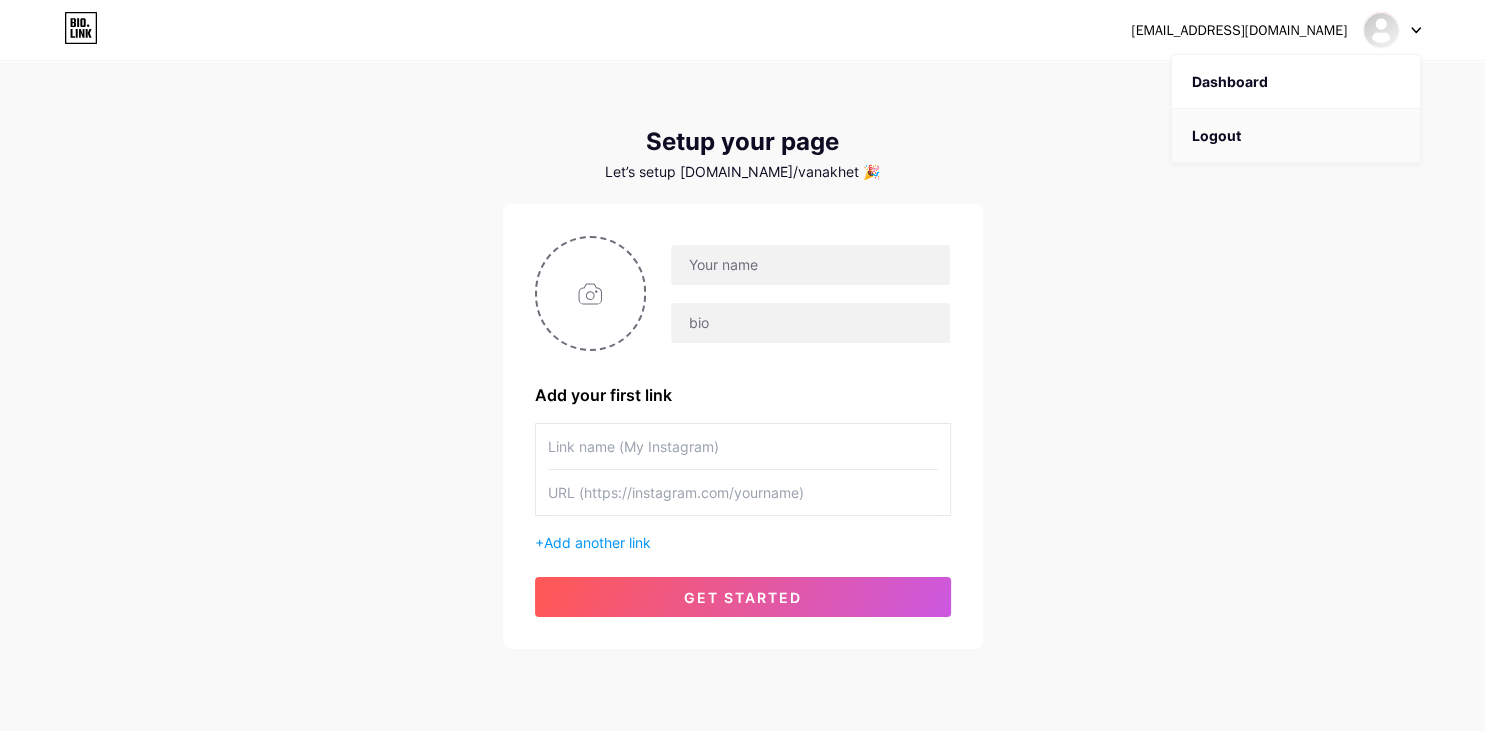 click on "Logout" at bounding box center [1296, 136] 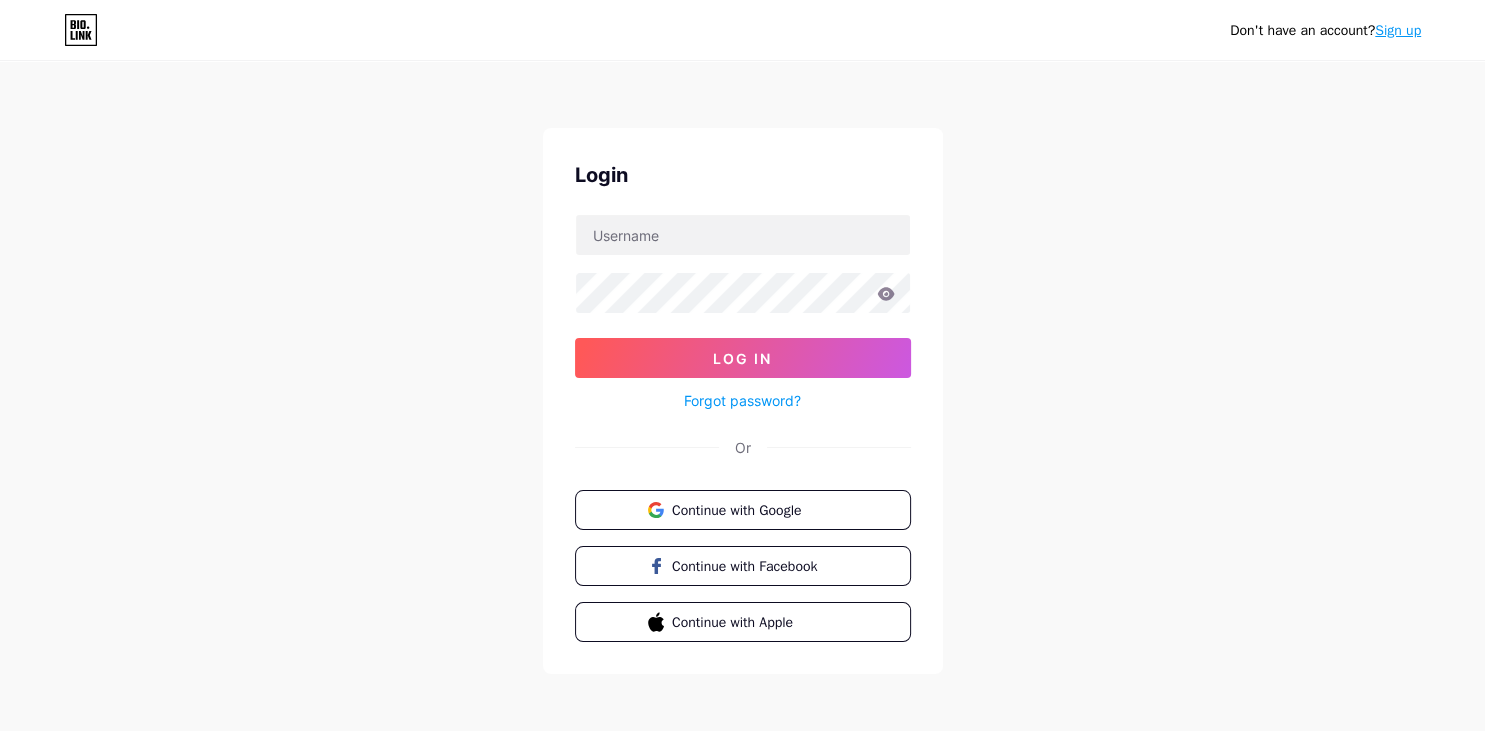 click on "Sign up" at bounding box center (1398, 30) 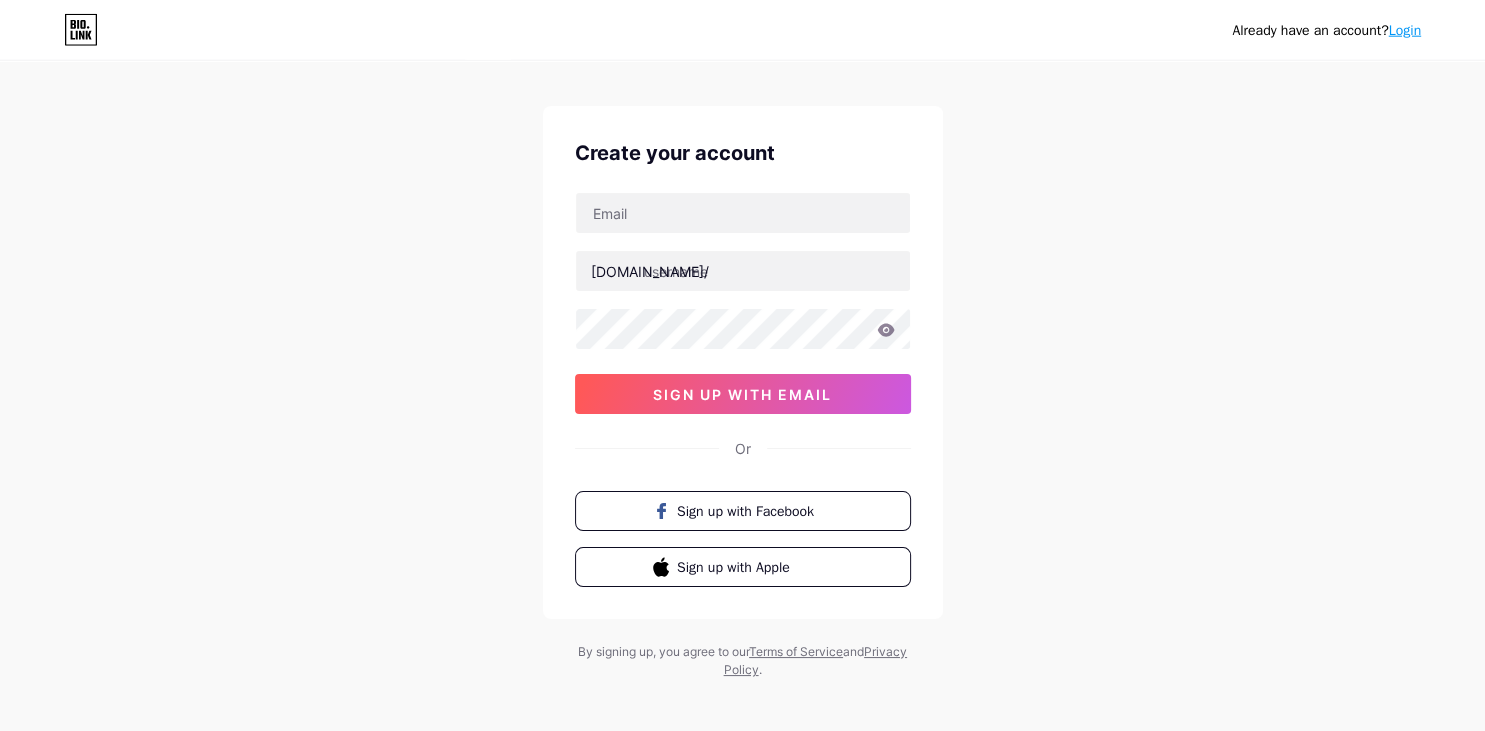 scroll, scrollTop: 32, scrollLeft: 0, axis: vertical 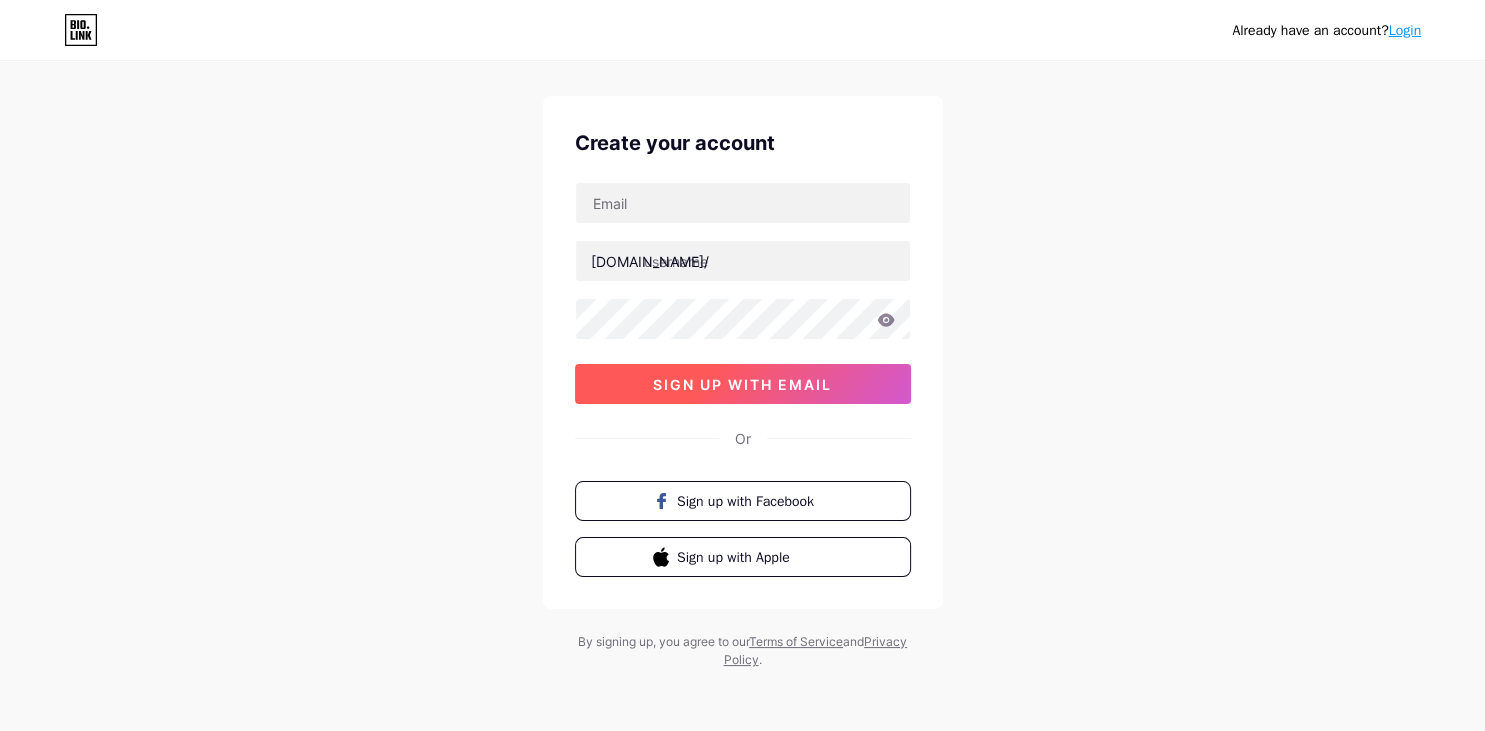 click on "sign up with email" at bounding box center [742, 384] 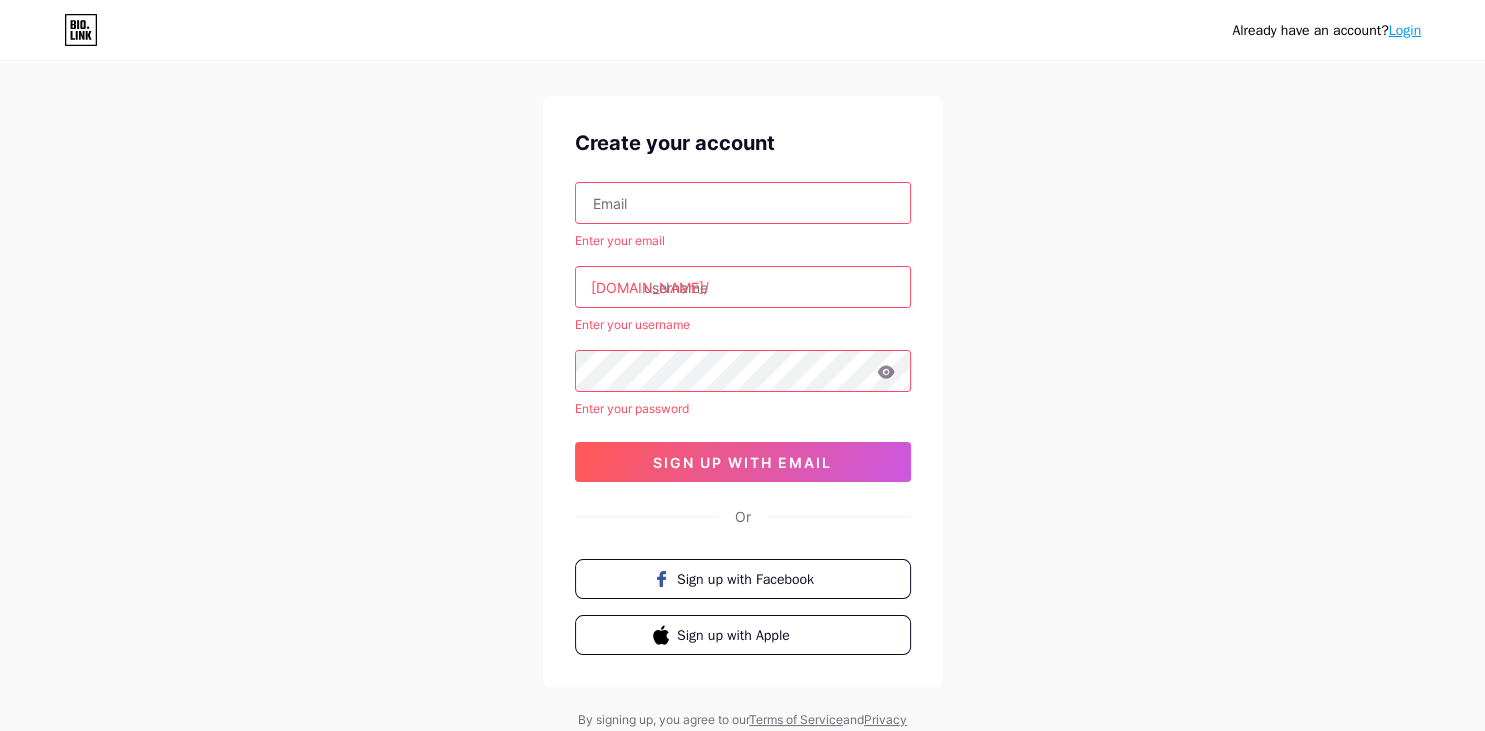 click on "Or" at bounding box center (743, 516) 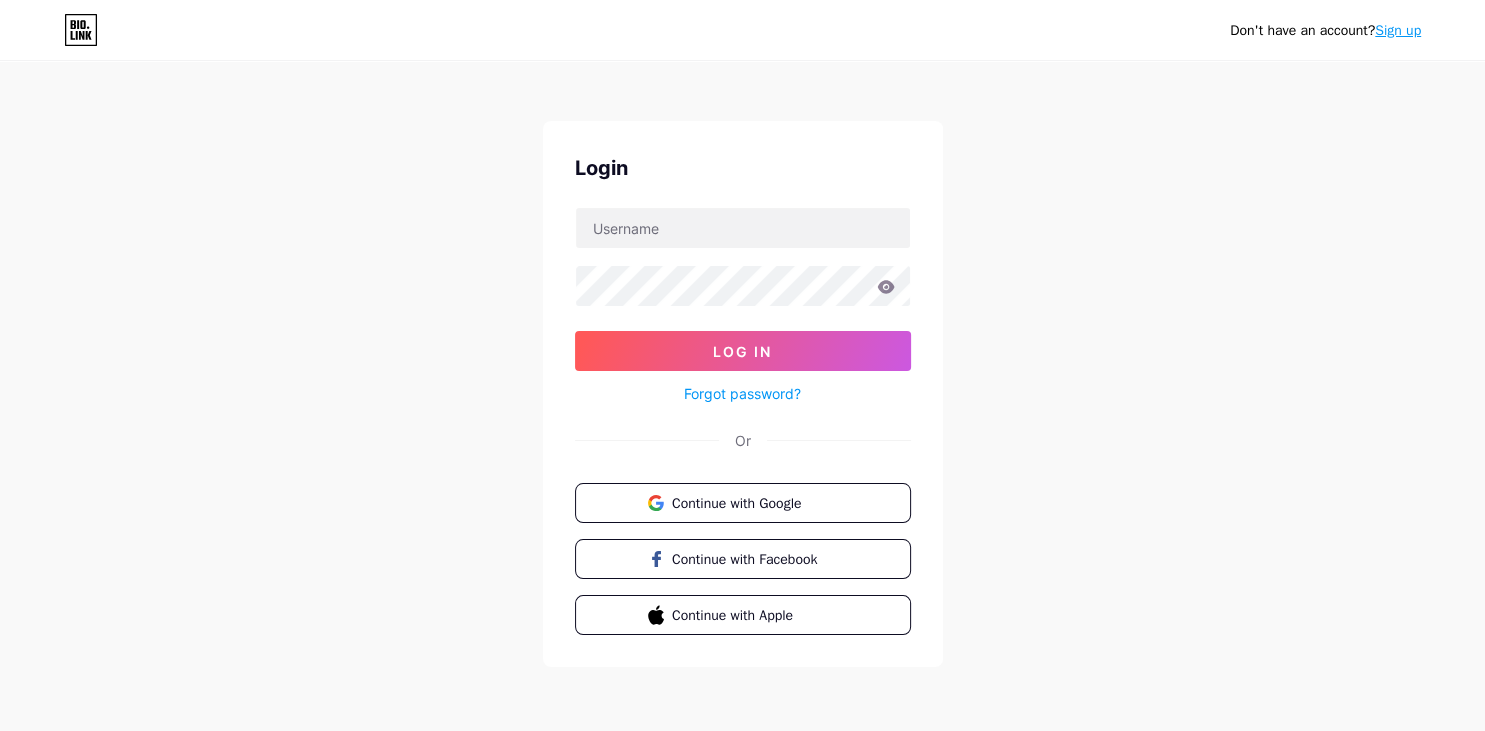 scroll, scrollTop: 0, scrollLeft: 0, axis: both 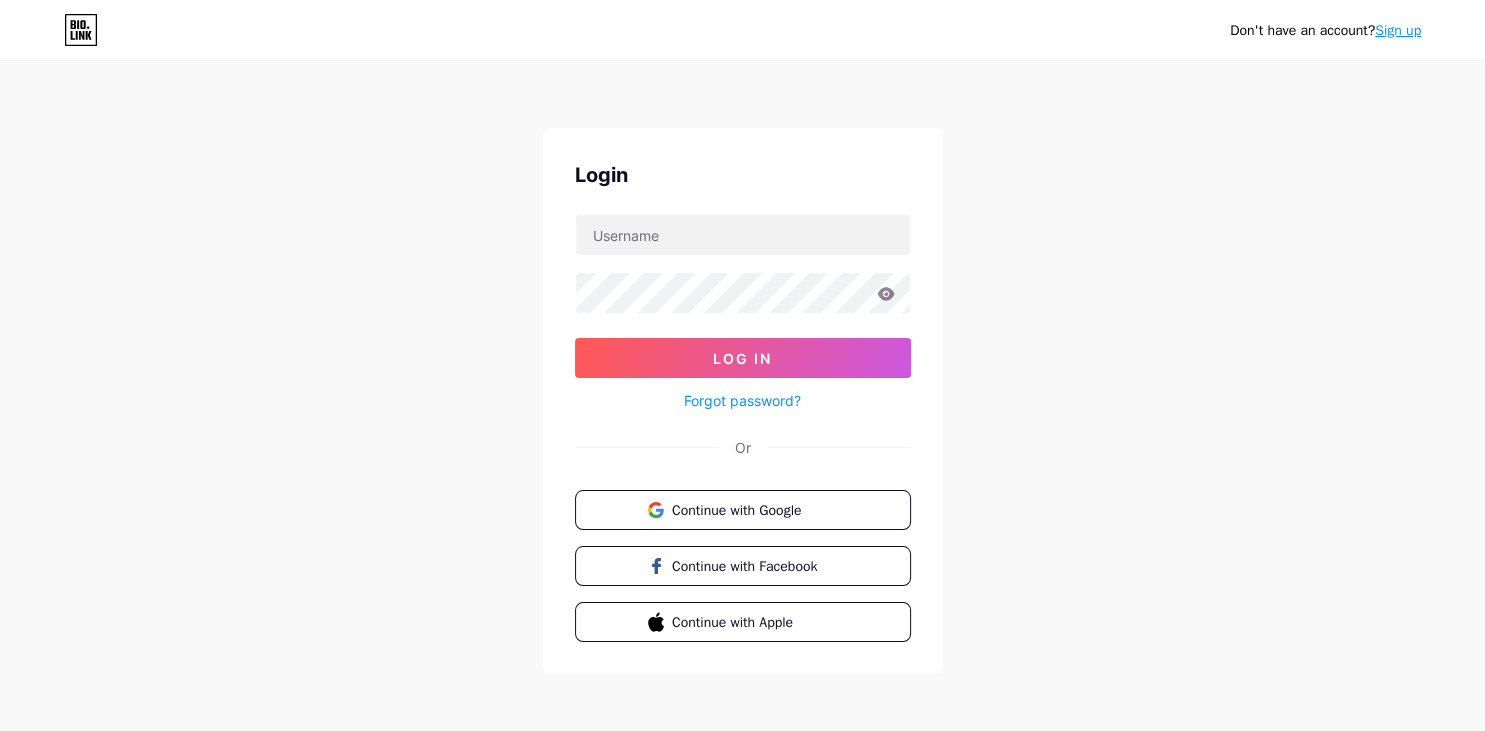 click on "Don't have an account?  Sign up" at bounding box center (1325, 30) 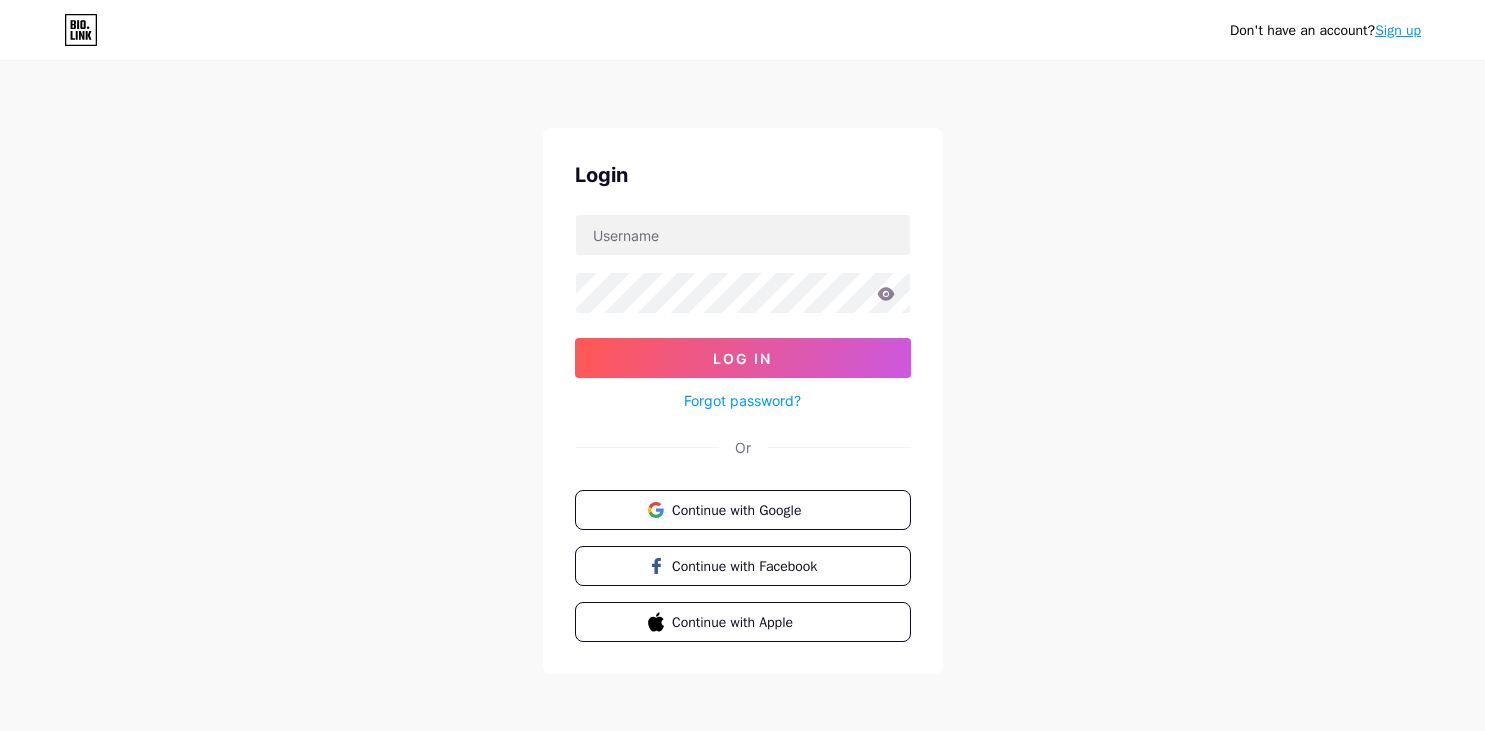 scroll, scrollTop: 0, scrollLeft: 0, axis: both 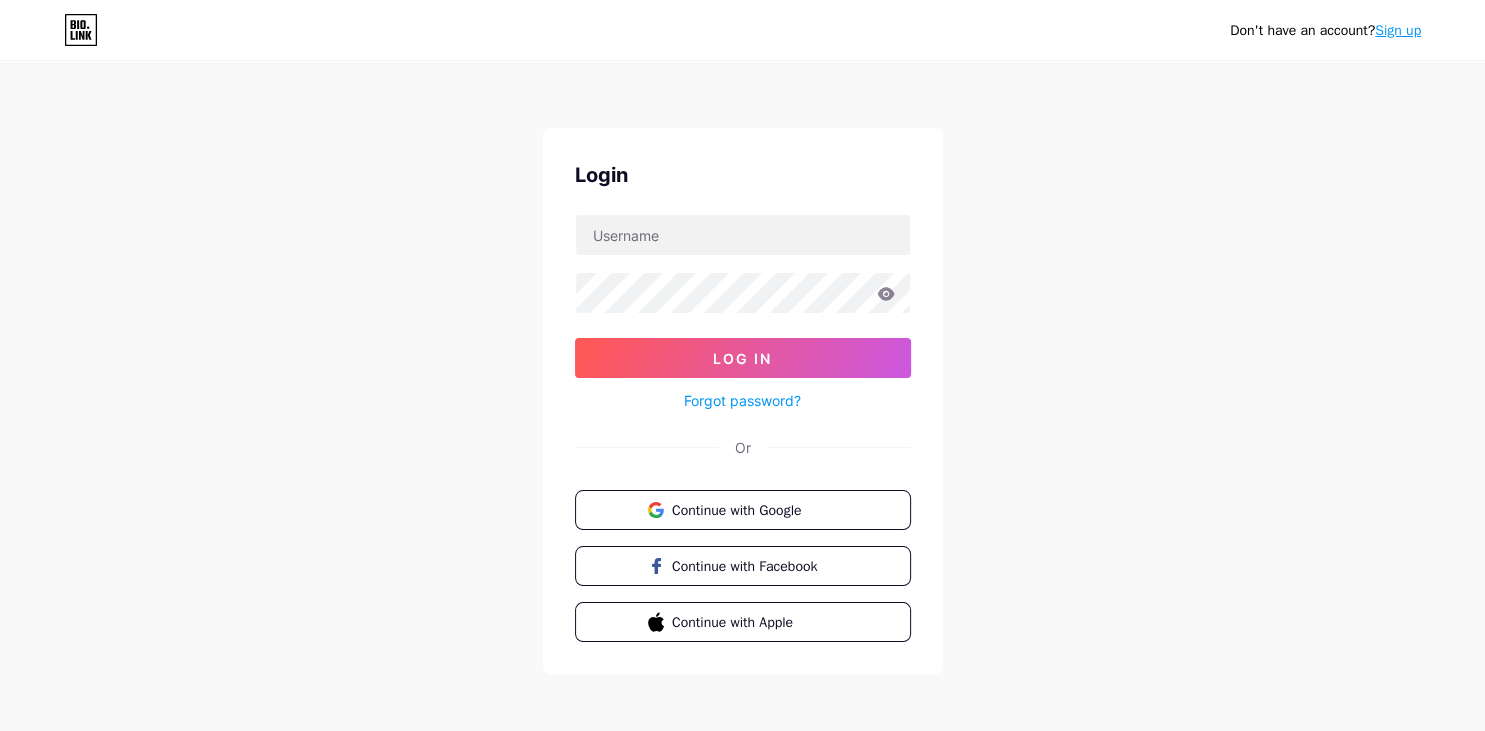 click on "Don't have an account?  Sign up   Login                   Log In
Forgot password?
Or       Continue with Google     Continue with Facebook
Continue with Apple" at bounding box center (742, 369) 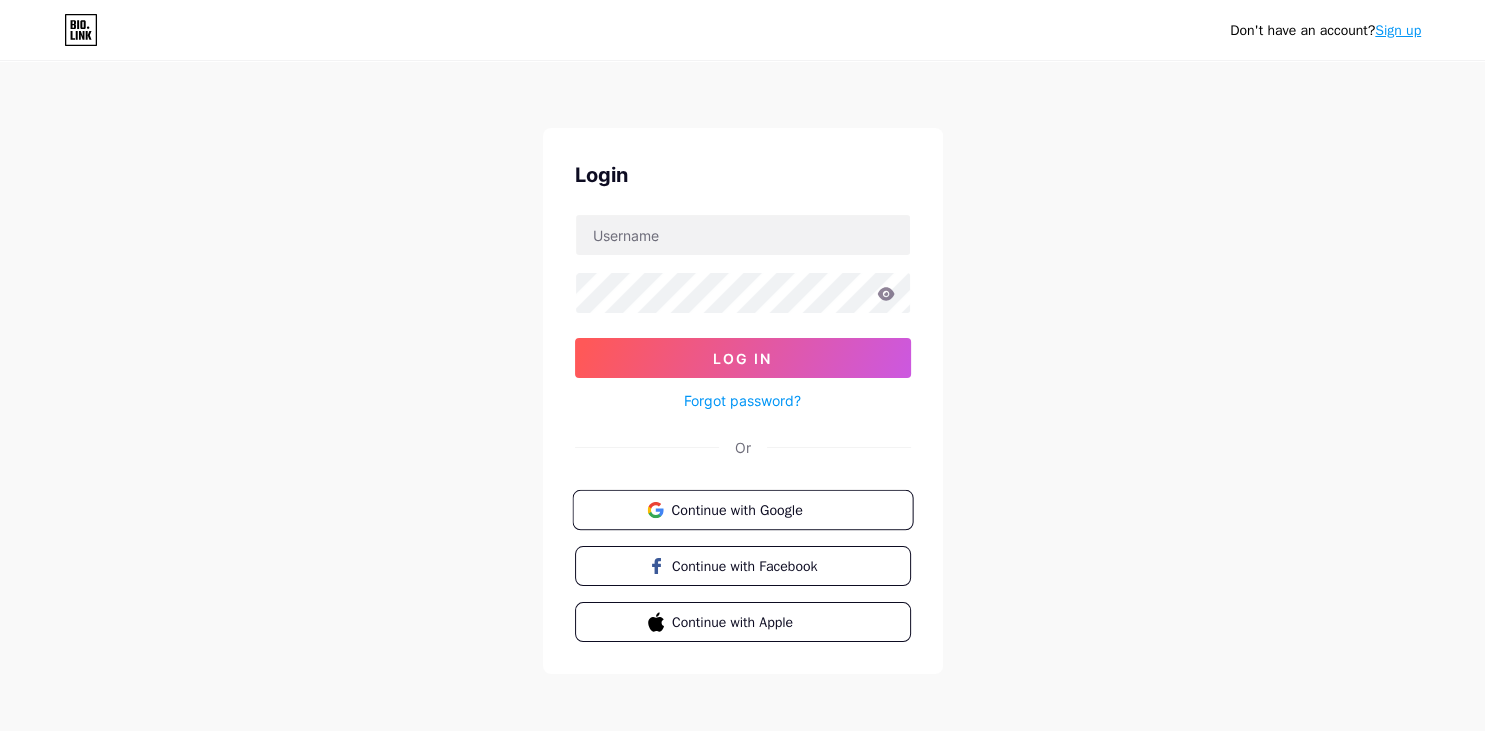 click on "Continue with Google" at bounding box center (754, 509) 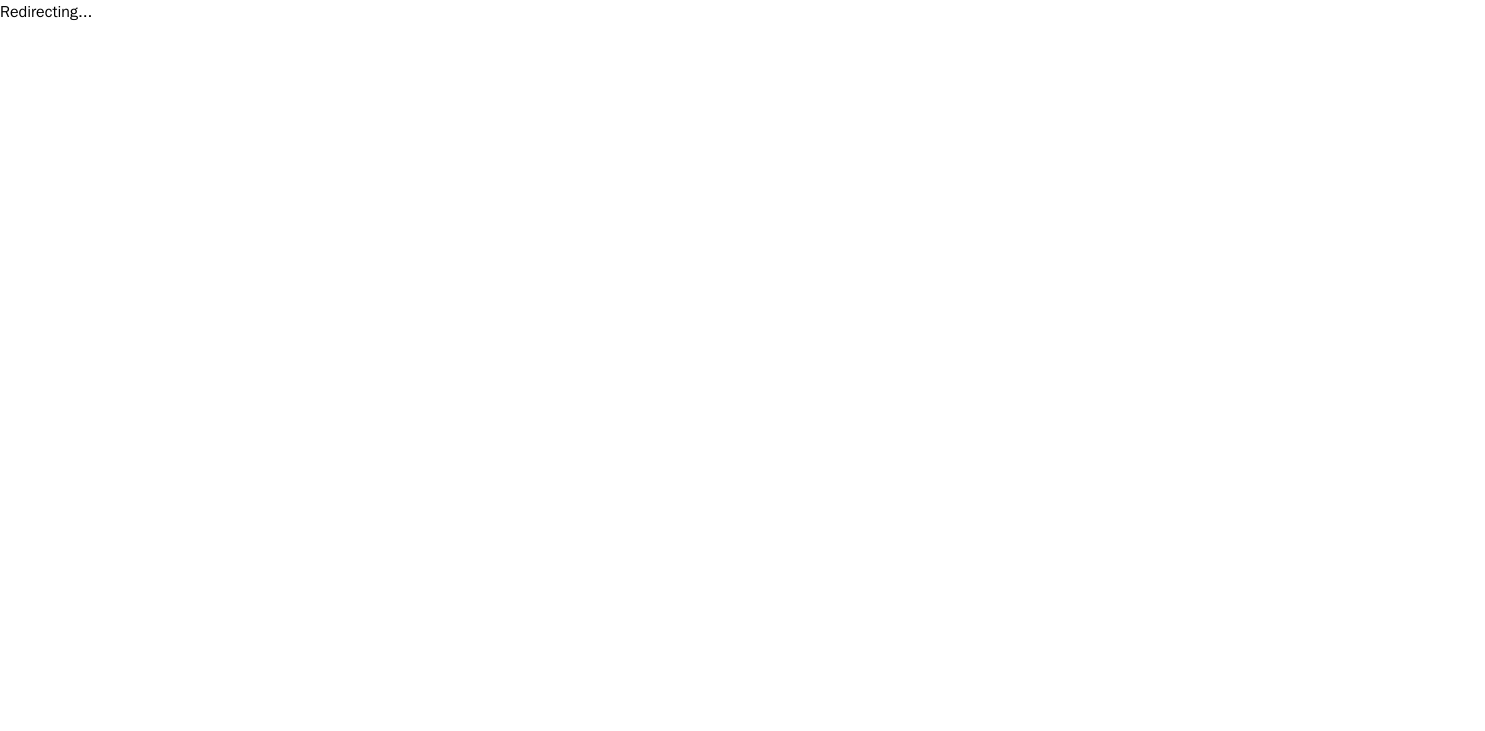 scroll, scrollTop: 0, scrollLeft: 0, axis: both 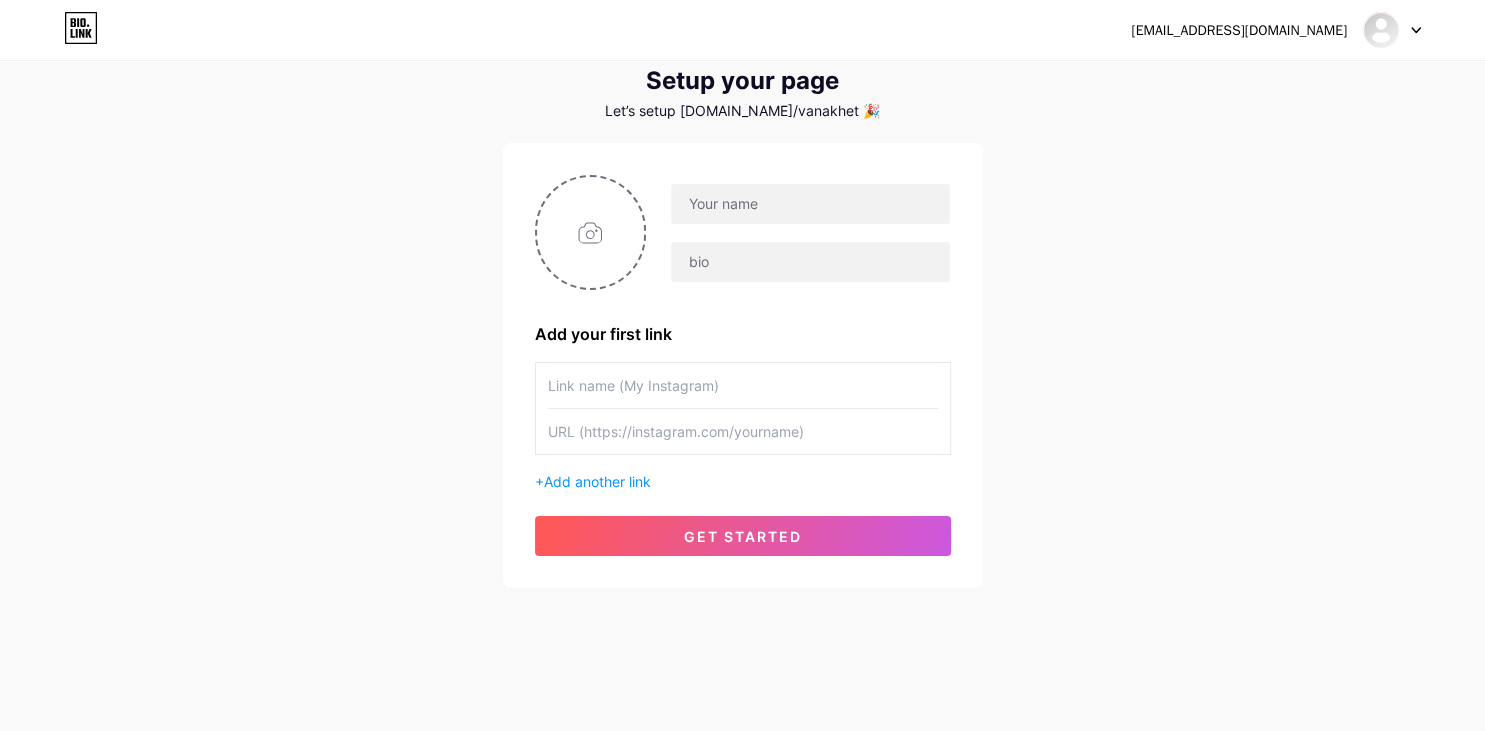 click at bounding box center (1392, 30) 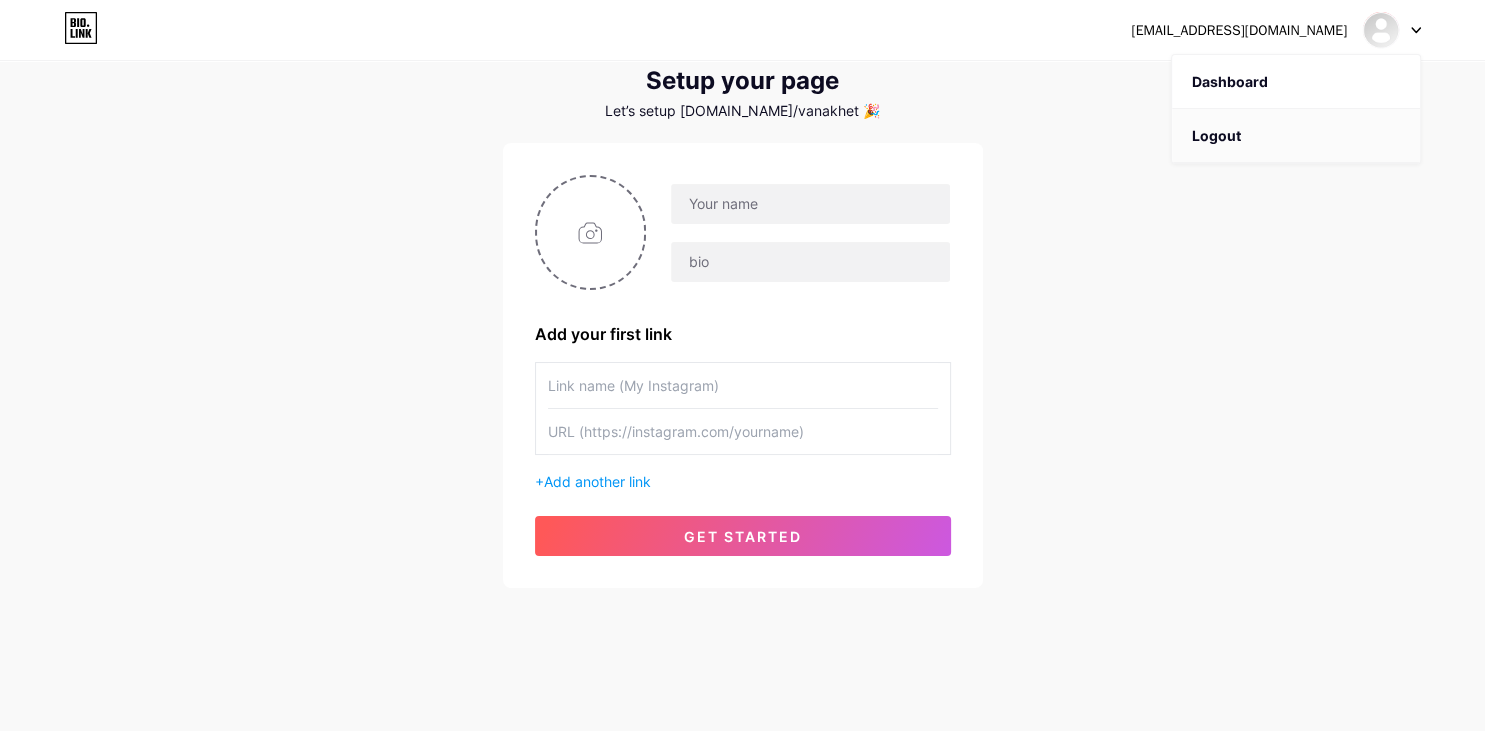 click on "Logout" at bounding box center (1296, 136) 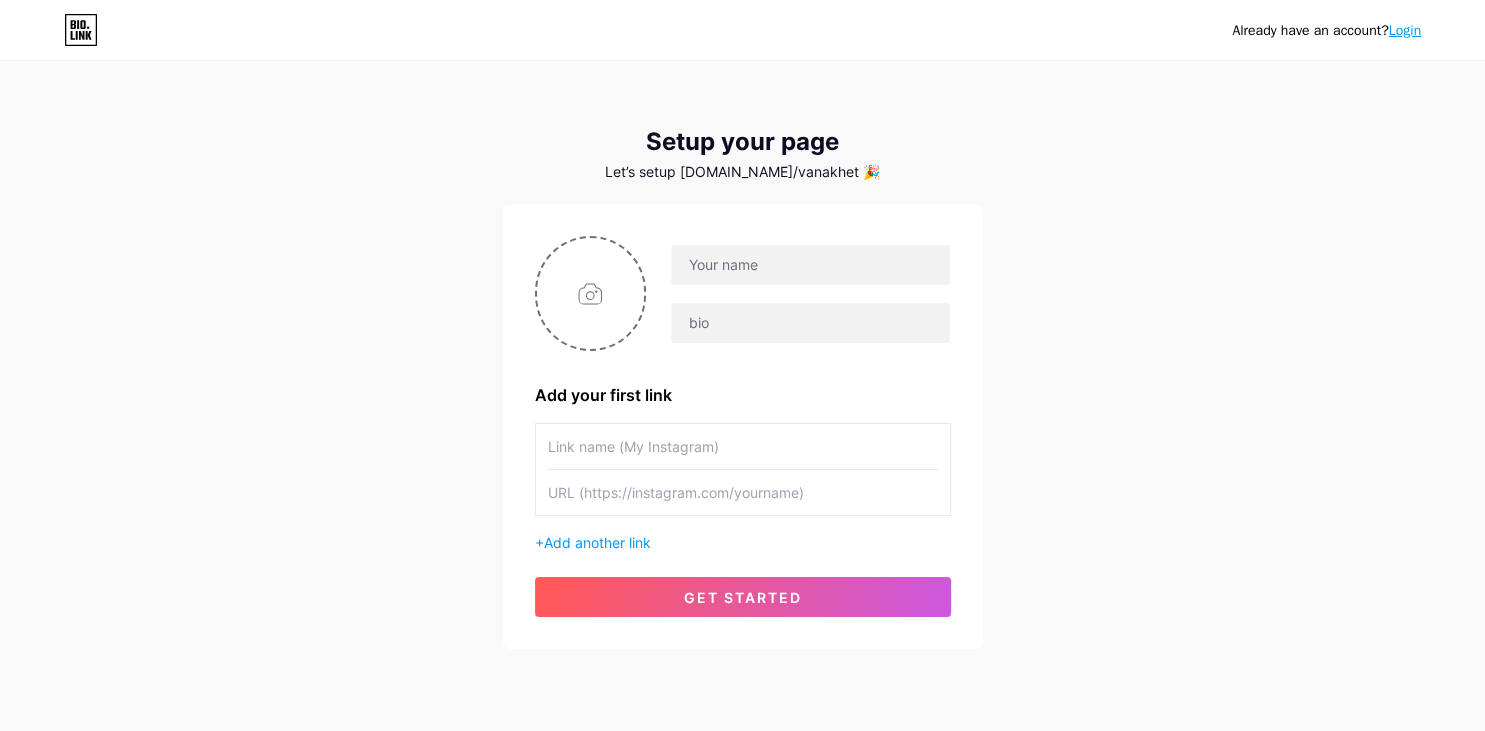 scroll, scrollTop: 0, scrollLeft: 0, axis: both 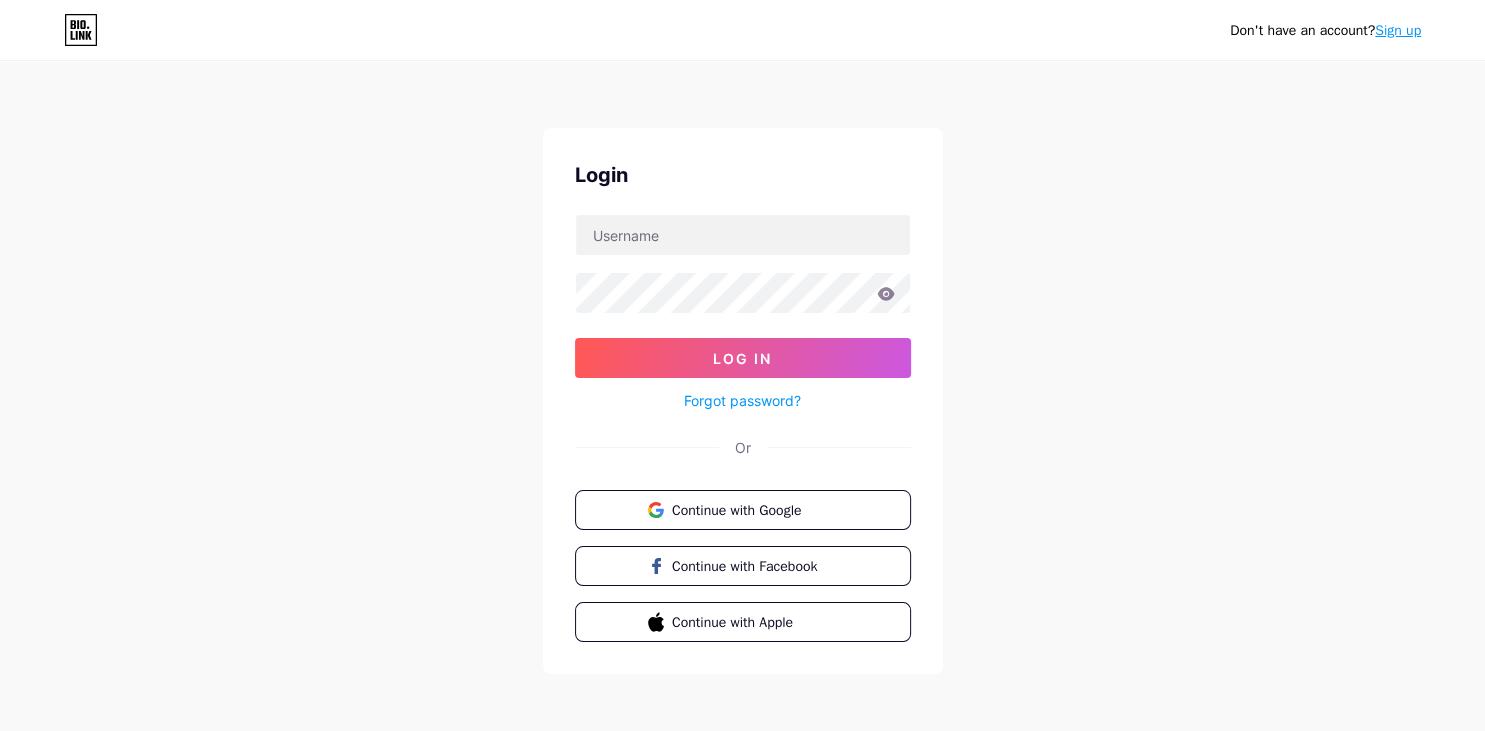 click on "Sign up" at bounding box center (1398, 30) 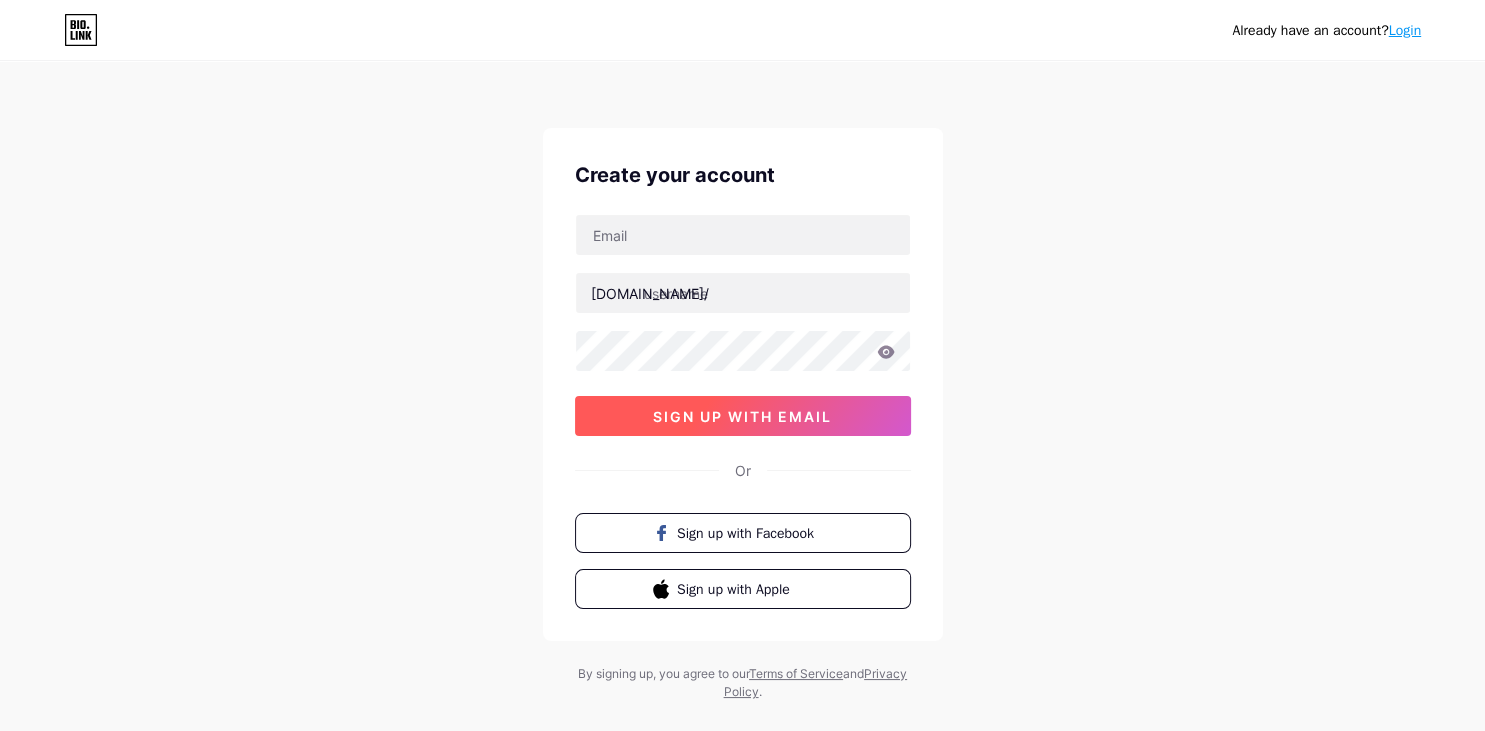 click on "sign up with email" at bounding box center [742, 416] 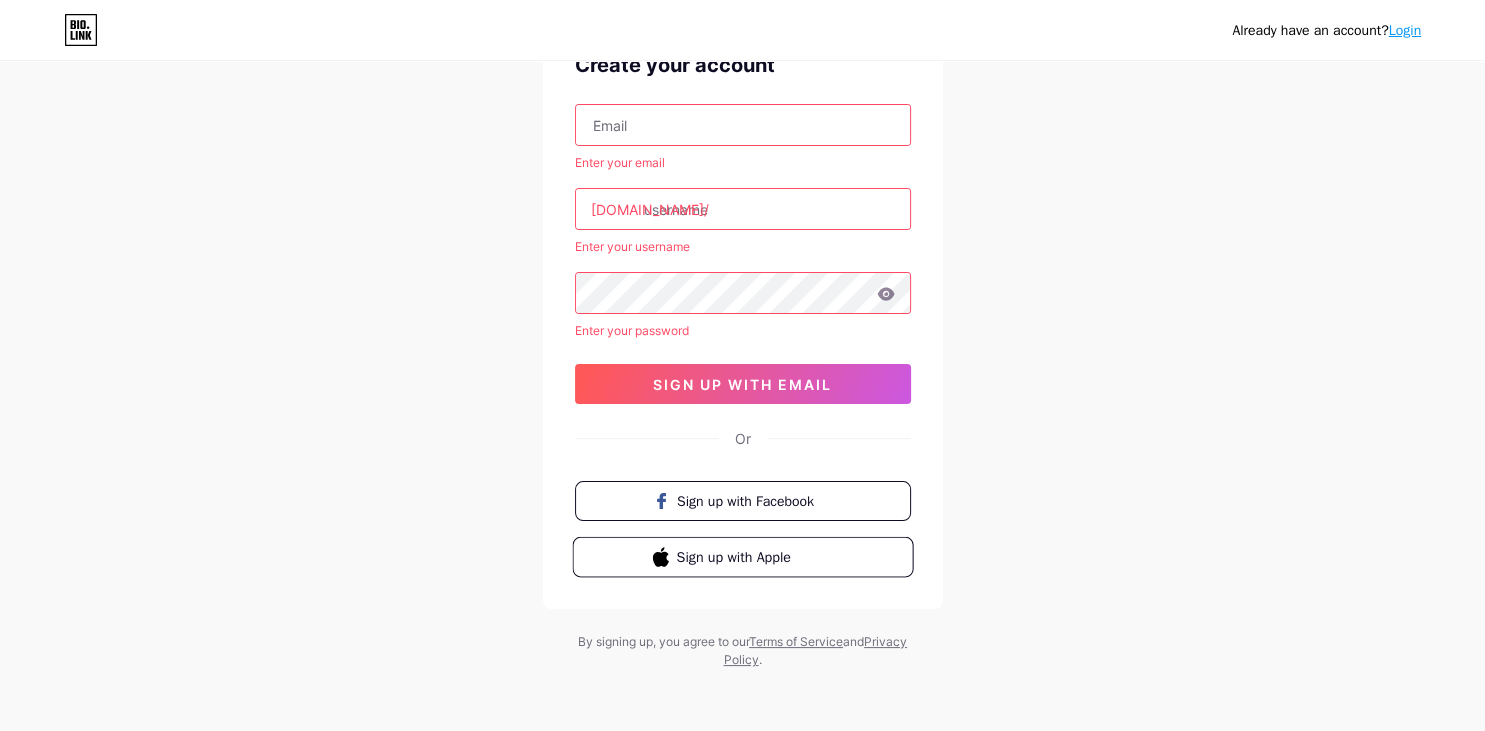 scroll, scrollTop: 0, scrollLeft: 0, axis: both 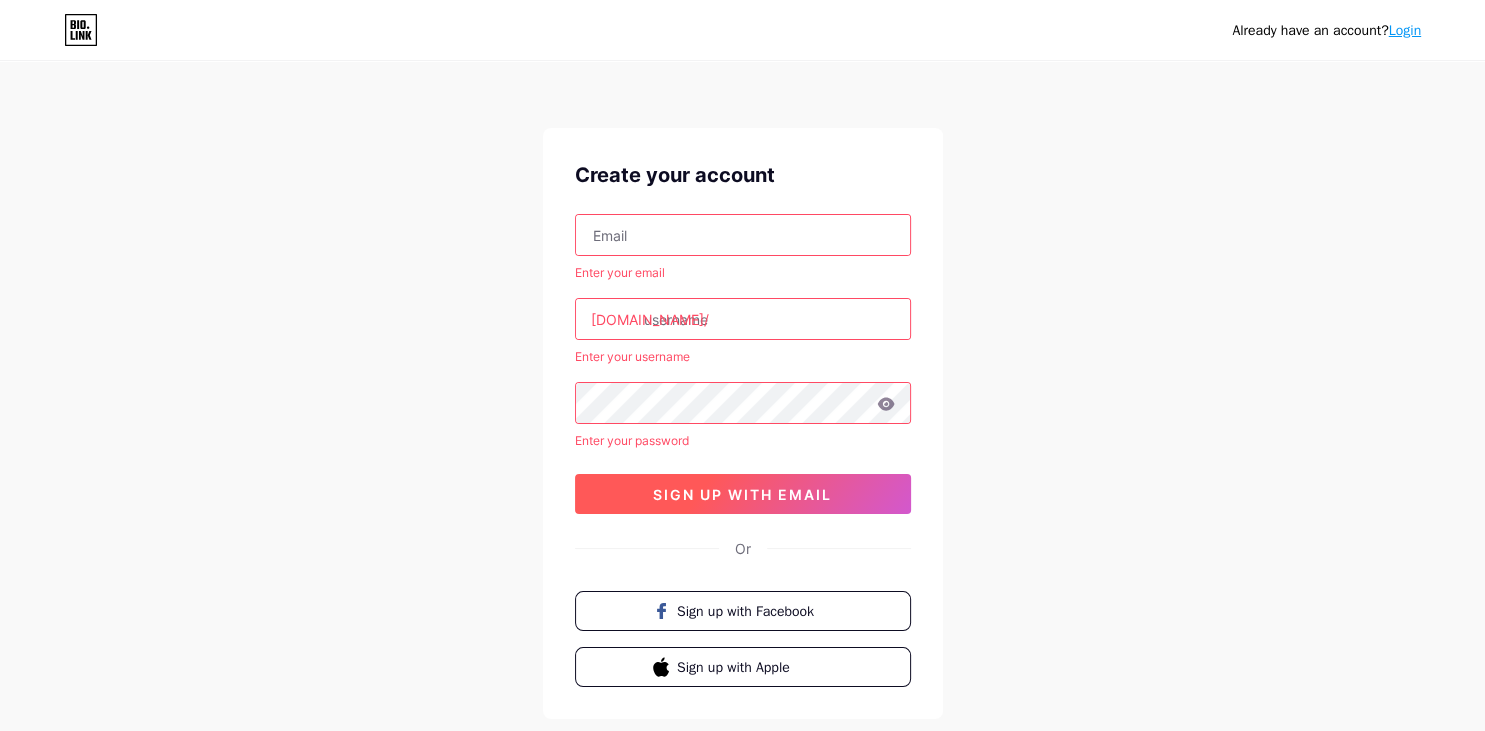 click on "sign up with email" at bounding box center [743, 494] 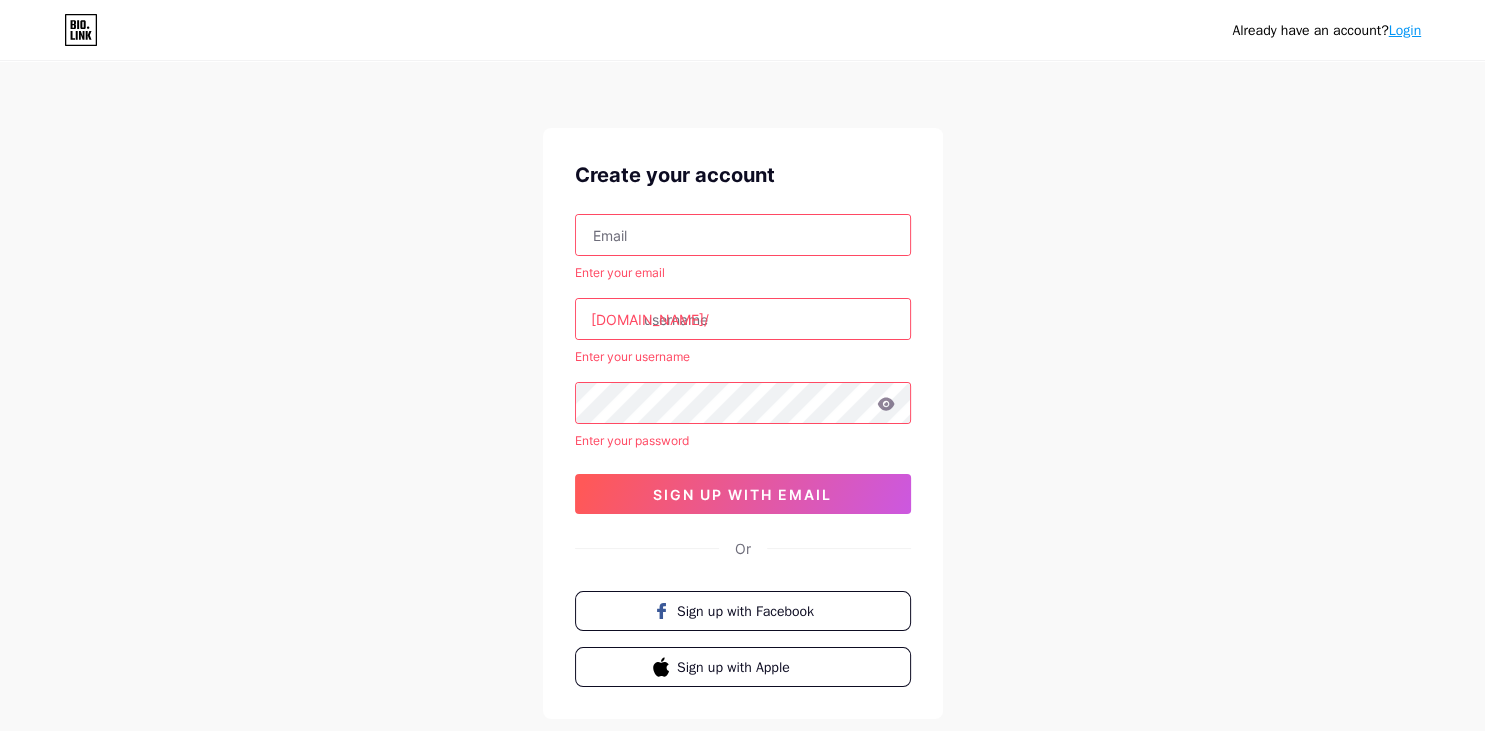 click on "Already have an account?  Login" at bounding box center (1326, 30) 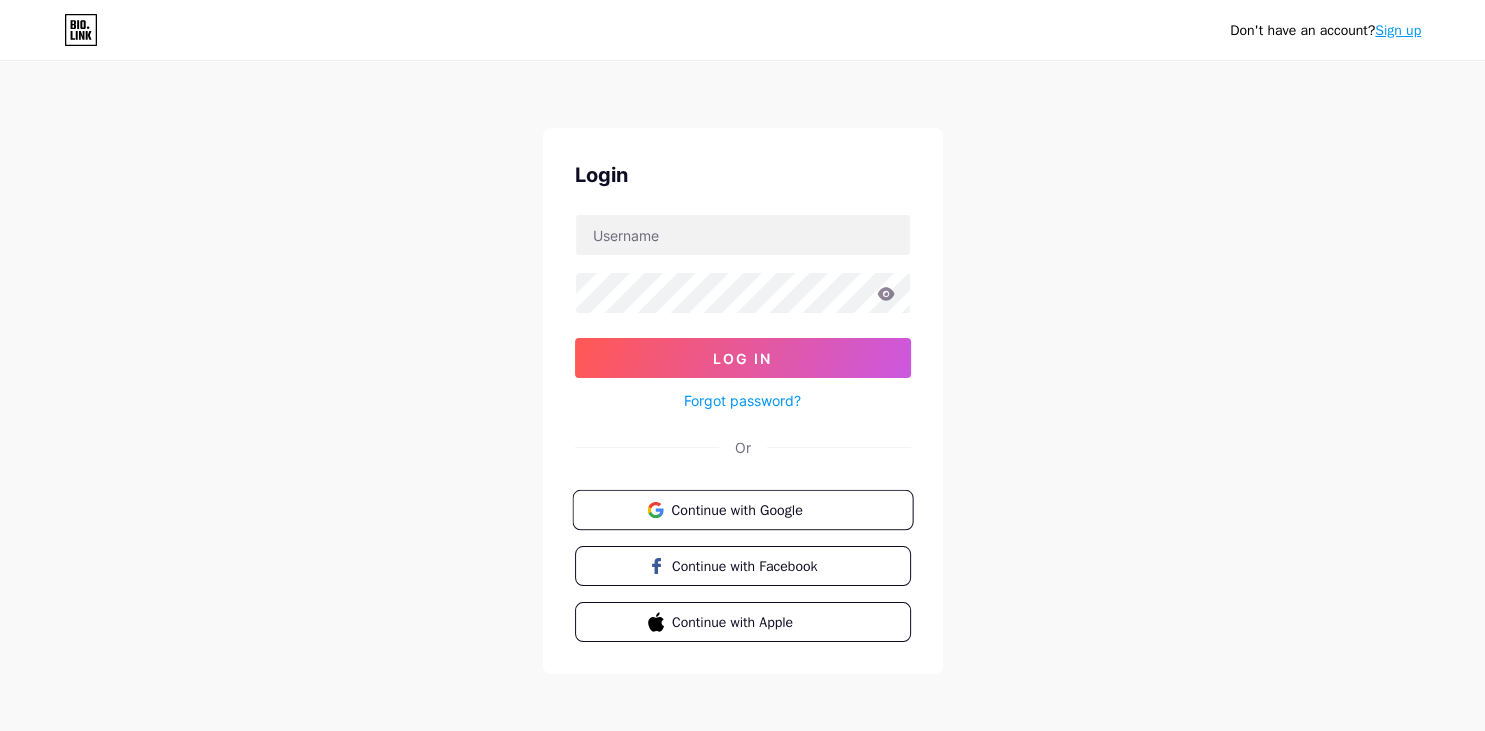 click on "Continue with Google" at bounding box center (754, 509) 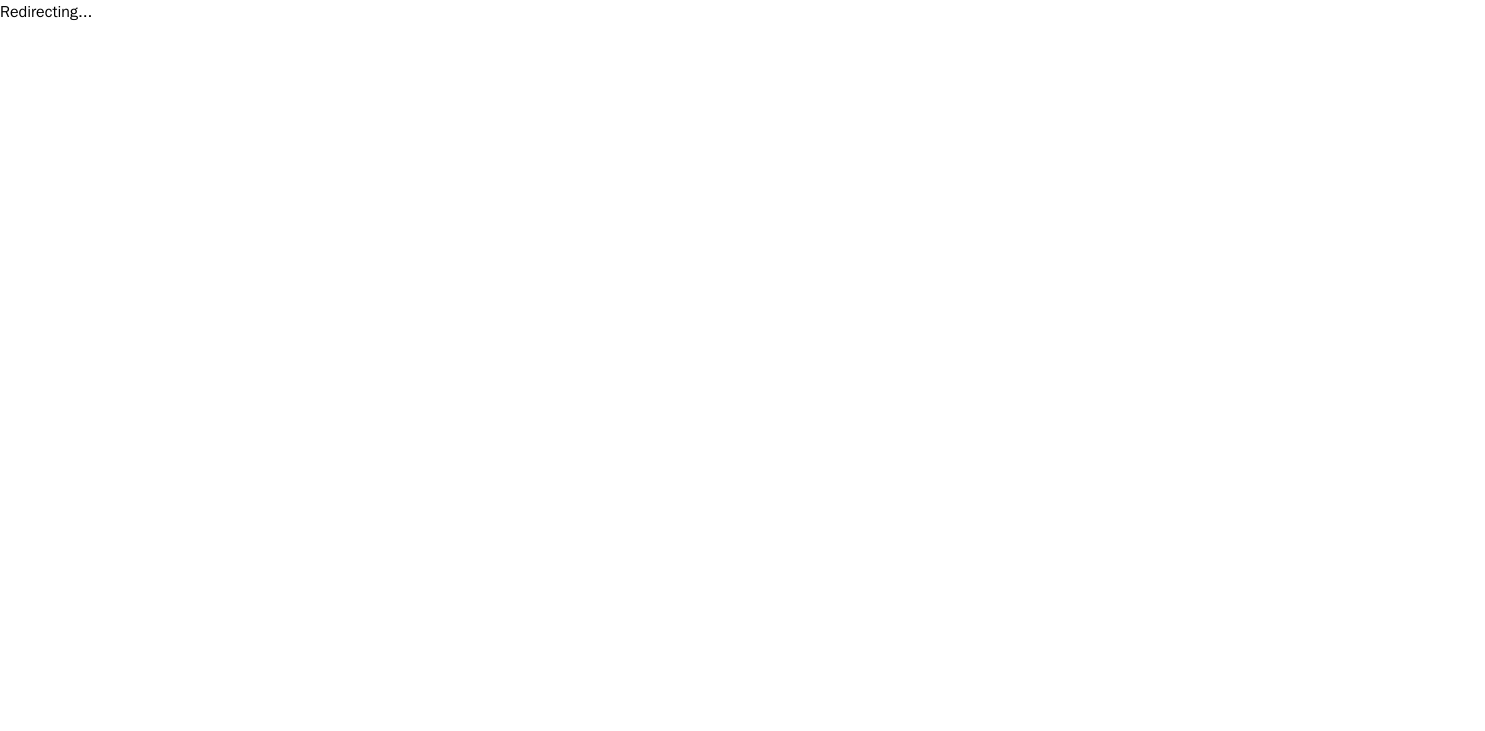 scroll, scrollTop: 0, scrollLeft: 0, axis: both 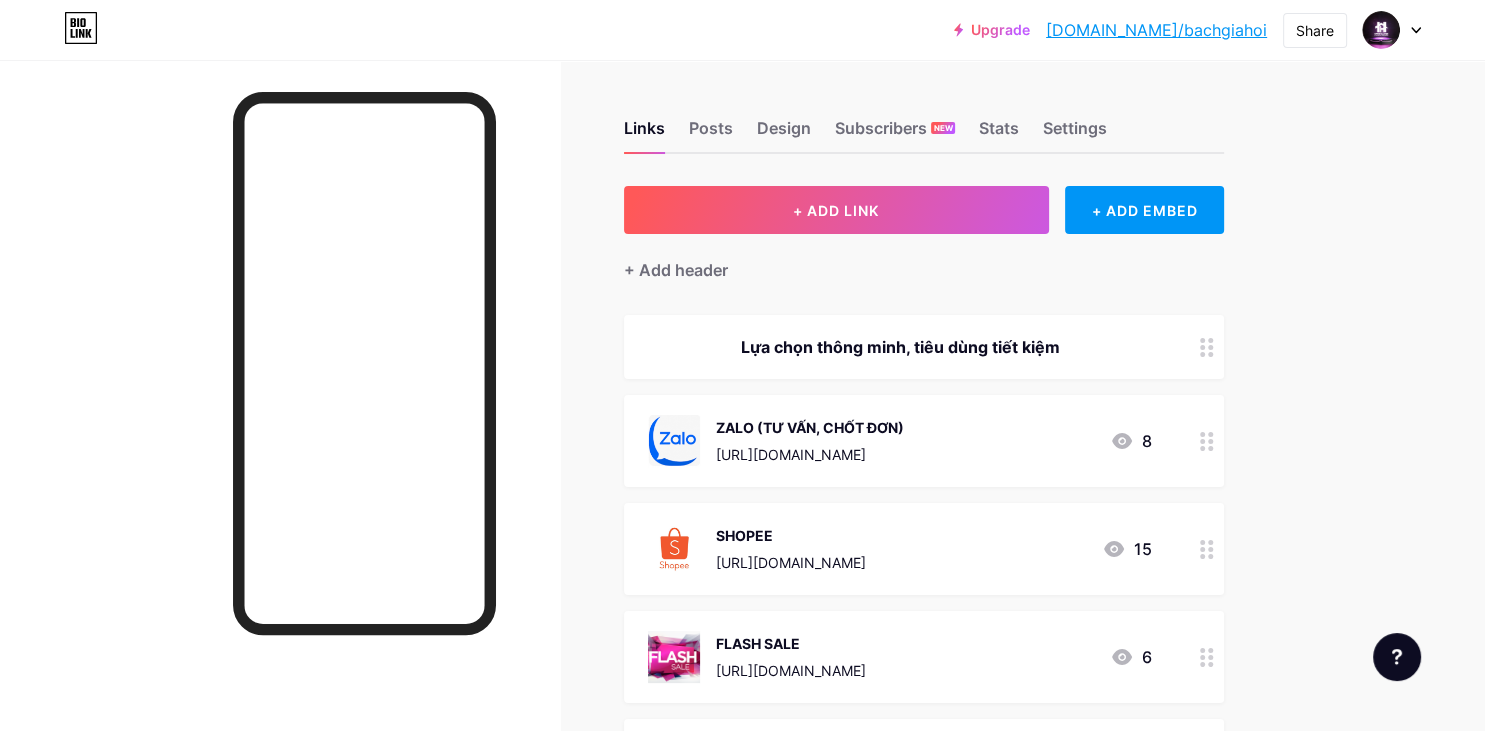 click at bounding box center [1392, 30] 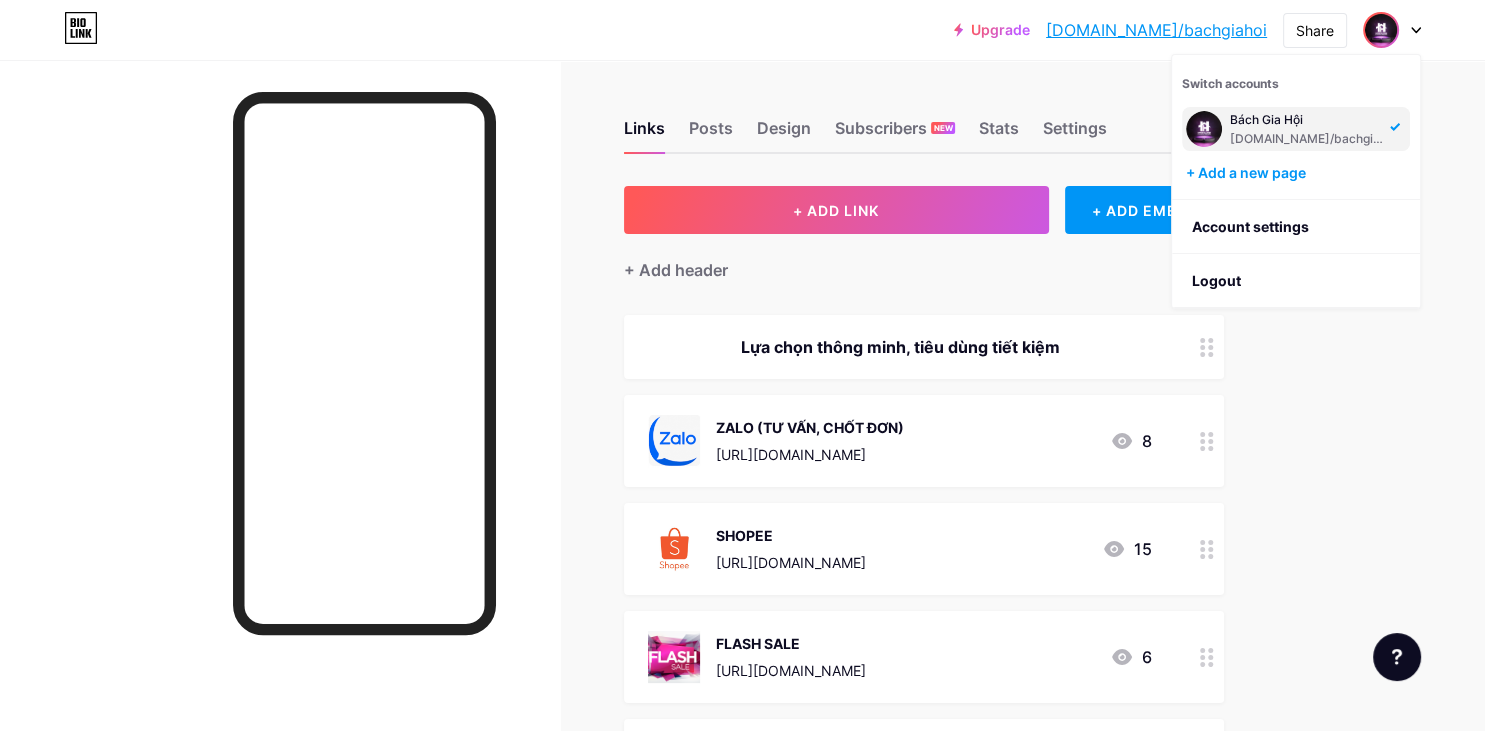 click on "Upgrade   [DOMAIN_NAME]/bachgi...   [DOMAIN_NAME]/bachgiahoi   Share               Switch accounts     Bách Gia Hội   [DOMAIN_NAME]/bachgiahoi       + Add a new page        Account settings   Logout   Link Copied
Links
Posts
Design
Subscribers
NEW
Stats
Settings       + ADD LINK     + ADD EMBED
+ Add header
Lựa chọn thông minh, tiêu dùng tiết kiệm
ZALO (TƯ VẤN, CHỐT ĐƠN)
[URL][DOMAIN_NAME]
8
[GEOGRAPHIC_DATA]
[URL][DOMAIN_NAME]
15
FLASH SALE
[URL][DOMAIN_NAME]
6
FACEBOOK" at bounding box center (742, 612) 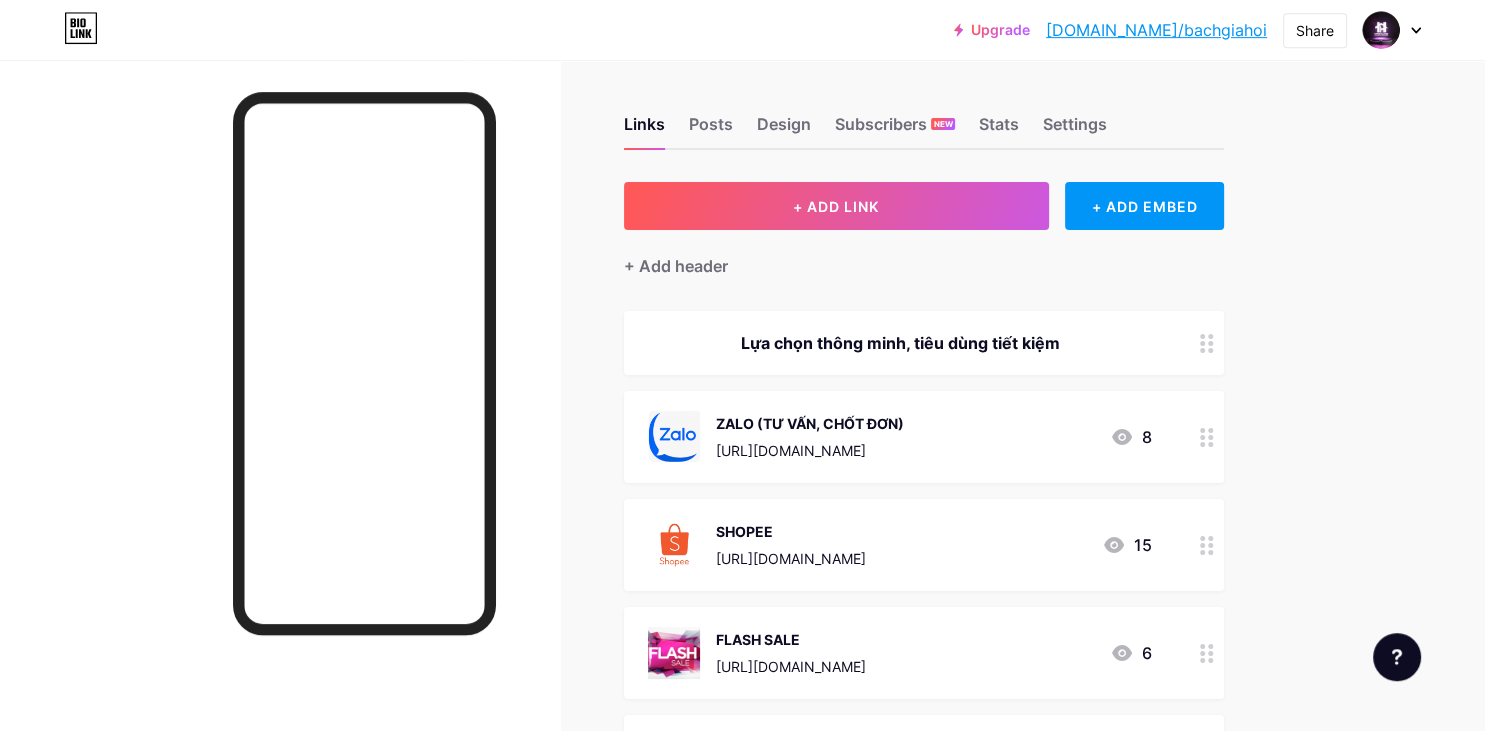 scroll, scrollTop: 0, scrollLeft: 0, axis: both 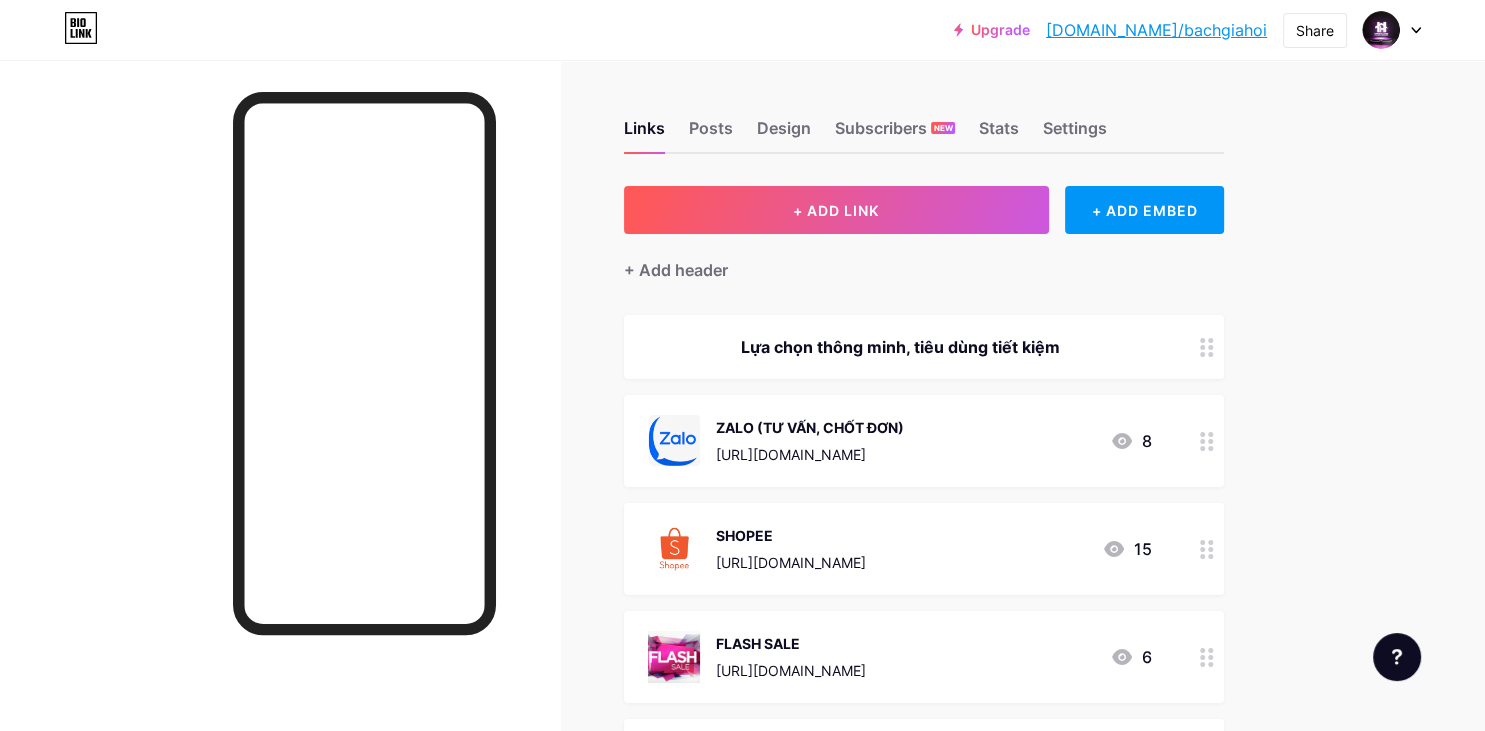 click at bounding box center (1392, 30) 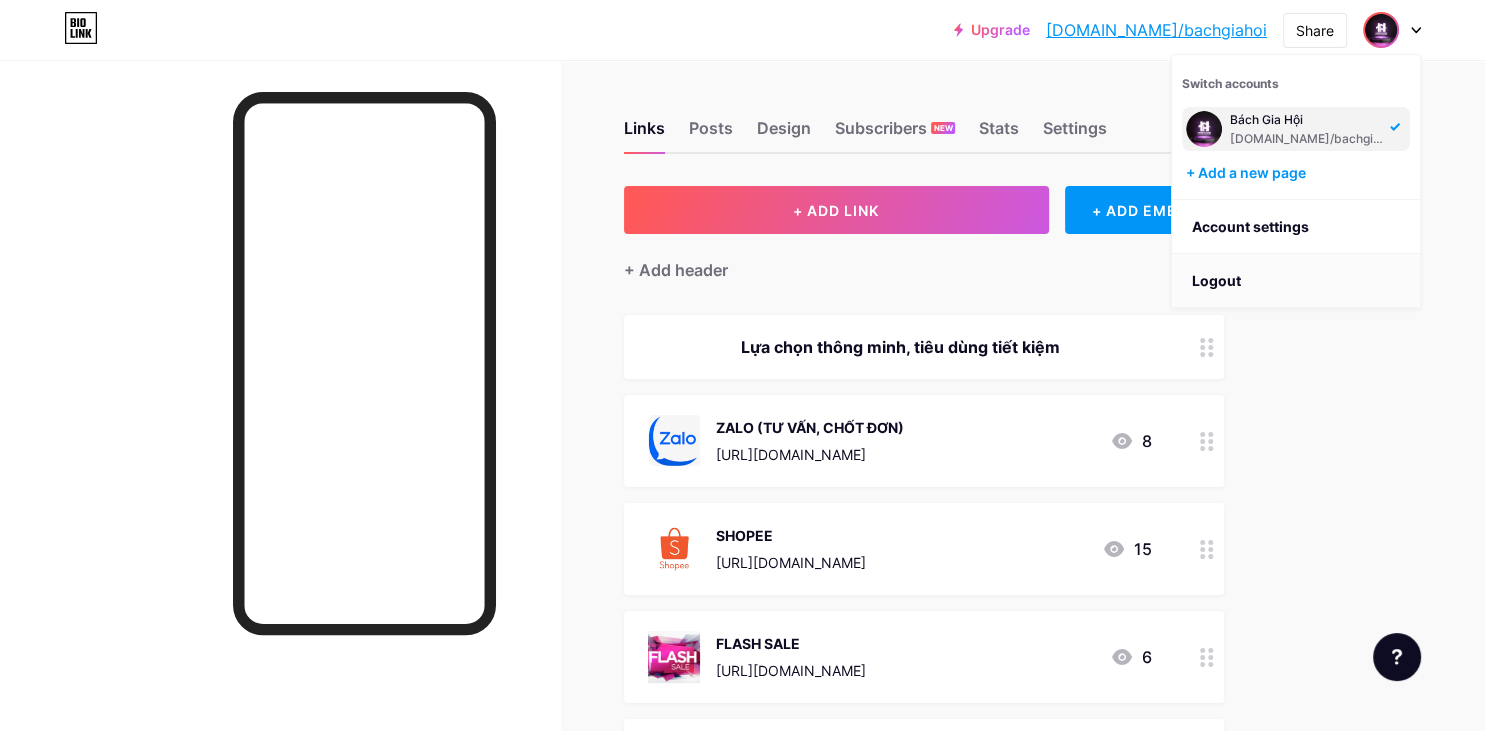 click on "Logout" at bounding box center [1296, 281] 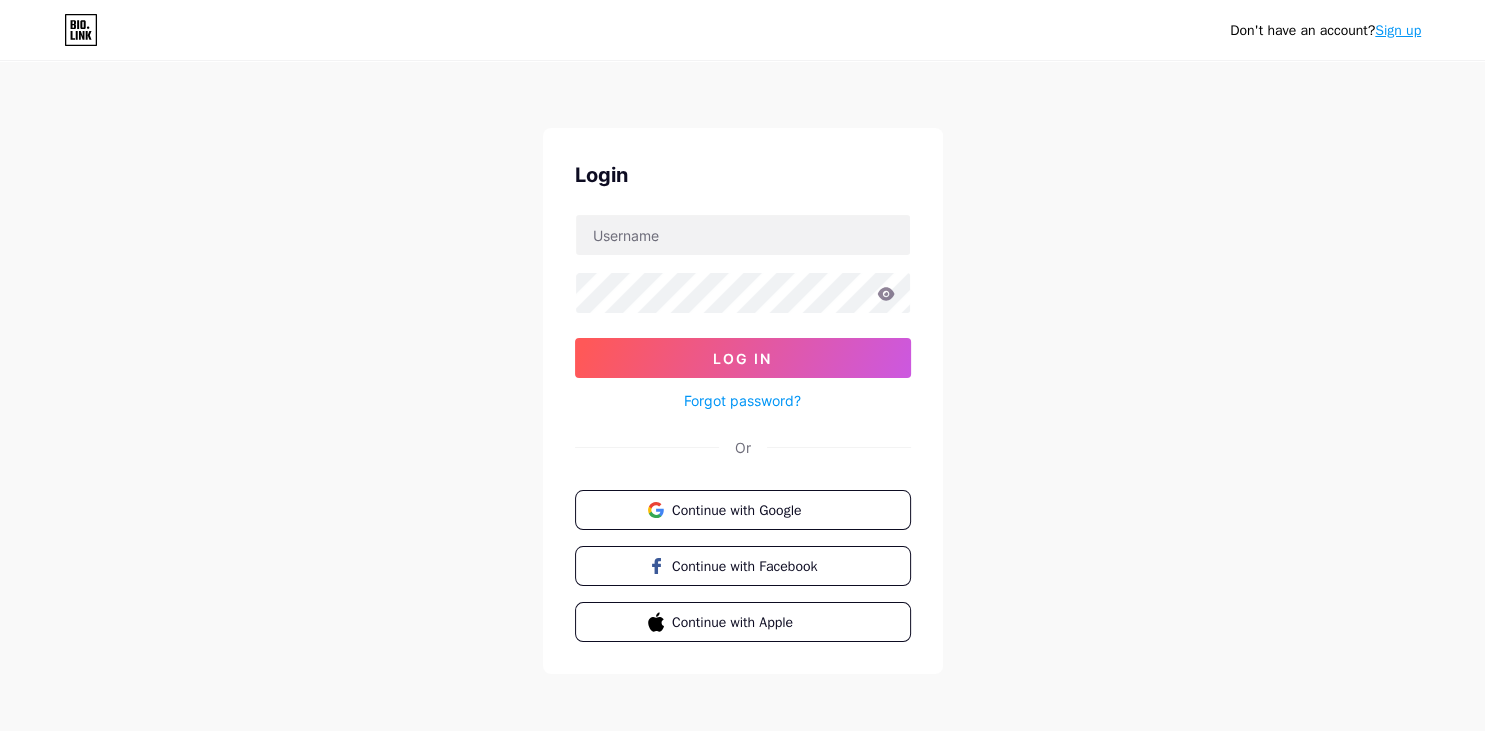 click on "Don't have an account?  Sign up   Login                   Log In
Forgot password?
Or       Continue with Google     Continue with Facebook
Continue with Apple" at bounding box center [742, 369] 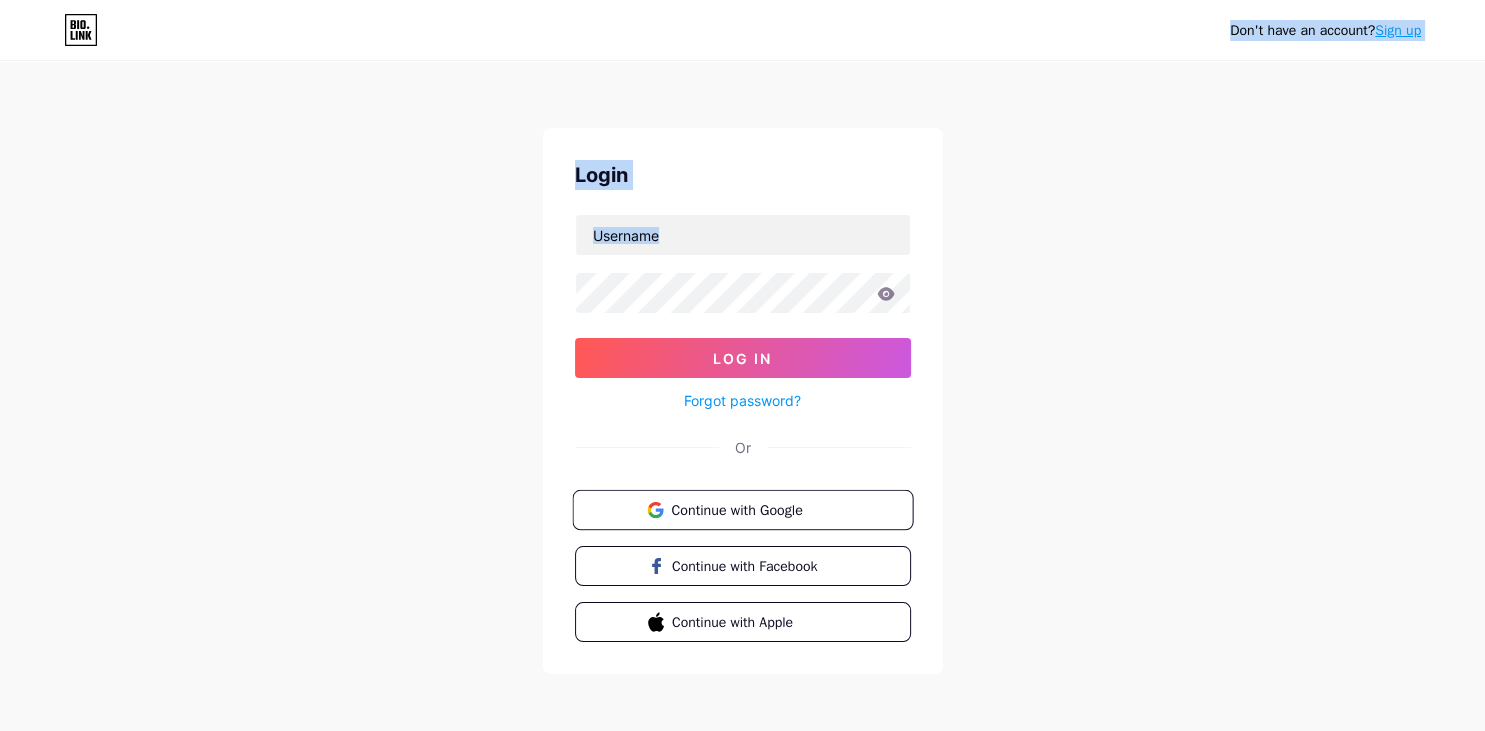 click on "Continue with Google" at bounding box center (754, 509) 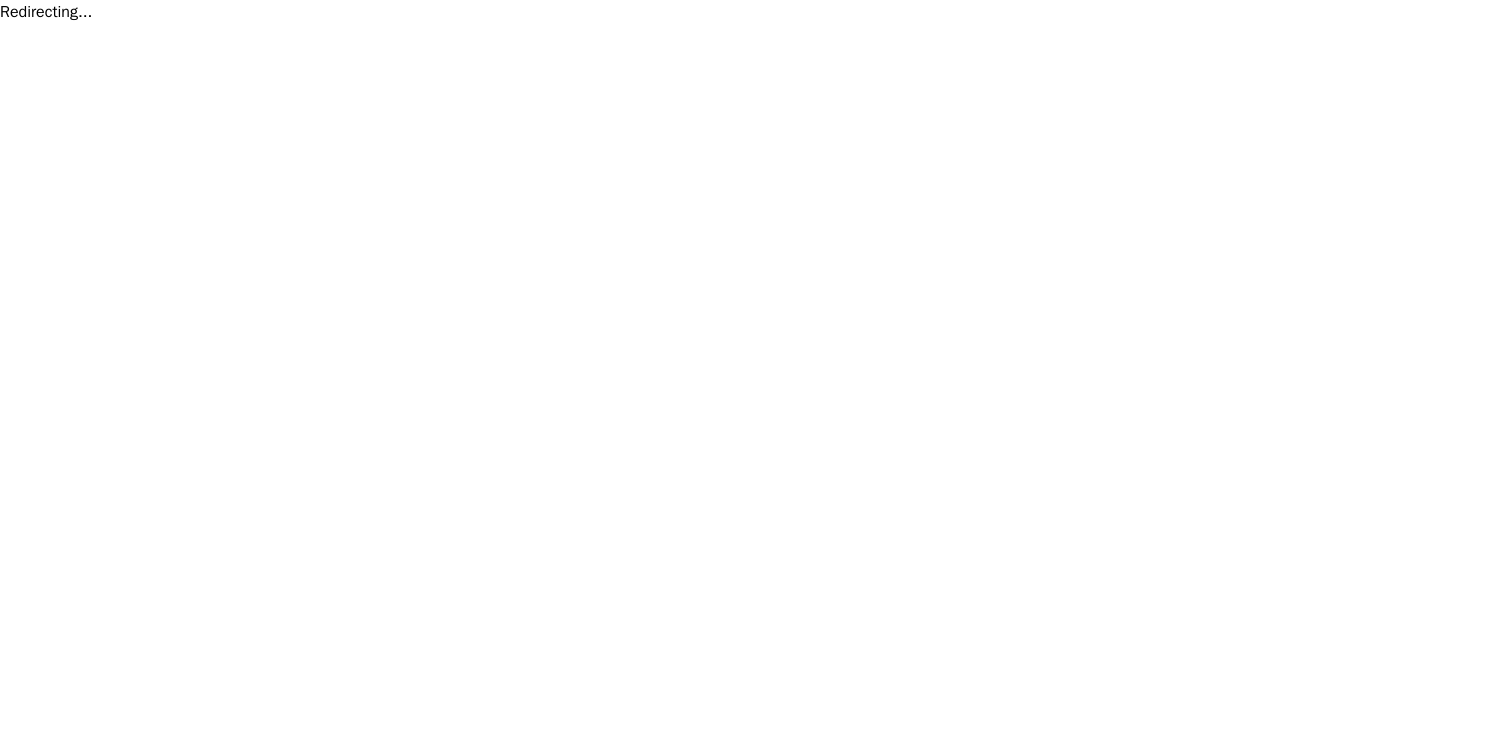 scroll, scrollTop: 0, scrollLeft: 0, axis: both 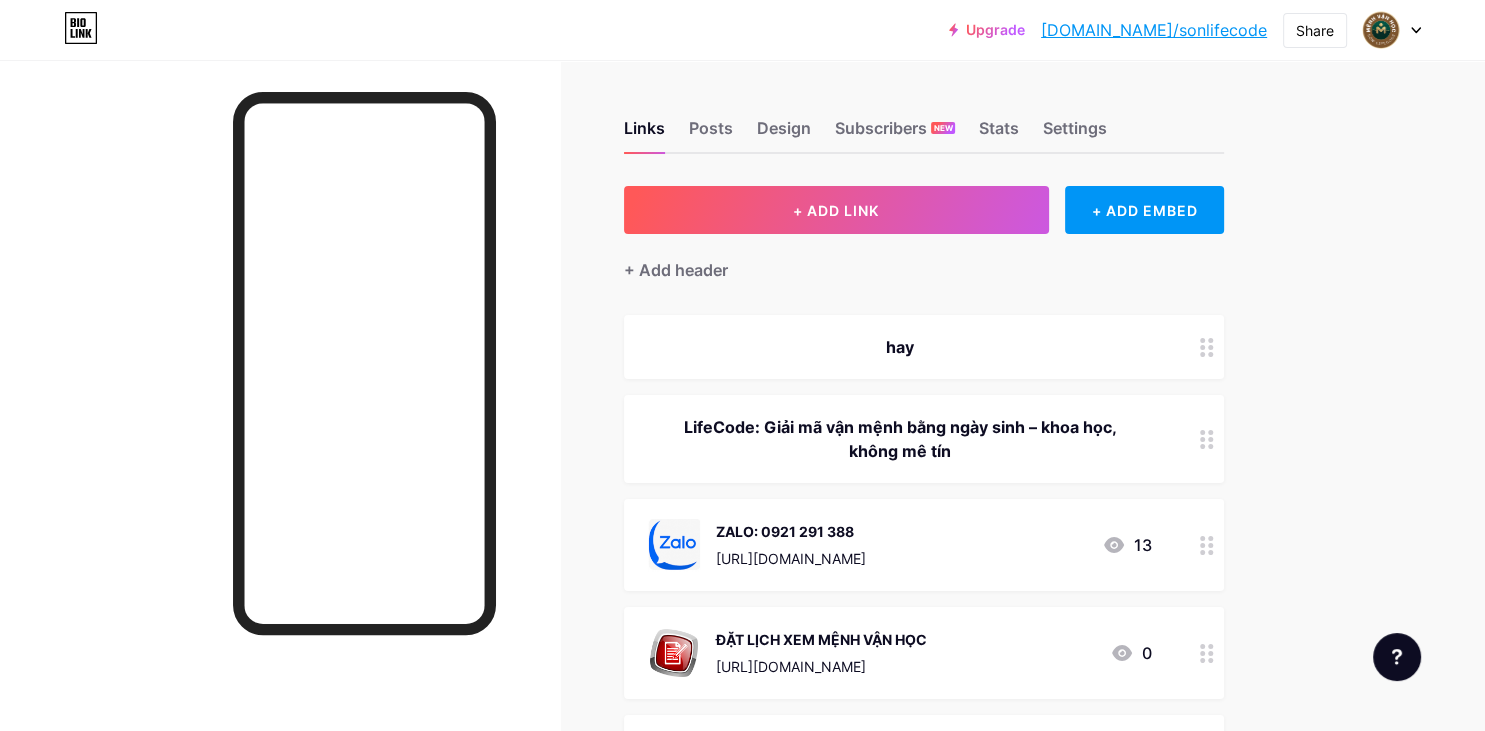click on "LifeCode: Giải mã vận mệnh bằng ngày sinh – khoa học, không mê tín" at bounding box center (924, 439) 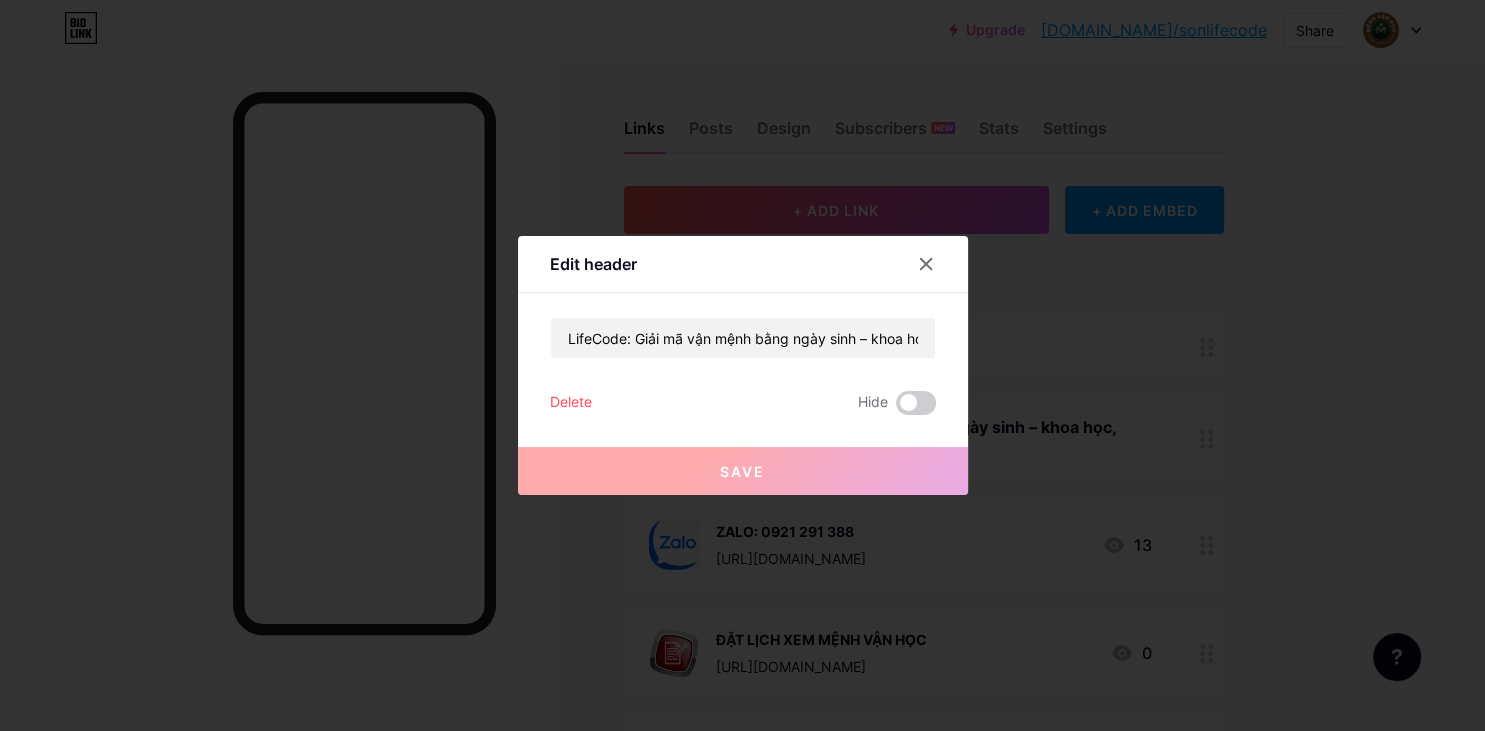 drag, startPoint x: 1374, startPoint y: 266, endPoint x: 1419, endPoint y: 255, distance: 46.32494 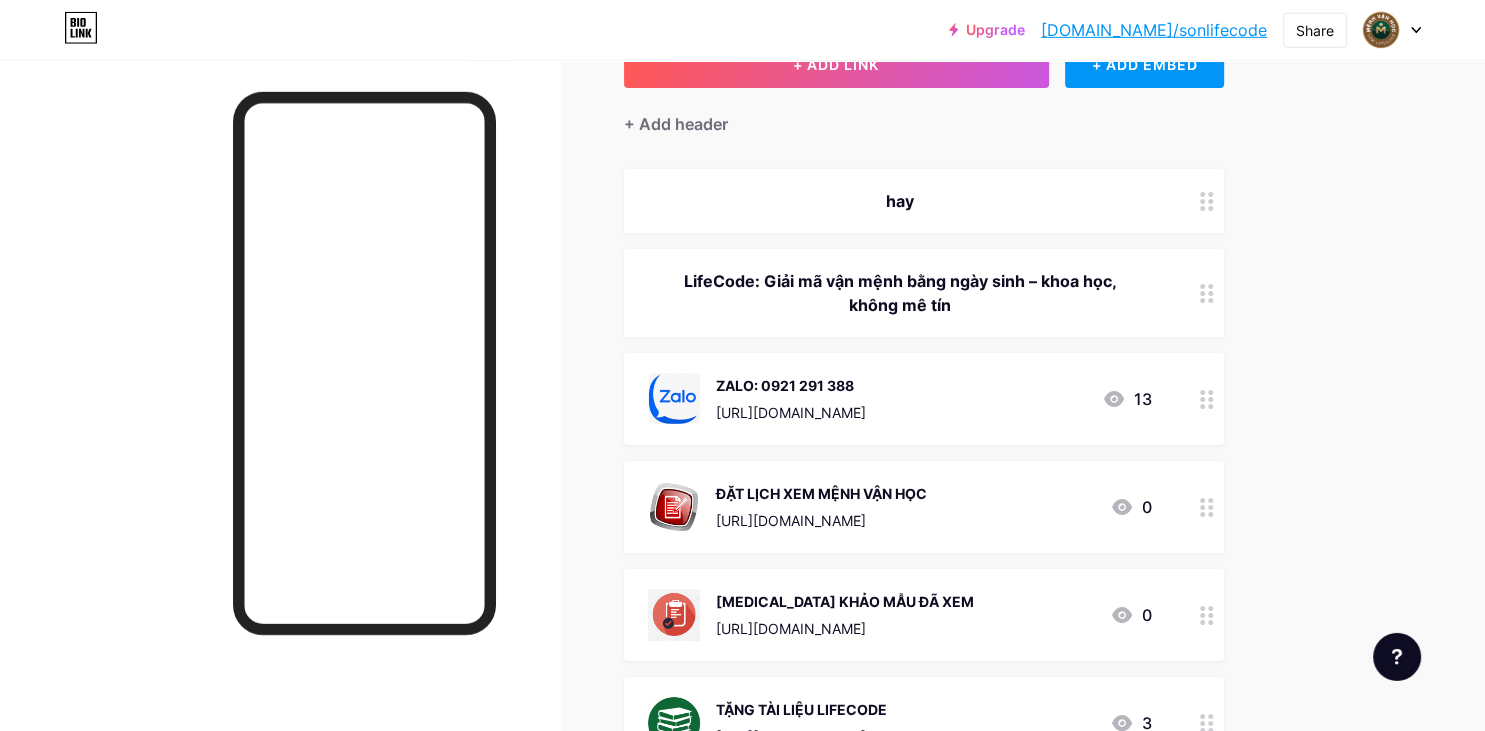 scroll, scrollTop: 105, scrollLeft: 0, axis: vertical 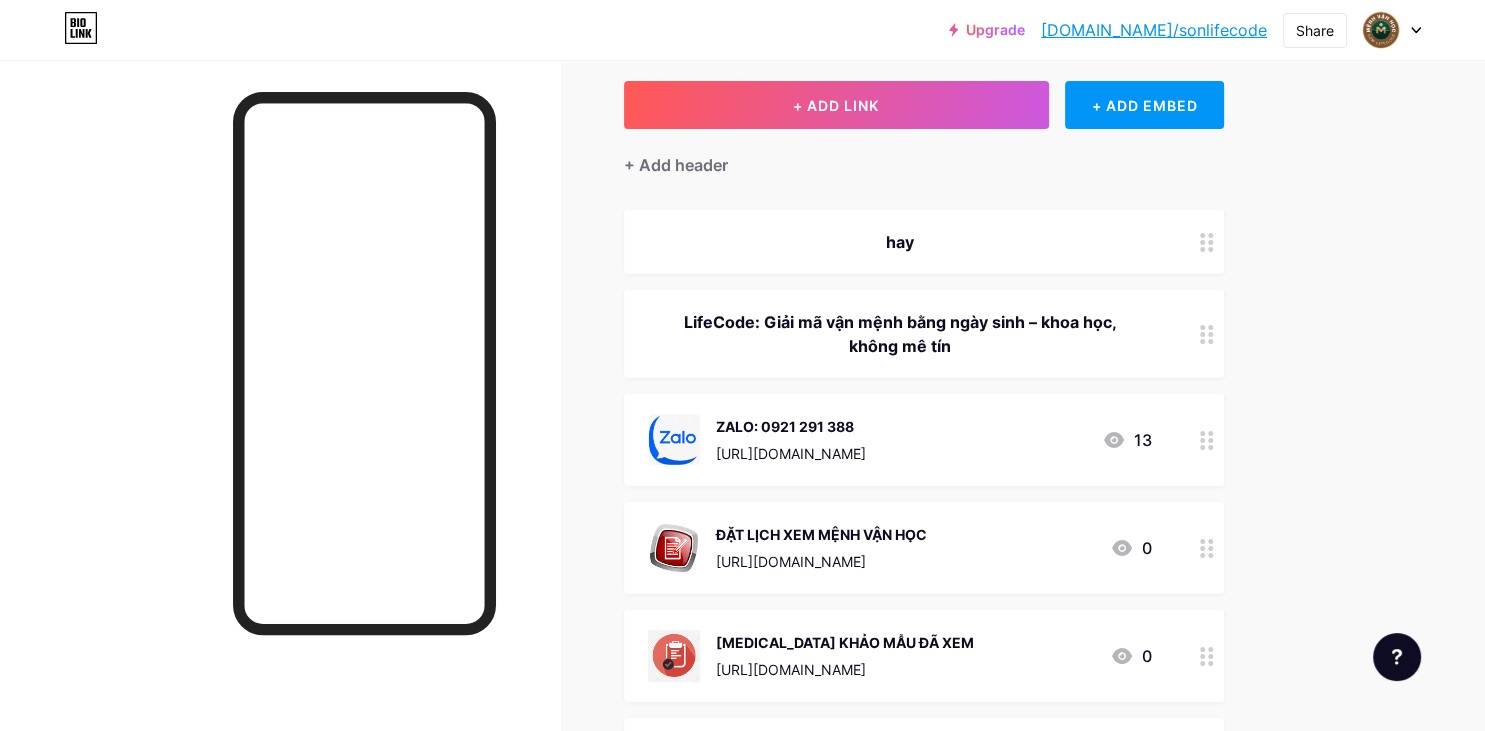 click on "ĐẶT LỊCH XEM MỆNH VẬN HỌC" at bounding box center (821, 534) 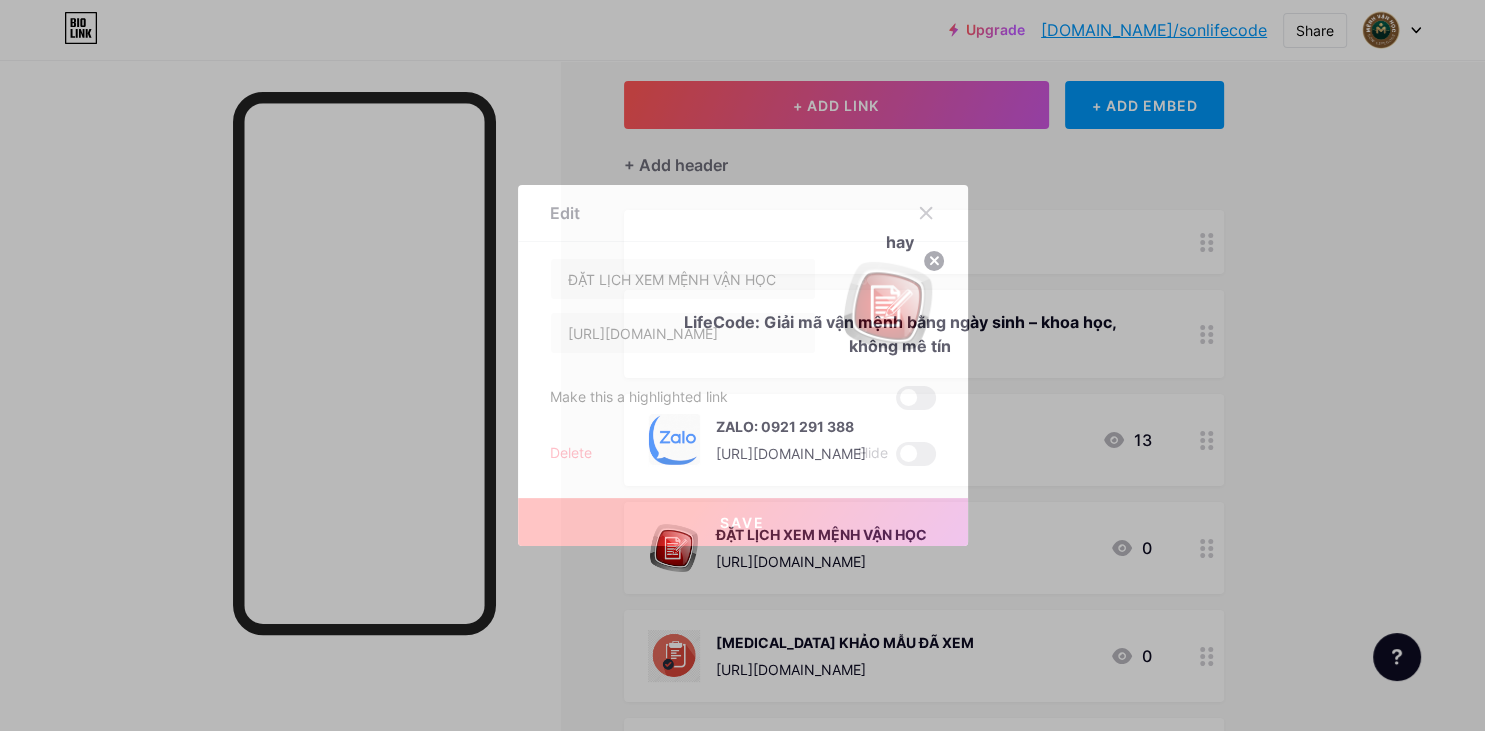 click on "Save" at bounding box center [743, 522] 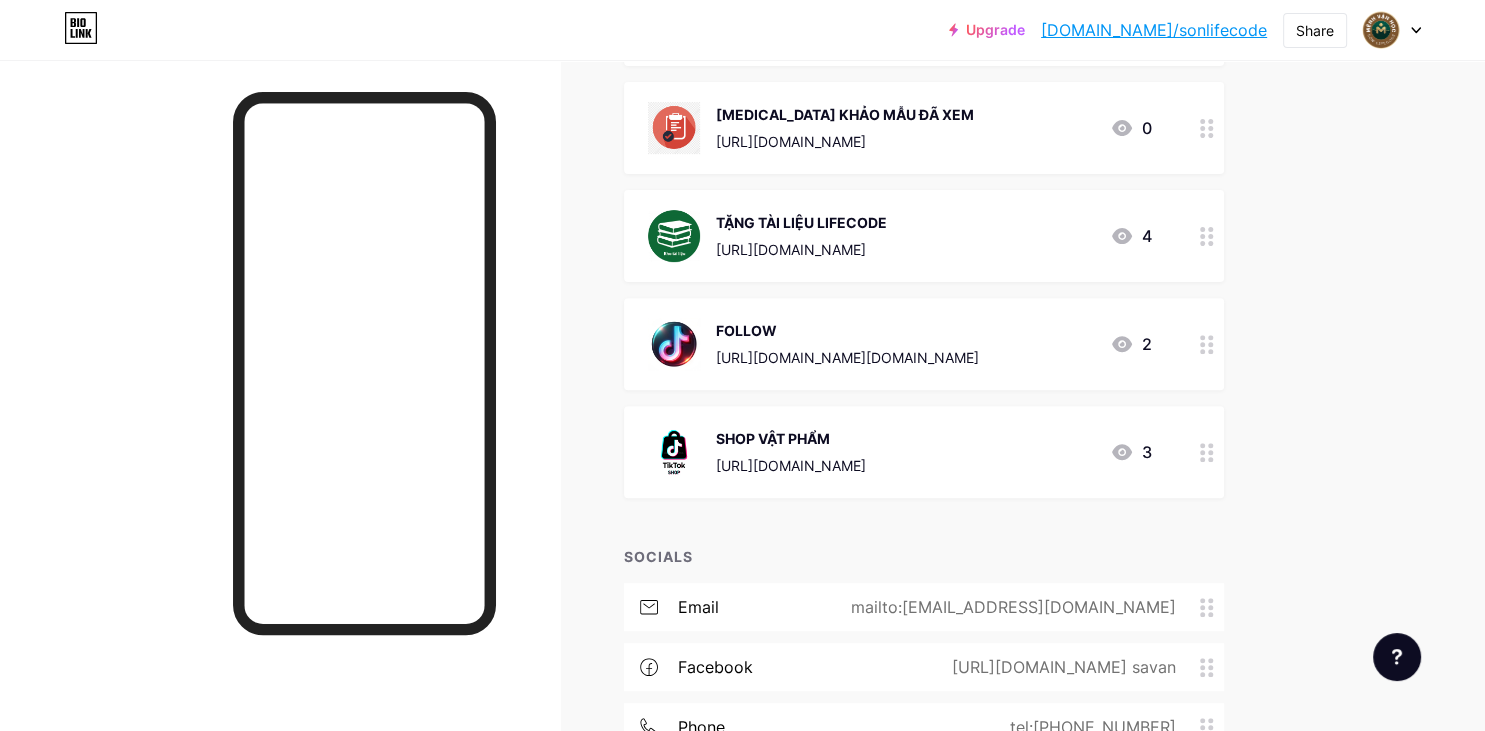 scroll, scrollTop: 528, scrollLeft: 0, axis: vertical 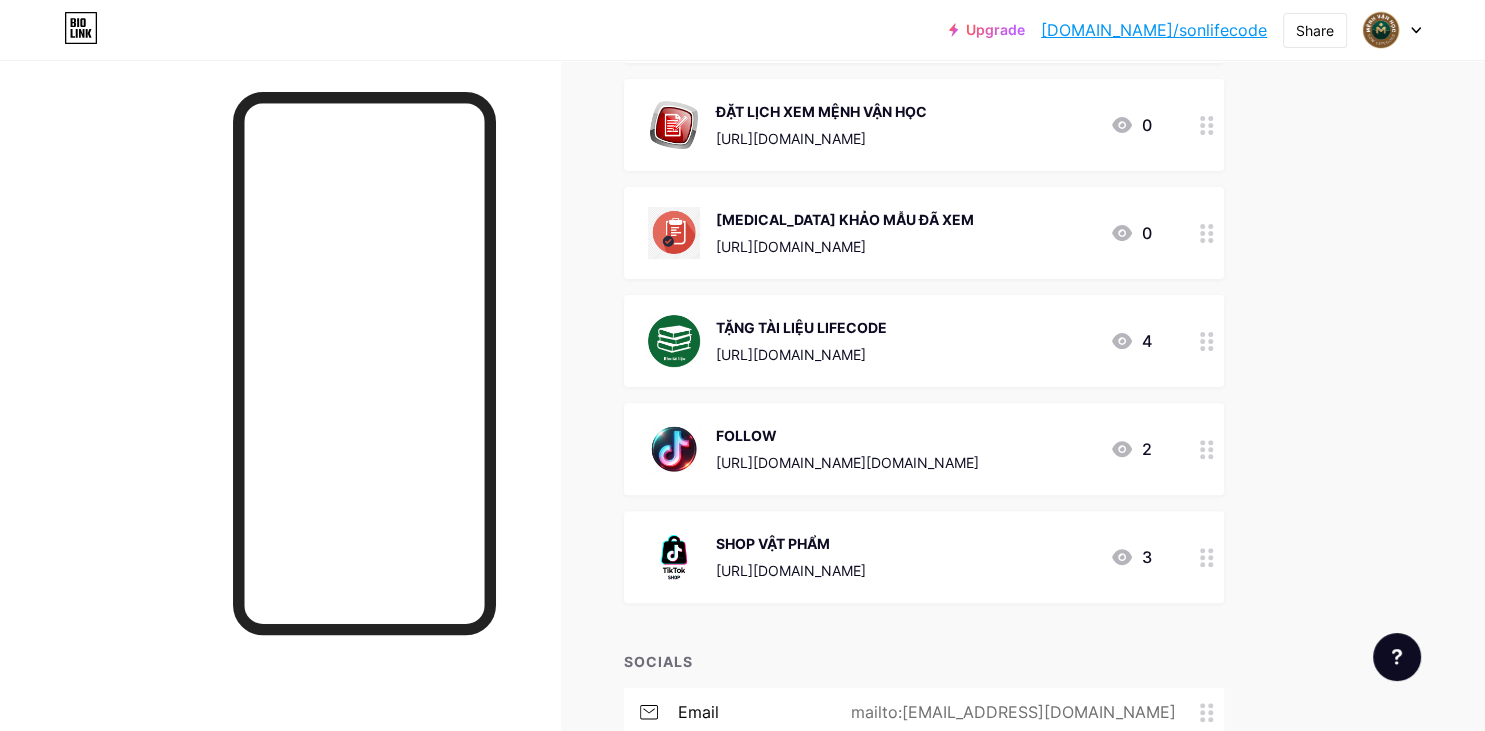 click on "[URL][DOMAIN_NAME]" at bounding box center (791, 570) 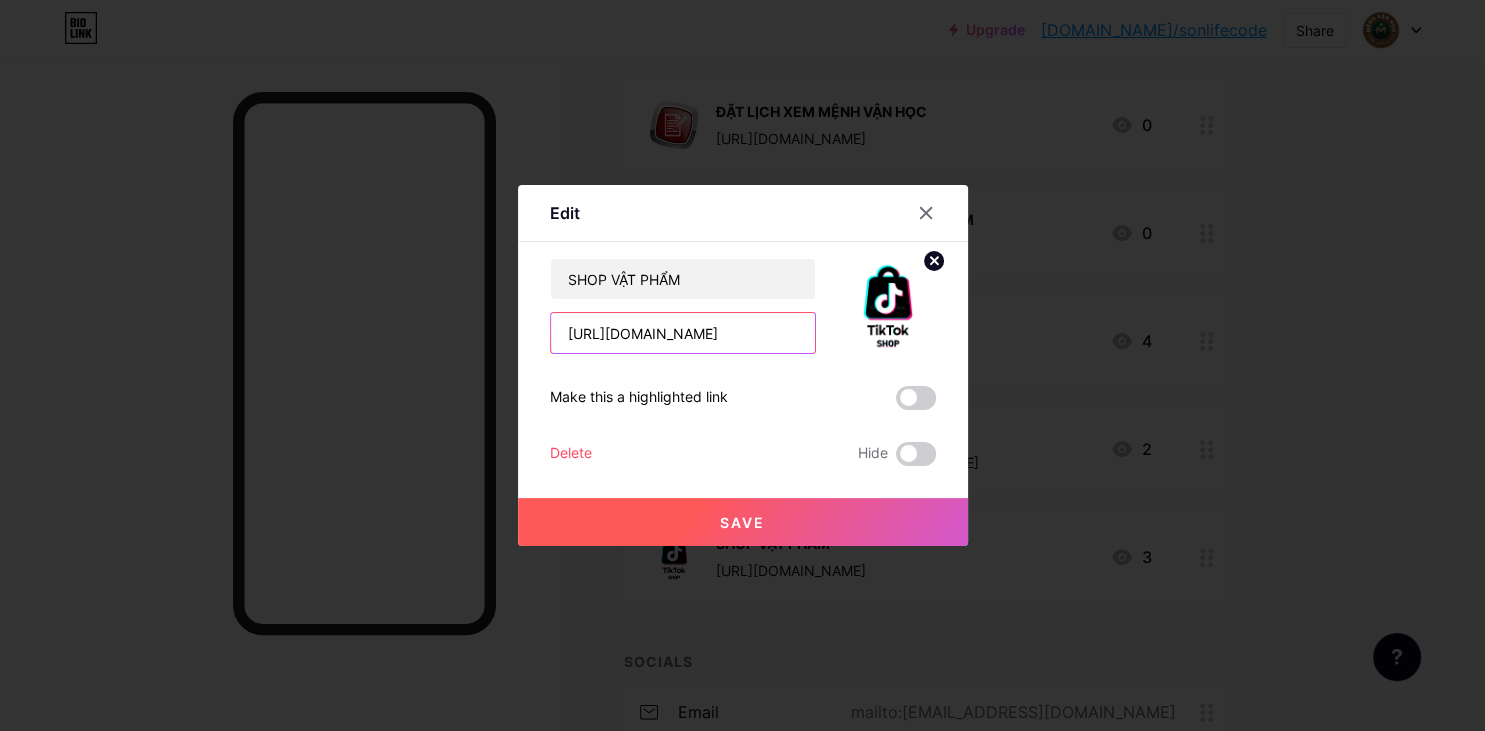 click on "[URL][DOMAIN_NAME]" at bounding box center (683, 333) 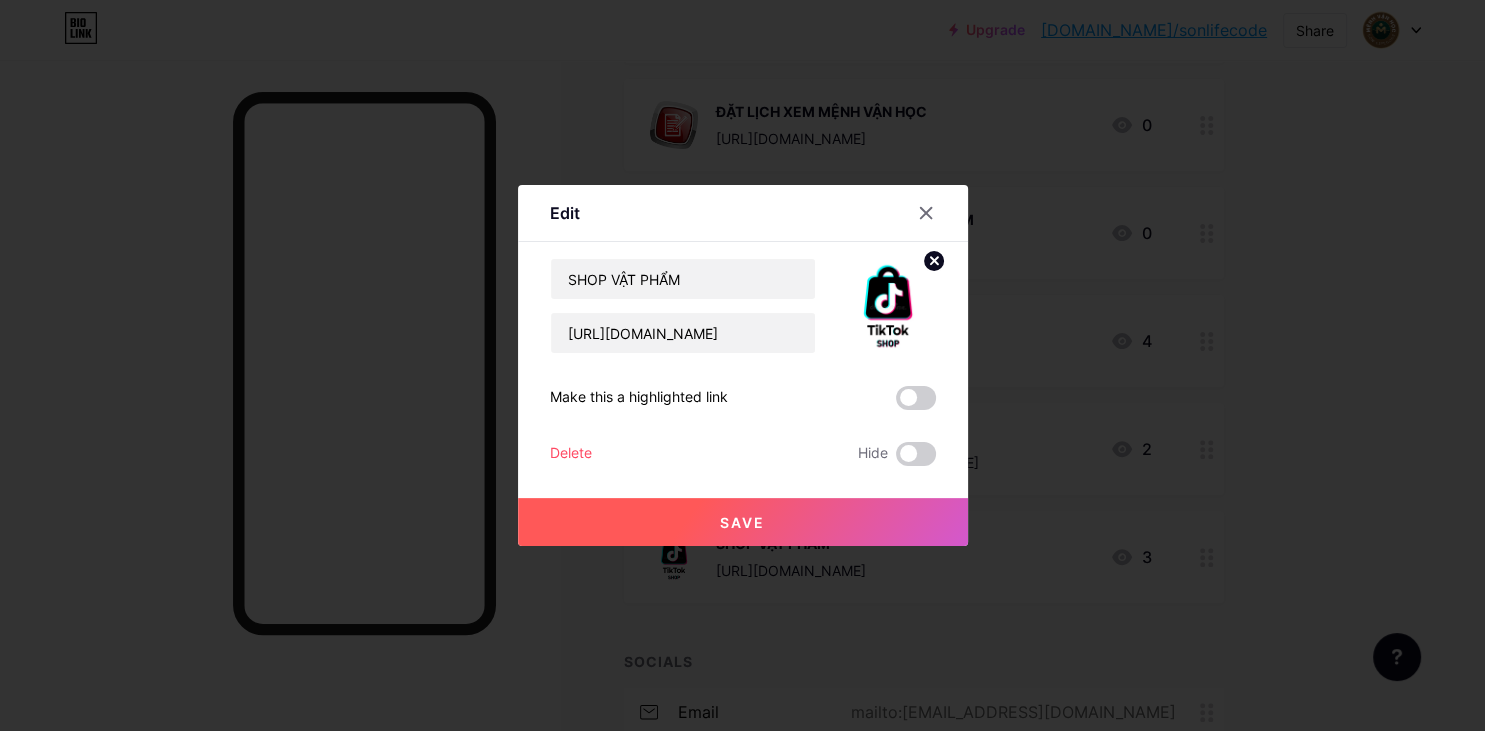 click on "SHOP VẬT PHẨM     [URL][DOMAIN_NAME]
Make this a highlighted link
Delete
Hide         Save" at bounding box center (743, 362) 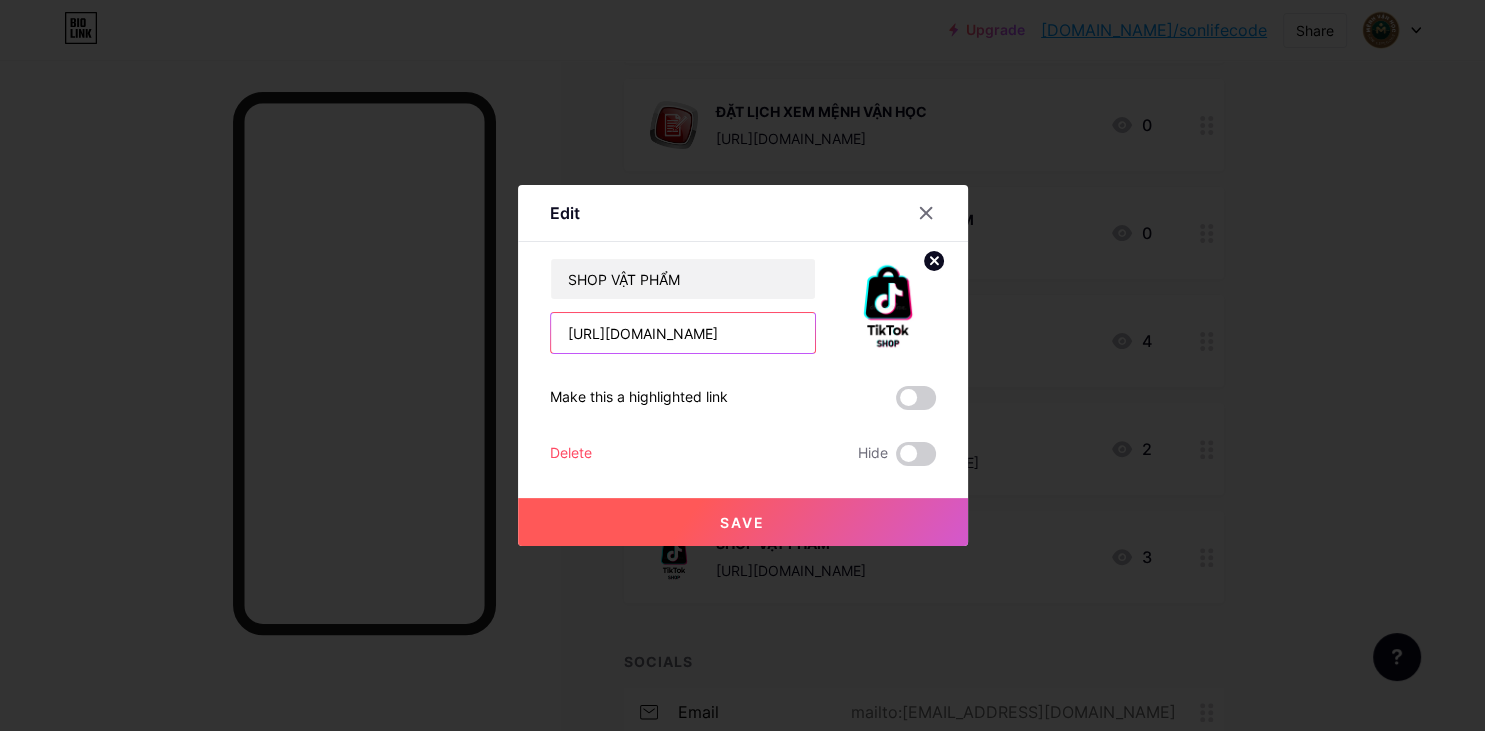 click on "[URL][DOMAIN_NAME]" at bounding box center (683, 333) 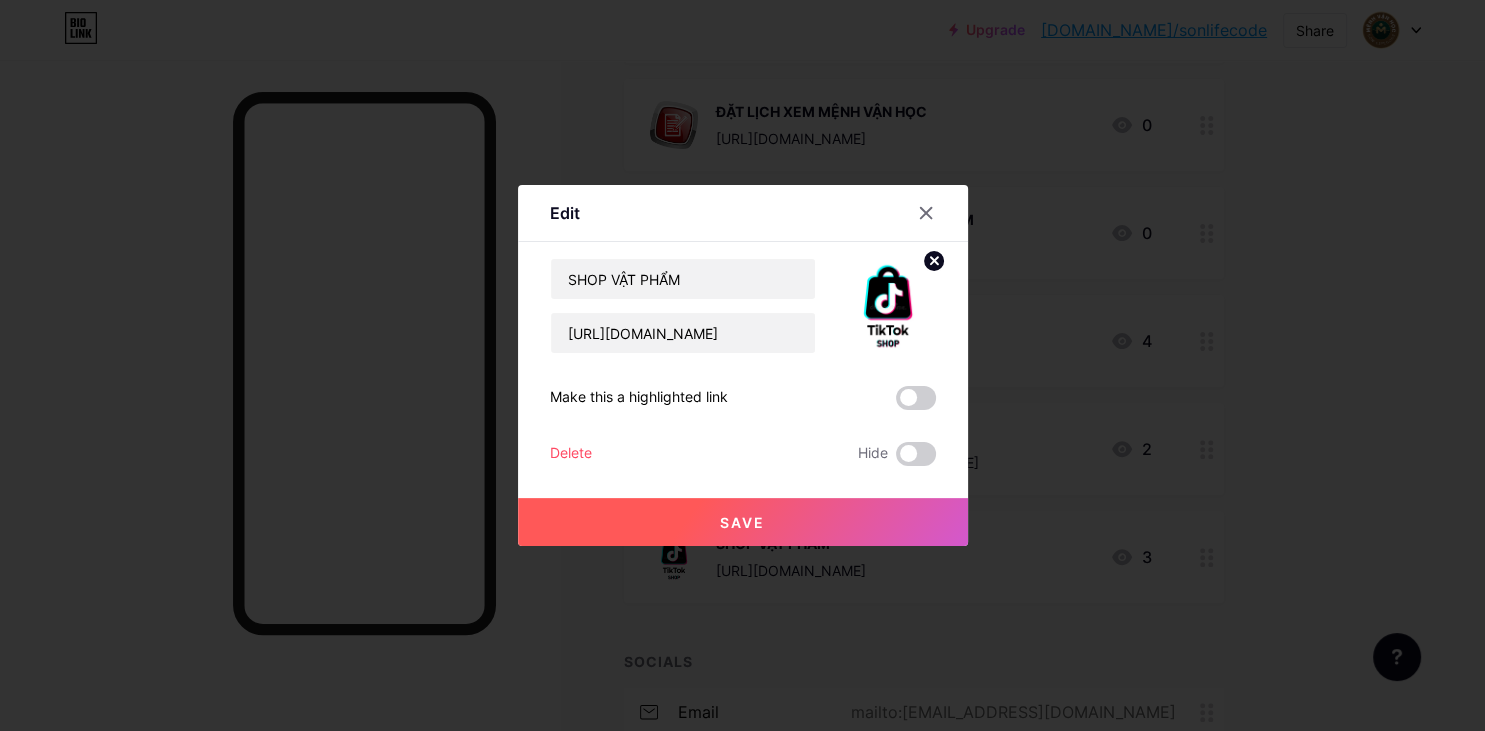 click on "Save" at bounding box center (743, 506) 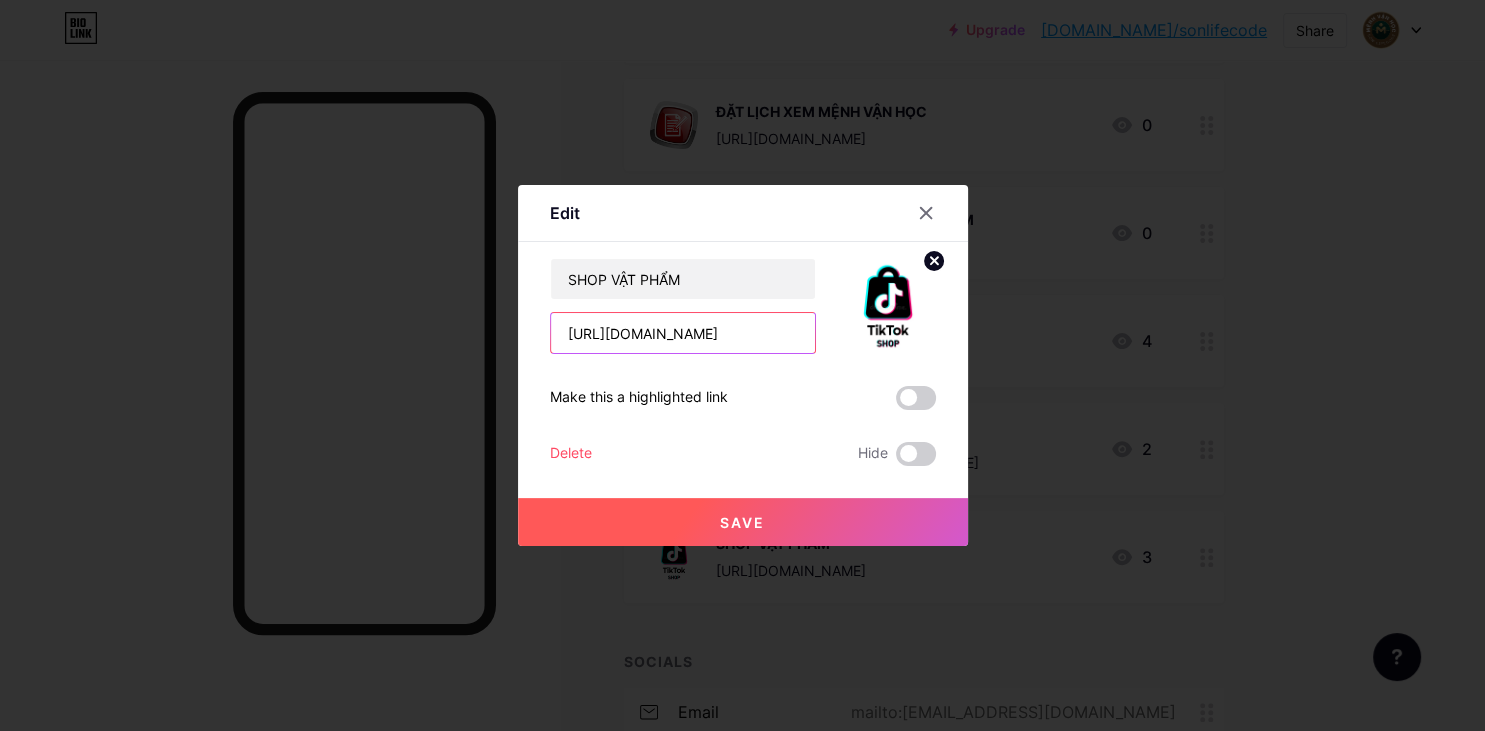 drag, startPoint x: 660, startPoint y: 344, endPoint x: 666, endPoint y: 374, distance: 30.594116 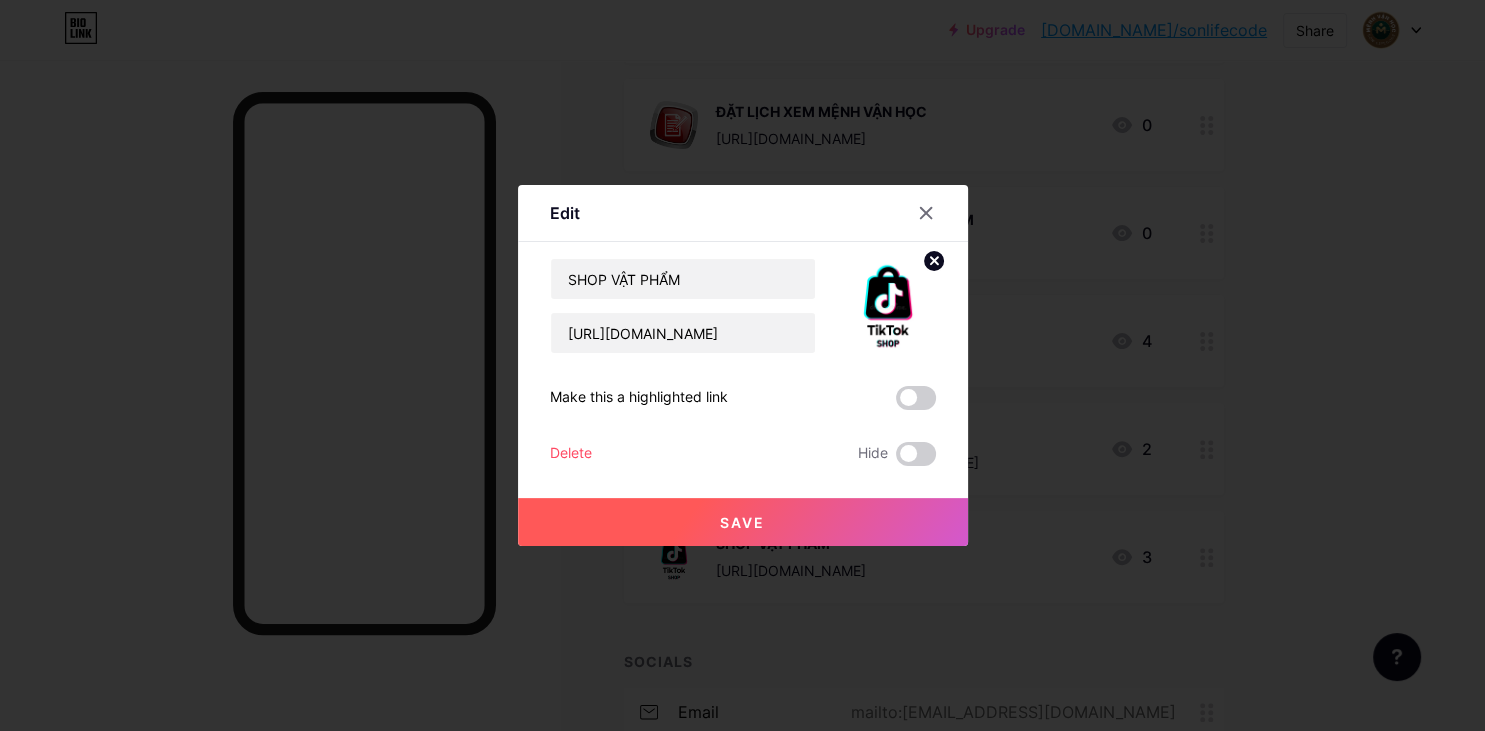 click on "Save" at bounding box center (742, 522) 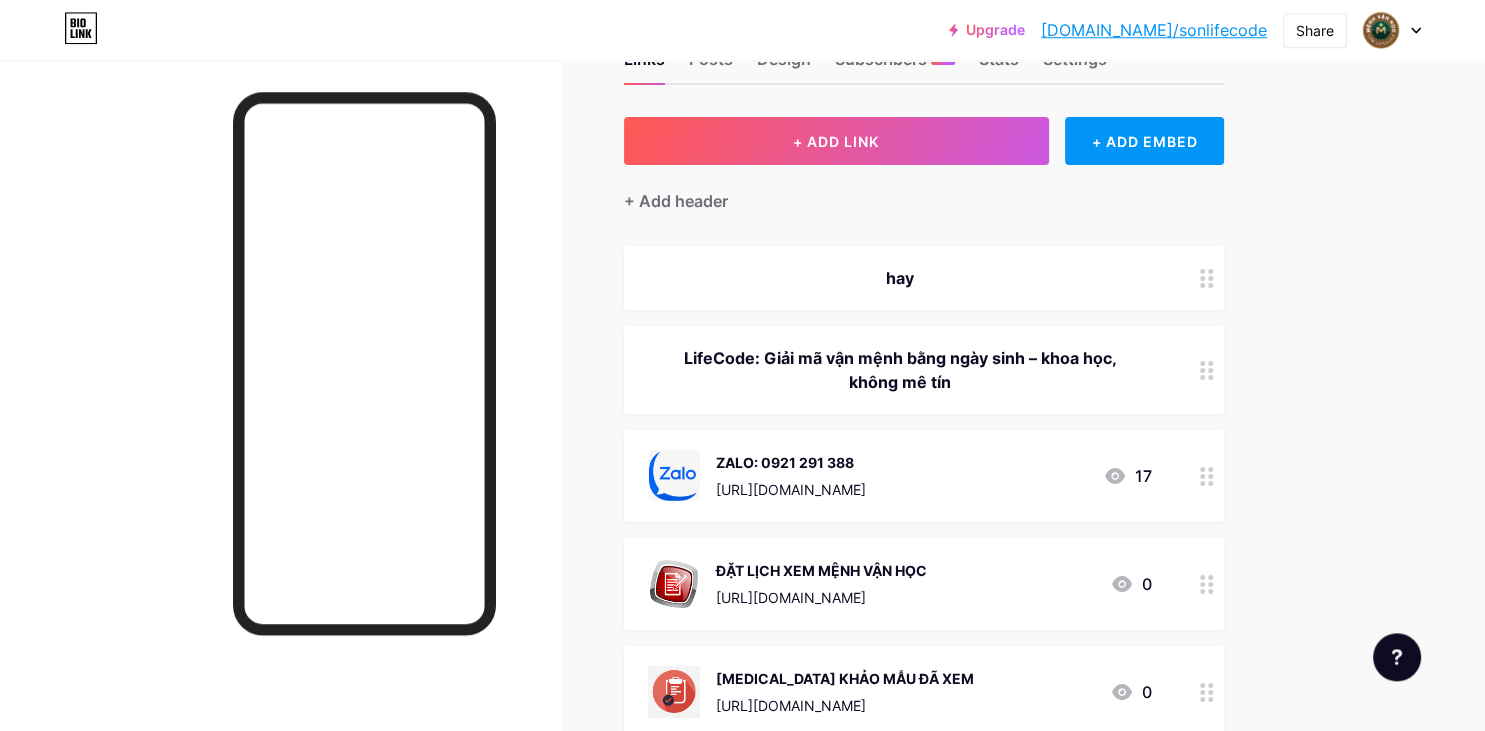scroll, scrollTop: 211, scrollLeft: 0, axis: vertical 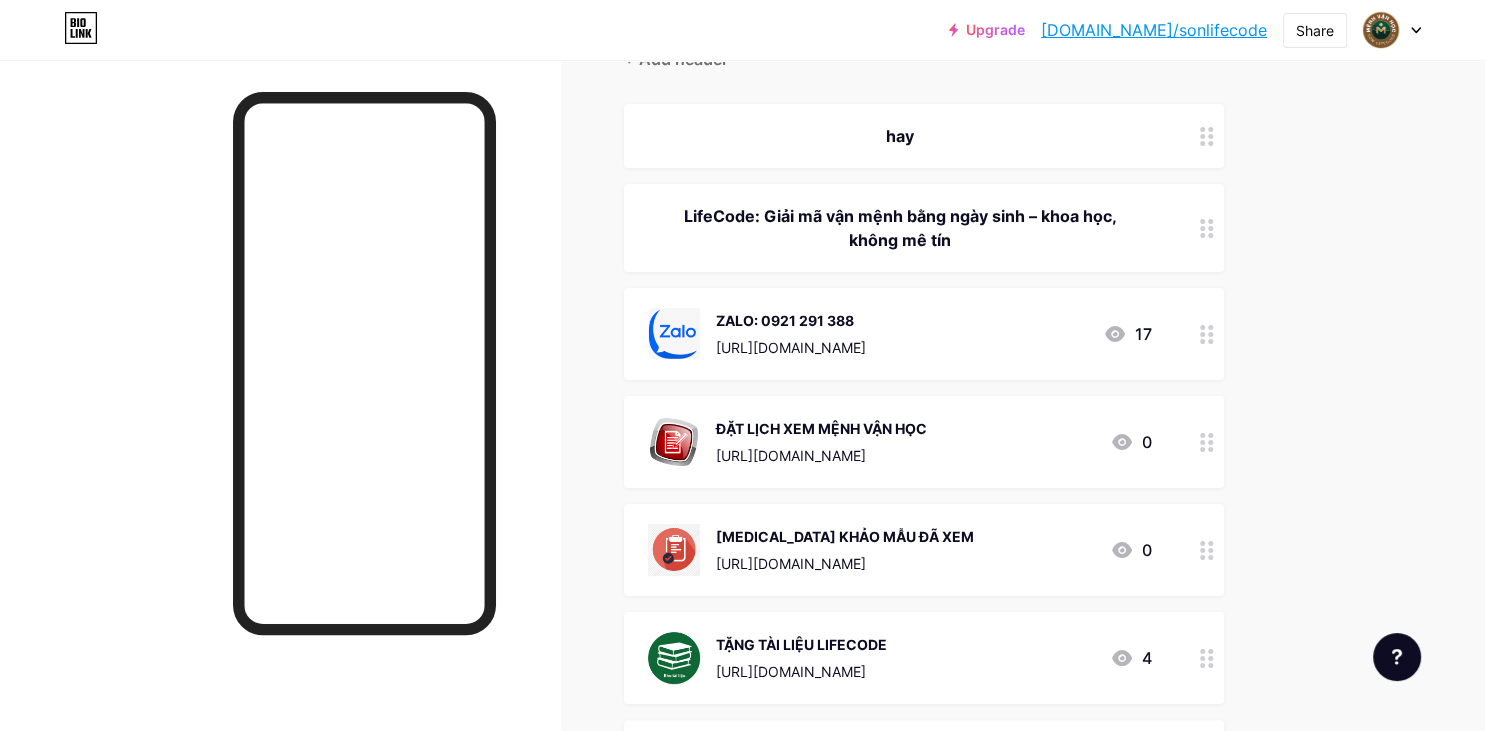 click 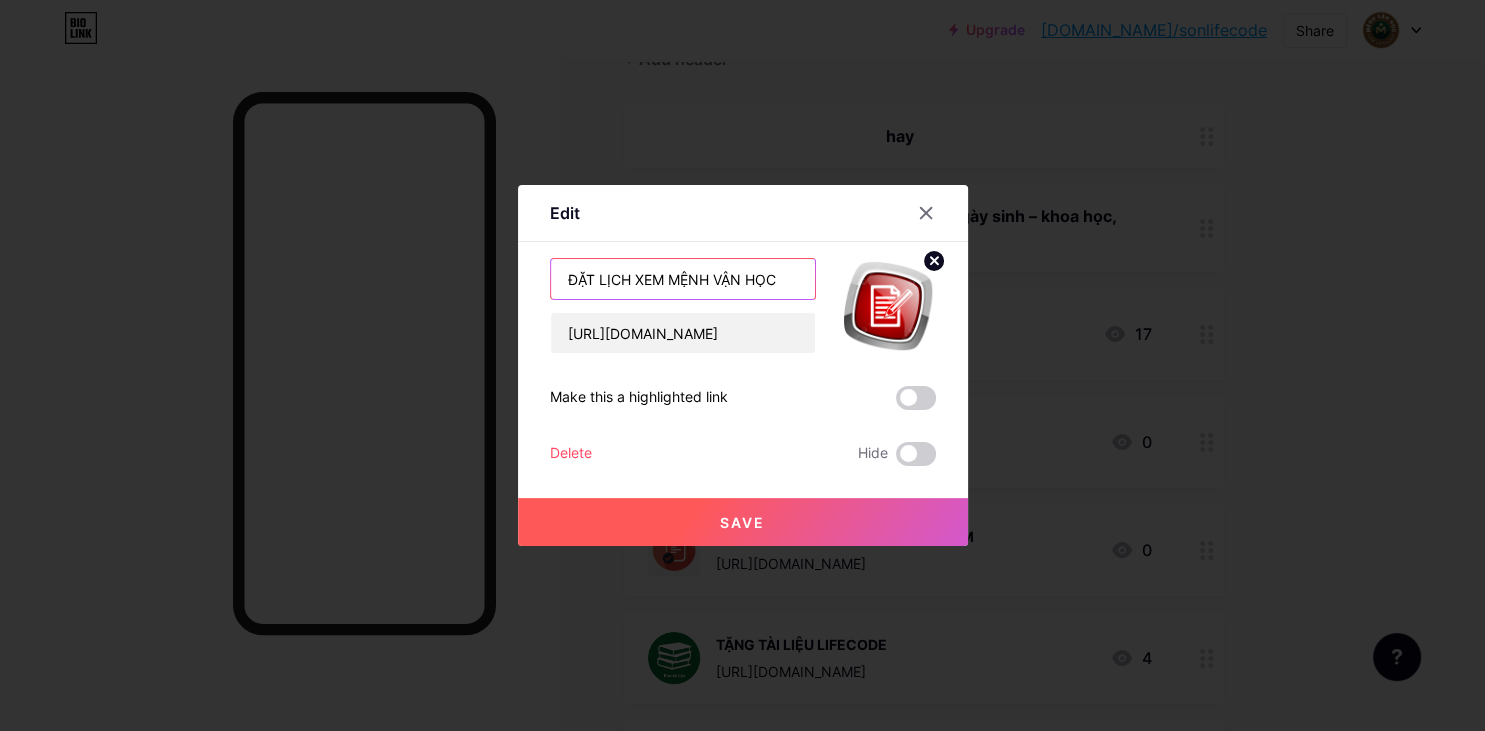 drag, startPoint x: 788, startPoint y: 279, endPoint x: 435, endPoint y: 278, distance: 353.0014 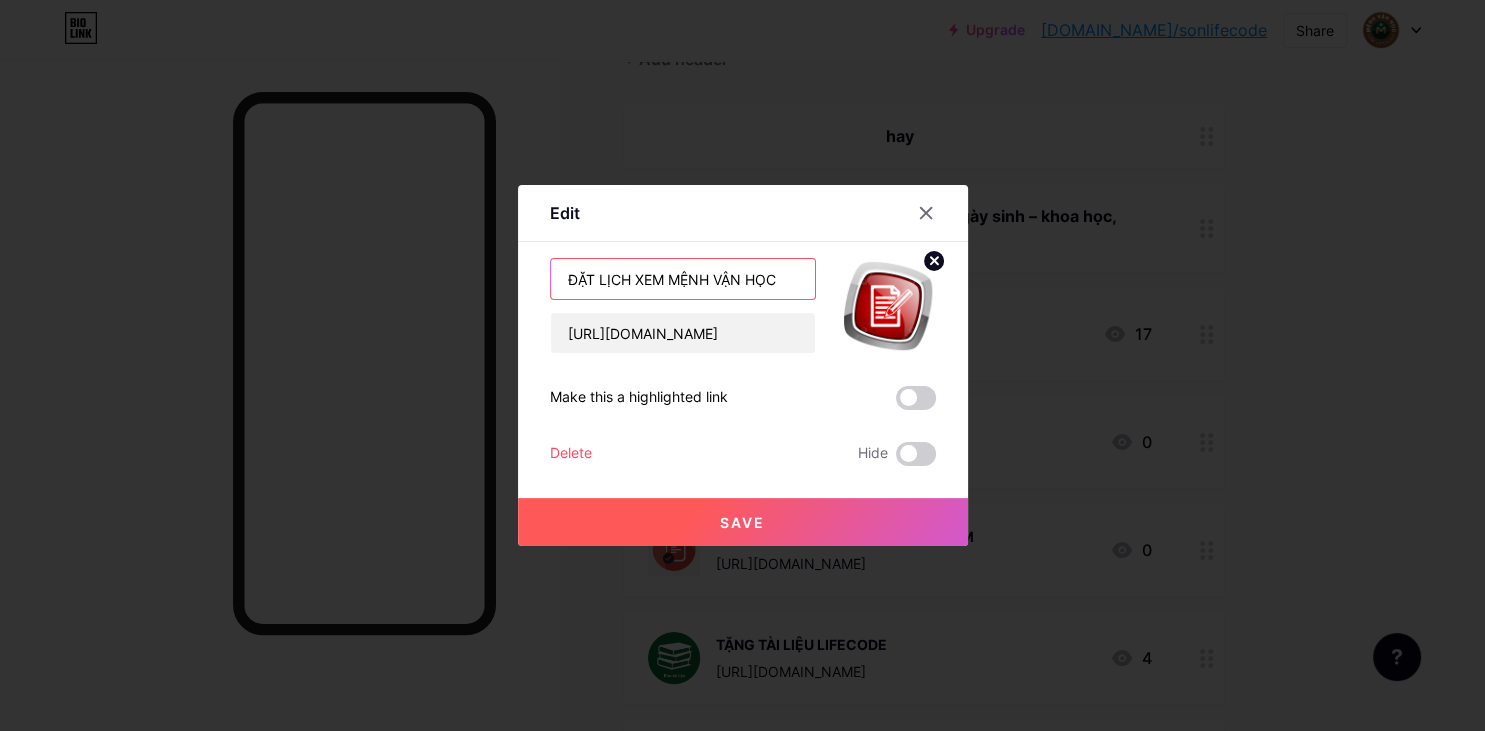 paste on "Phân tích Mệnh vận và [GEOGRAPHIC_DATA] hướng phát triển toàn diện" 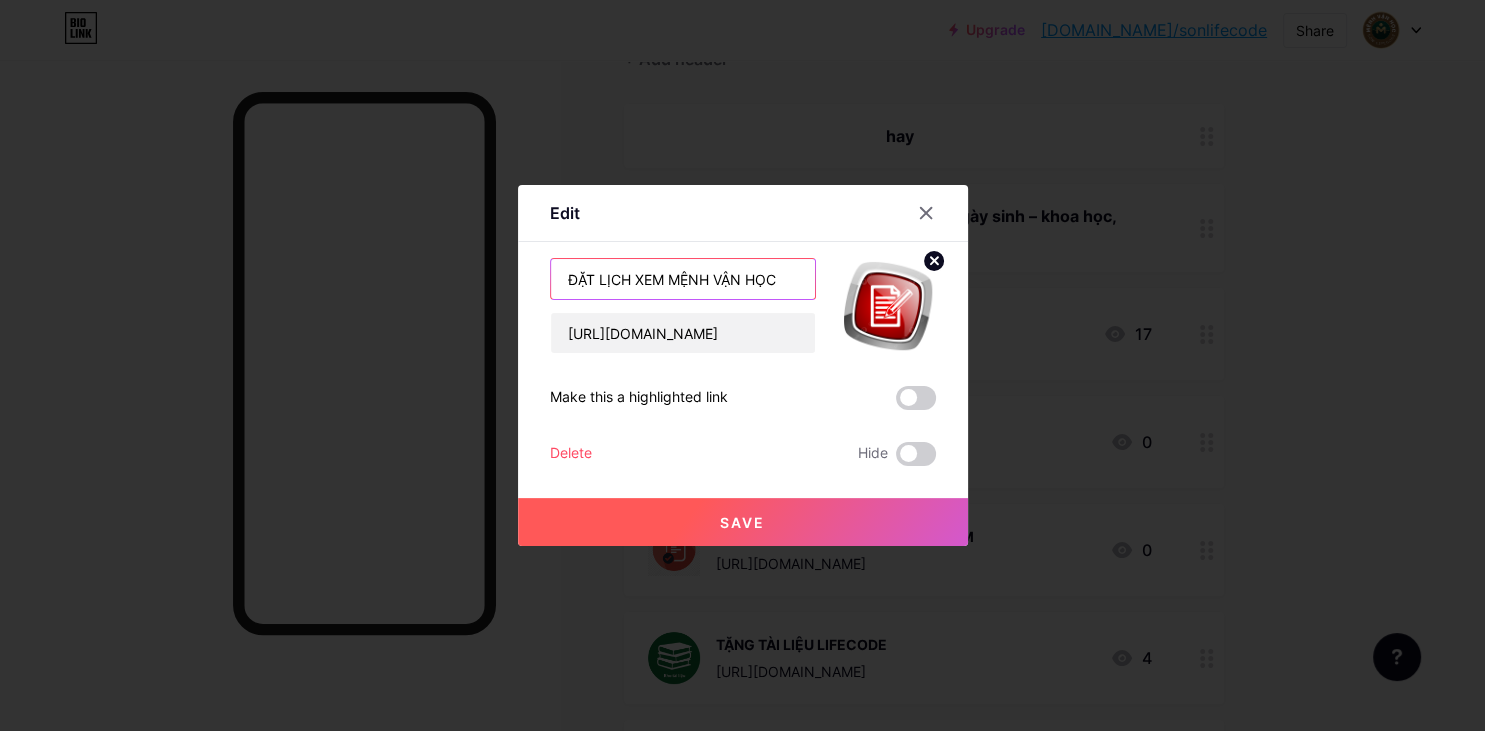 scroll, scrollTop: 0, scrollLeft: 0, axis: both 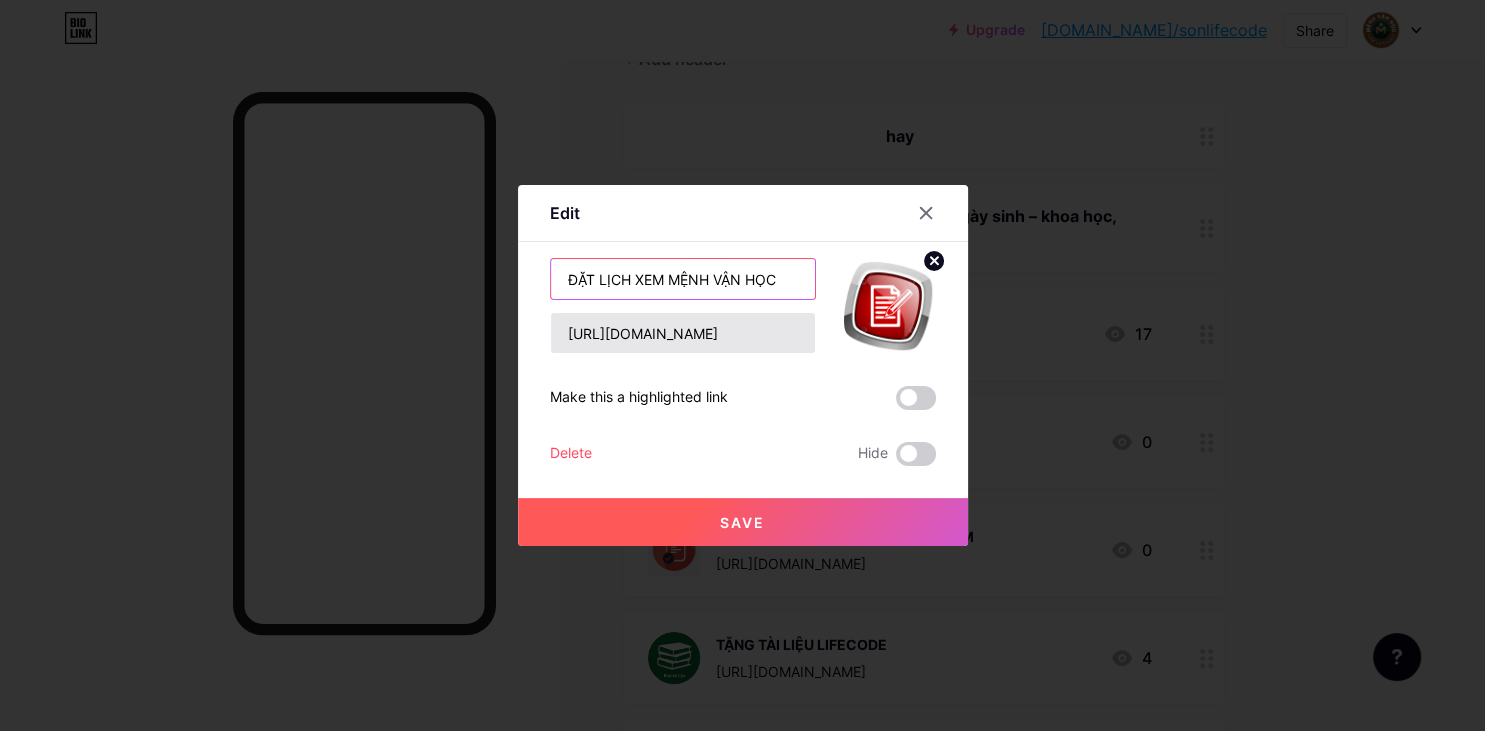 paste on "Phân tích Mệnh vận và [GEOGRAPHIC_DATA] hướng phát triển toàn diện" 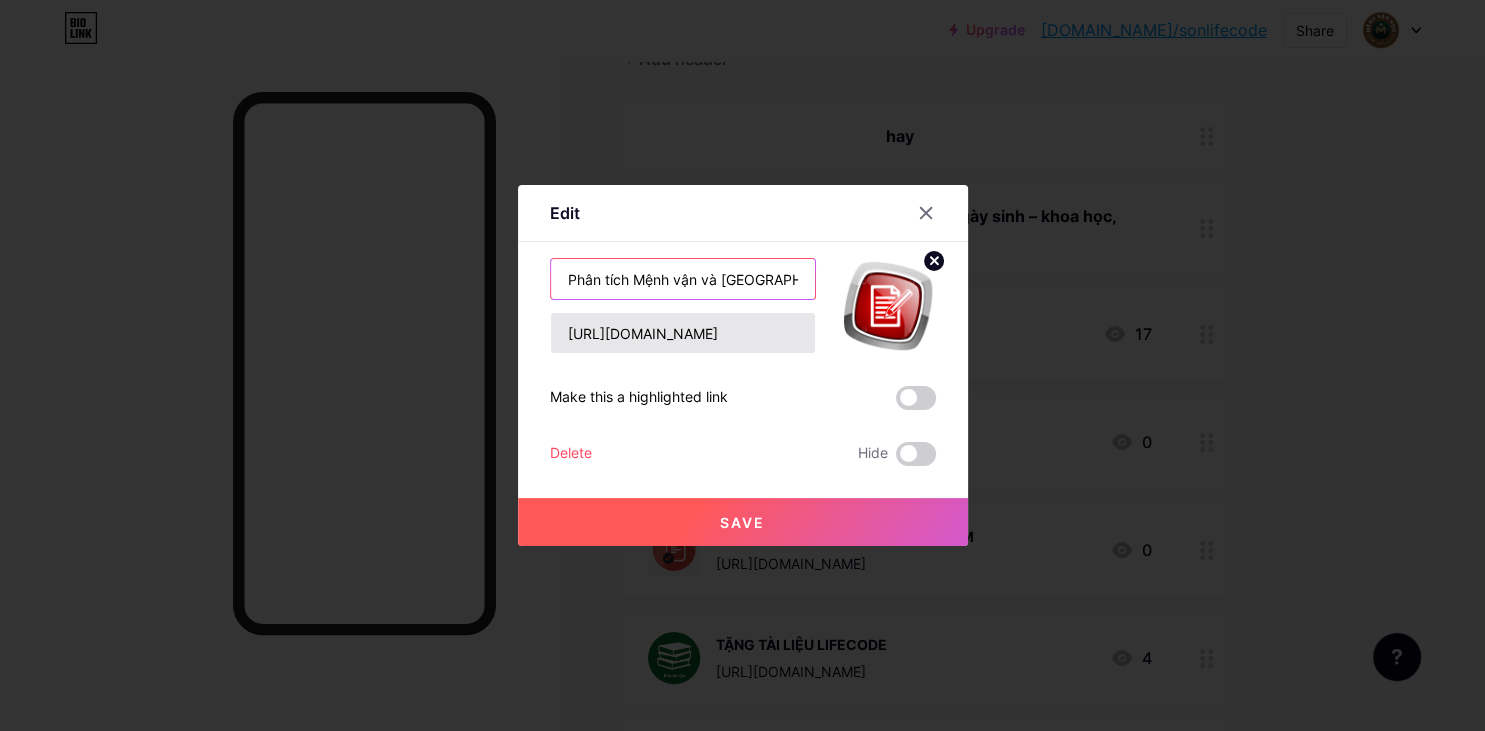scroll, scrollTop: 0, scrollLeft: 132, axis: horizontal 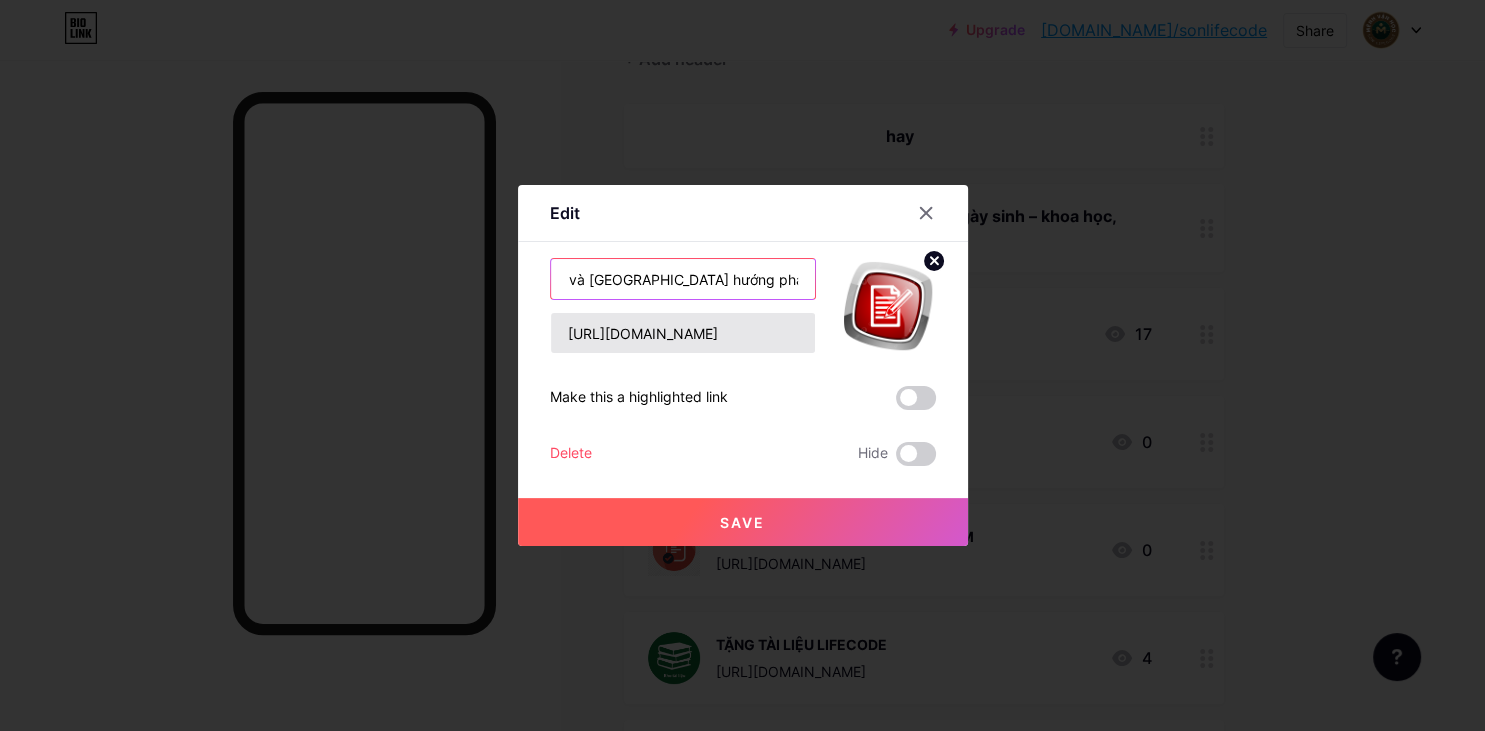 type on "Phân tích Mệnh vận và [GEOGRAPHIC_DATA] hướng phát triển toàn diện" 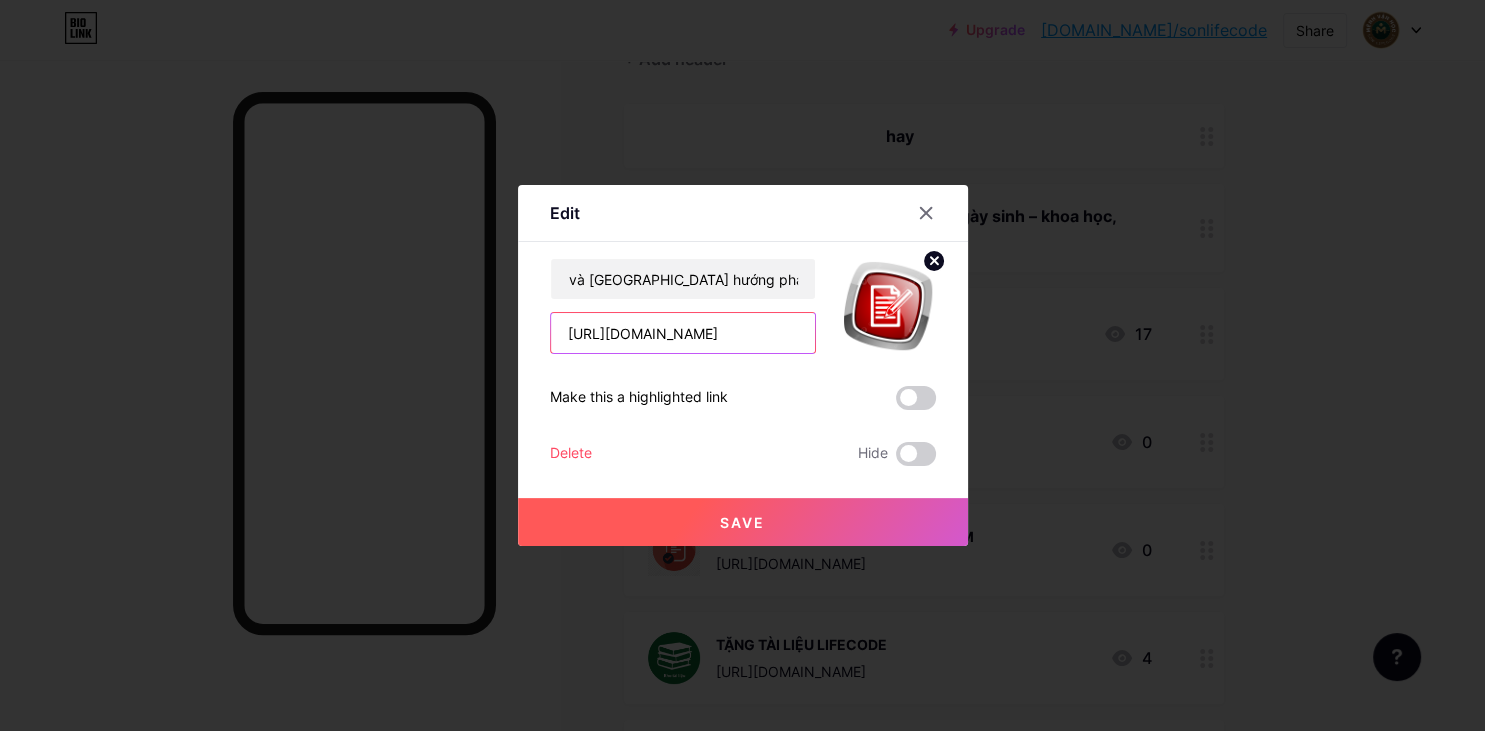 click on "[URL][DOMAIN_NAME]" at bounding box center [683, 333] 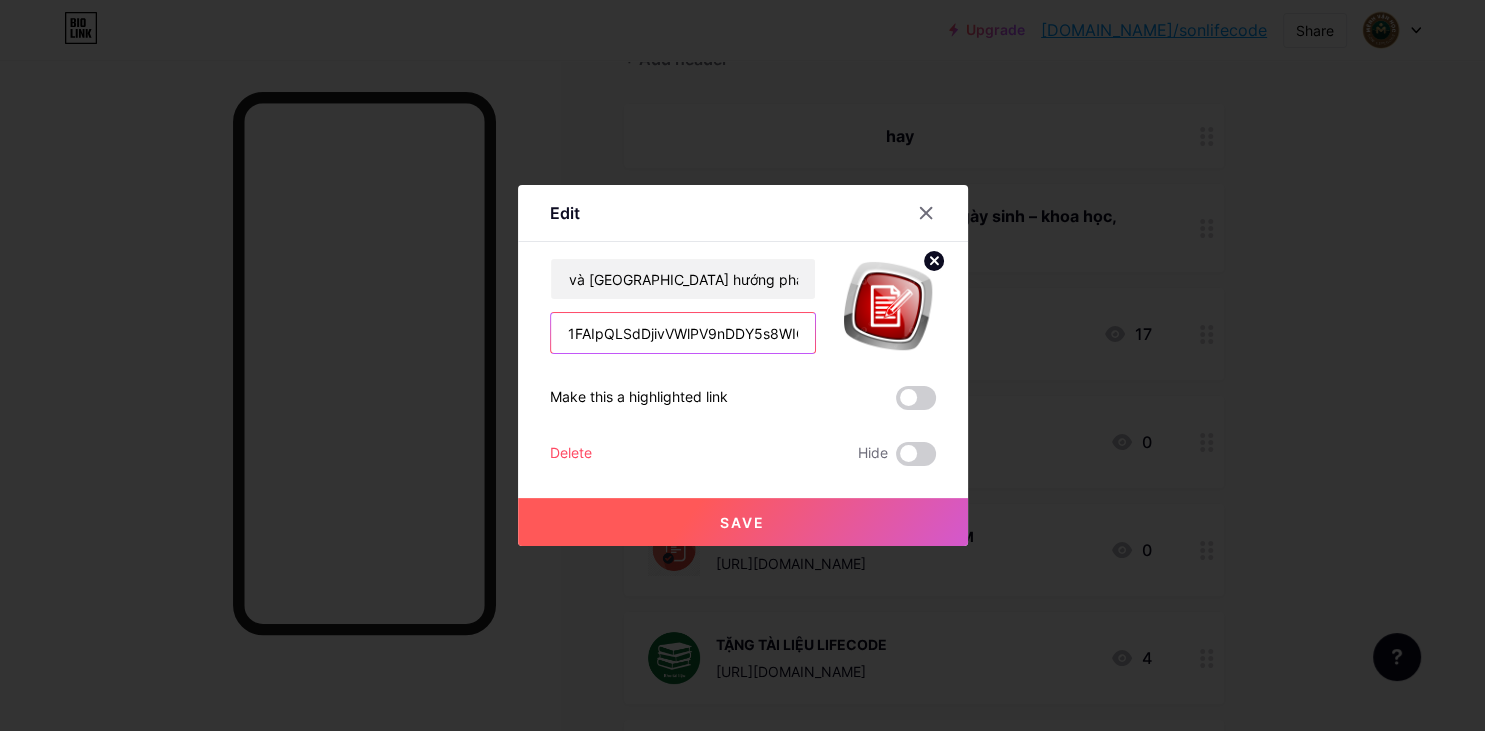 drag, startPoint x: 802, startPoint y: 330, endPoint x: 425, endPoint y: 295, distance: 378.6212 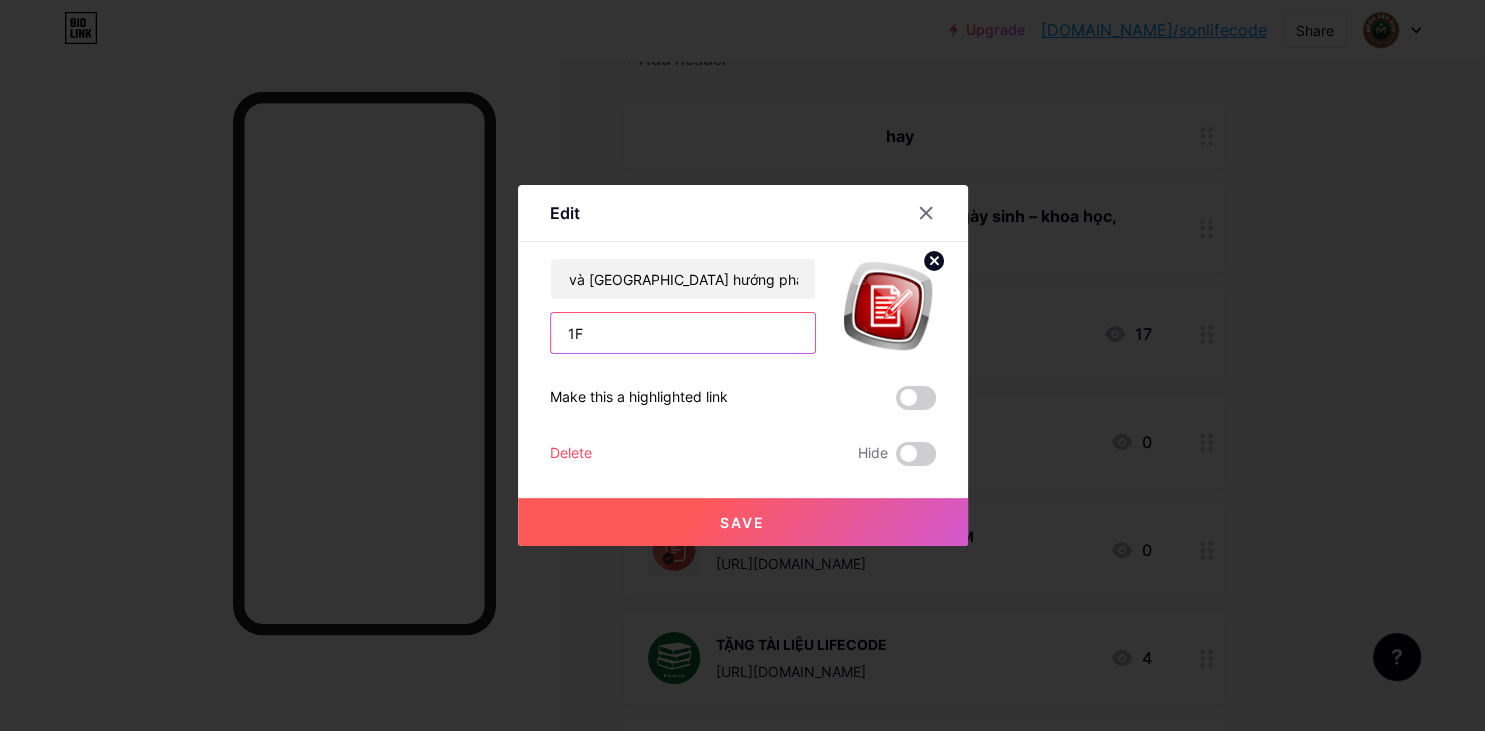 type on "1" 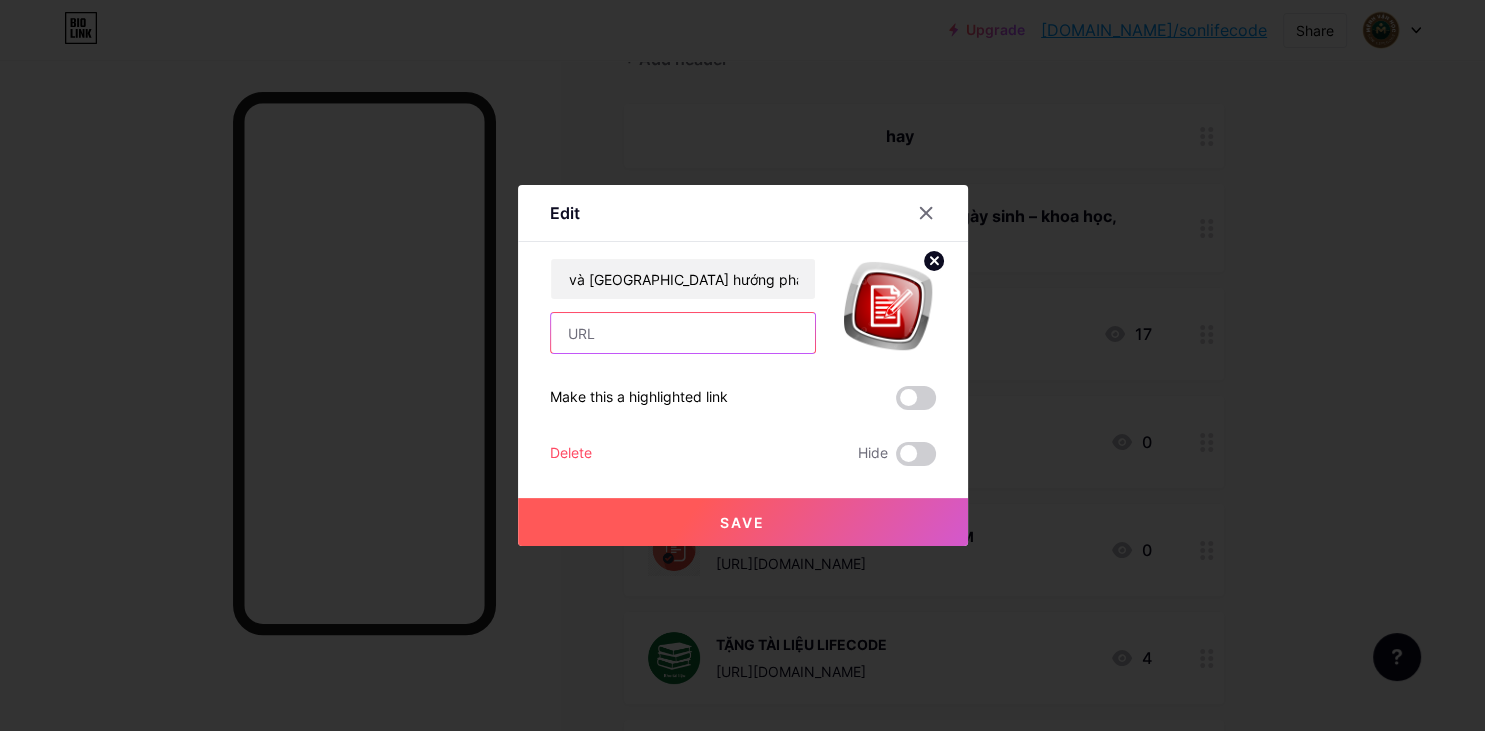 click at bounding box center (683, 333) 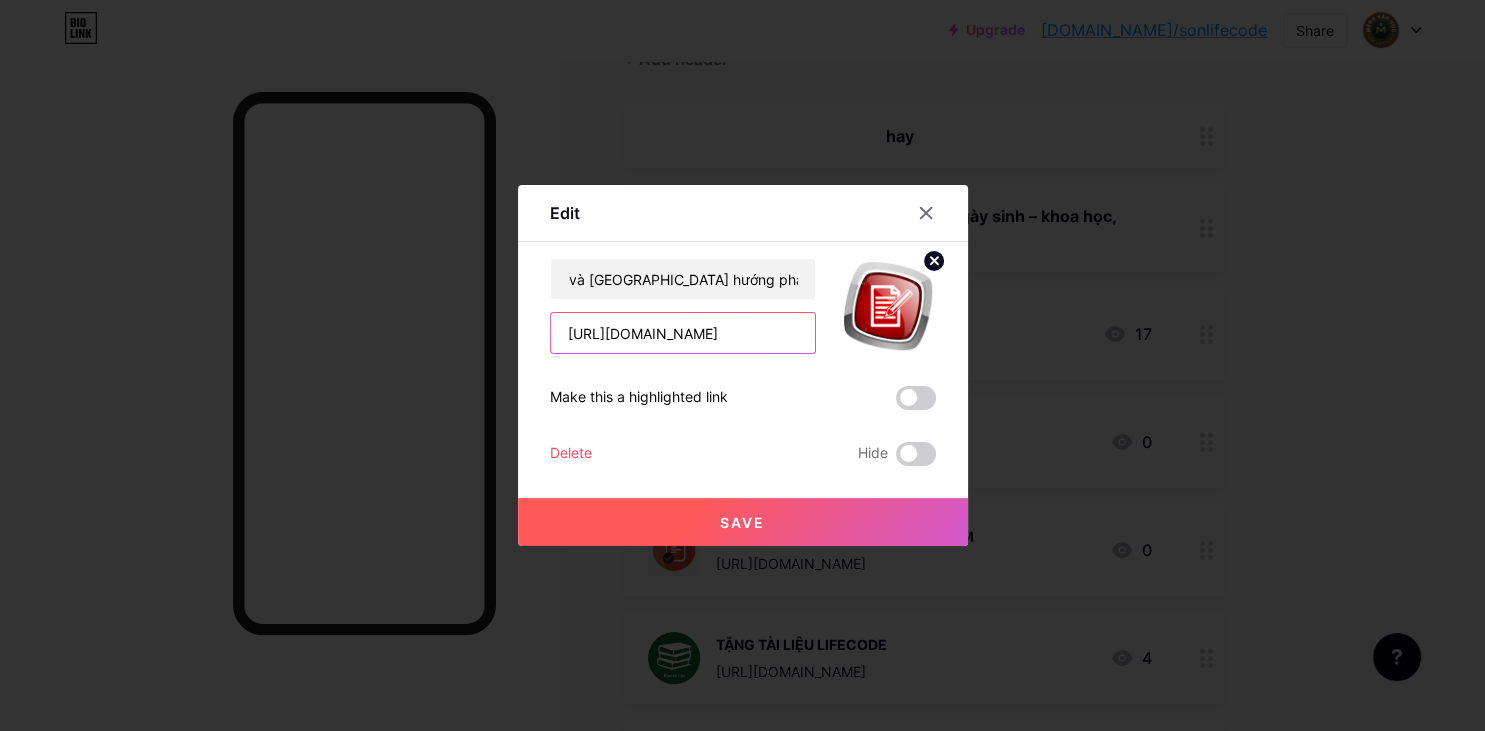 scroll, scrollTop: 0, scrollLeft: 242, axis: horizontal 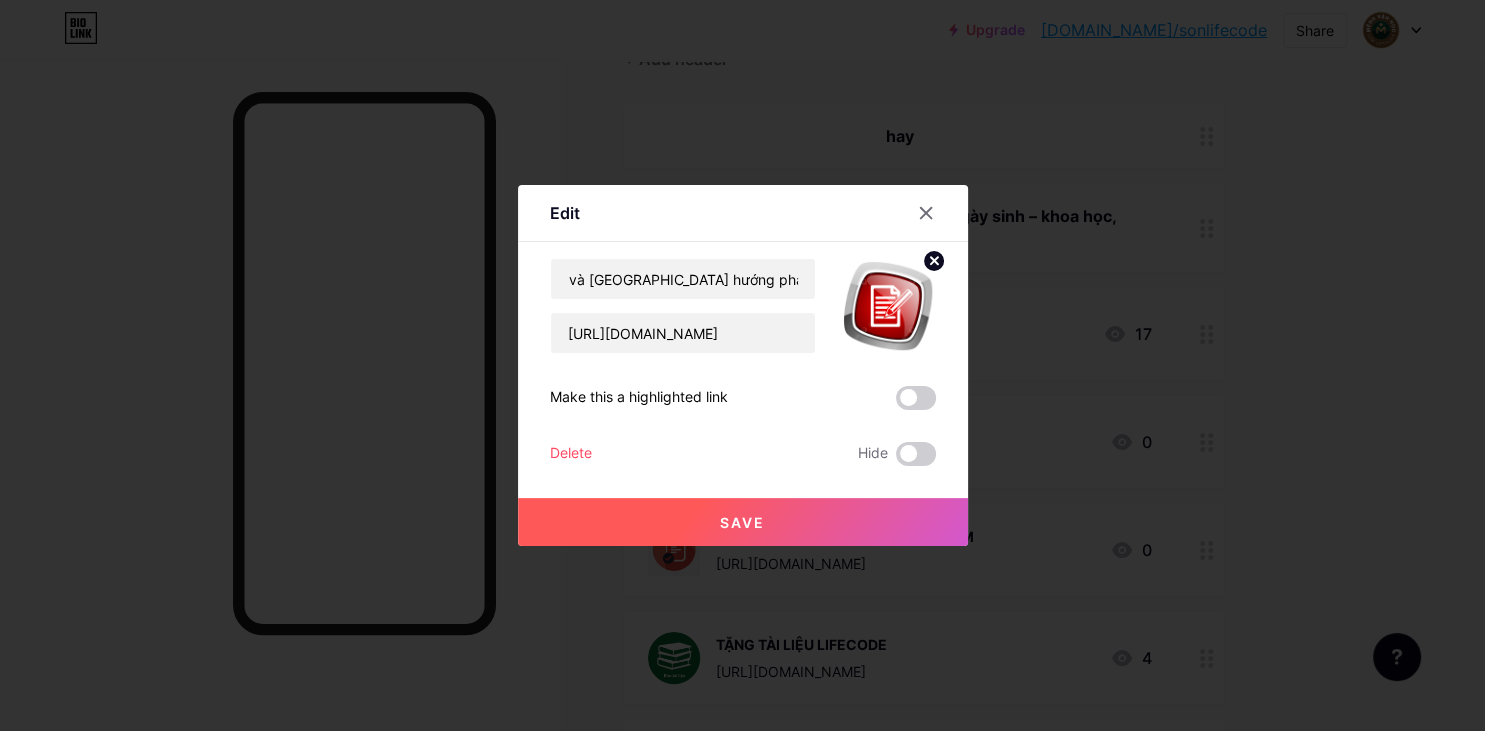 click on "Save" at bounding box center [743, 522] 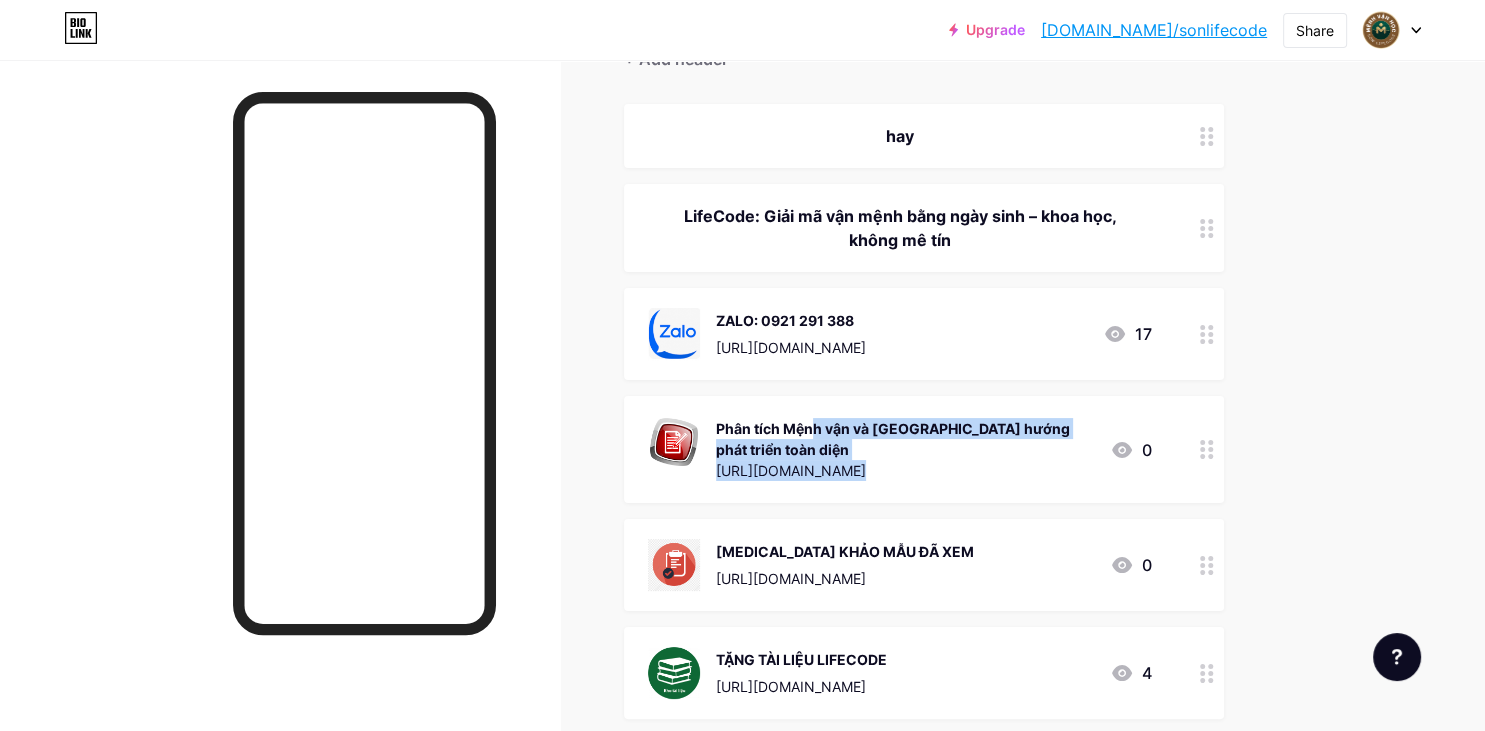 drag, startPoint x: 713, startPoint y: 426, endPoint x: 1126, endPoint y: 422, distance: 413.01938 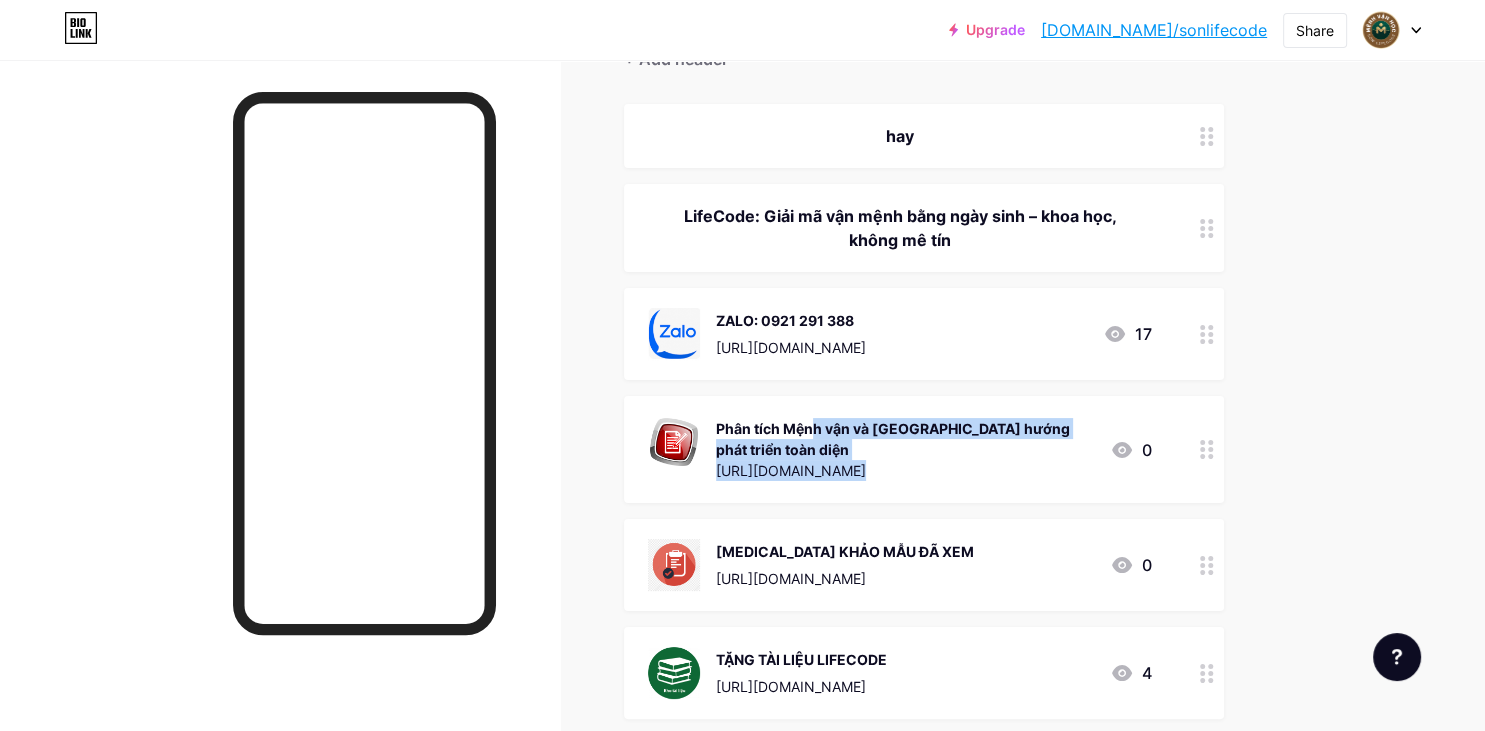 click on "Phân tích Mệnh vận và [GEOGRAPHIC_DATA] hướng phát triển toàn diện
[URL][DOMAIN_NAME]
0" at bounding box center [900, 449] 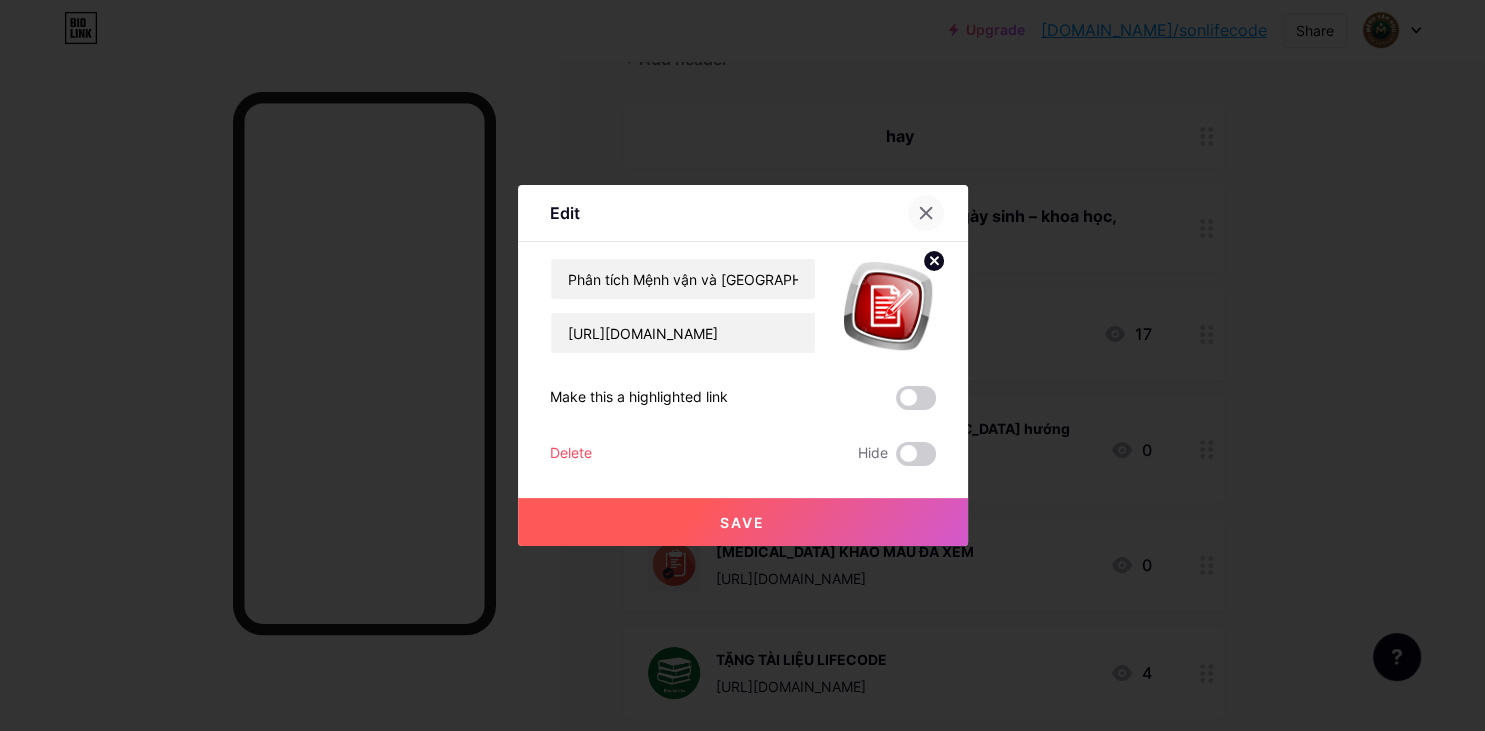 click 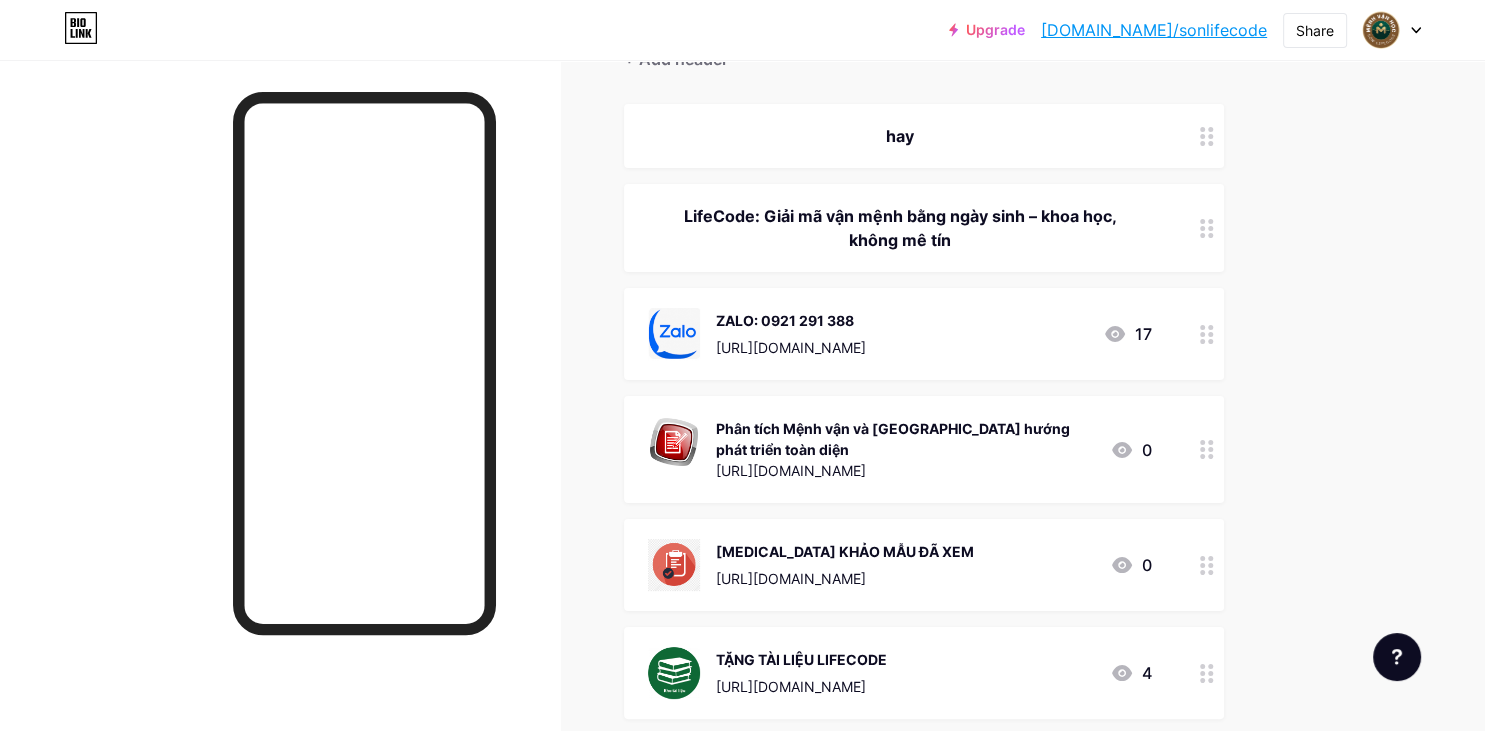 click at bounding box center (1207, 449) 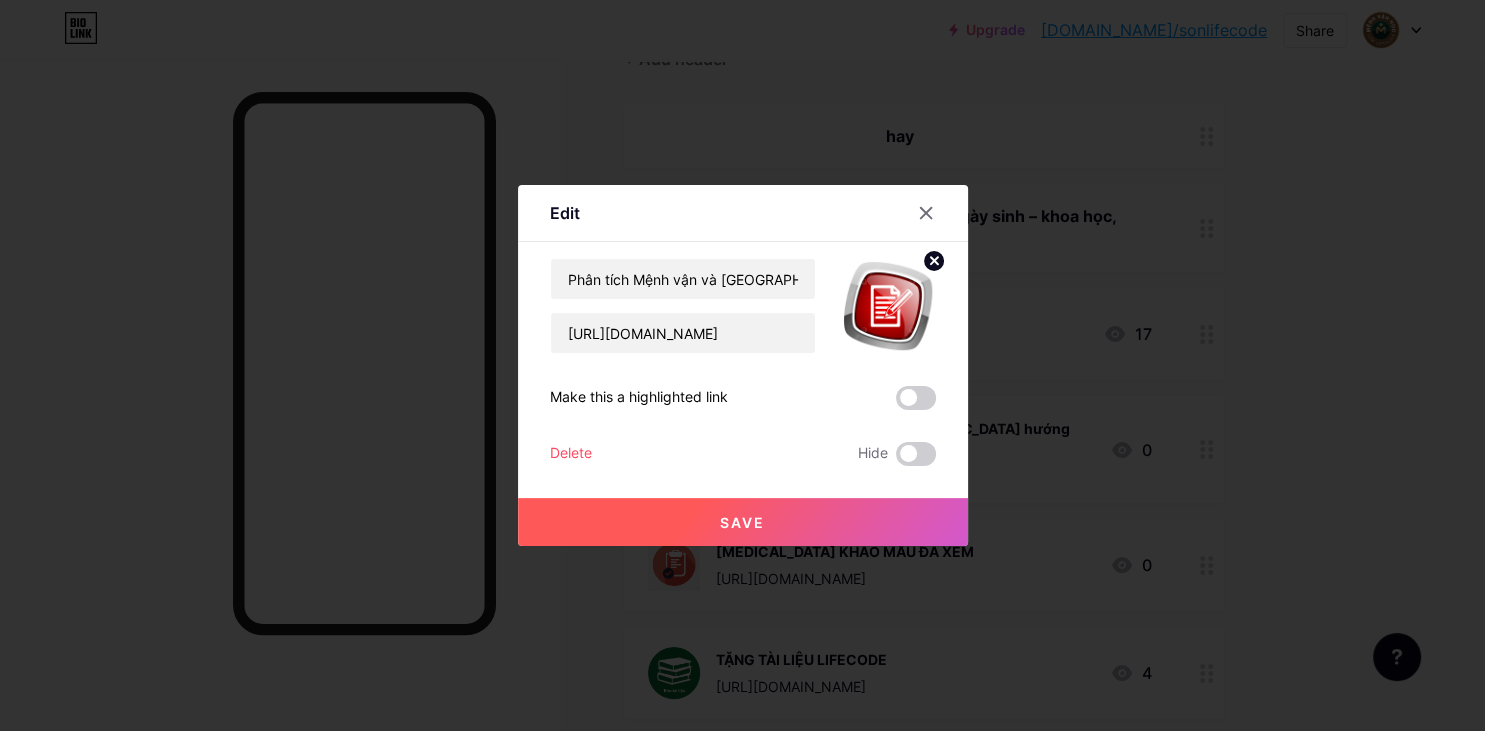 click at bounding box center [742, 365] 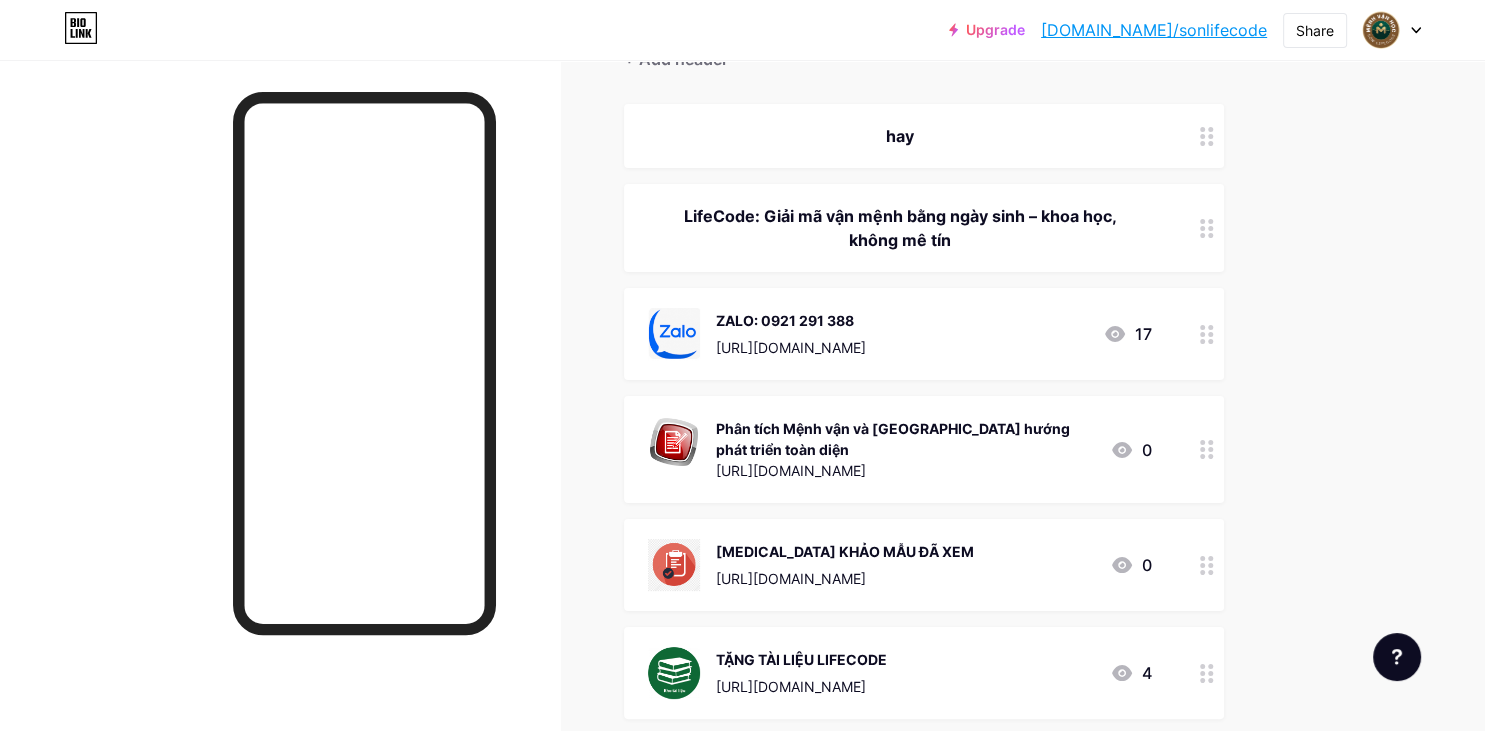 click 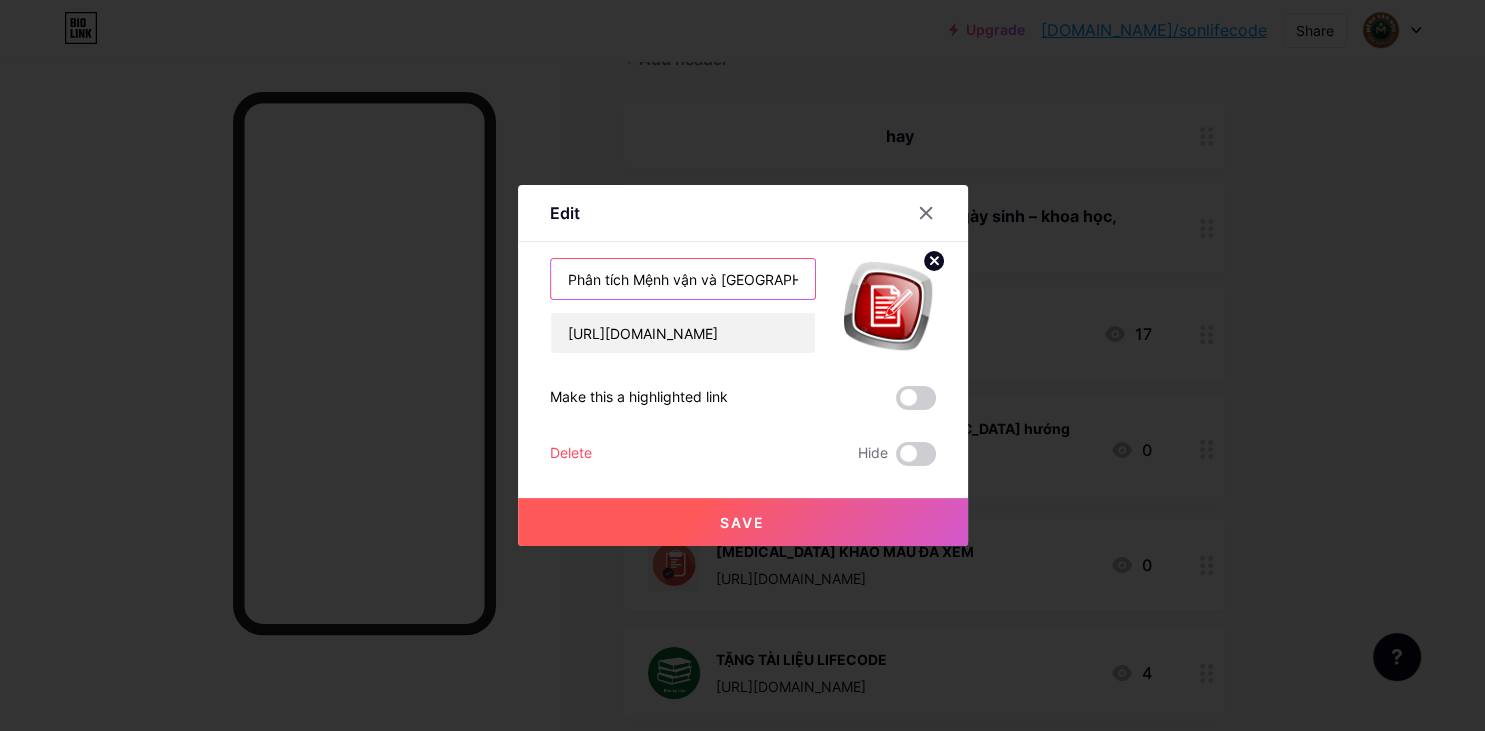 drag, startPoint x: 790, startPoint y: 273, endPoint x: 359, endPoint y: 258, distance: 431.26096 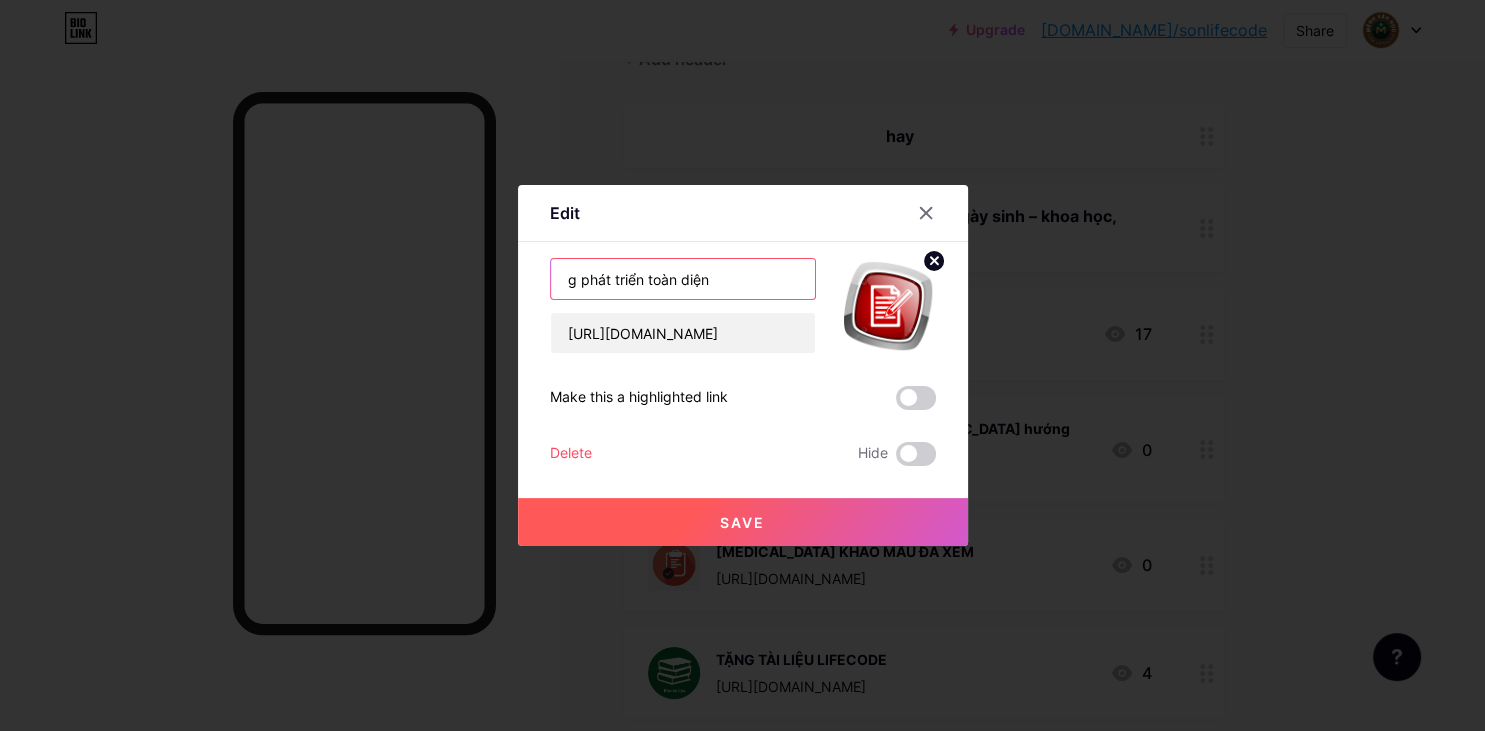 drag, startPoint x: 726, startPoint y: 287, endPoint x: 437, endPoint y: 277, distance: 289.17297 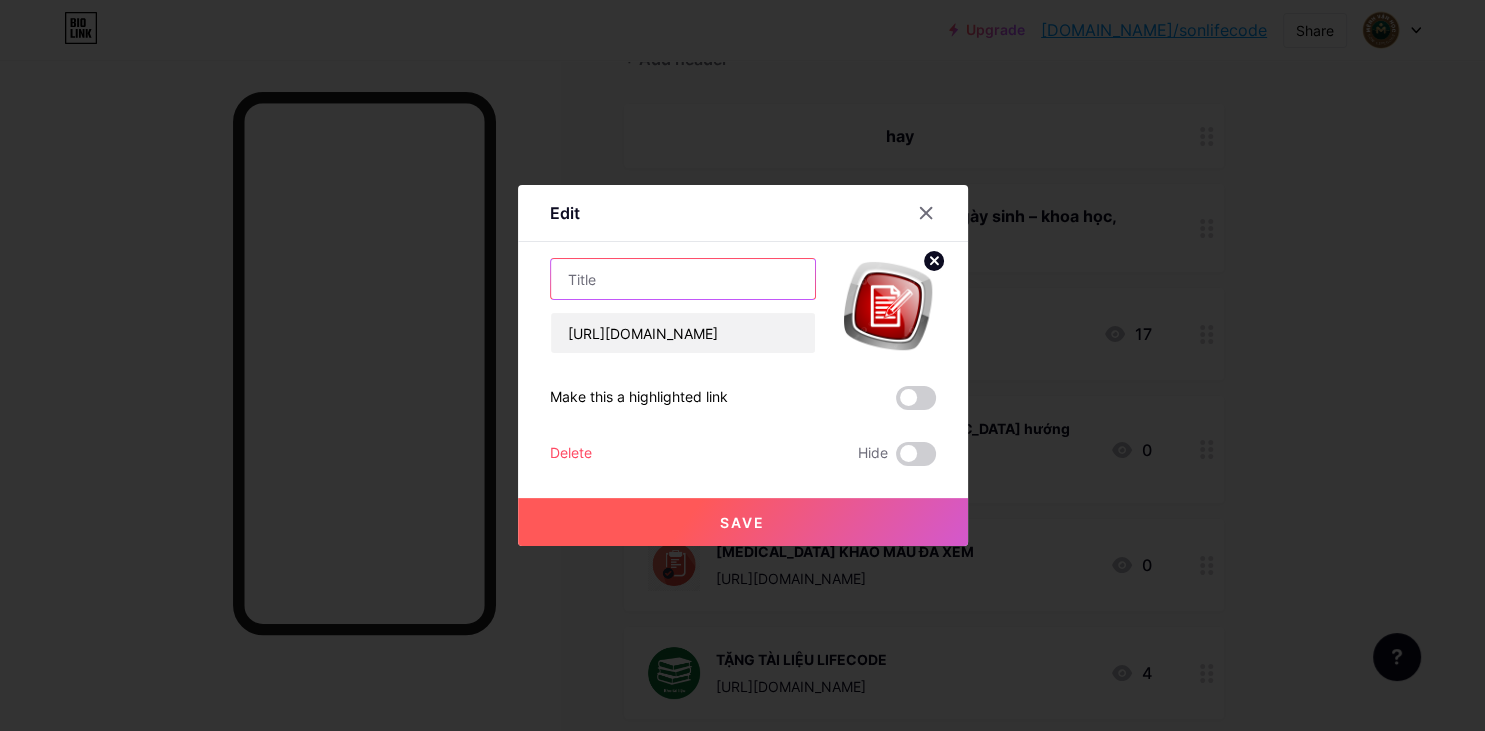 drag, startPoint x: 677, startPoint y: 278, endPoint x: 562, endPoint y: 280, distance: 115.01739 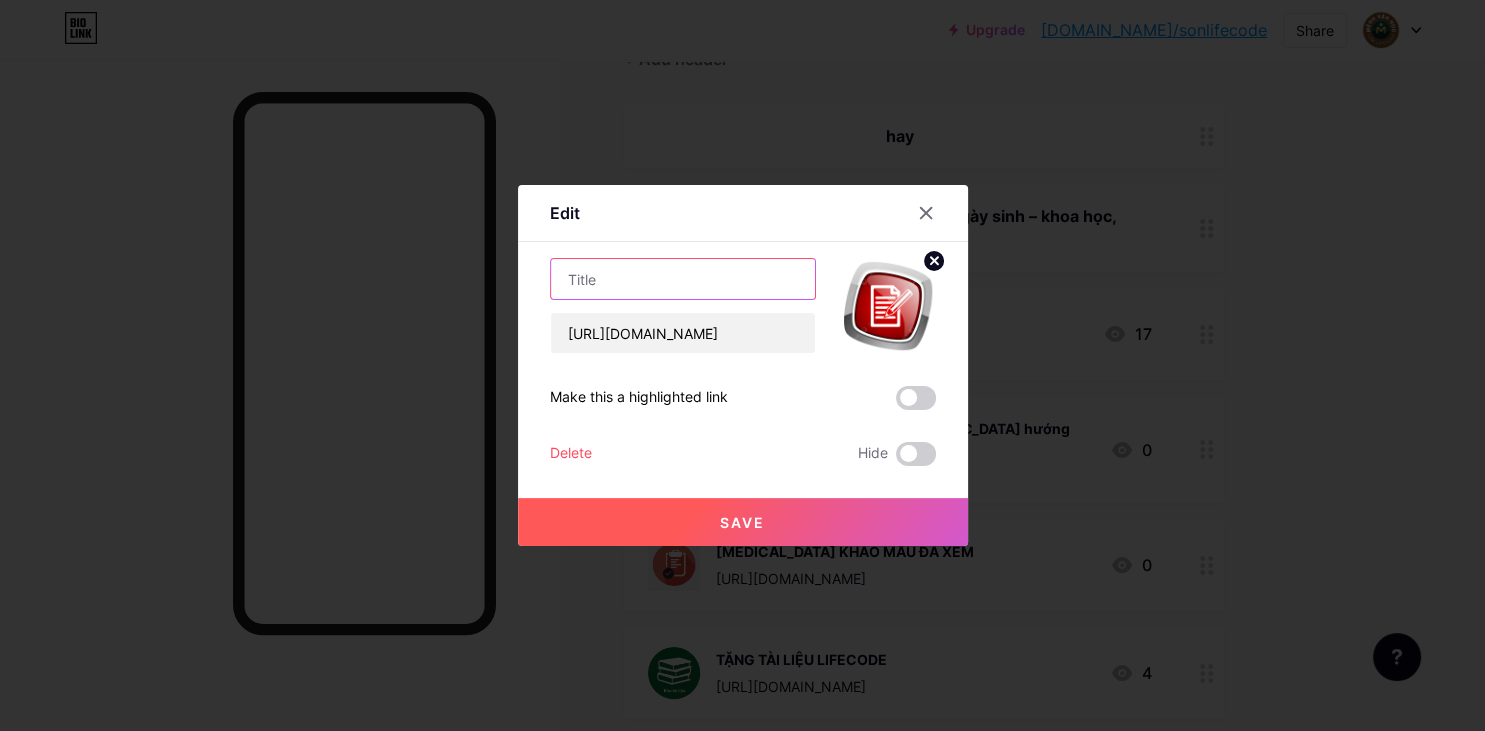 paste on "PHÂN TÍCH MỆNH VẬN VÀ ĐỊNH HƯỚNG PHÁT TRIỂN TOÀN DIỆN" 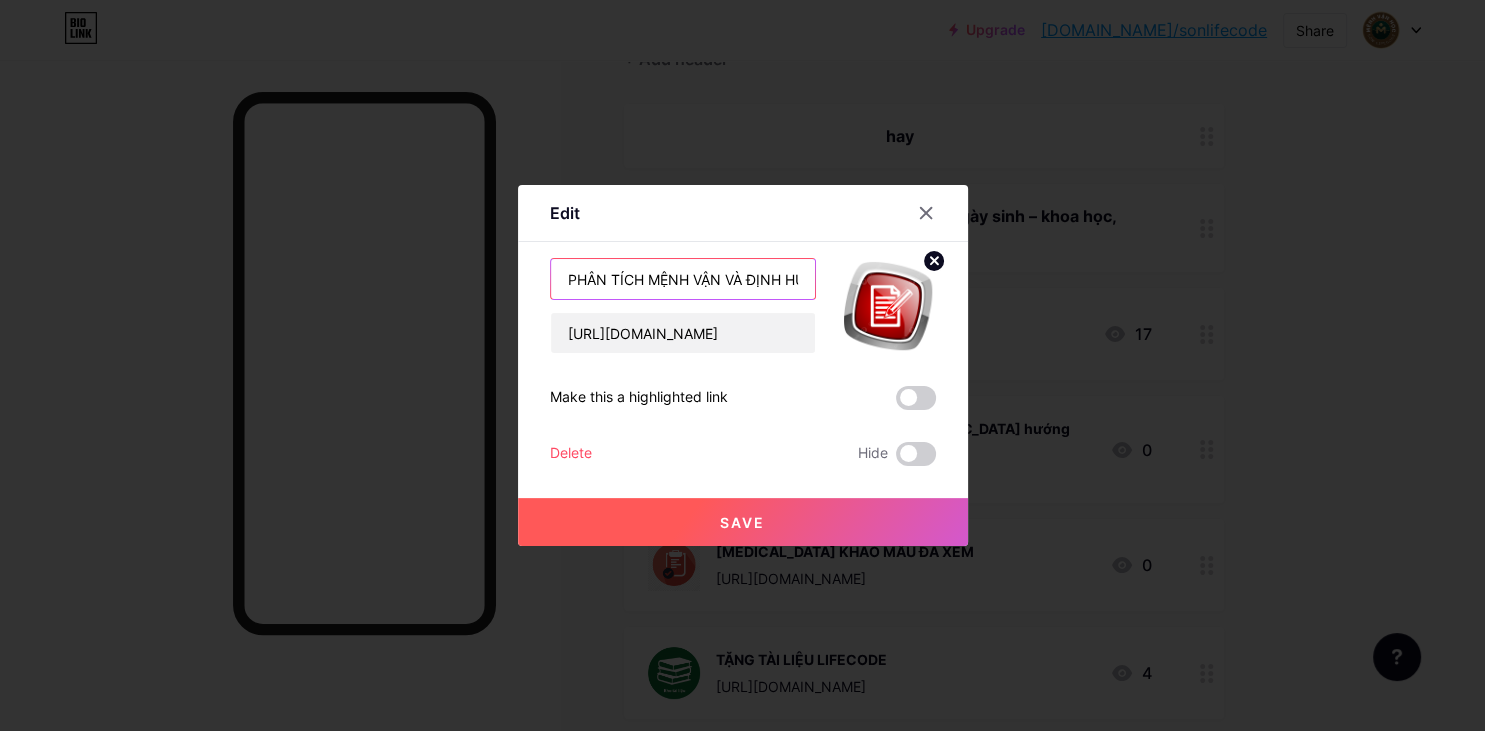 scroll, scrollTop: 0, scrollLeft: 206, axis: horizontal 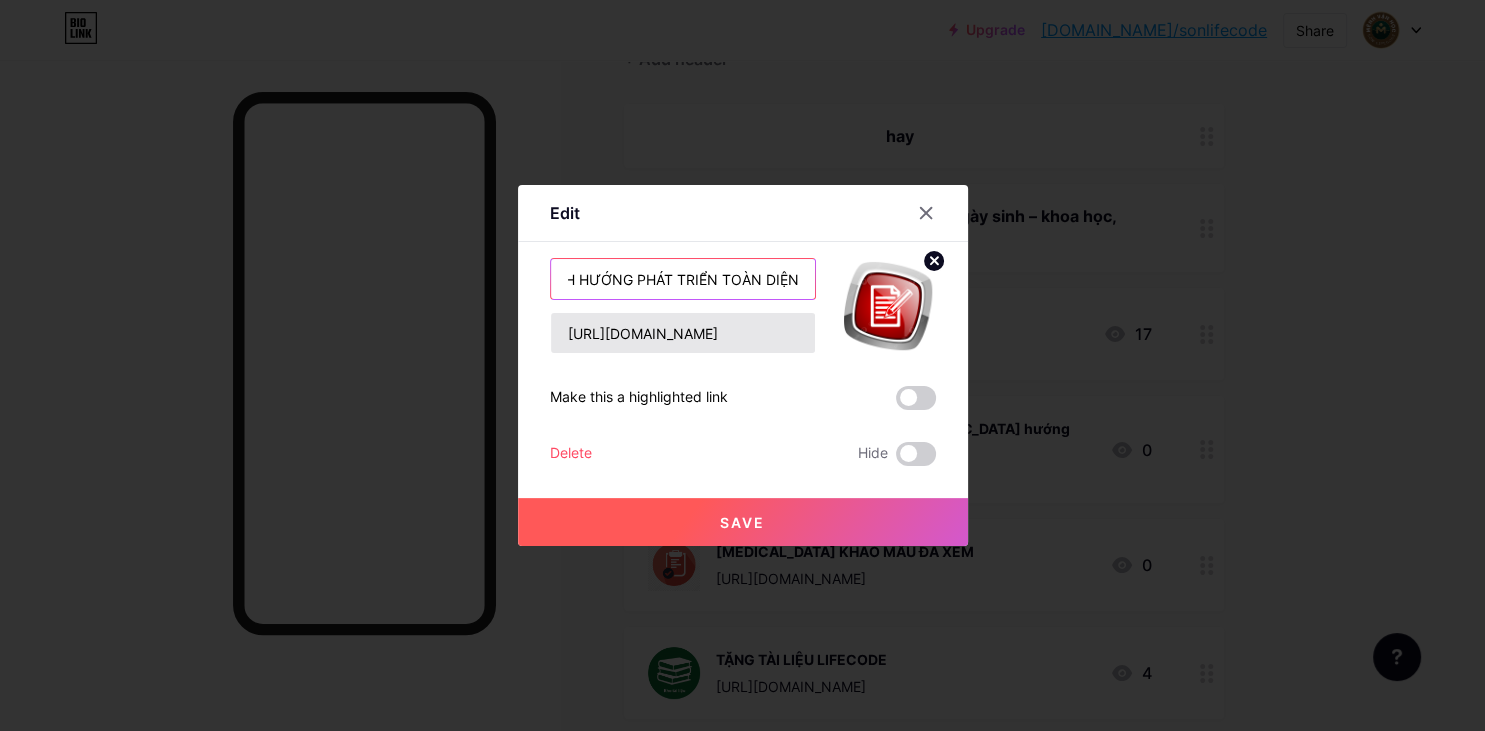 type on "PHÂN TÍCH MỆNH VẬN VÀ ĐỊNH HƯỚNG PHÁT TRIỂN TOÀN DIỆN" 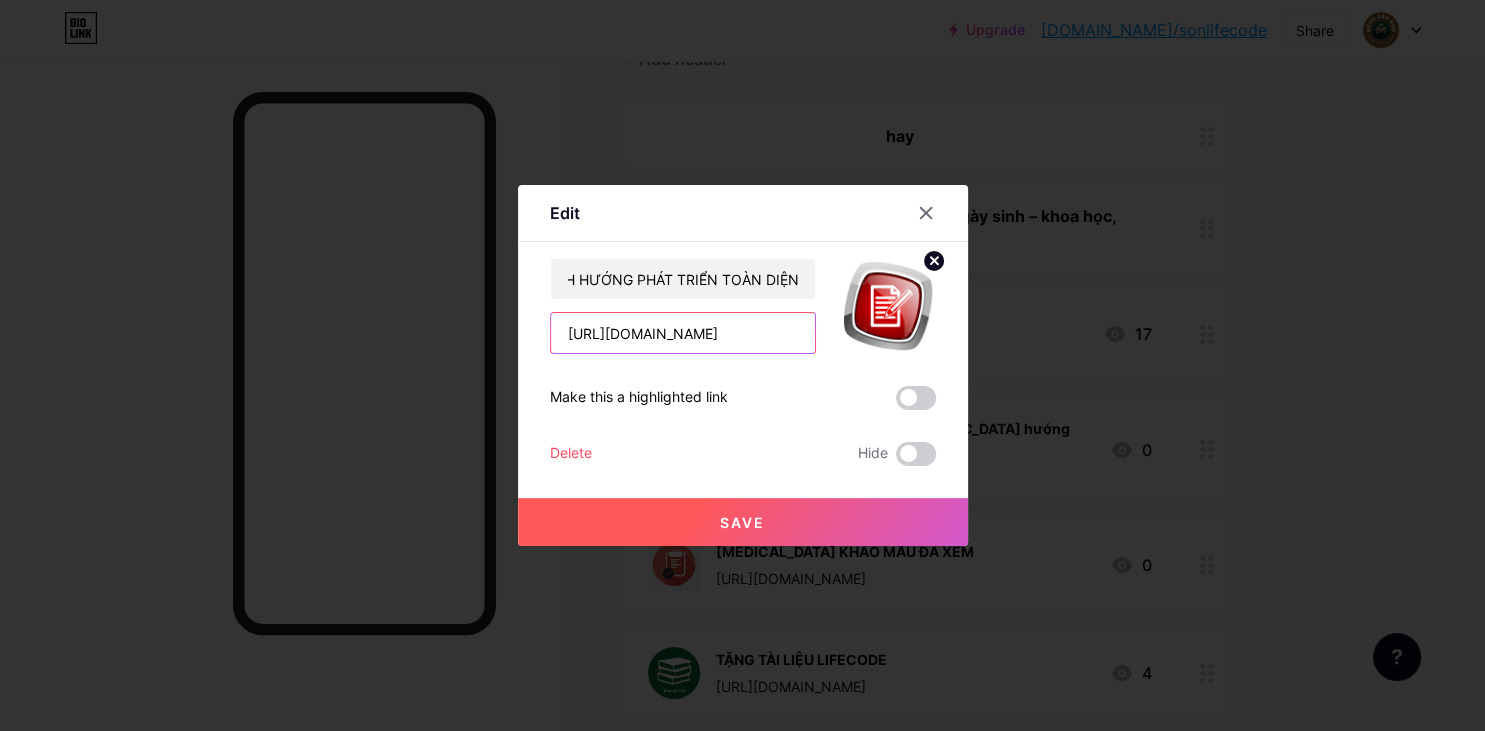 click on "[URL][DOMAIN_NAME]" at bounding box center [683, 333] 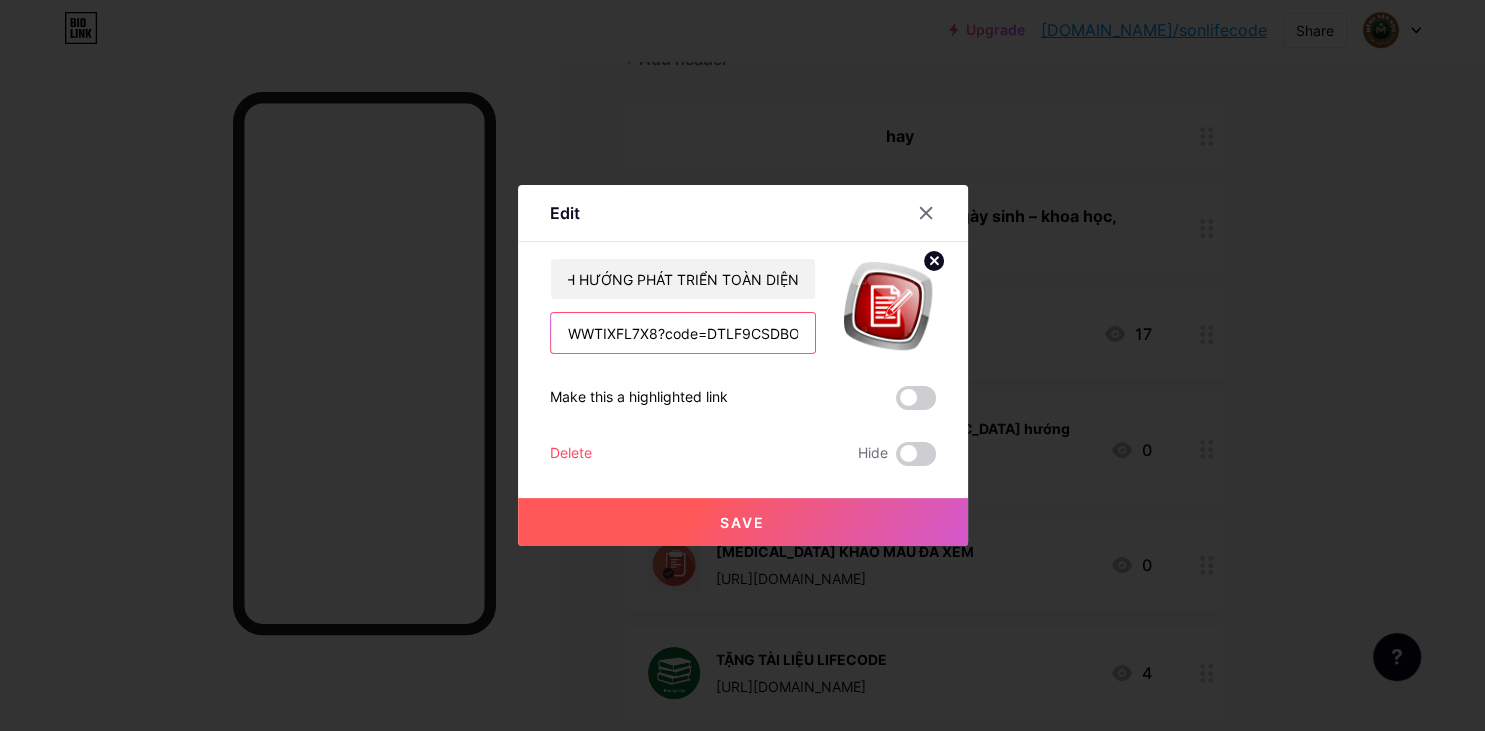 drag, startPoint x: 745, startPoint y: 351, endPoint x: 486, endPoint y: 346, distance: 259.04825 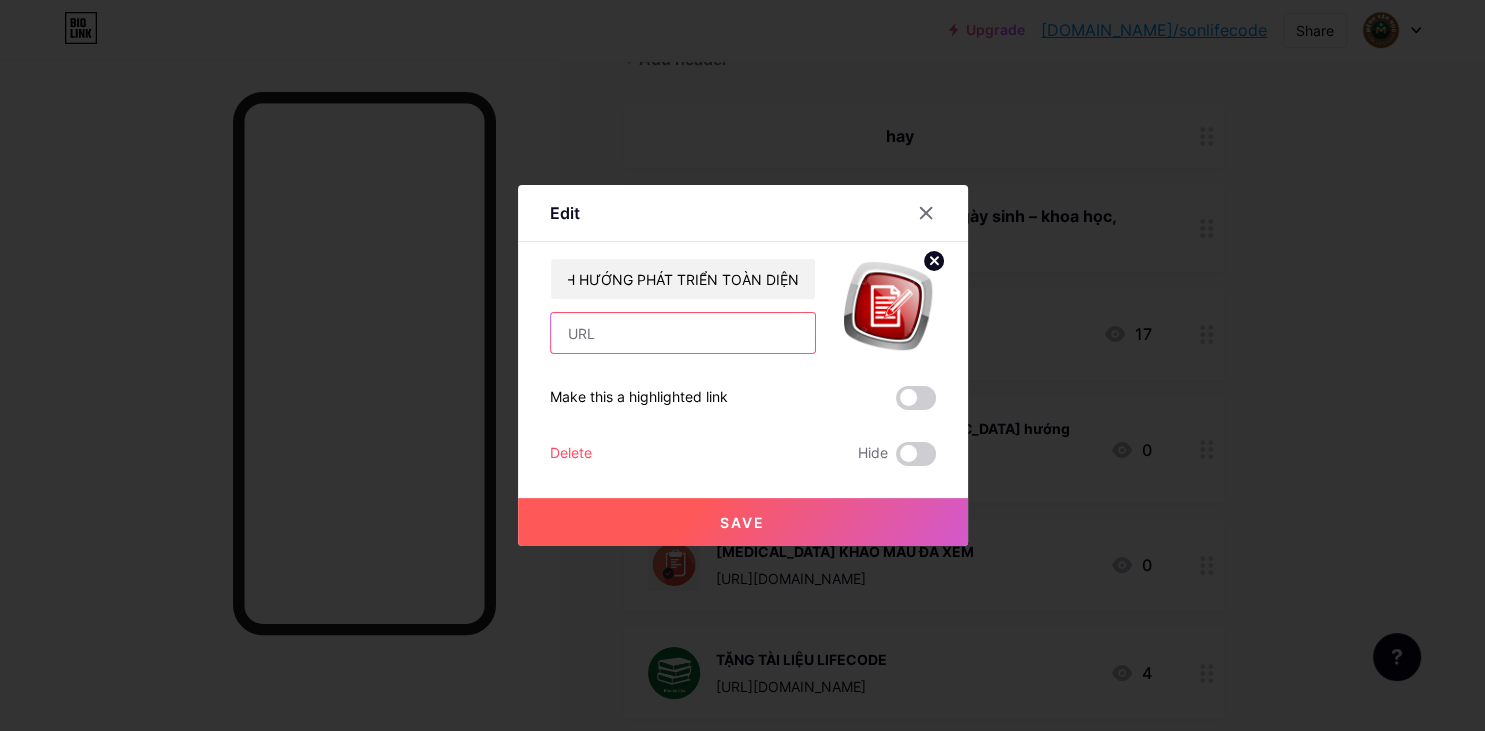 click at bounding box center (683, 333) 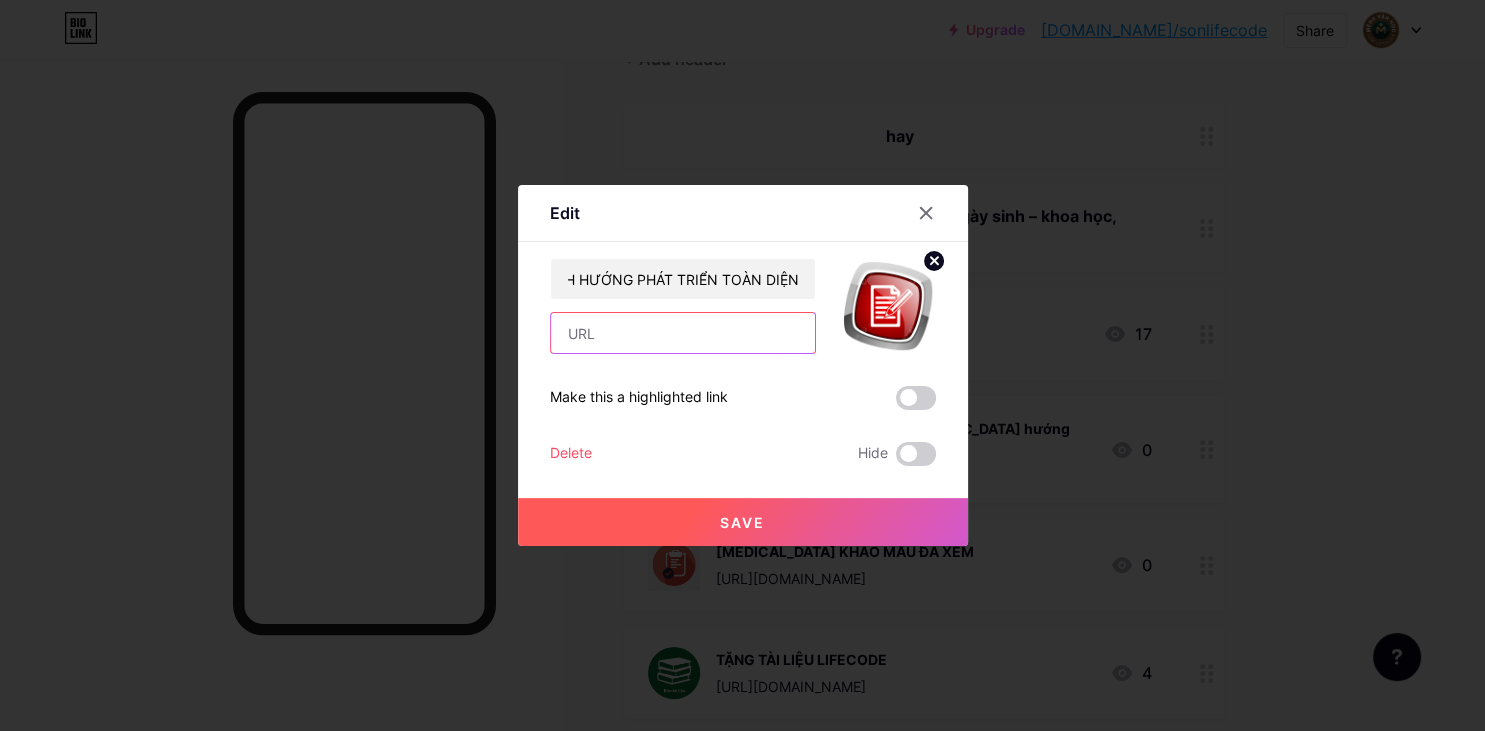 paste on "[URL][DOMAIN_NAME]" 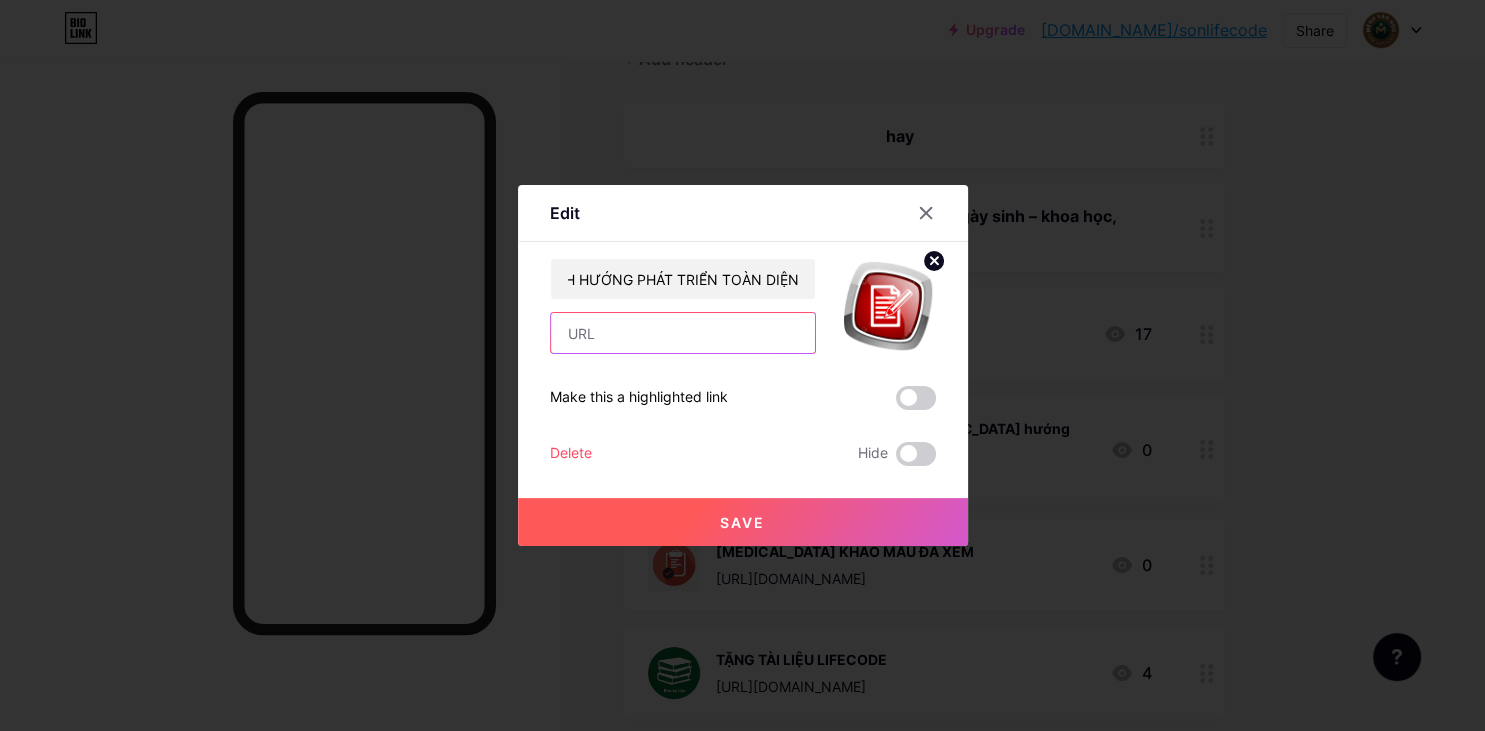 type on "[URL][DOMAIN_NAME]" 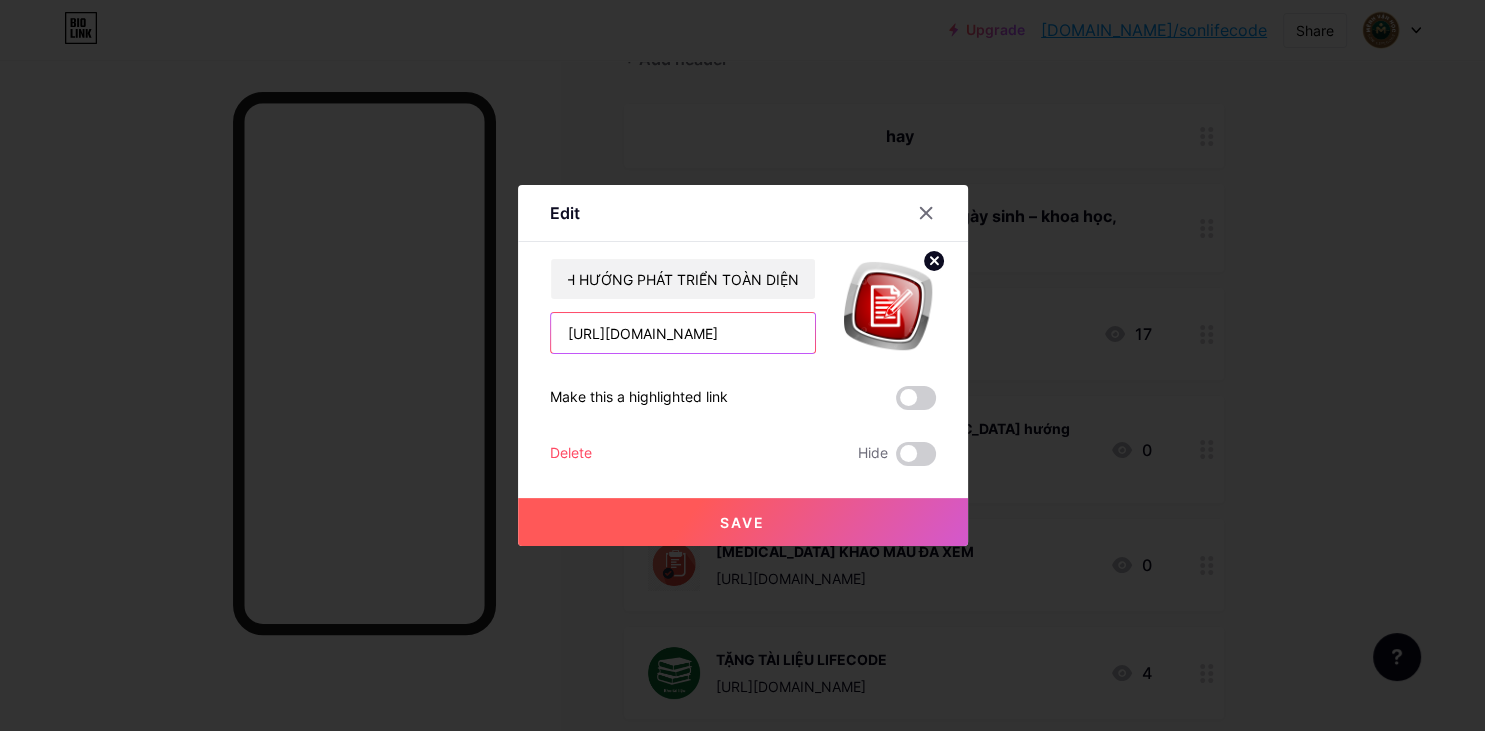 scroll, scrollTop: 0, scrollLeft: 242, axis: horizontal 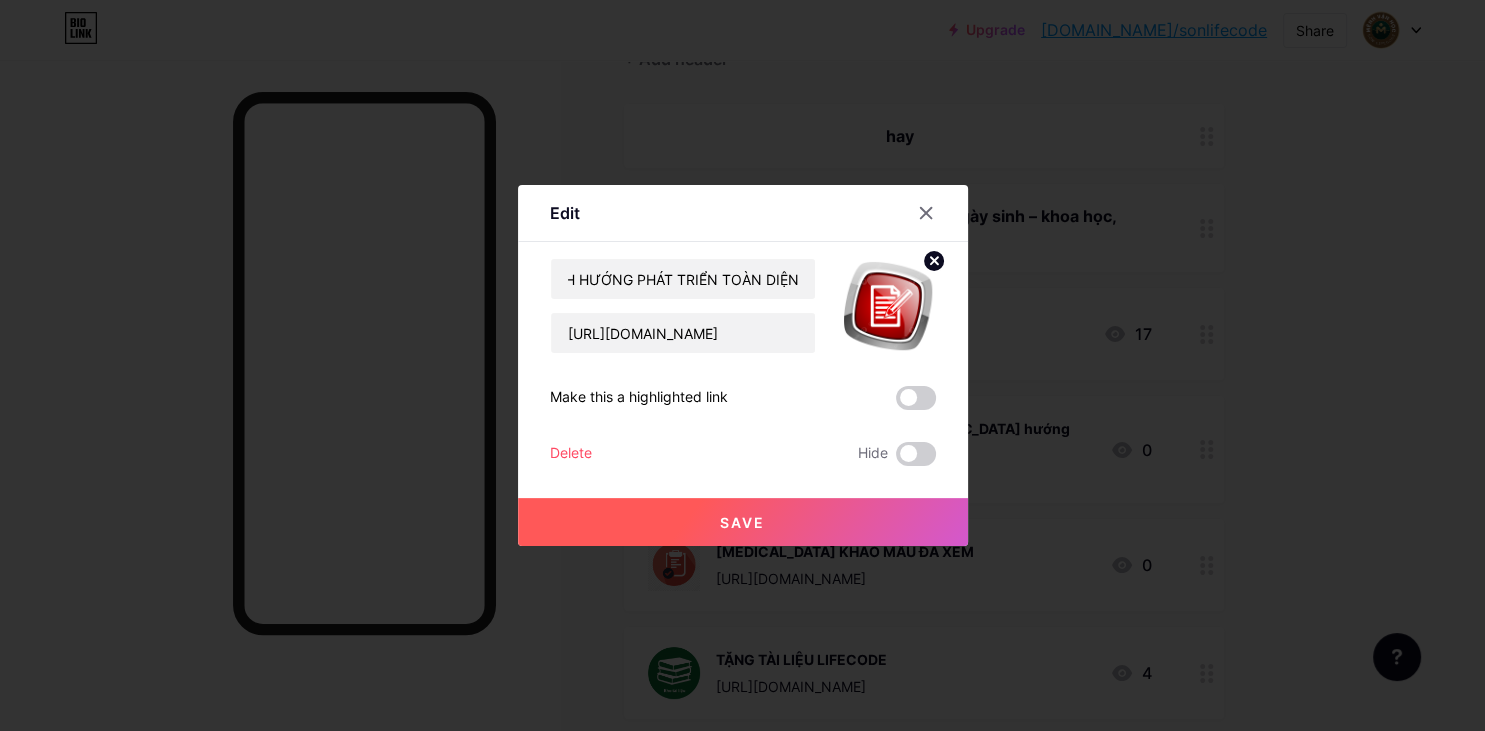 click 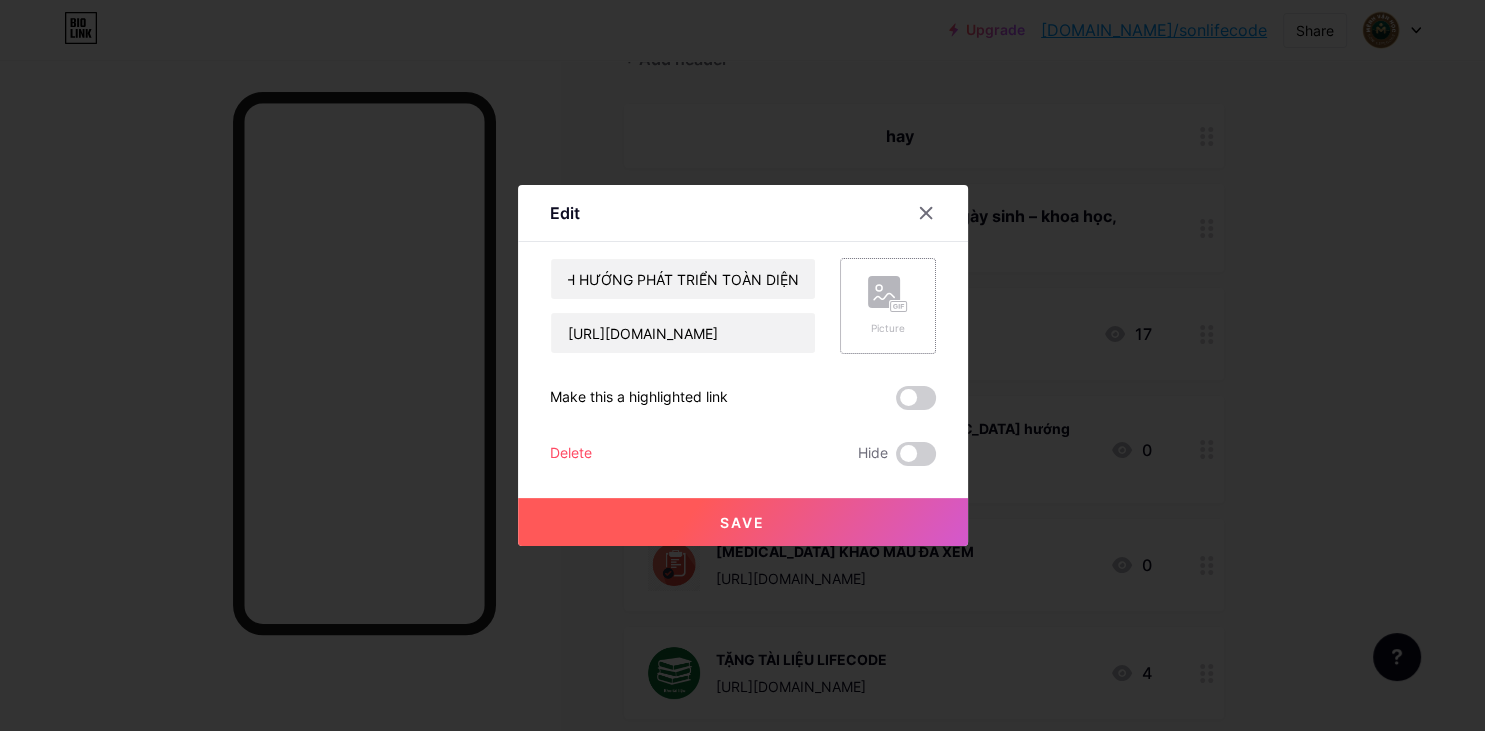 click 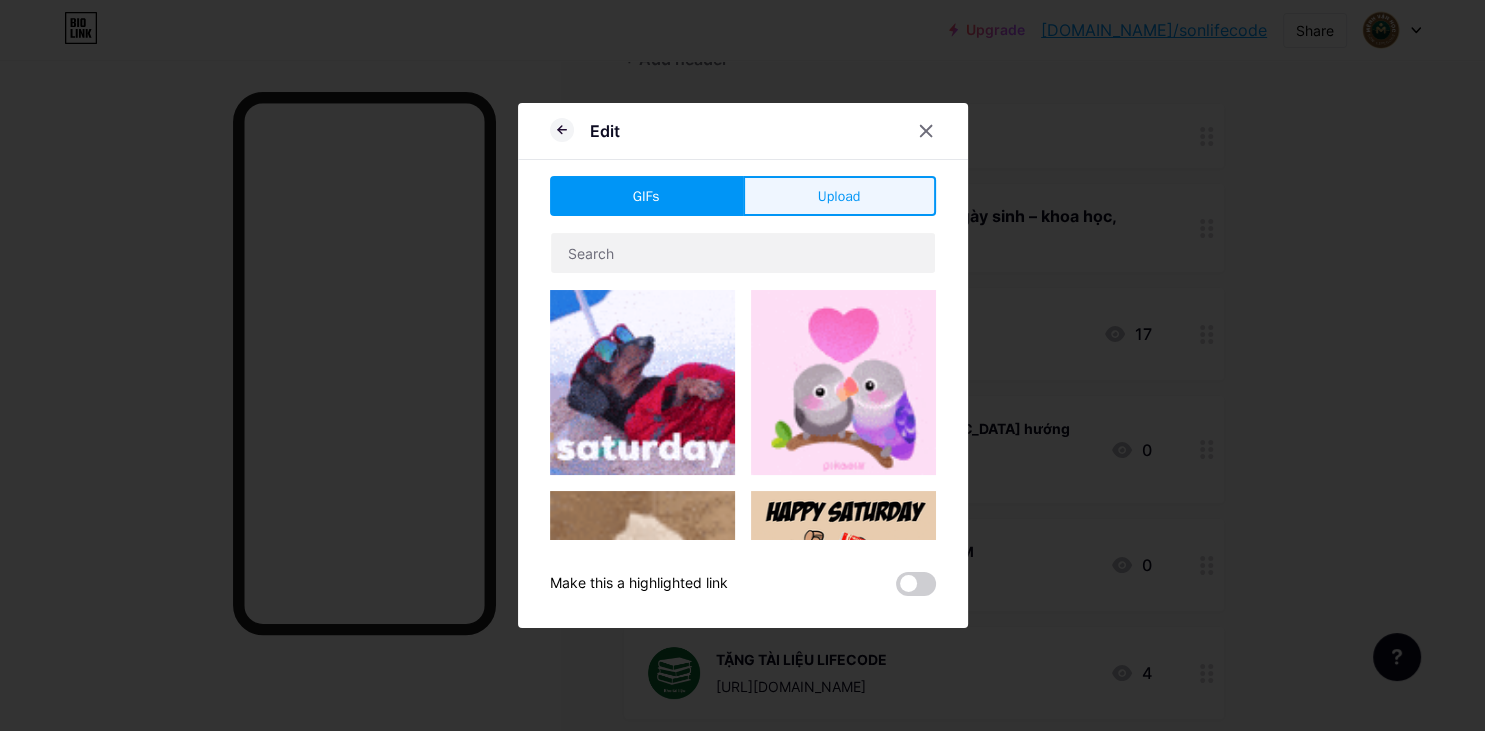 click on "Upload" at bounding box center (839, 196) 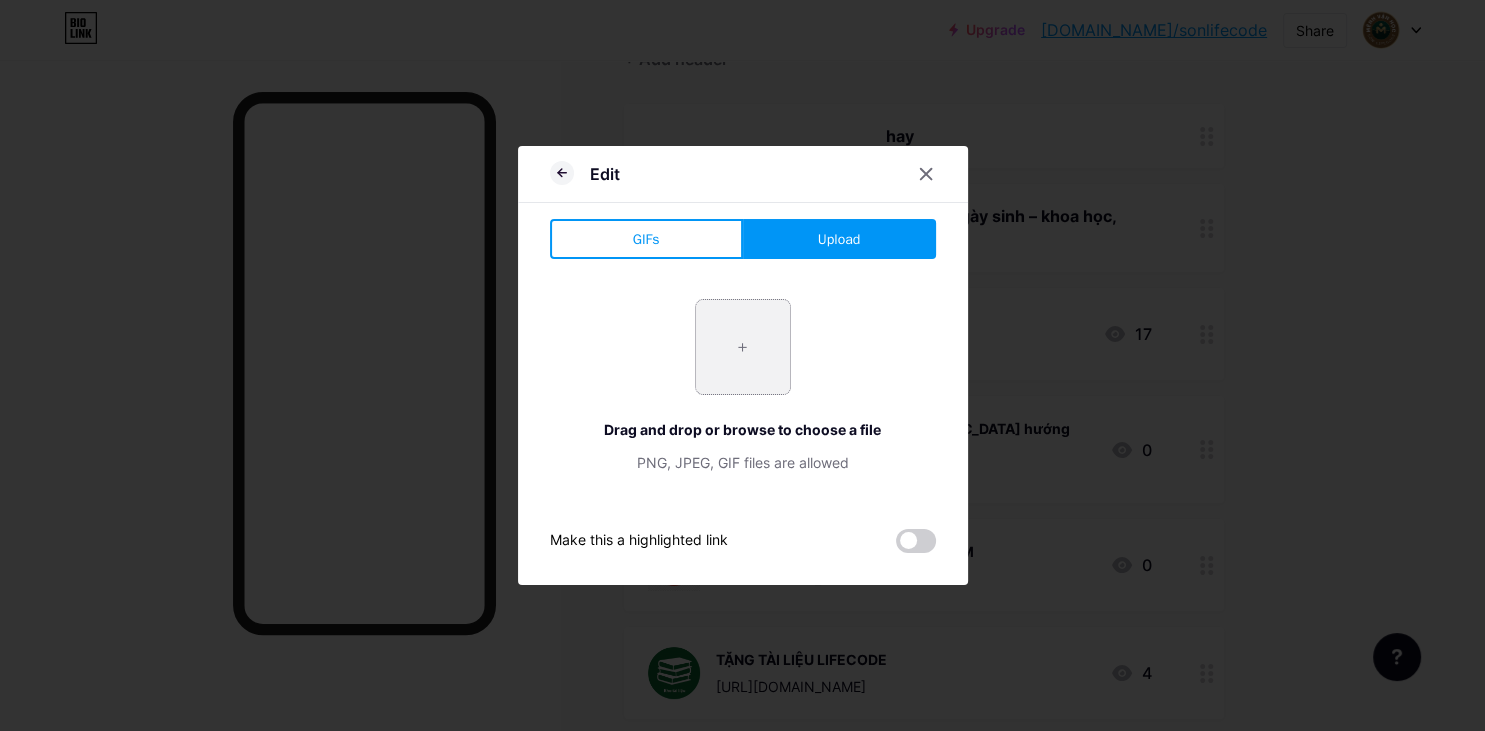 click at bounding box center [743, 347] 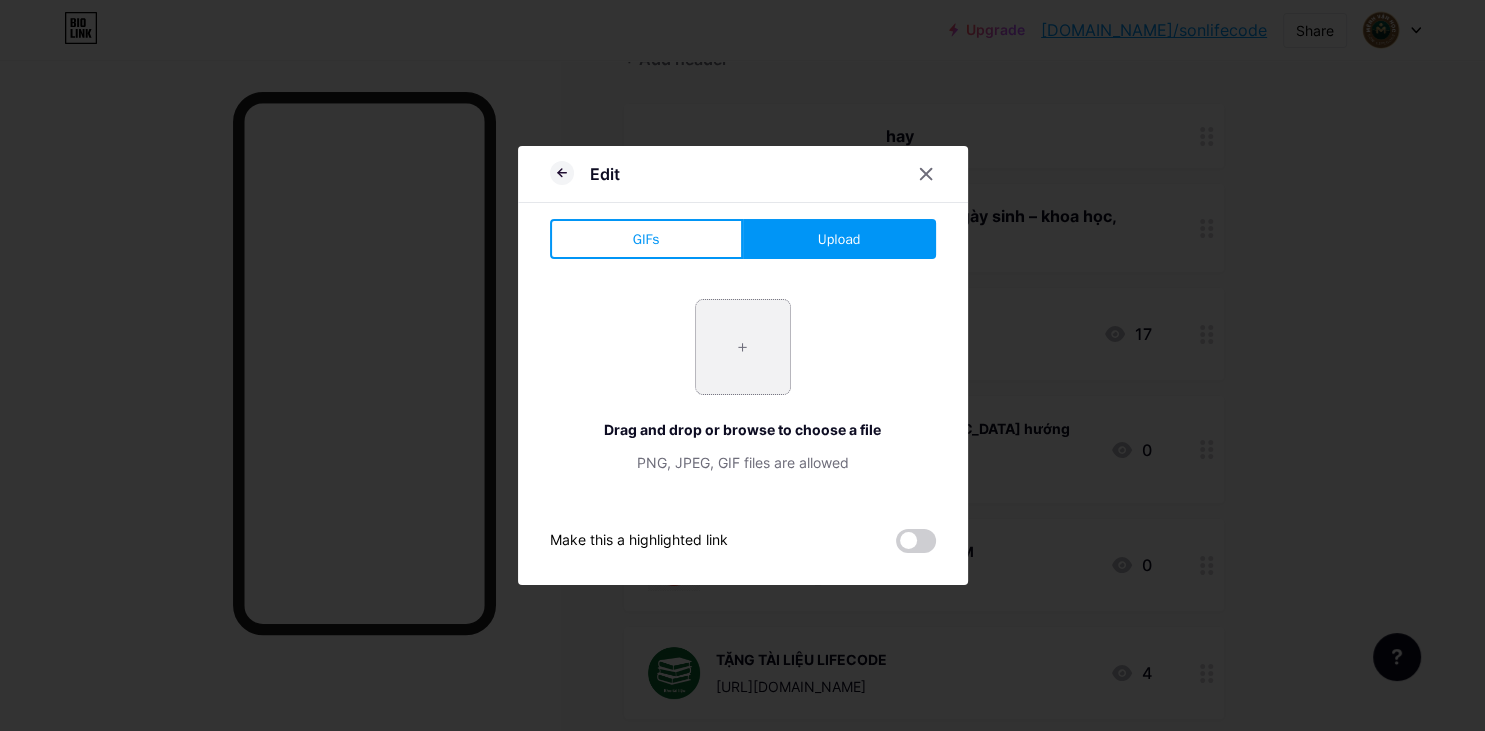 type on "C:\fakepath\lifecode1.png" 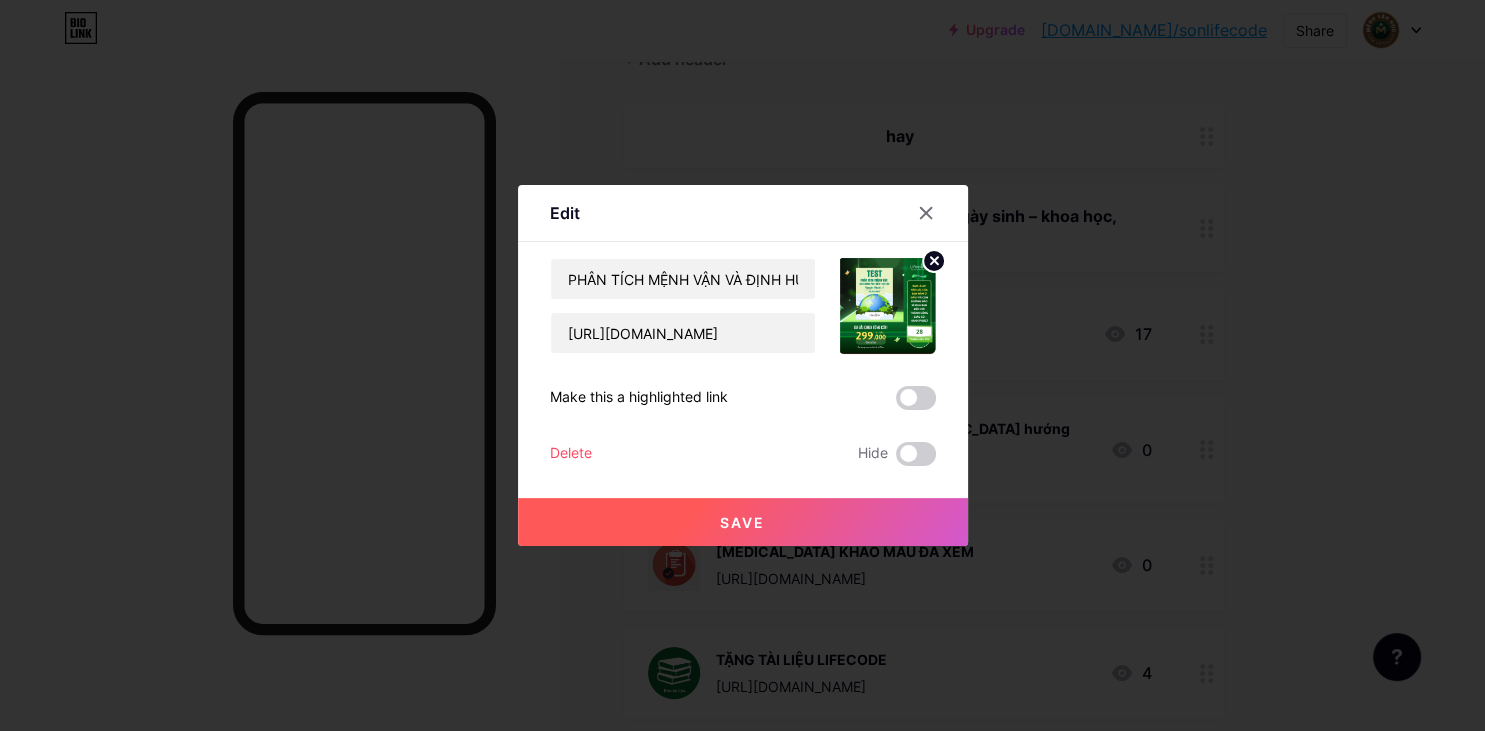 click on "Save" at bounding box center (742, 522) 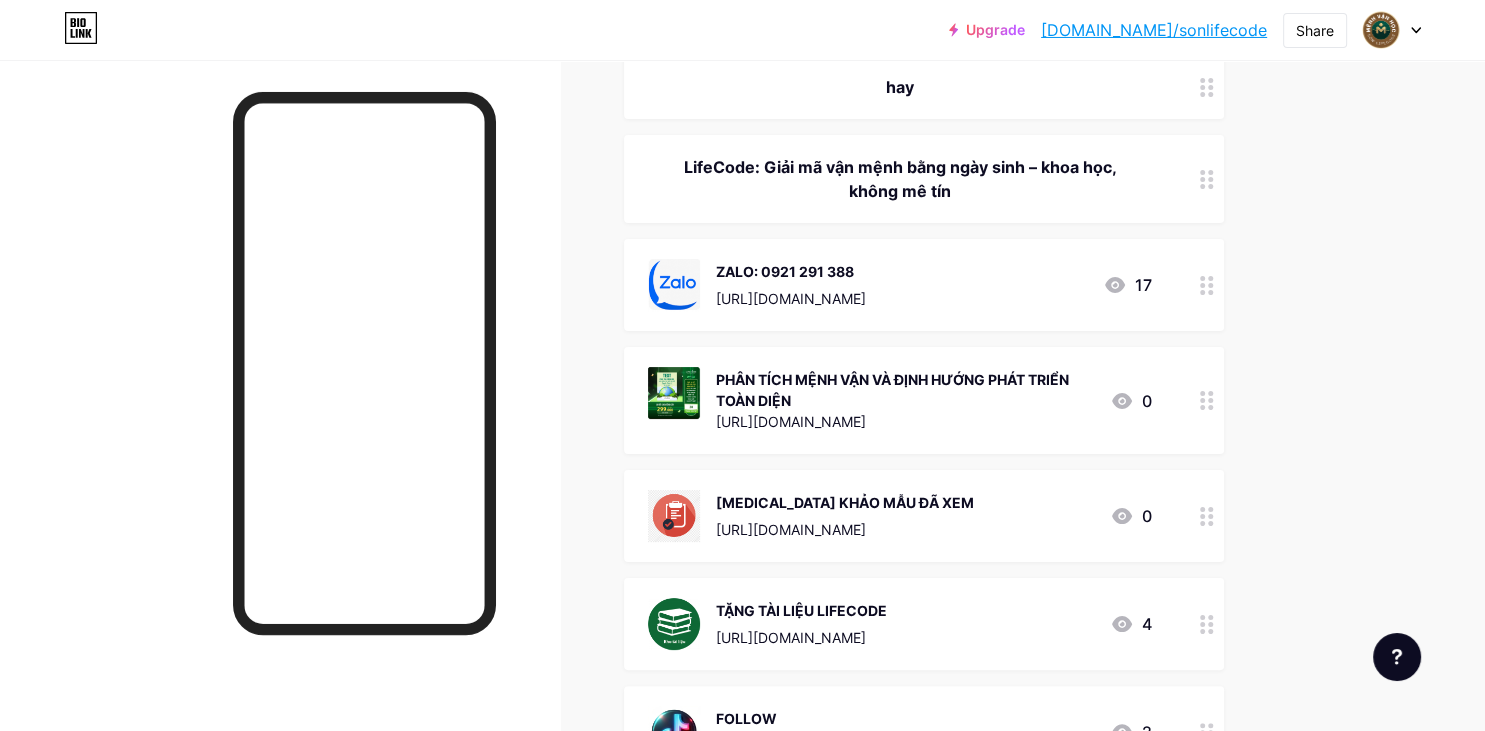 scroll, scrollTop: 105, scrollLeft: 0, axis: vertical 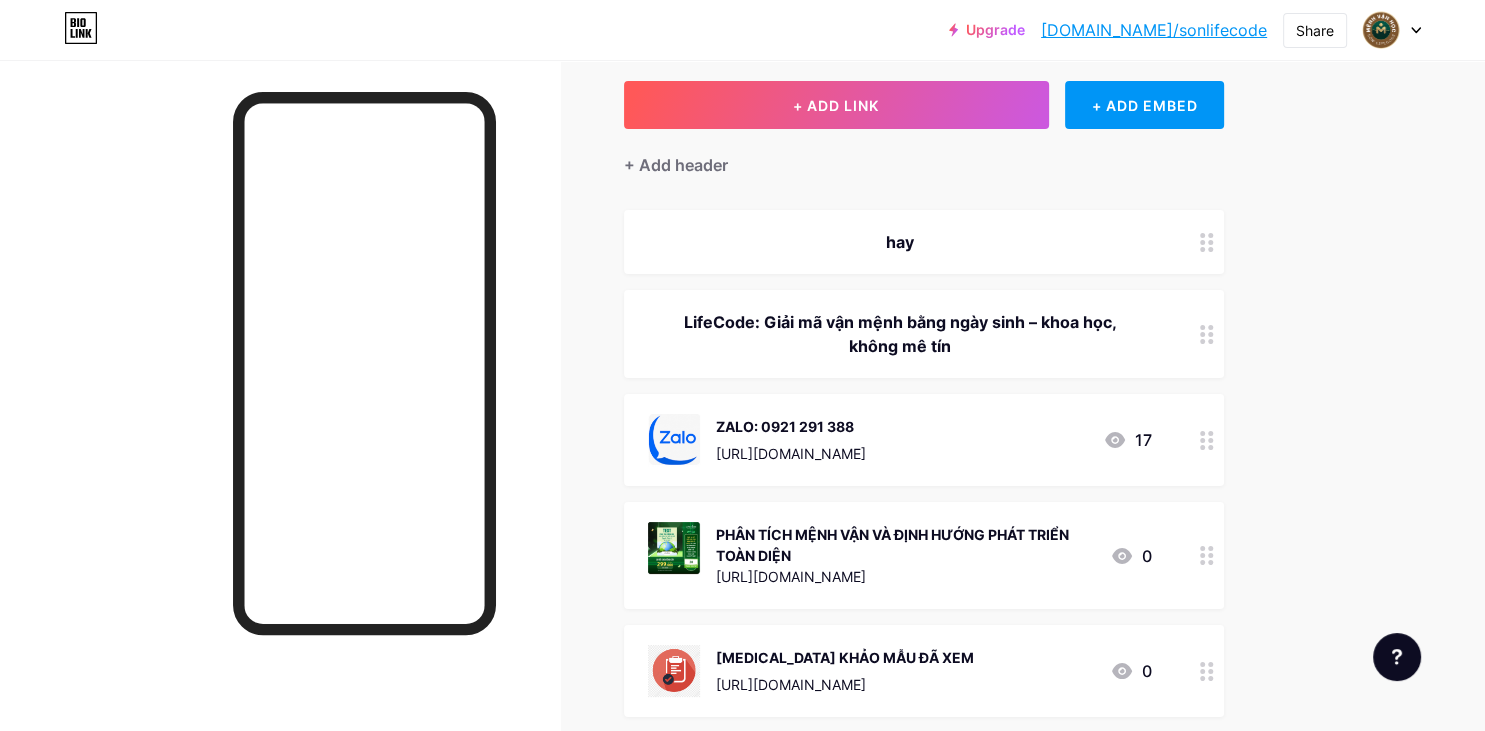 click on "17" at bounding box center [1127, 440] 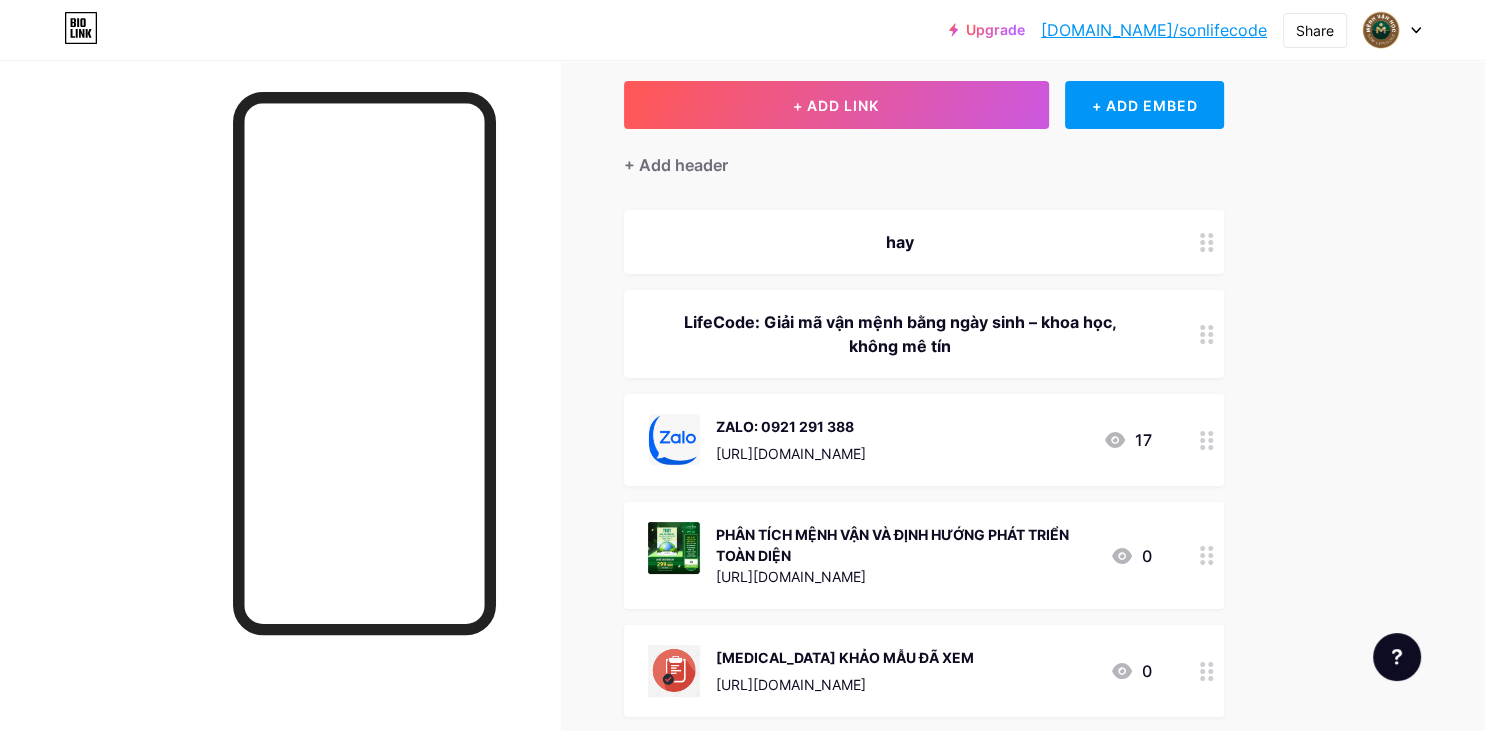 click 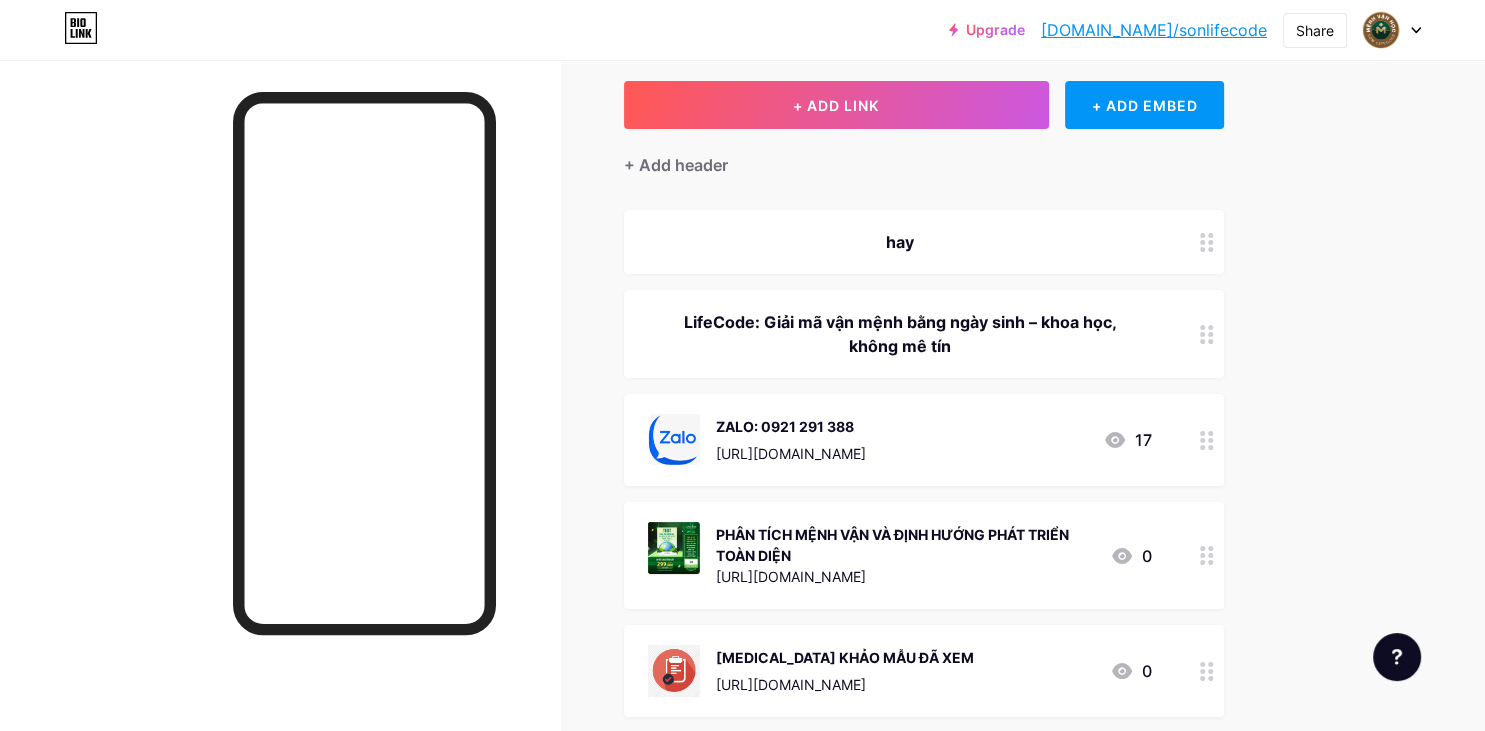 click 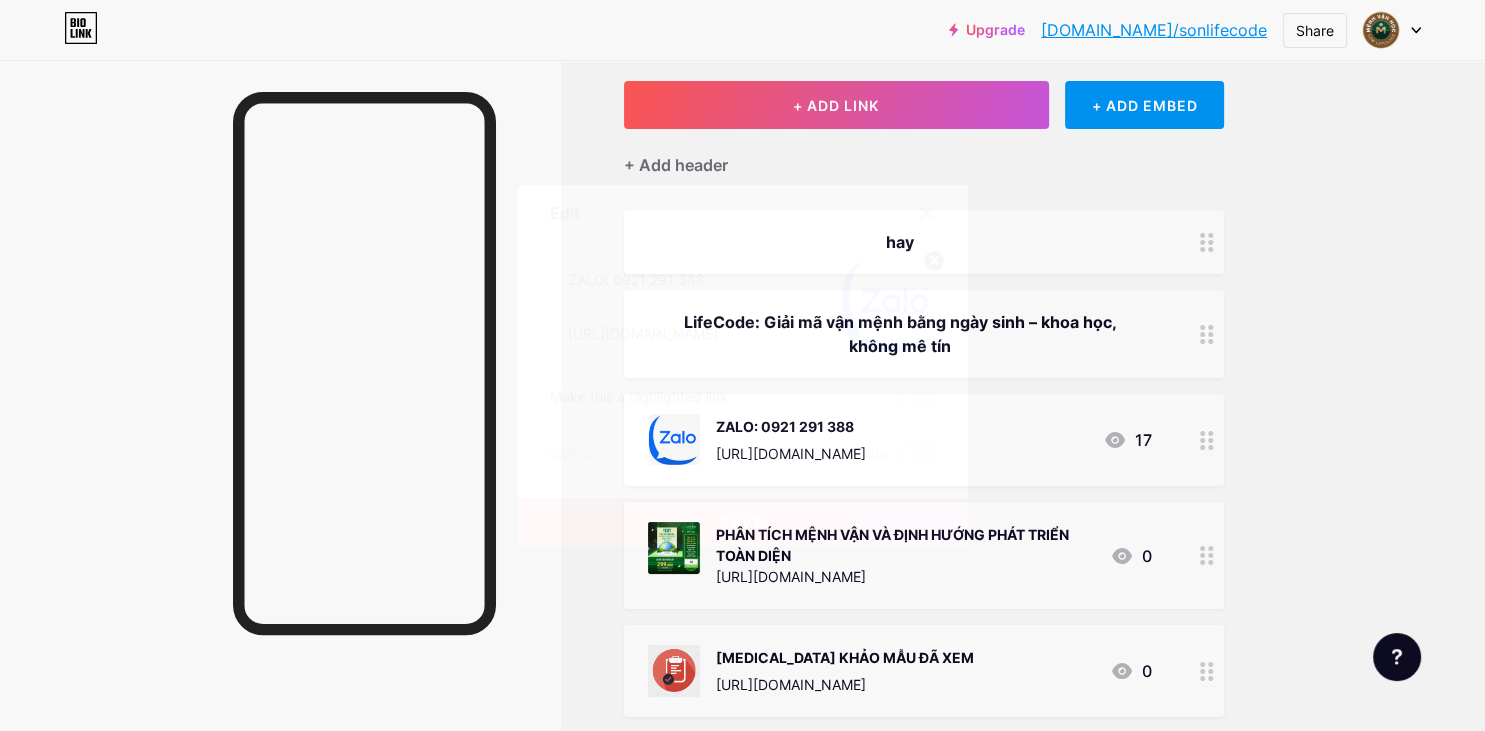 click 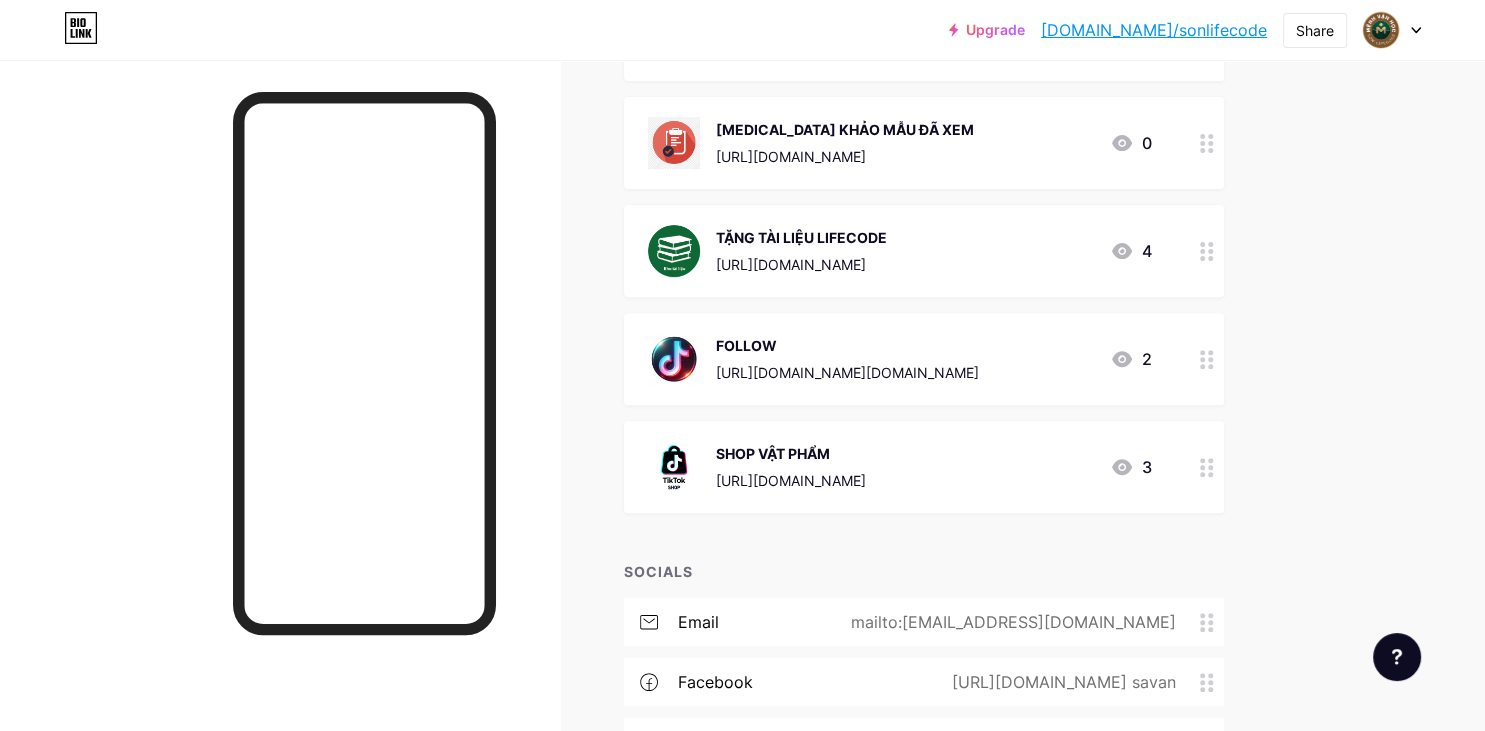 scroll, scrollTop: 528, scrollLeft: 0, axis: vertical 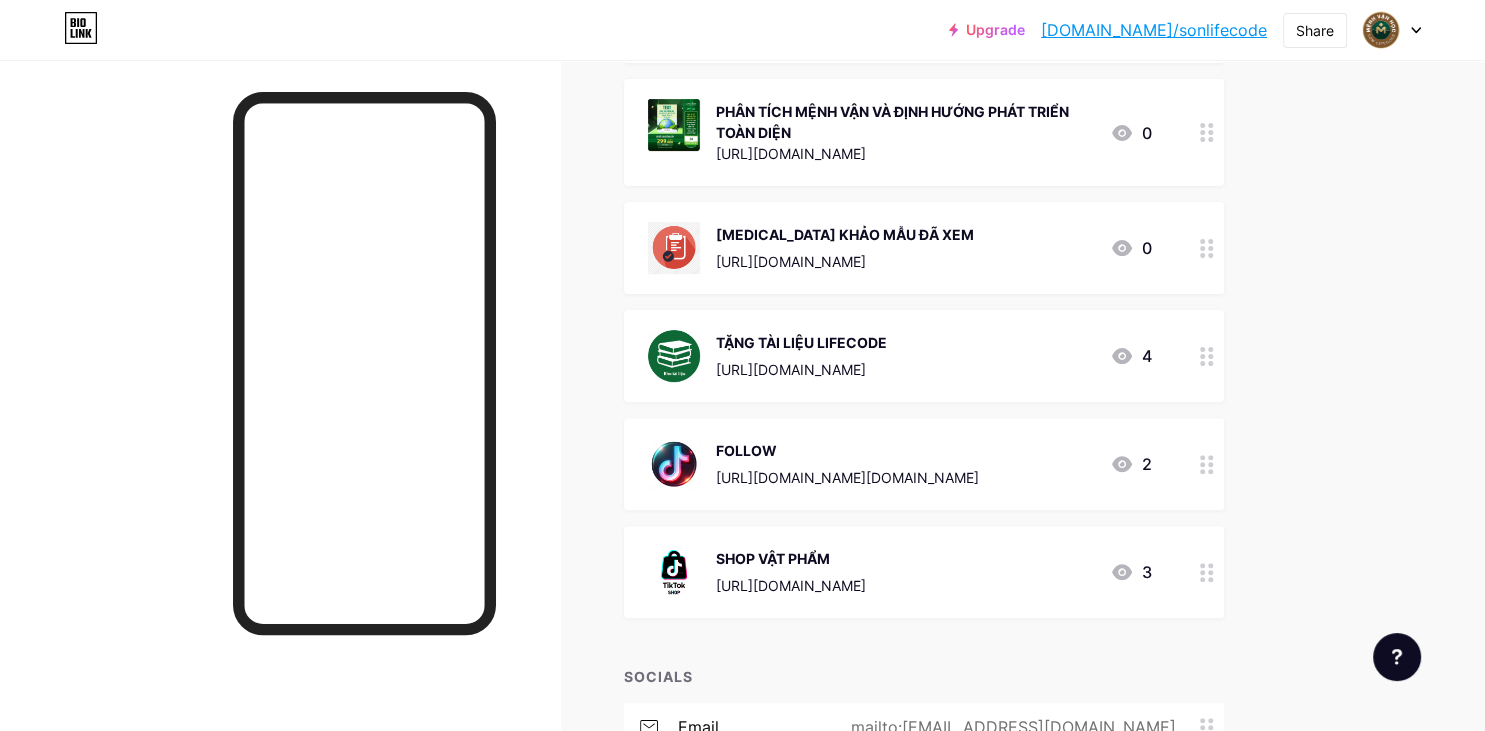 click 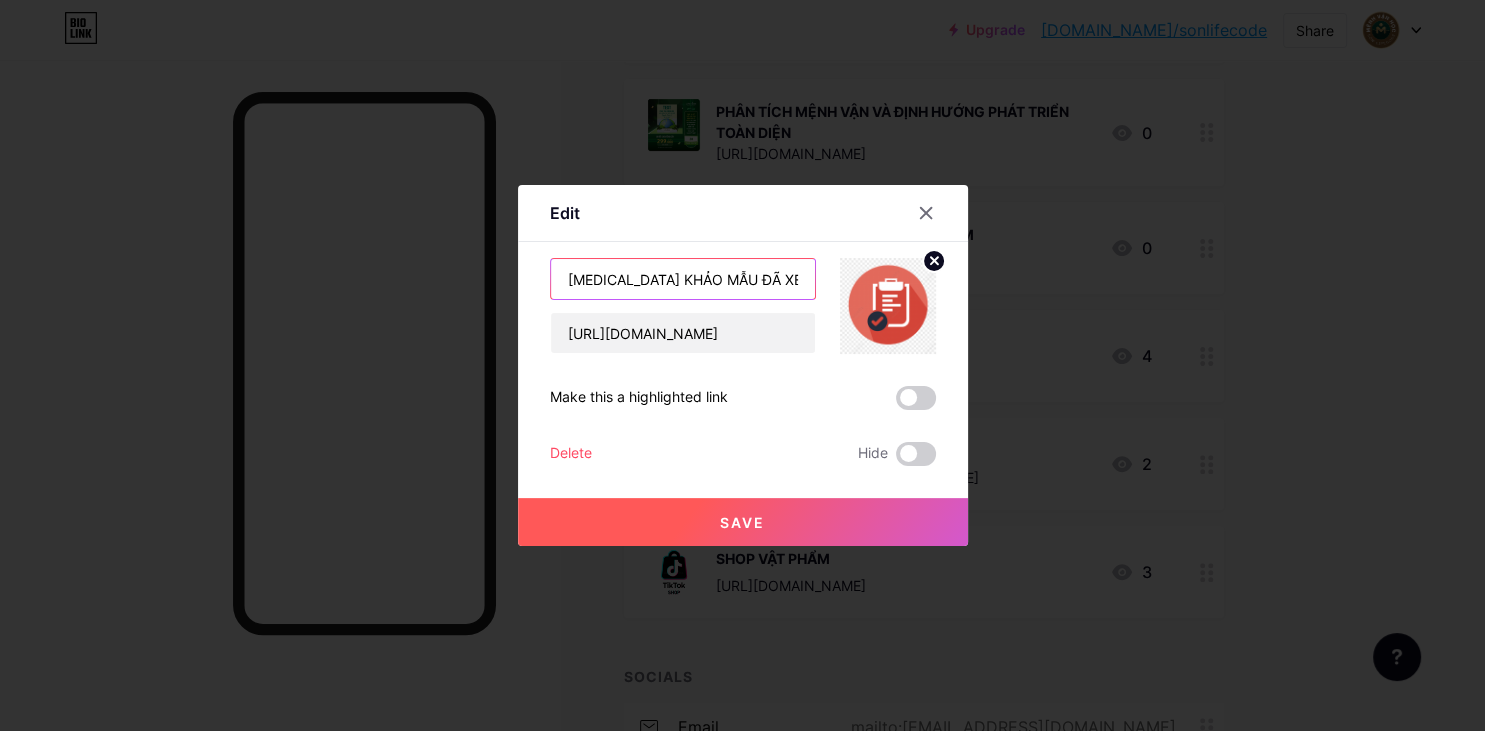 drag, startPoint x: 772, startPoint y: 282, endPoint x: 509, endPoint y: 269, distance: 263.3211 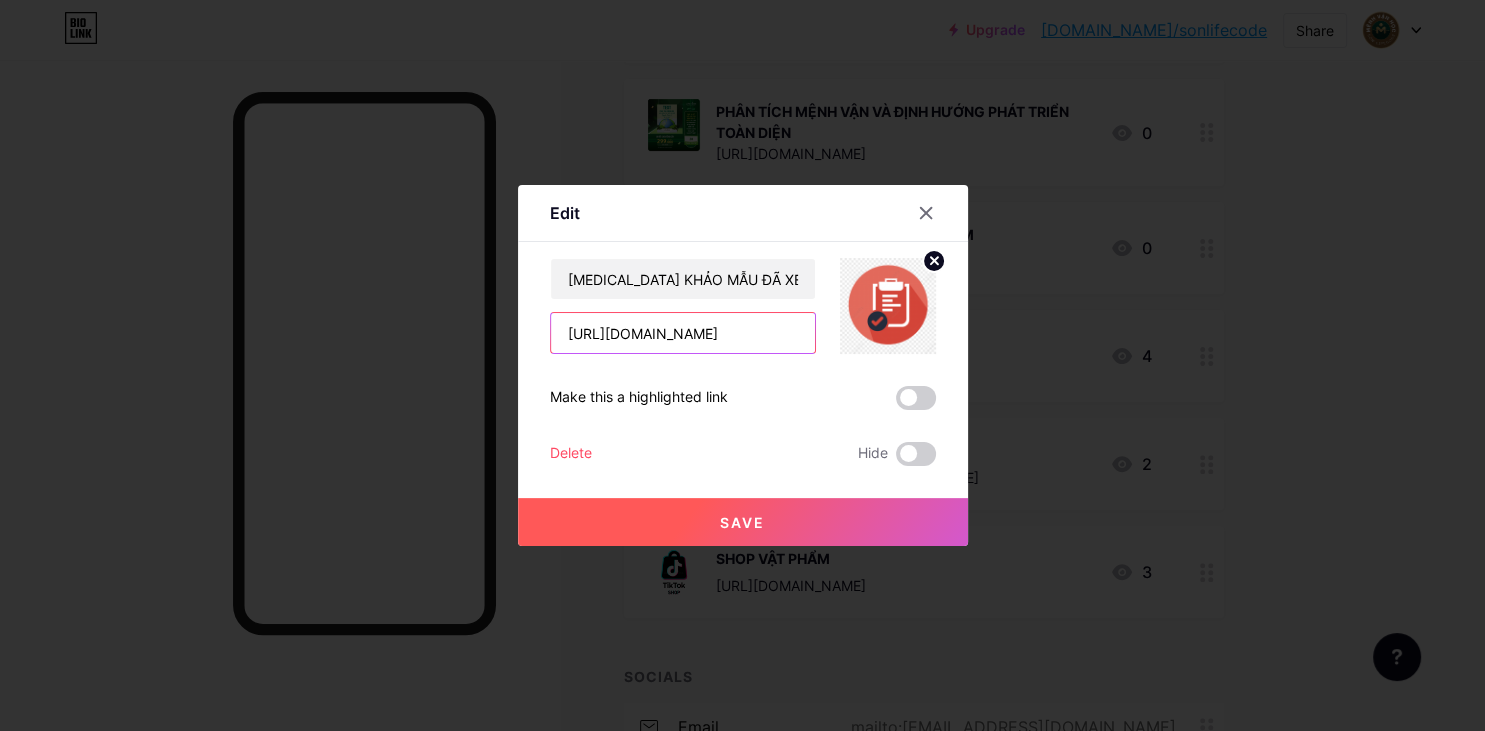 drag, startPoint x: 565, startPoint y: 335, endPoint x: 933, endPoint y: 324, distance: 368.16437 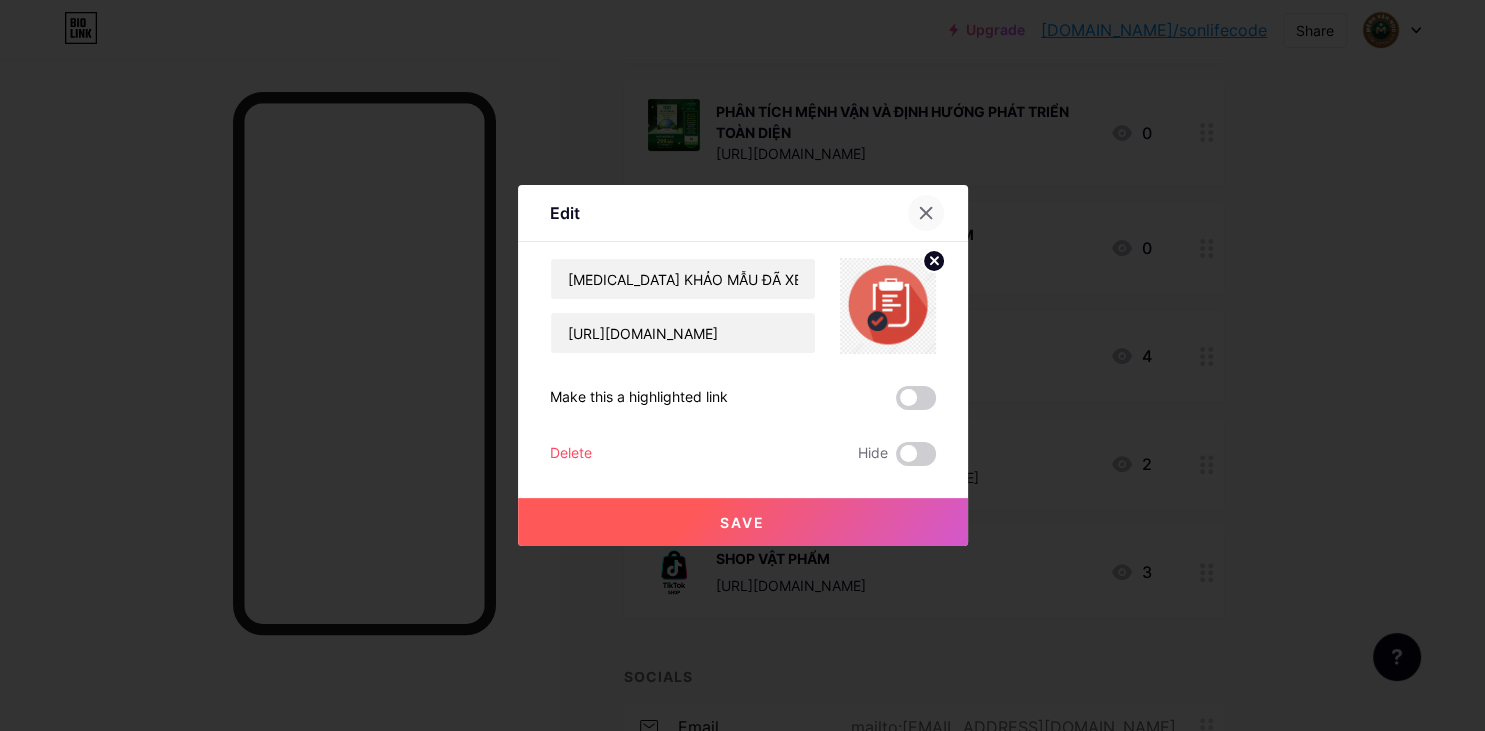 click 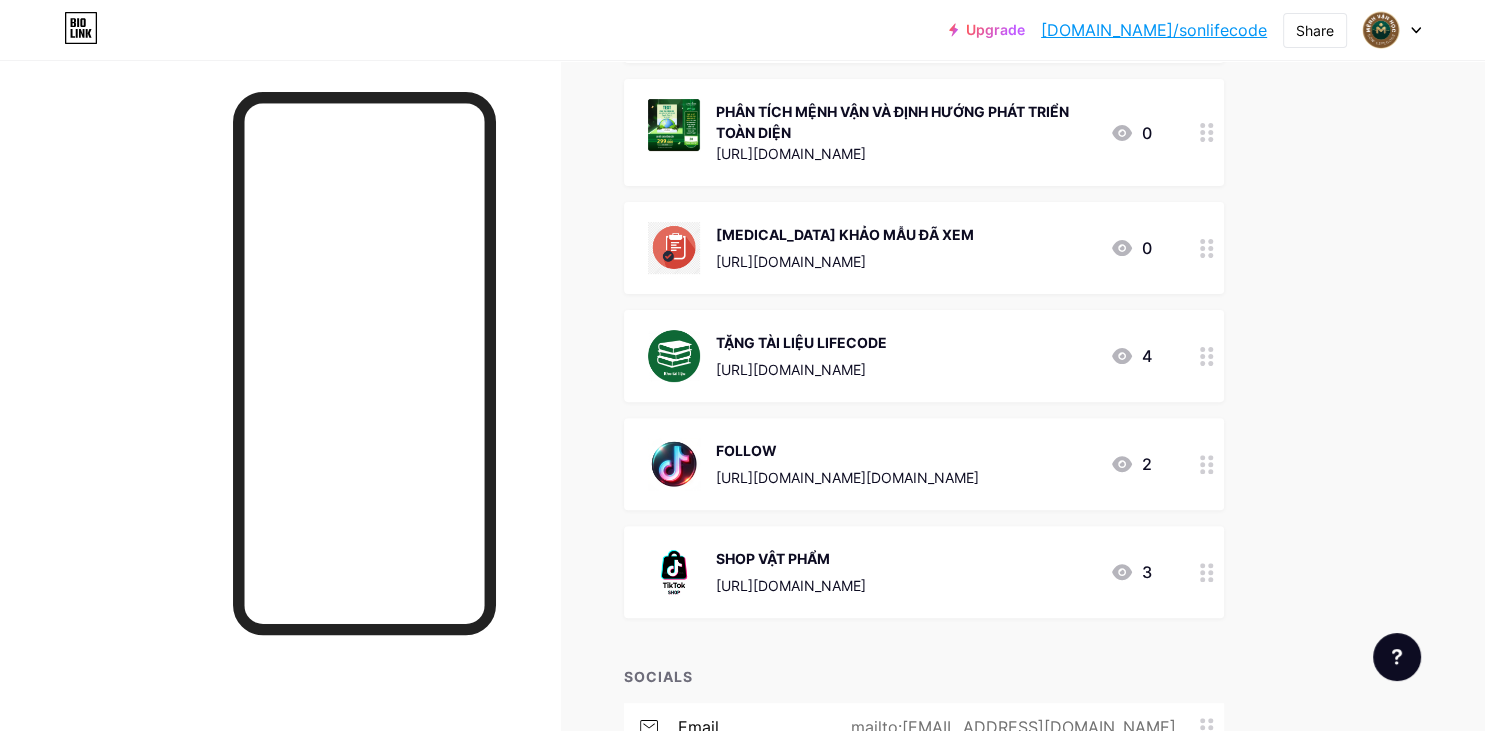 click at bounding box center [1207, 356] 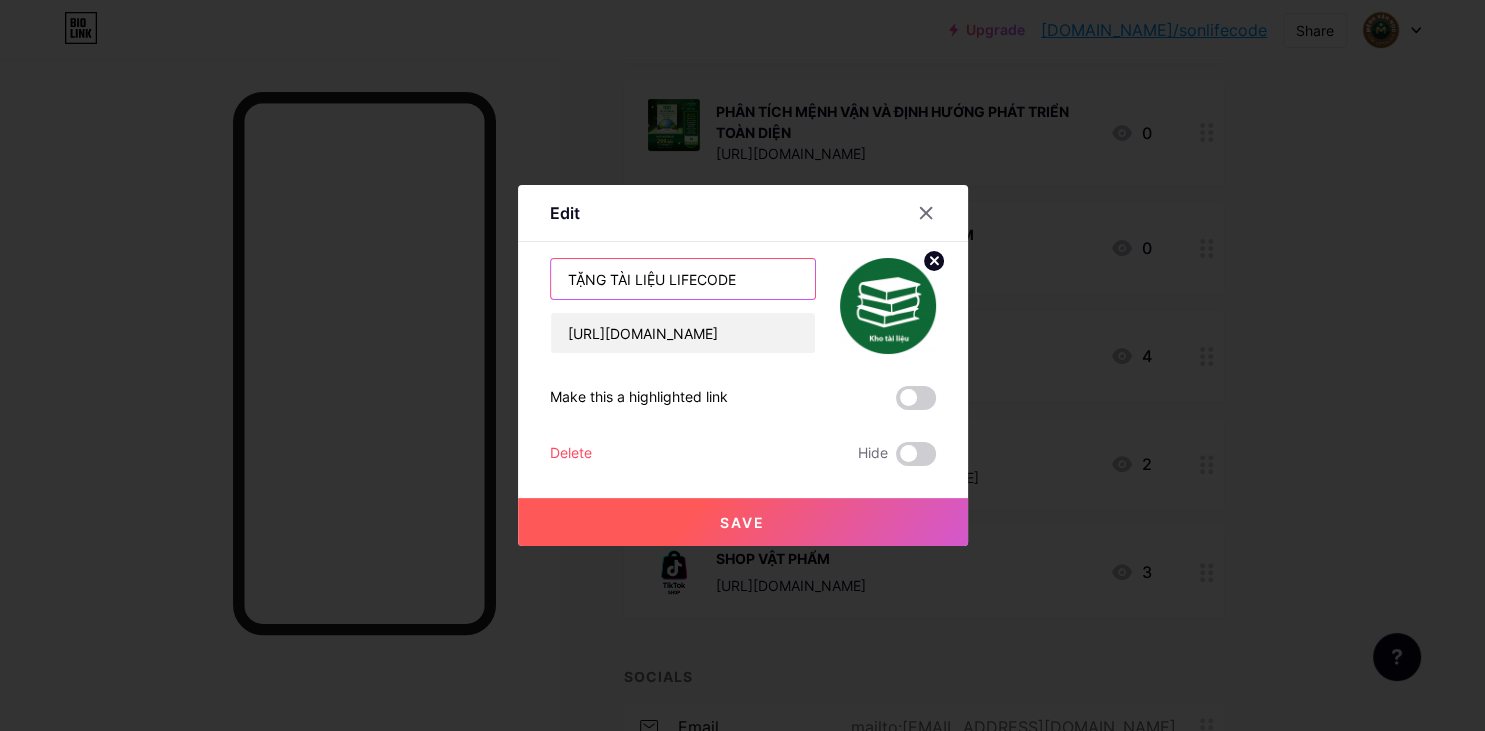 drag, startPoint x: 750, startPoint y: 285, endPoint x: 503, endPoint y: 278, distance: 247.09917 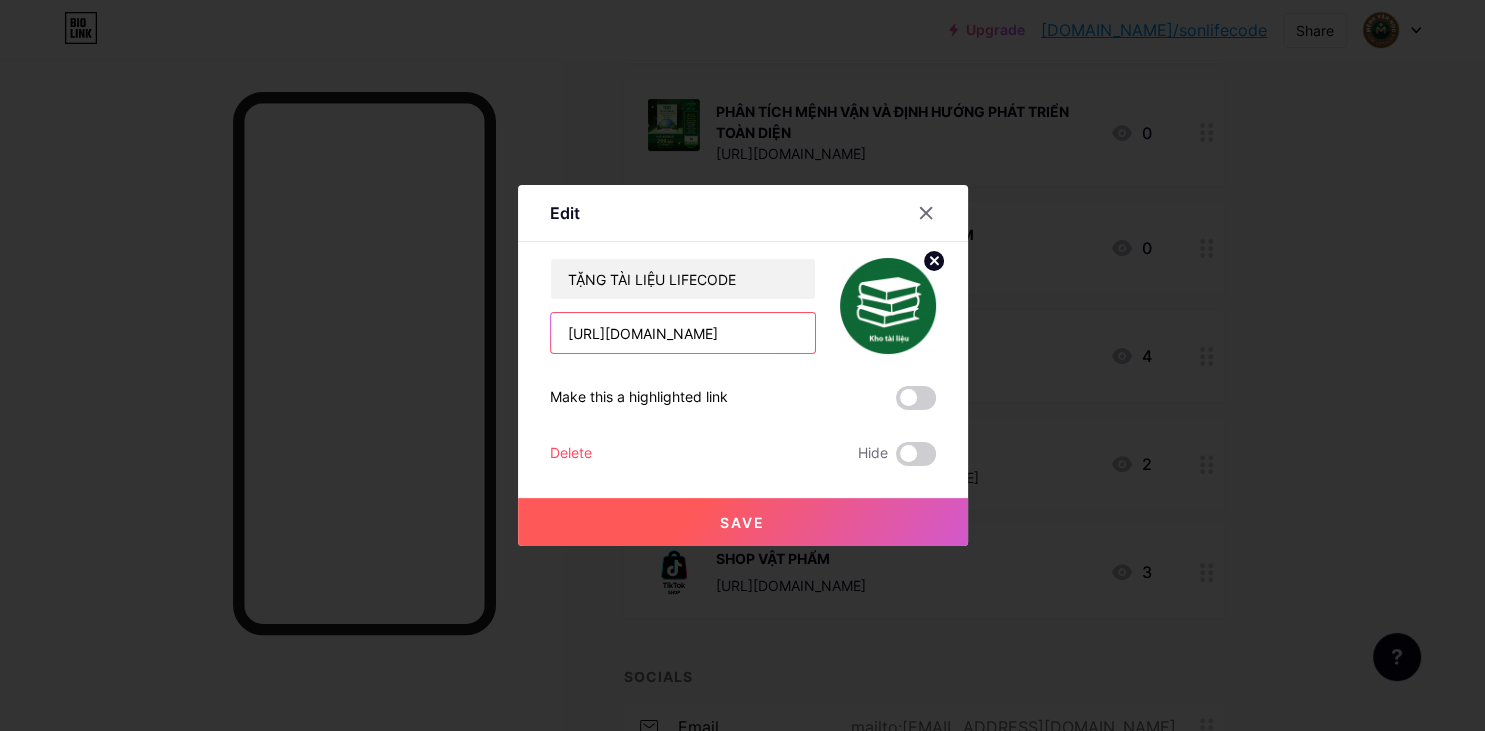 drag, startPoint x: 562, startPoint y: 332, endPoint x: 925, endPoint y: 339, distance: 363.06747 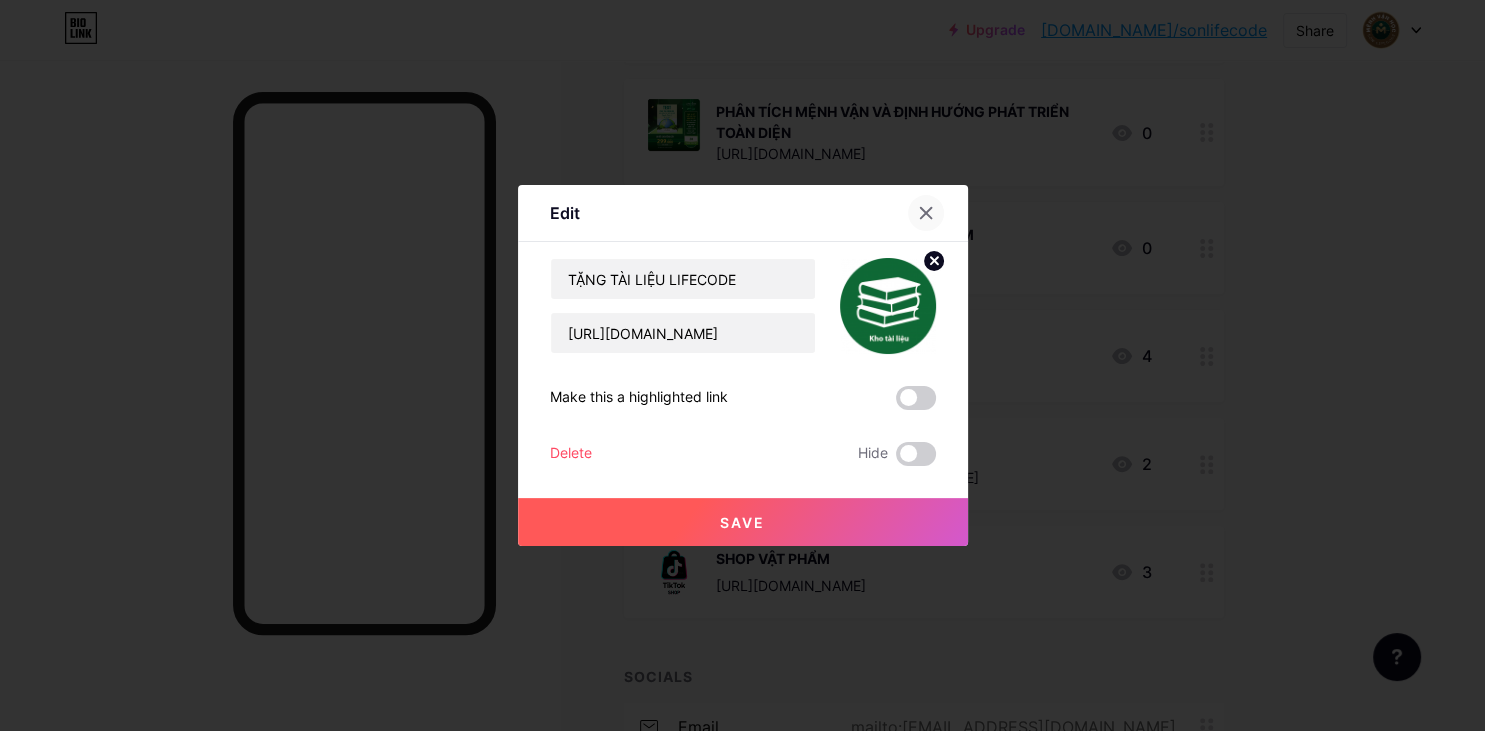 click 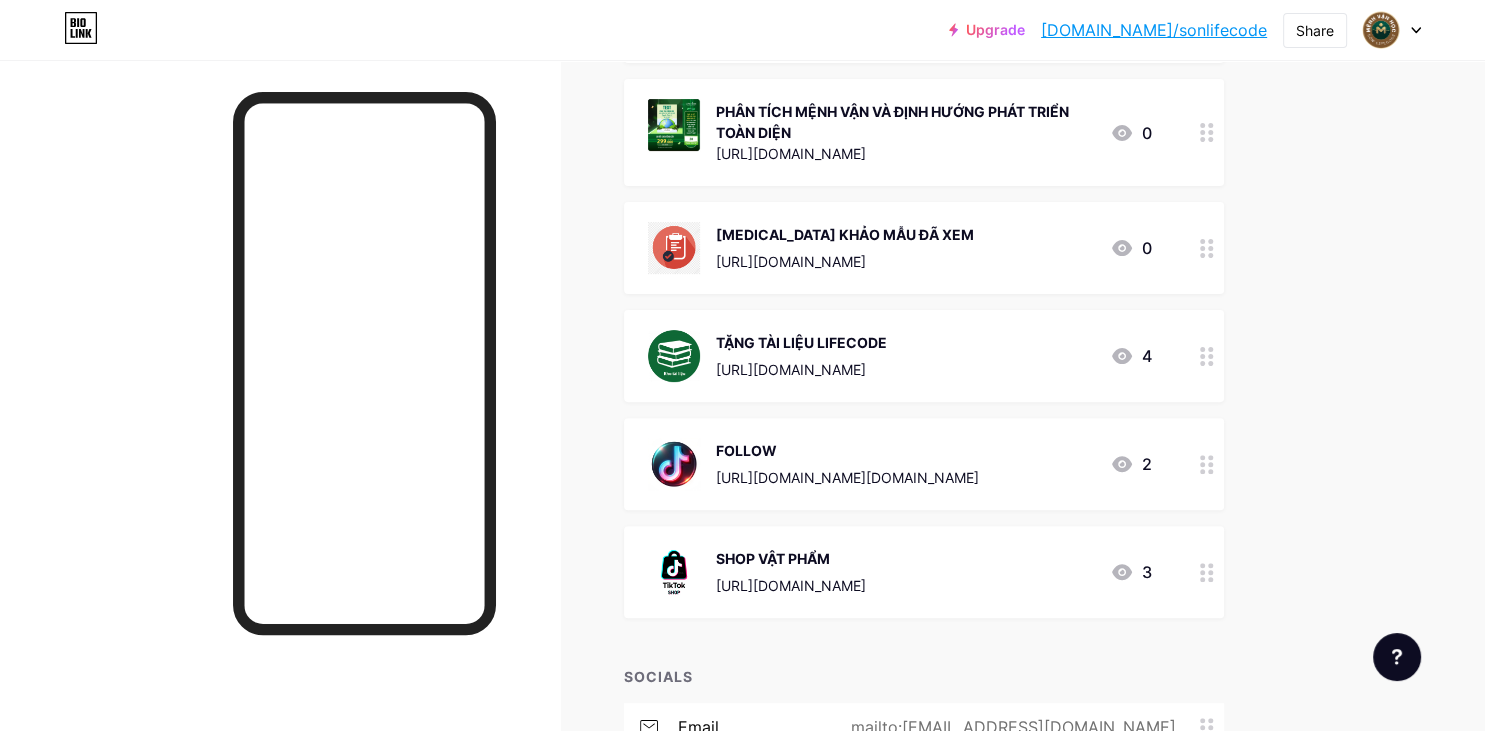 scroll, scrollTop: 633, scrollLeft: 0, axis: vertical 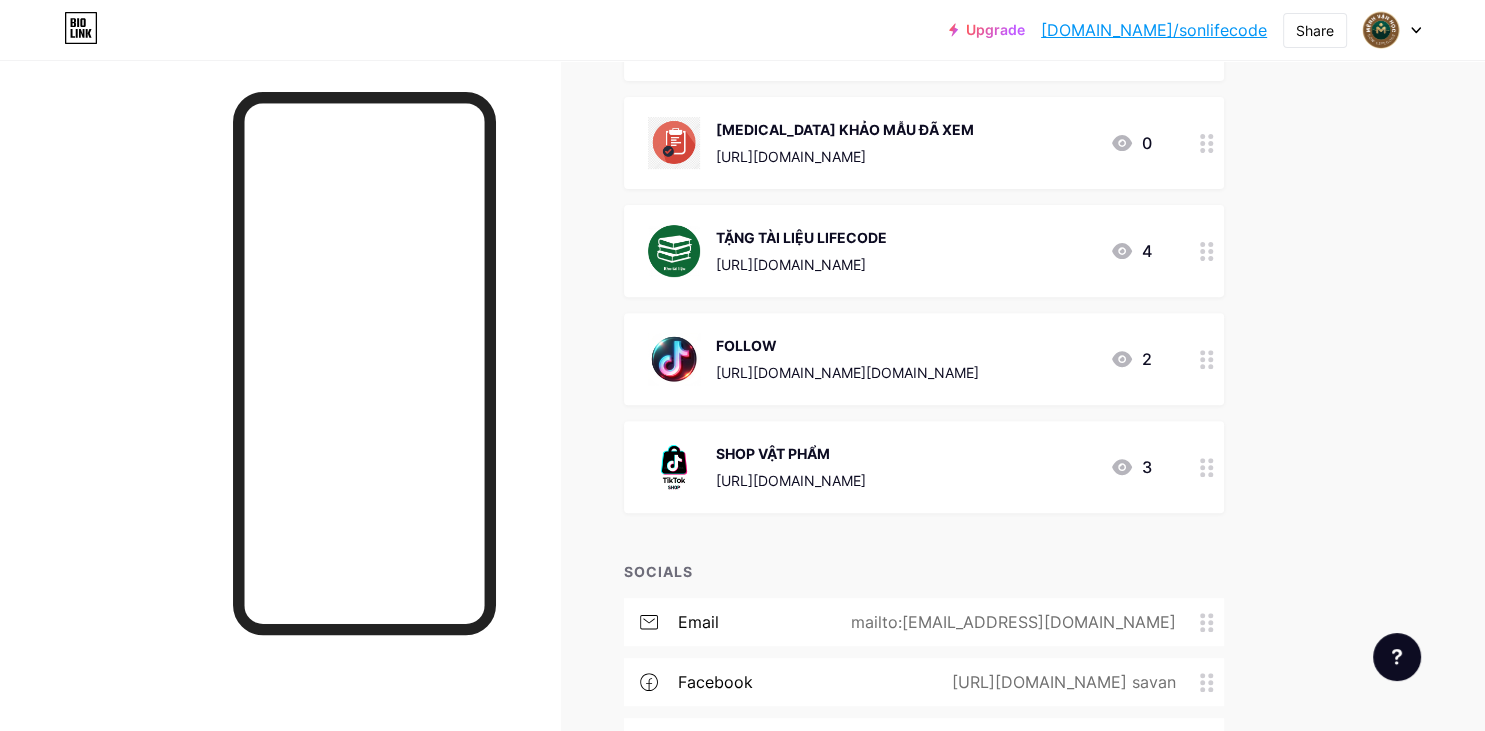 click at bounding box center [1207, 359] 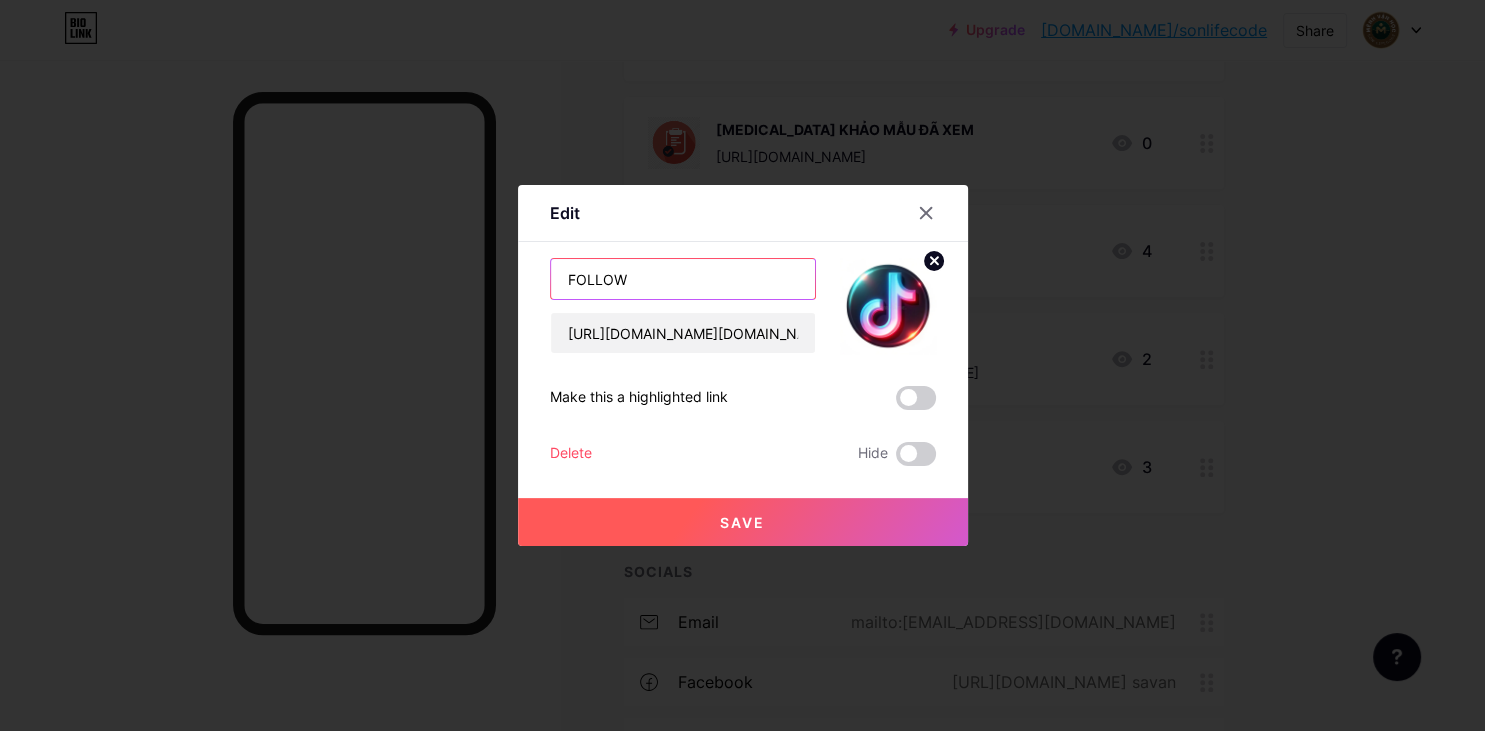 drag, startPoint x: 618, startPoint y: 282, endPoint x: 448, endPoint y: 257, distance: 171.8284 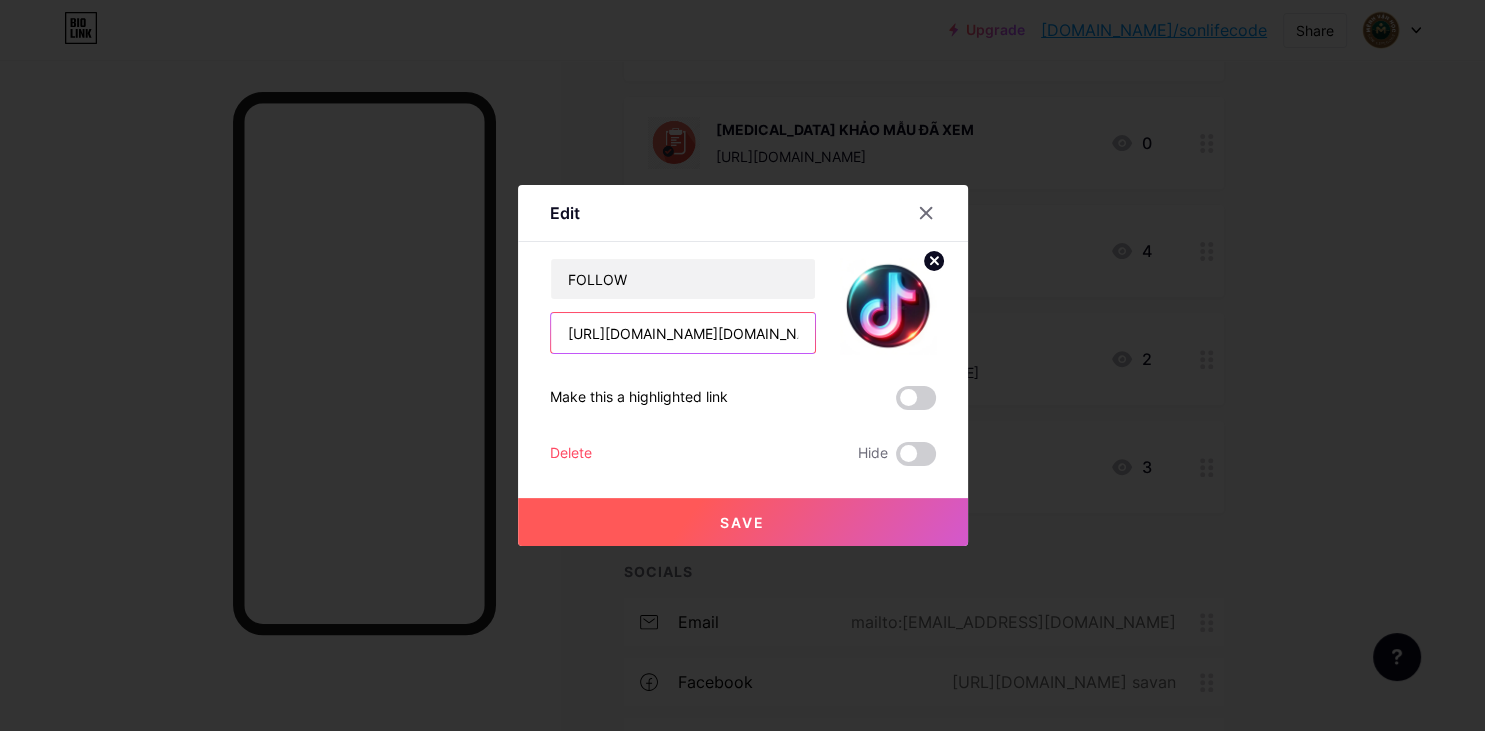 scroll, scrollTop: 0, scrollLeft: 210, axis: horizontal 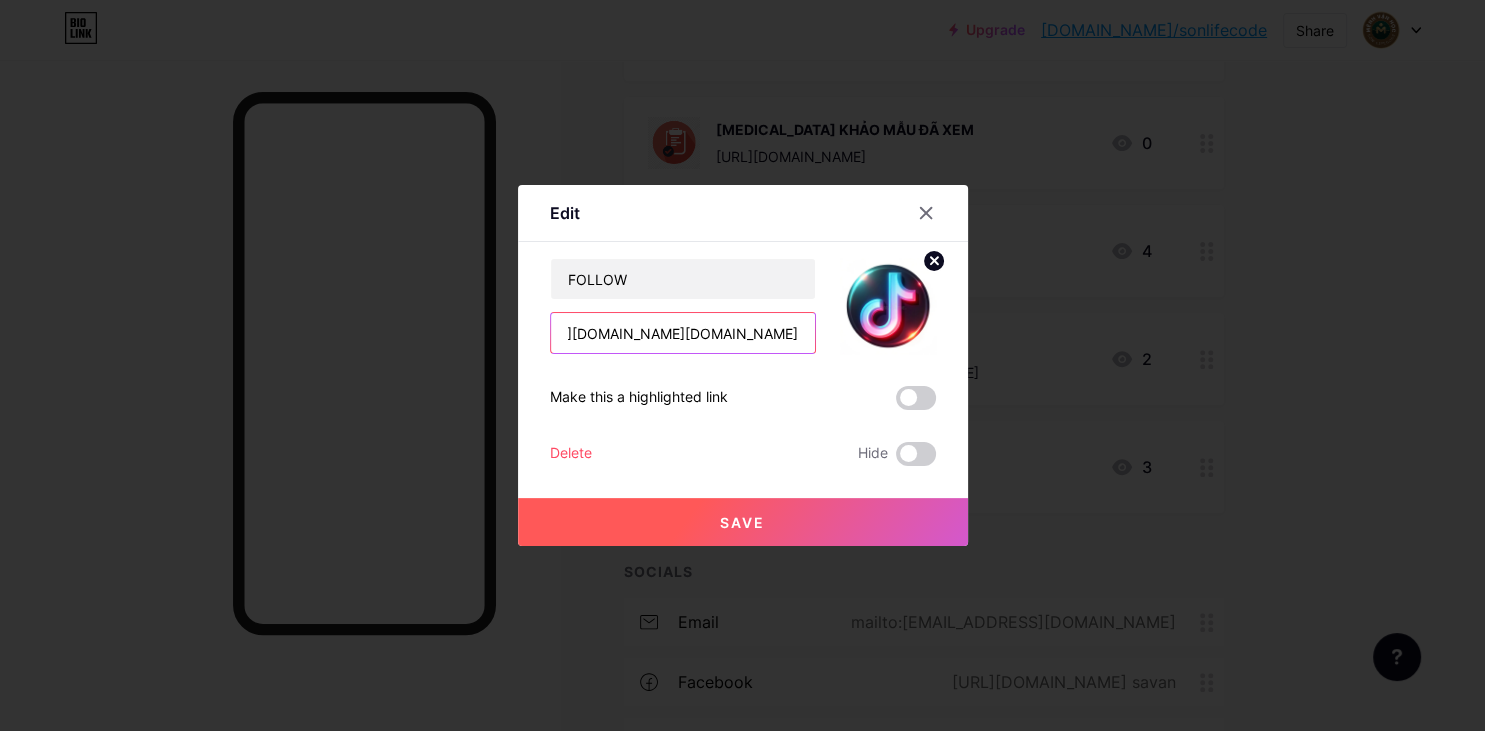 drag, startPoint x: 568, startPoint y: 334, endPoint x: 953, endPoint y: 341, distance: 385.06363 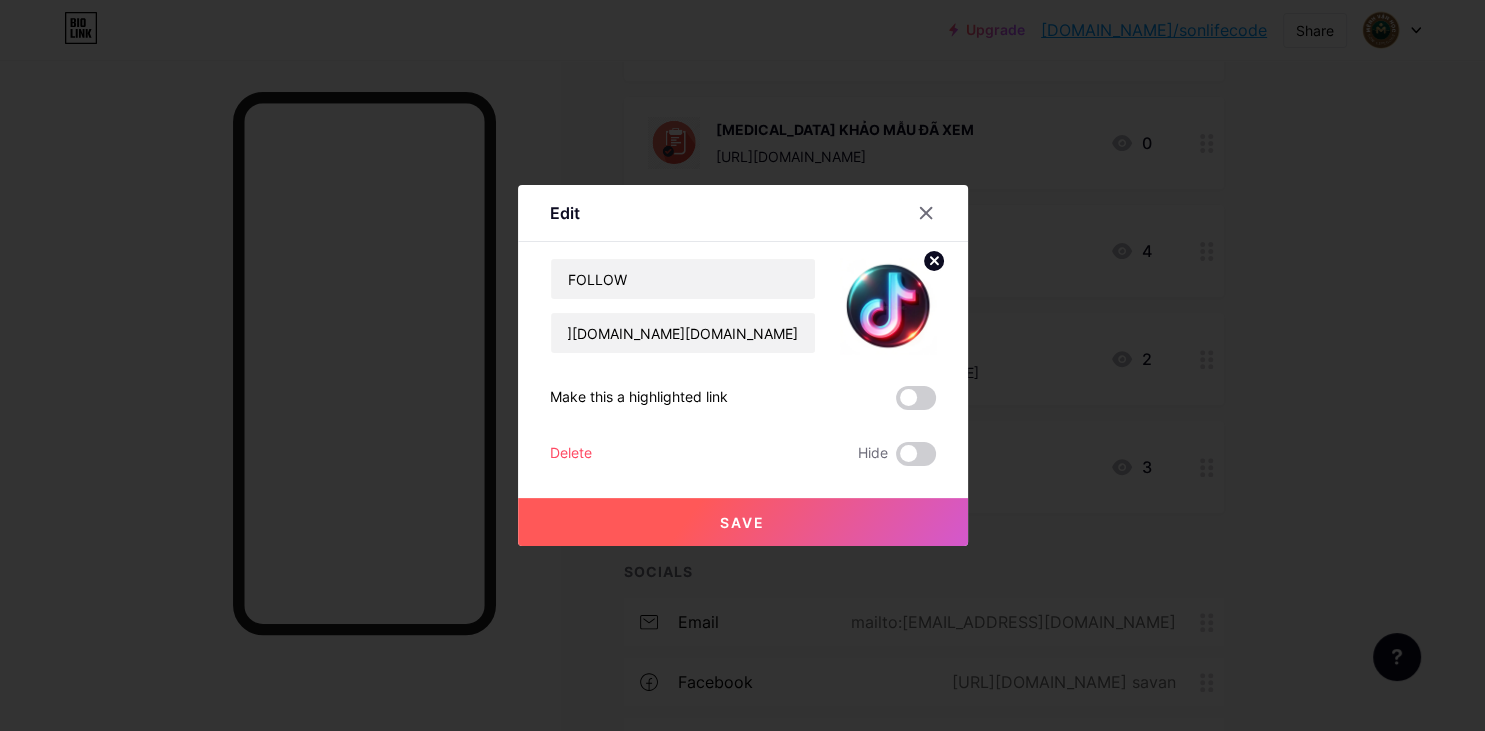 click at bounding box center (742, 365) 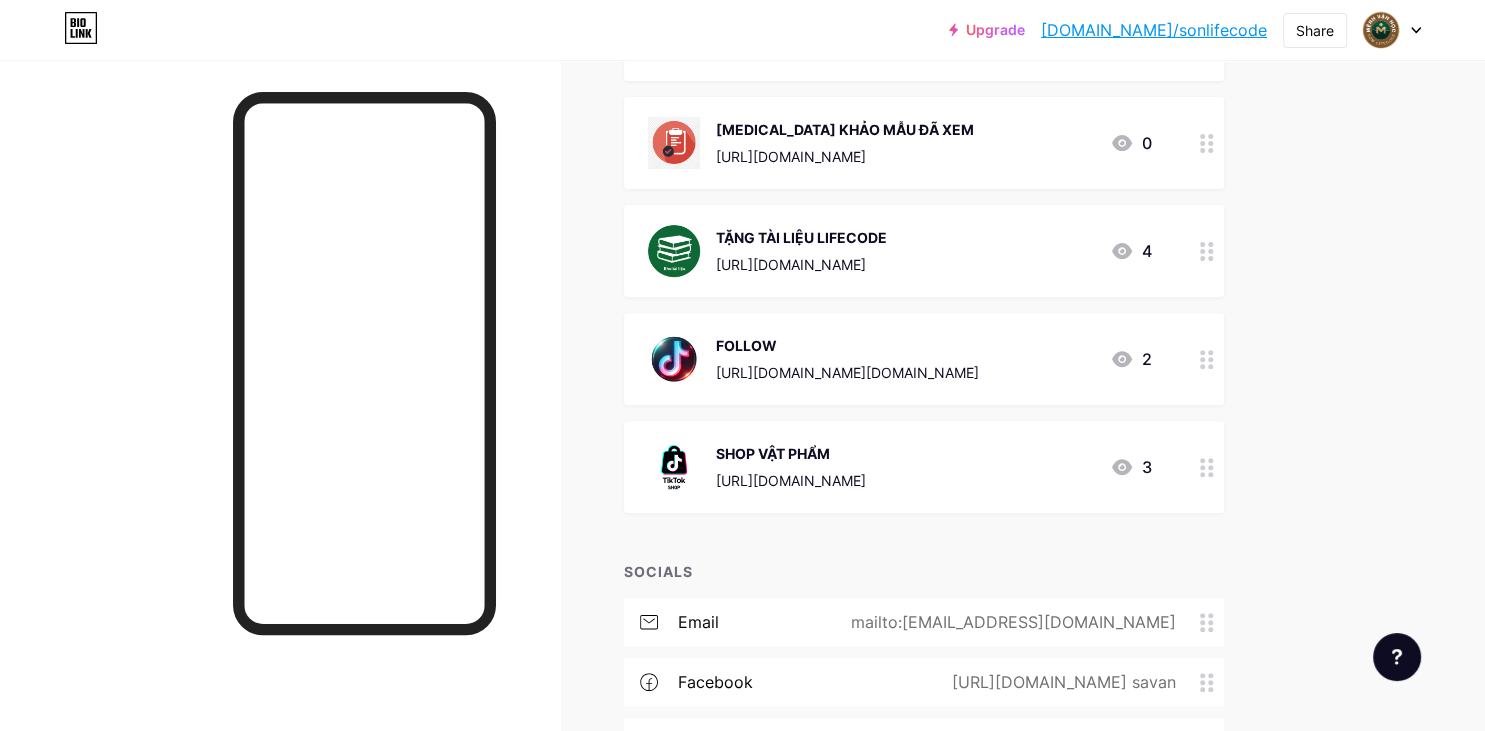 click 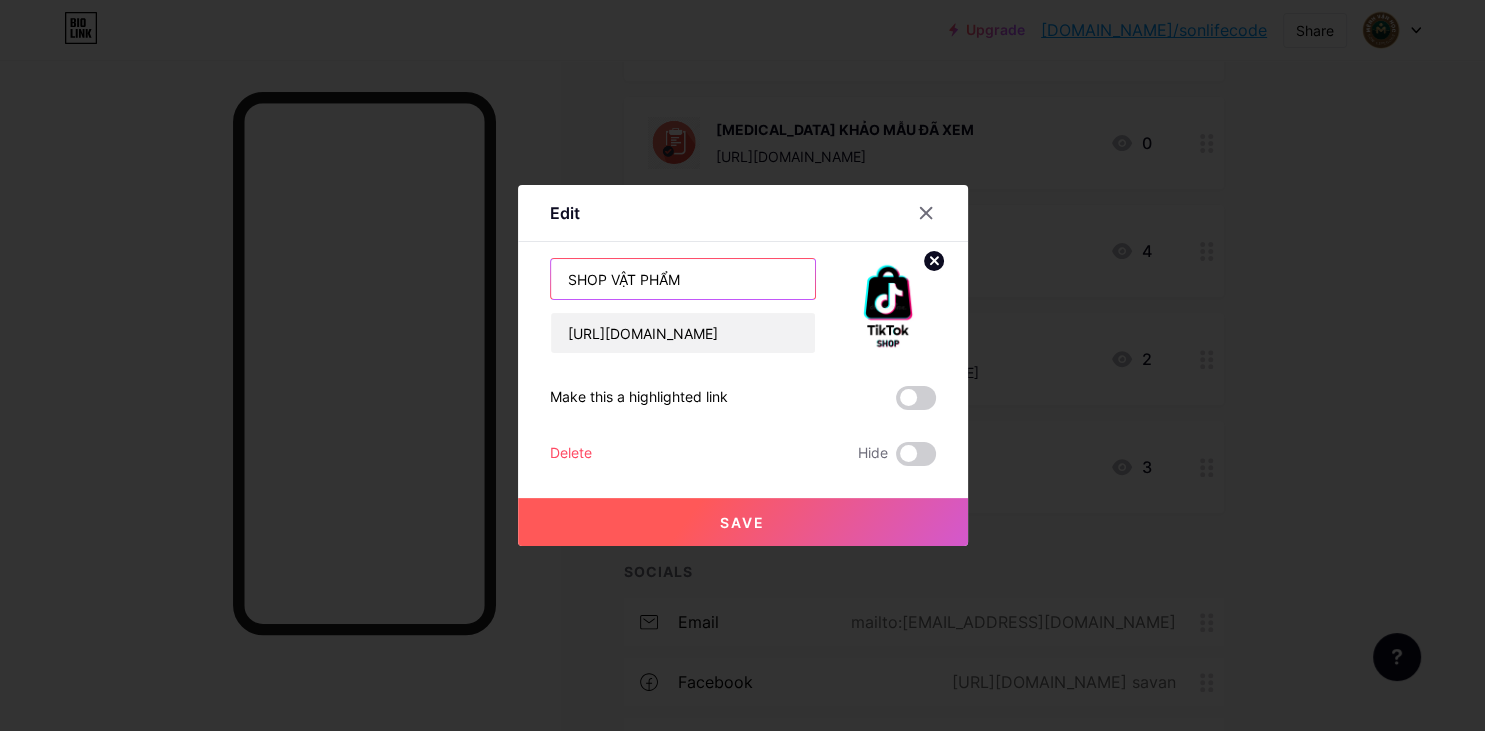 drag, startPoint x: 637, startPoint y: 286, endPoint x: 467, endPoint y: 259, distance: 172.13077 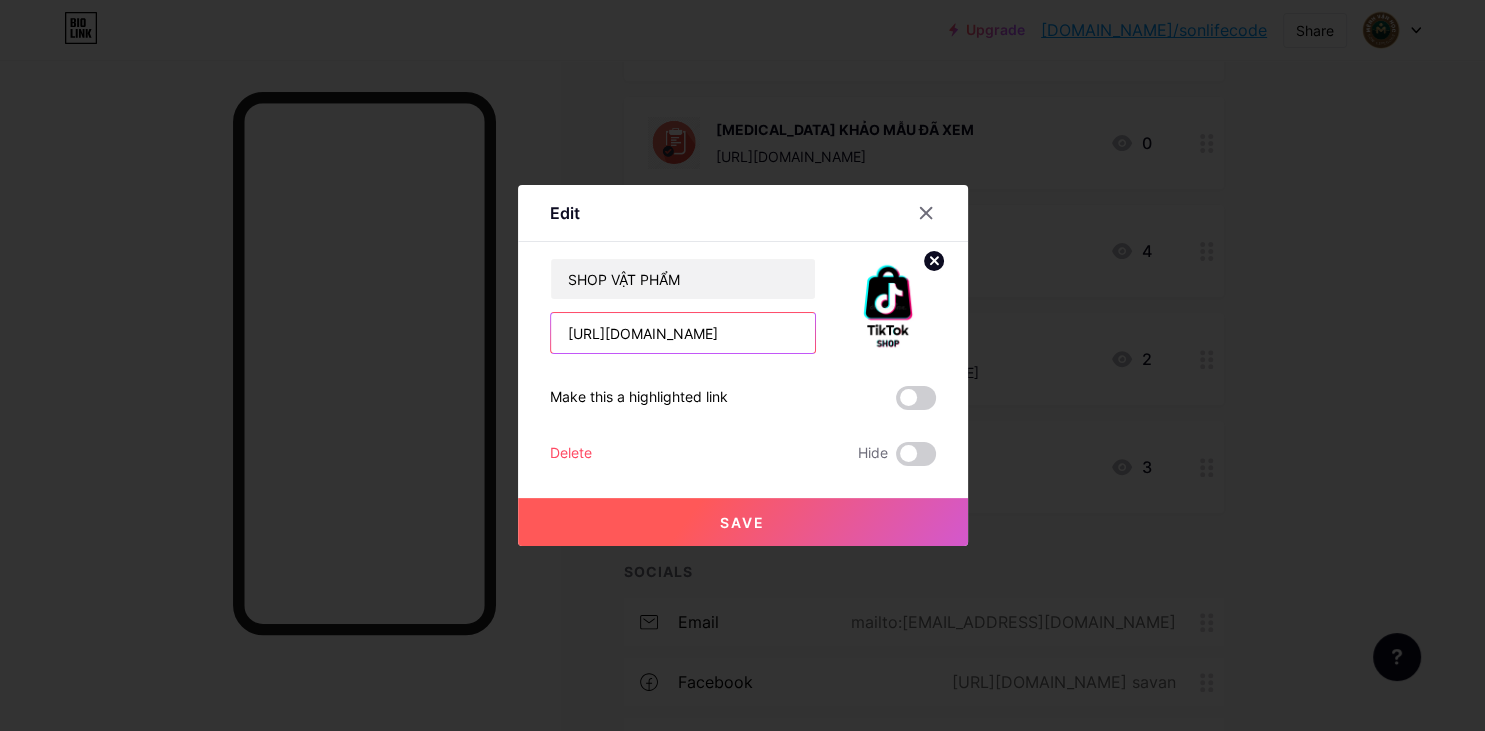 drag, startPoint x: 562, startPoint y: 335, endPoint x: 1027, endPoint y: 342, distance: 465.05267 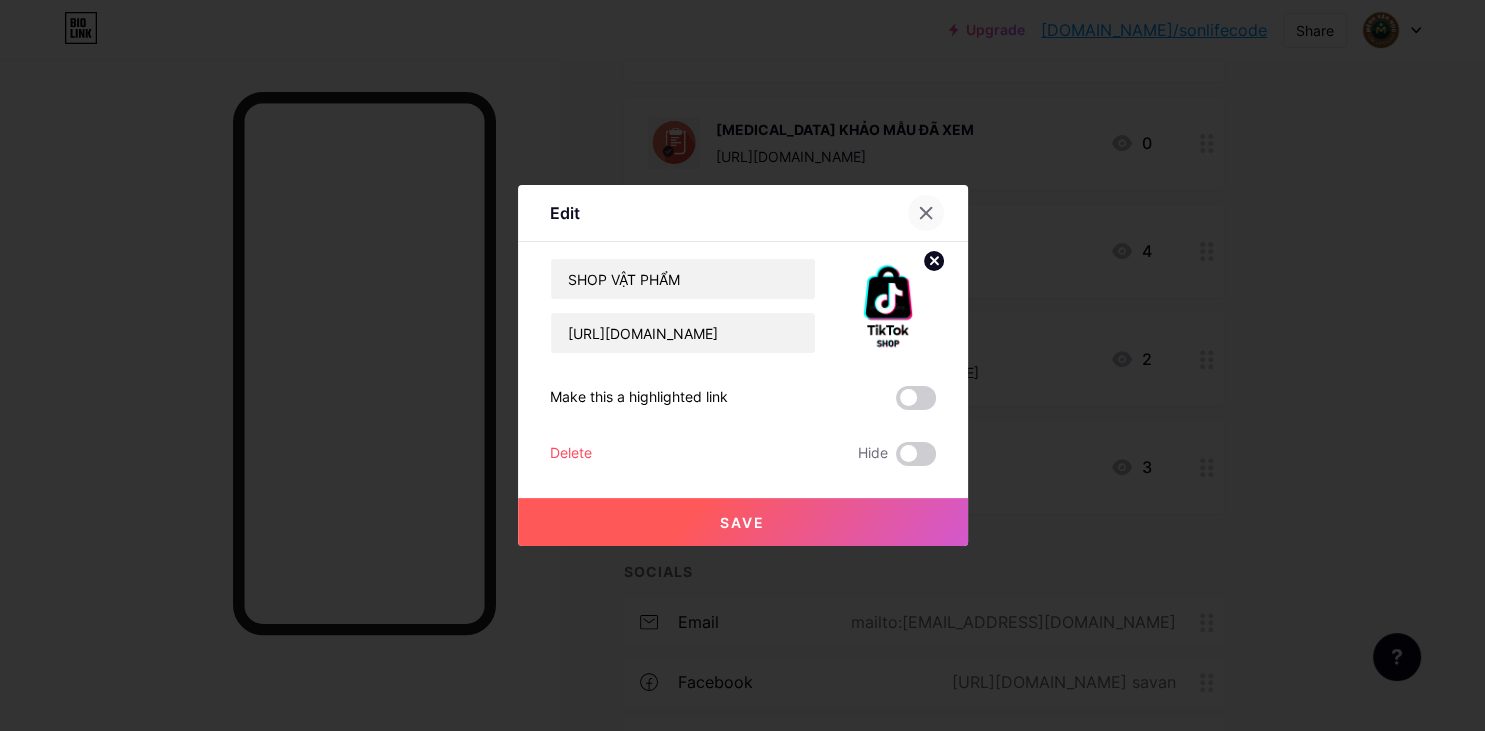 click 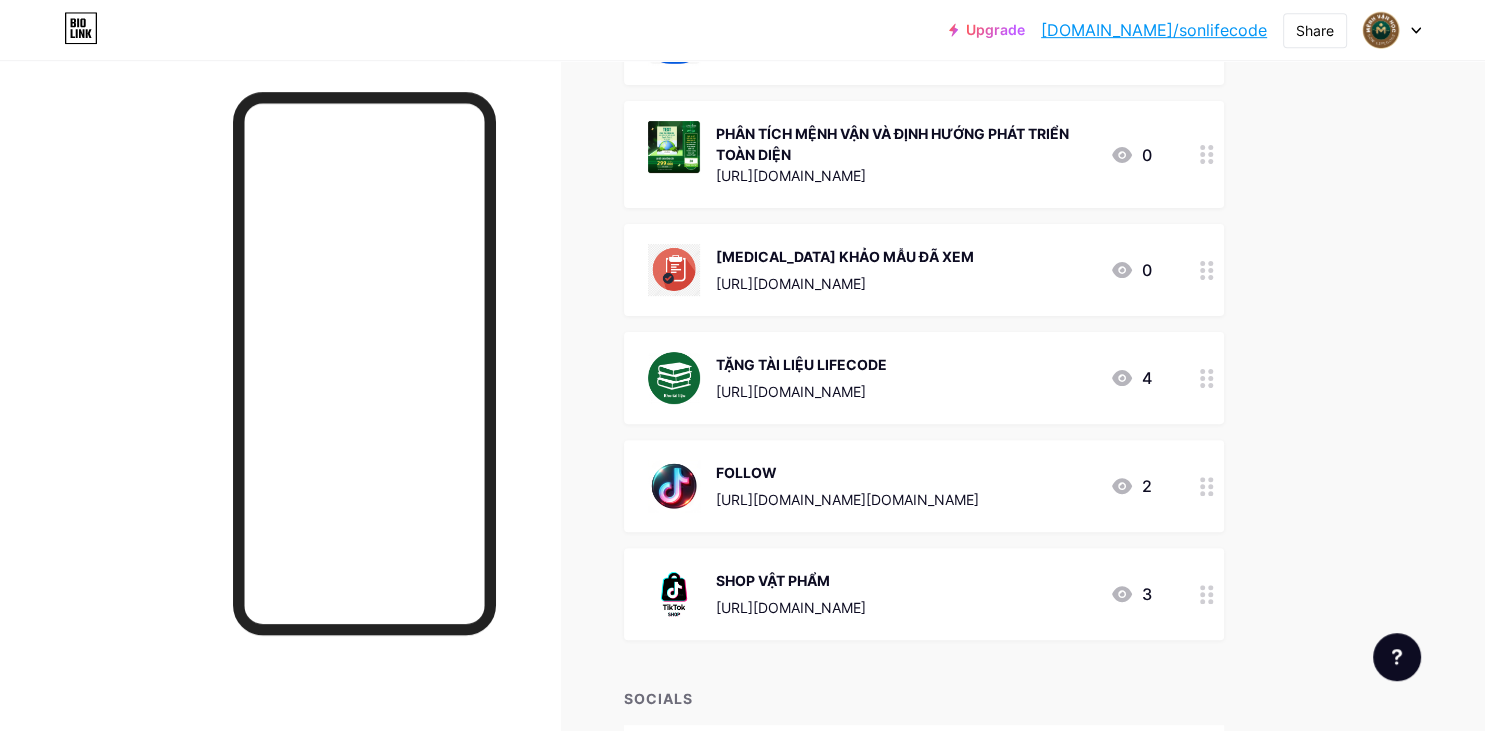 scroll, scrollTop: 211, scrollLeft: 0, axis: vertical 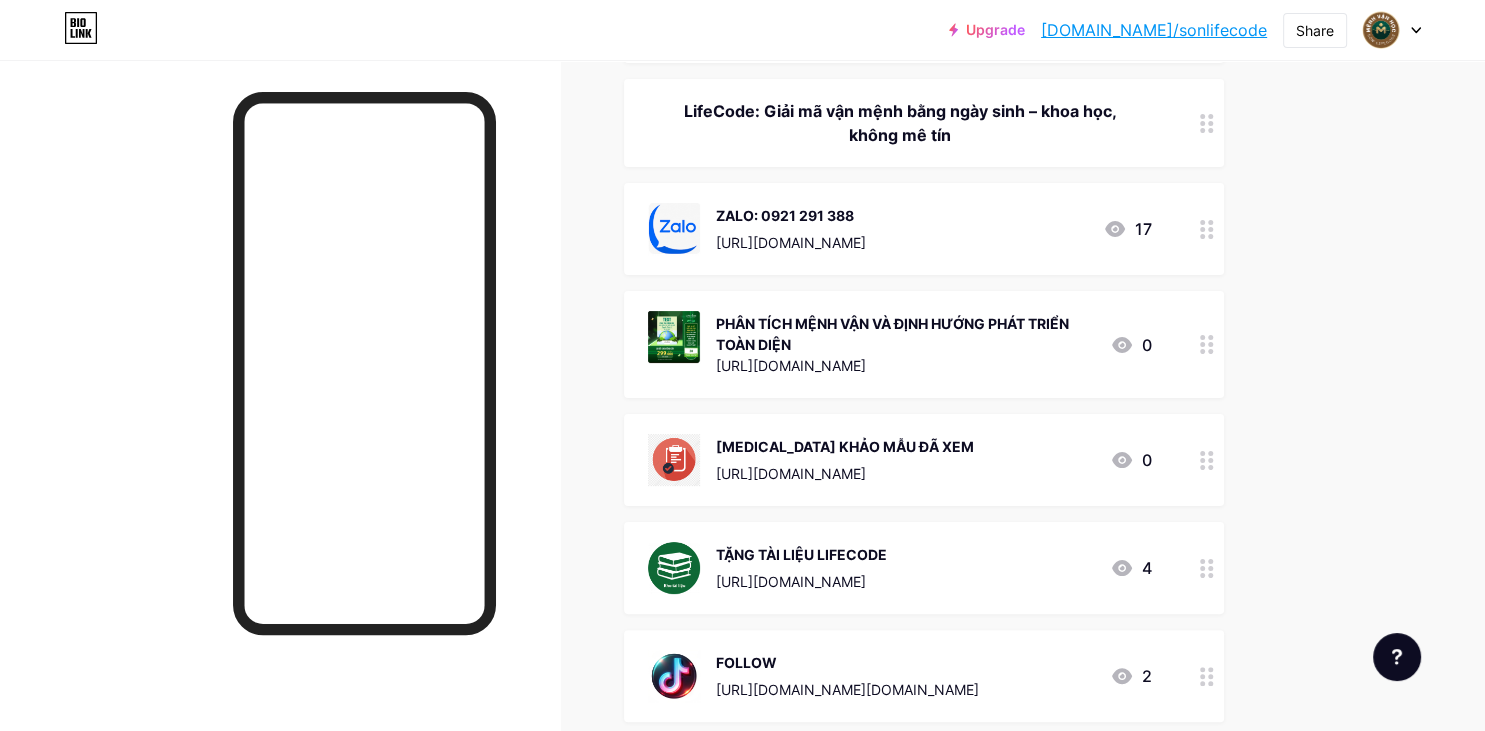 click 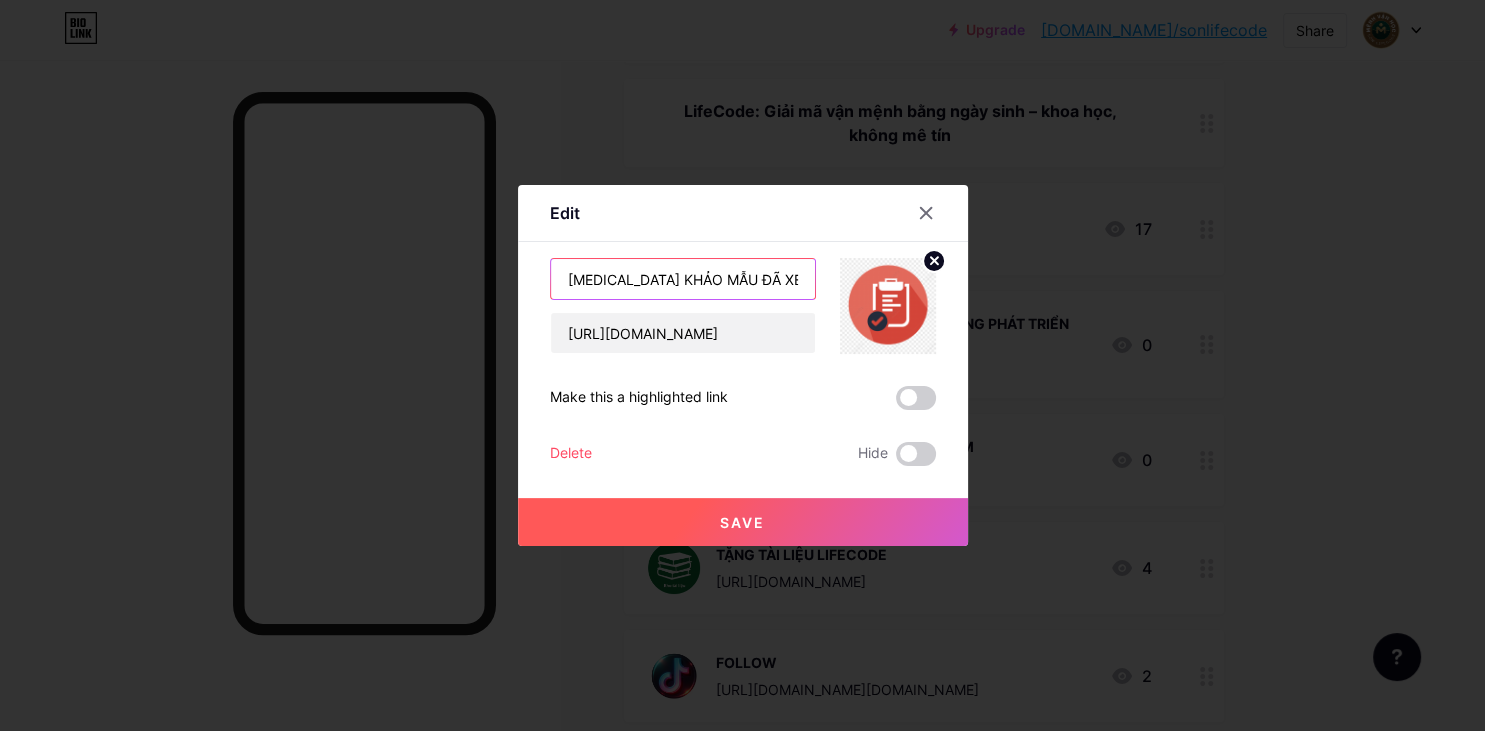 drag, startPoint x: 754, startPoint y: 271, endPoint x: 432, endPoint y: 253, distance: 322.50272 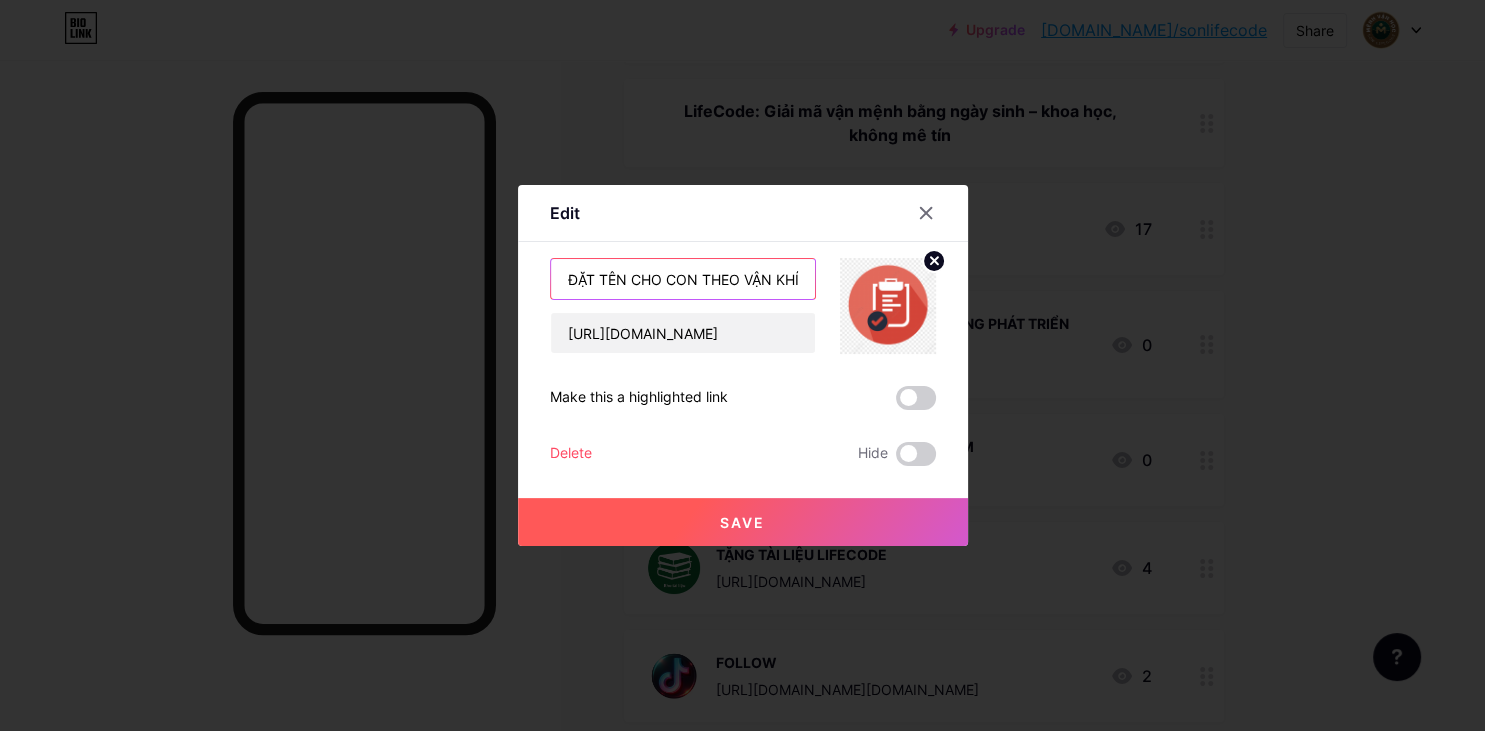 scroll, scrollTop: 0, scrollLeft: 60, axis: horizontal 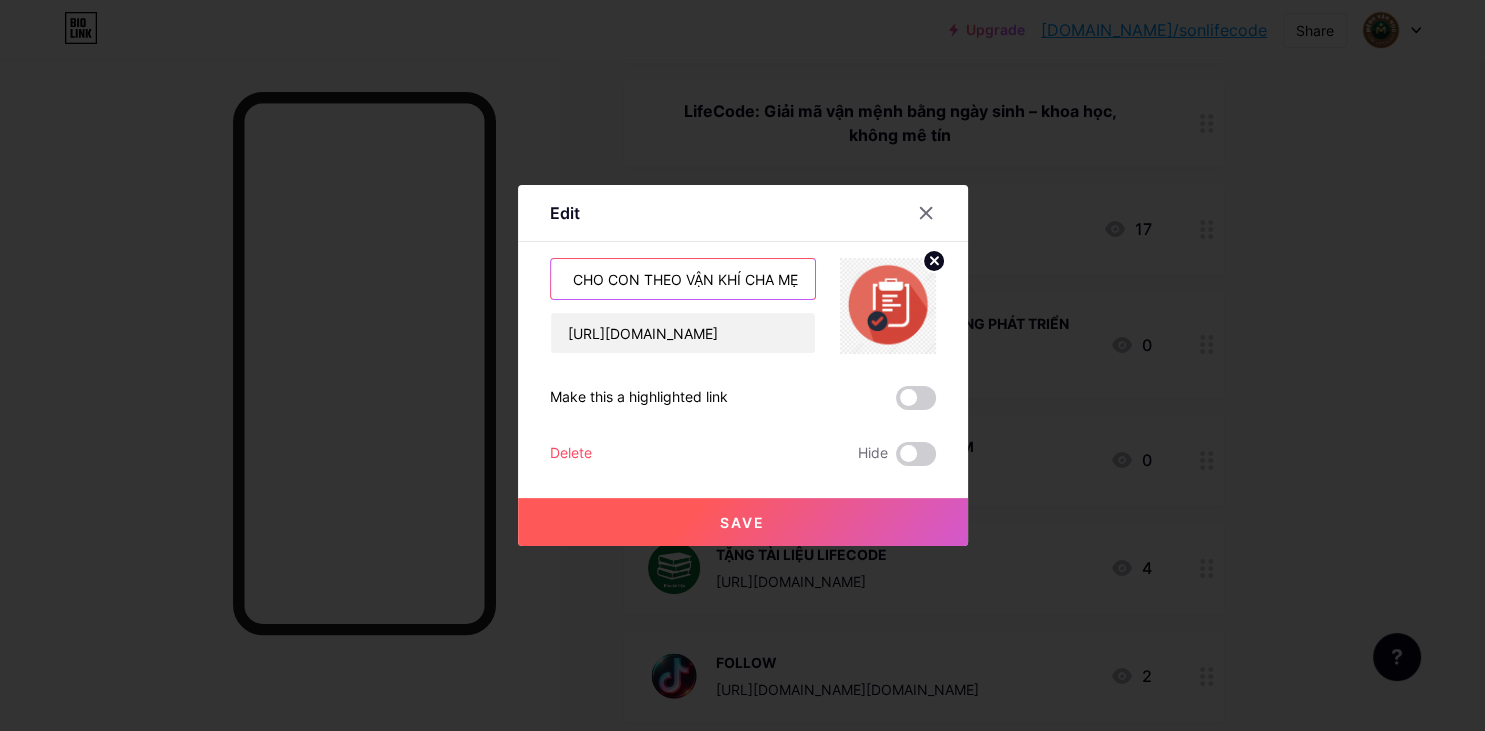type on "ĐẶT TÊN CHO CON THEO VẬN KHÍ CHA MẸ" 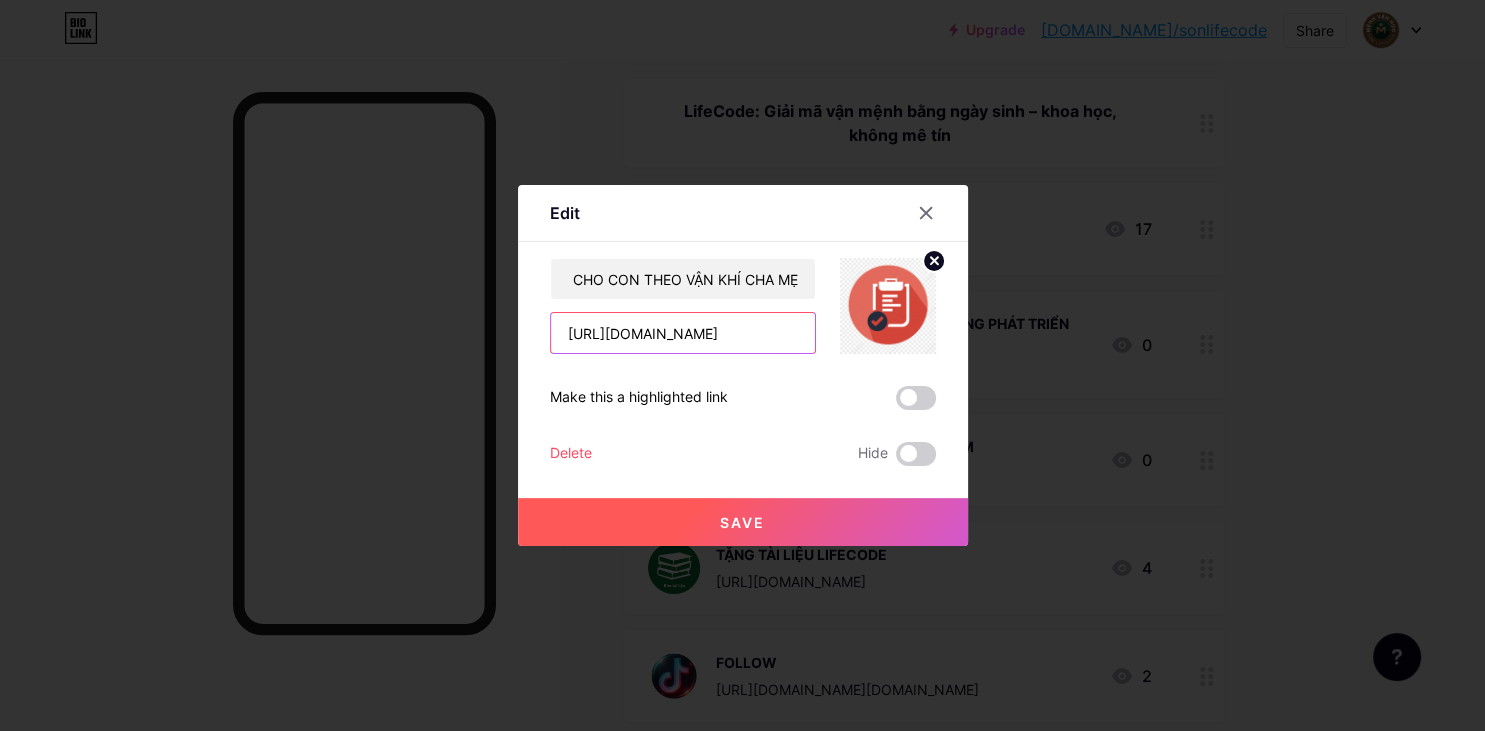 drag, startPoint x: 793, startPoint y: 320, endPoint x: 753, endPoint y: 326, distance: 40.4475 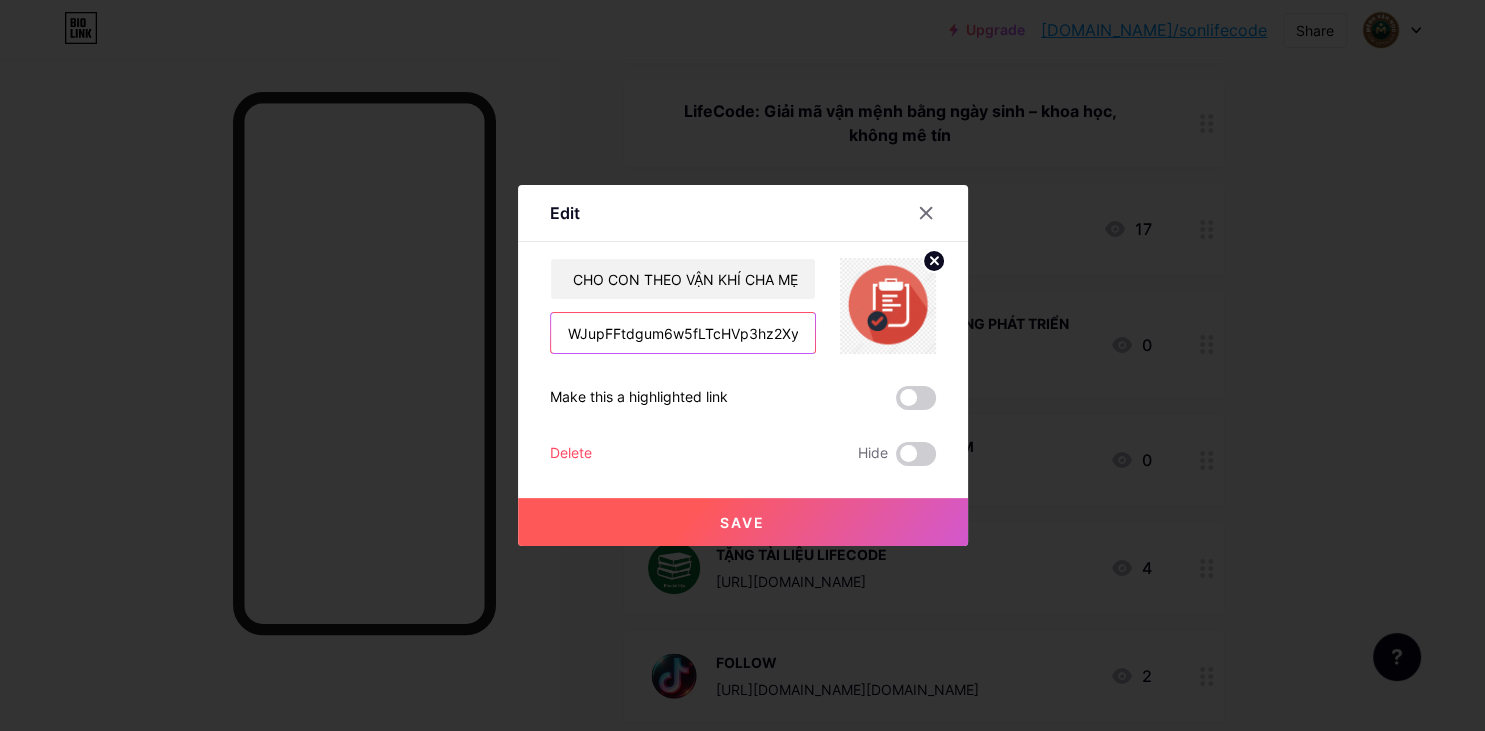 drag, startPoint x: 744, startPoint y: 332, endPoint x: 421, endPoint y: 343, distance: 323.18726 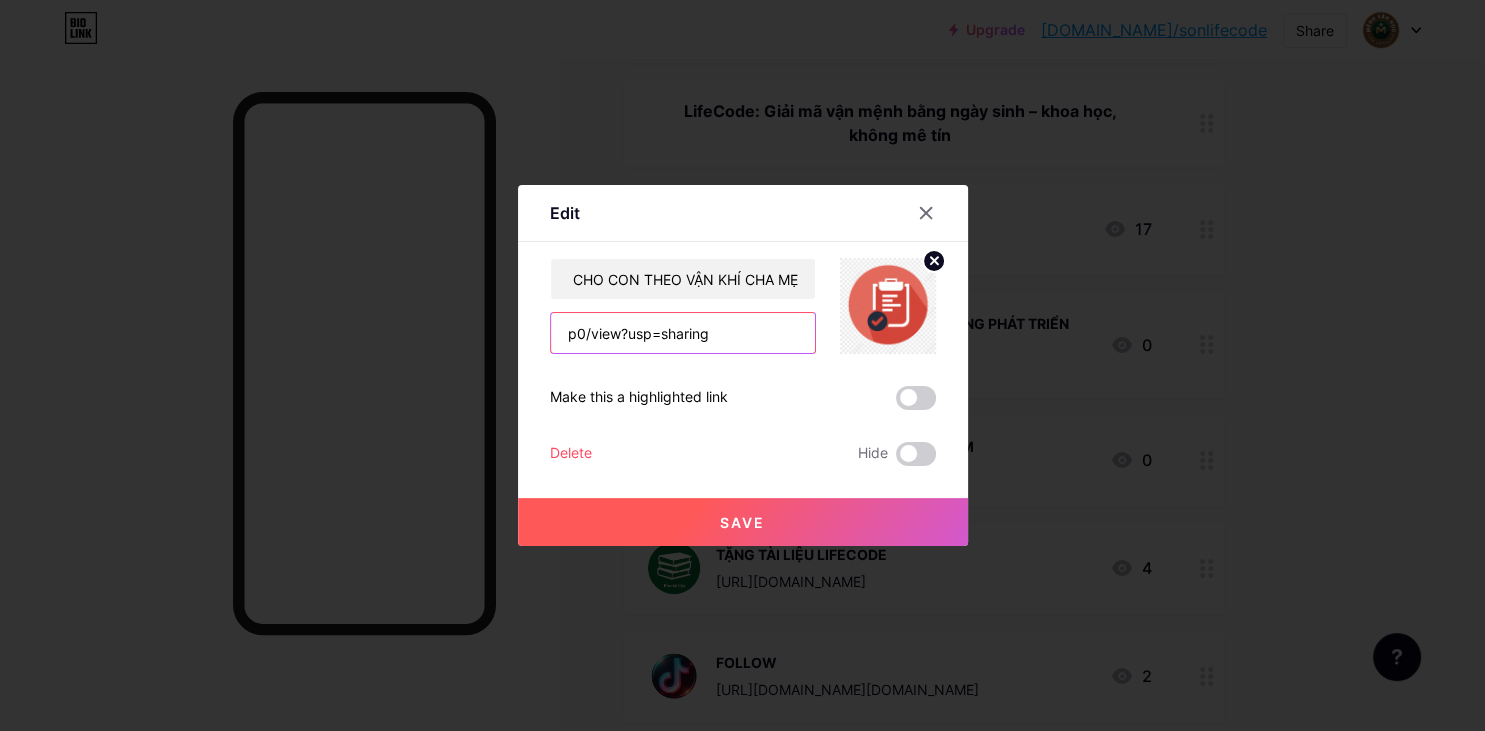 drag, startPoint x: 631, startPoint y: 334, endPoint x: 418, endPoint y: 327, distance: 213.11499 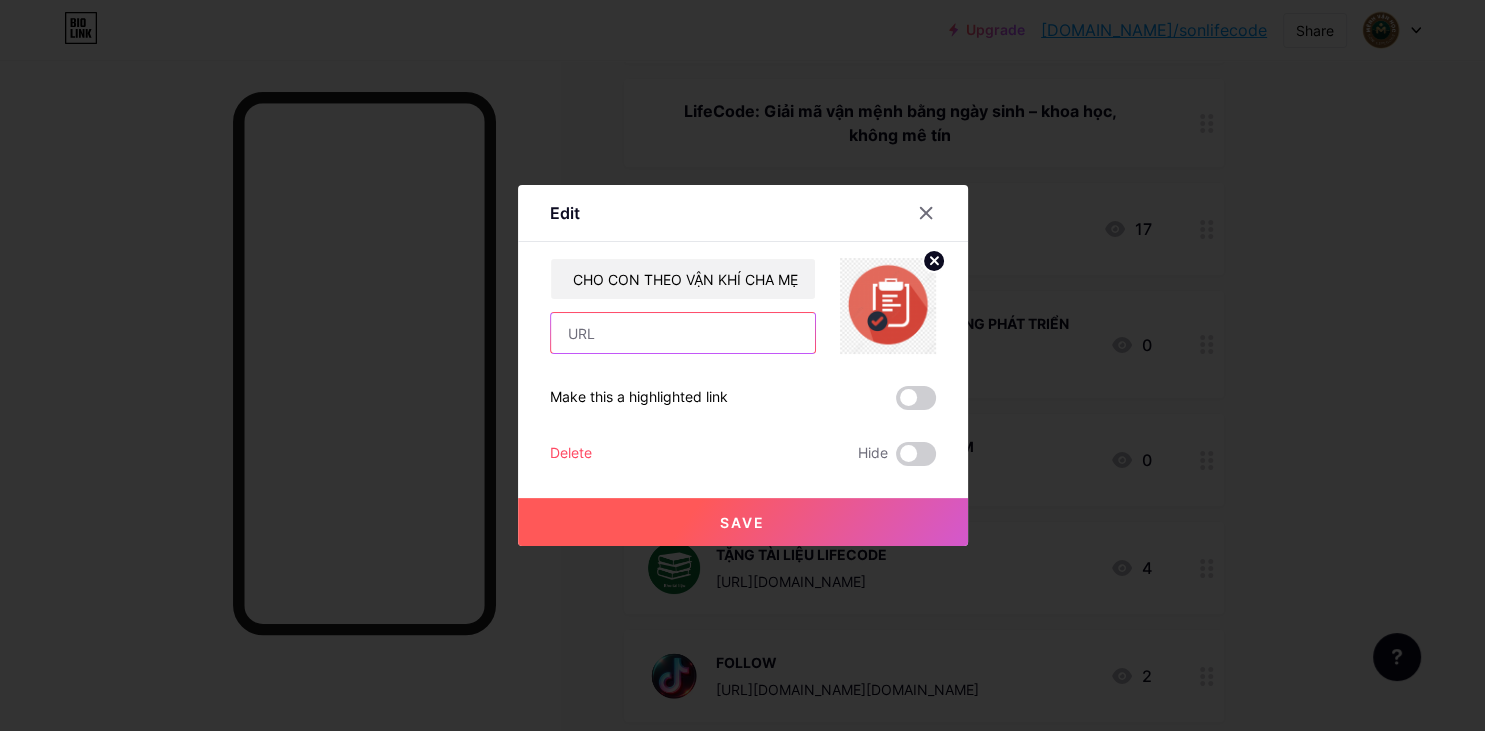 paste on "[URL][DOMAIN_NAME]" 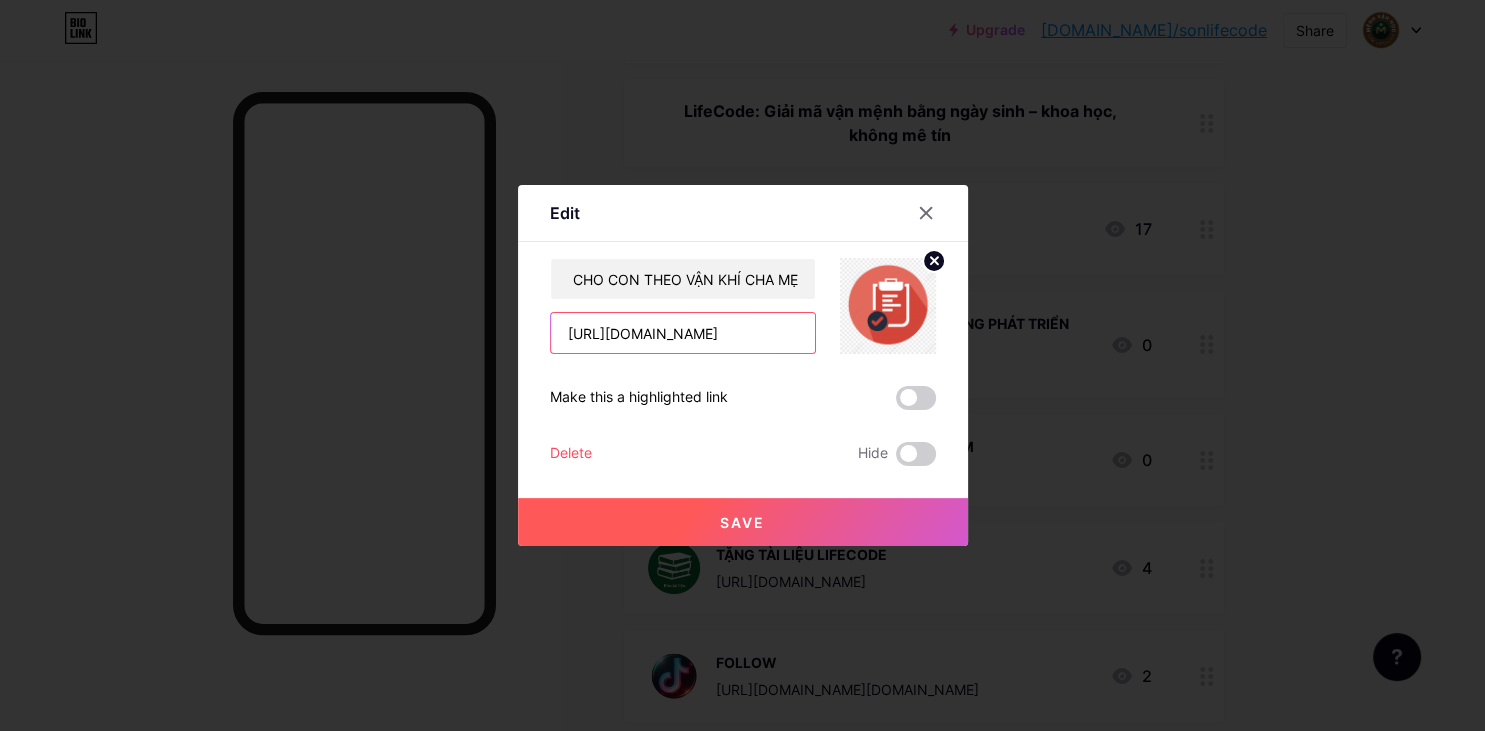 scroll, scrollTop: 0, scrollLeft: 238, axis: horizontal 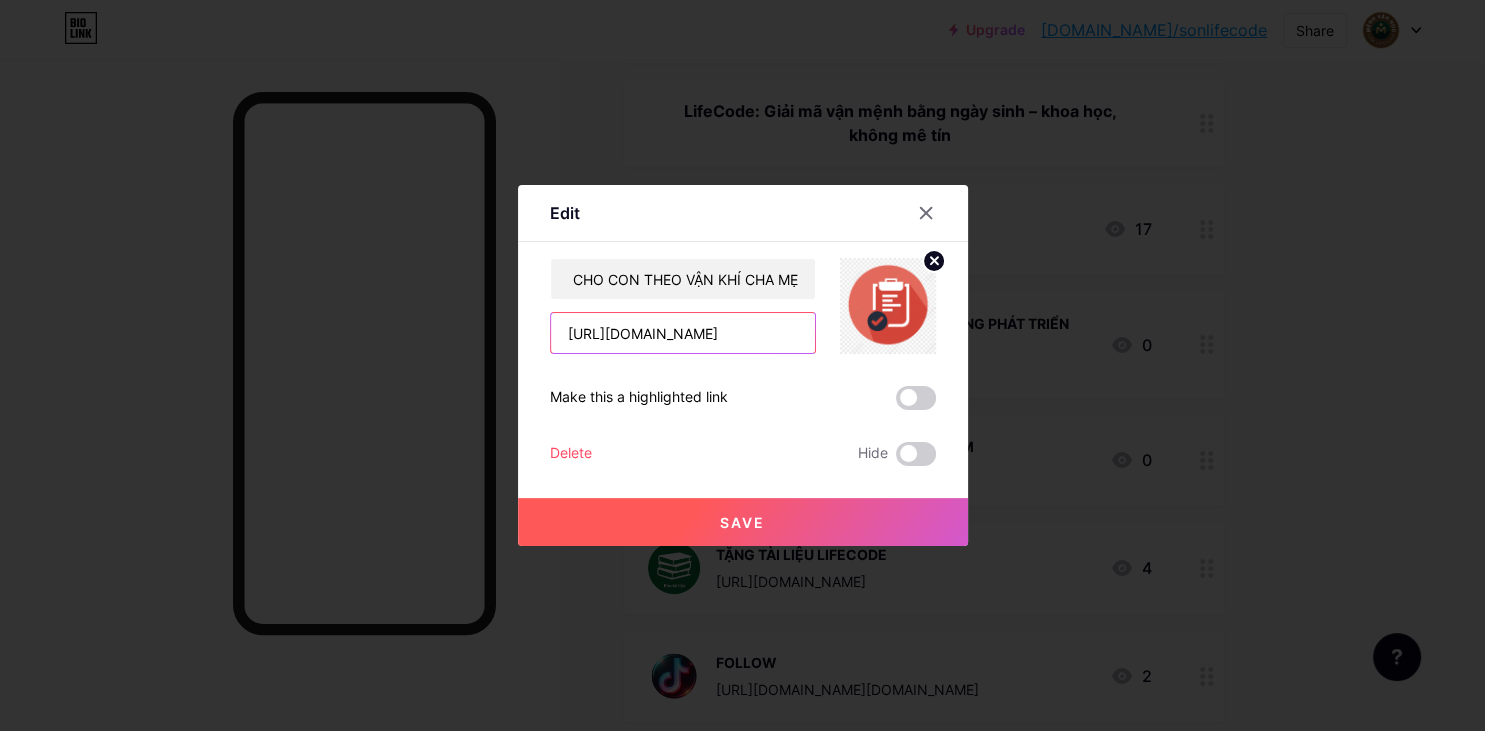 type on "[URL][DOMAIN_NAME]" 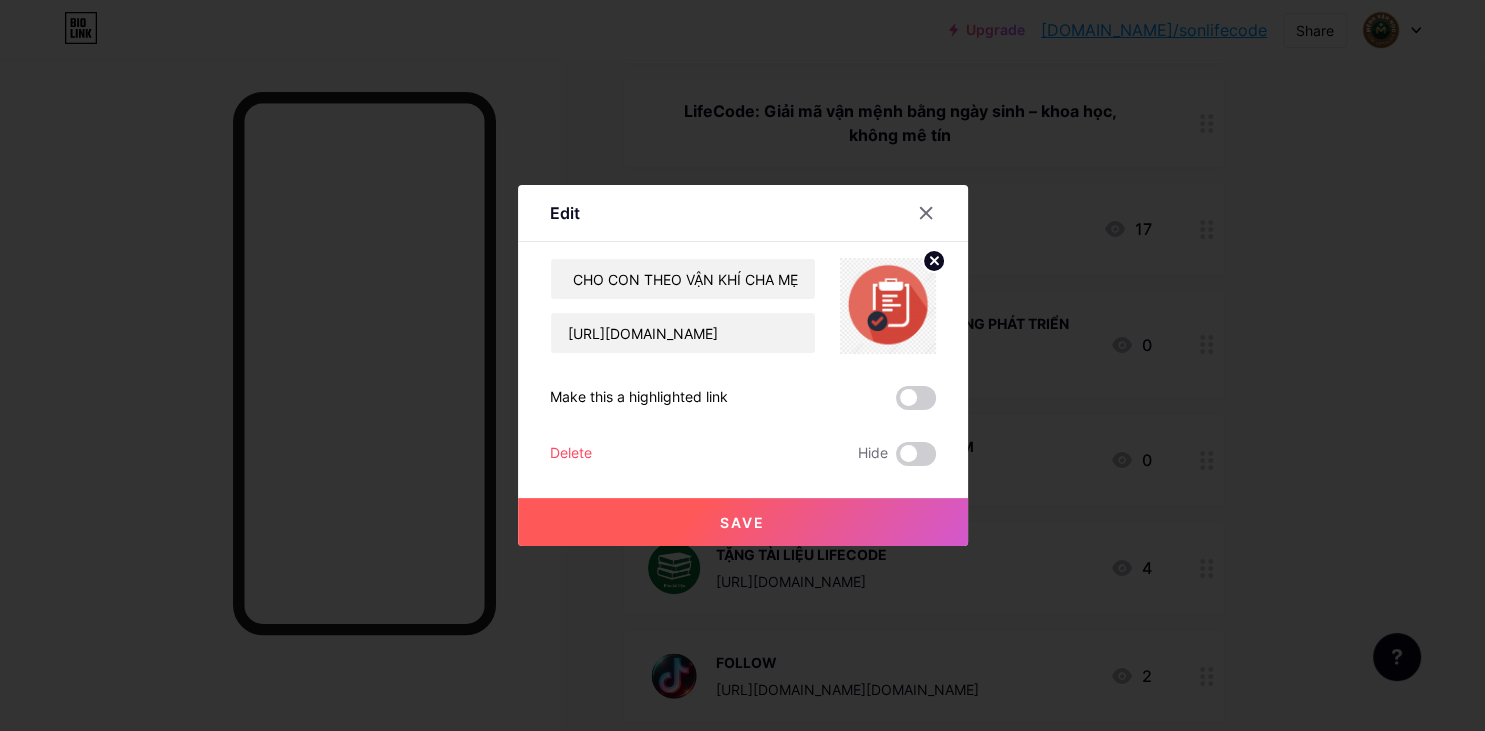 click on "Save" at bounding box center (742, 522) 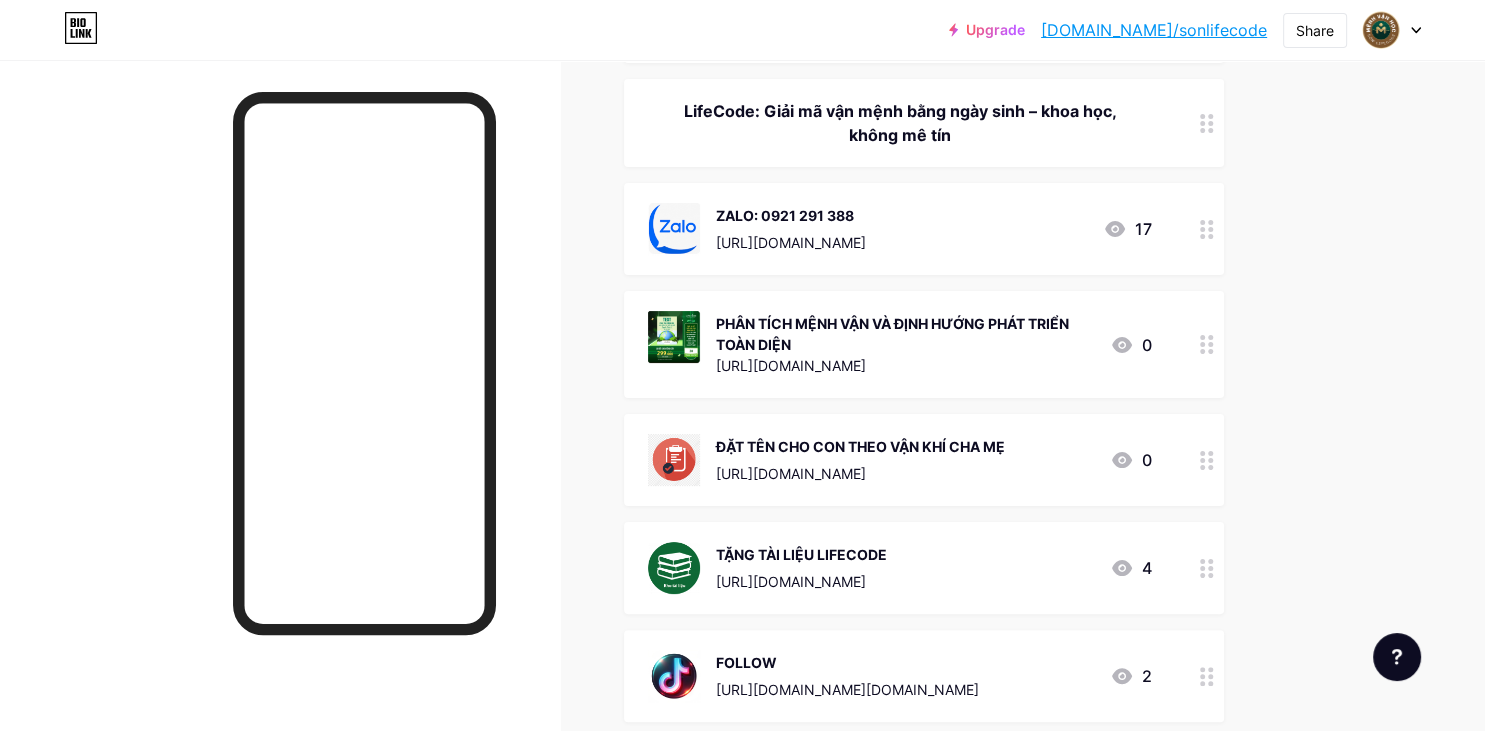 click 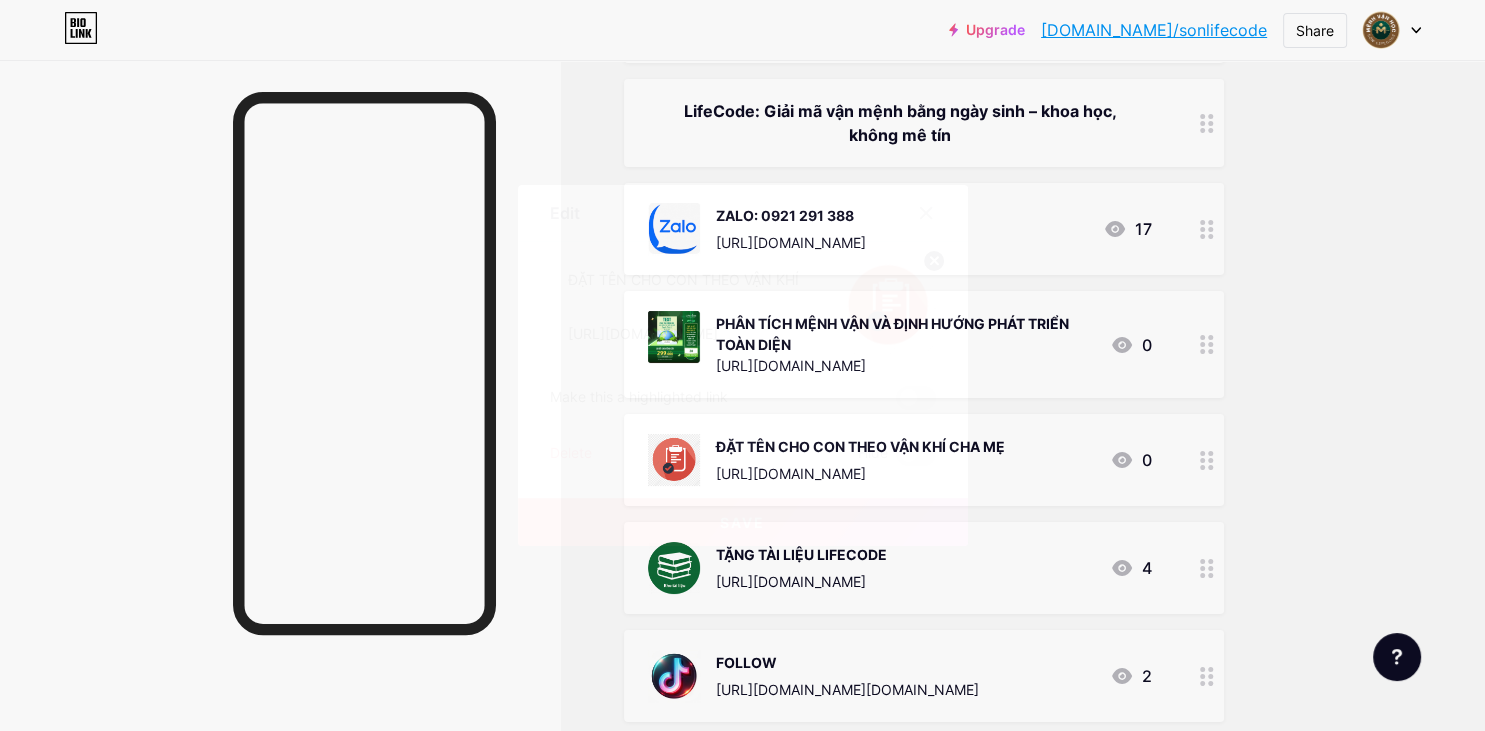 click 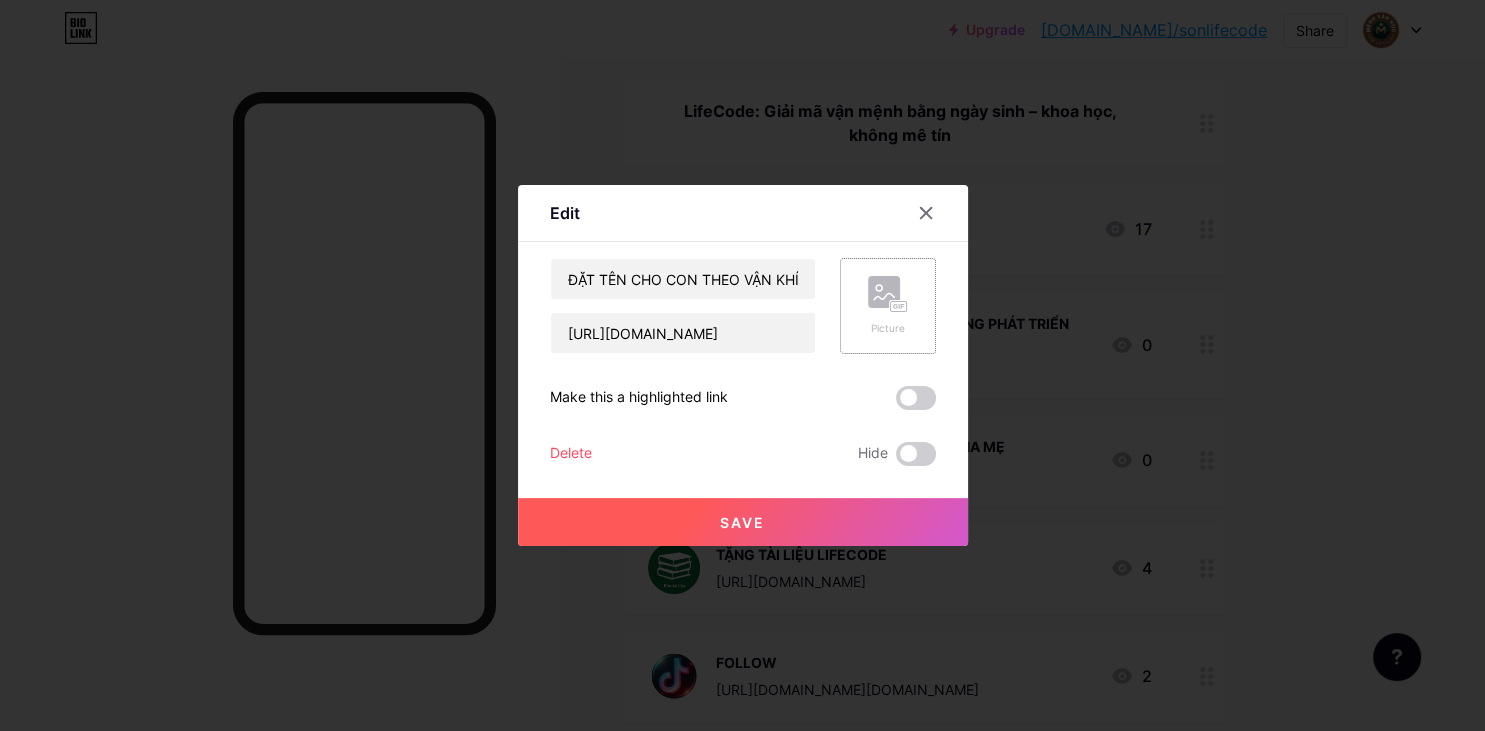 click 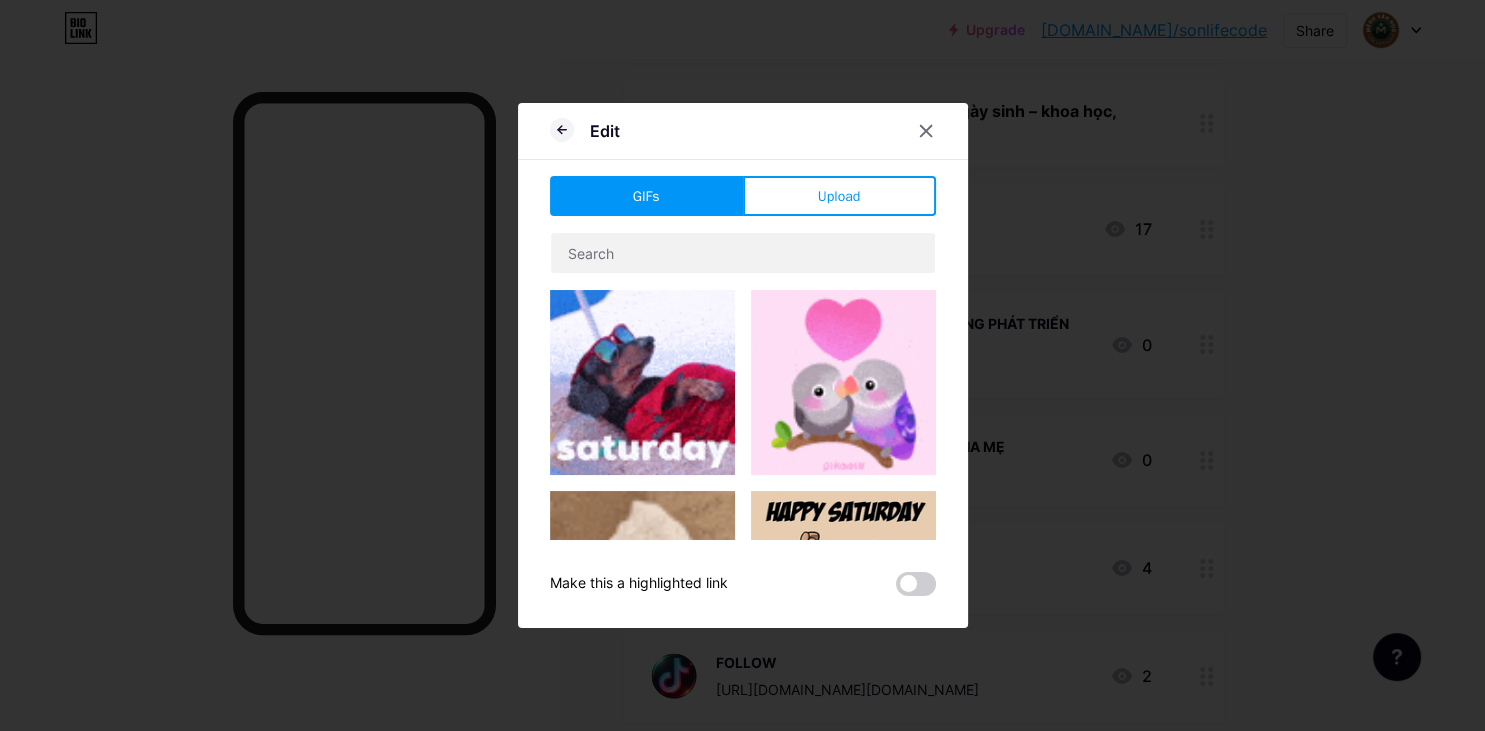 click on "Edit       GIFs     Upload       Content
YouTube
Play YouTube video without leaving your page.
ADD
Vimeo
Play Vimeo video without leaving your page.
ADD
Tiktok
Grow your TikTok following
ADD
Tweet
Embed a tweet.
ADD
Reddit
Showcase your Reddit profile
ADD
Spotify
Embed Spotify to play the preview of a track.
ADD
Twitch
Play Twitch video without leaving your page.
ADD
ADD" at bounding box center [743, 365] 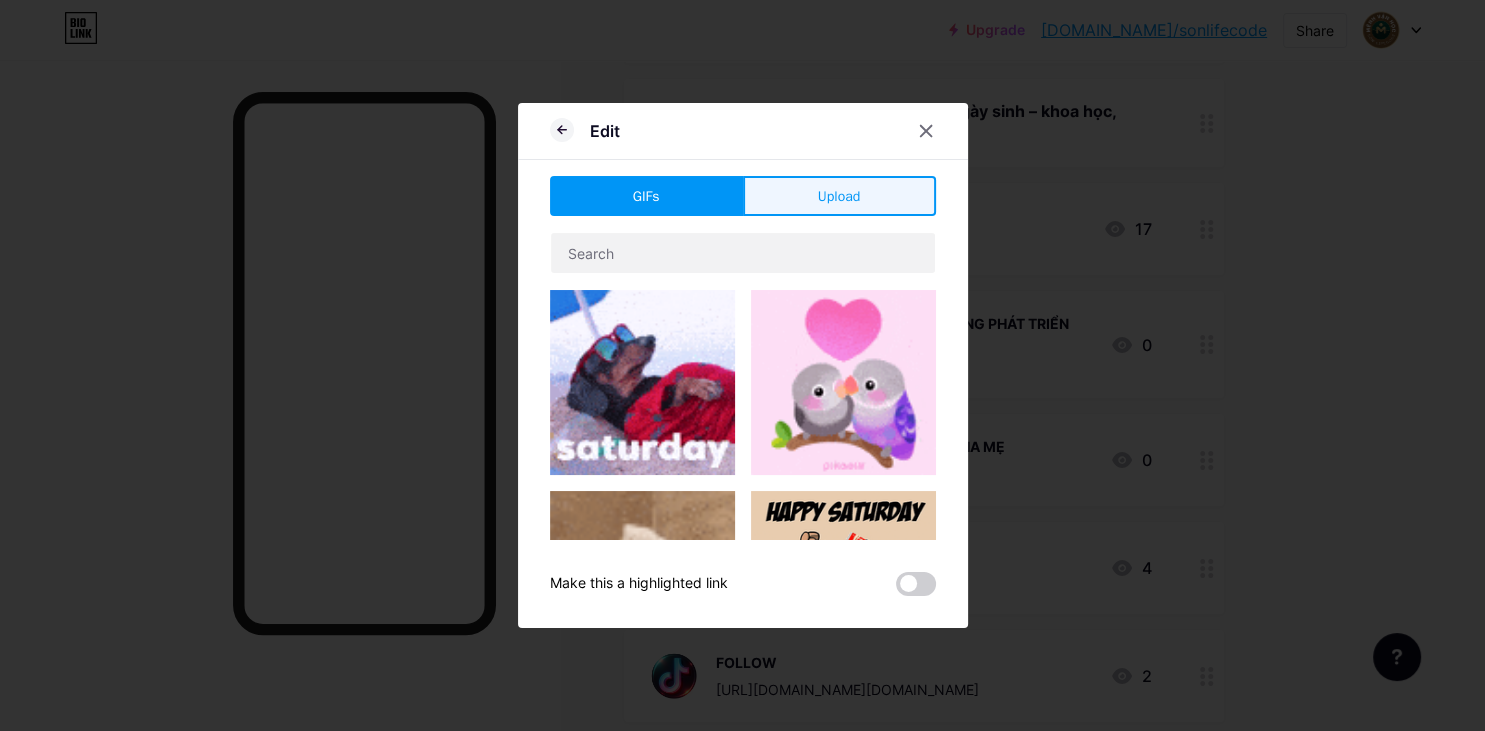 click on "Upload" at bounding box center [839, 196] 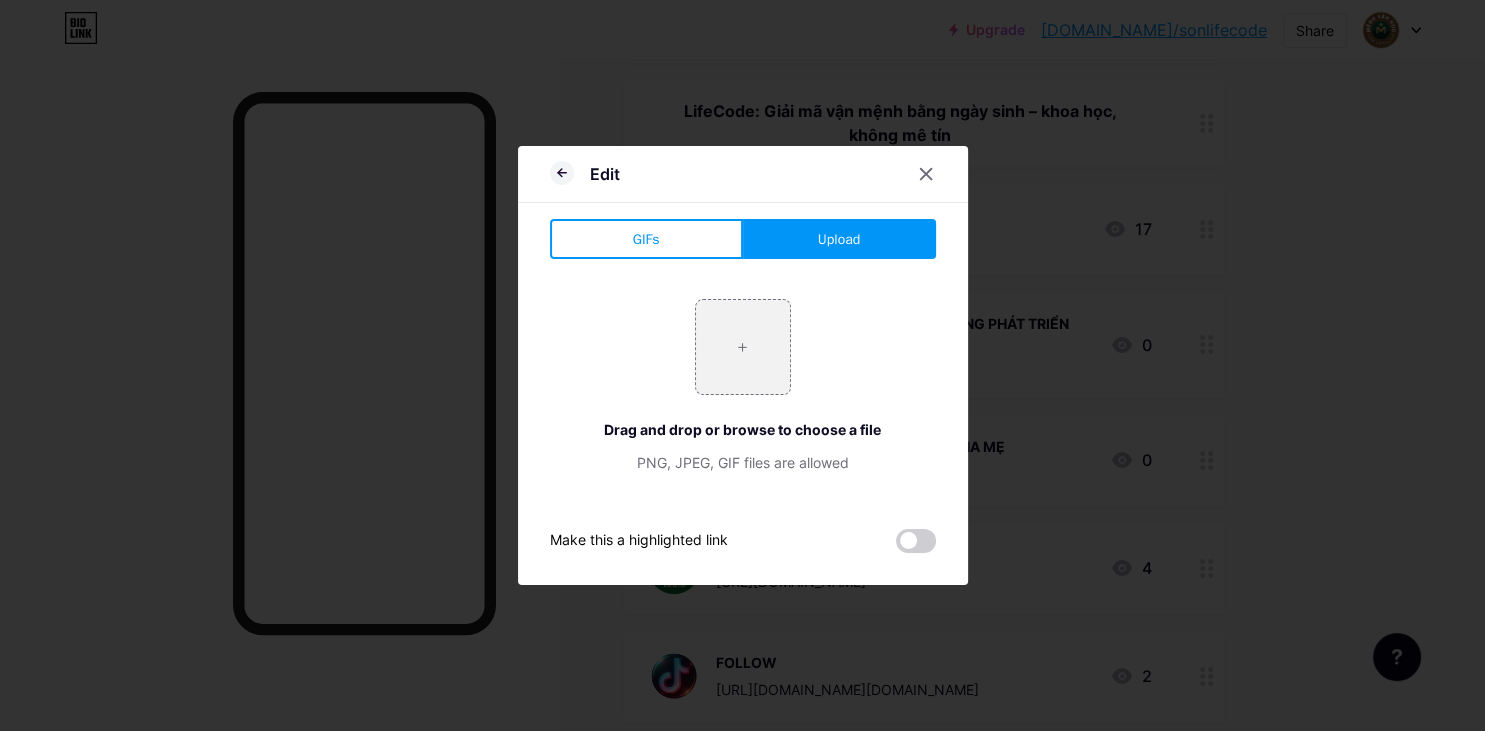 click on "Upload" at bounding box center [839, 239] 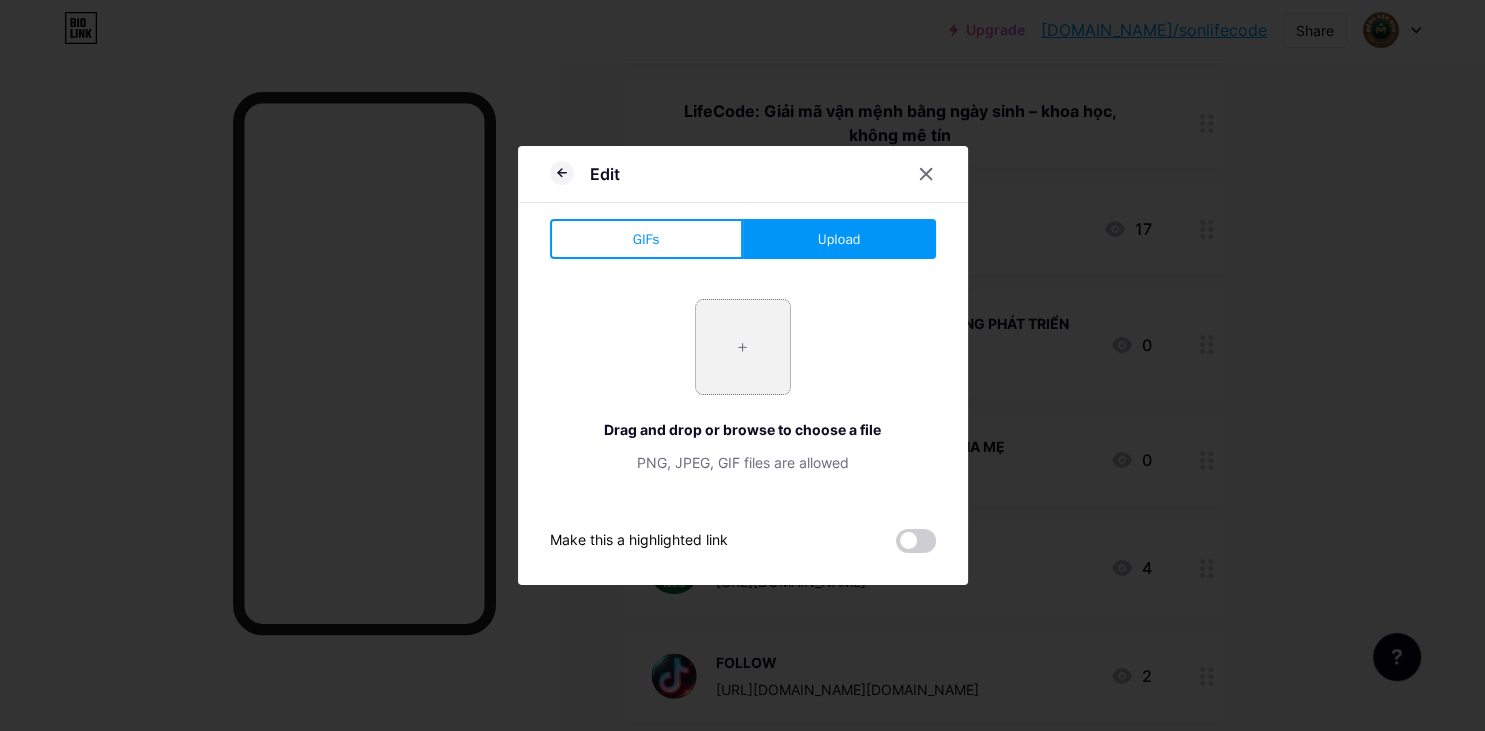click at bounding box center [743, 347] 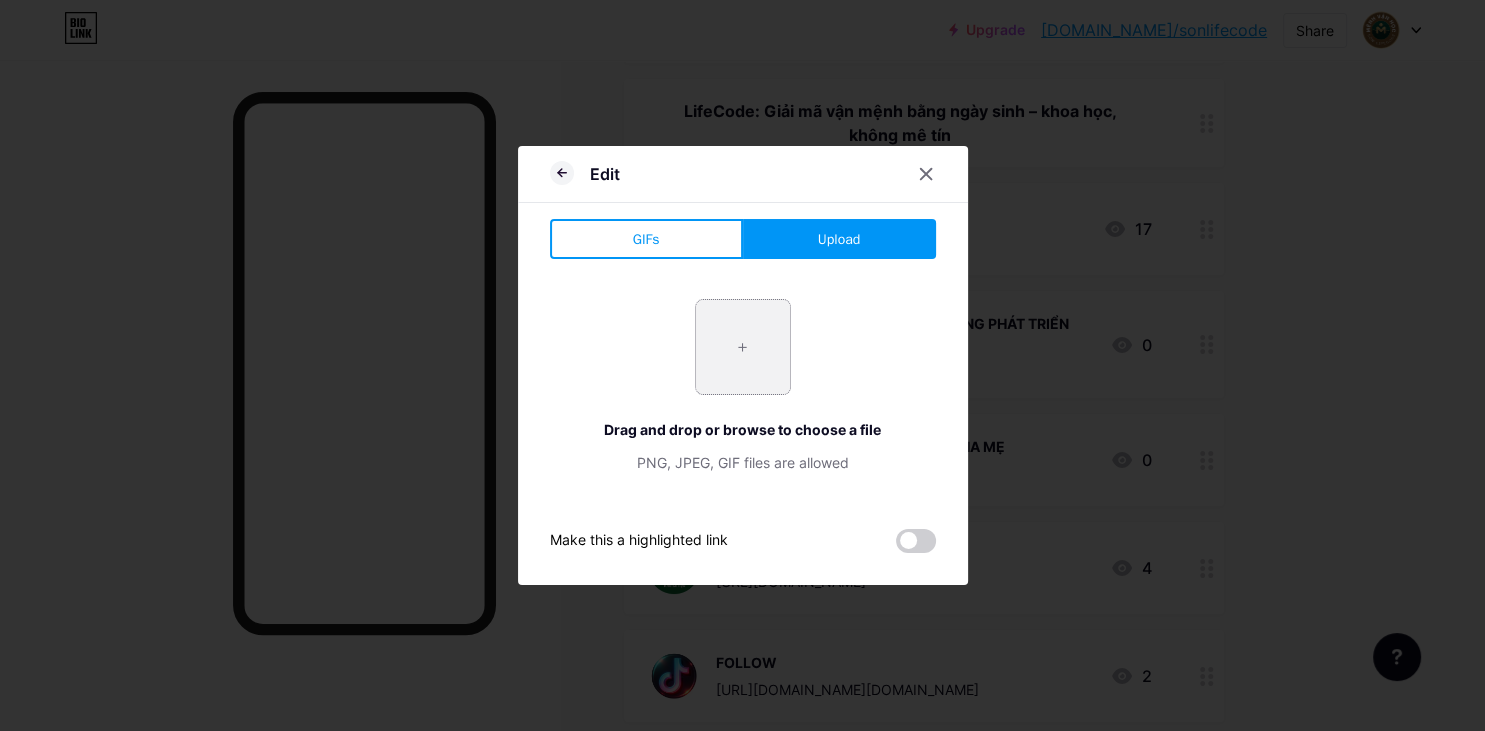 type on "C:\fakepath\lifecode2.png" 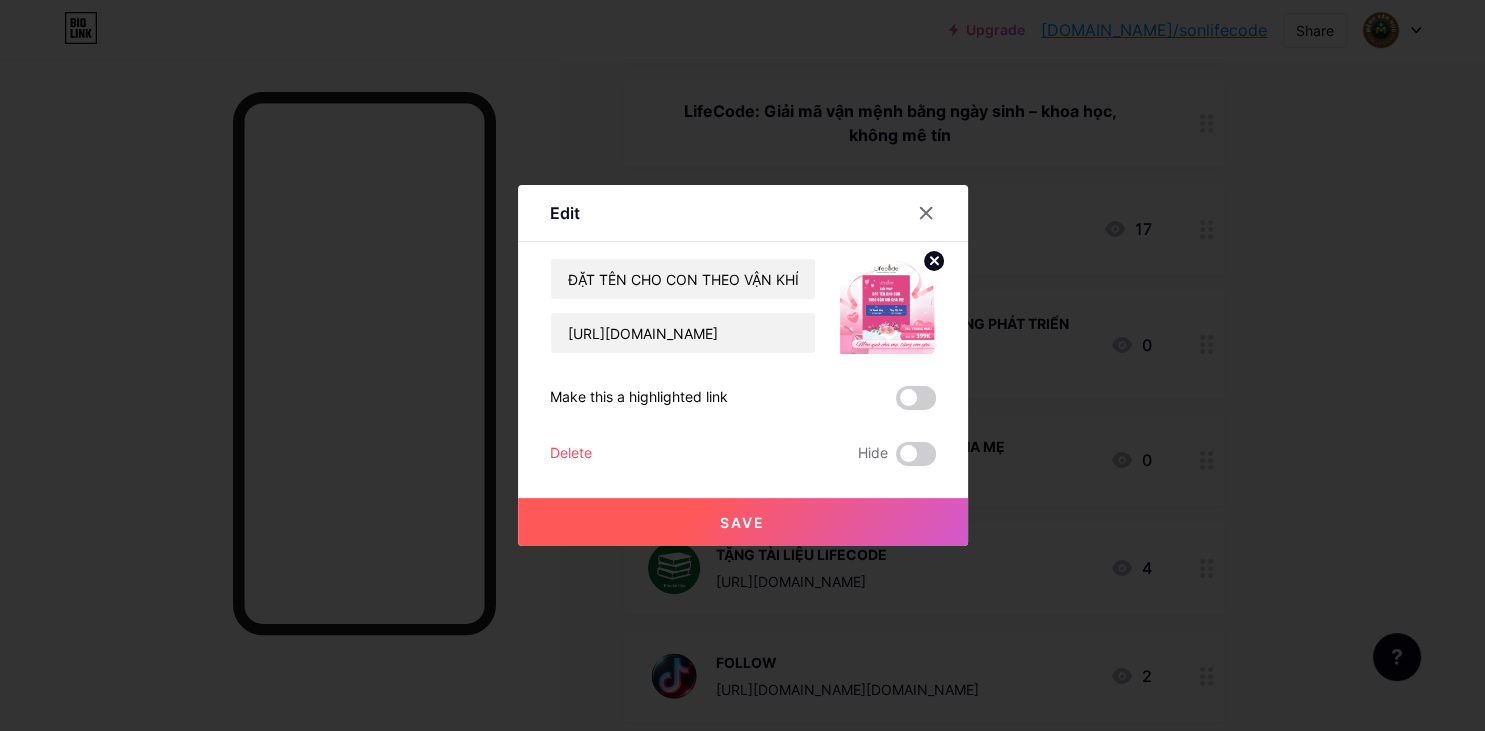 drag, startPoint x: 745, startPoint y: 514, endPoint x: 737, endPoint y: 521, distance: 10.630146 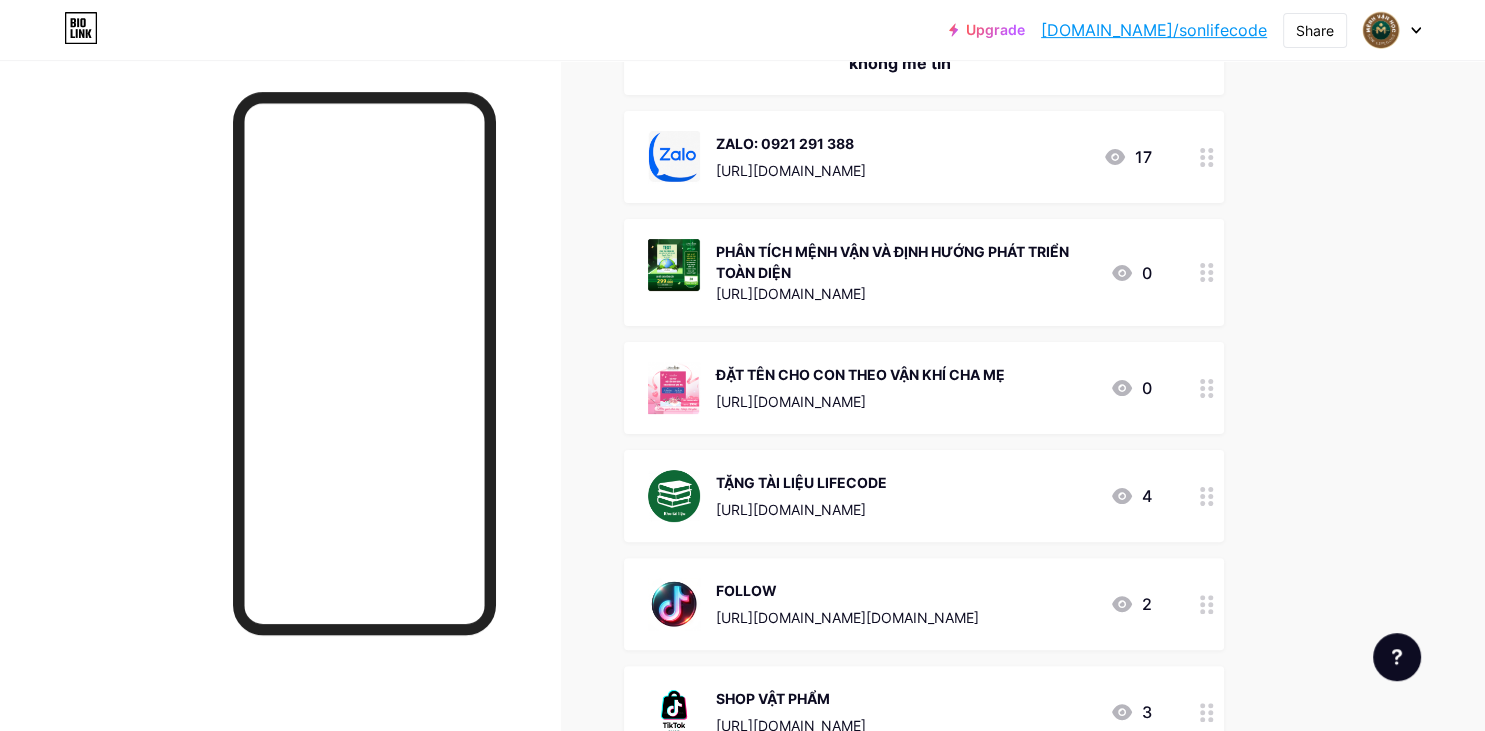 scroll, scrollTop: 422, scrollLeft: 0, axis: vertical 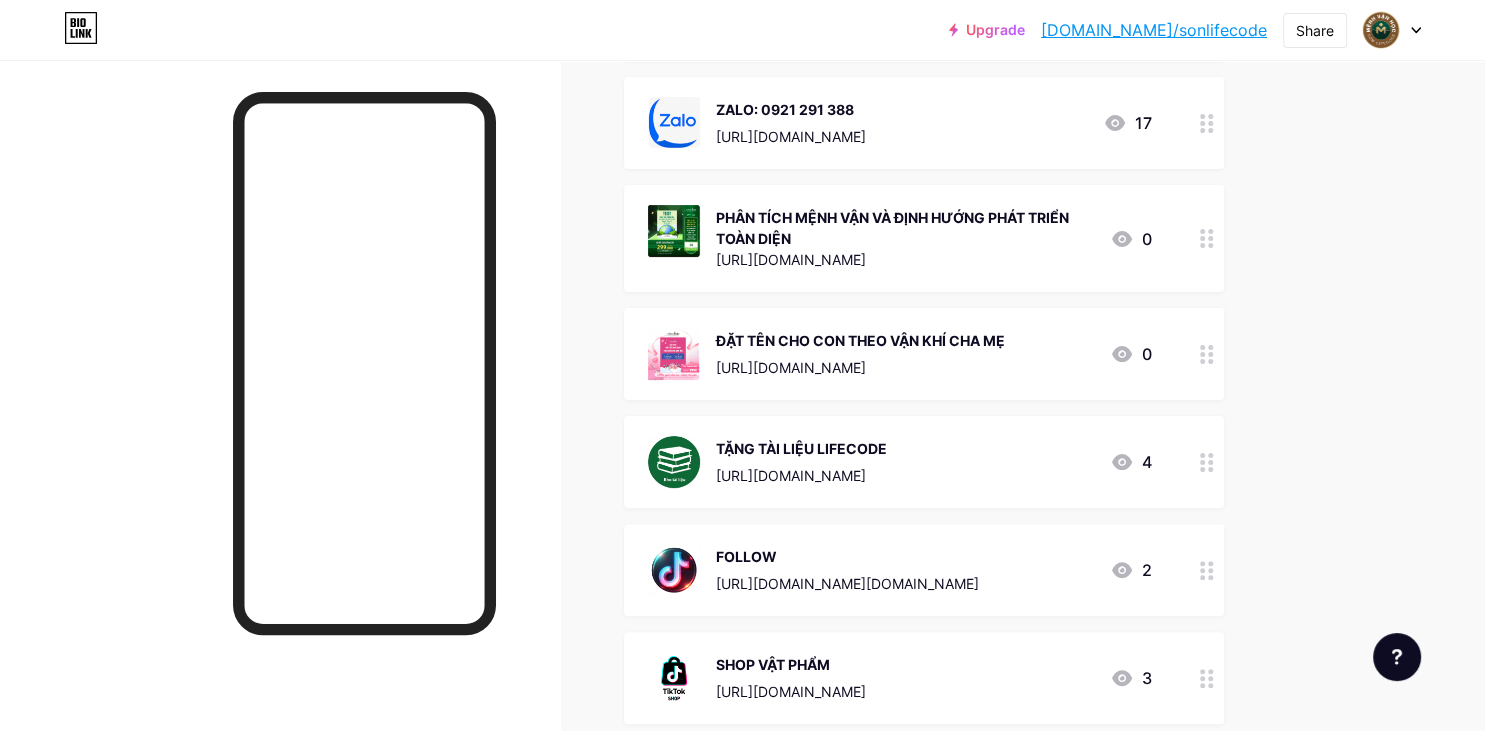 click at bounding box center [1207, 462] 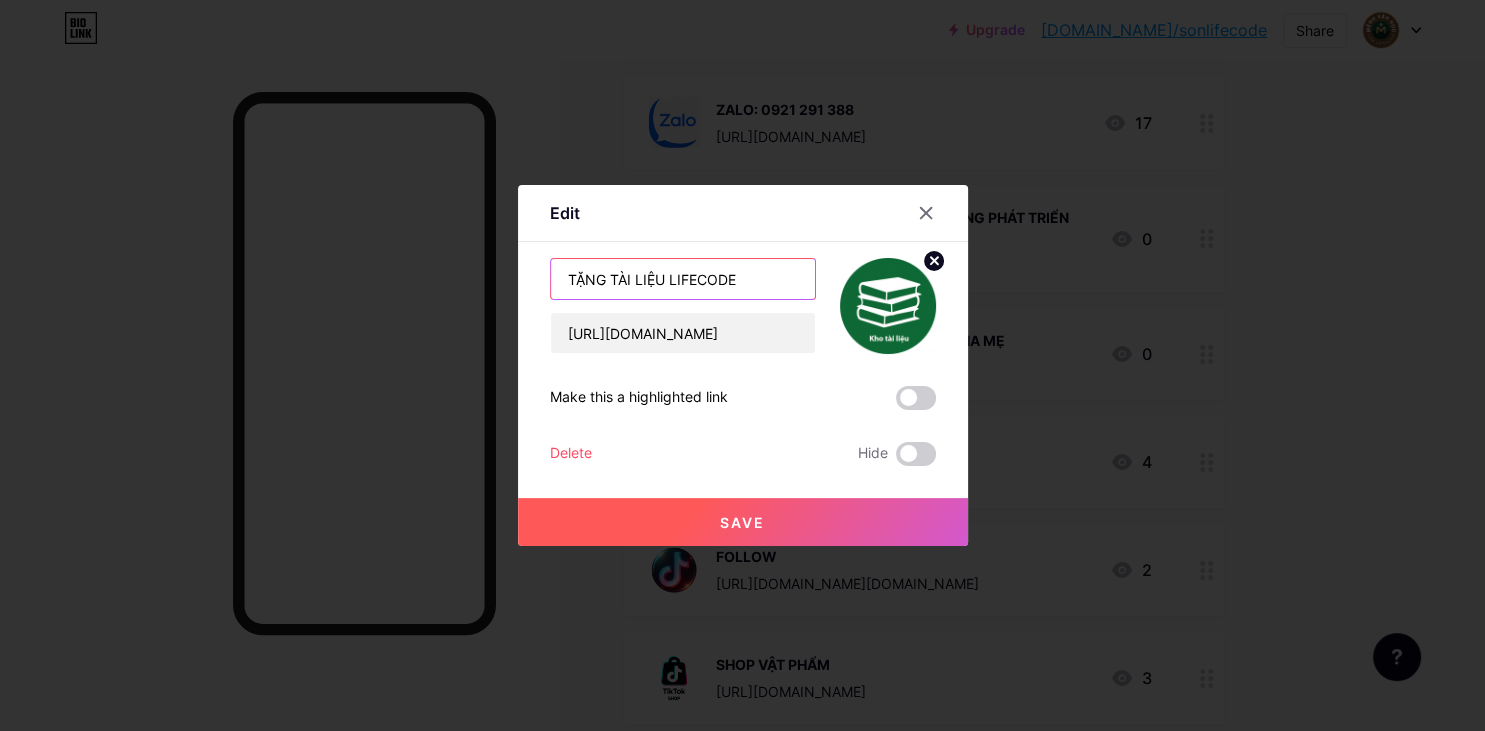 drag, startPoint x: 748, startPoint y: 274, endPoint x: 468, endPoint y: 256, distance: 280.57797 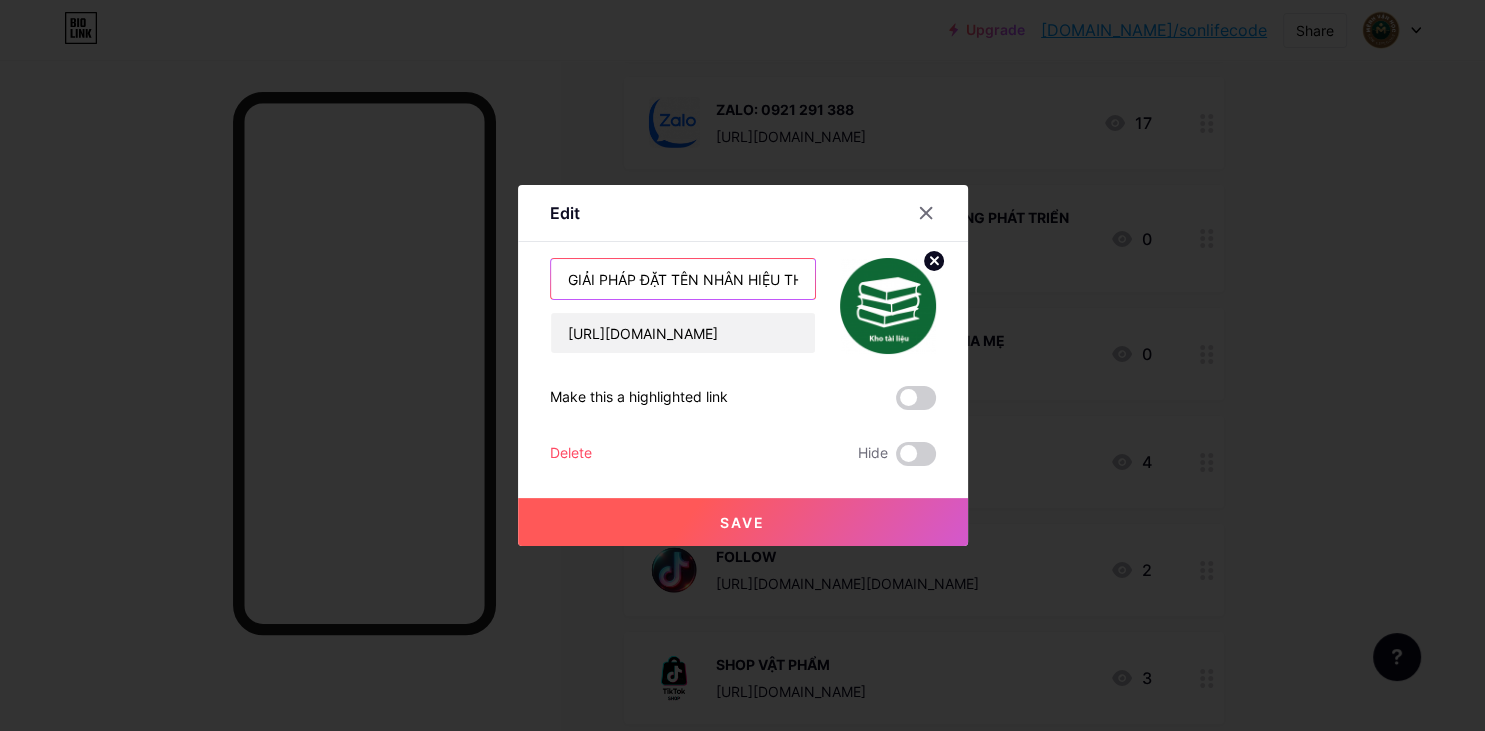 scroll, scrollTop: 0, scrollLeft: 85, axis: horizontal 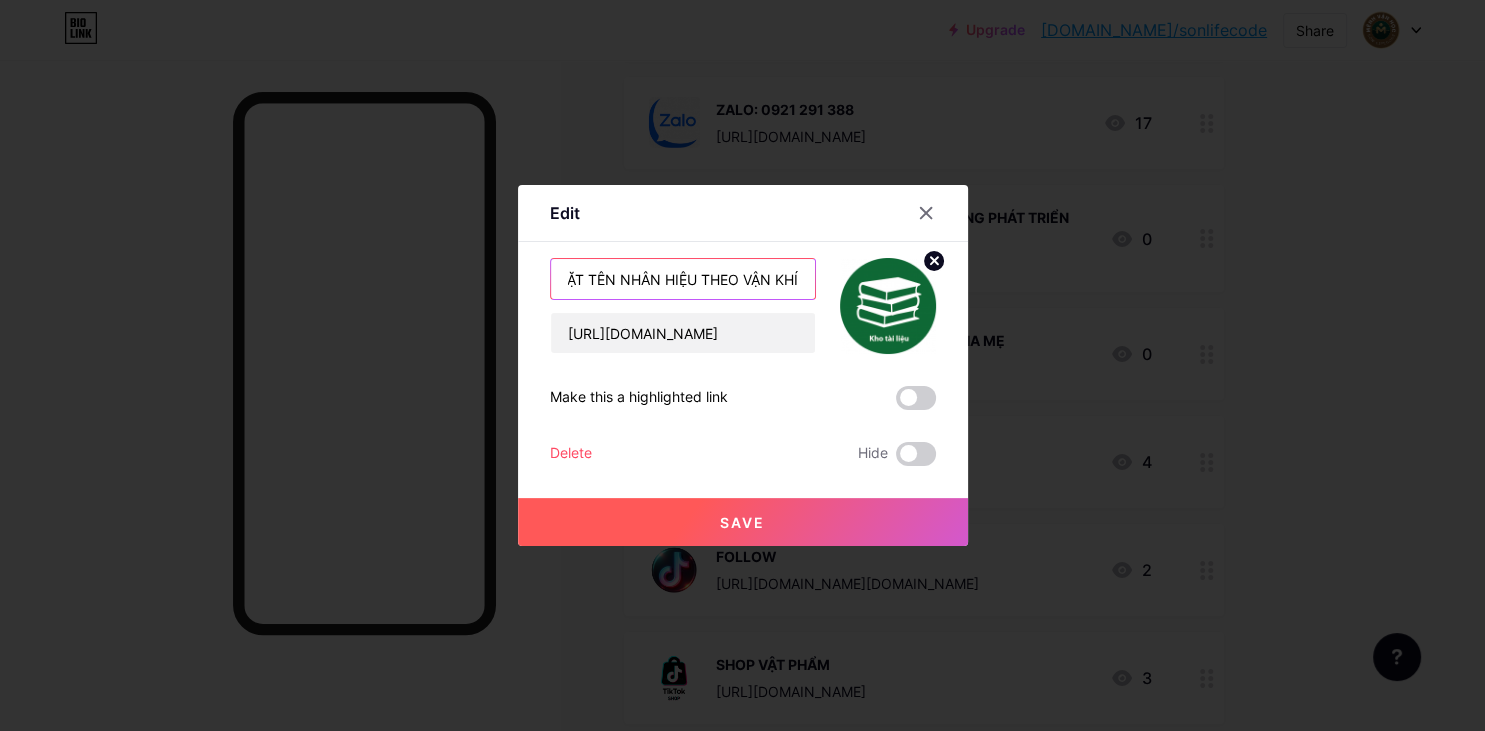 type on "GIẢI PHÁP ĐẶT TÊN NHÂN HIỆU THEO VẬN KHÍ" 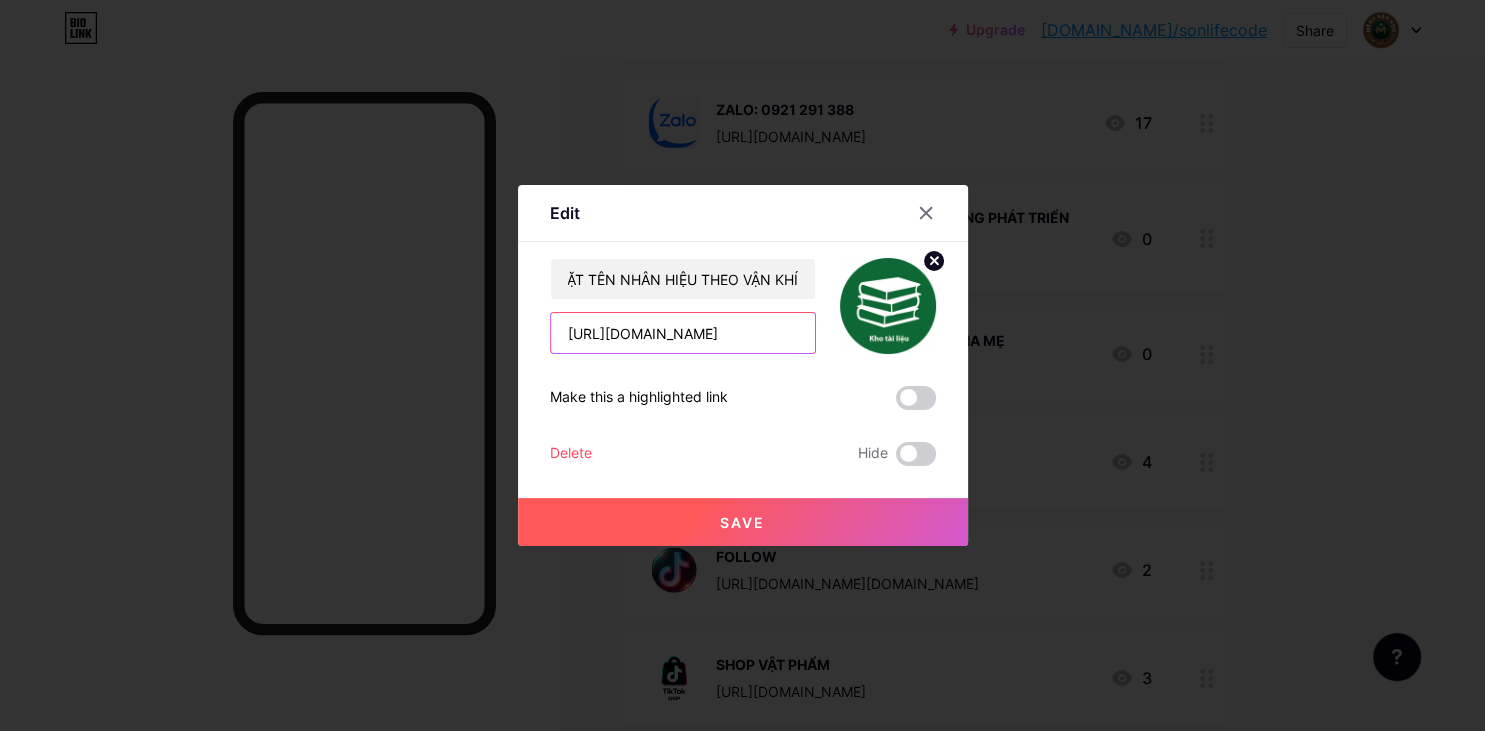 drag, startPoint x: 645, startPoint y: 329, endPoint x: 374, endPoint y: 324, distance: 271.0461 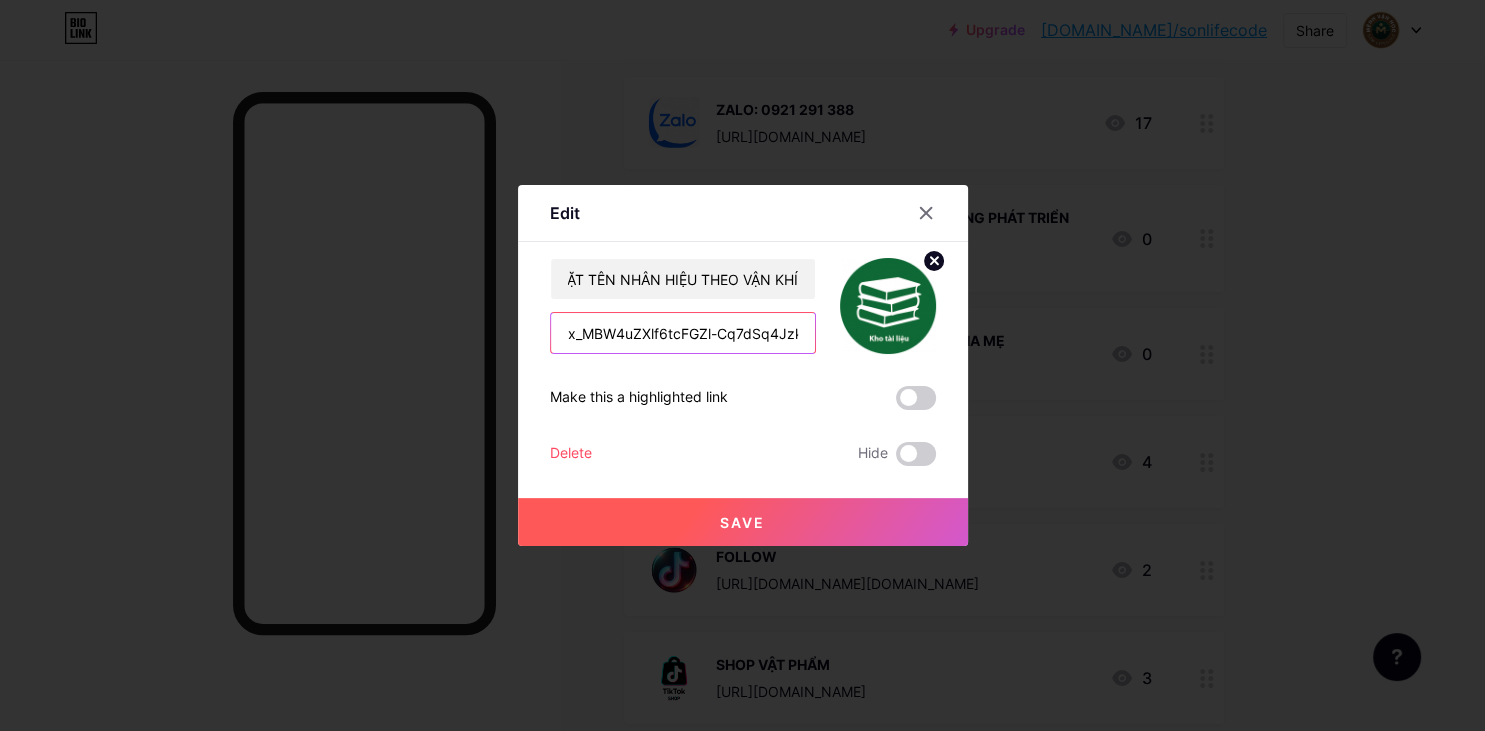 drag, startPoint x: 782, startPoint y: 326, endPoint x: 466, endPoint y: 329, distance: 316.01425 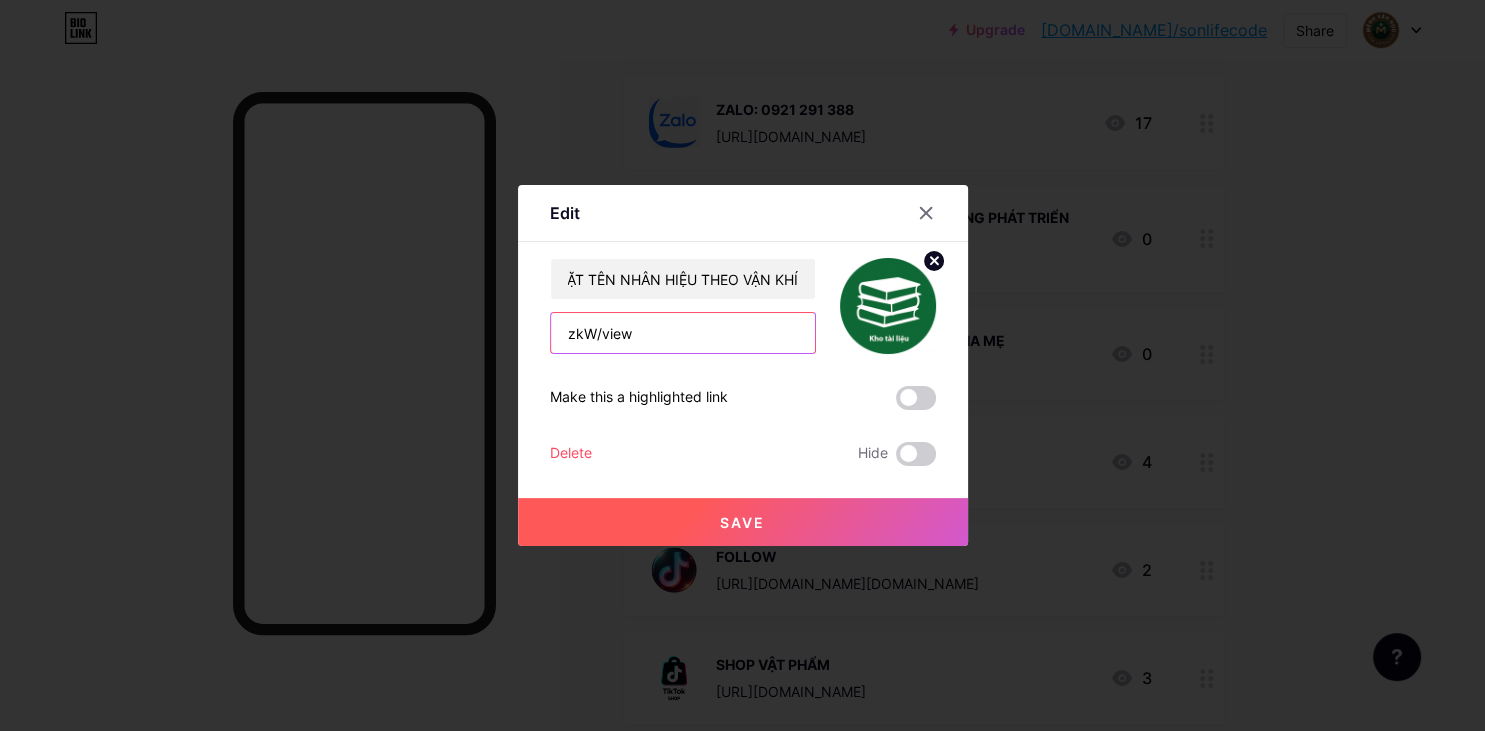 drag, startPoint x: 674, startPoint y: 338, endPoint x: 470, endPoint y: 330, distance: 204.1568 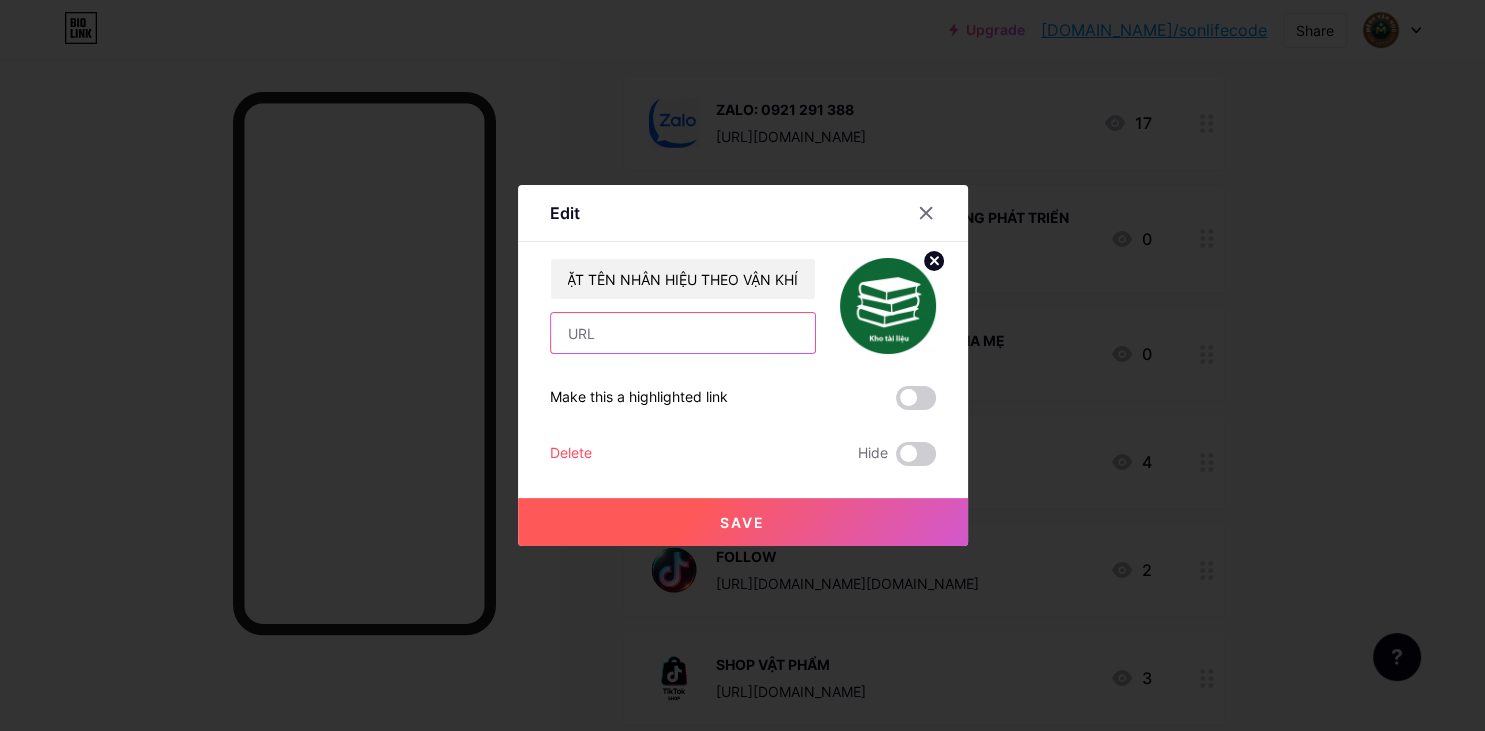 paste on "[URL][DOMAIN_NAME]" 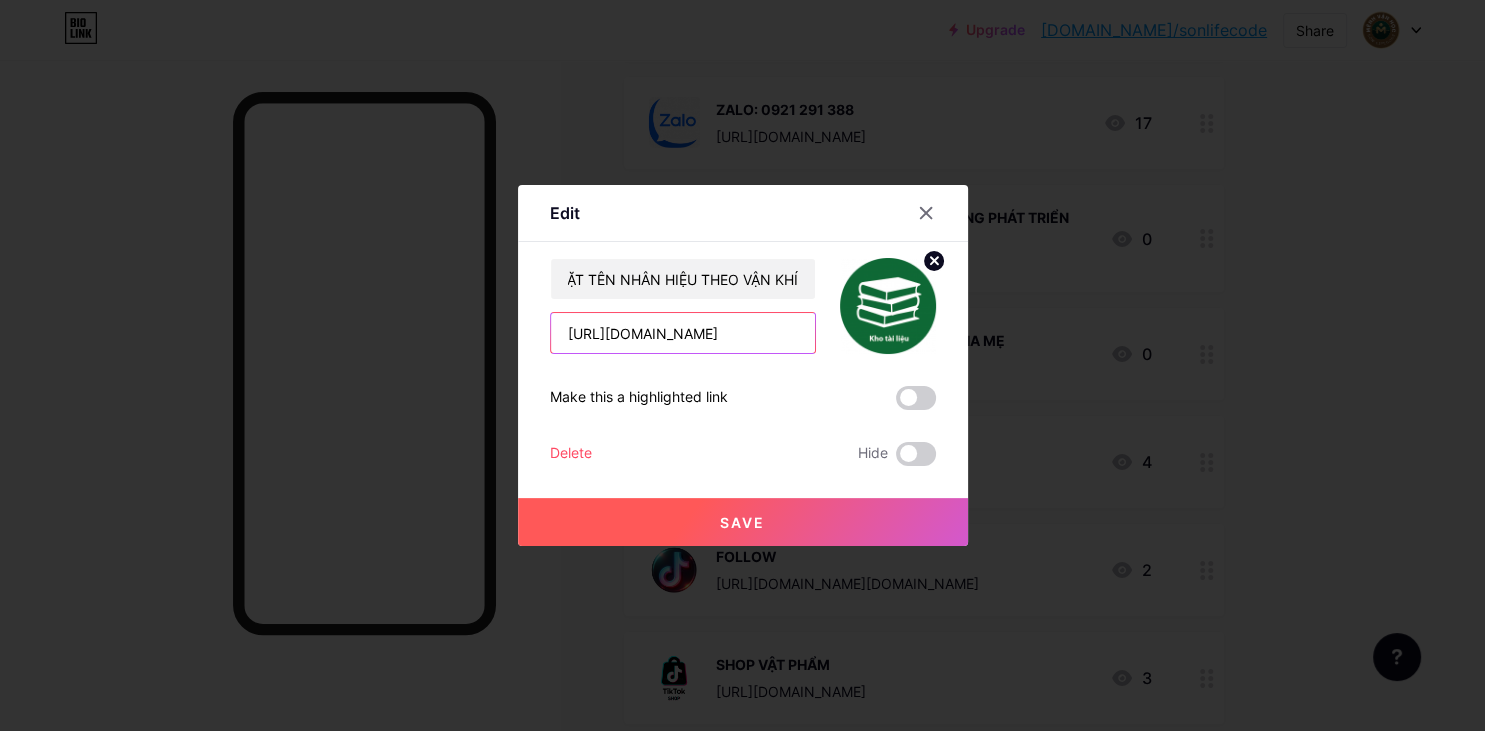 scroll, scrollTop: 0, scrollLeft: 243, axis: horizontal 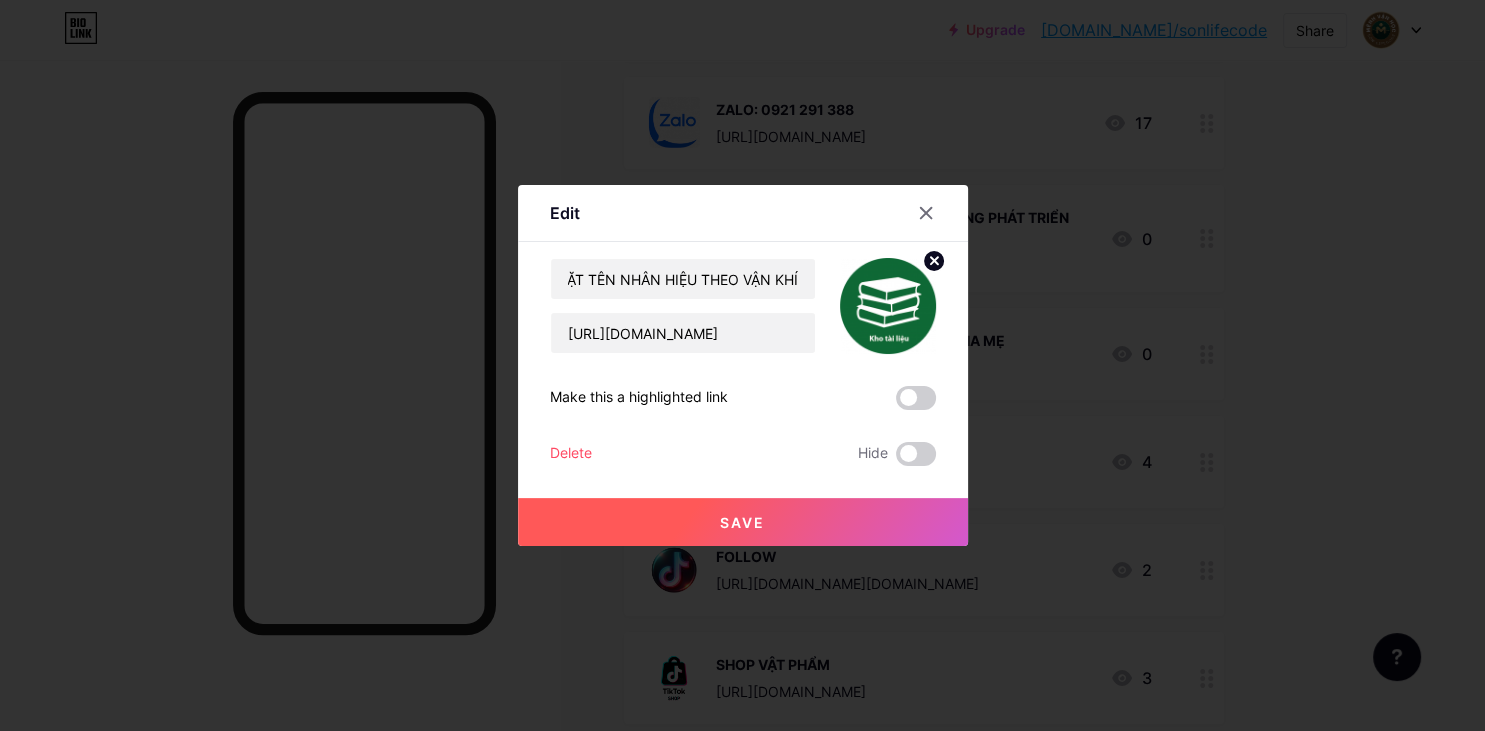 click 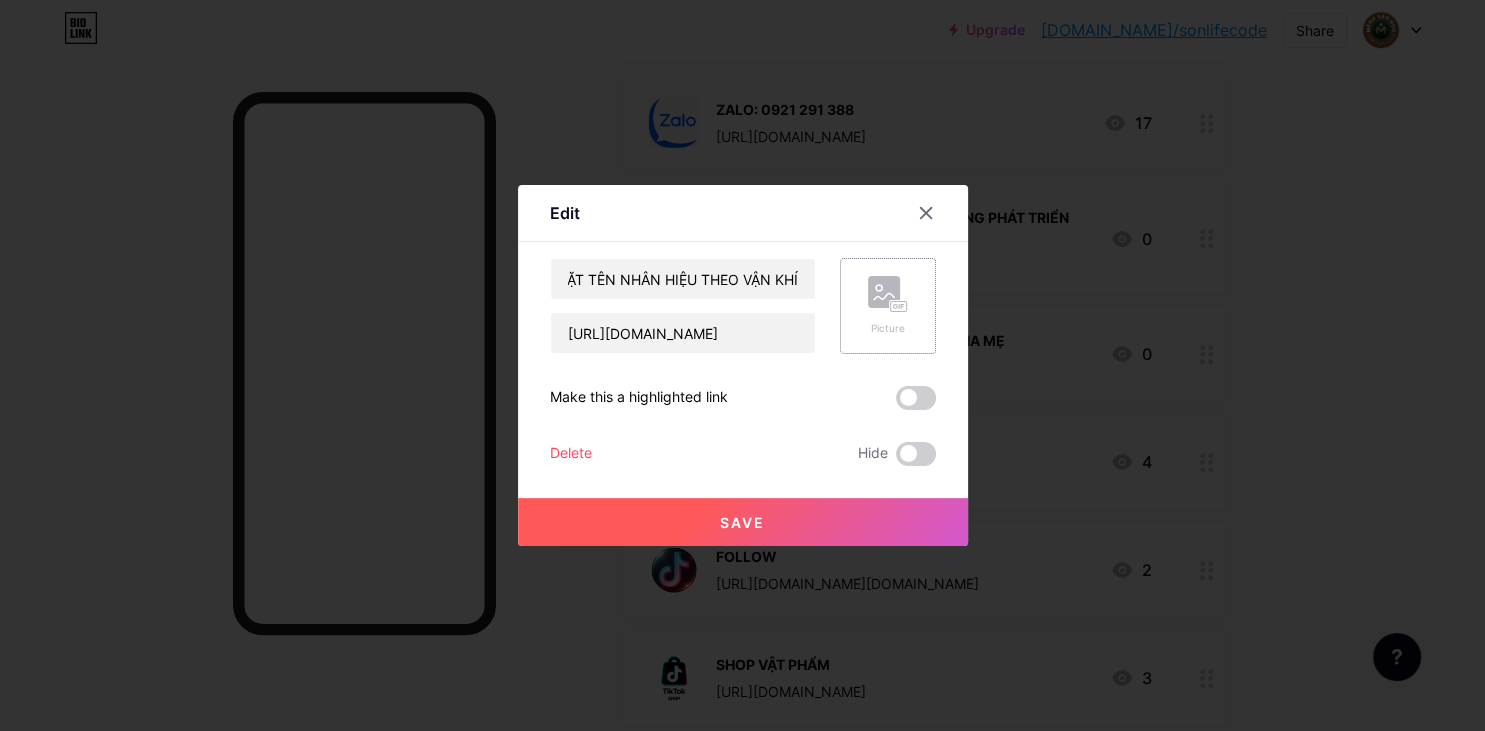 click 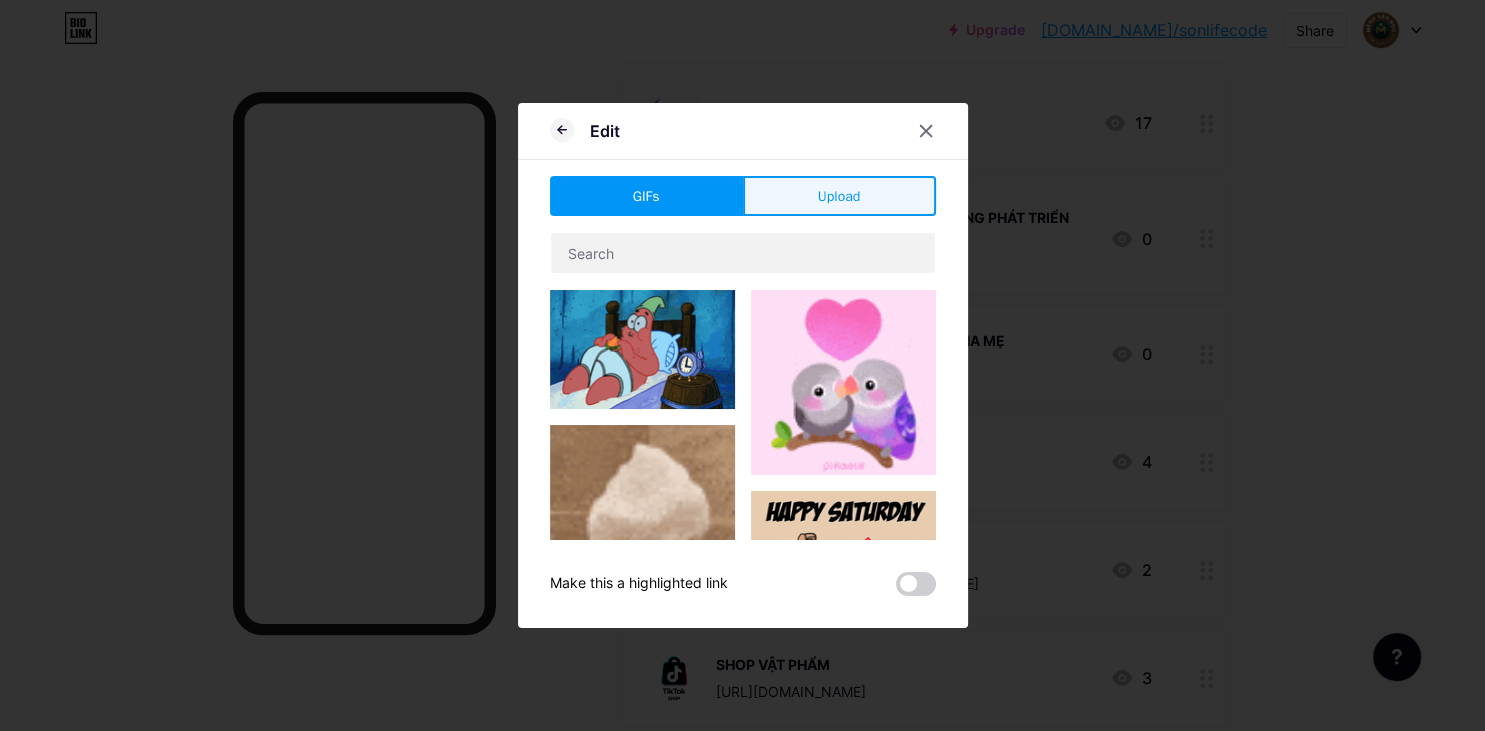 click on "Upload" at bounding box center [839, 196] 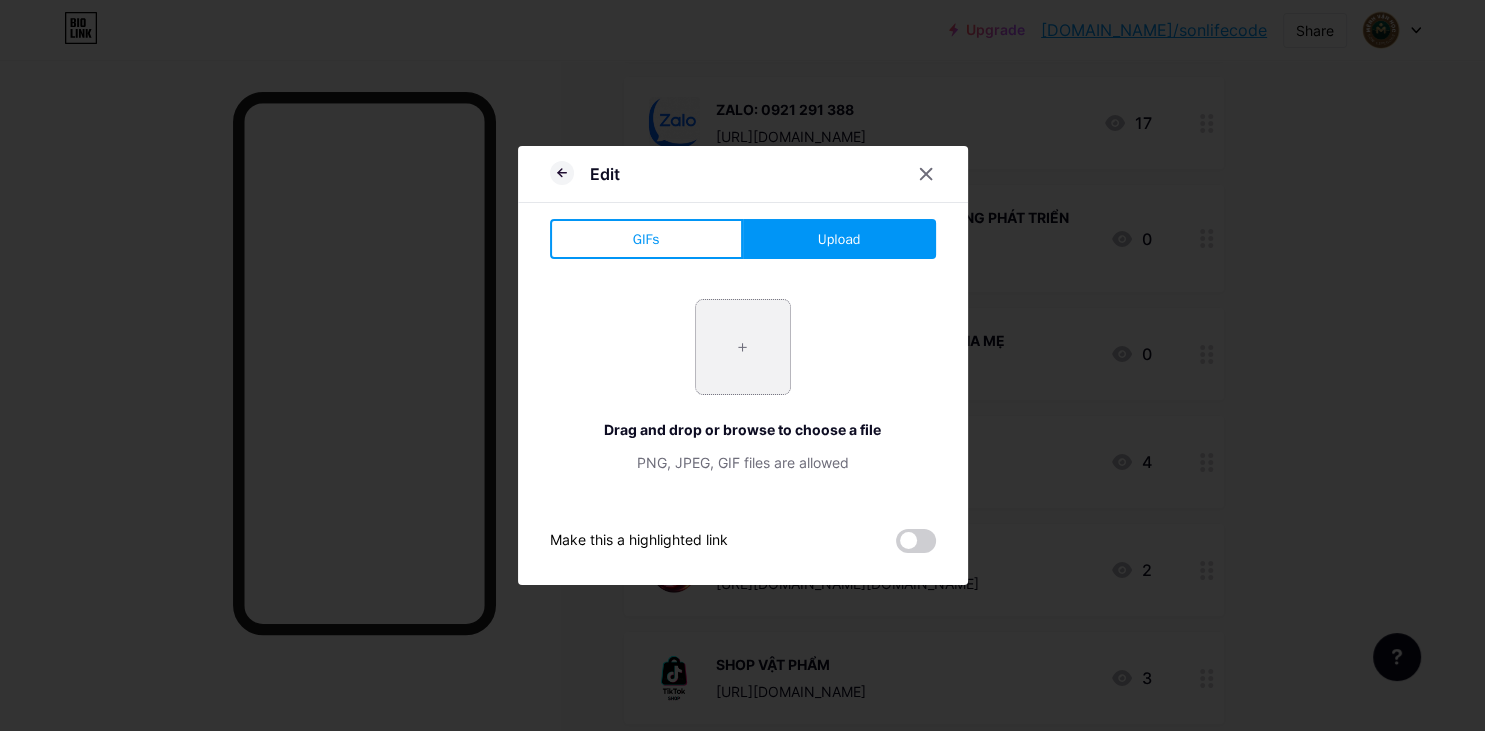 click at bounding box center (743, 347) 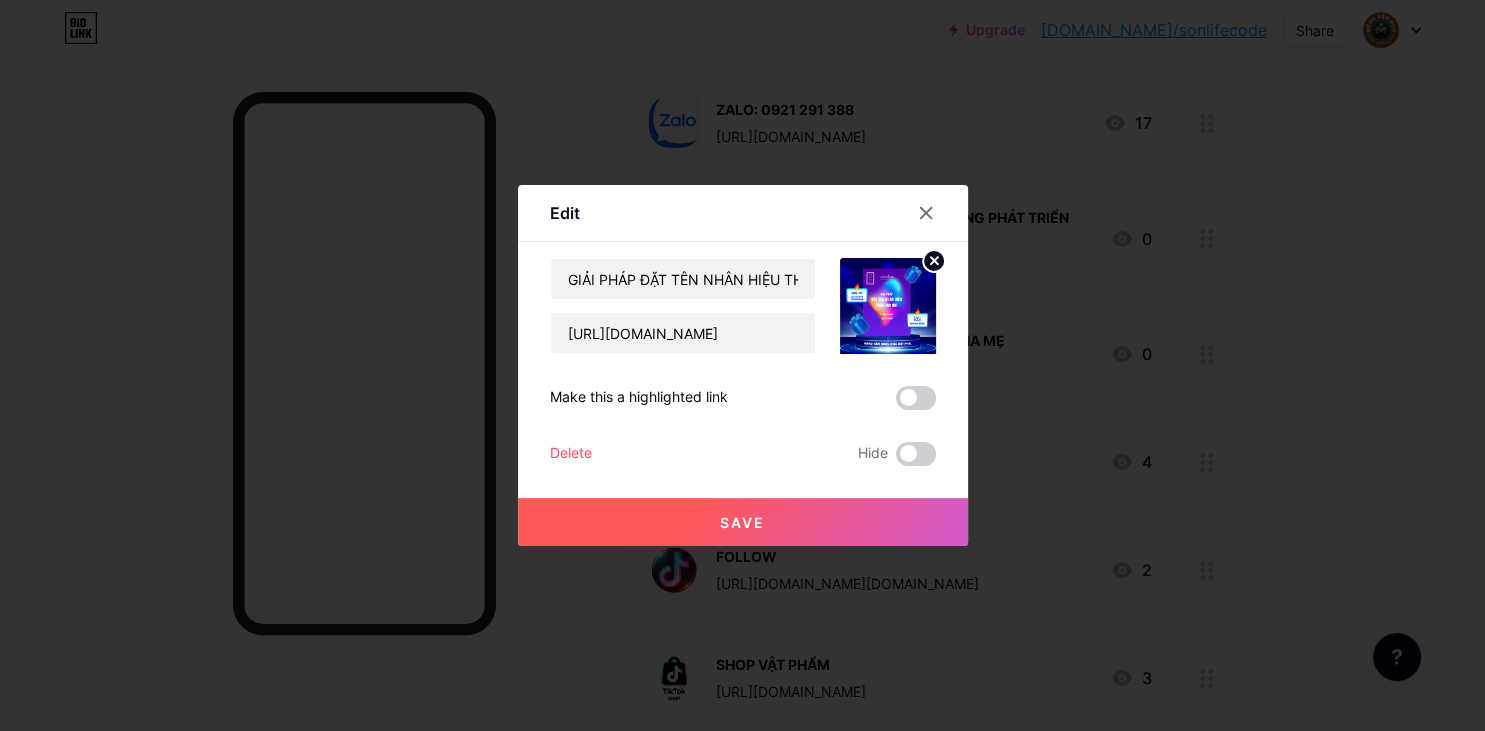 click on "Save" at bounding box center (743, 522) 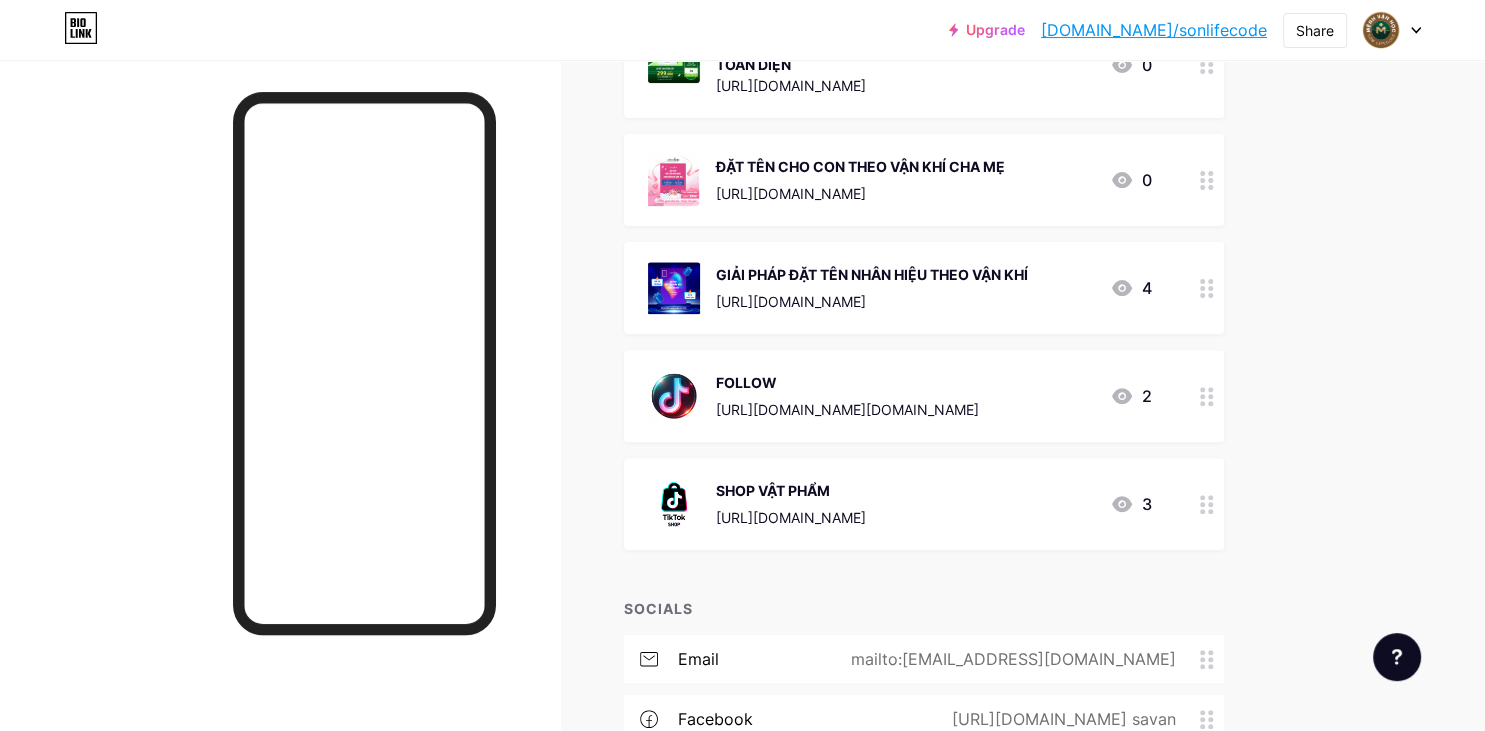 scroll, scrollTop: 633, scrollLeft: 0, axis: vertical 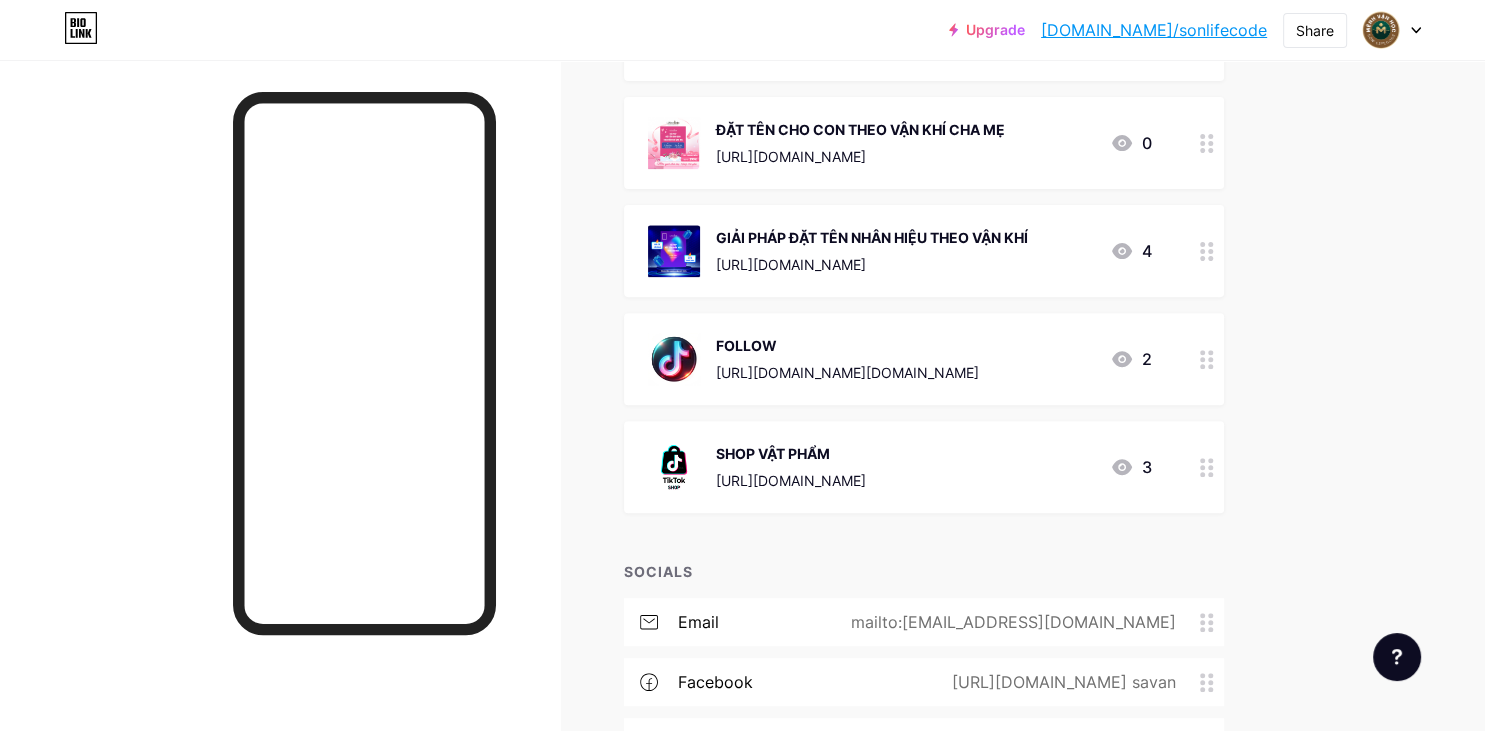 click 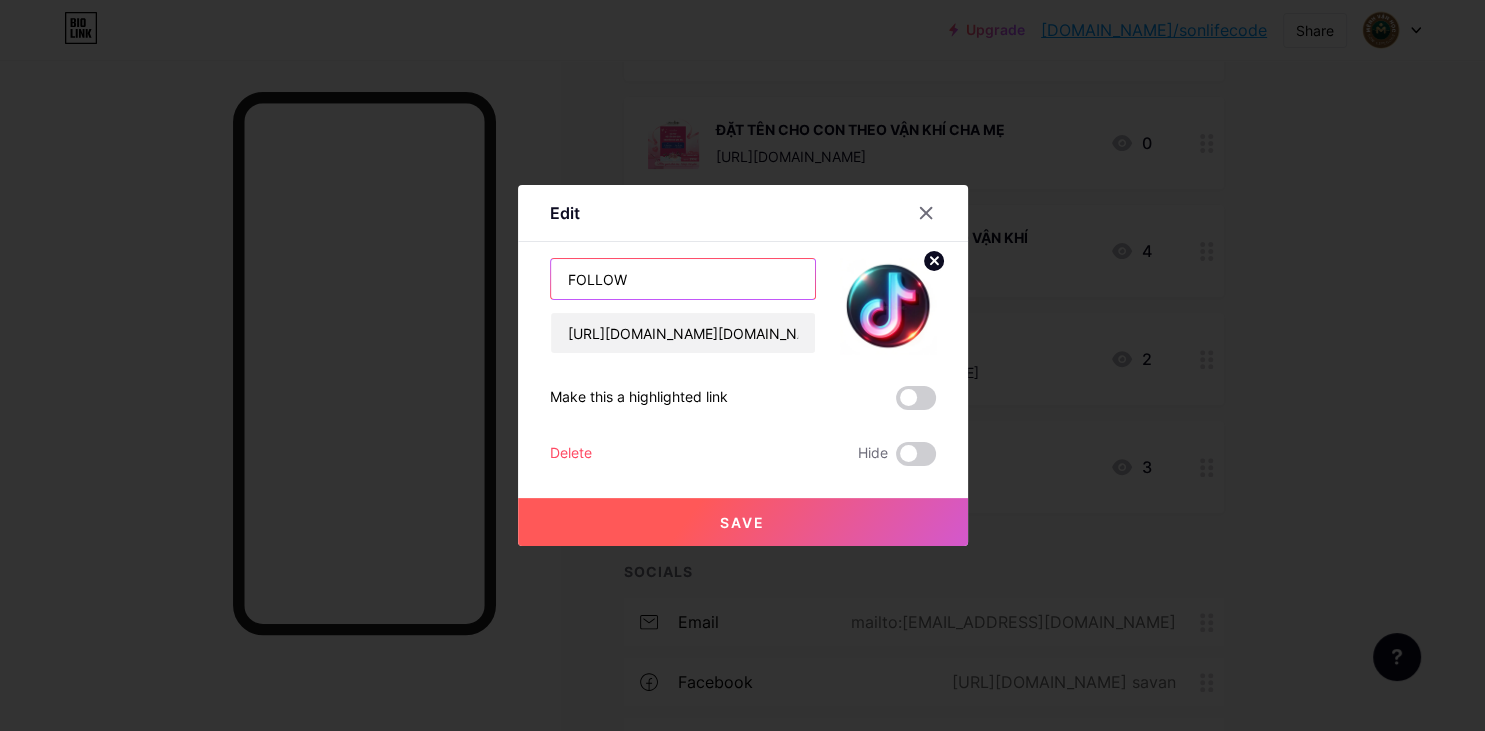drag, startPoint x: 671, startPoint y: 282, endPoint x: 478, endPoint y: 262, distance: 194.03351 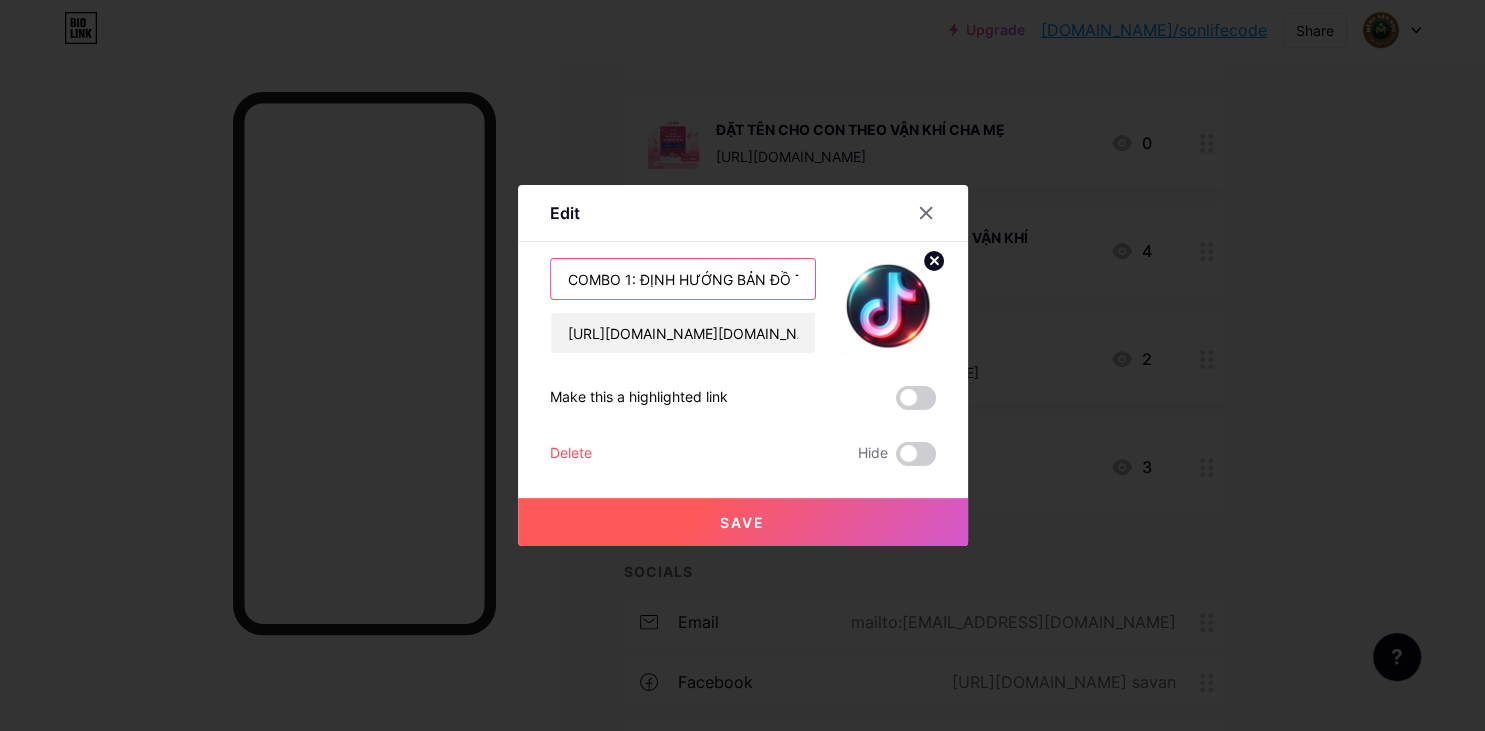 scroll, scrollTop: 0, scrollLeft: 90, axis: horizontal 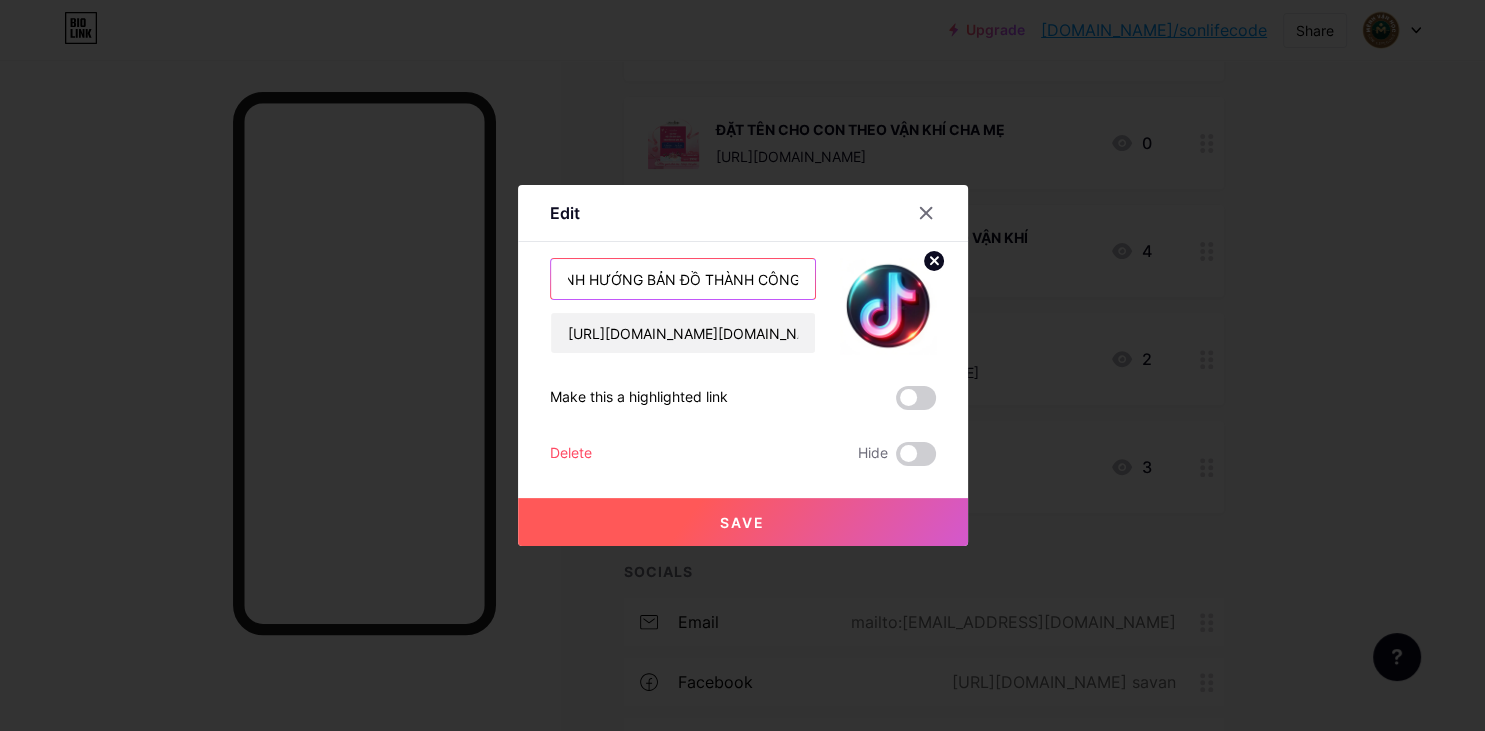 type on "COMBO 1: ĐỊNH HƯỚNG BẢN ĐỒ THÀNH CÔNG" 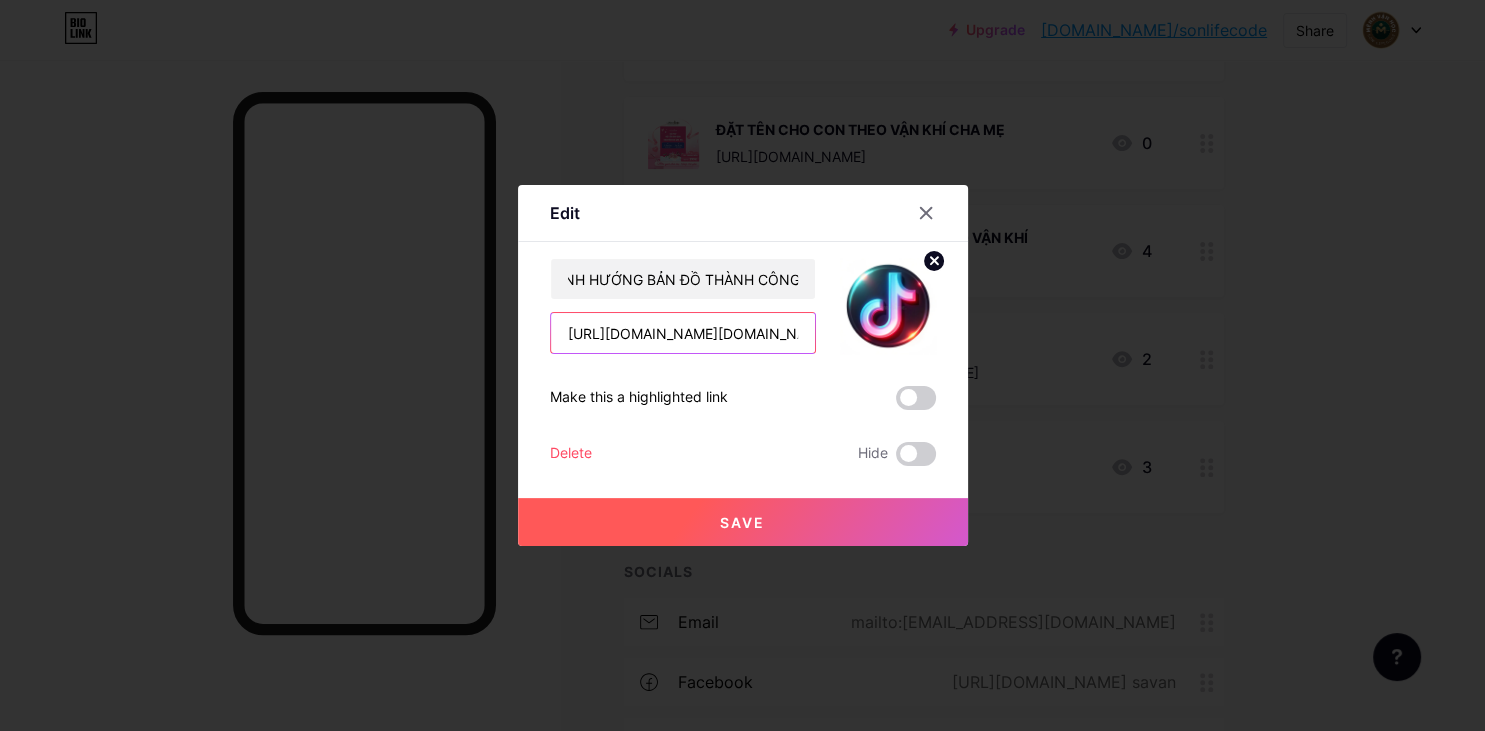drag, startPoint x: 788, startPoint y: 336, endPoint x: 395, endPoint y: 303, distance: 394.38306 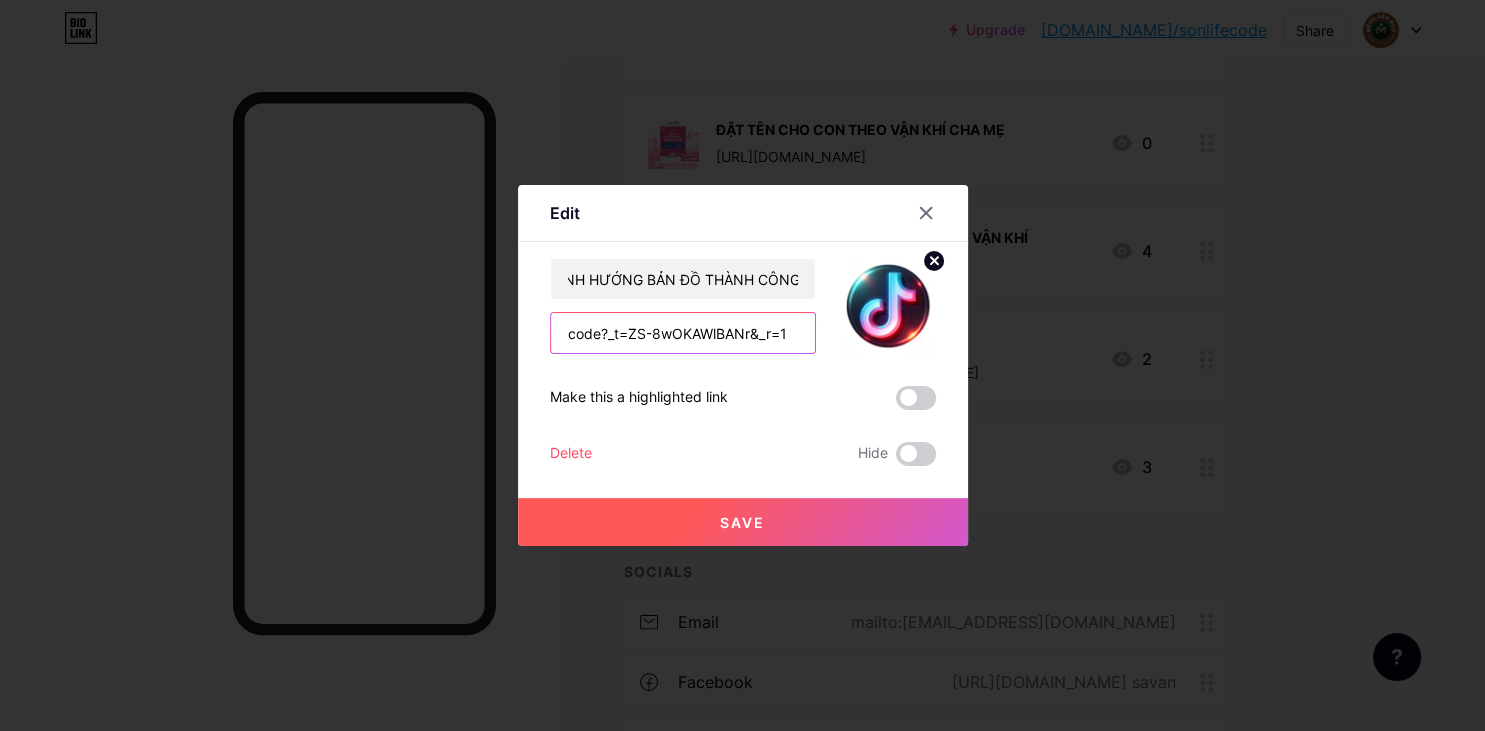 drag, startPoint x: 786, startPoint y: 332, endPoint x: 346, endPoint y: 329, distance: 440.01022 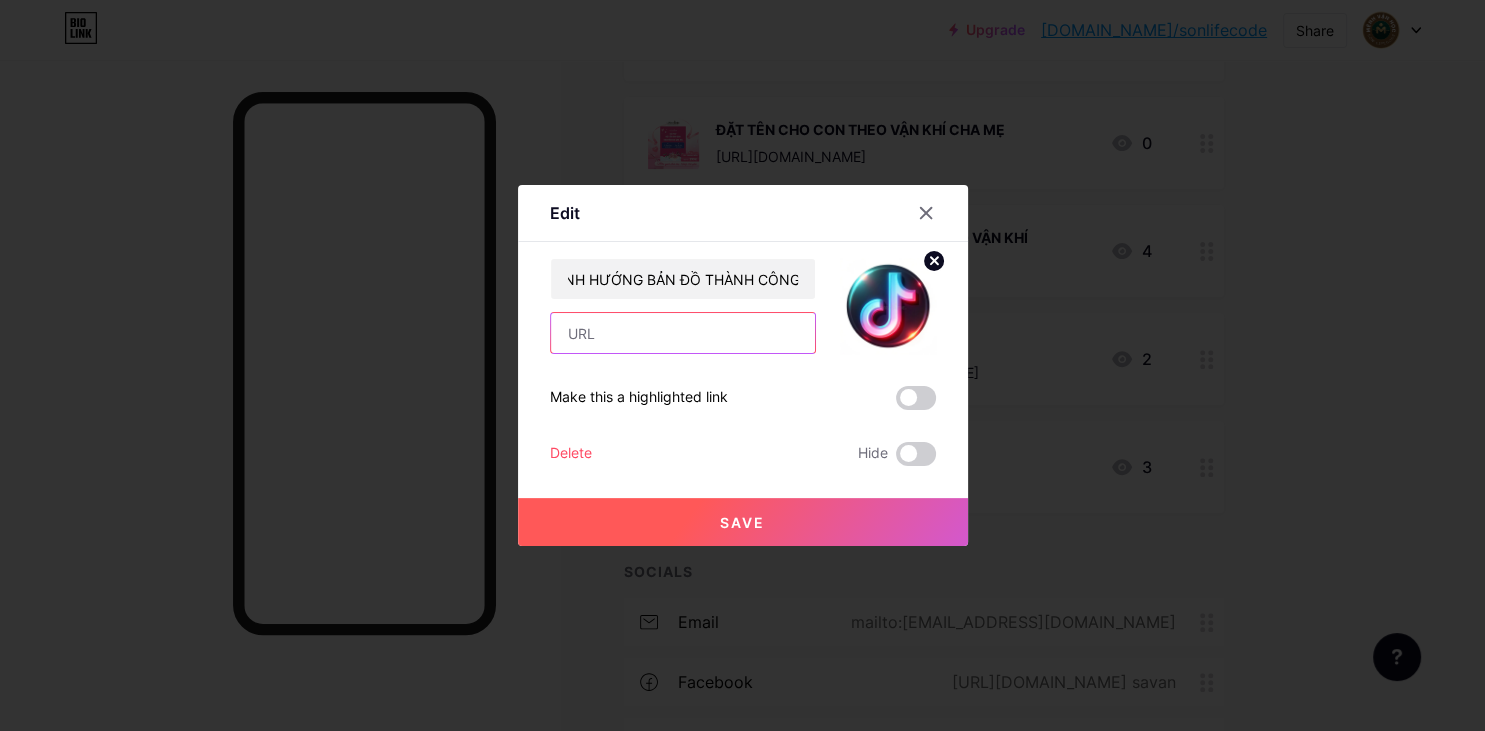 click at bounding box center (683, 333) 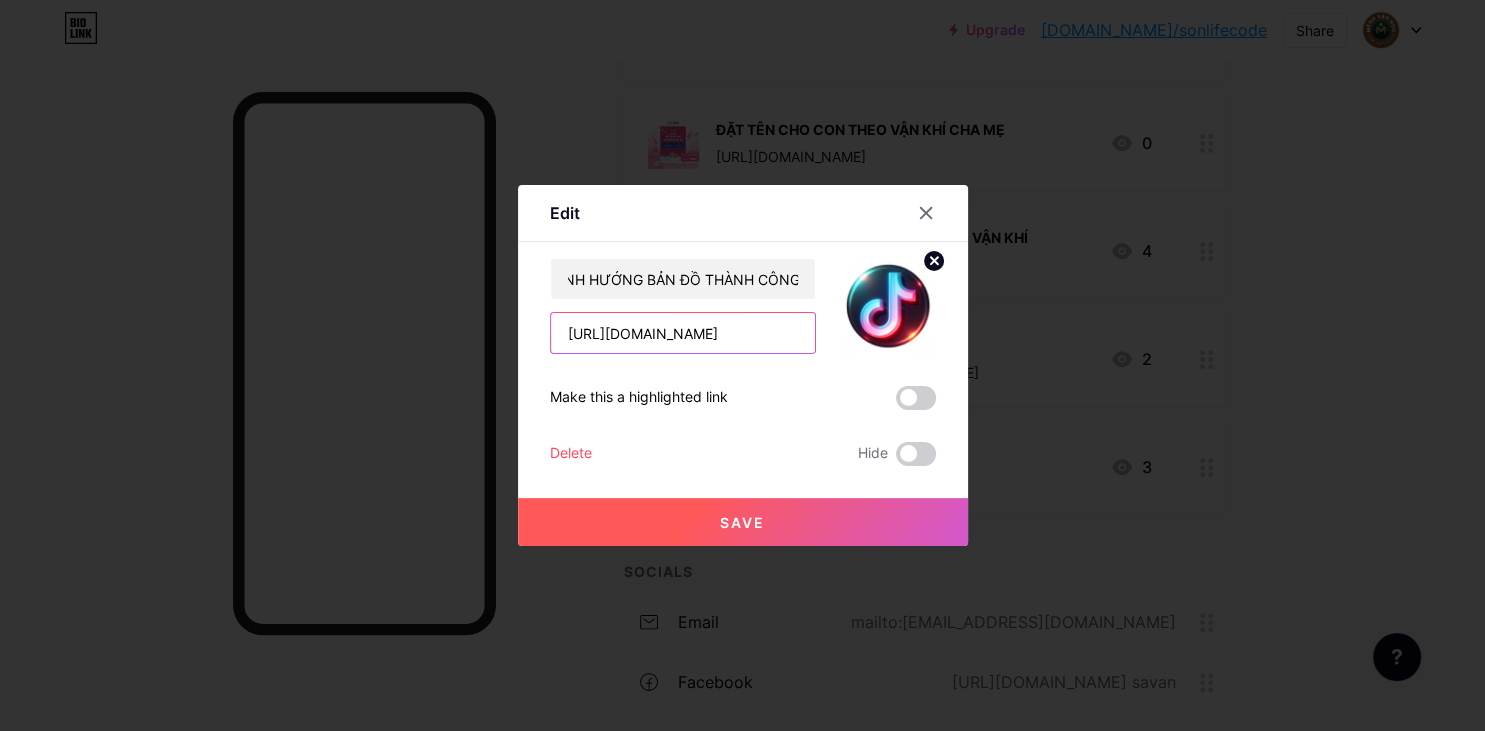 scroll, scrollTop: 0, scrollLeft: 226, axis: horizontal 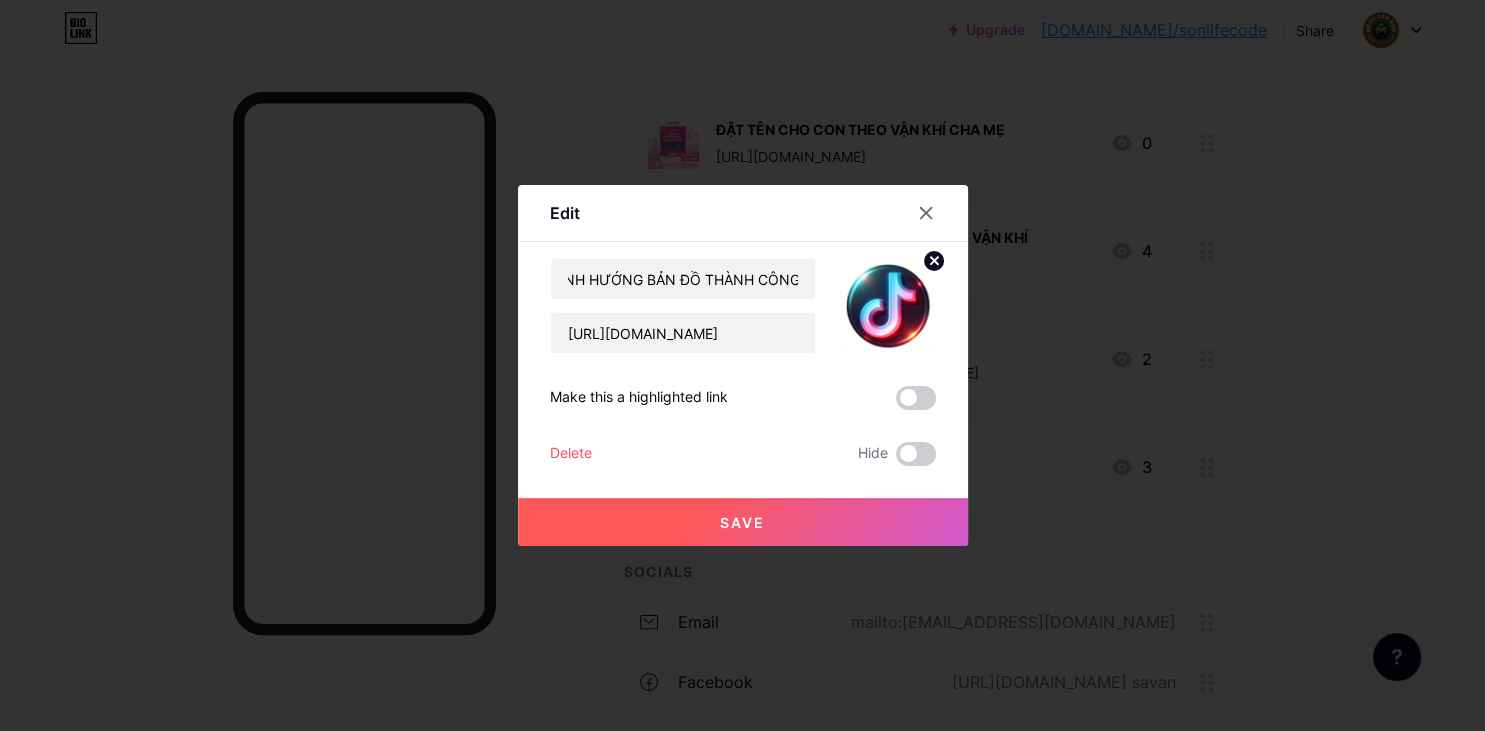 click 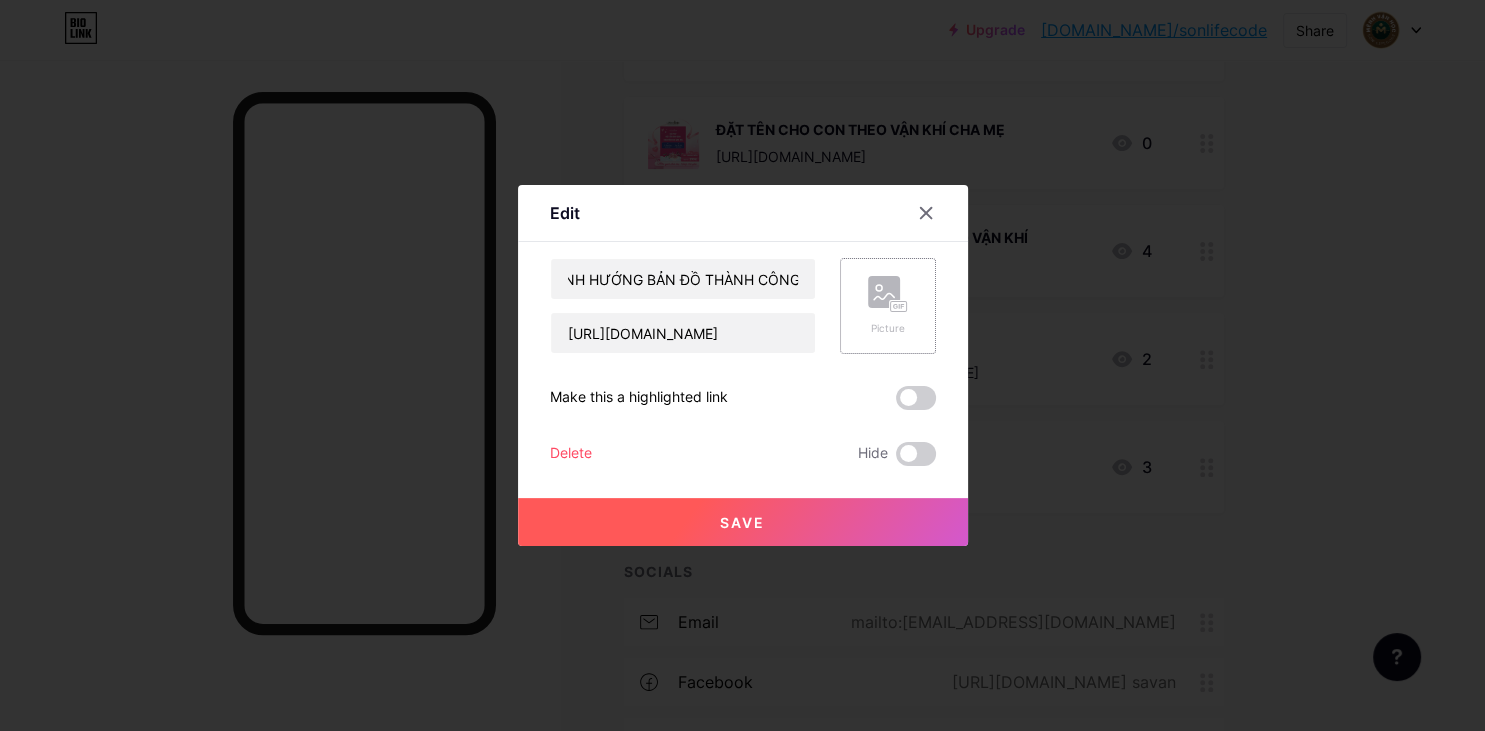 click 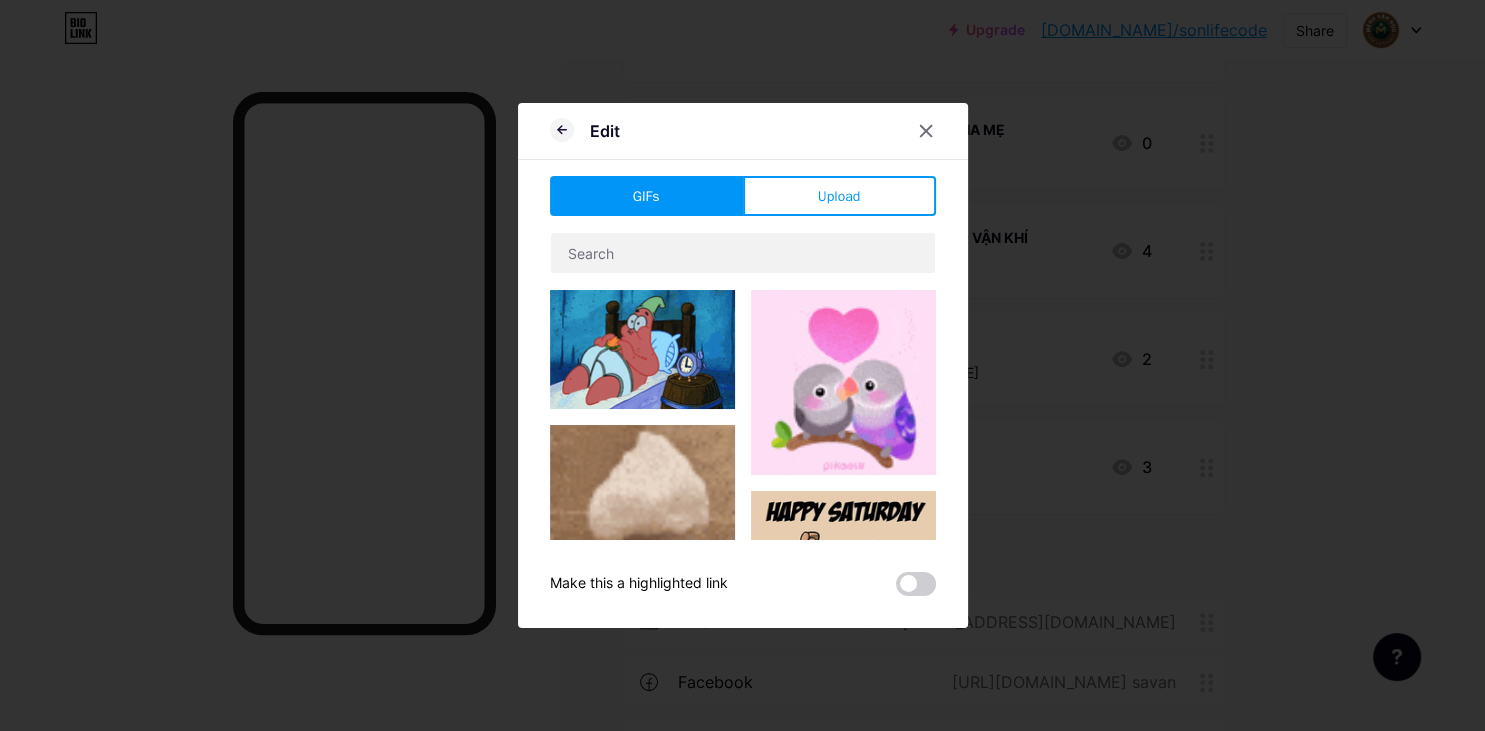click on "Edit       GIFs     Upload       Content
YouTube
Play YouTube video without leaving your page.
ADD
Vimeo
Play Vimeo video without leaving your page.
ADD
Tiktok
Grow your TikTok following
ADD
Tweet
Embed a tweet.
ADD
Reddit
Showcase your Reddit profile
ADD
Spotify
Embed Spotify to play the preview of a track.
ADD
Twitch
Play Twitch video without leaving your page.
ADD
ADD" at bounding box center [743, 365] 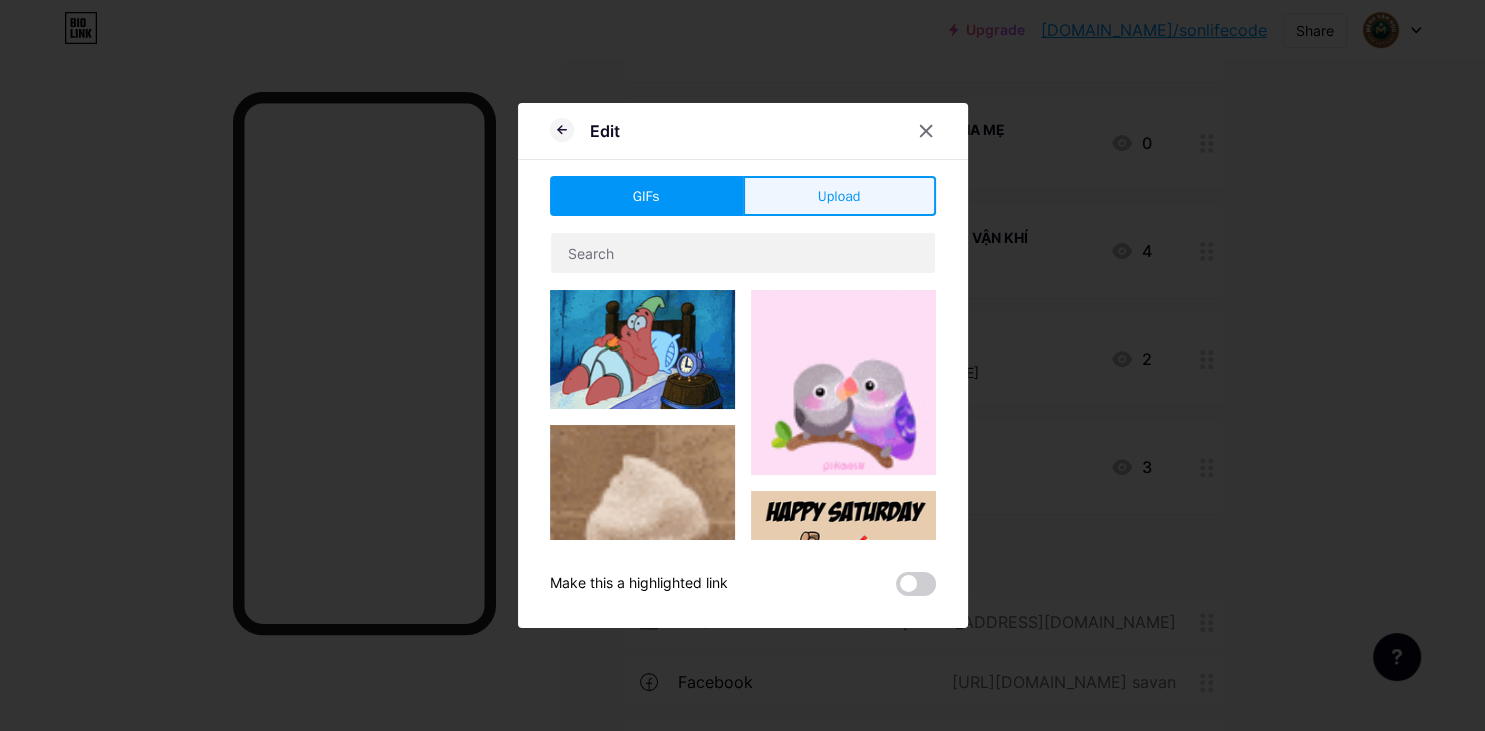 click on "Upload" at bounding box center (839, 196) 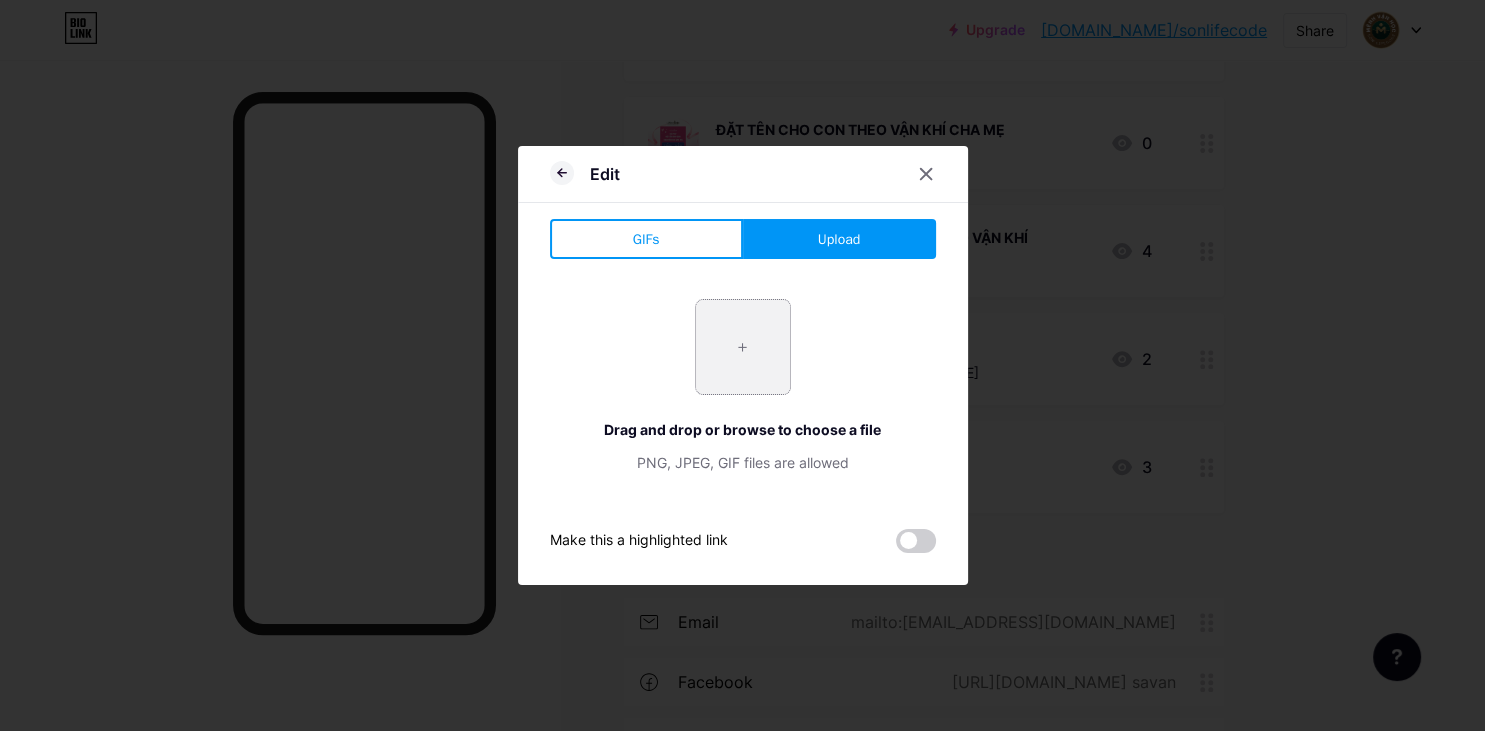 click at bounding box center [743, 347] 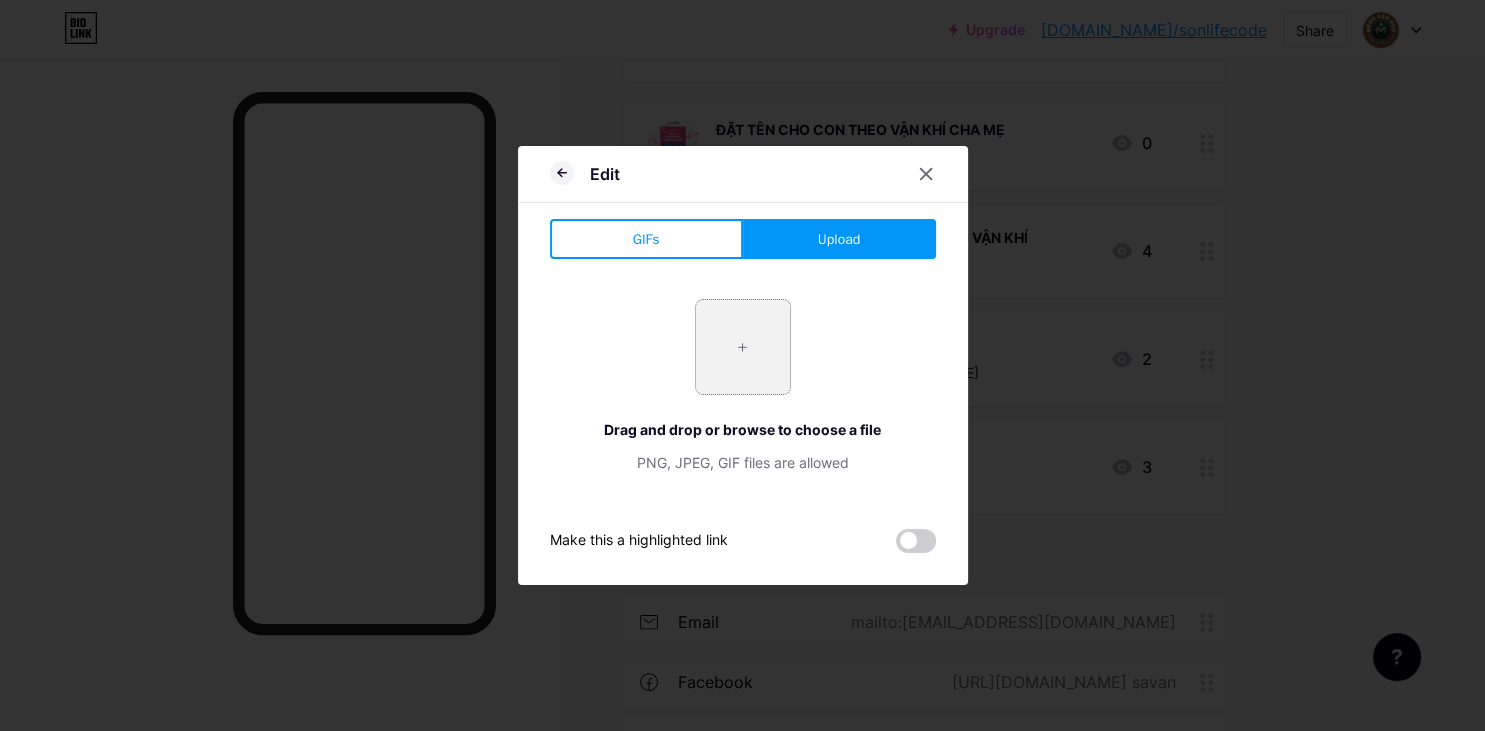type on "C:\fakepath\combo1.png" 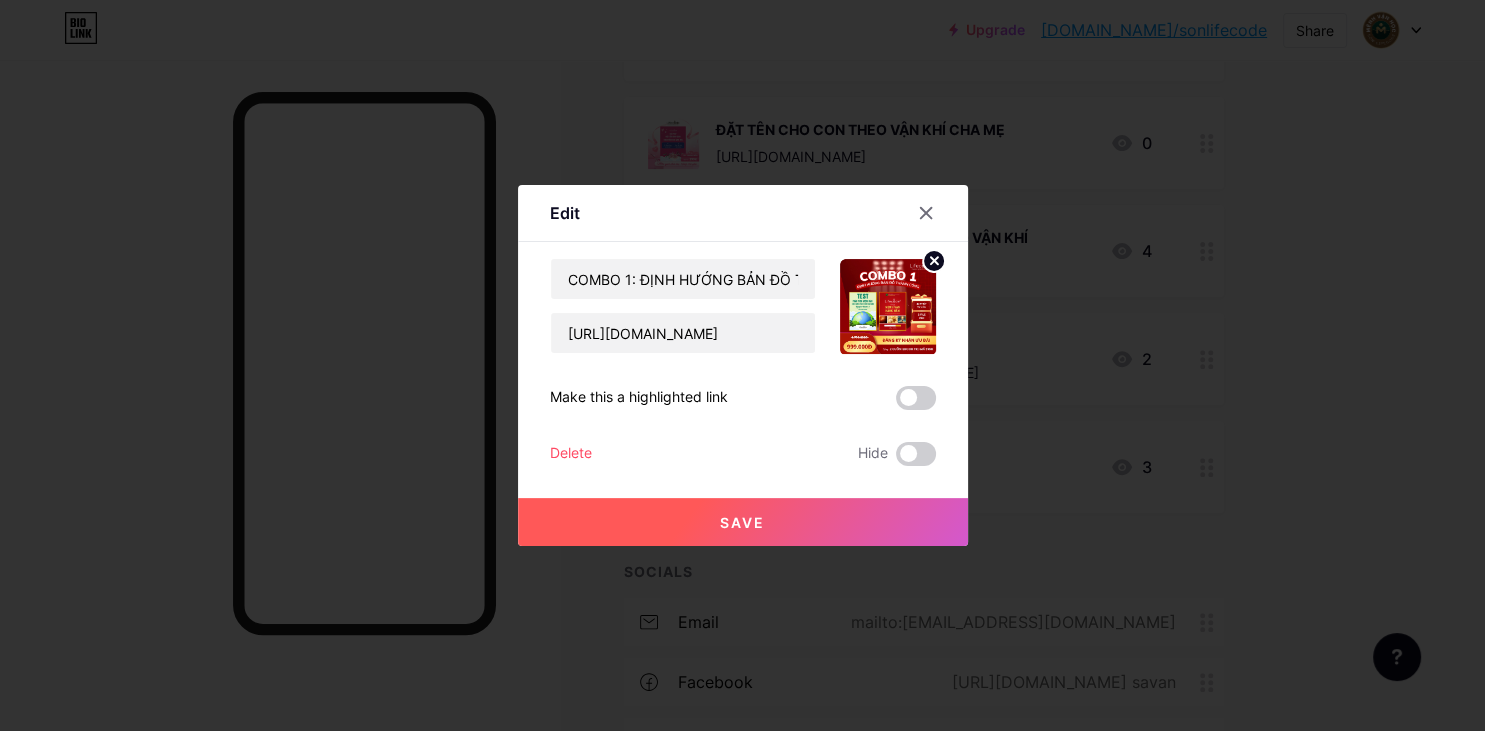 click on "Save" at bounding box center [742, 522] 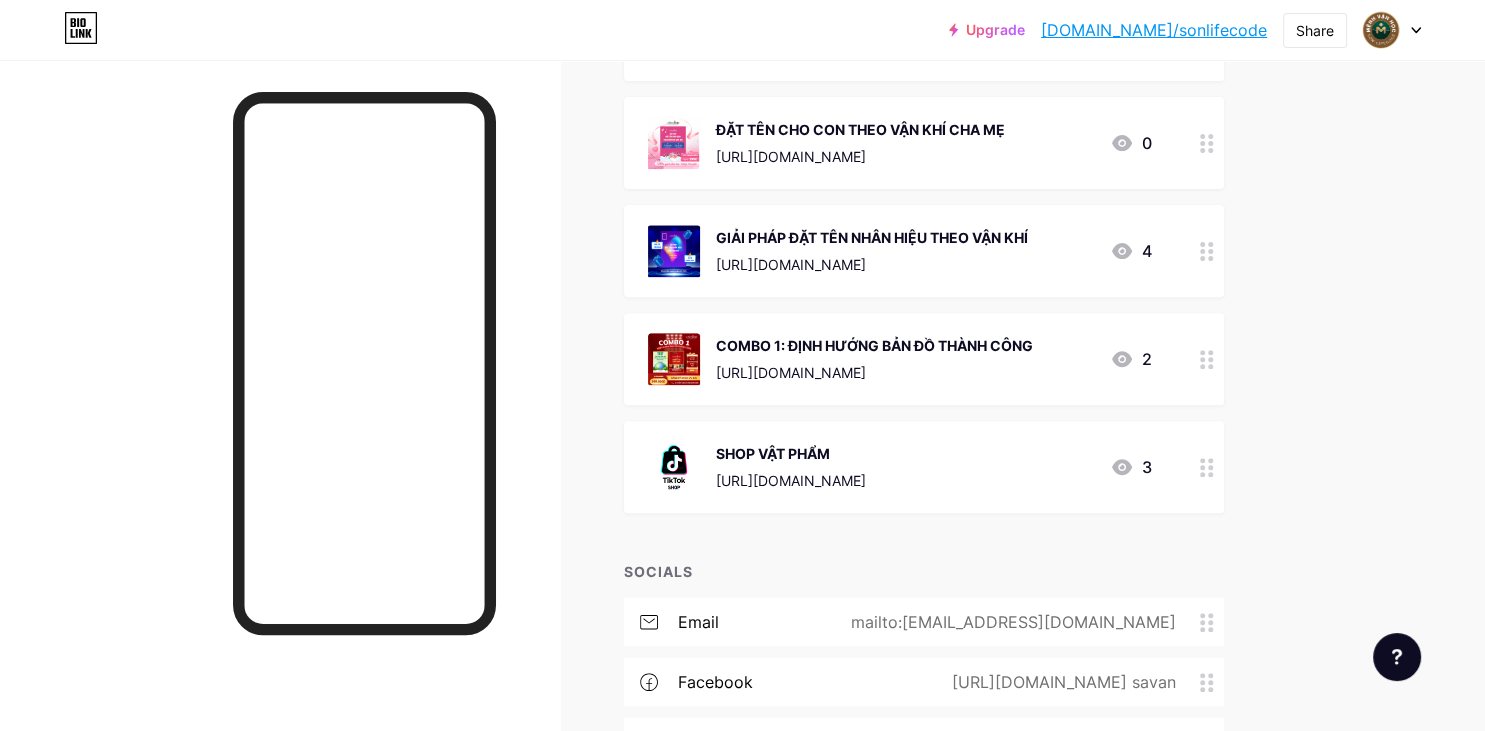 click 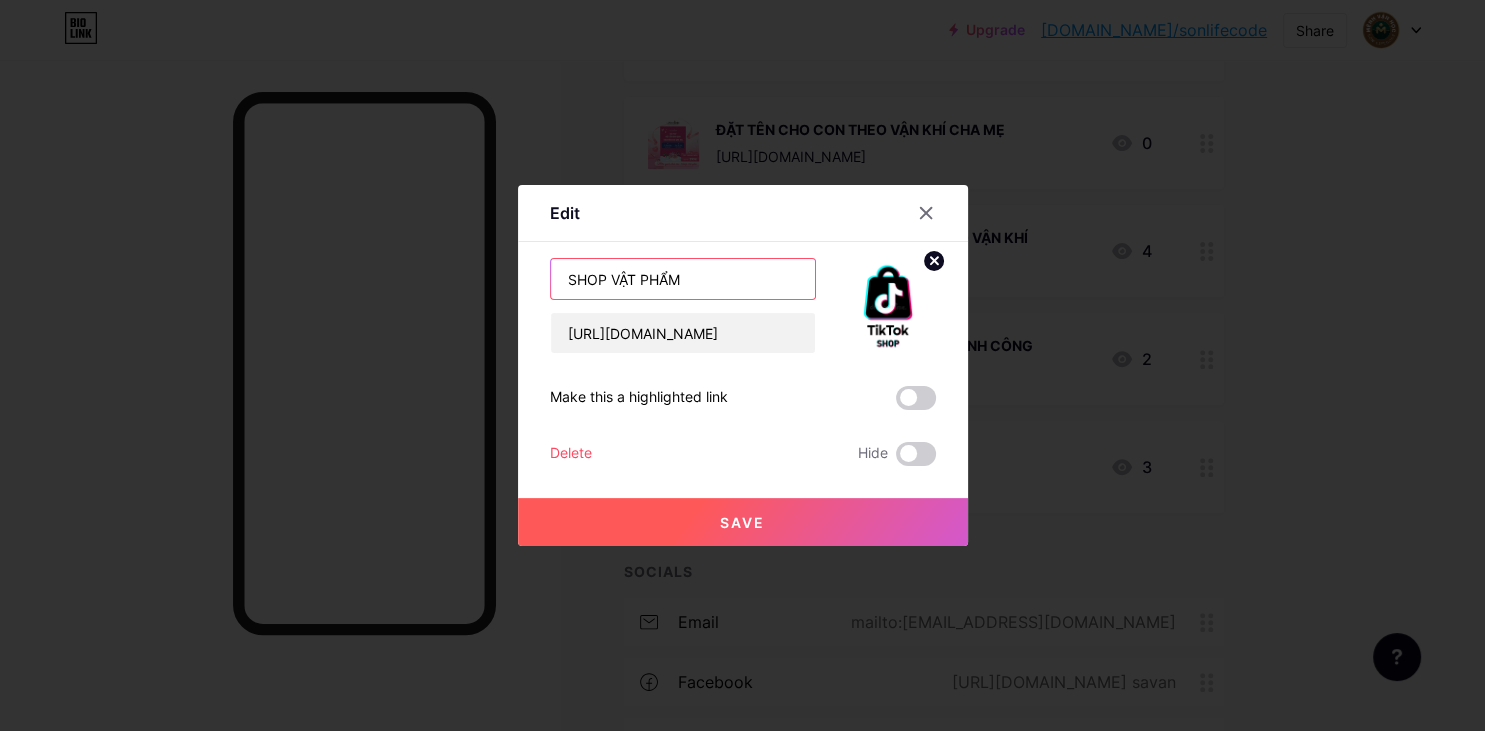 drag, startPoint x: 709, startPoint y: 279, endPoint x: 470, endPoint y: 243, distance: 241.69609 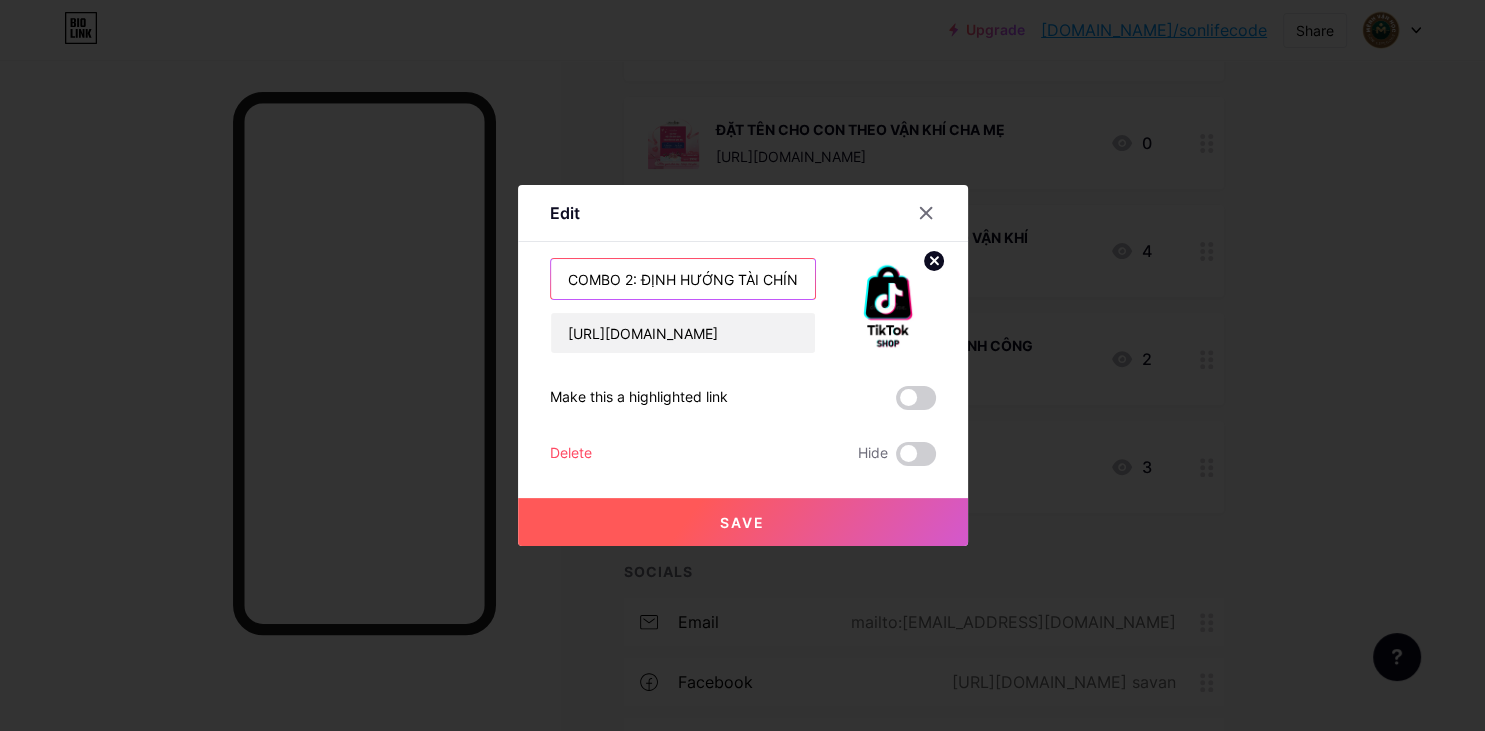 scroll, scrollTop: 0, scrollLeft: 9, axis: horizontal 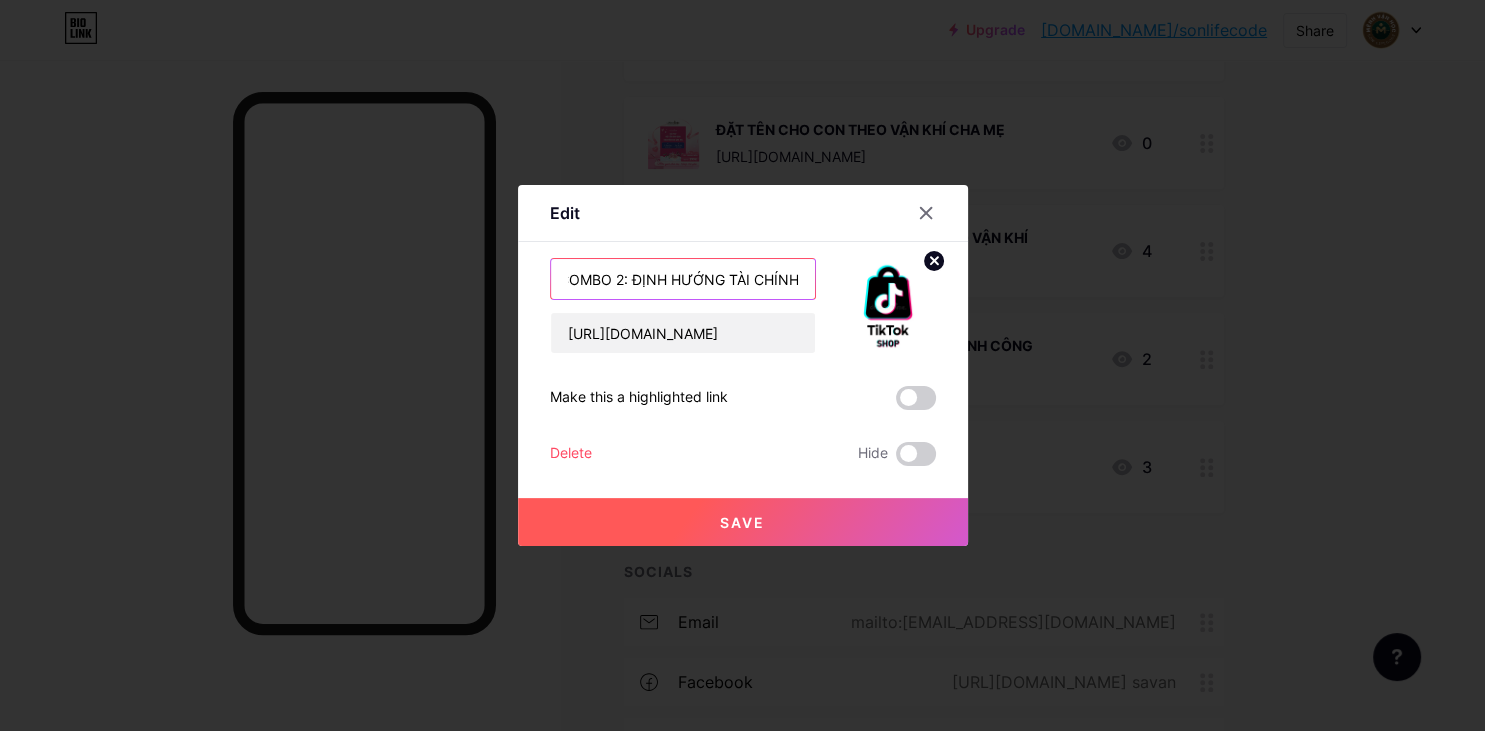 type on "COMBO 2: ĐỊNH HƯỚNG TÀI CHÍNH" 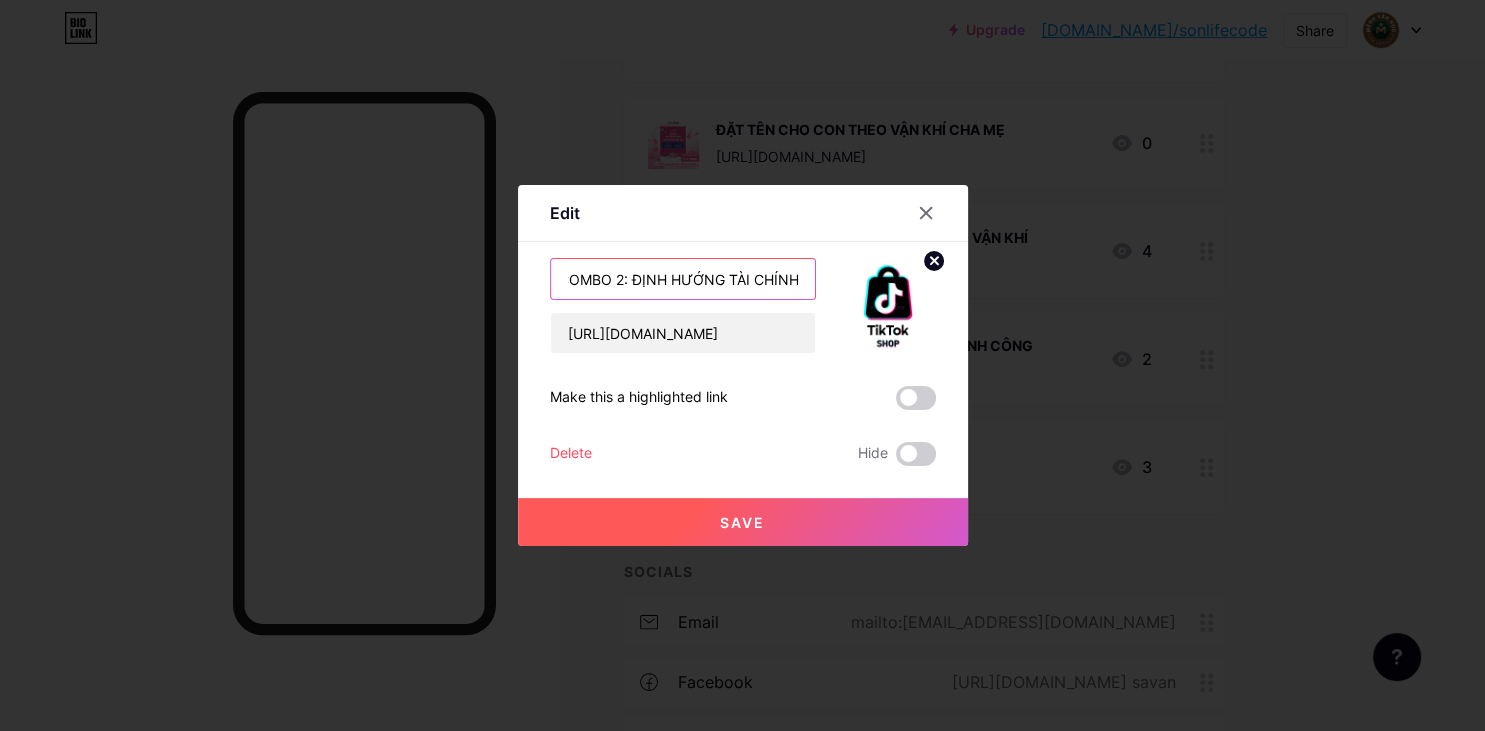scroll, scrollTop: 0, scrollLeft: 0, axis: both 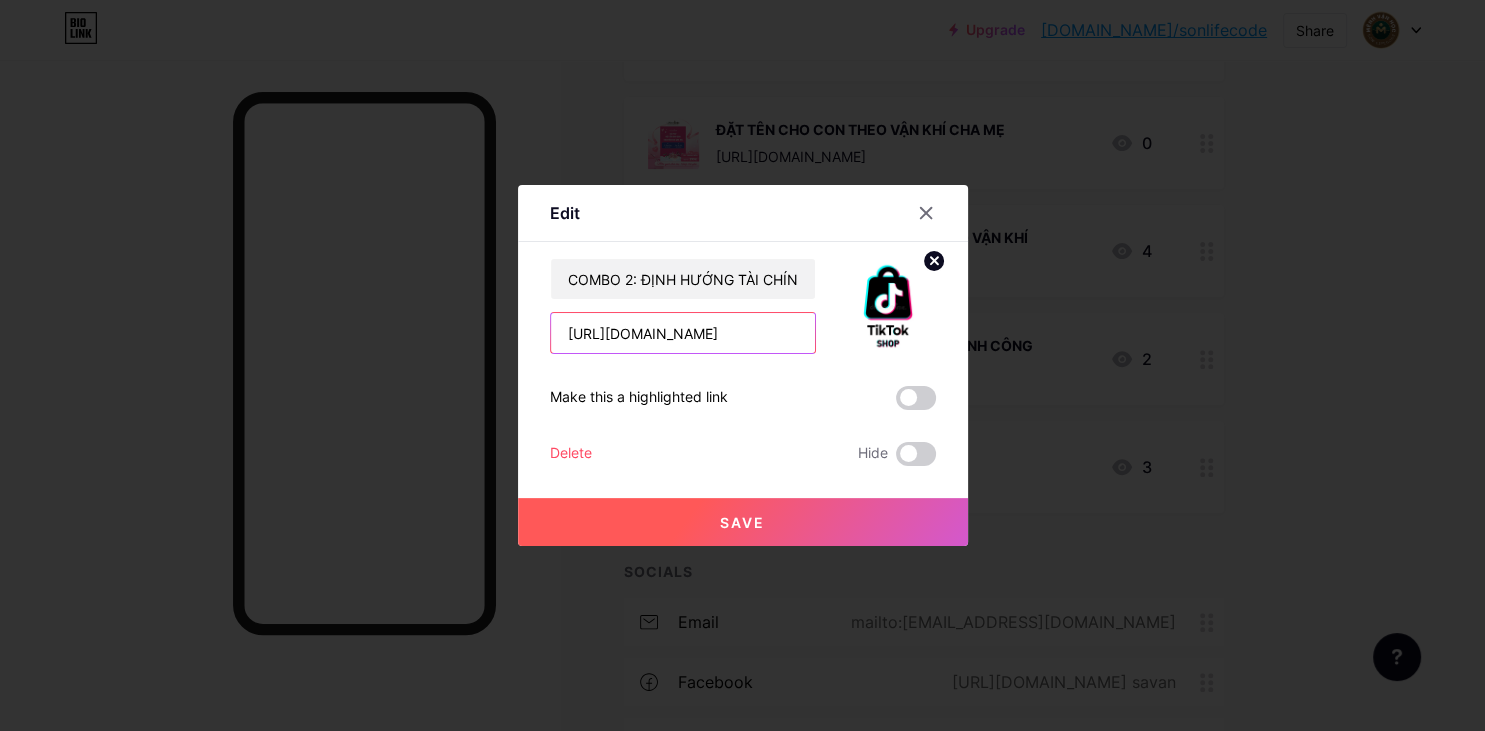 drag, startPoint x: 794, startPoint y: 328, endPoint x: 380, endPoint y: 303, distance: 414.75415 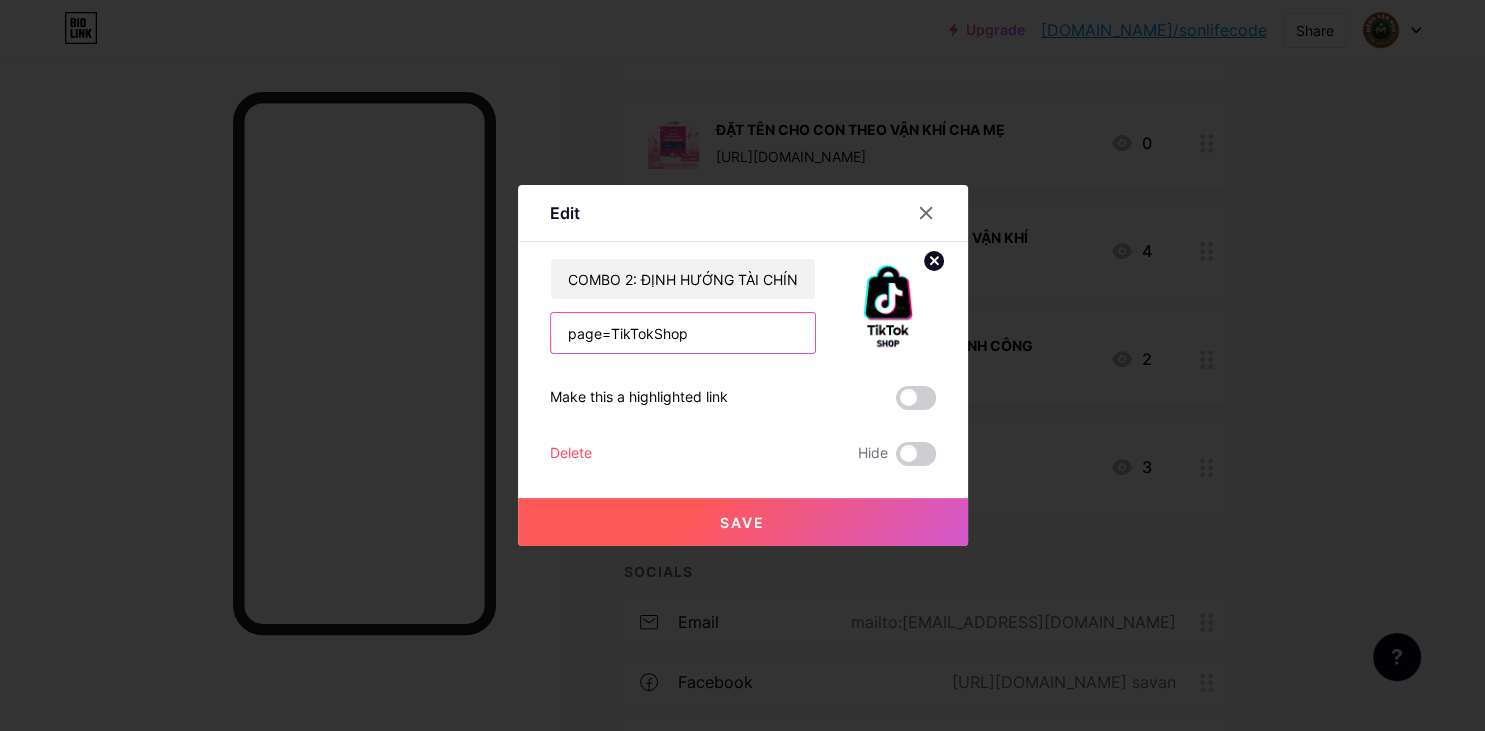 drag, startPoint x: 689, startPoint y: 336, endPoint x: 424, endPoint y: 335, distance: 265.0019 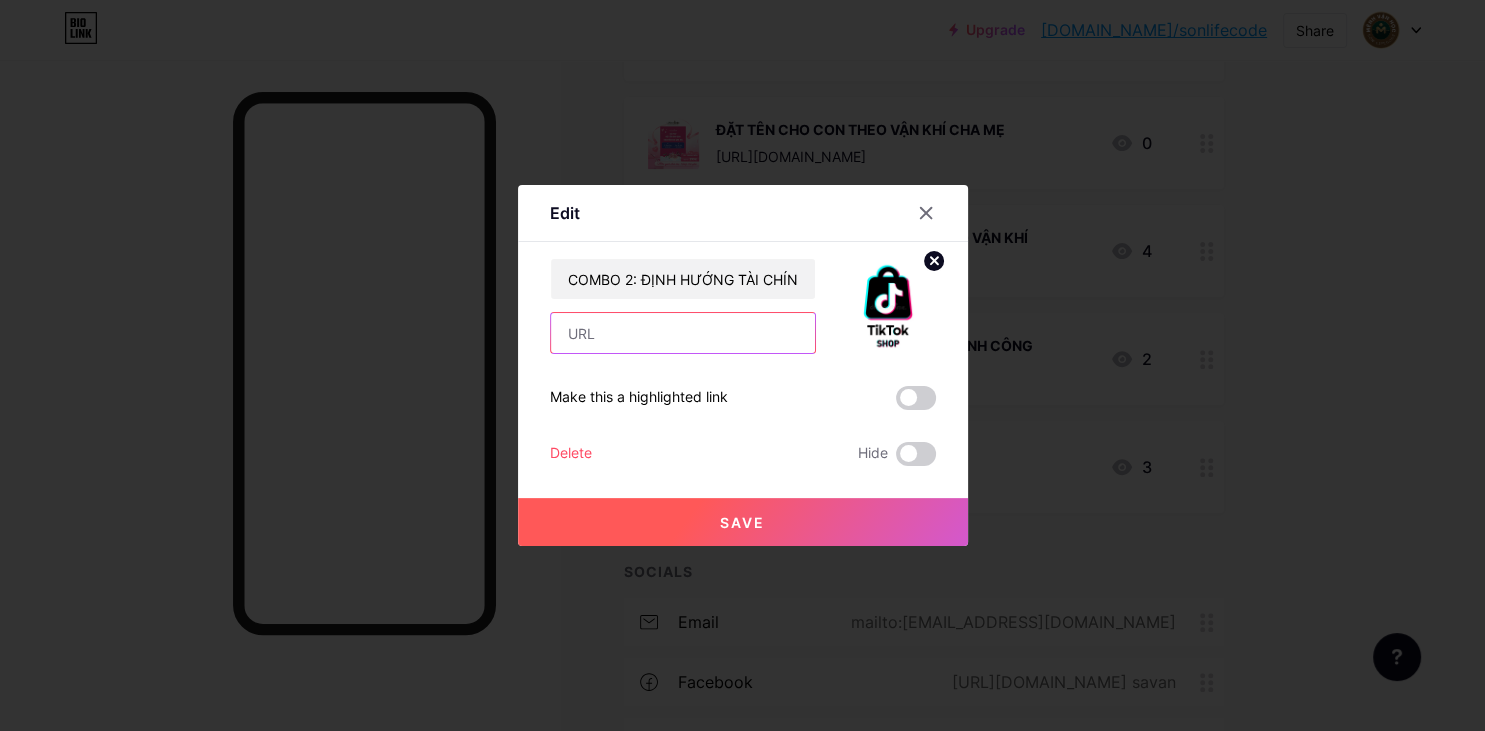paste on "[URL][DOMAIN_NAME]" 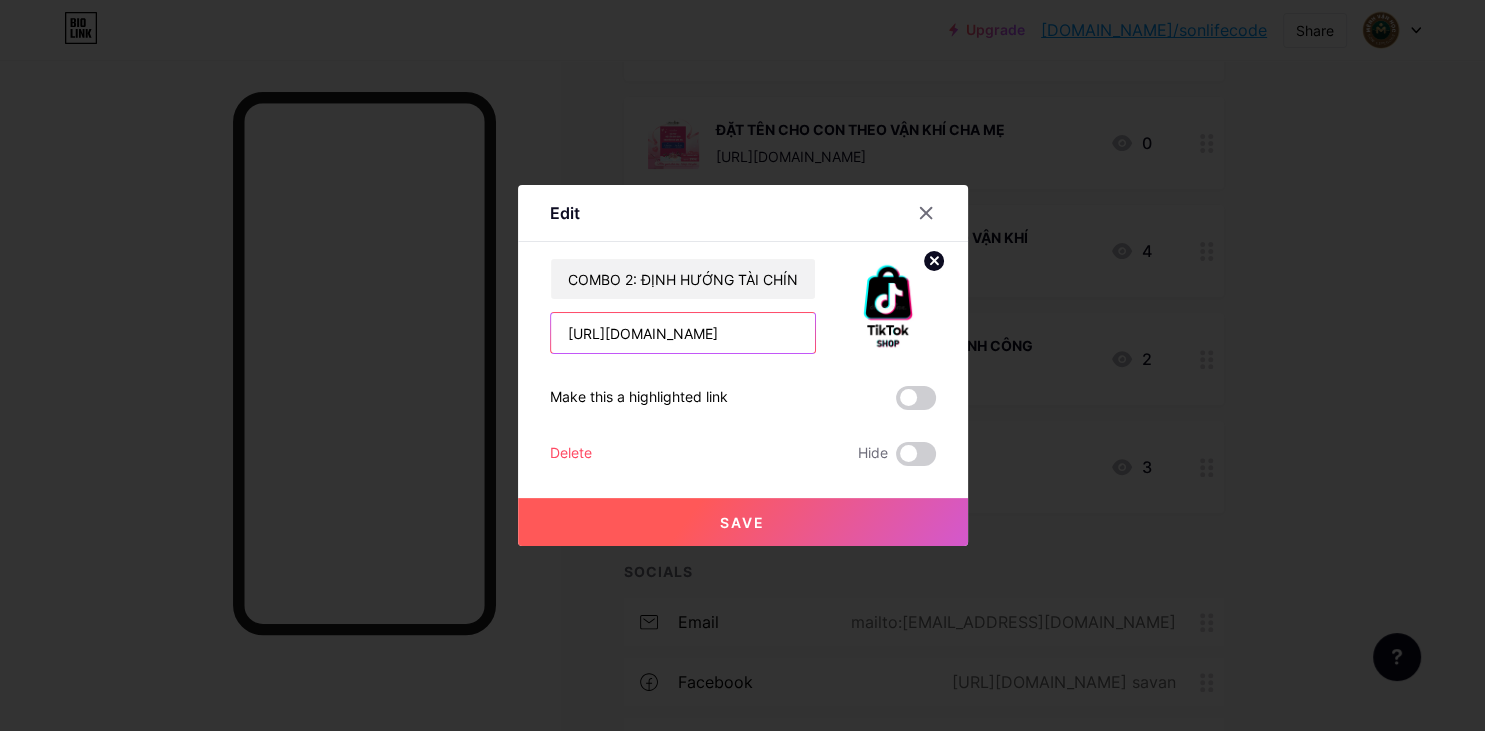scroll, scrollTop: 0, scrollLeft: 235, axis: horizontal 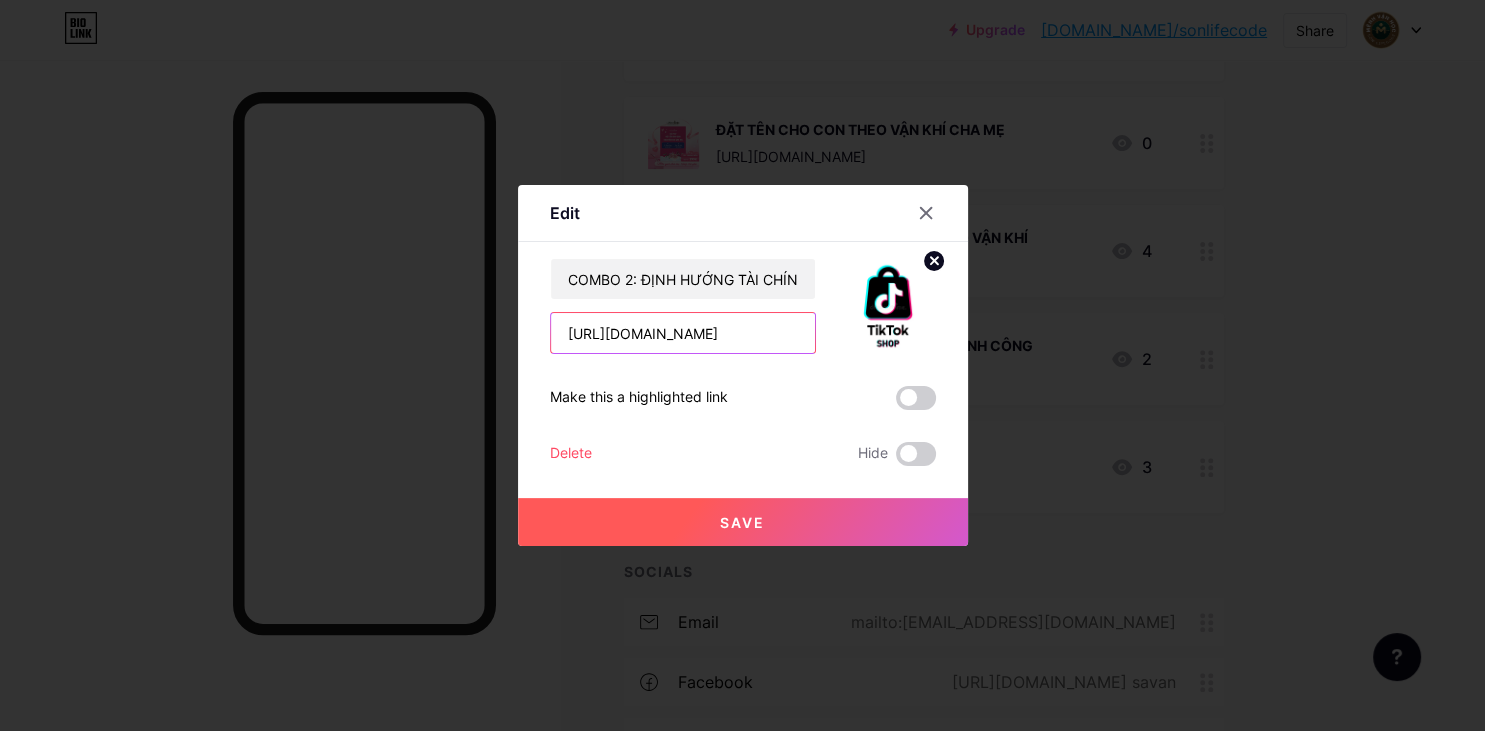 type on "[URL][DOMAIN_NAME]" 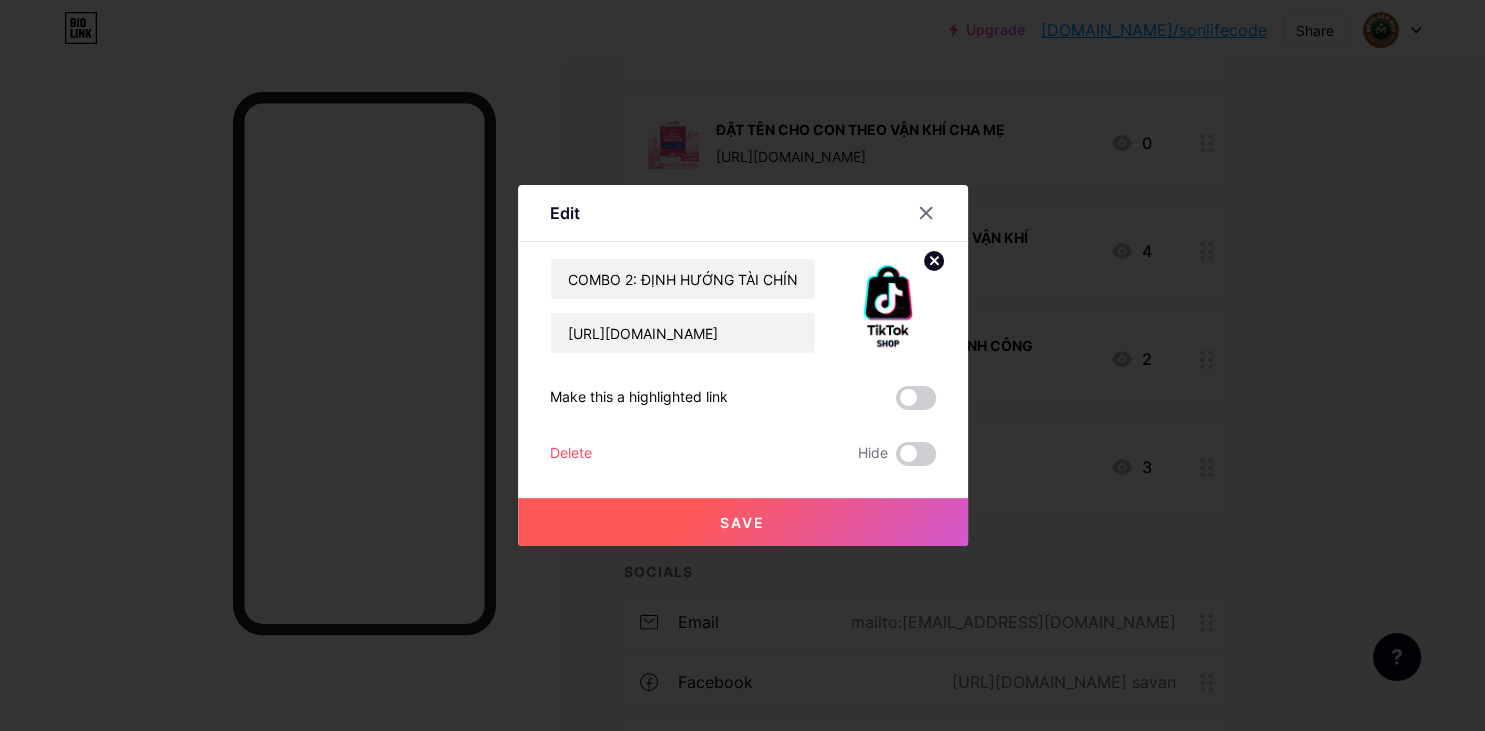 click on "Save" at bounding box center (743, 522) 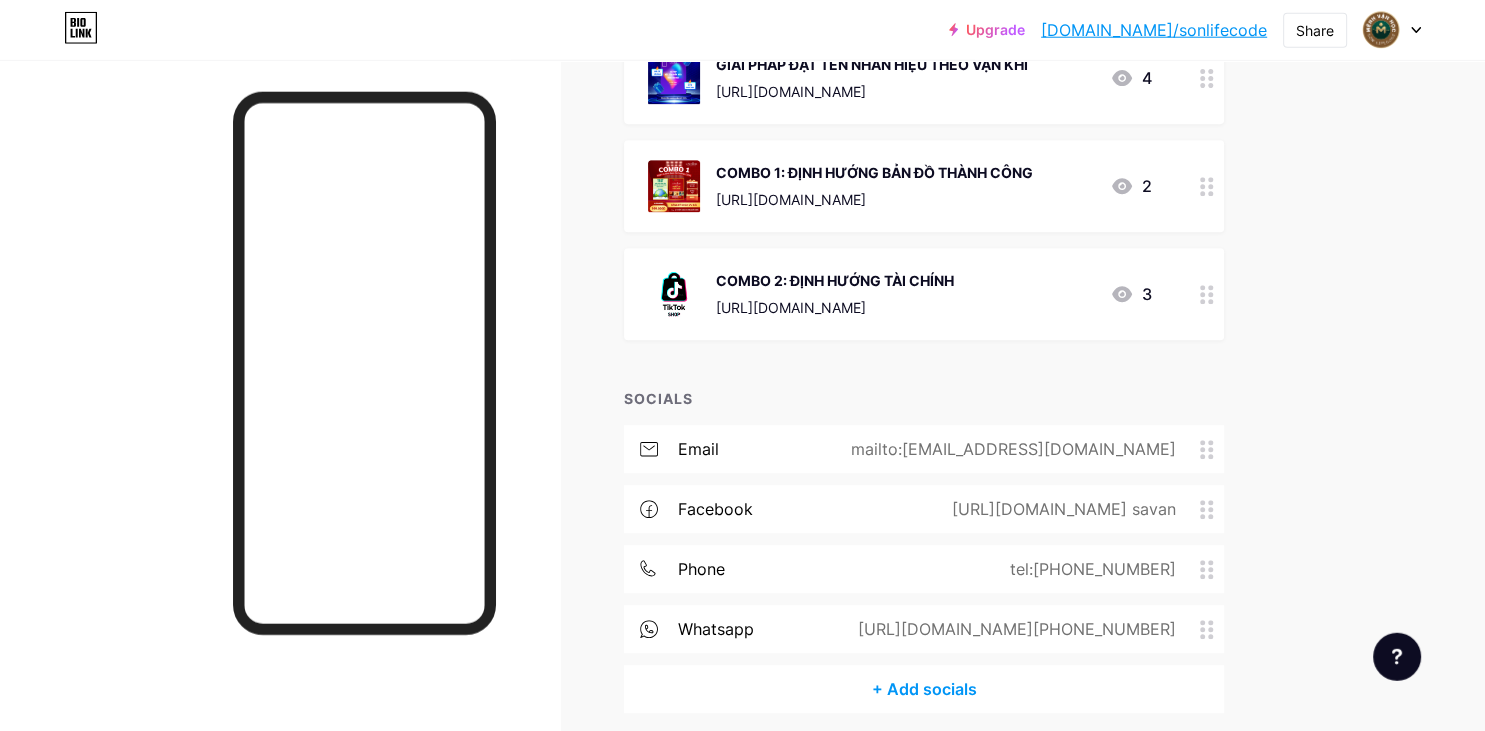 scroll, scrollTop: 780, scrollLeft: 0, axis: vertical 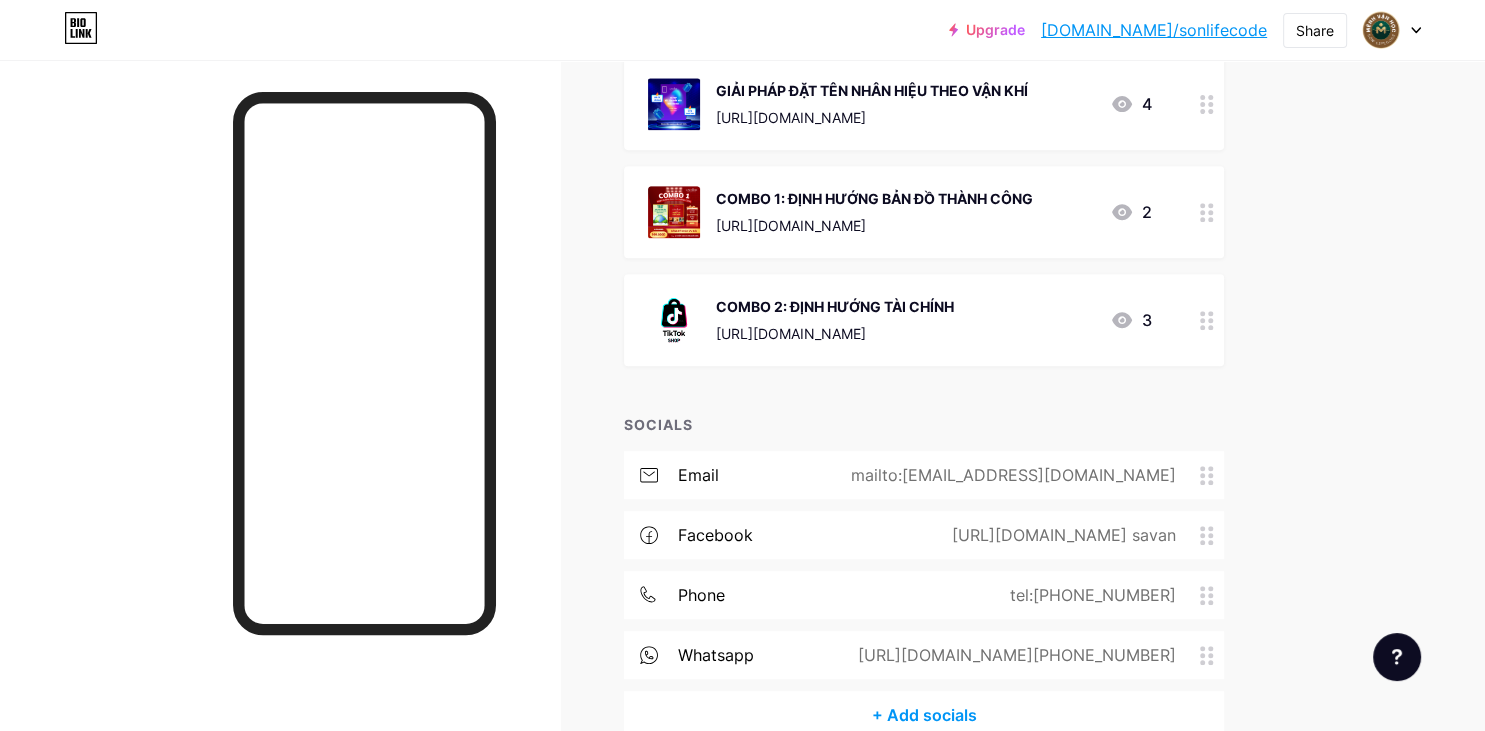 click 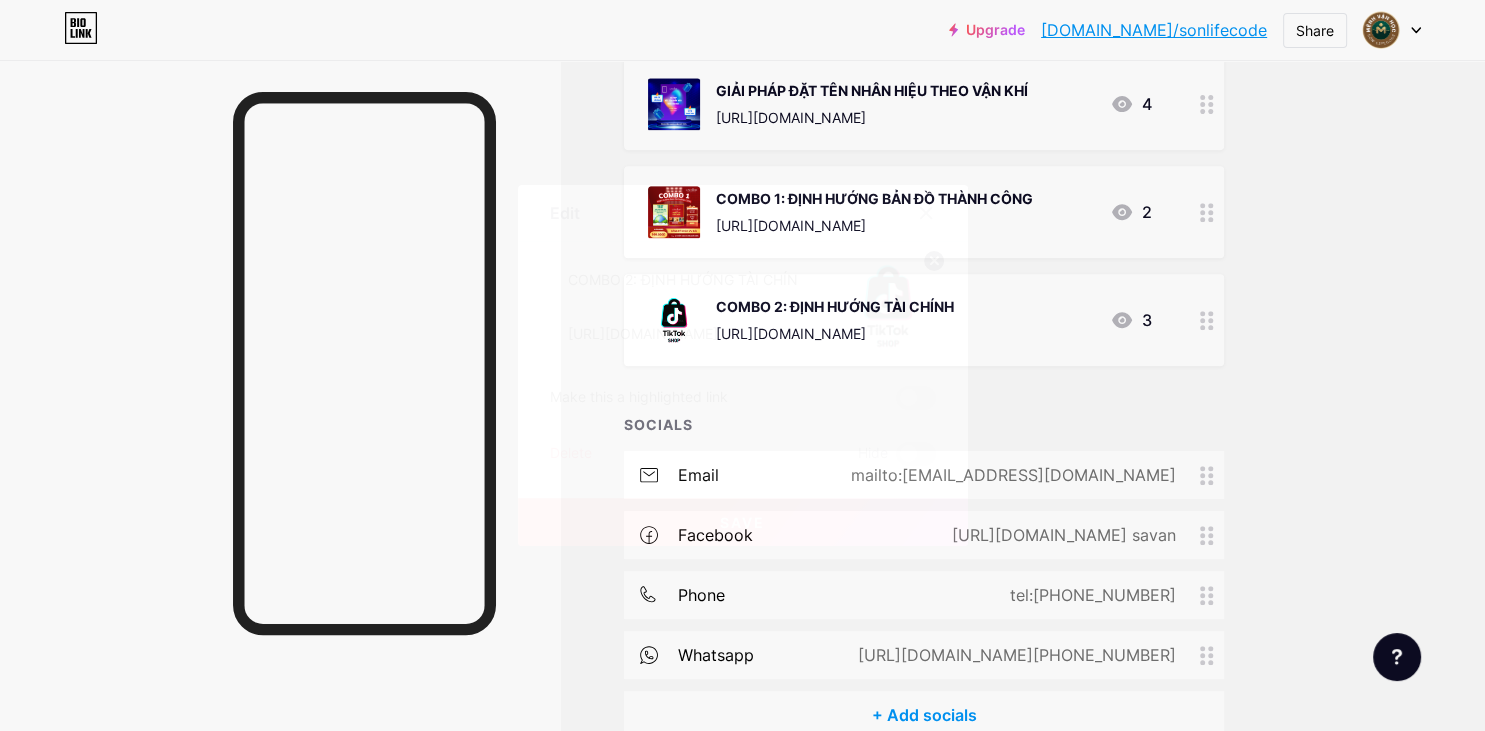 click 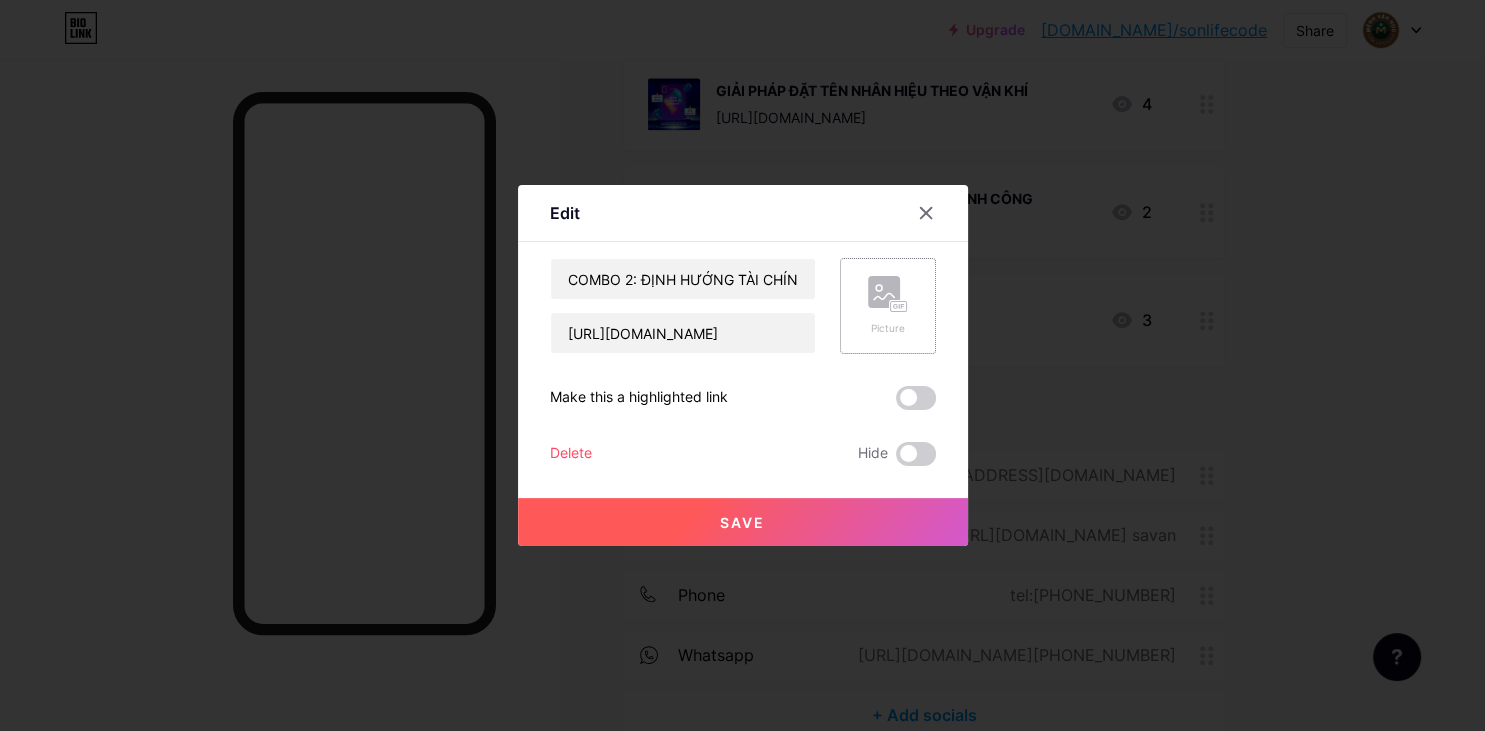 click 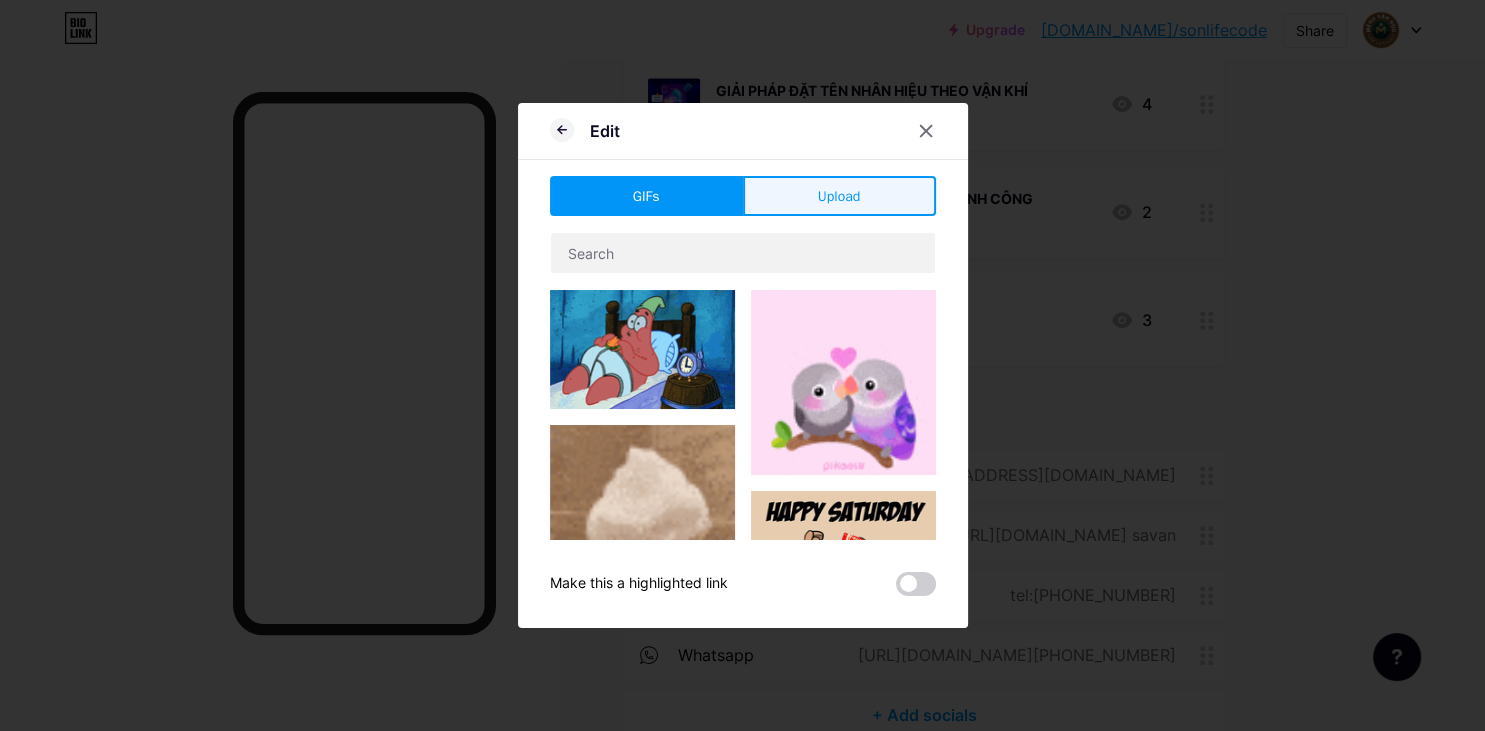 click on "Upload" at bounding box center [839, 196] 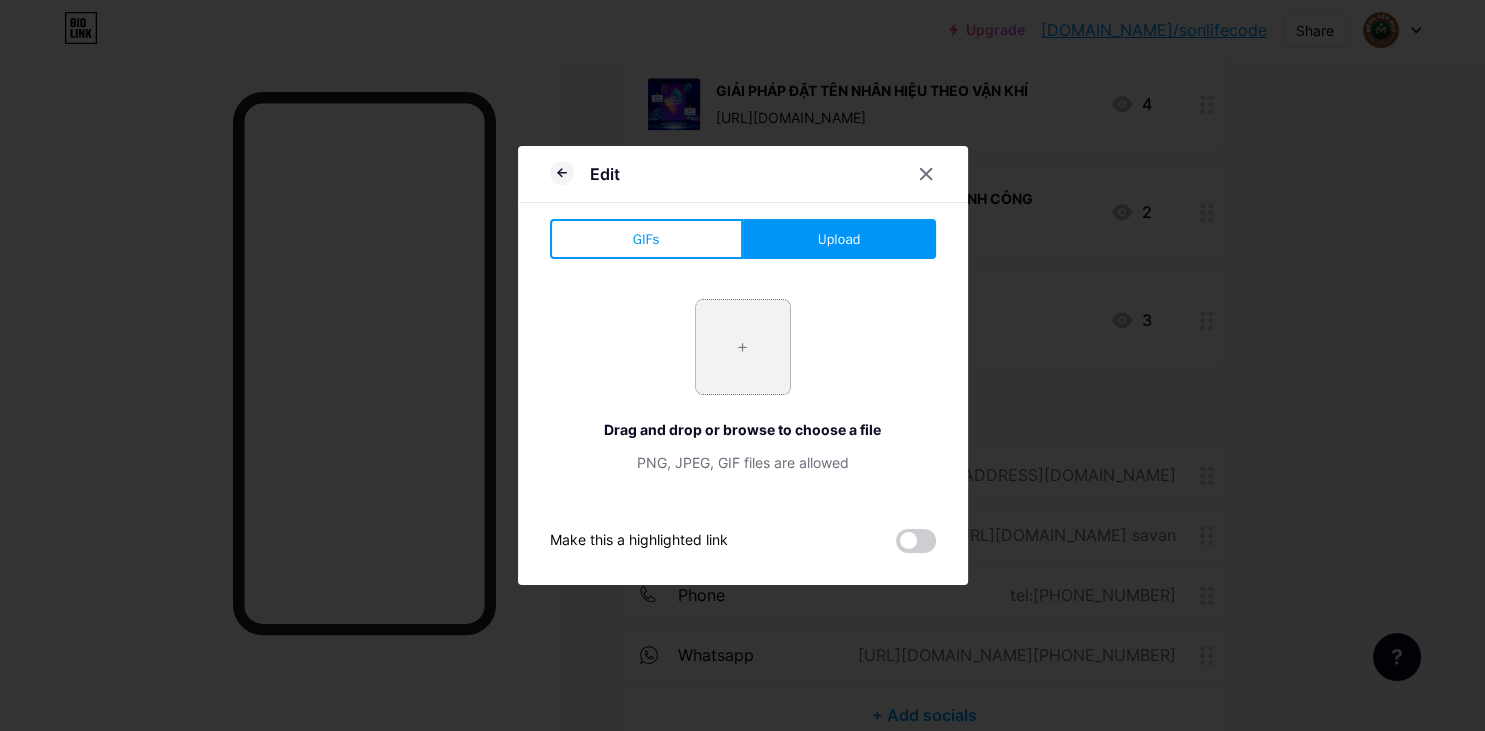 click at bounding box center [743, 347] 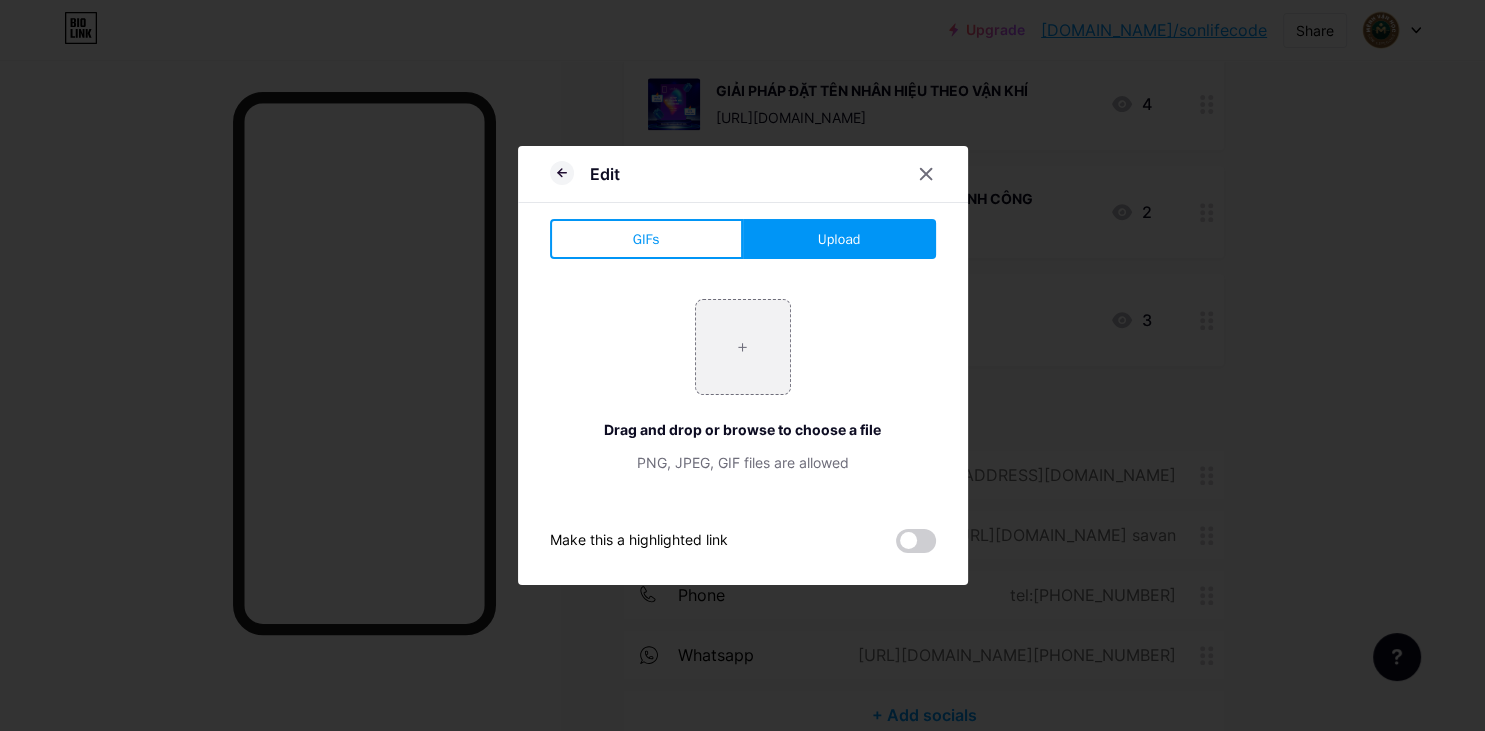 type on "C:\fakepath\combo2.png" 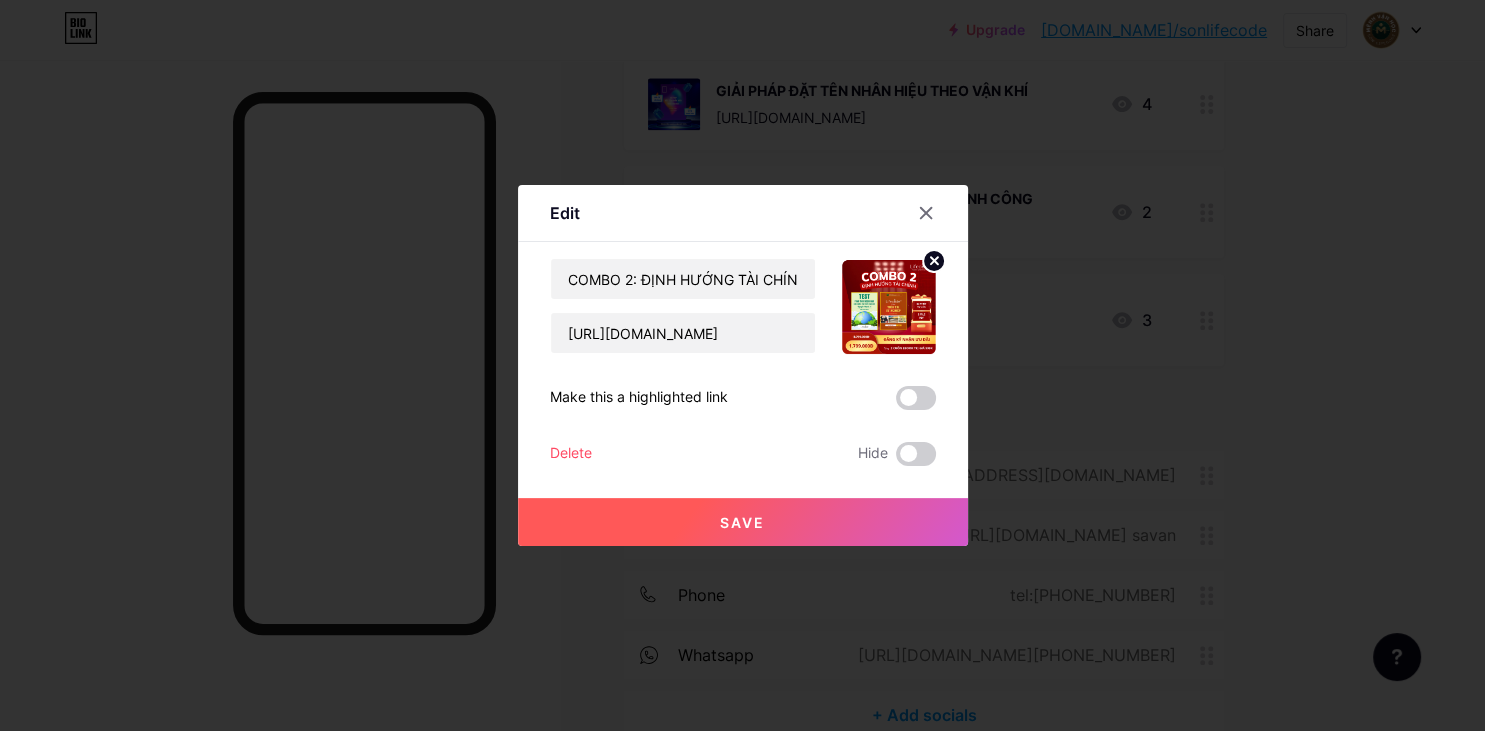click on "Save" at bounding box center (743, 522) 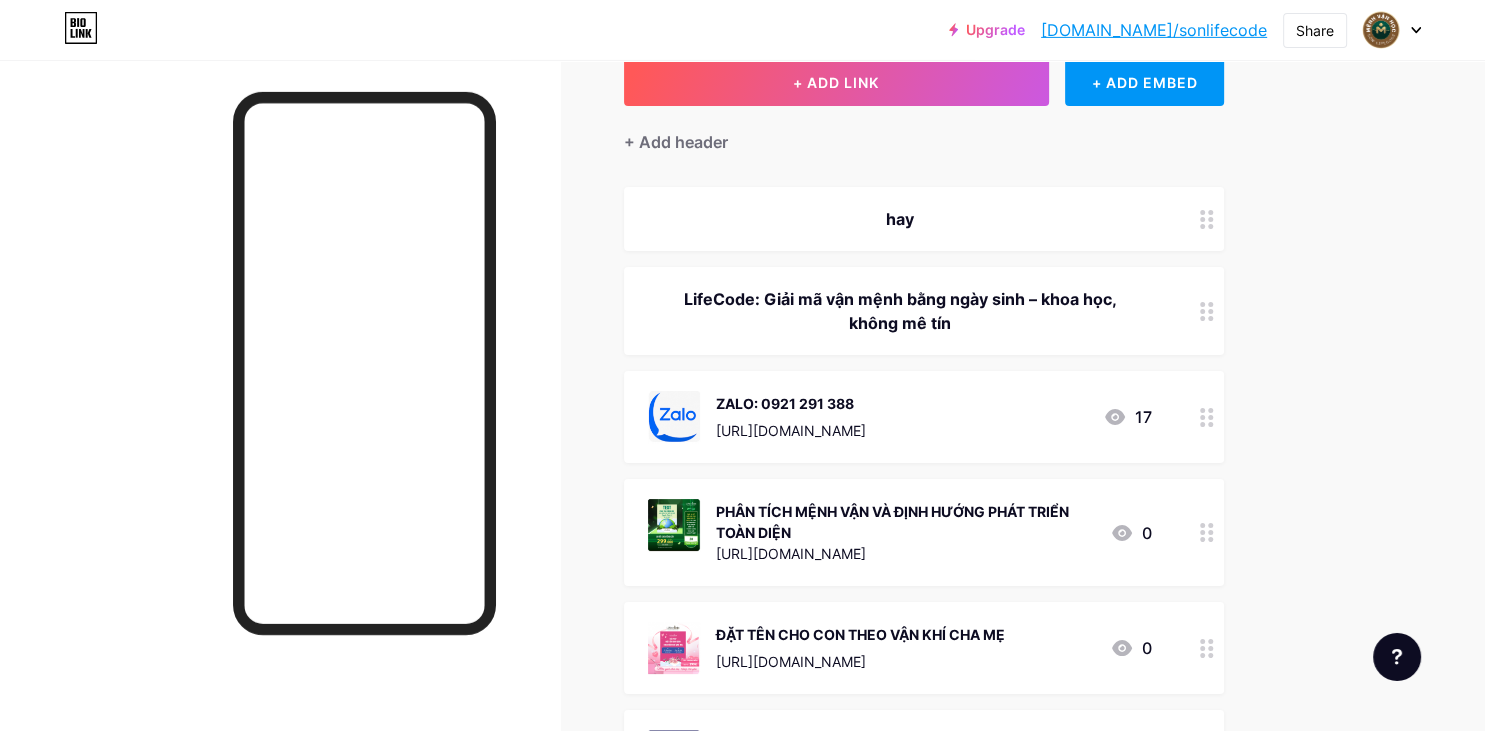 scroll, scrollTop: 0, scrollLeft: 0, axis: both 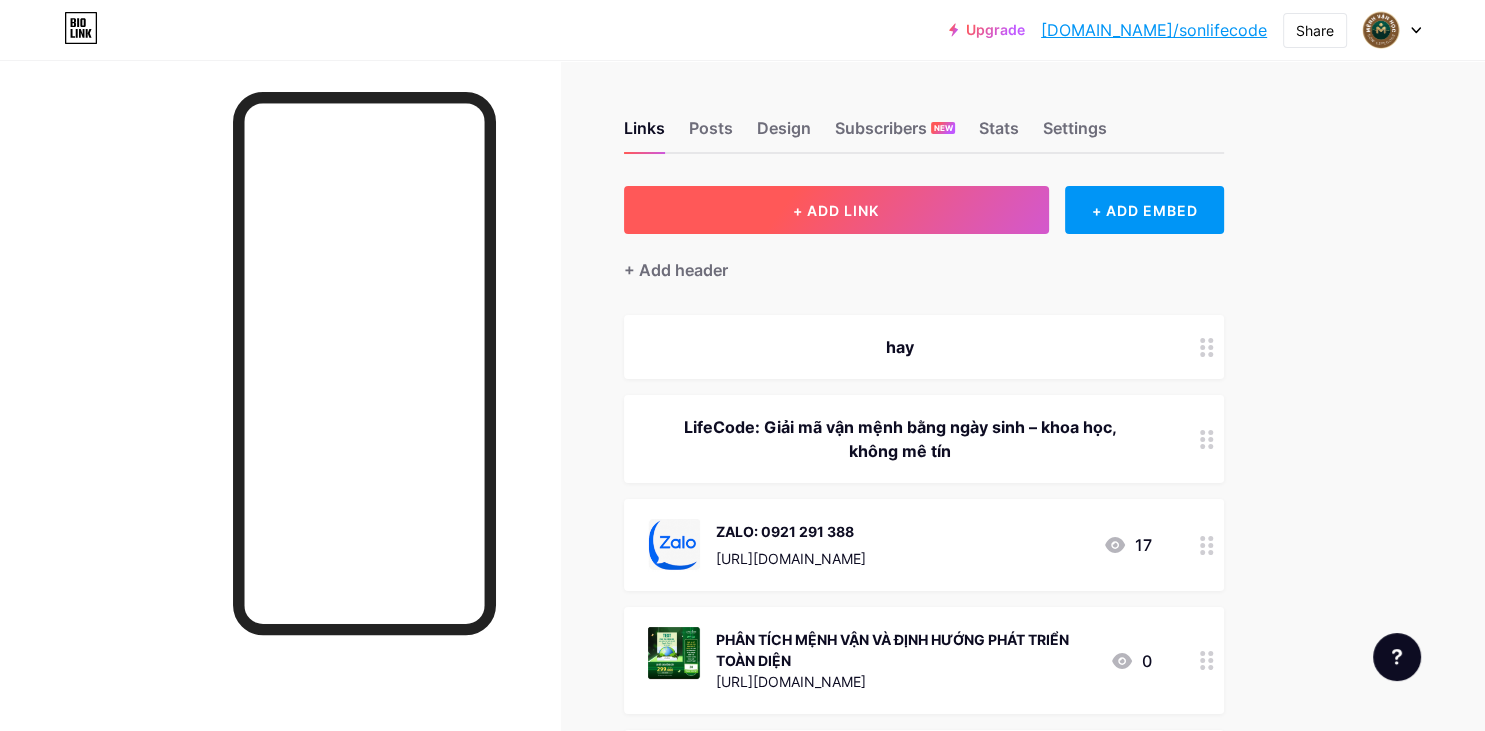 click on "+ ADD LINK" at bounding box center (836, 210) 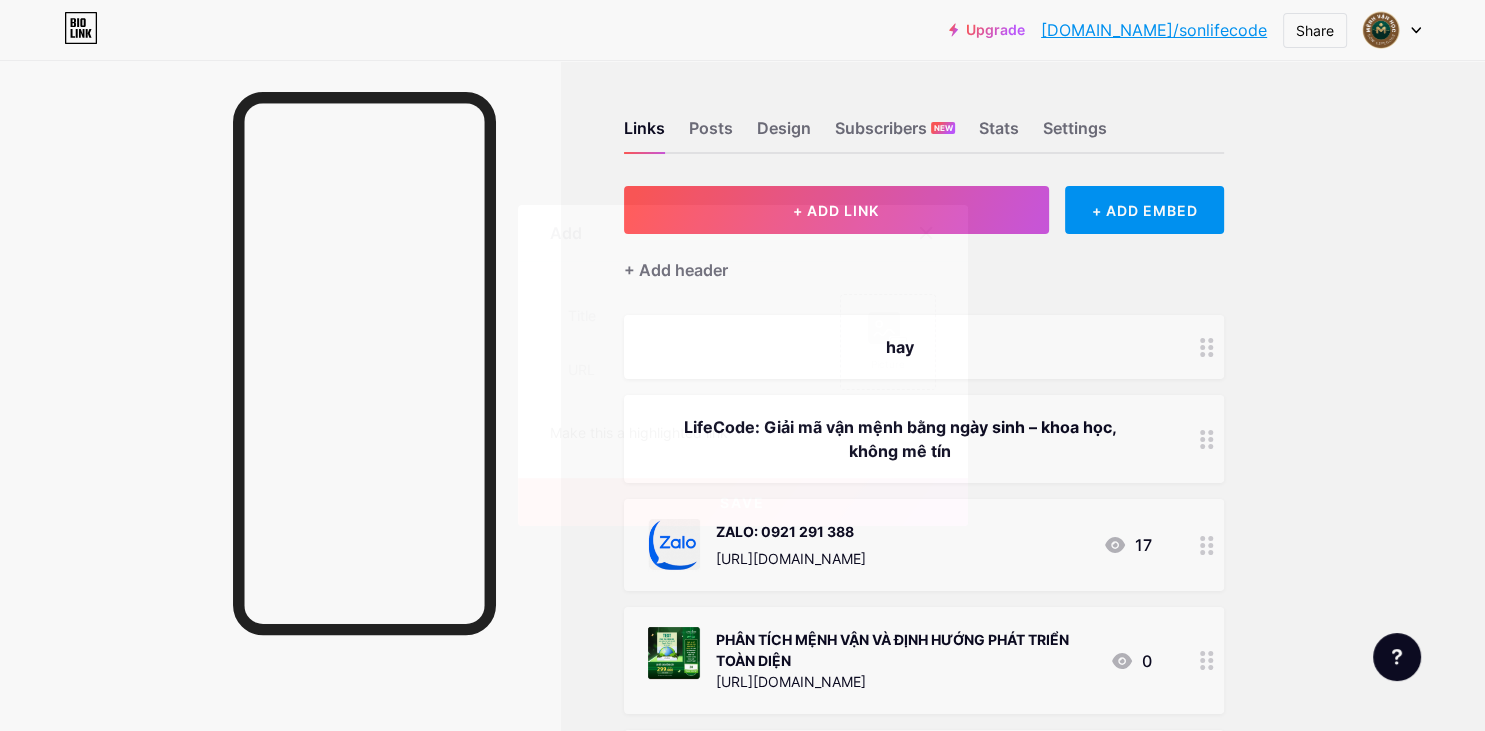 type 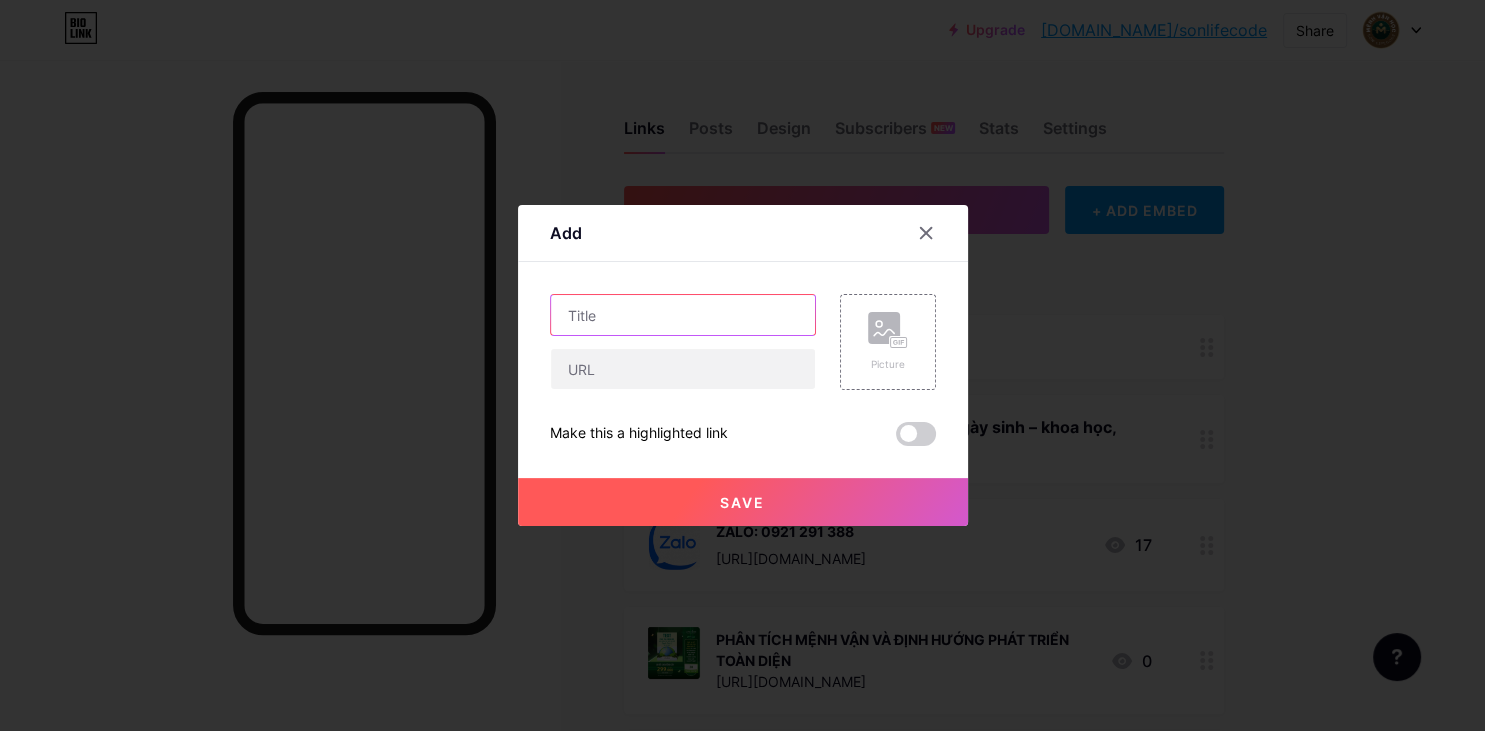 click at bounding box center (683, 315) 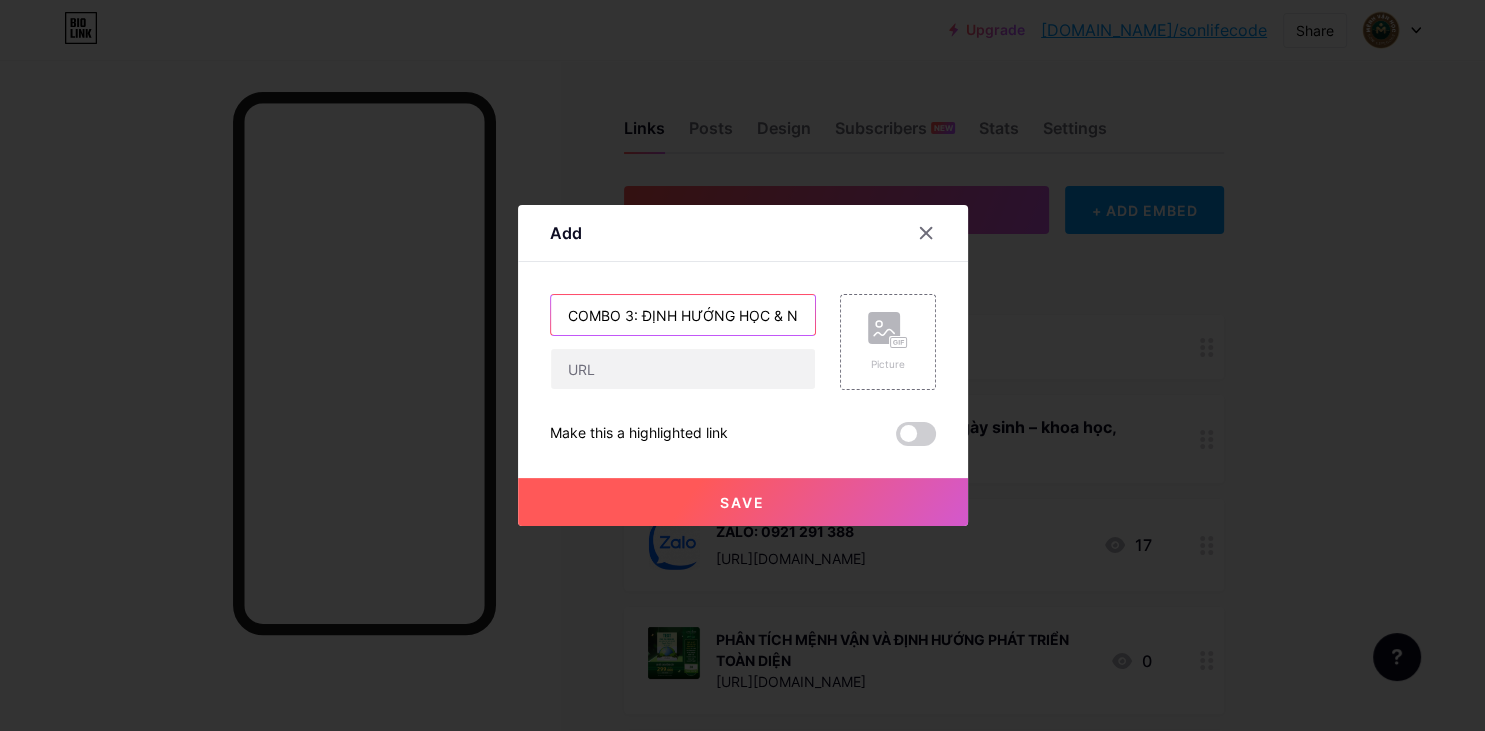 scroll, scrollTop: 0, scrollLeft: 83, axis: horizontal 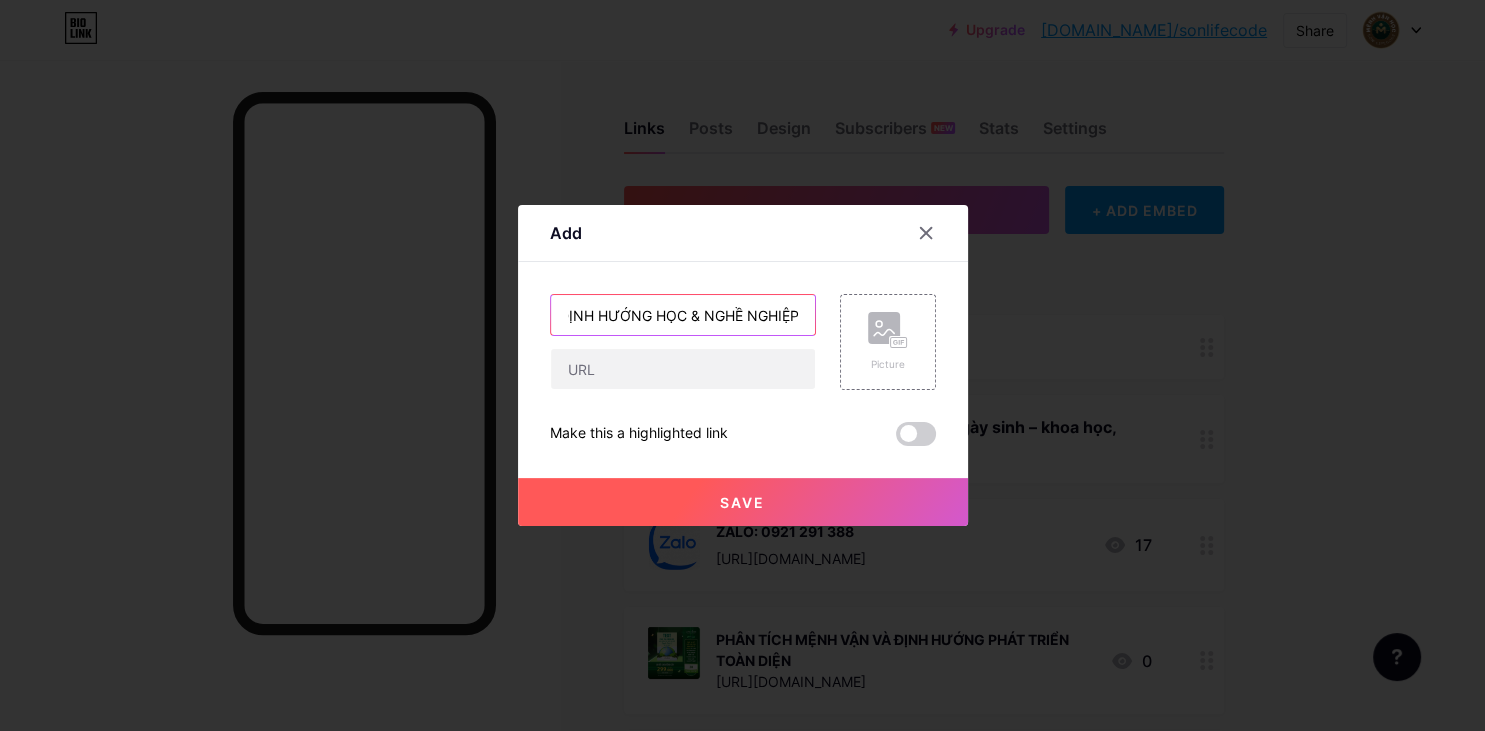 type on "COMBO 3: ĐỊNH HƯỚNG HỌC & NGHỀ NGHIỆP" 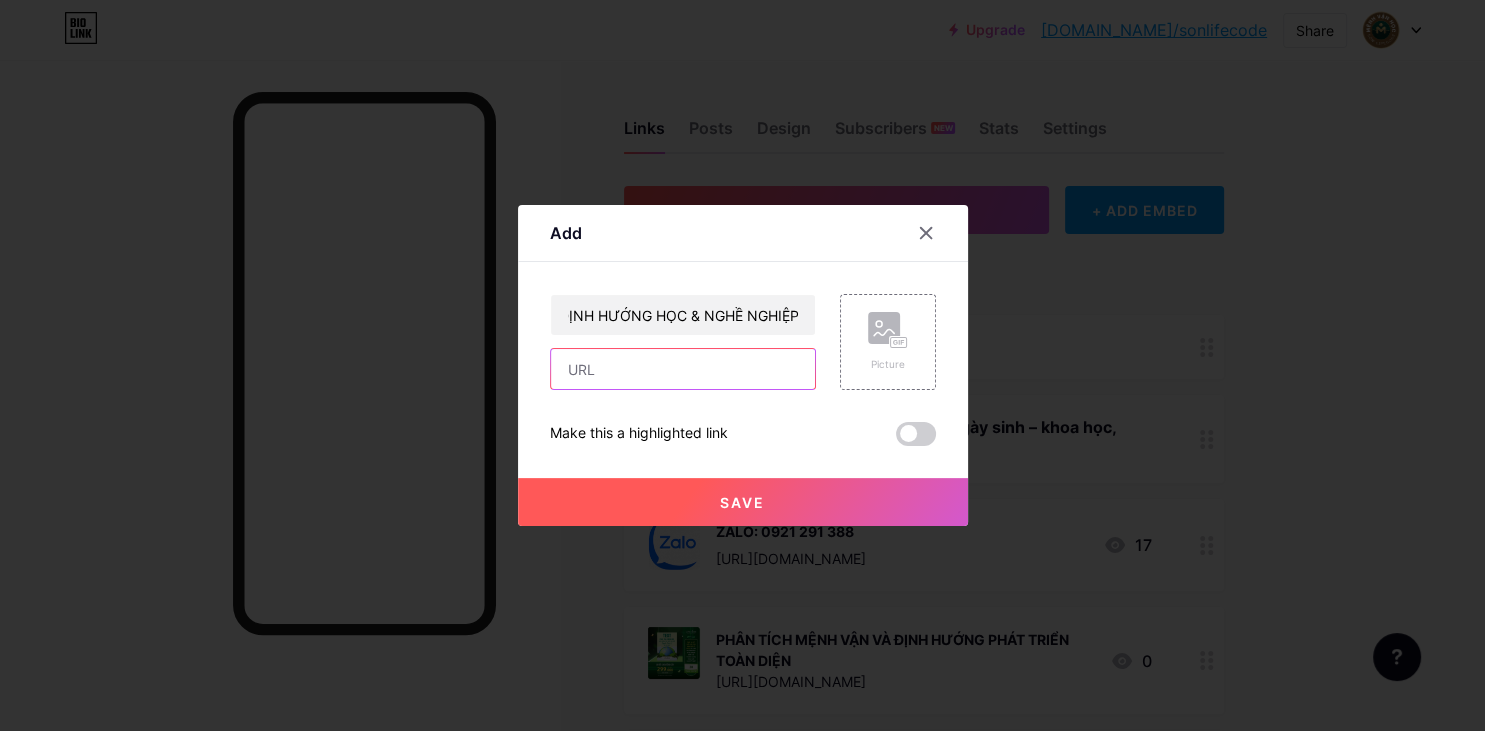 click at bounding box center [683, 369] 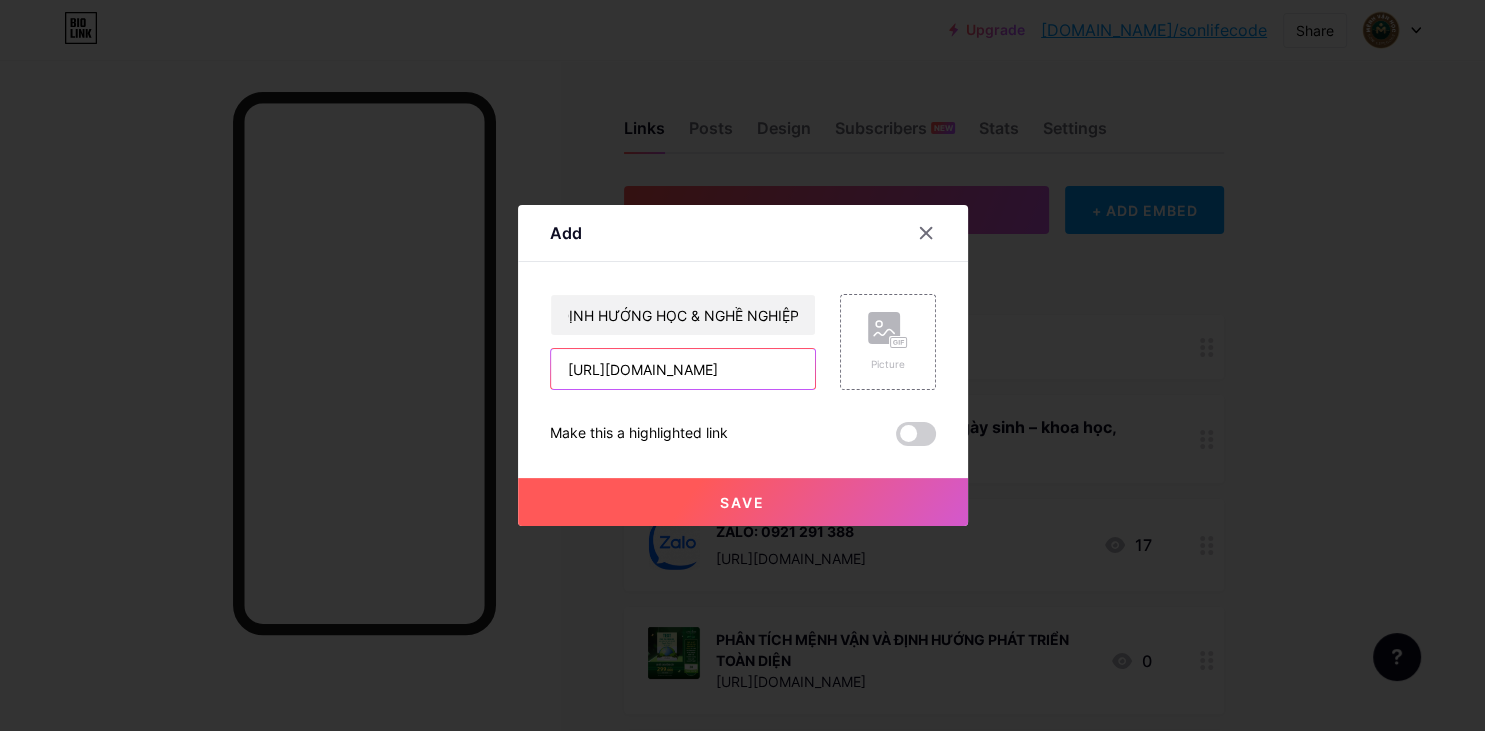 scroll, scrollTop: 0, scrollLeft: 226, axis: horizontal 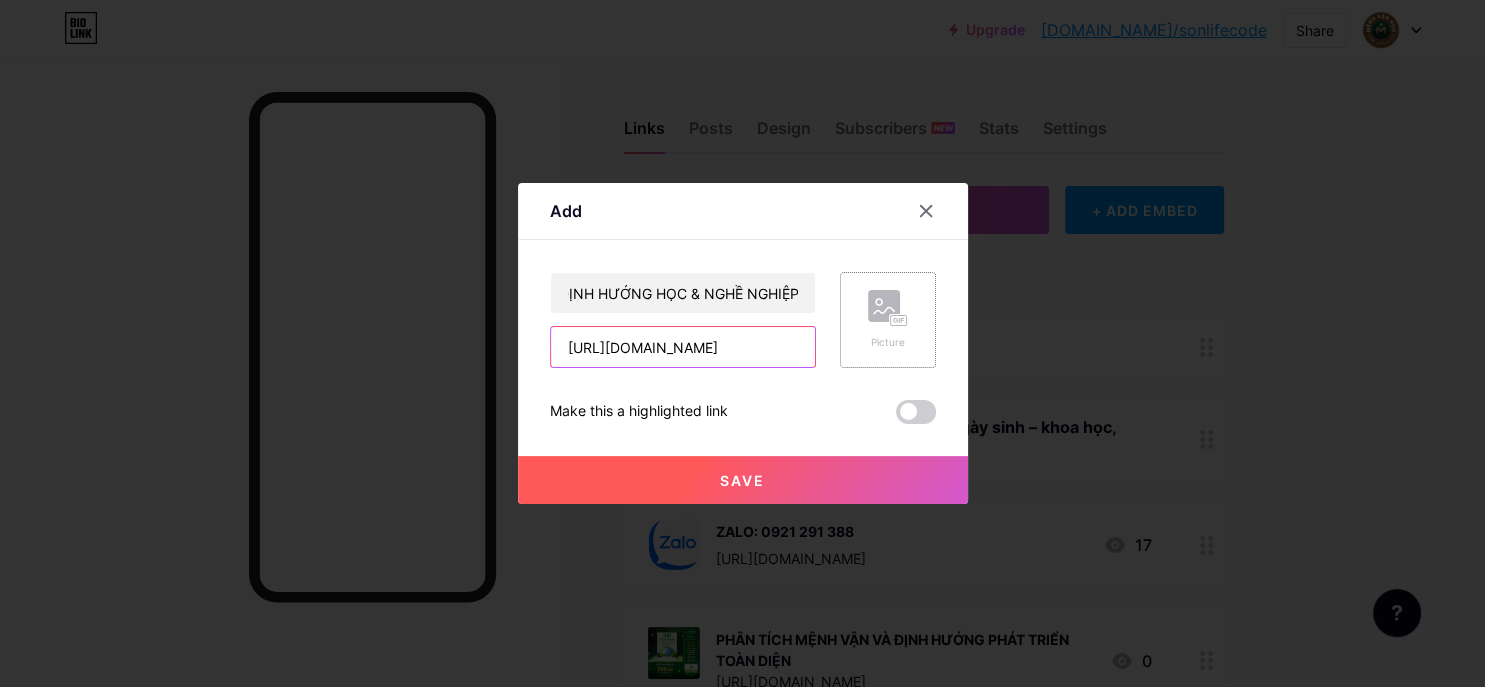 type on "[URL][DOMAIN_NAME]" 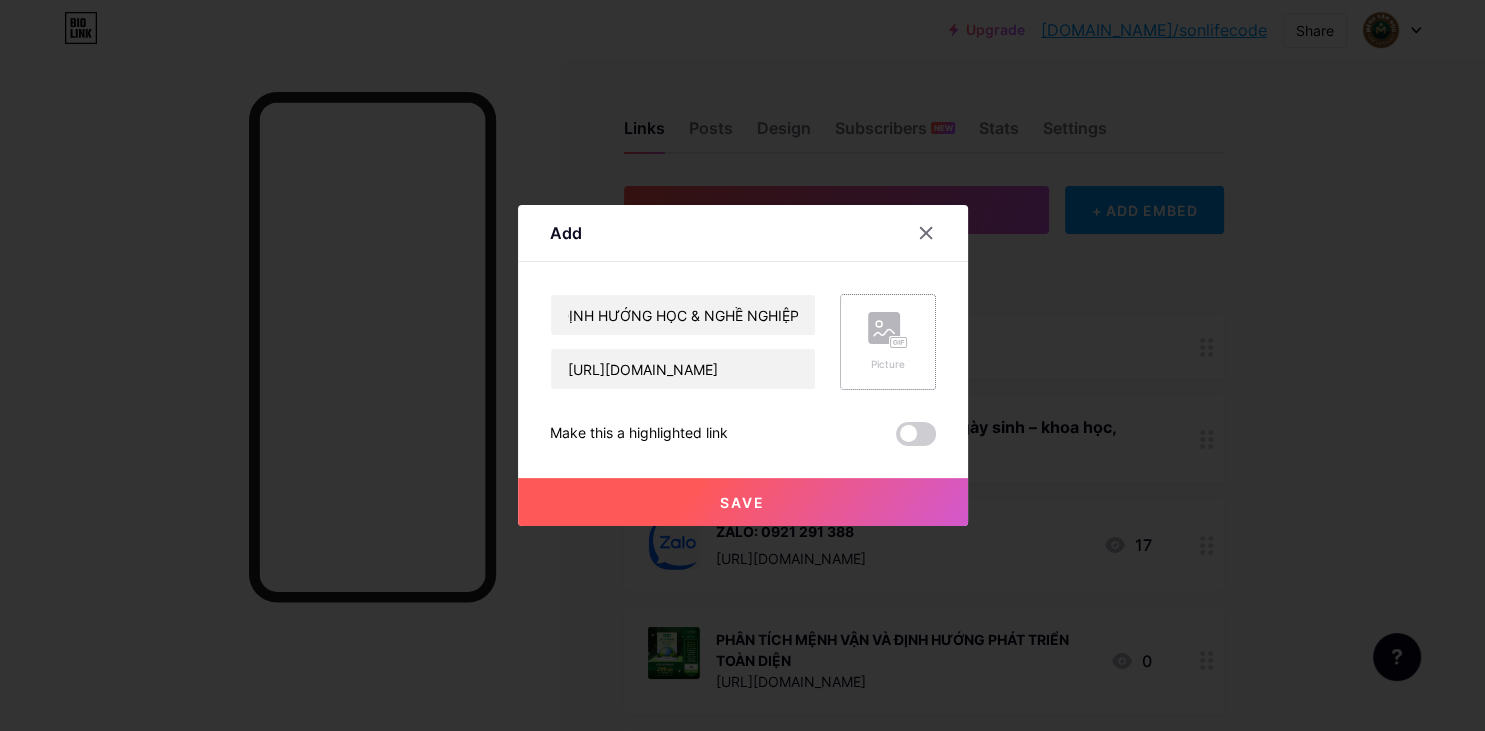 click on "Picture" at bounding box center (888, 342) 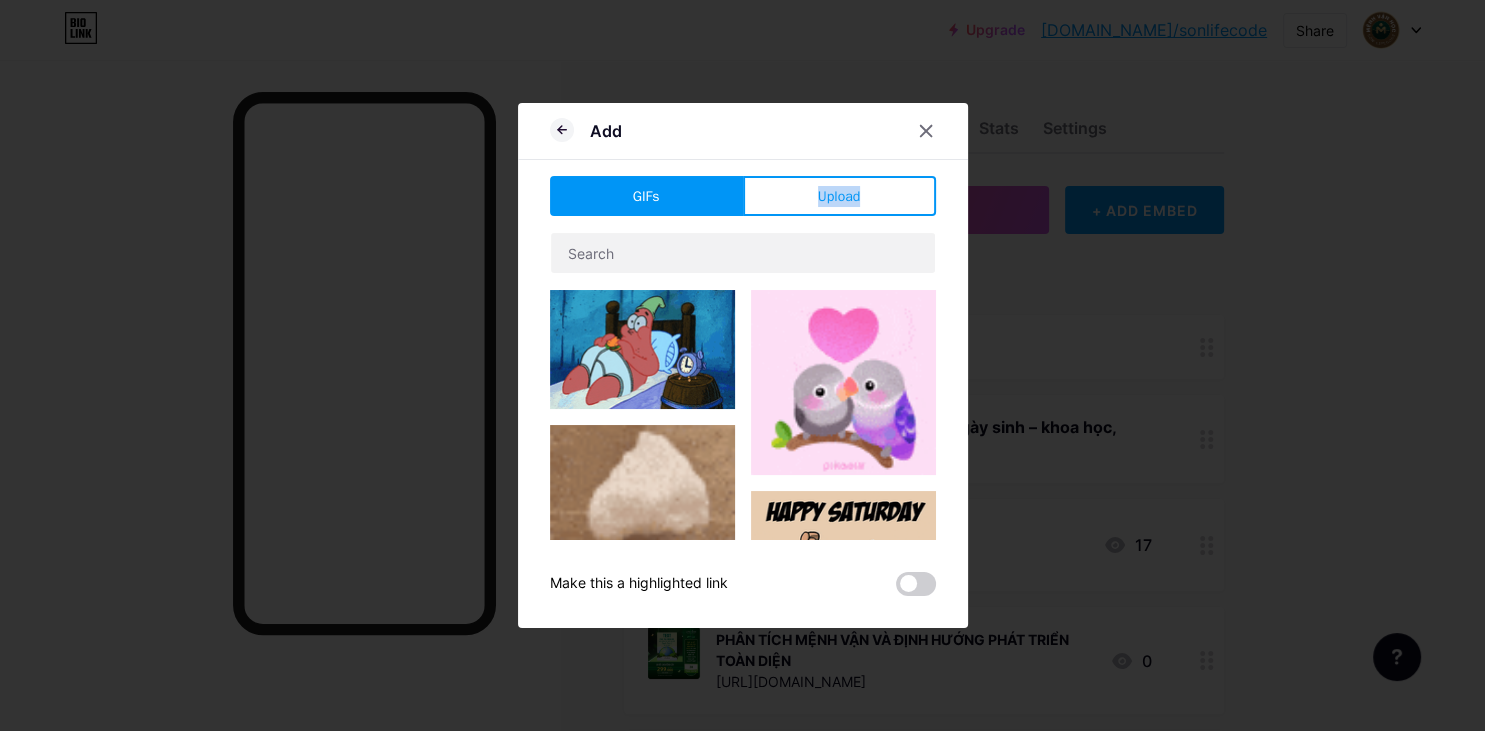 click on "GIFs     Upload       Content
YouTube
Play YouTube video without leaving your page.
ADD
Vimeo
Play Vimeo video without leaving your page.
ADD
Tiktok
Grow your TikTok following
ADD
Tweet
Embed a tweet.
ADD
Reddit
Showcase your Reddit profile
ADD
Spotify
Embed Spotify to play the preview of a track.
ADD
Twitch
Play Twitch video without leaving your page.
ADD
ADD
ADD" at bounding box center [743, 386] 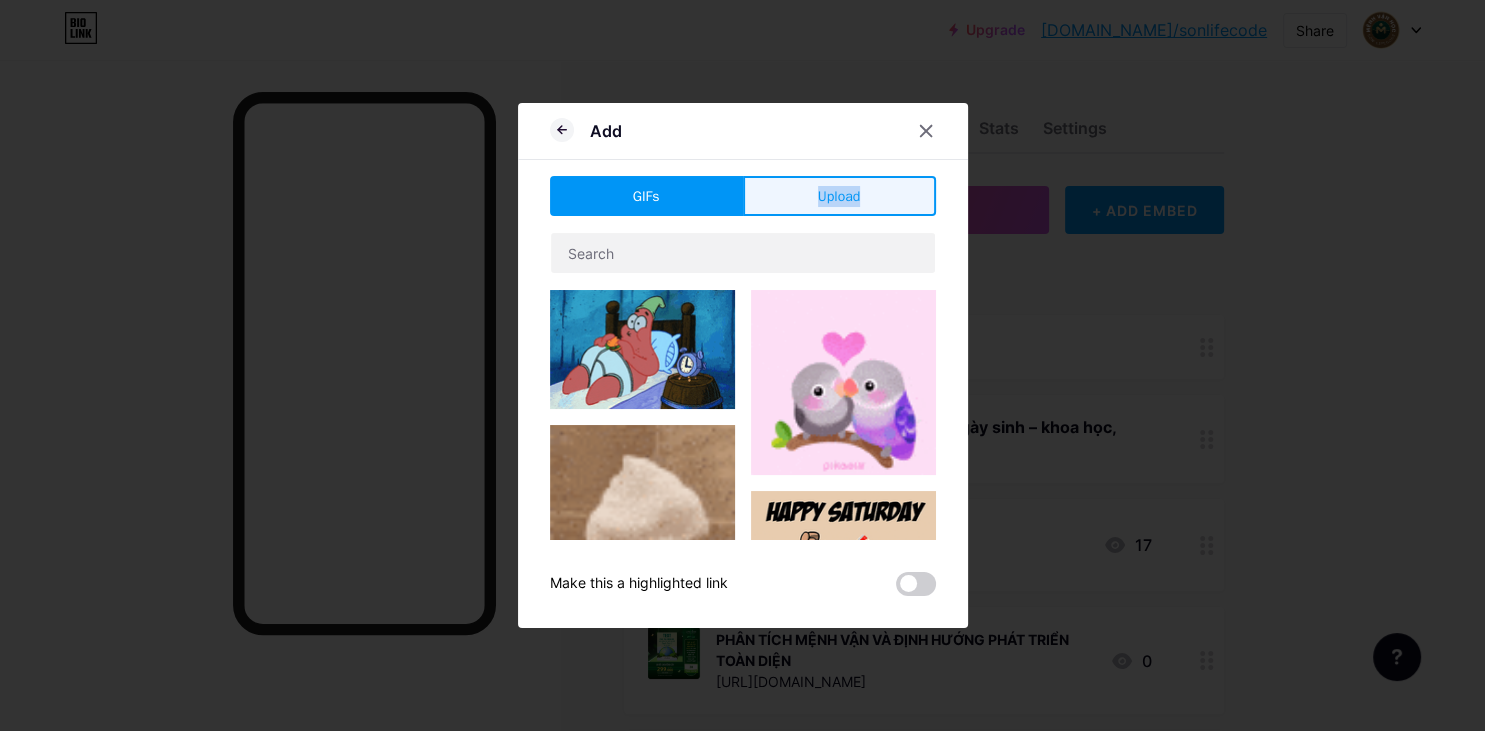 click on "Upload" at bounding box center [839, 196] 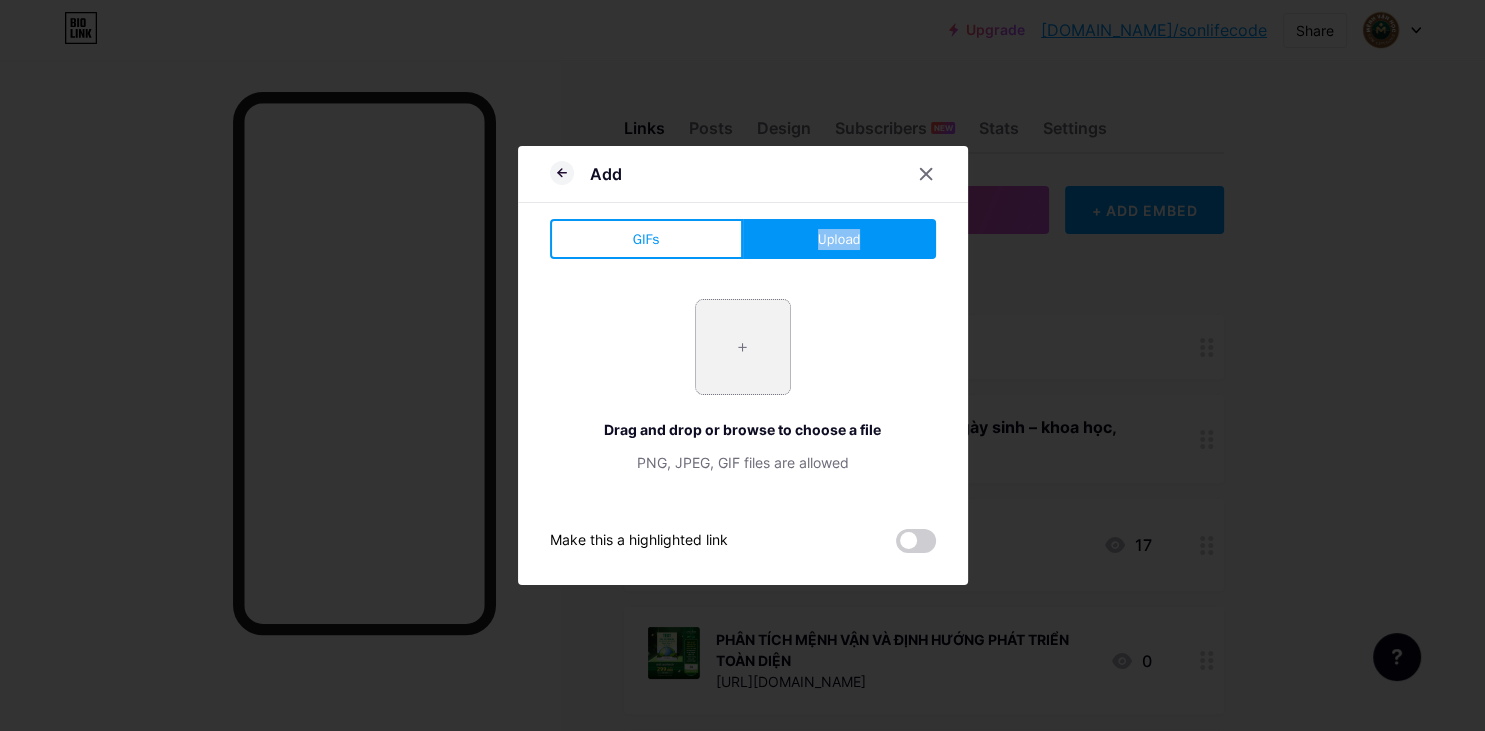 click at bounding box center (743, 347) 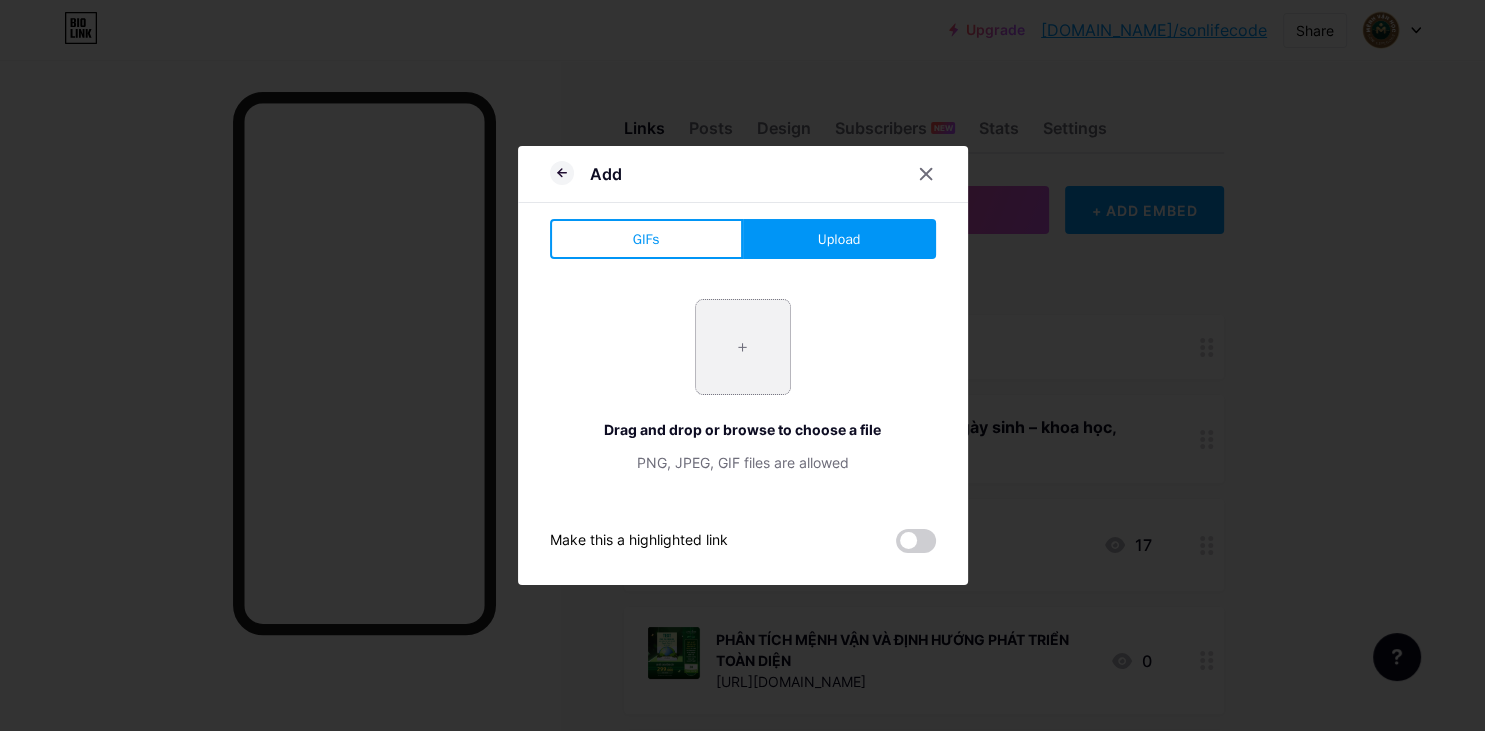 type on "C:\fakepath\combo3.png" 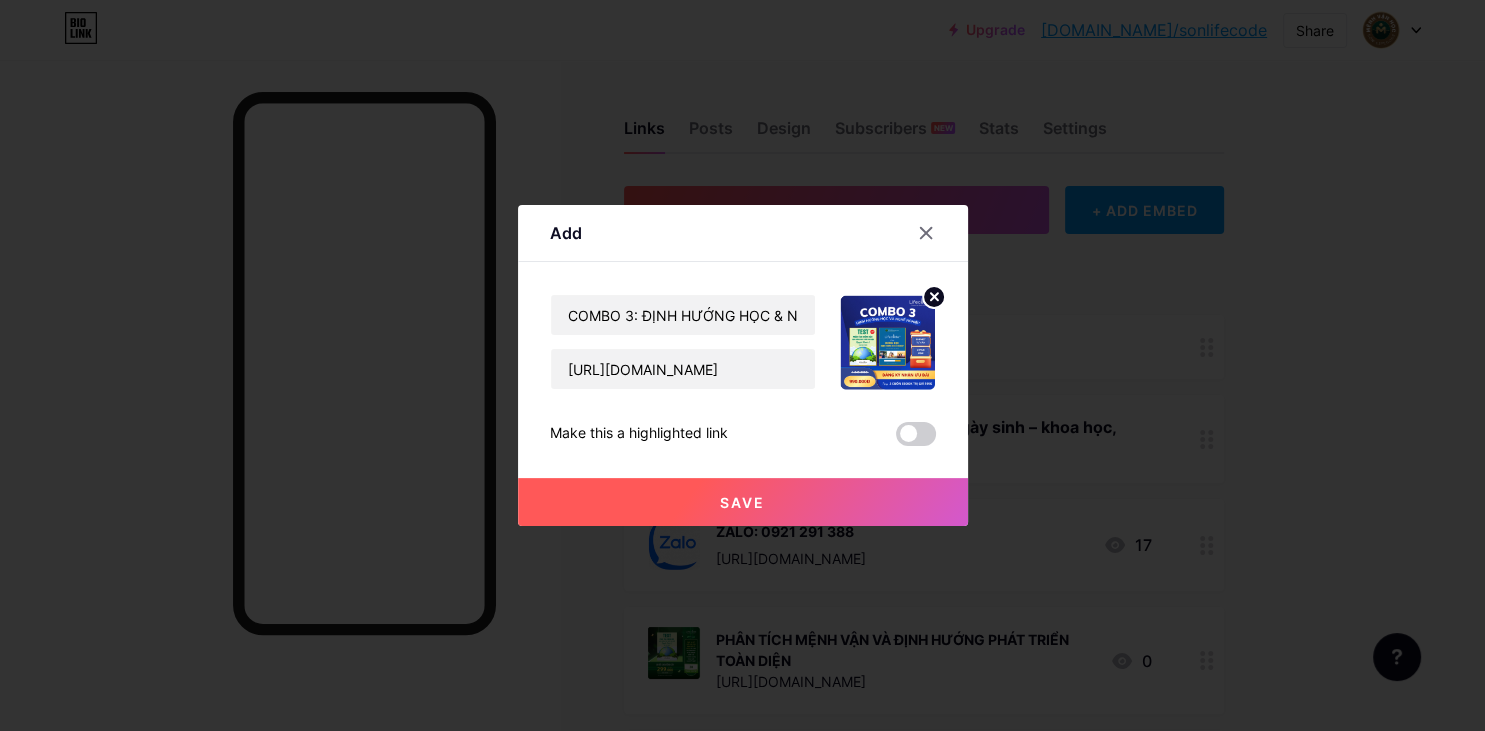 click on "Save" at bounding box center (742, 502) 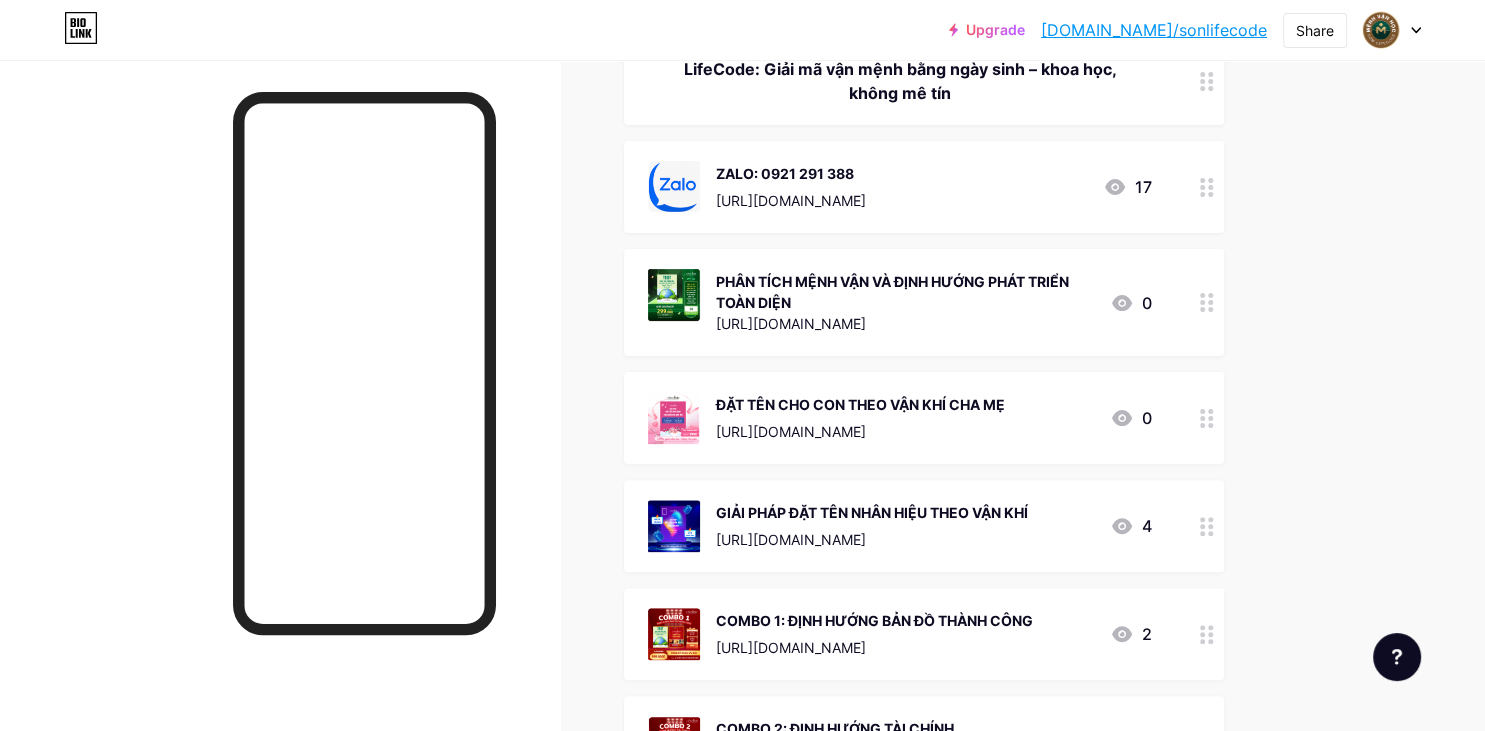 scroll, scrollTop: 0, scrollLeft: 0, axis: both 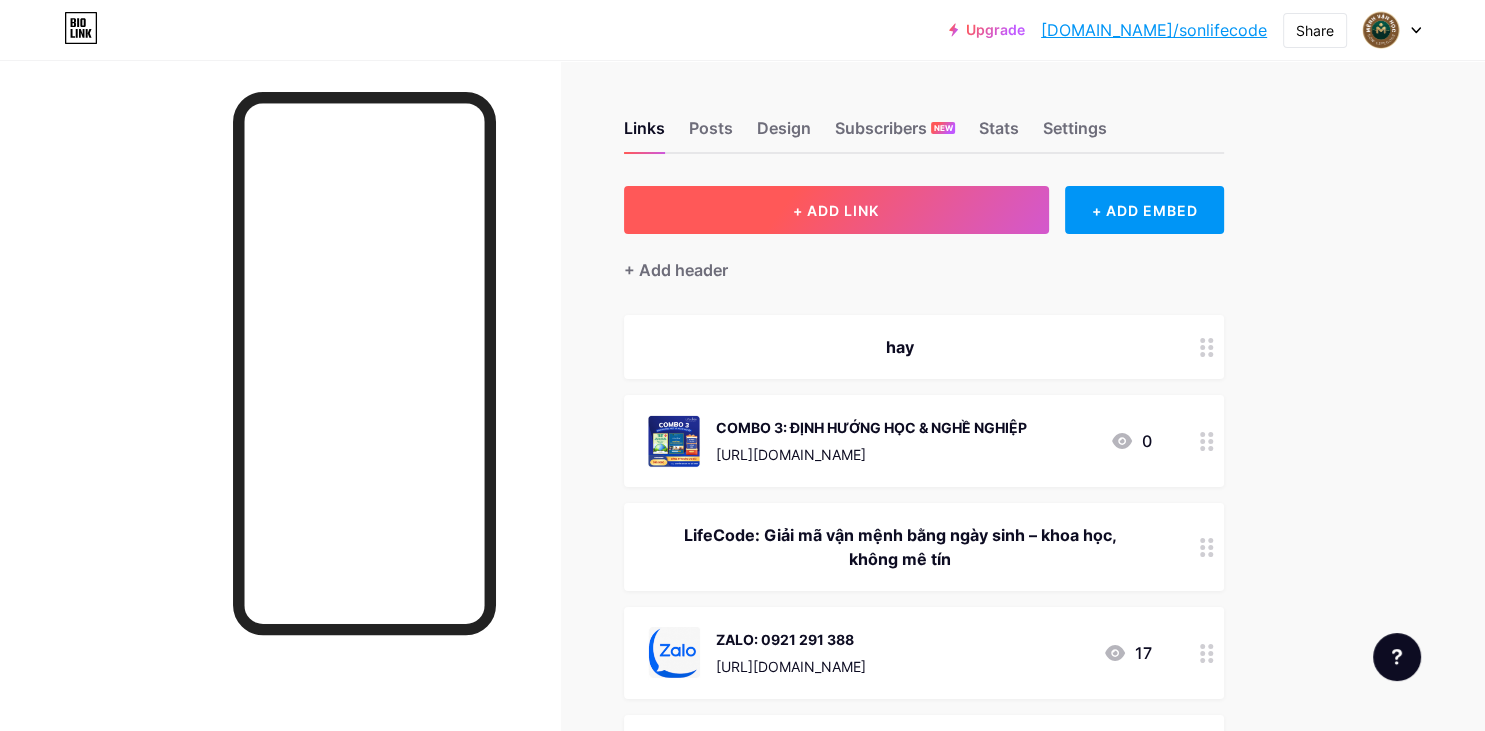 click on "+ ADD LINK" at bounding box center (836, 210) 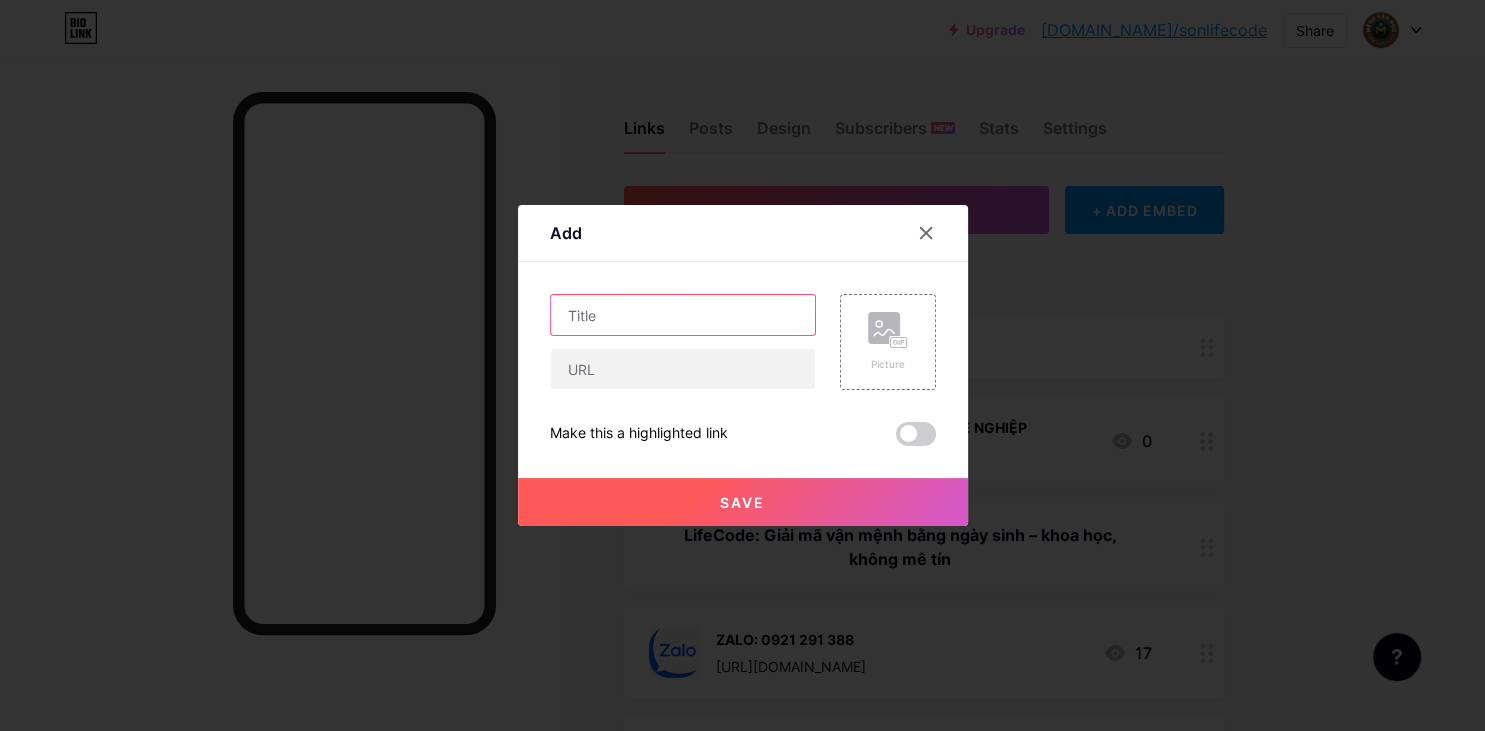 click at bounding box center (683, 315) 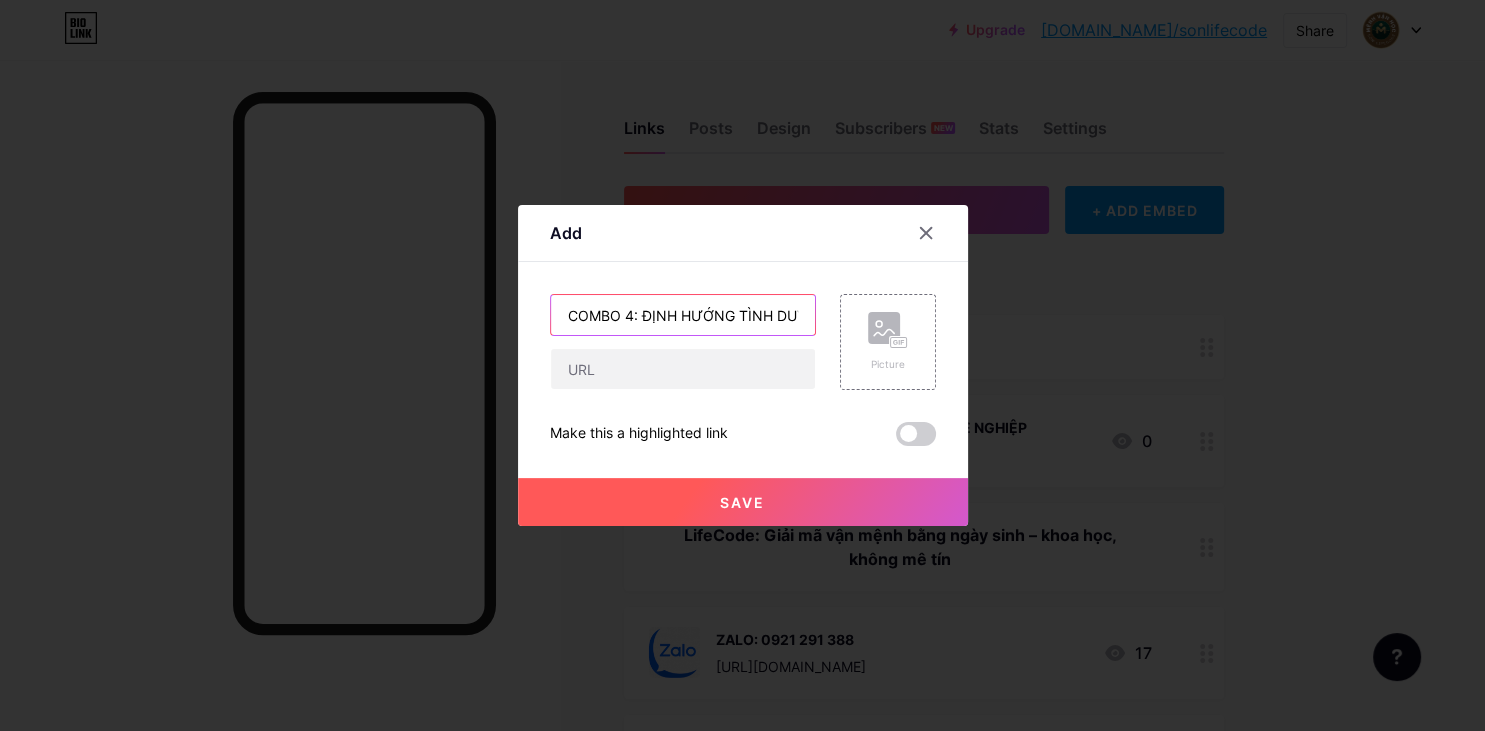 scroll, scrollTop: 0, scrollLeft: 26, axis: horizontal 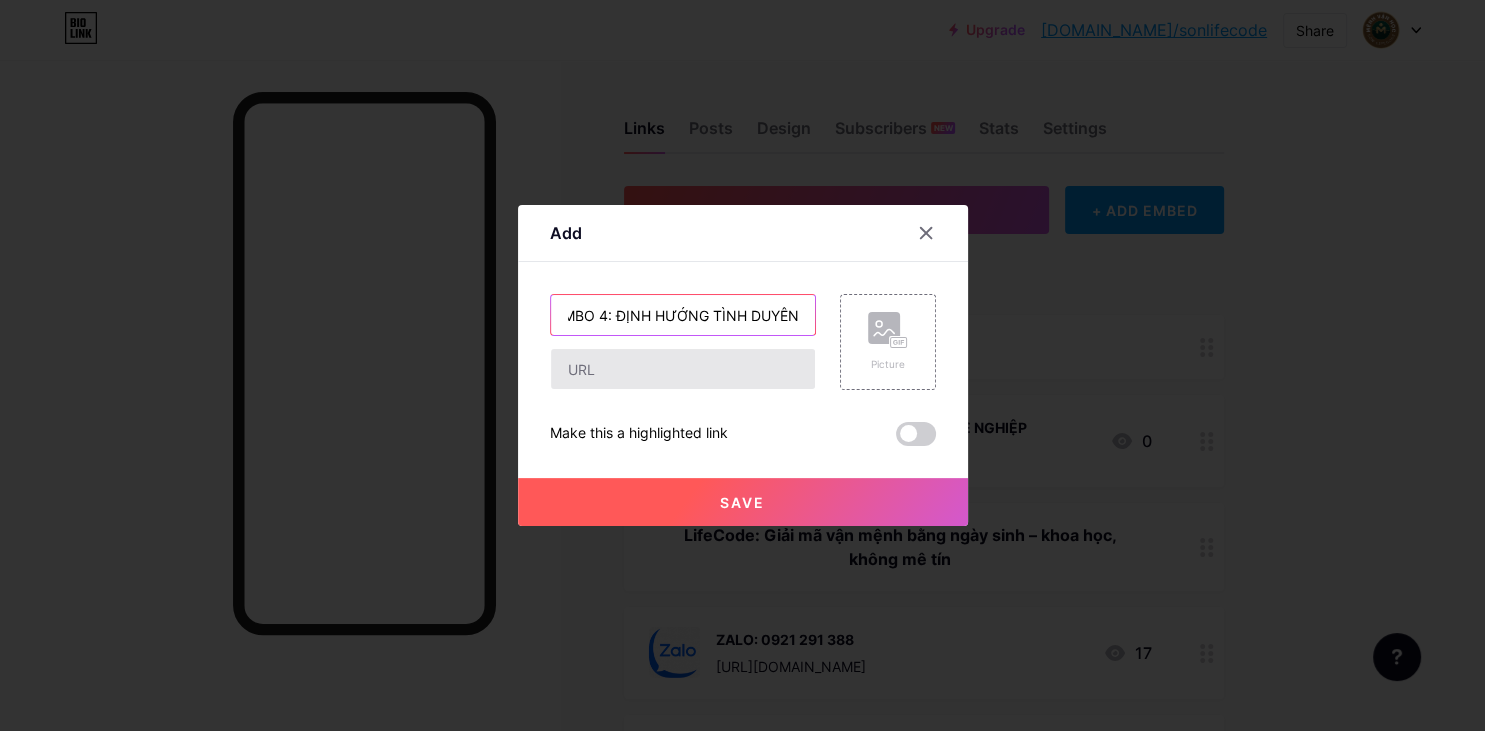 type on "COMBO 4: ĐỊNH HƯỚNG TÌNH DUYÊN" 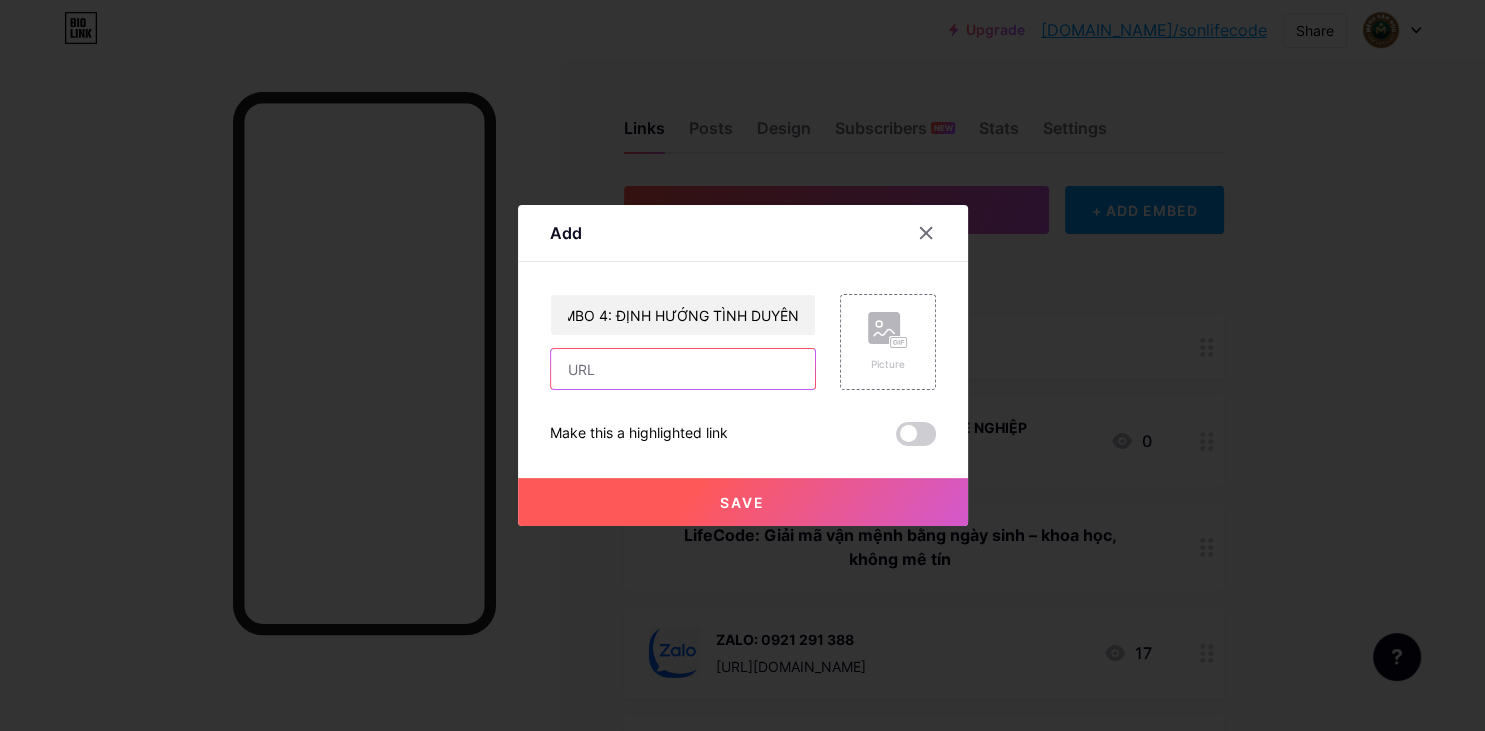 click at bounding box center [683, 369] 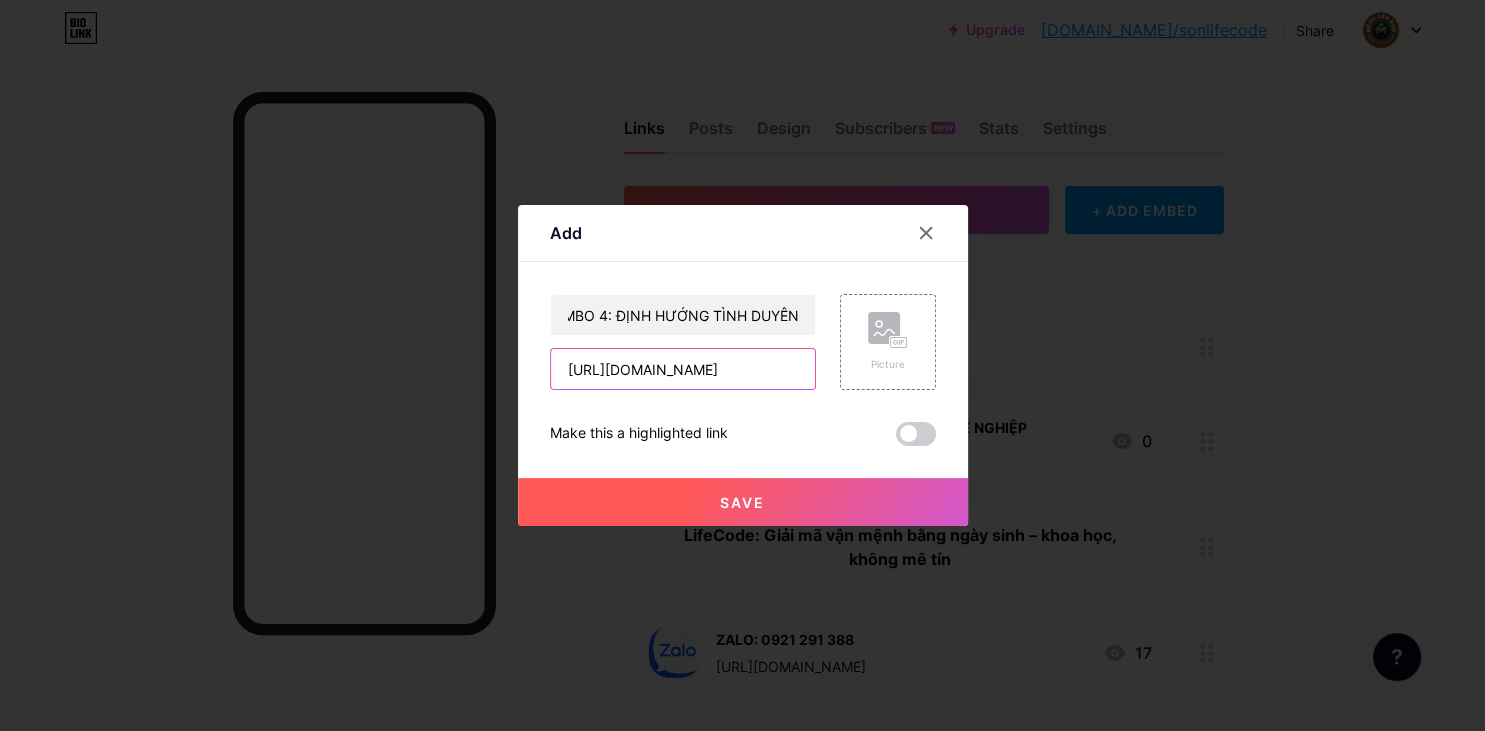 scroll, scrollTop: 0, scrollLeft: 238, axis: horizontal 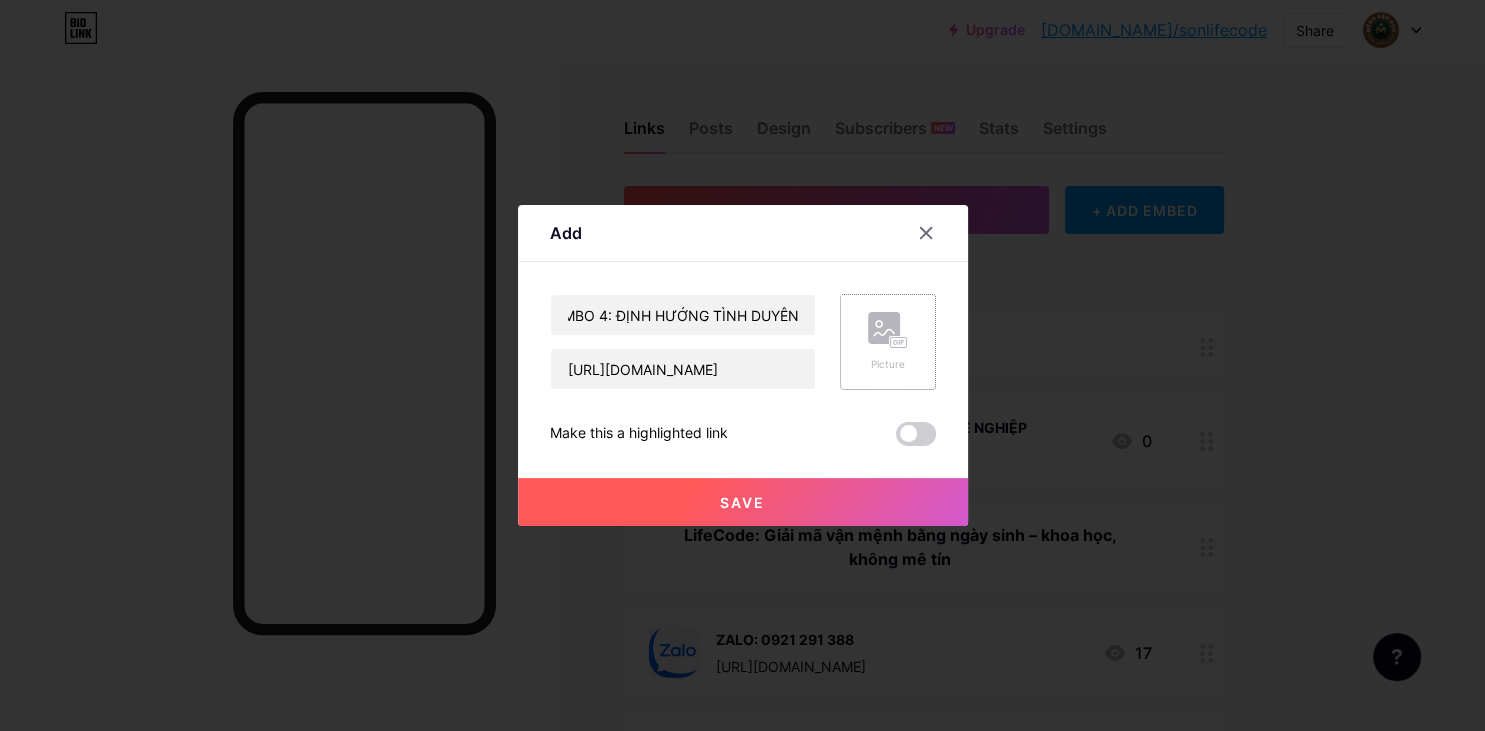 click 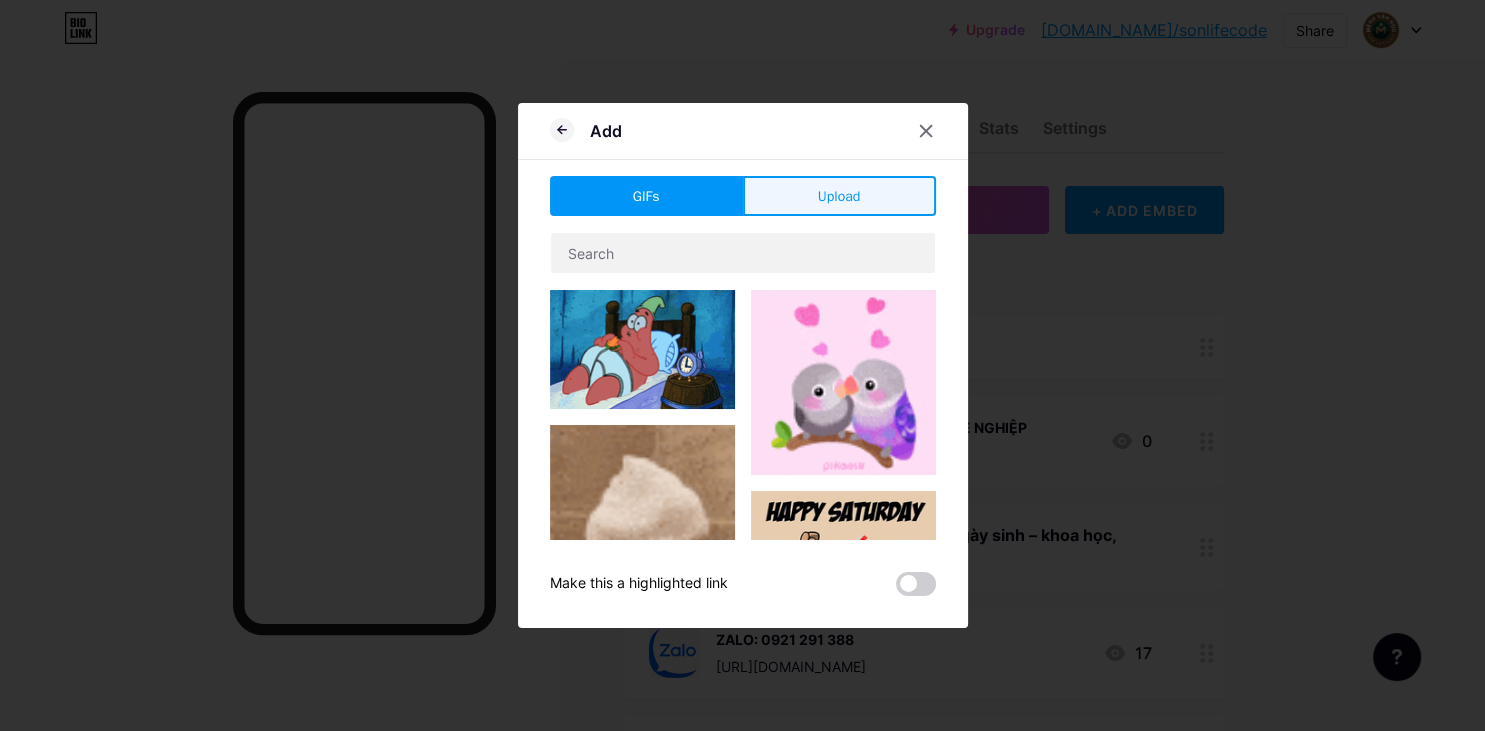 click on "Upload" at bounding box center [839, 196] 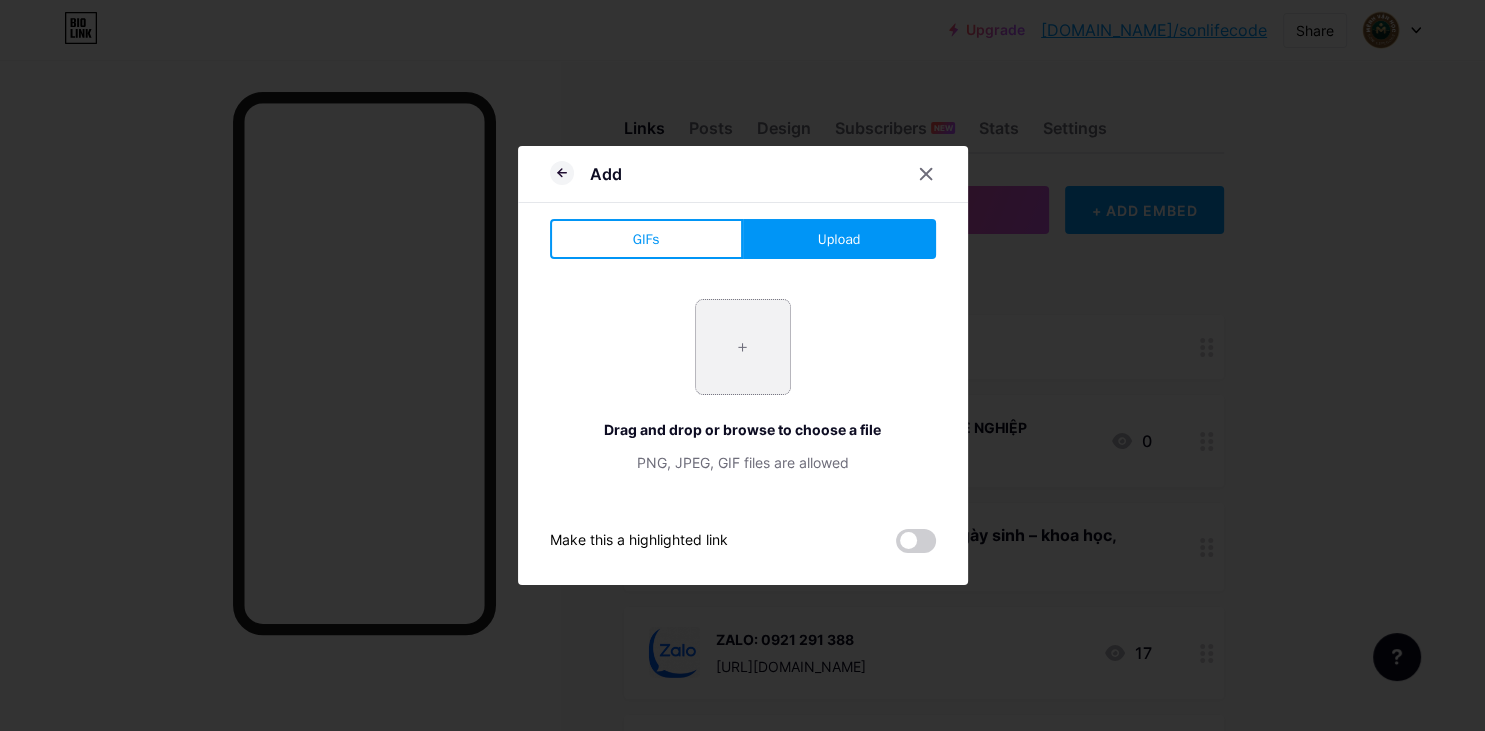 click at bounding box center (743, 347) 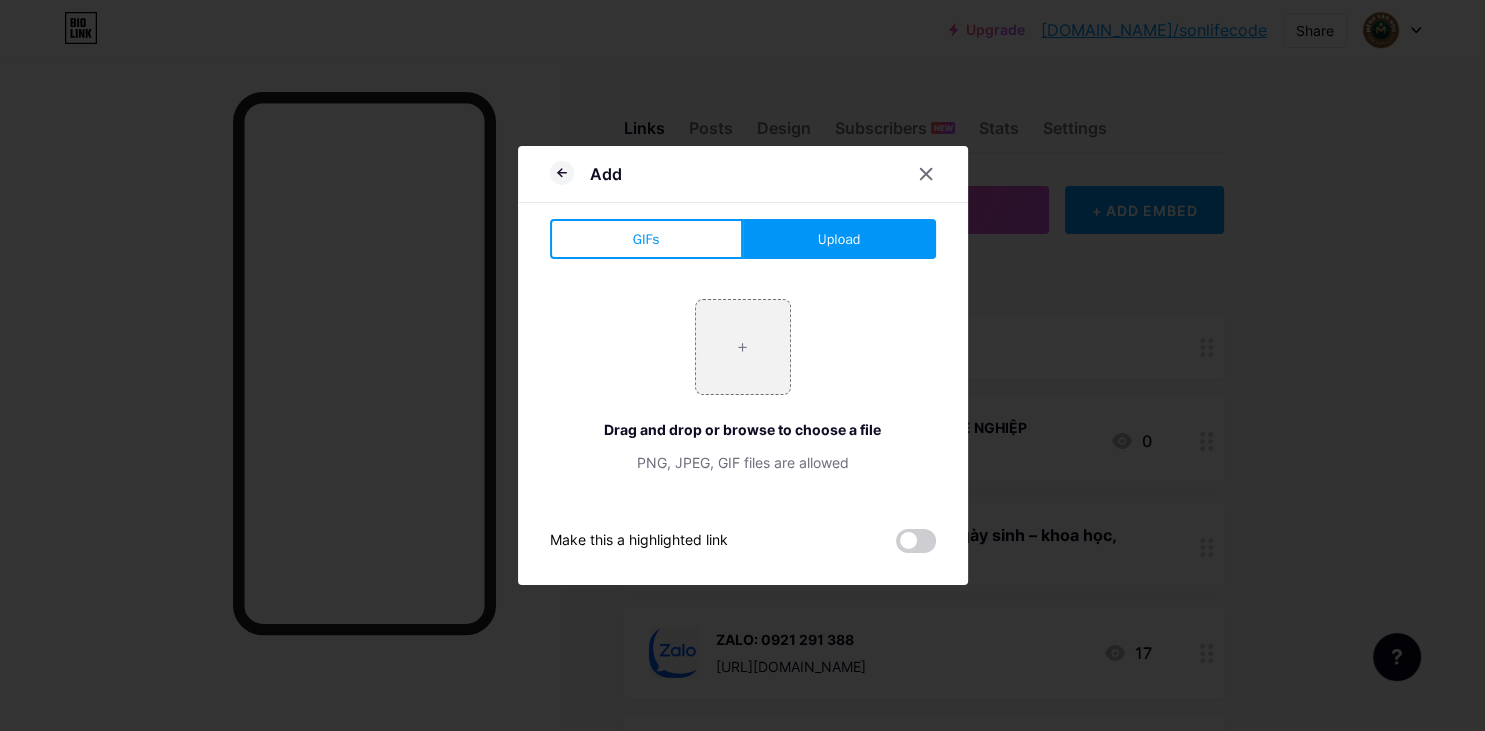 type on "C:\fakepath\combo4.png" 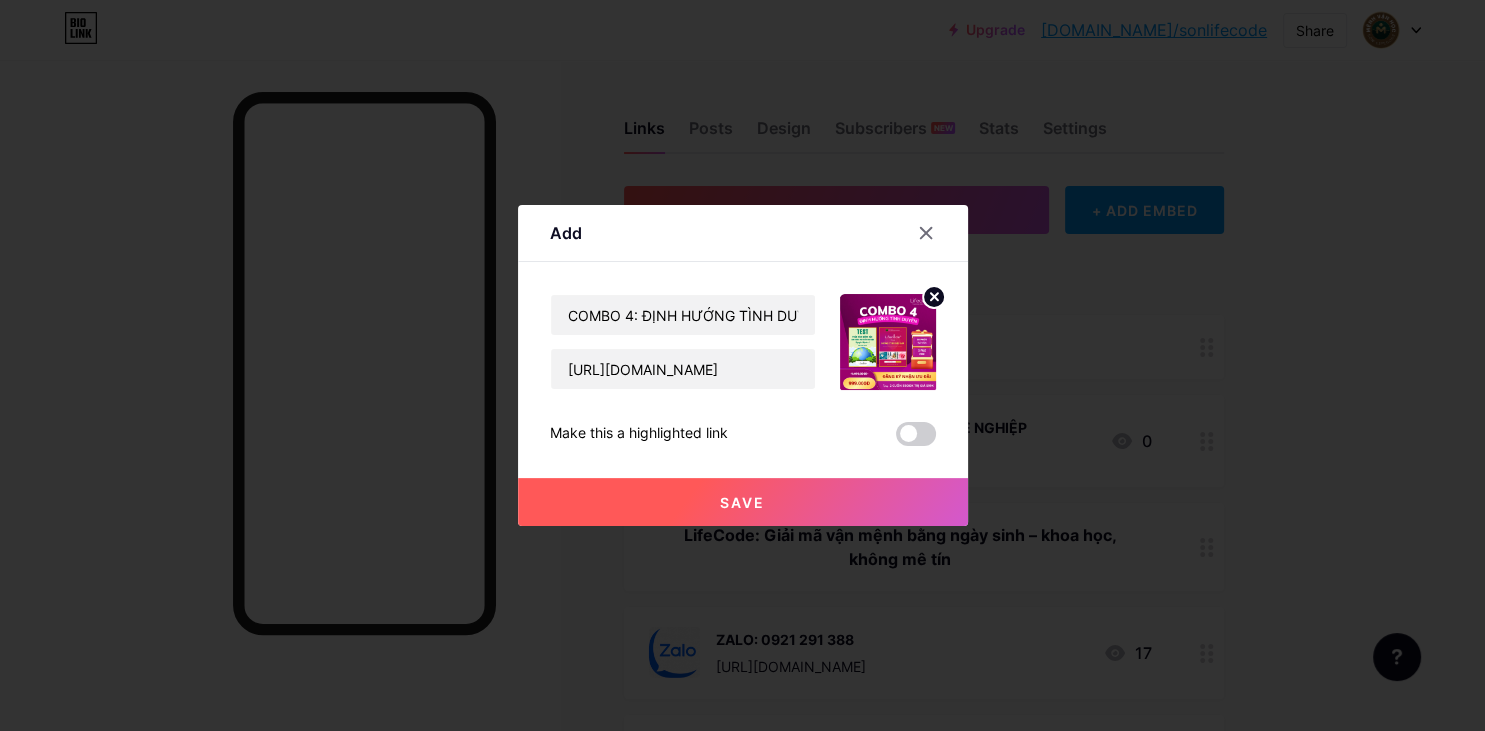 click on "Save" at bounding box center [742, 502] 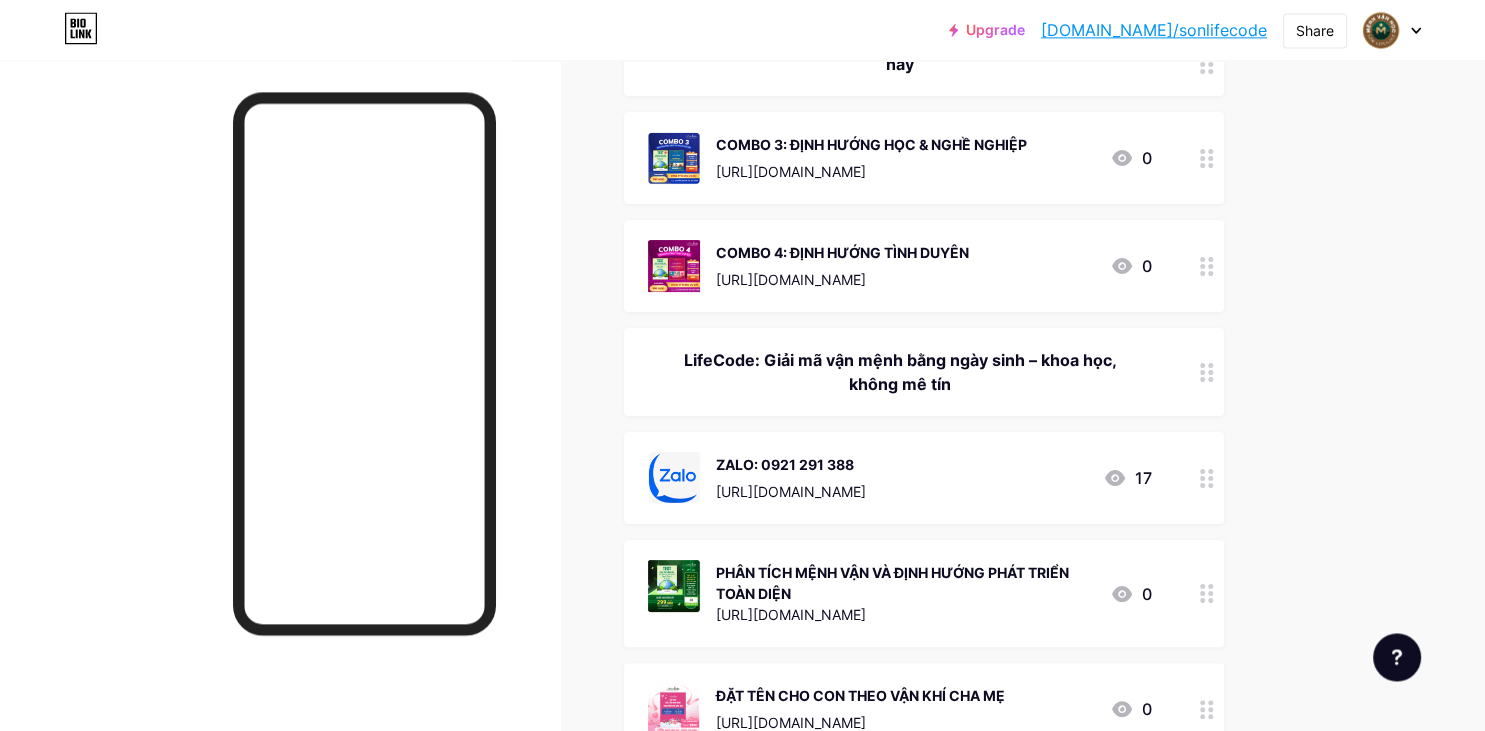 scroll, scrollTop: 211, scrollLeft: 0, axis: vertical 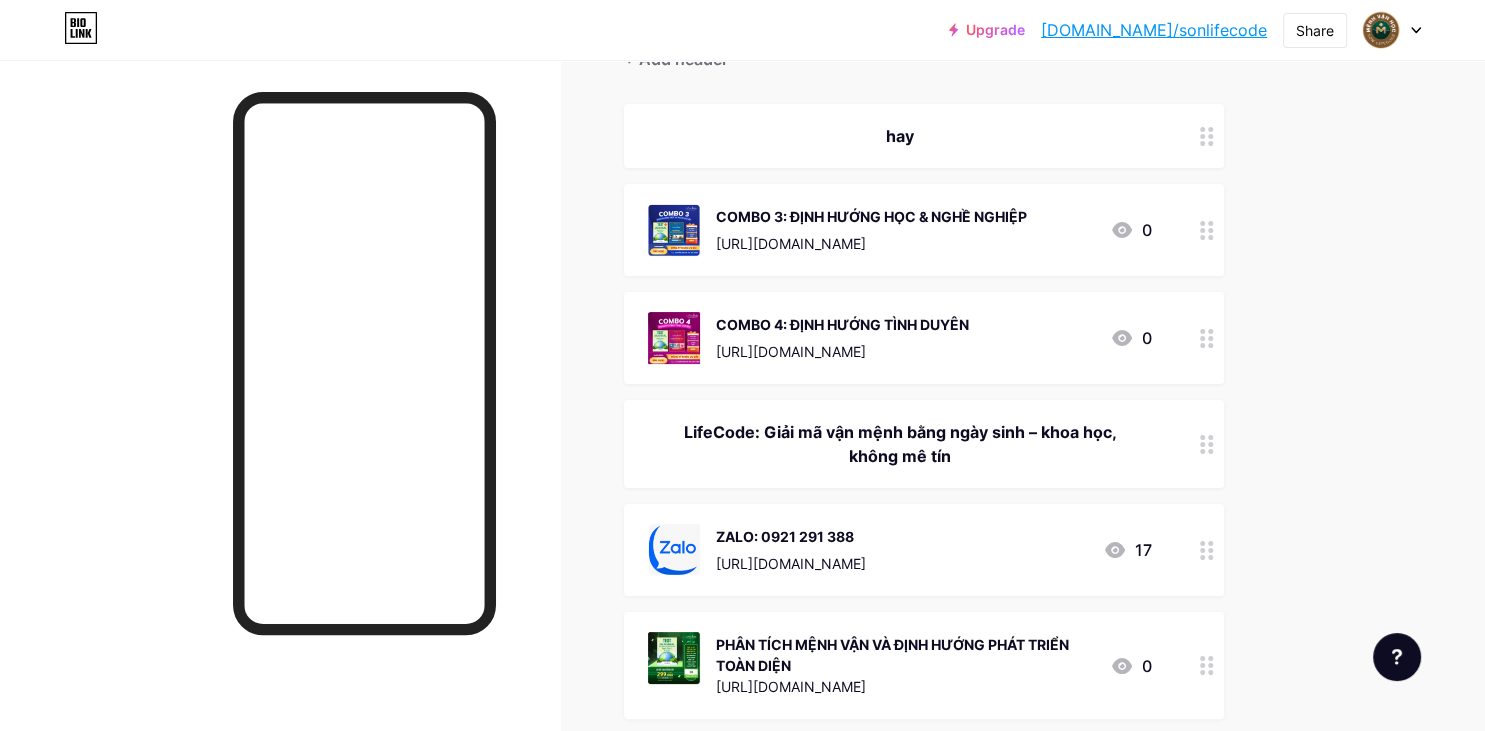 click 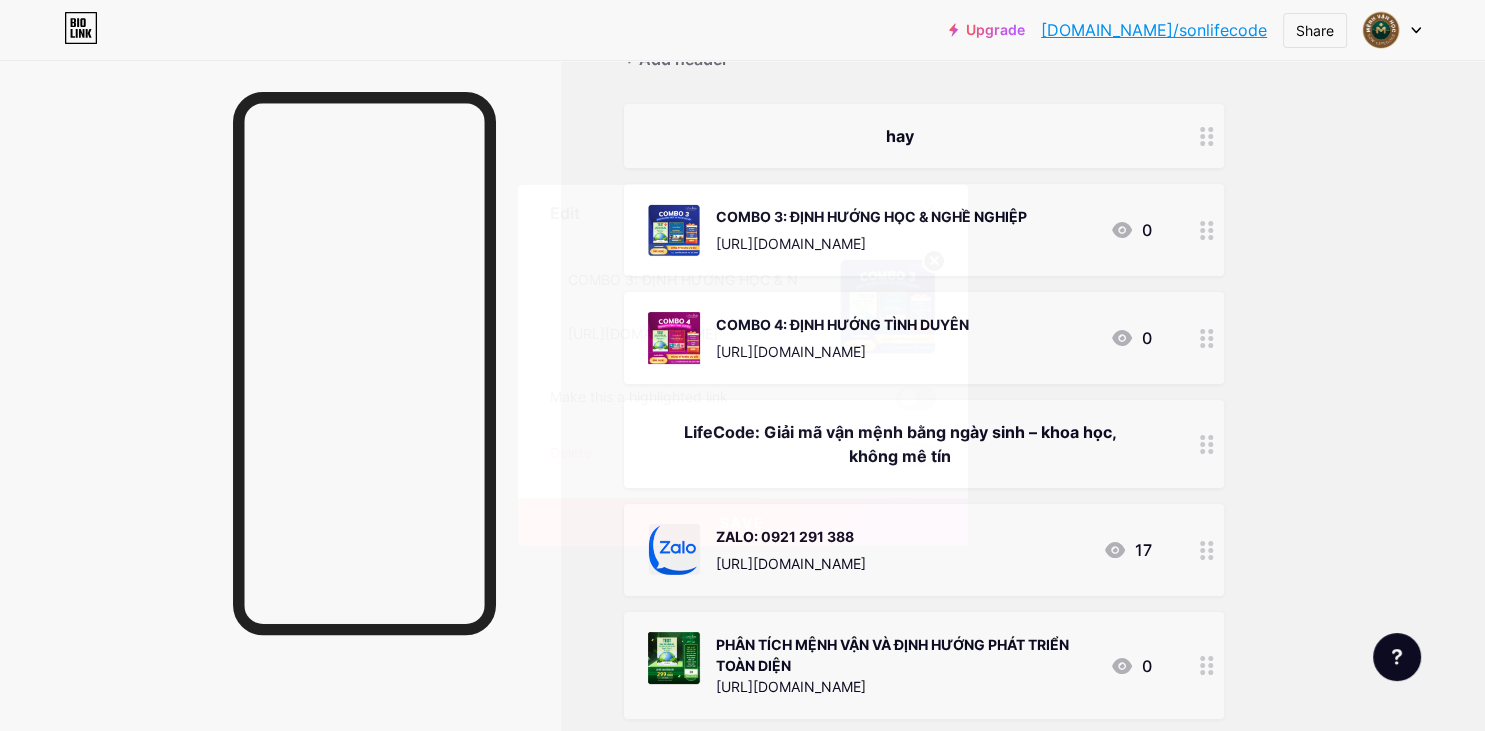 click at bounding box center [916, 398] 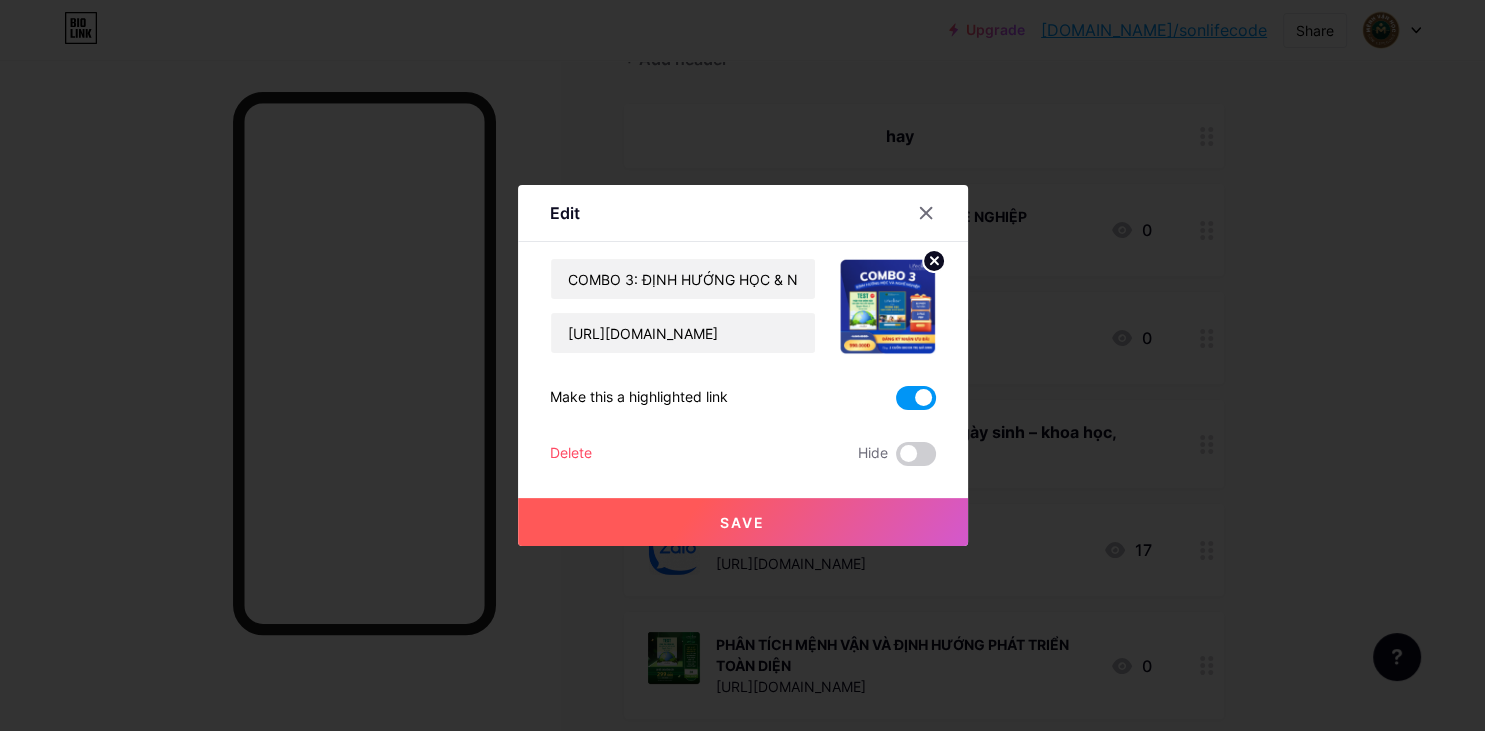 click at bounding box center (916, 398) 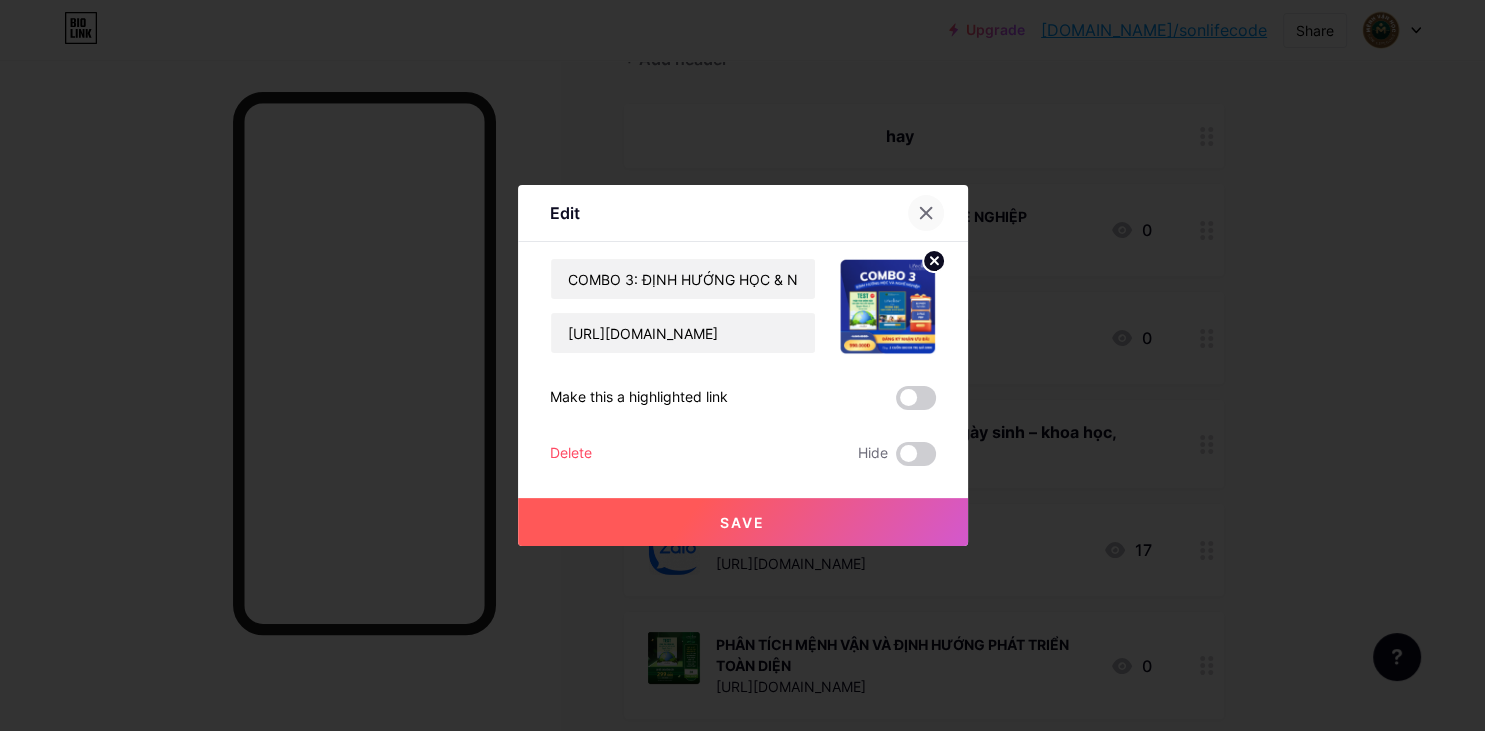 click at bounding box center [926, 213] 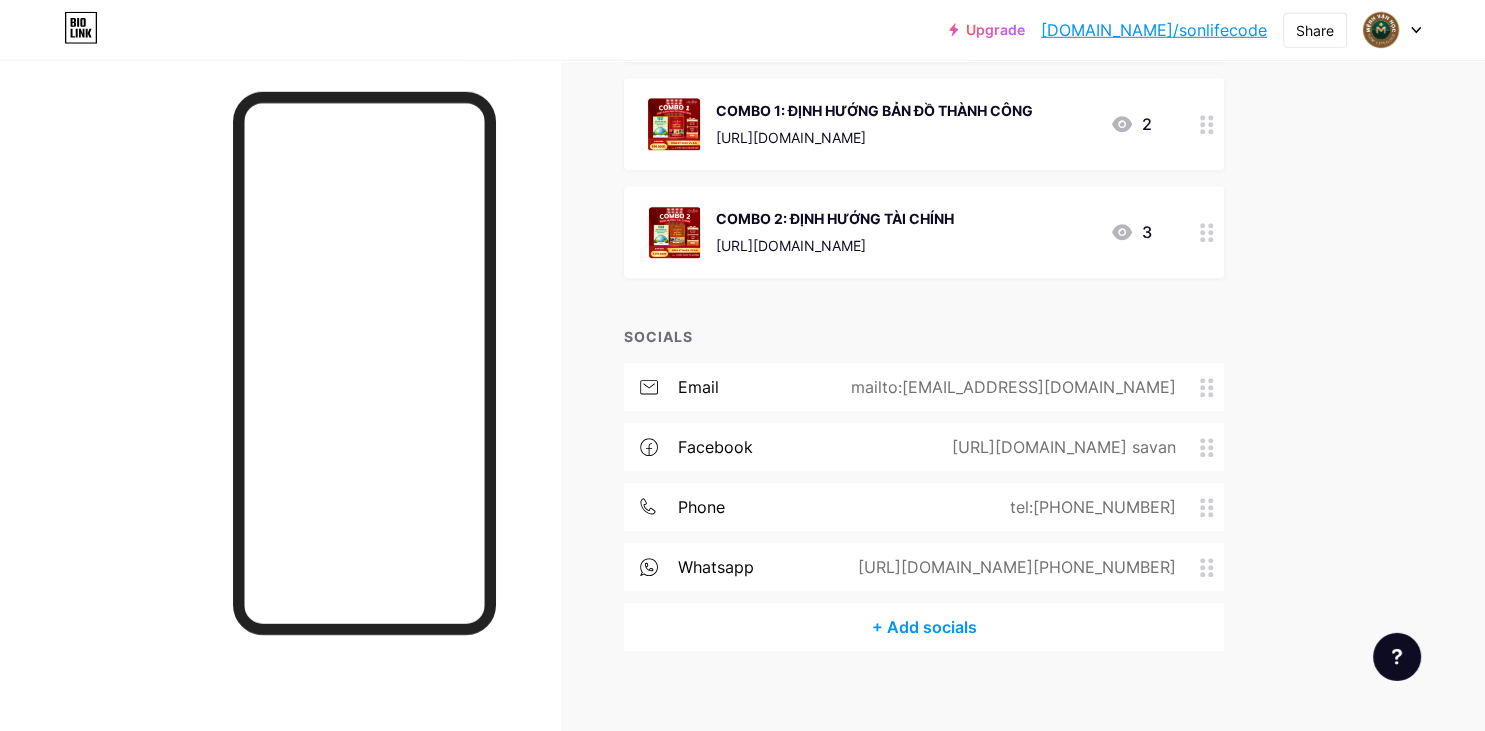 scroll, scrollTop: 1102, scrollLeft: 0, axis: vertical 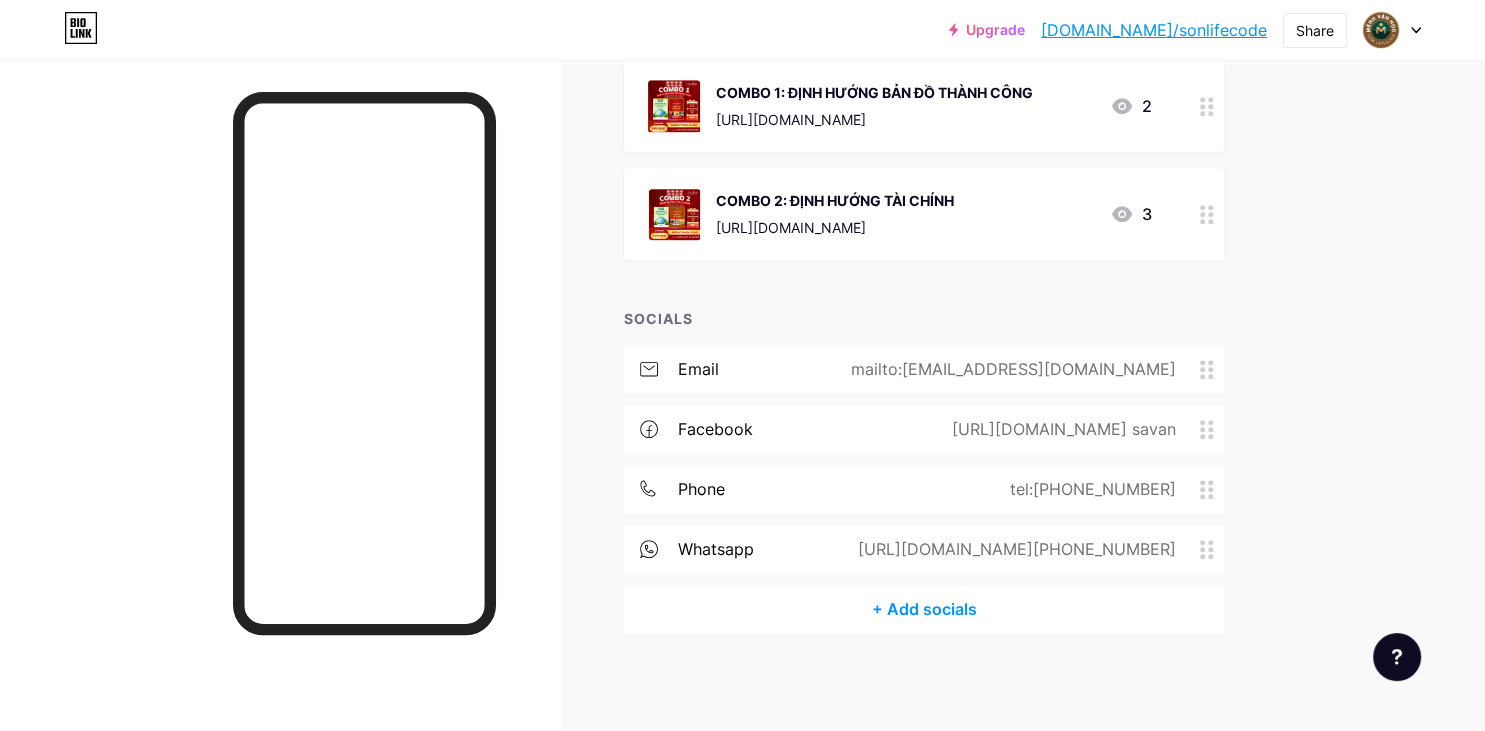 click on "+ Add socials" at bounding box center [924, 609] 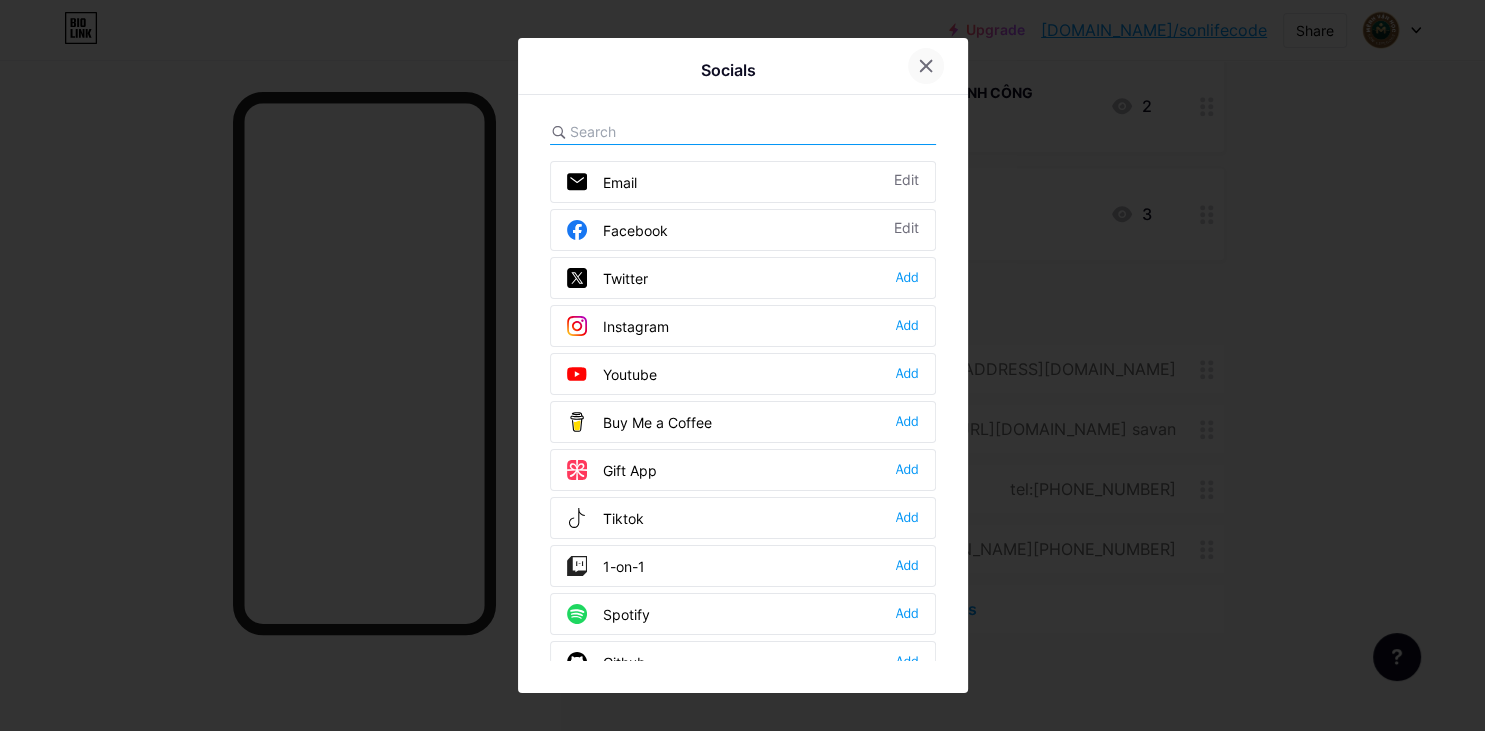click at bounding box center (926, 66) 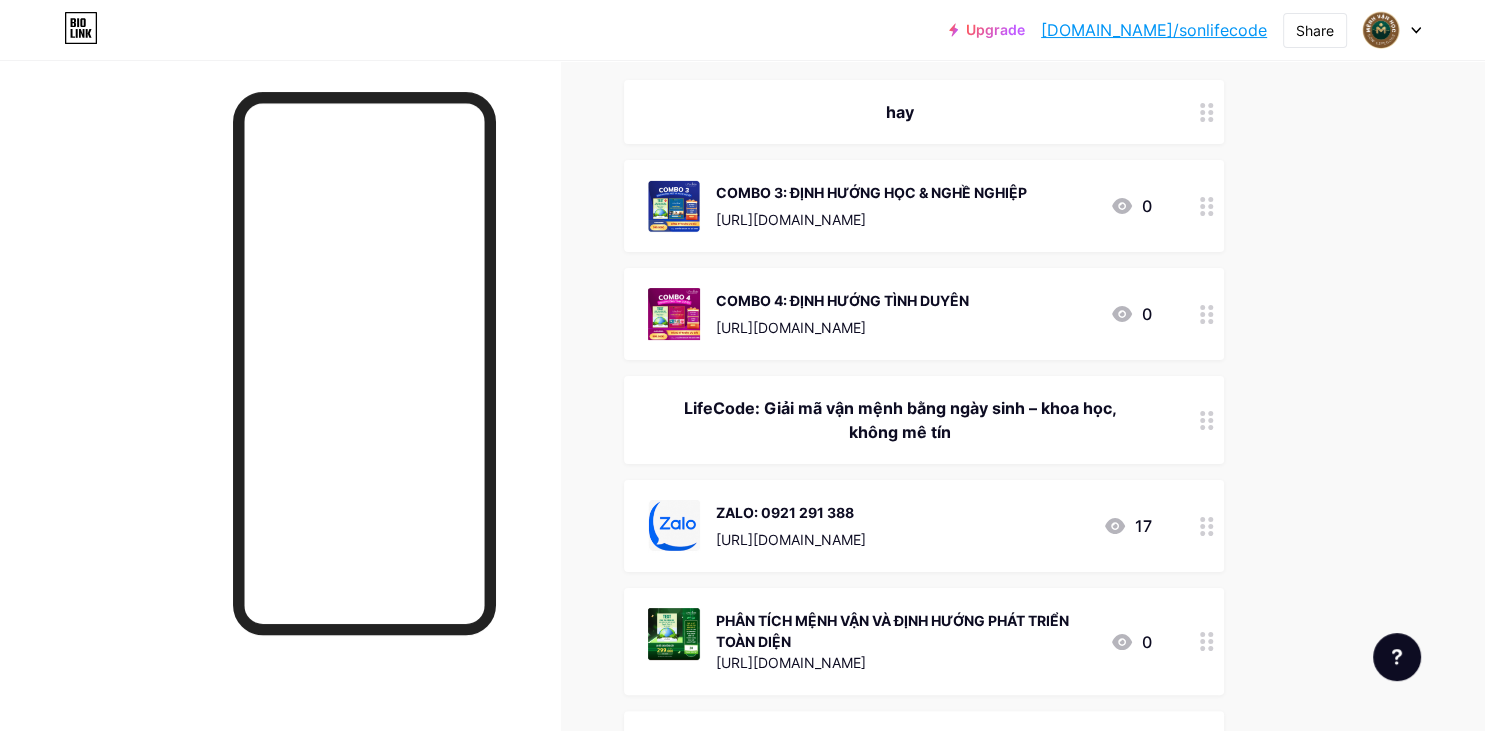 scroll, scrollTop: 46, scrollLeft: 0, axis: vertical 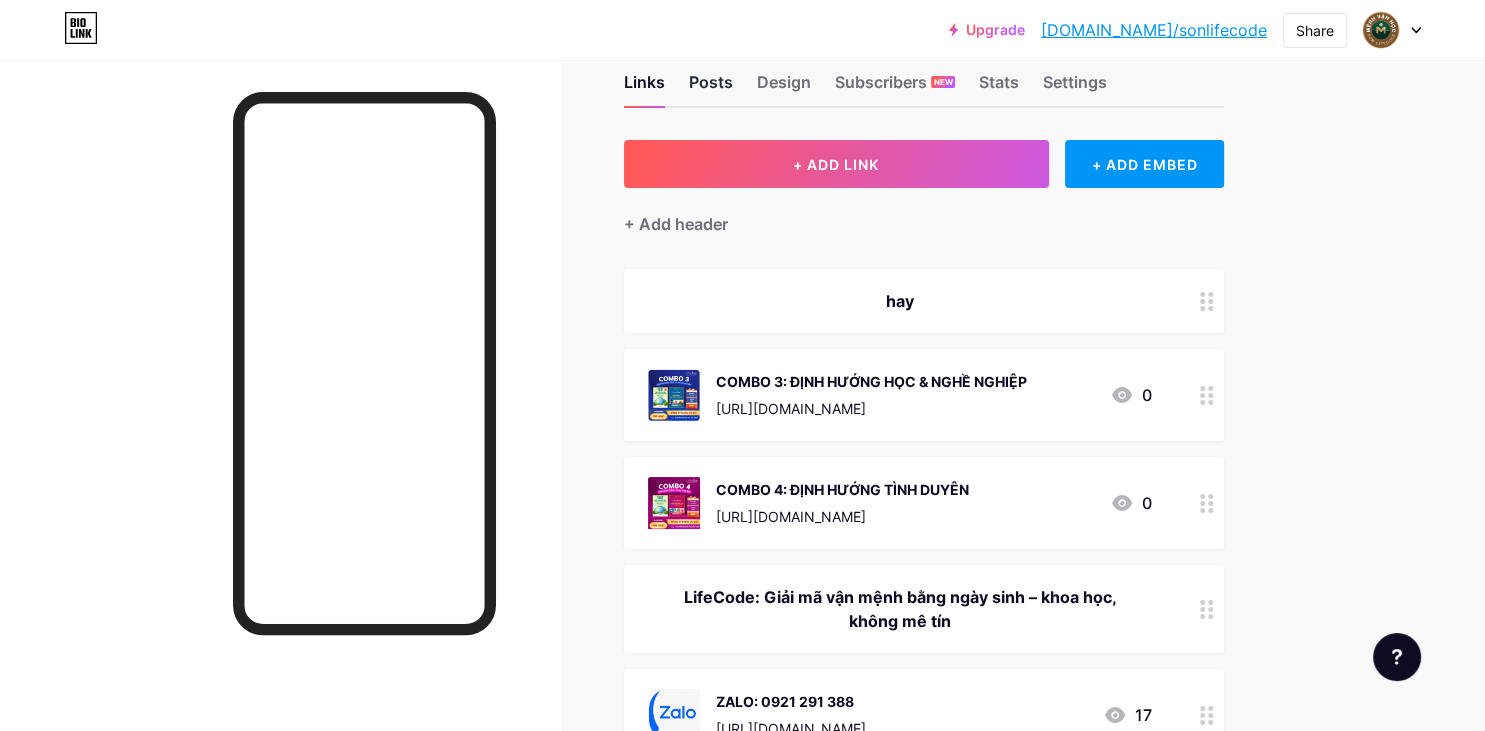 click on "Posts" at bounding box center [711, 88] 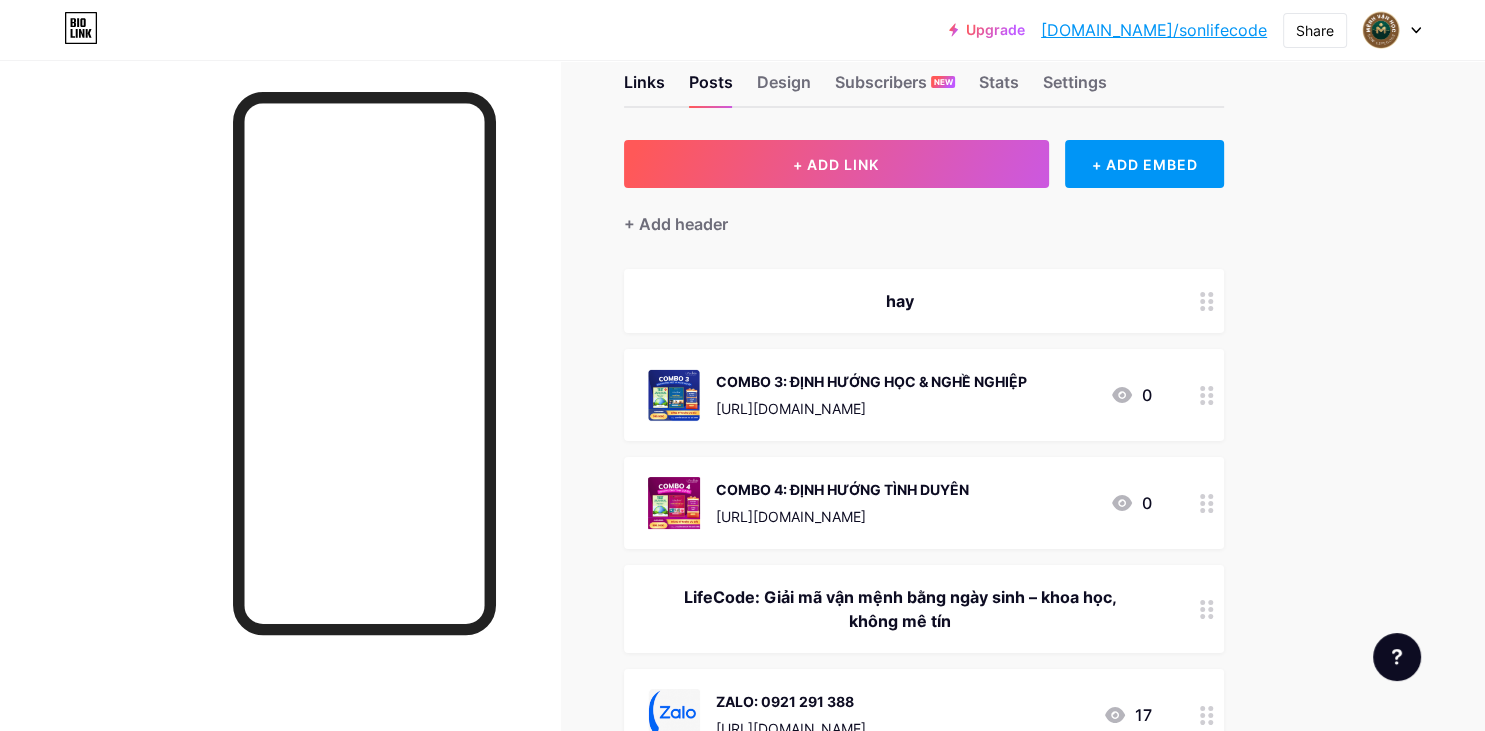 scroll, scrollTop: 0, scrollLeft: 0, axis: both 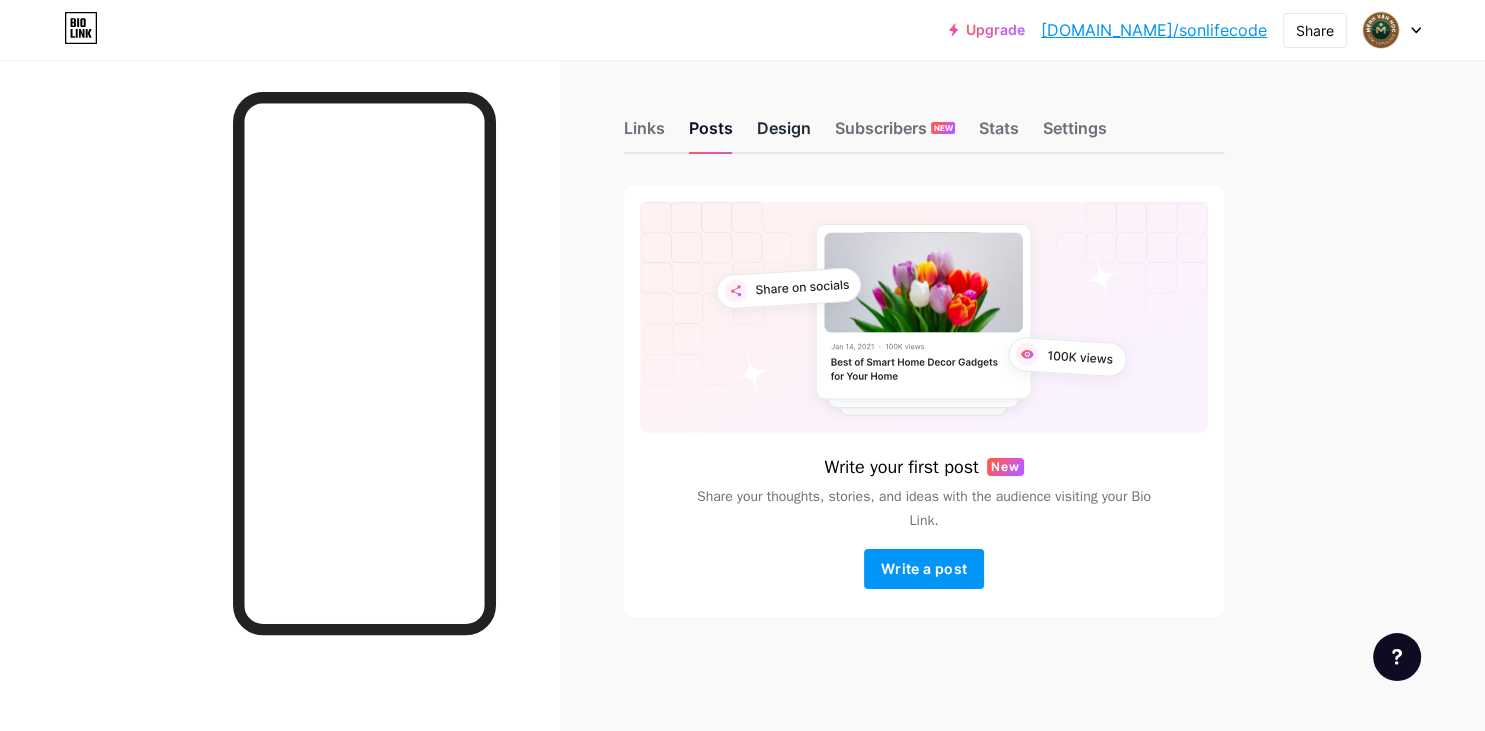 click on "Design" at bounding box center (784, 134) 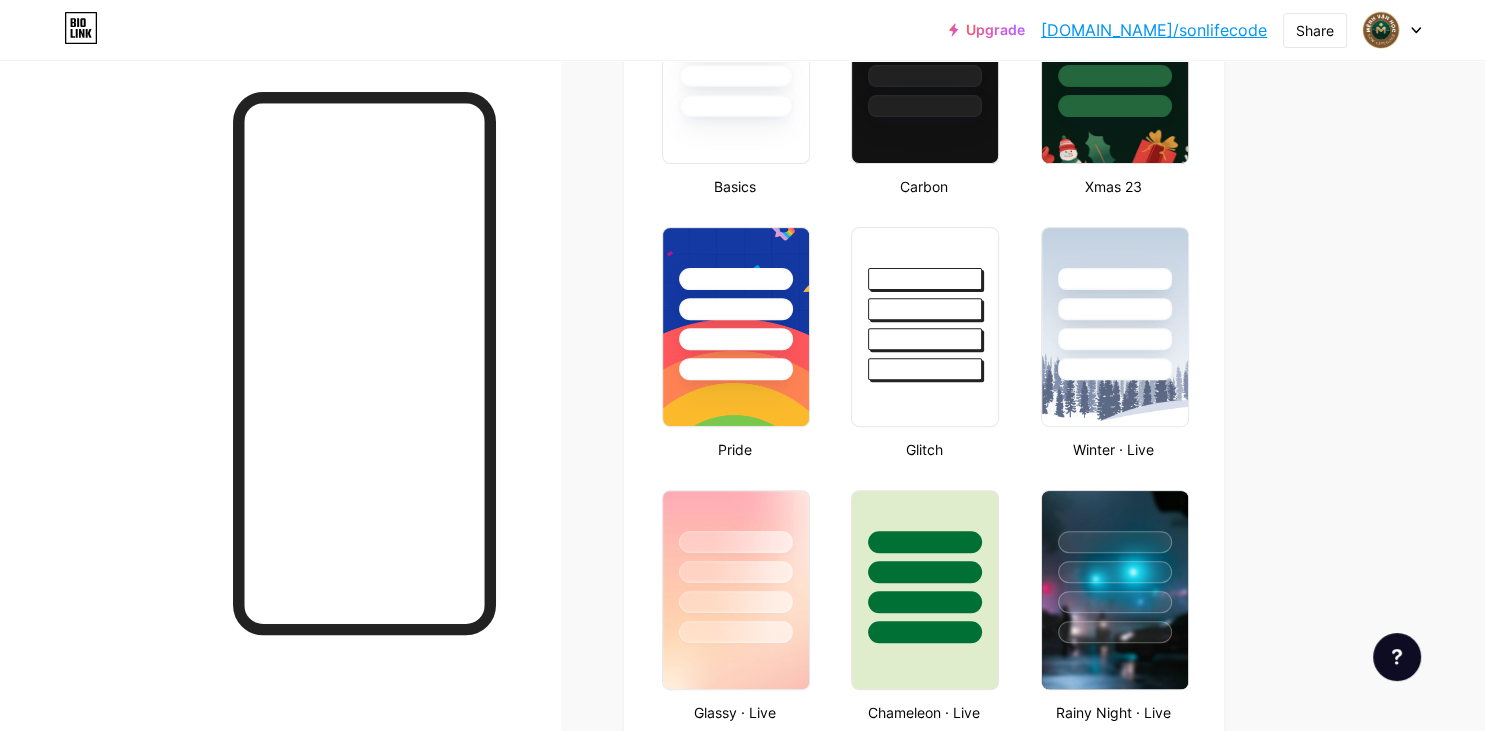 scroll, scrollTop: 0, scrollLeft: 0, axis: both 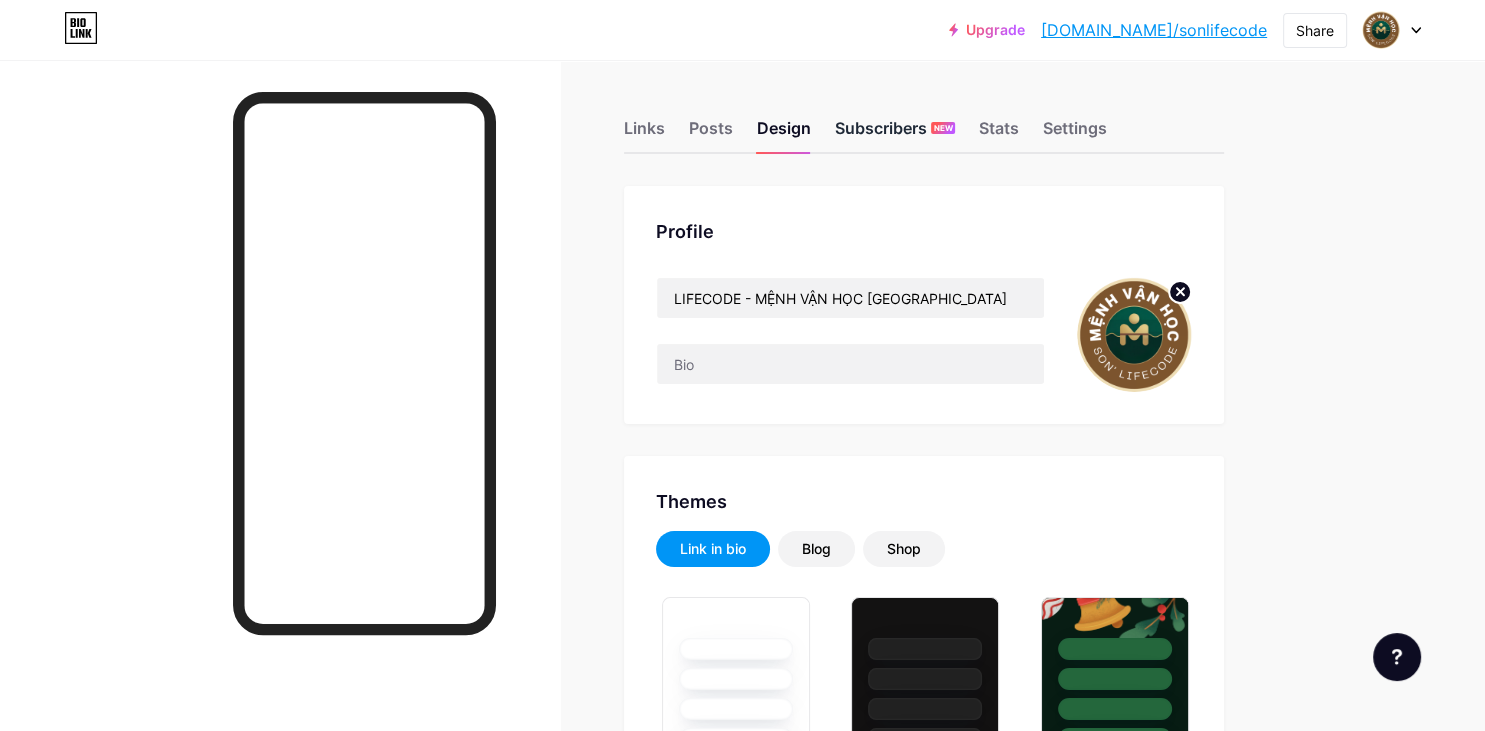 click on "Subscribers
NEW" at bounding box center (895, 134) 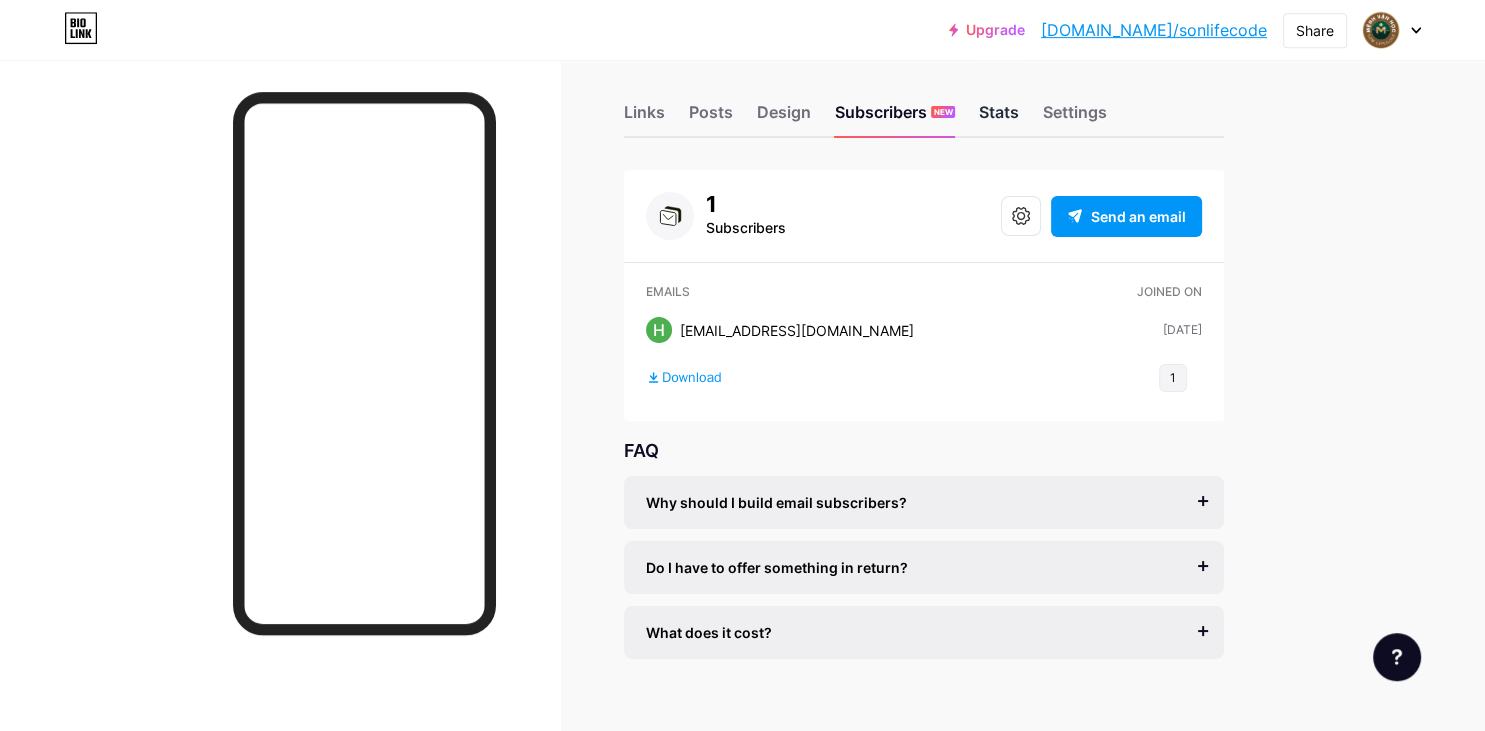 scroll, scrollTop: 0, scrollLeft: 0, axis: both 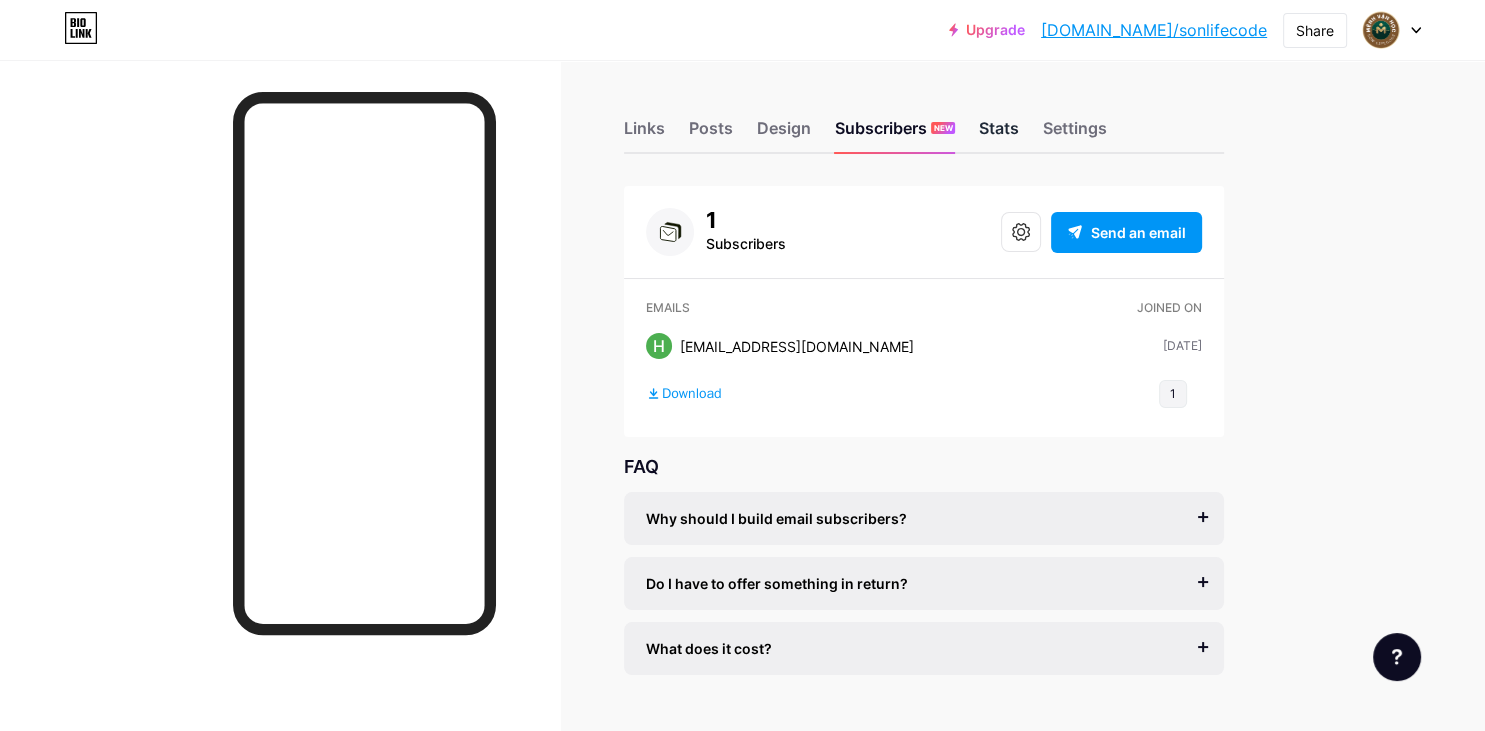click on "Stats" at bounding box center [999, 134] 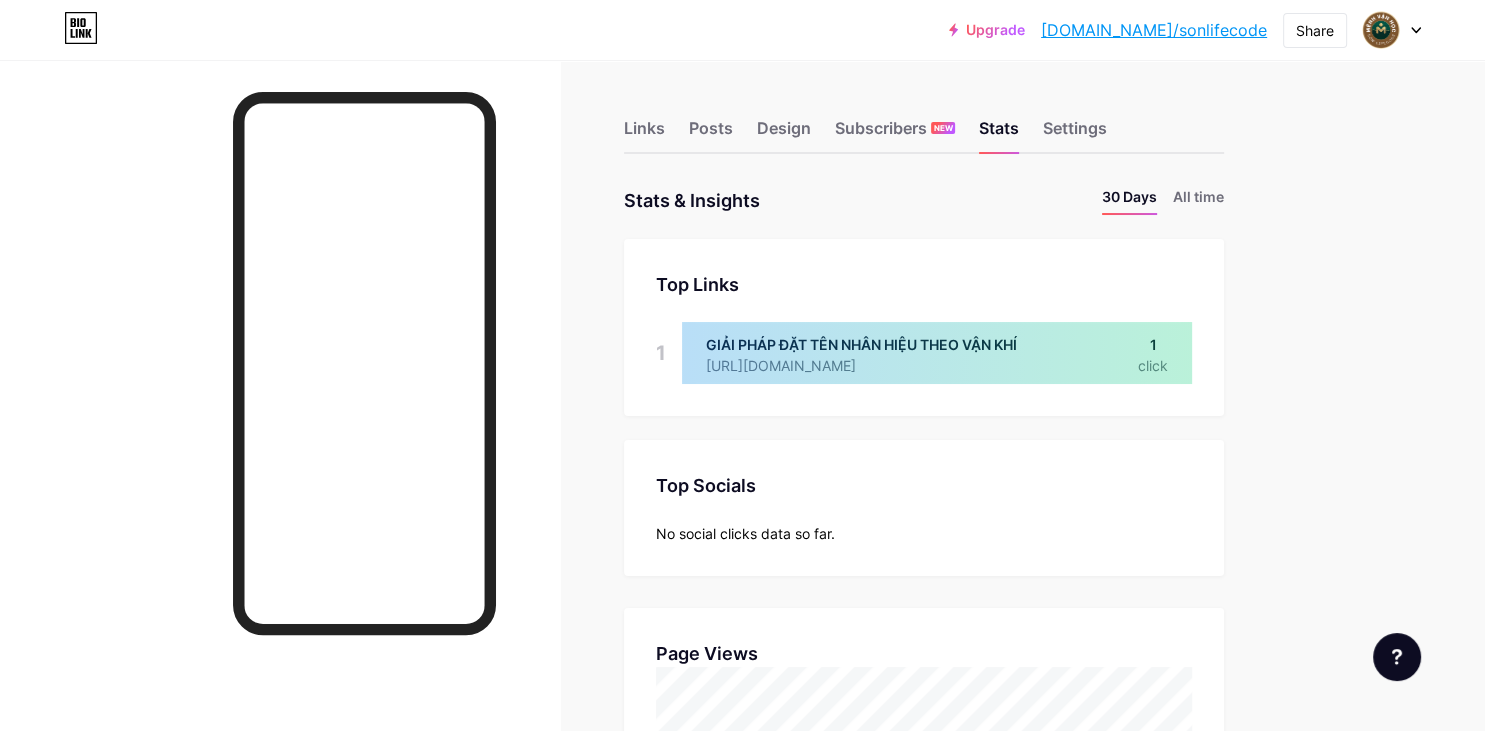 scroll, scrollTop: 999269, scrollLeft: 998515, axis: both 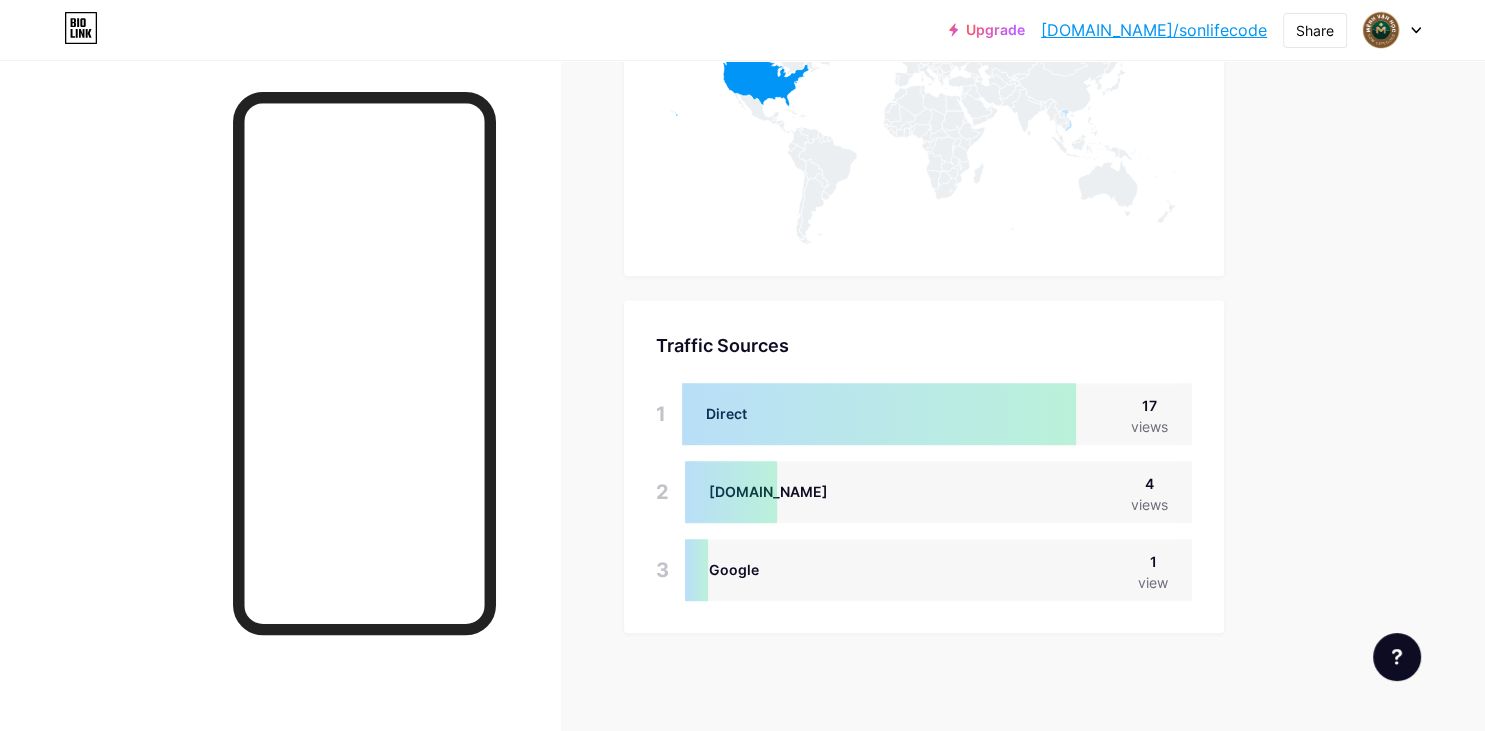 click on "17" at bounding box center (1149, 405) 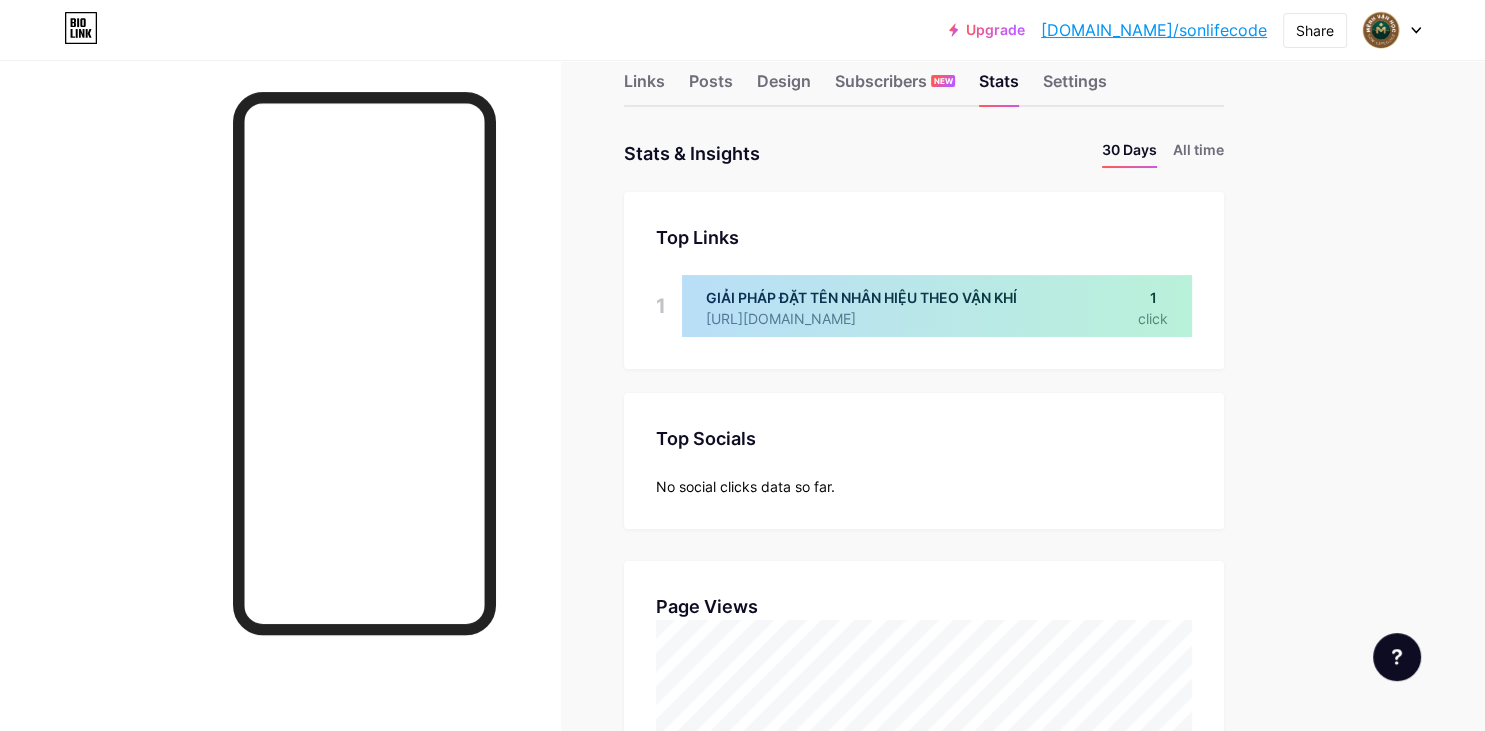 scroll, scrollTop: 15, scrollLeft: 0, axis: vertical 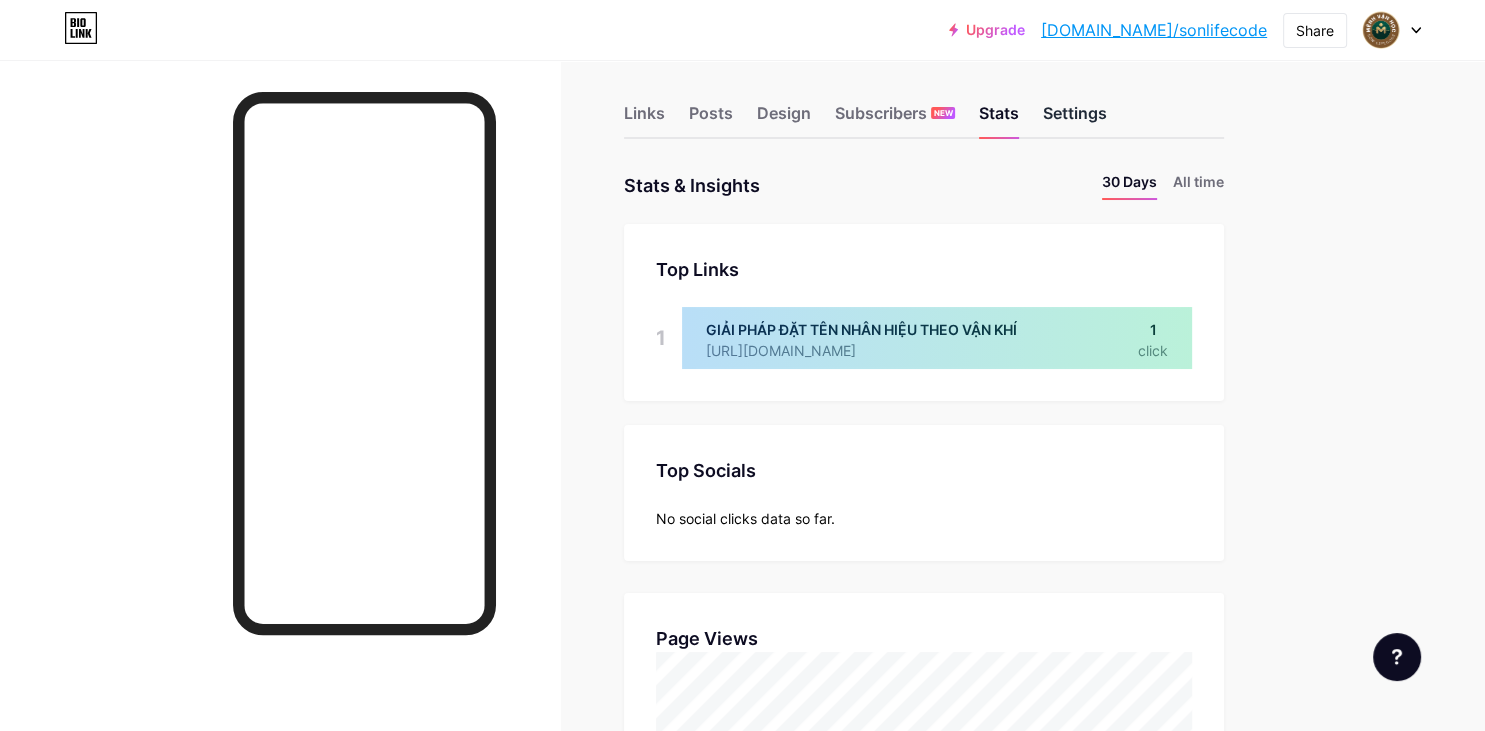 click on "Settings" at bounding box center [1075, 119] 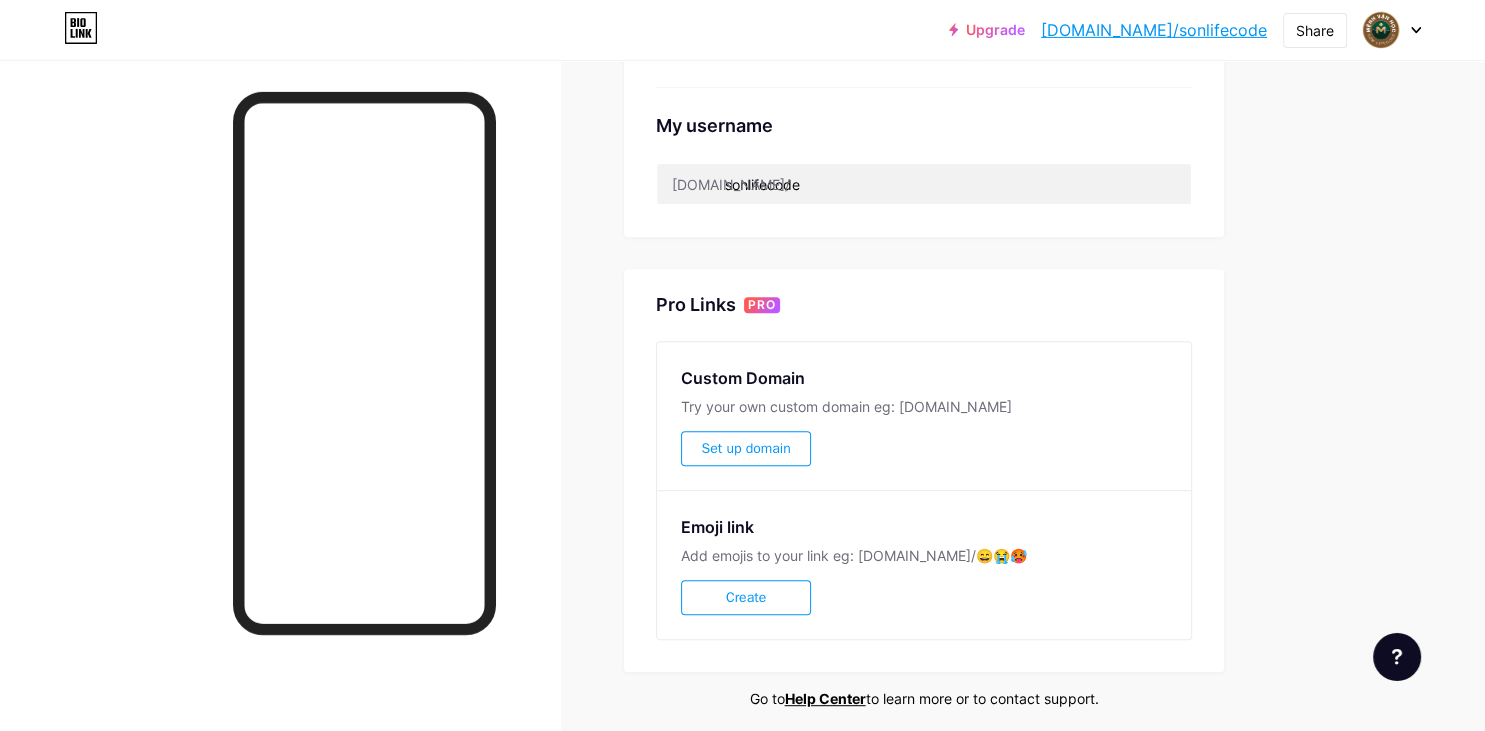 scroll, scrollTop: 725, scrollLeft: 0, axis: vertical 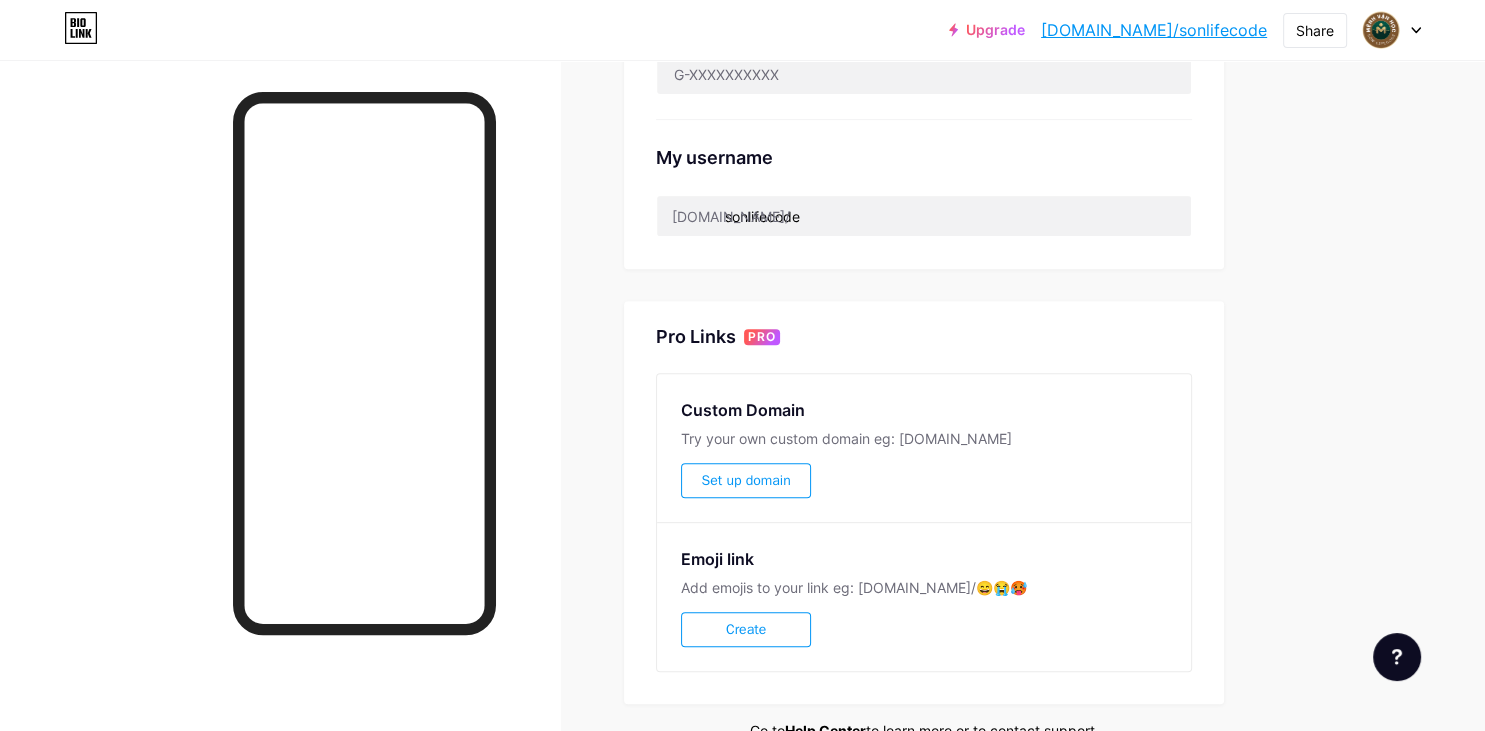 click on "Set
up domain" at bounding box center (745, 480) 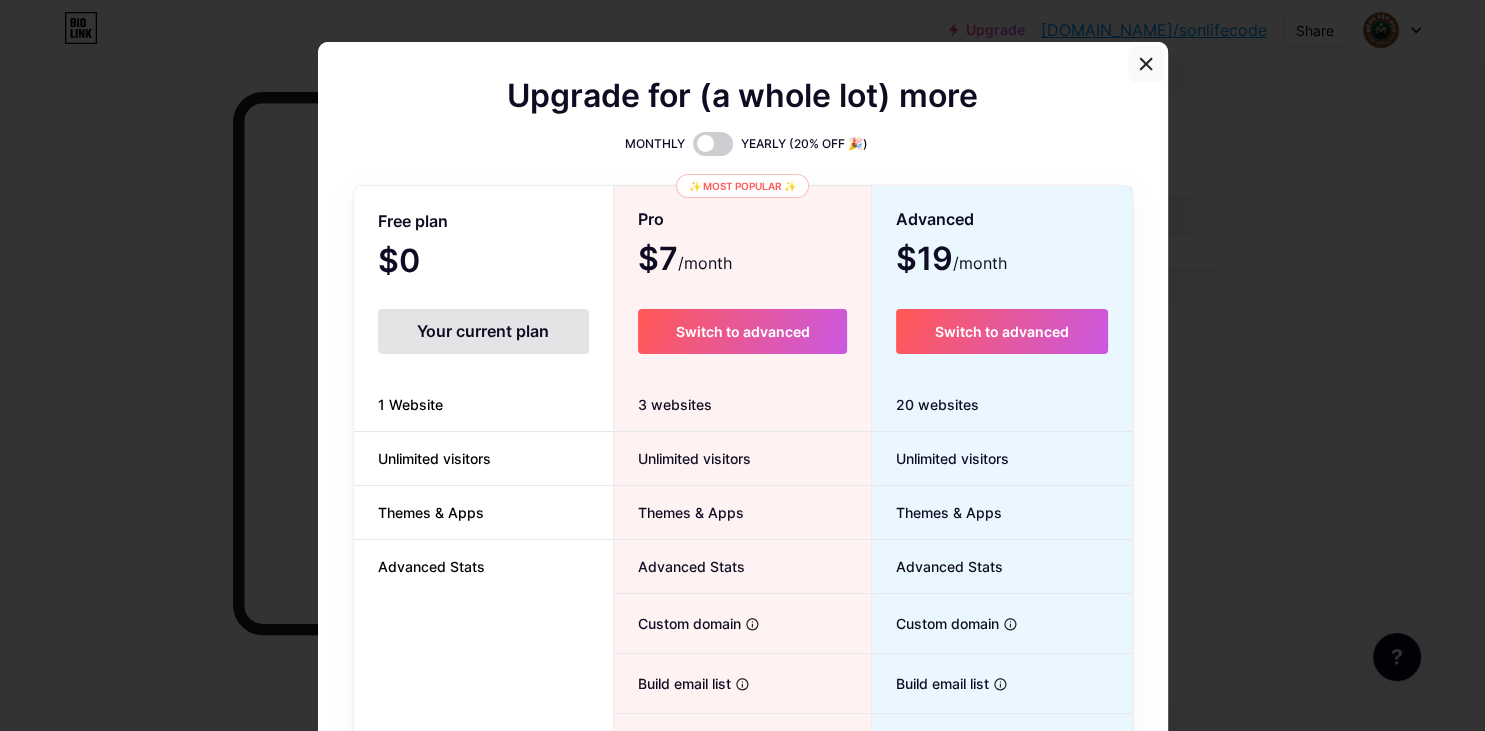 click 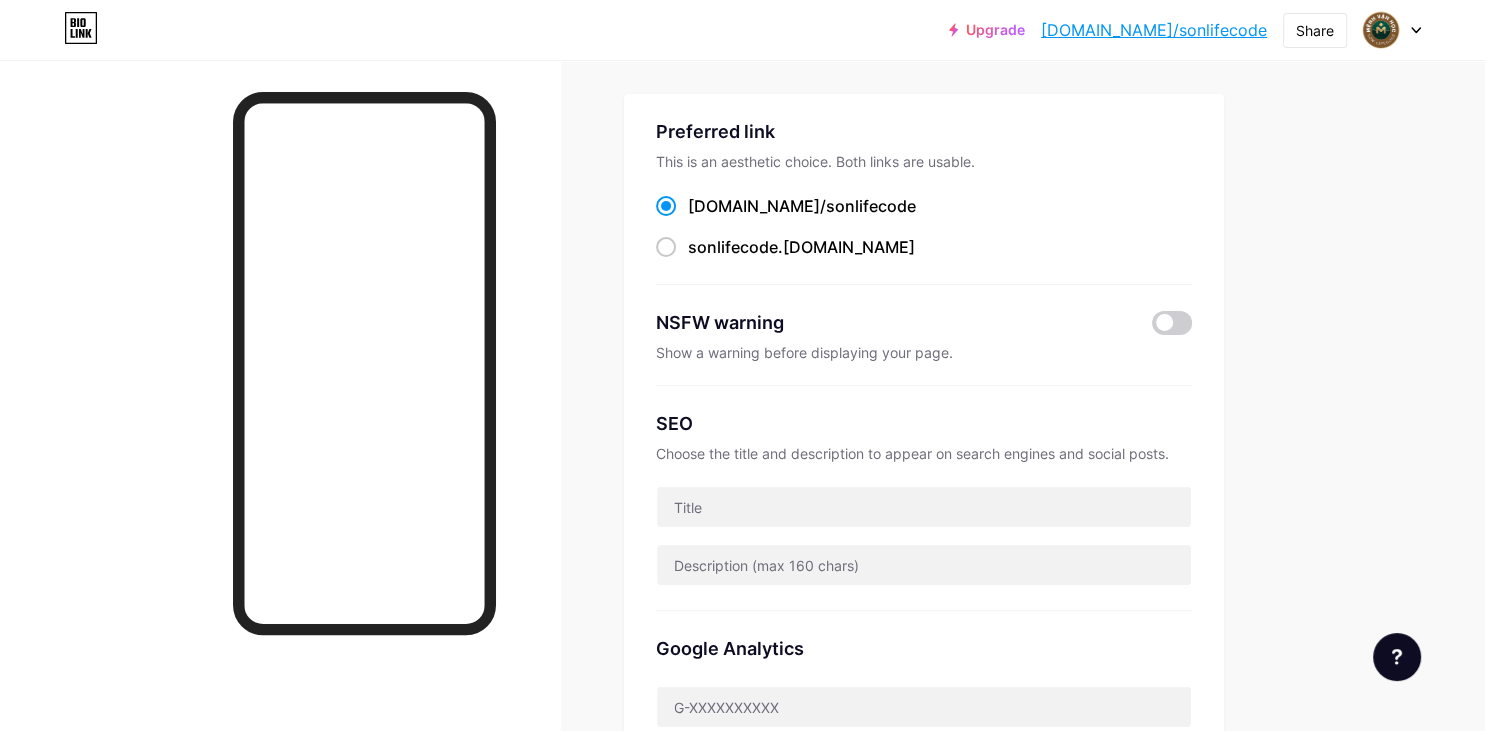 scroll, scrollTop: 0, scrollLeft: 0, axis: both 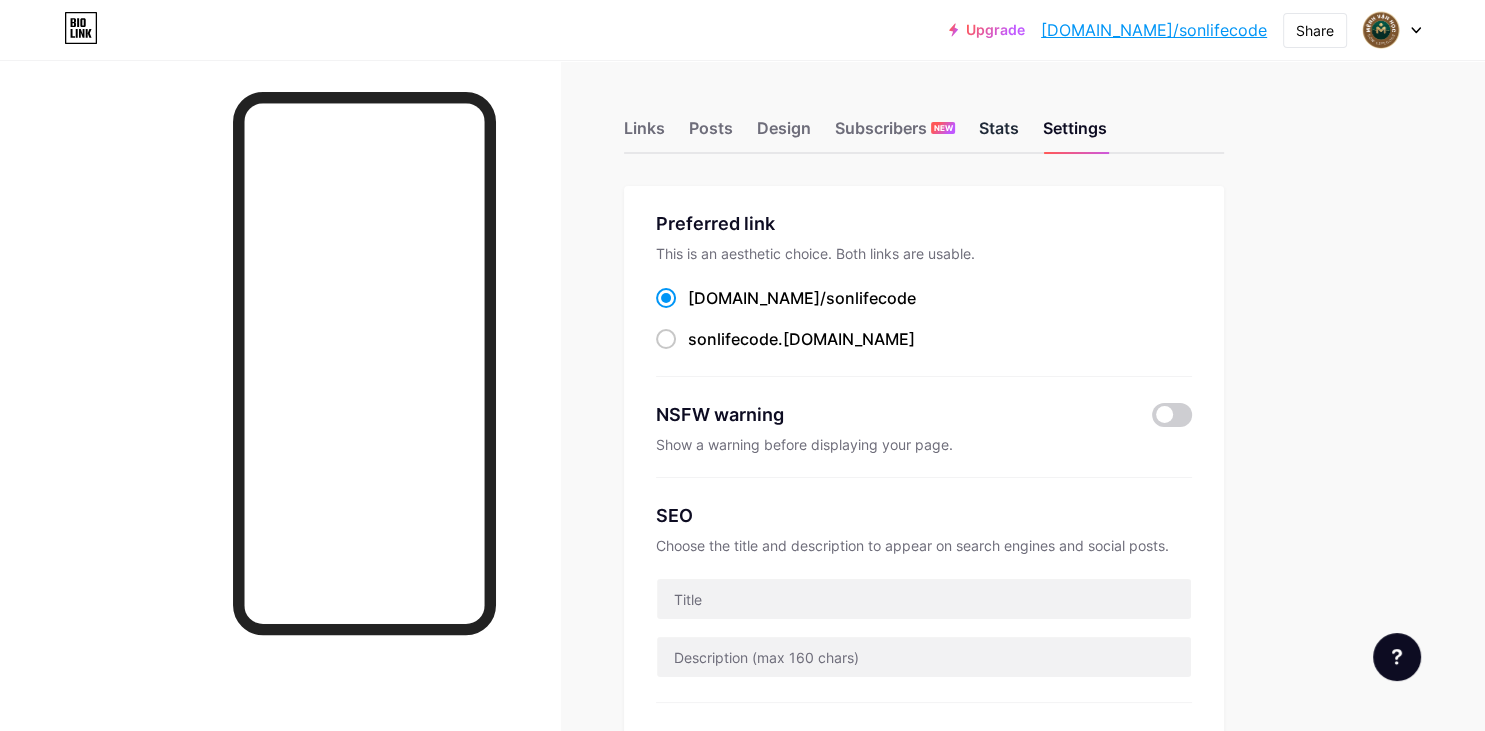 click on "Stats" at bounding box center [999, 134] 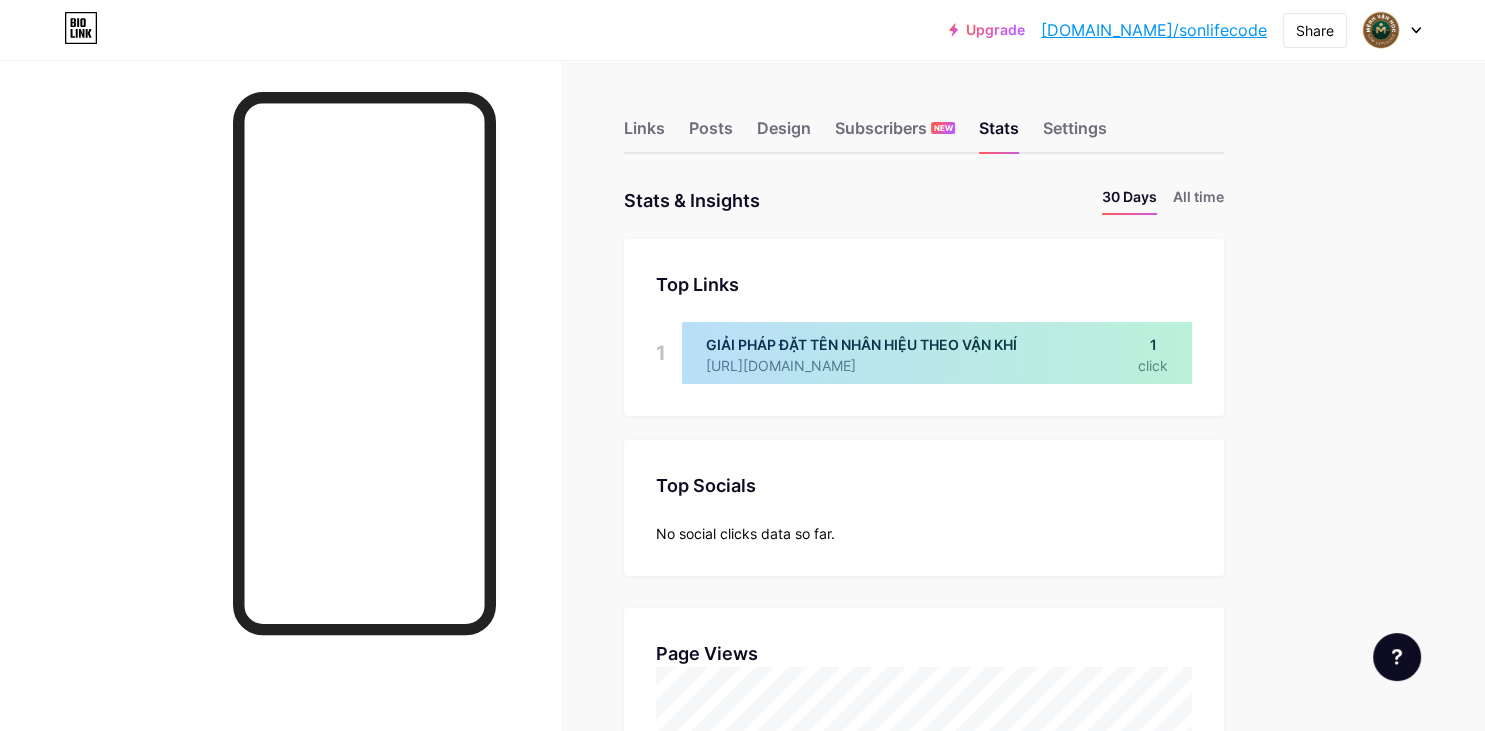 scroll, scrollTop: 999269, scrollLeft: 998515, axis: both 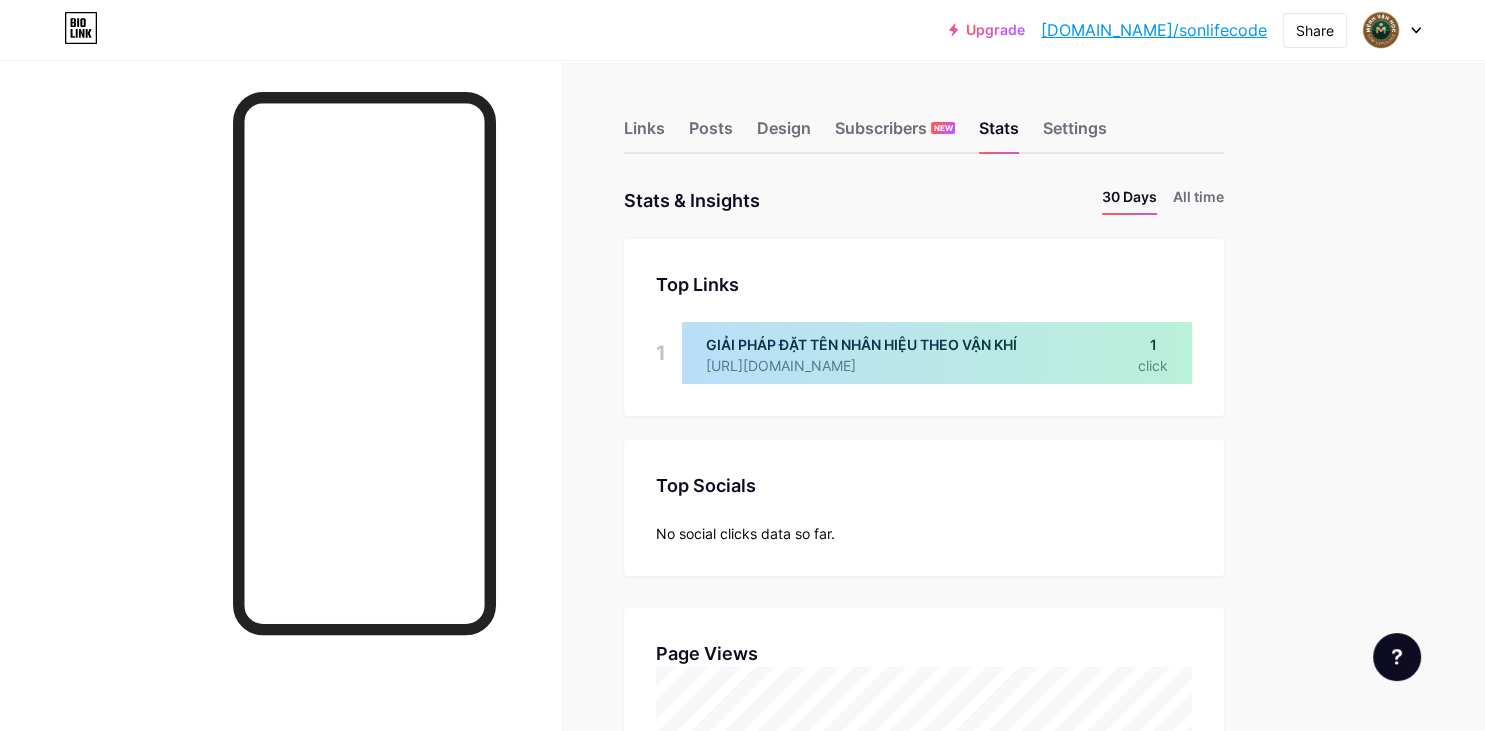 click at bounding box center (937, 353) 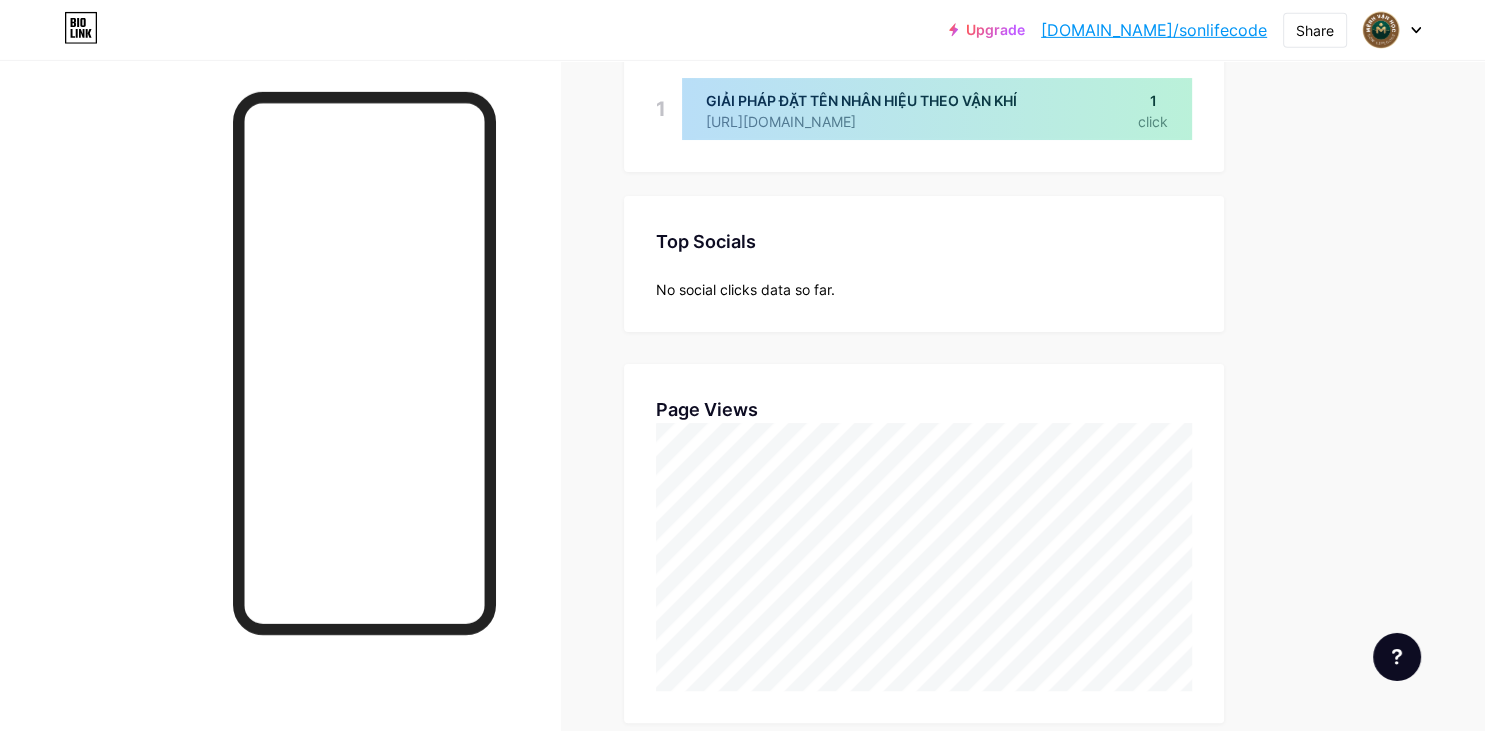 scroll, scrollTop: 105, scrollLeft: 0, axis: vertical 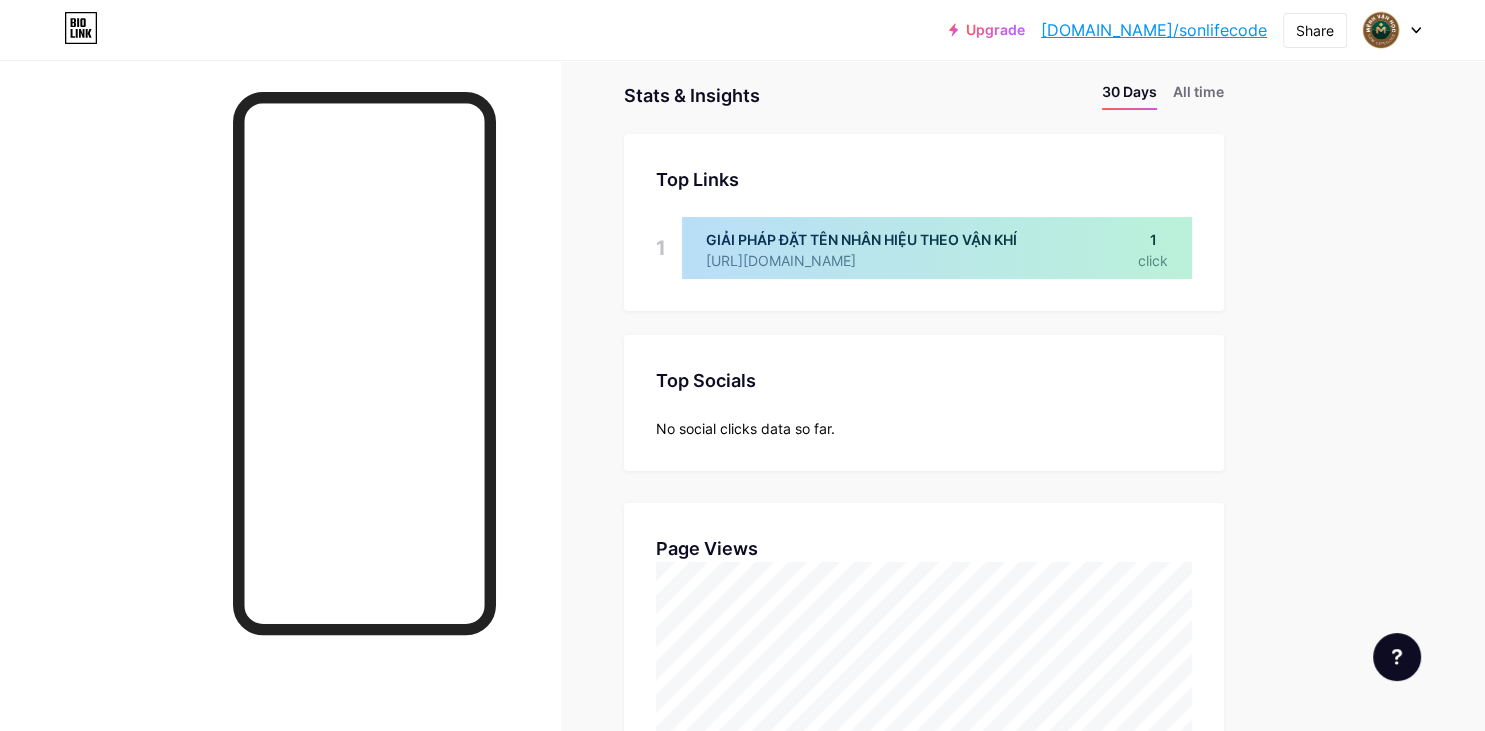 click at bounding box center [937, 248] 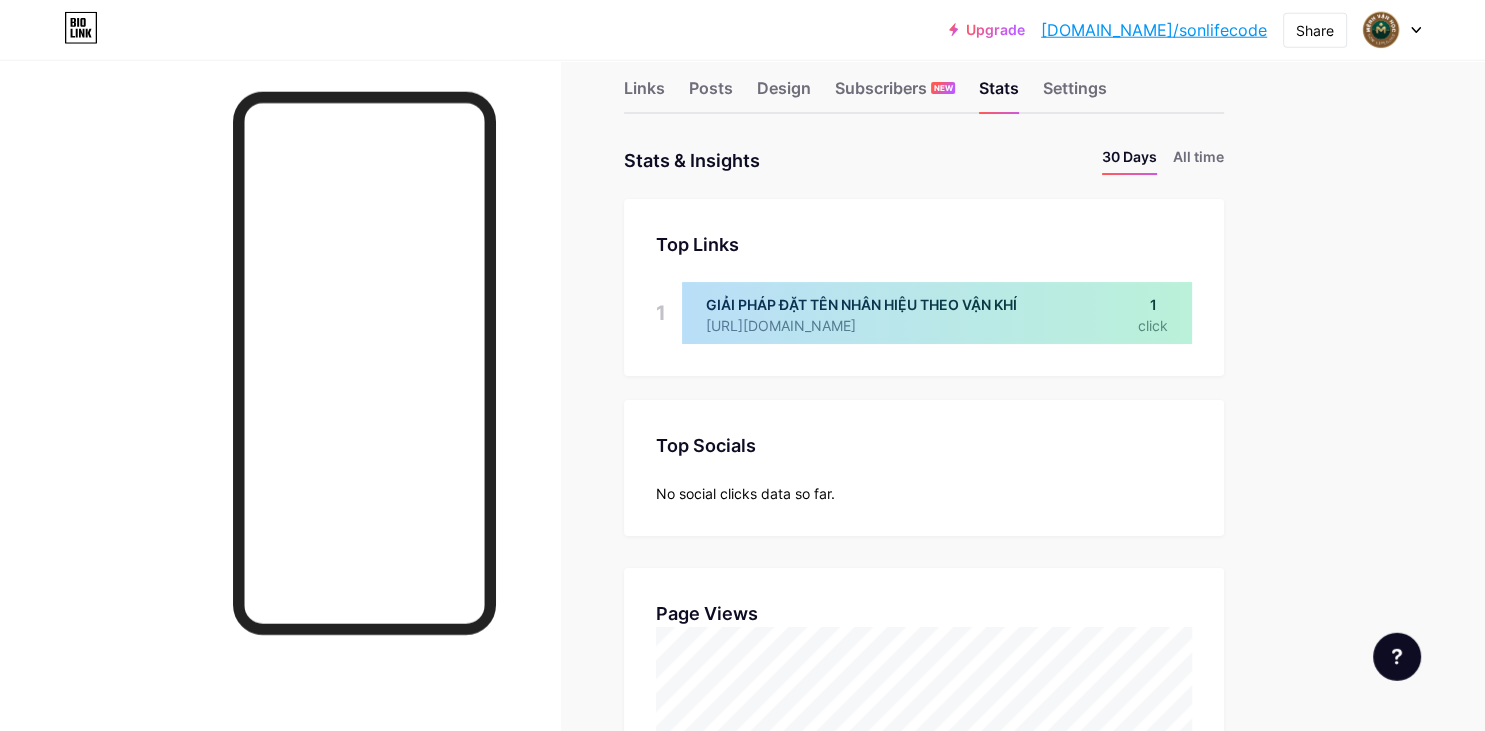 scroll, scrollTop: 0, scrollLeft: 0, axis: both 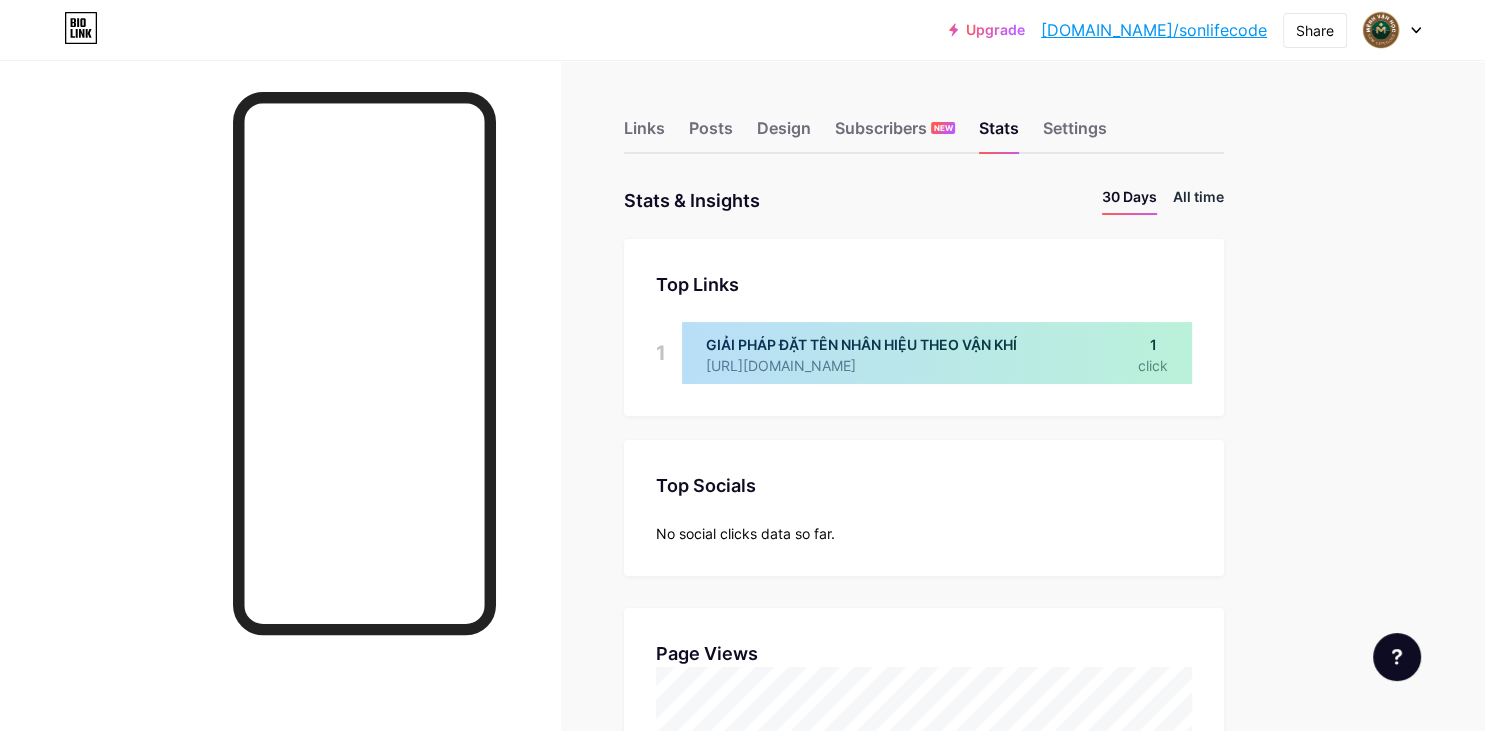click on "All
time" at bounding box center [1198, 200] 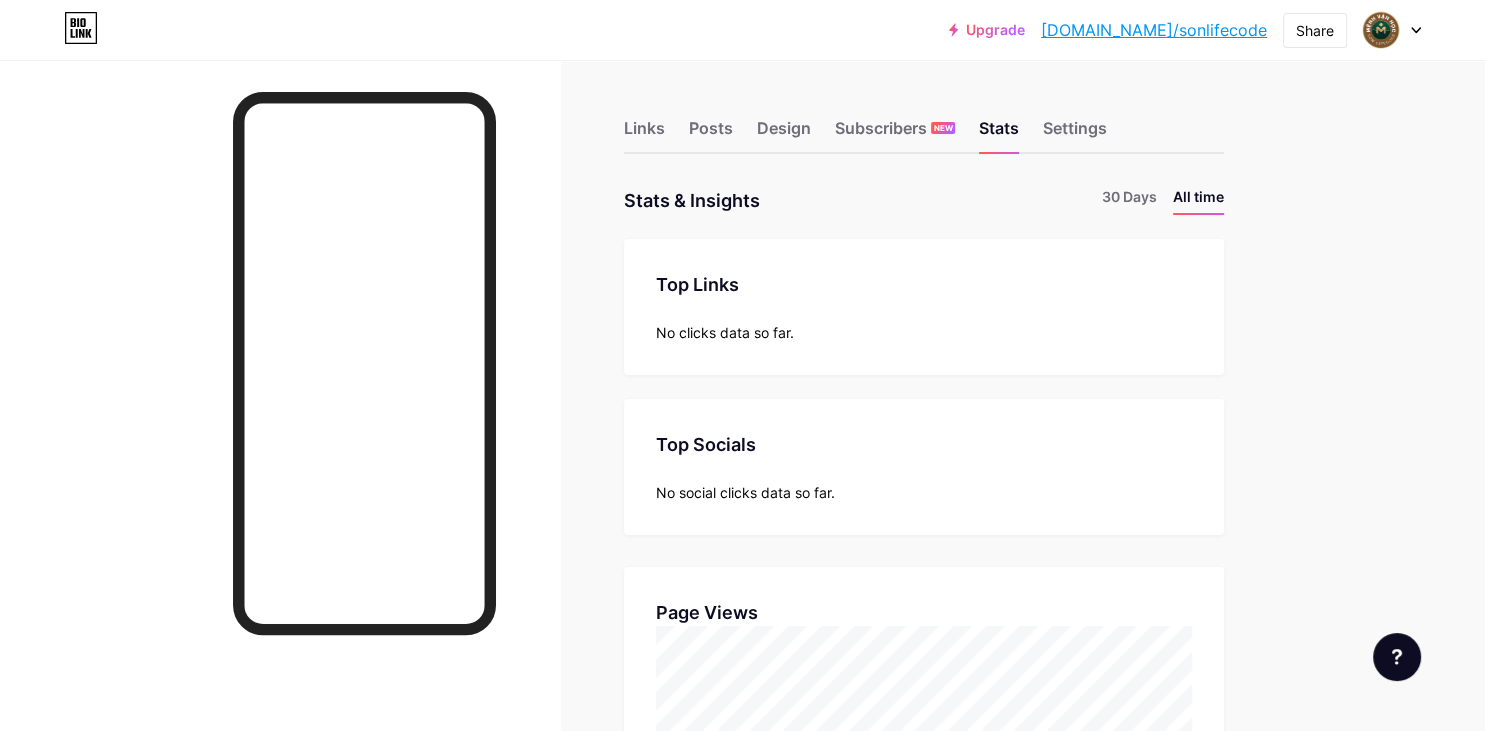 scroll, scrollTop: 999269, scrollLeft: 998515, axis: both 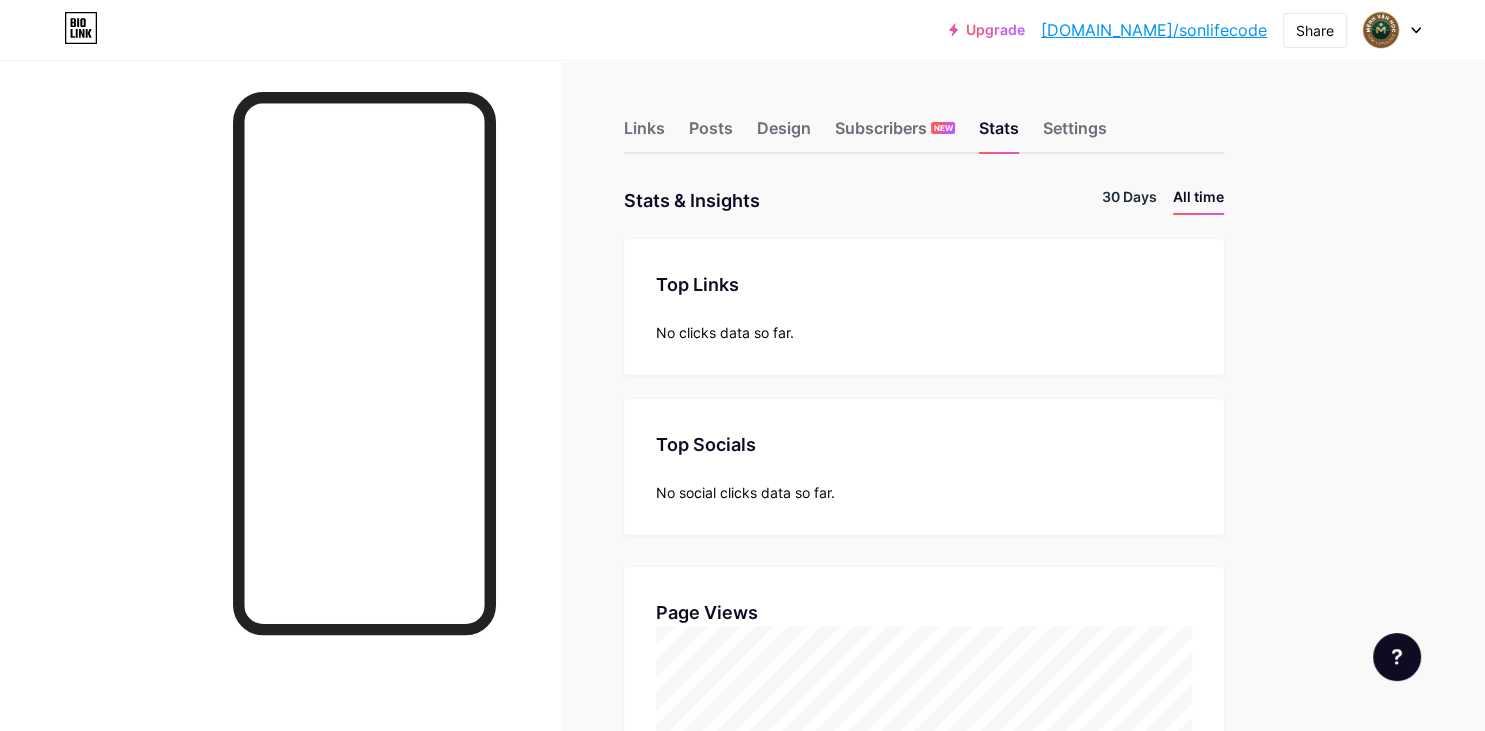 click on "30 Days" at bounding box center [1129, 200] 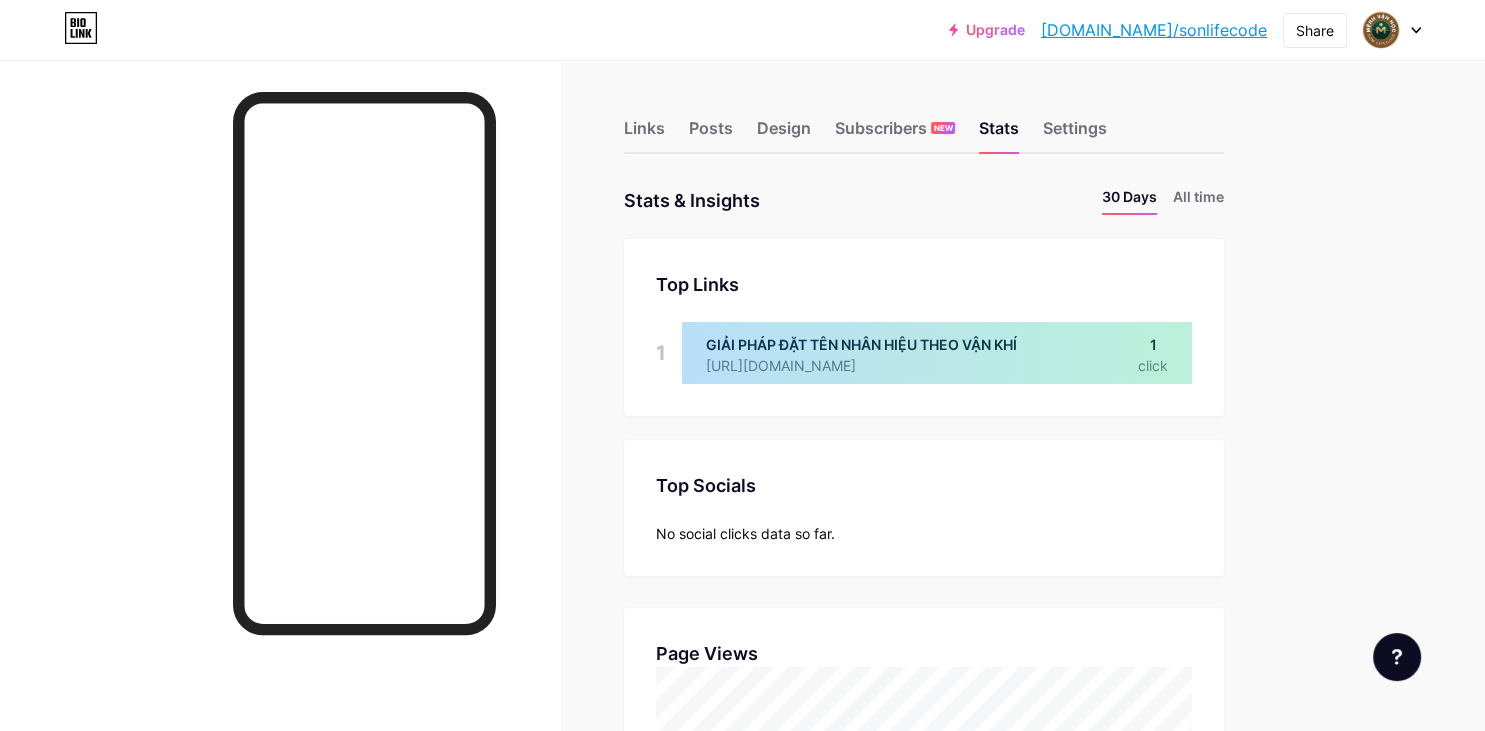 scroll, scrollTop: 999269, scrollLeft: 998515, axis: both 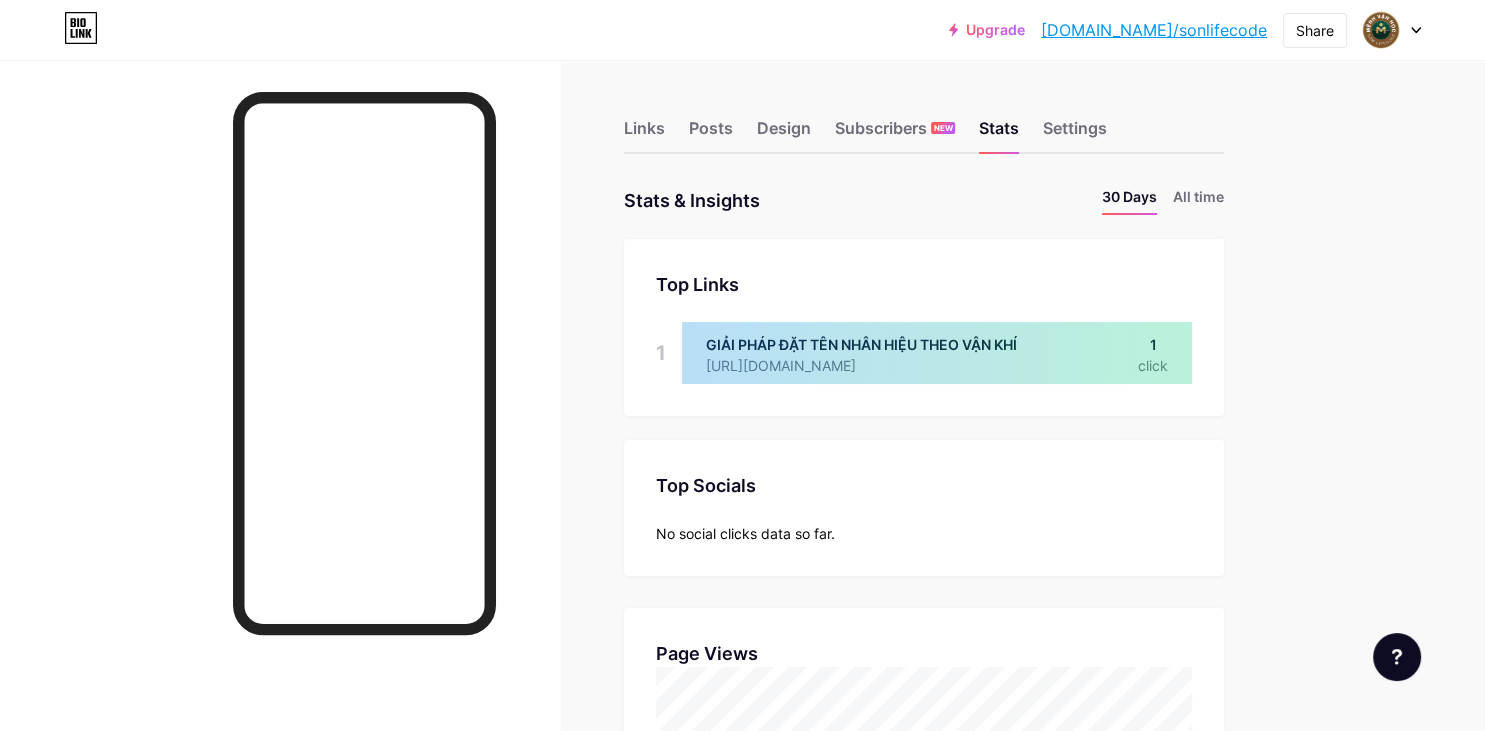 click on "No social clicks data so far." at bounding box center [924, 533] 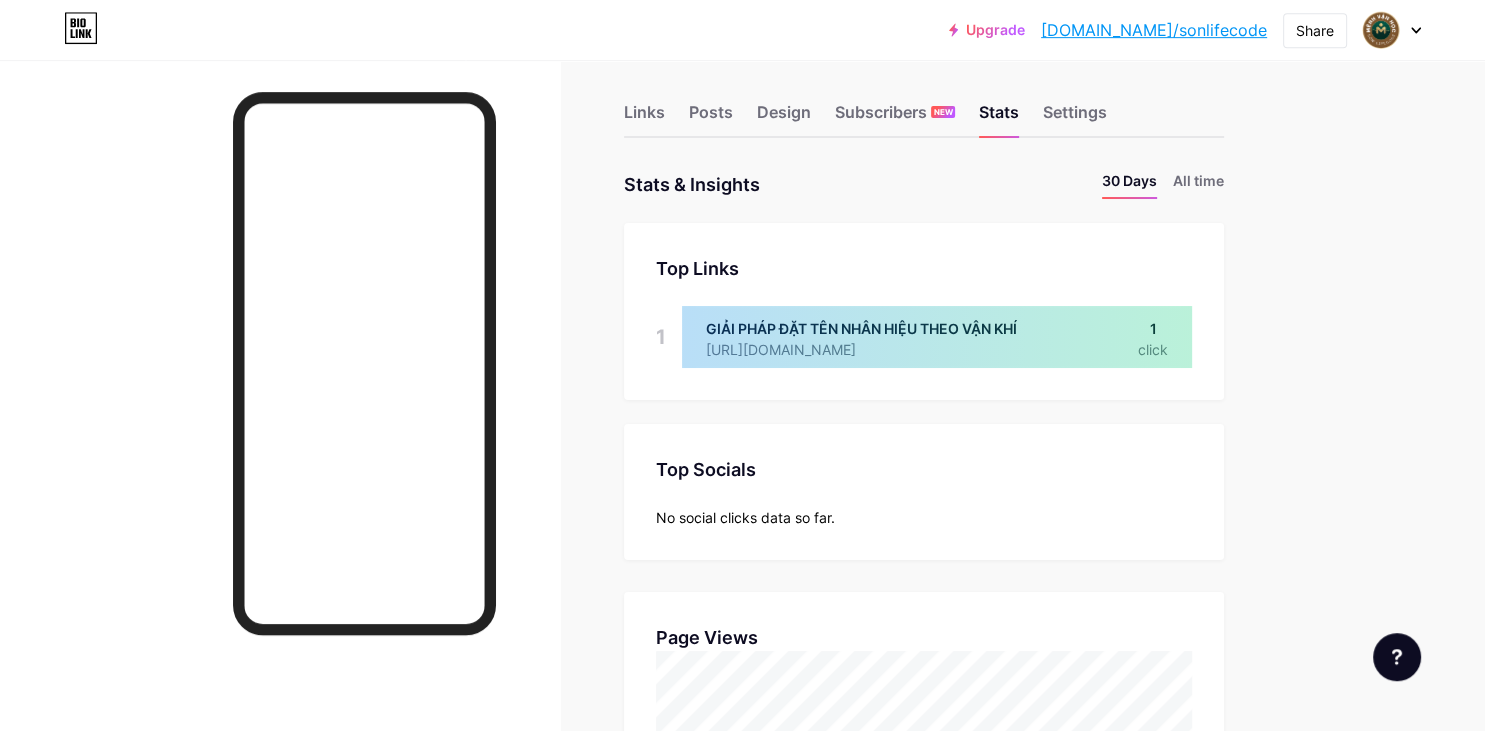 scroll, scrollTop: 0, scrollLeft: 0, axis: both 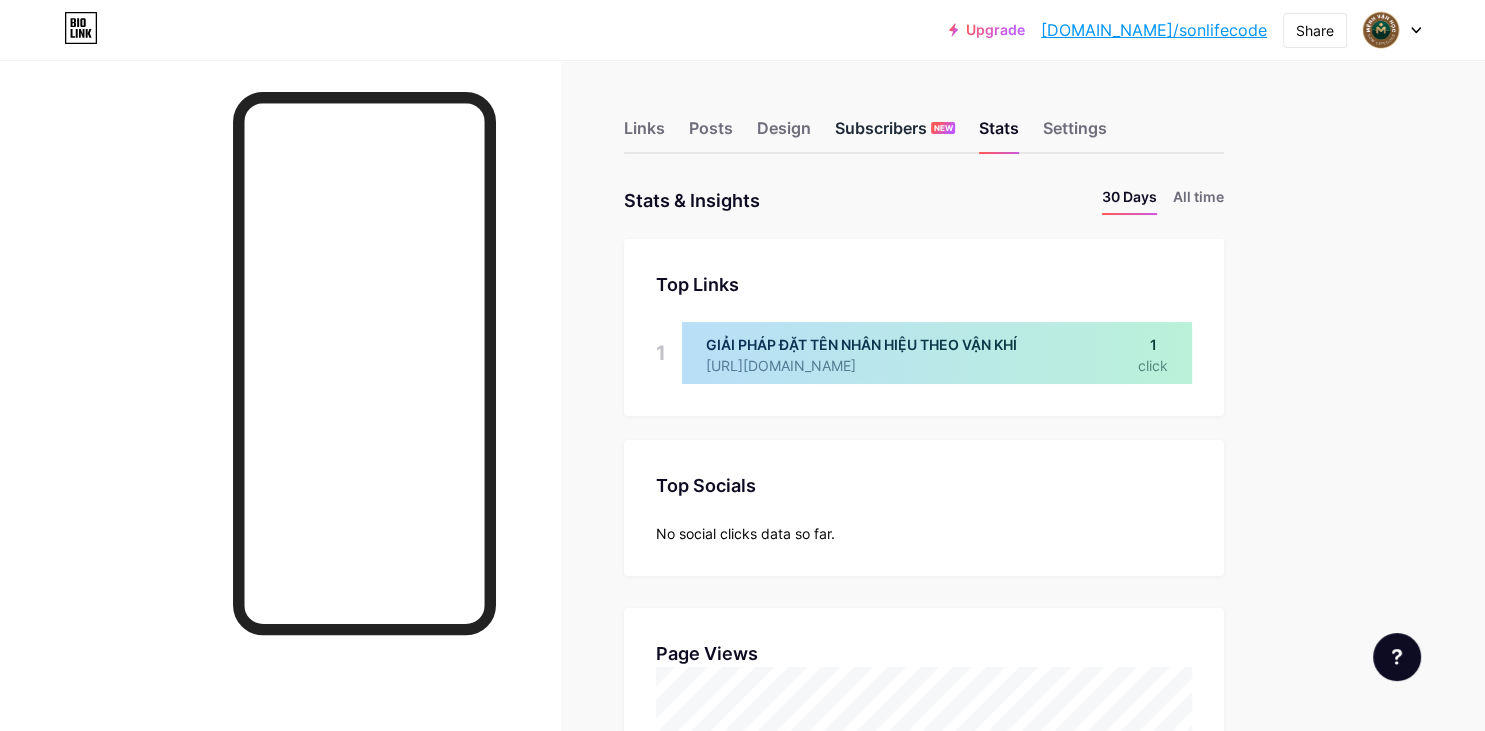 click on "NEW" at bounding box center [943, 128] 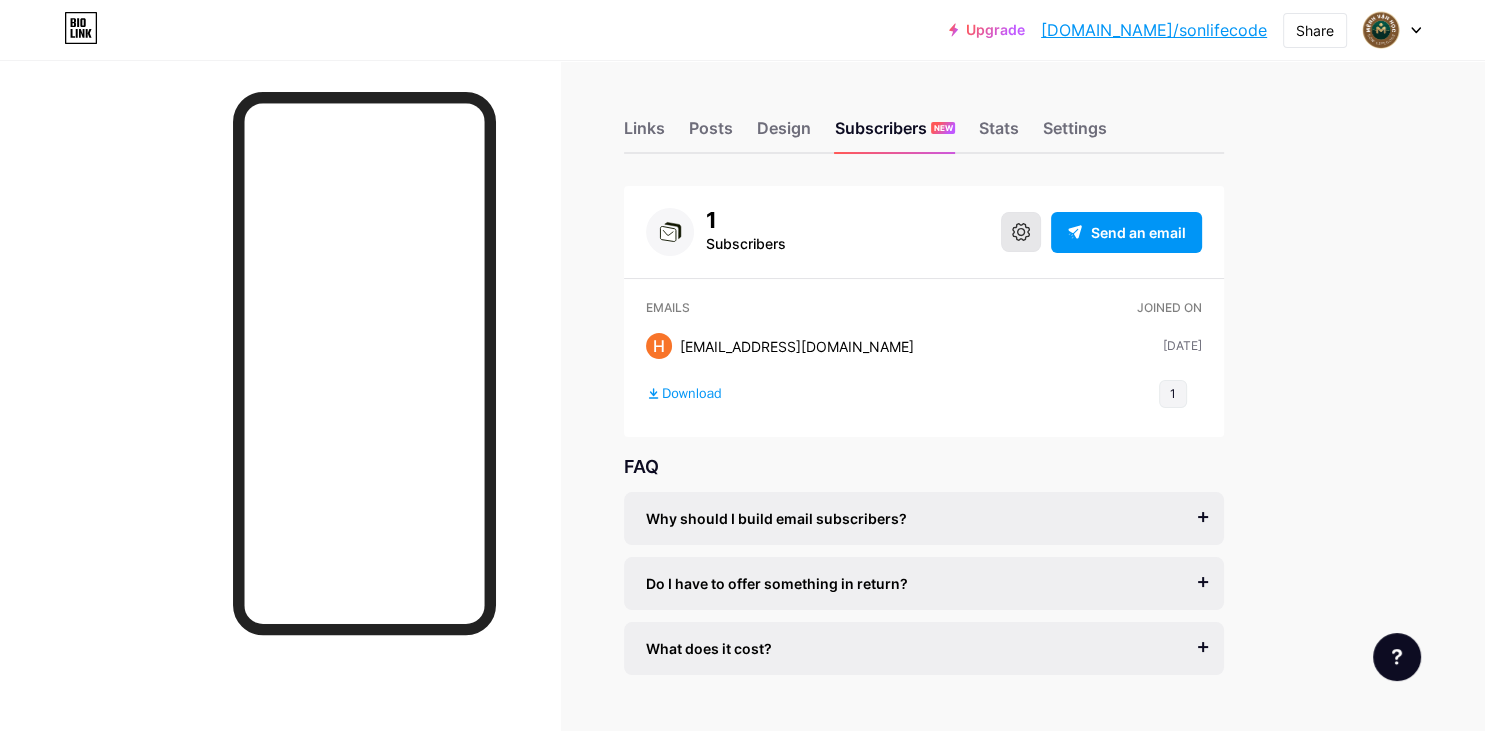 click 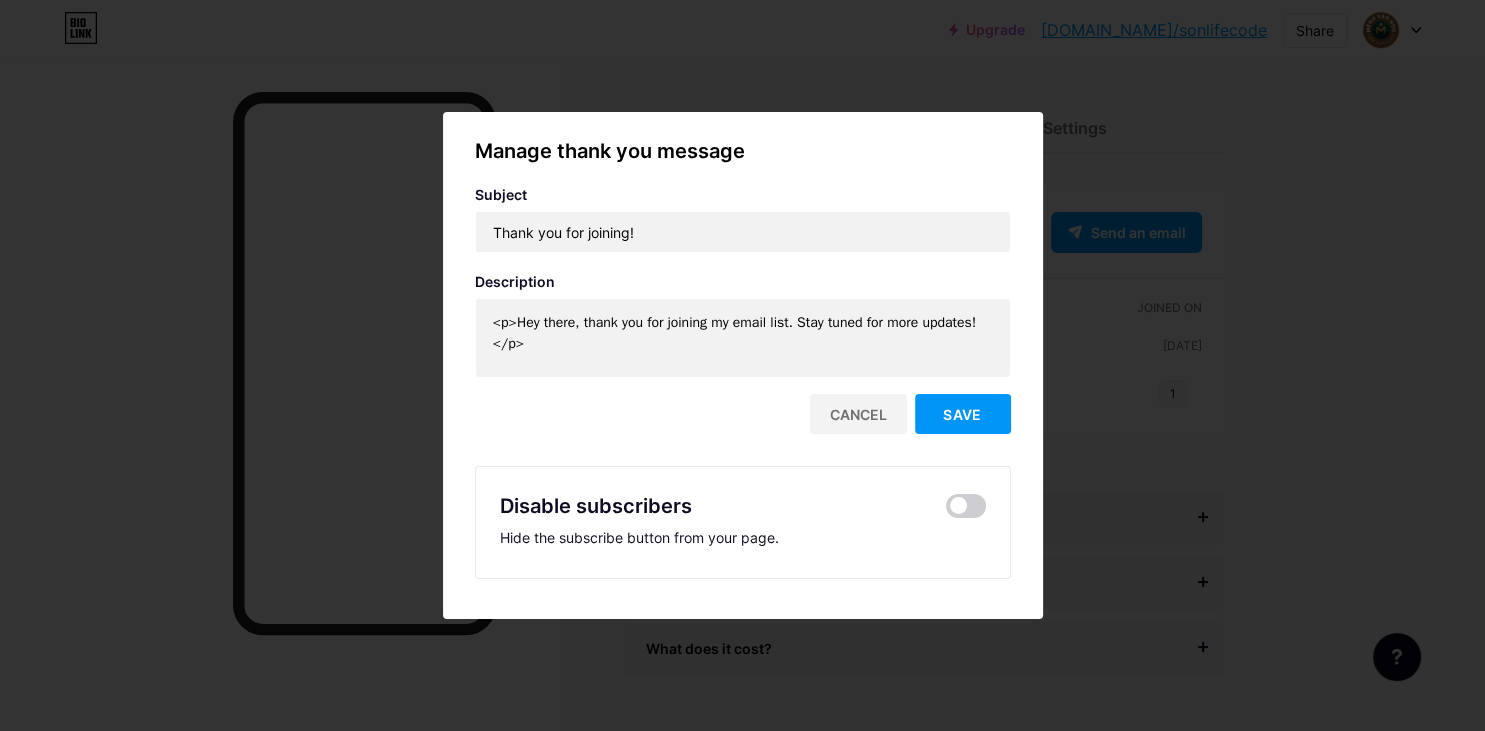 click at bounding box center [742, 365] 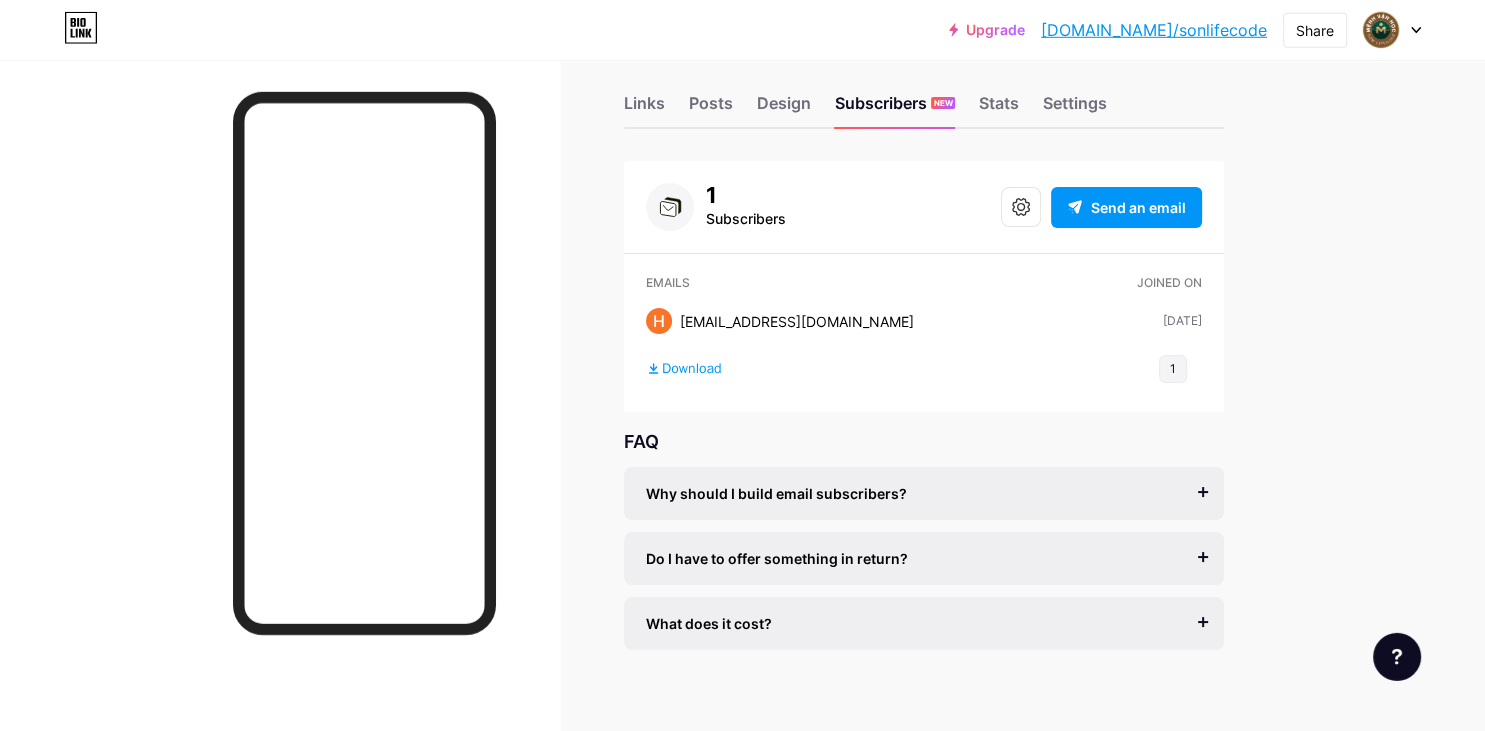 scroll, scrollTop: 43, scrollLeft: 0, axis: vertical 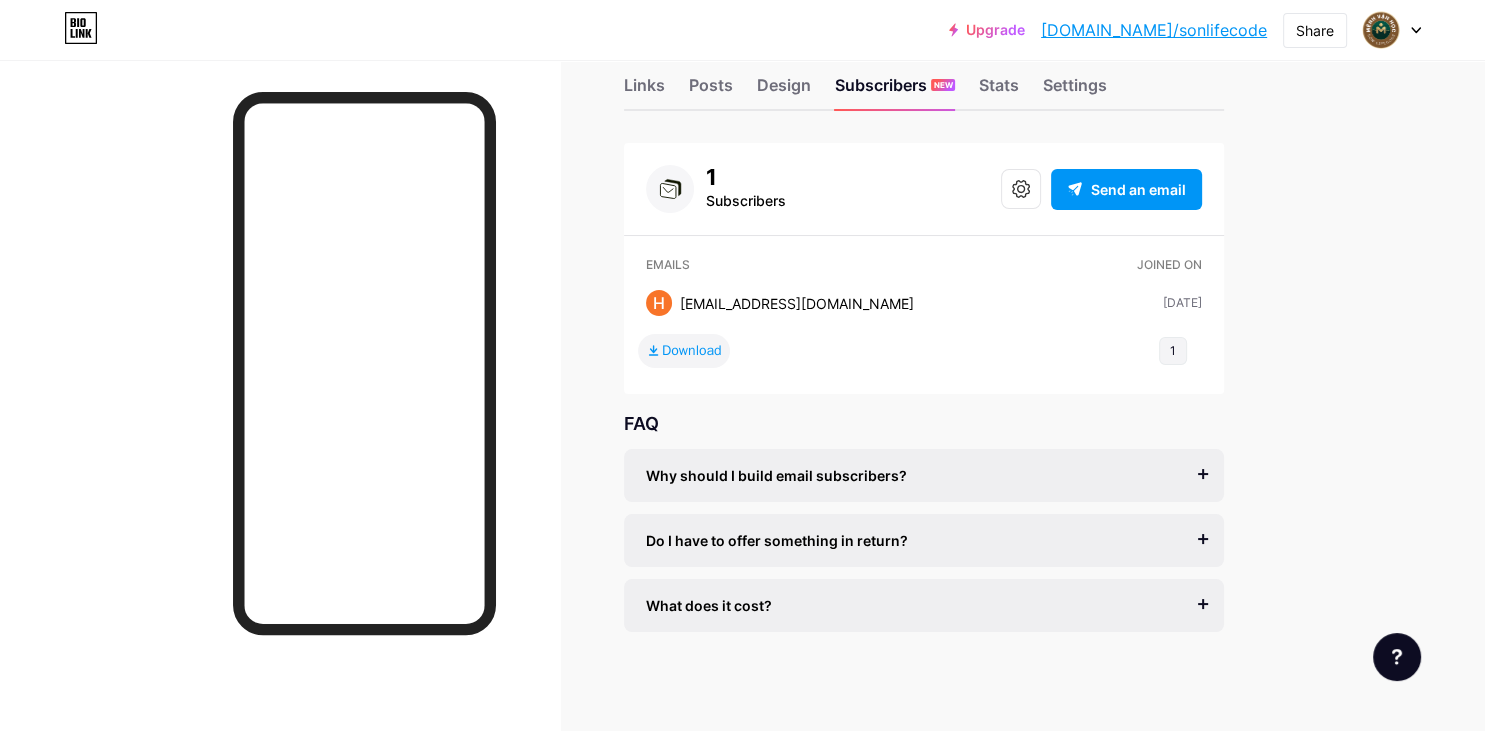 click on "Download" at bounding box center [692, 351] 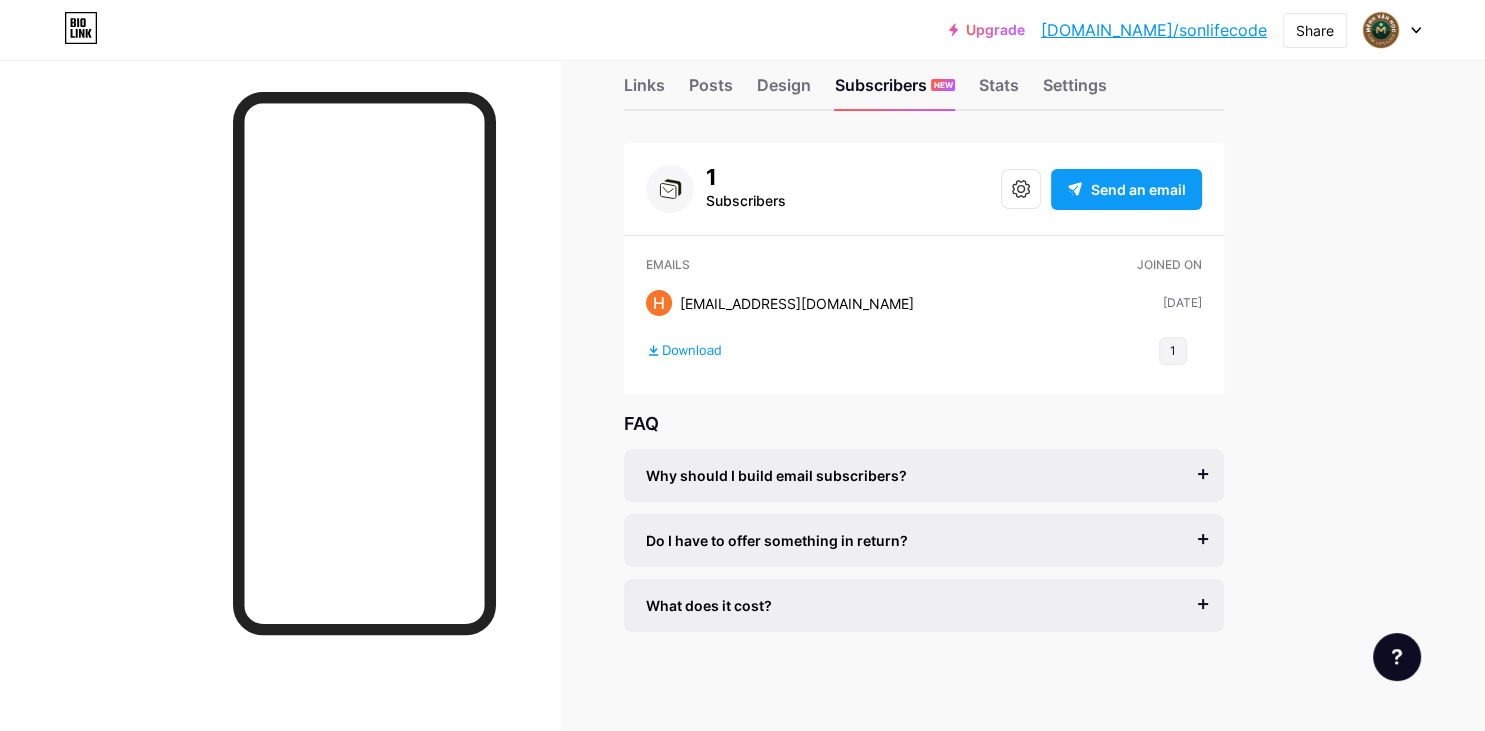 click on "Upgrade   [DOMAIN_NAME]/sonlif...   [DOMAIN_NAME]/sonlifecode" at bounding box center [1108, 30] 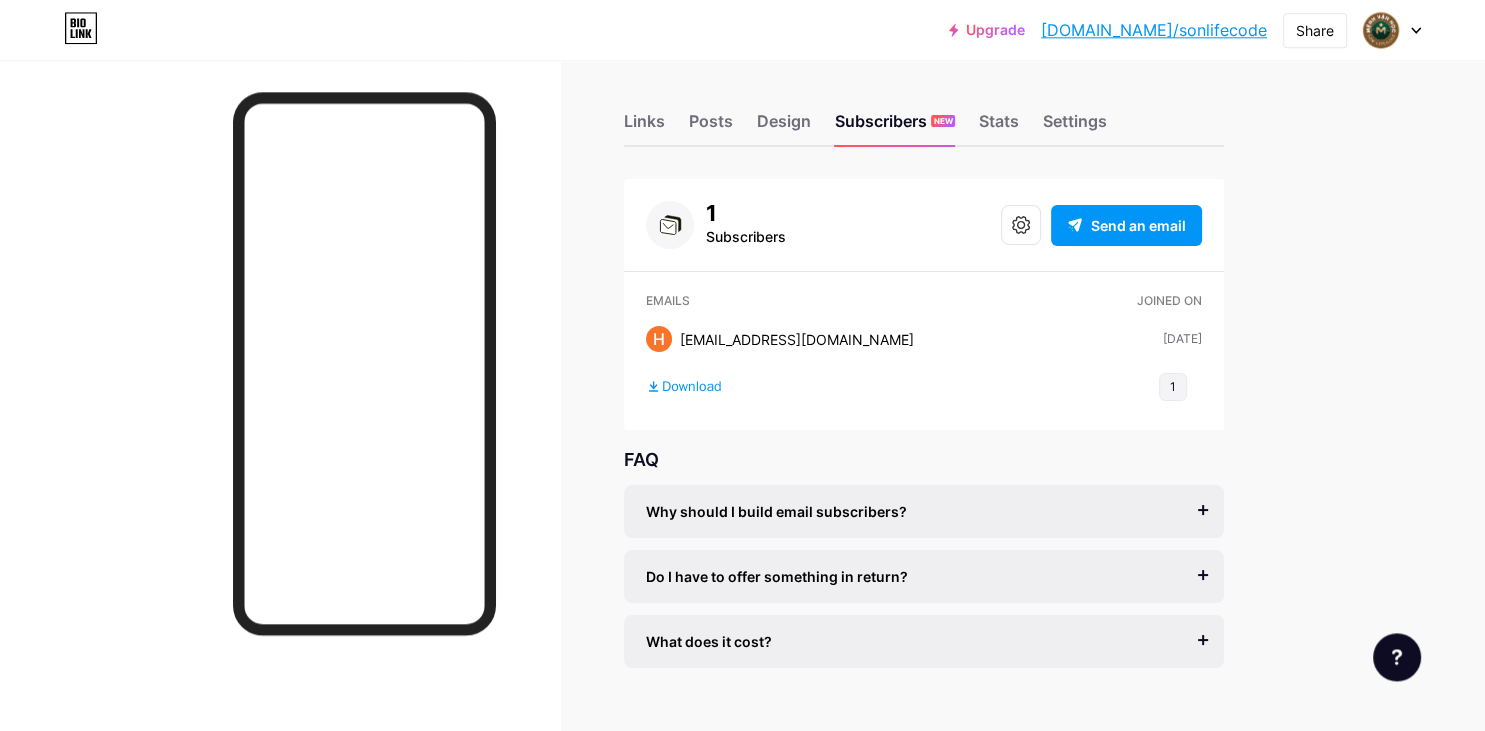 scroll, scrollTop: 0, scrollLeft: 0, axis: both 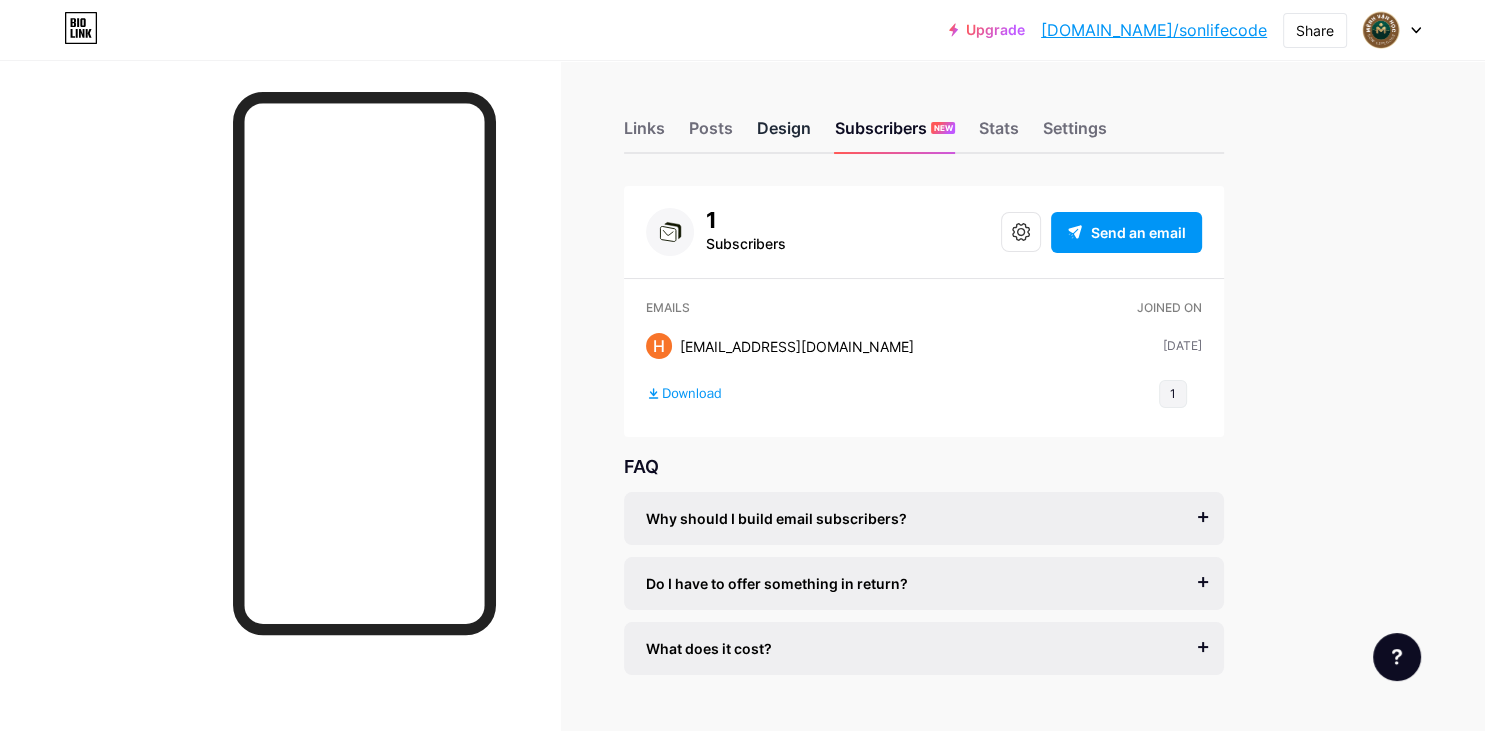 click on "Design" at bounding box center (784, 134) 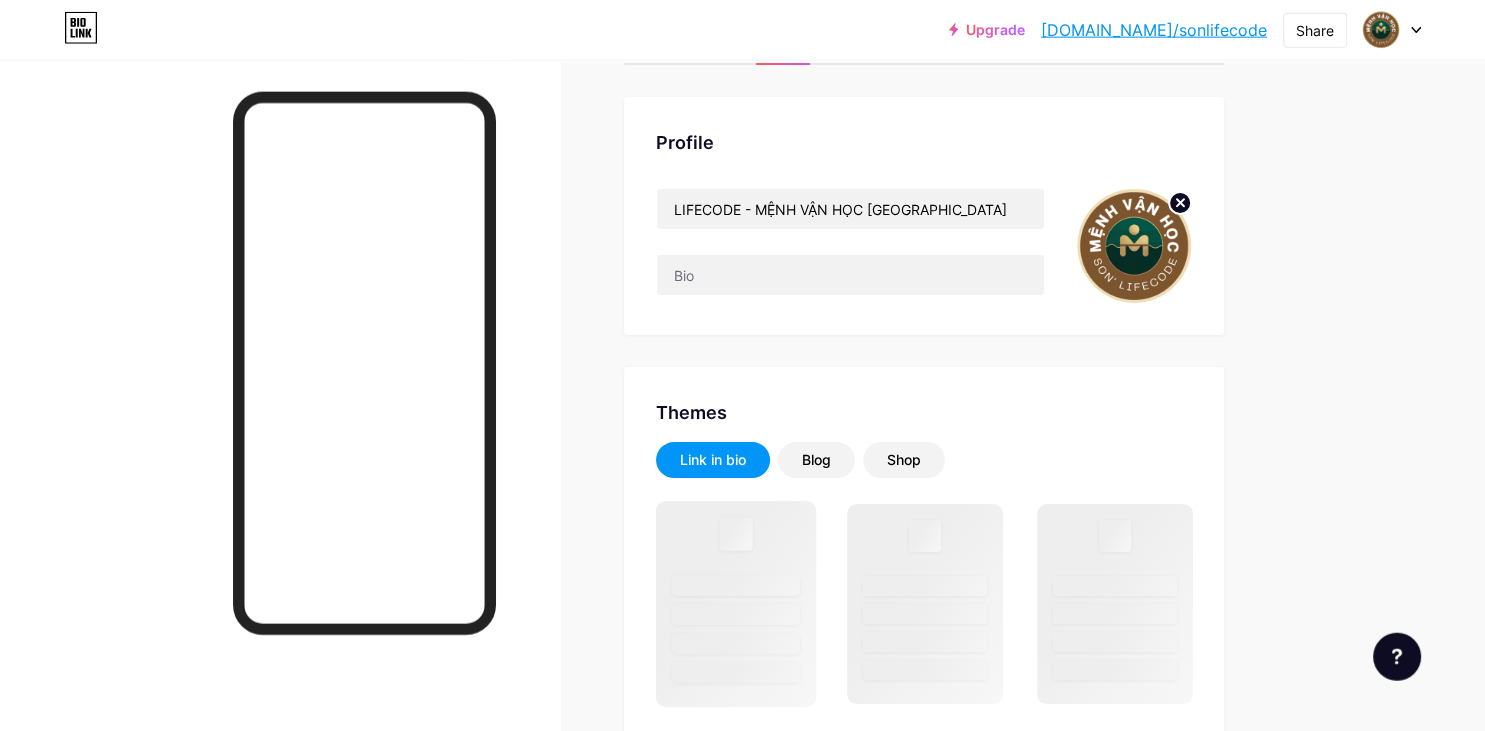 scroll, scrollTop: 211, scrollLeft: 0, axis: vertical 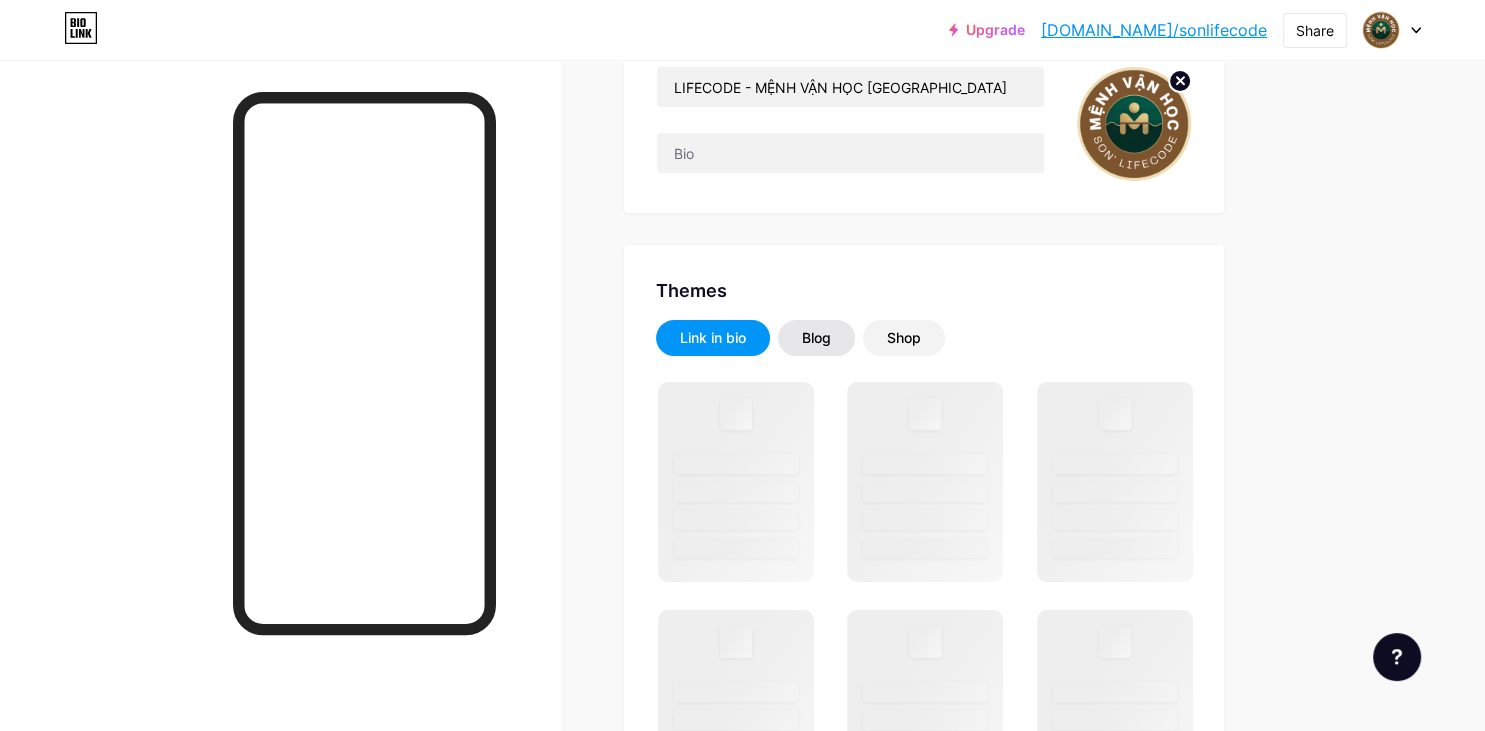 click on "Blog" at bounding box center (816, 338) 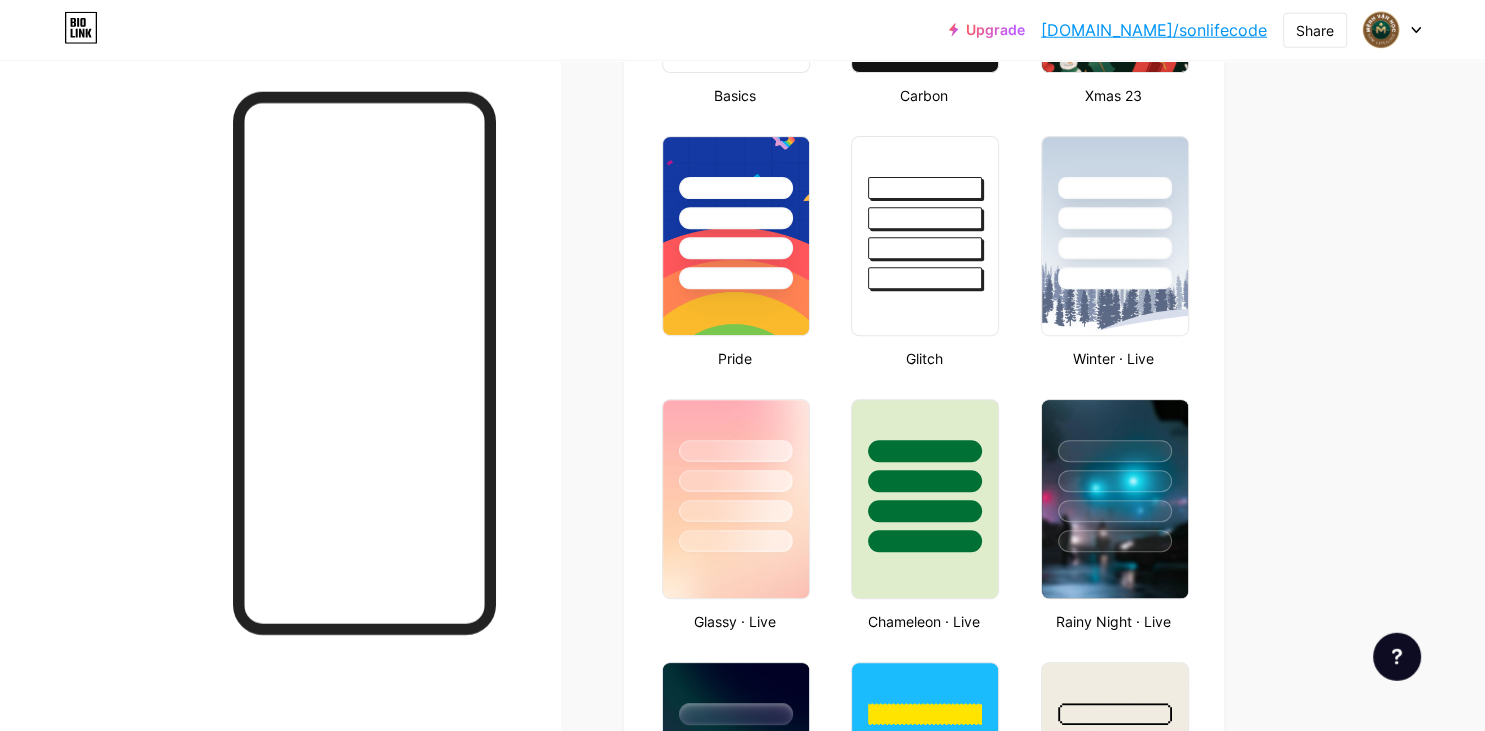 scroll, scrollTop: 844, scrollLeft: 0, axis: vertical 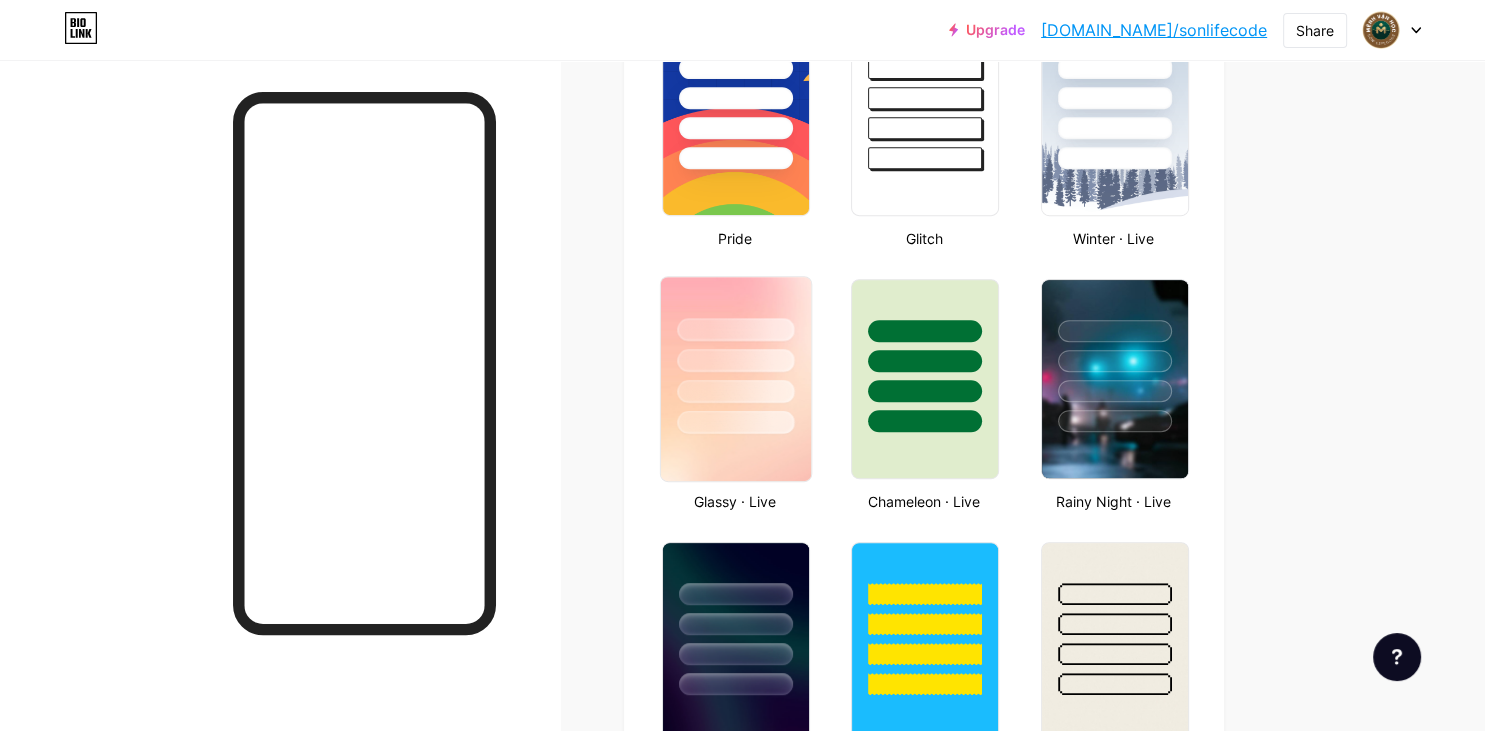 click at bounding box center [735, 391] 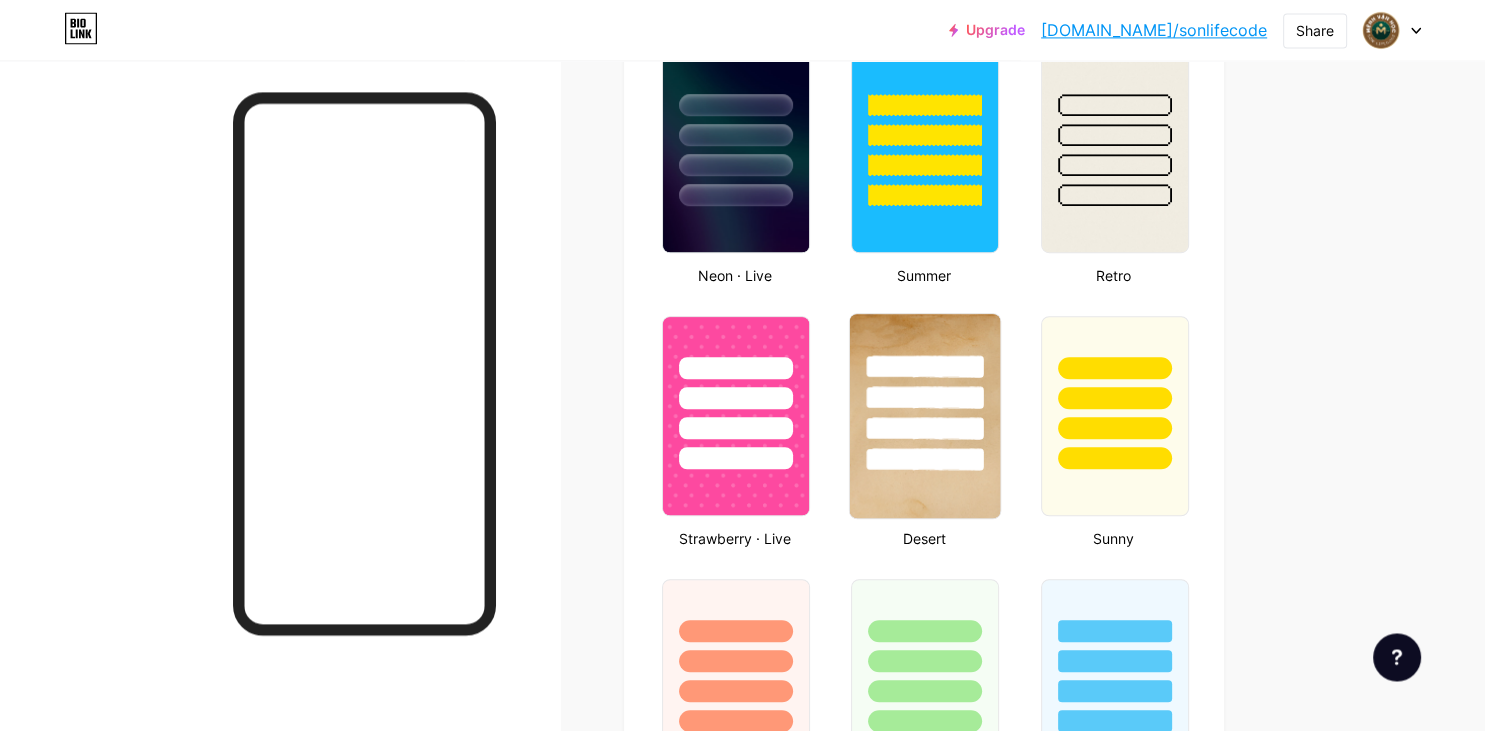scroll, scrollTop: 1372, scrollLeft: 0, axis: vertical 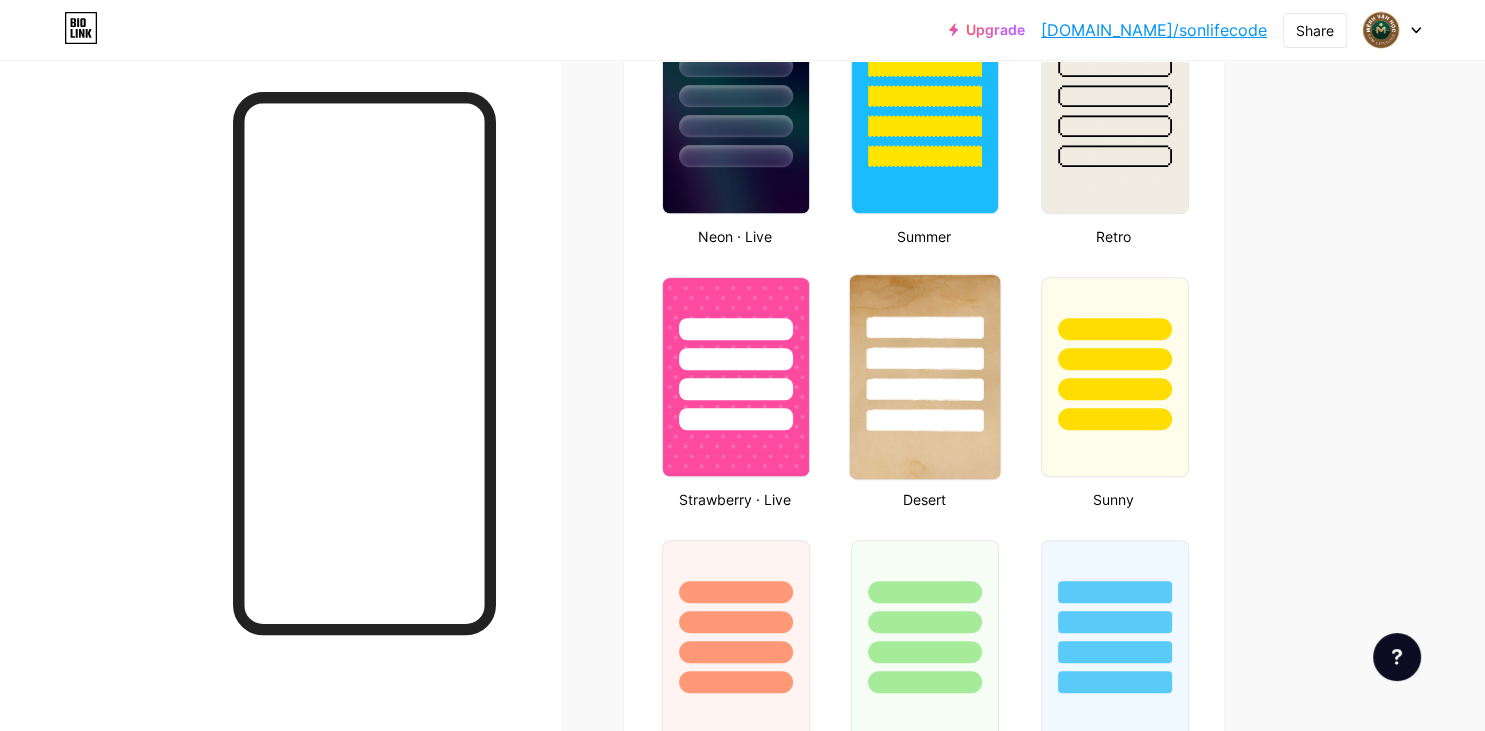 click at bounding box center (925, 353) 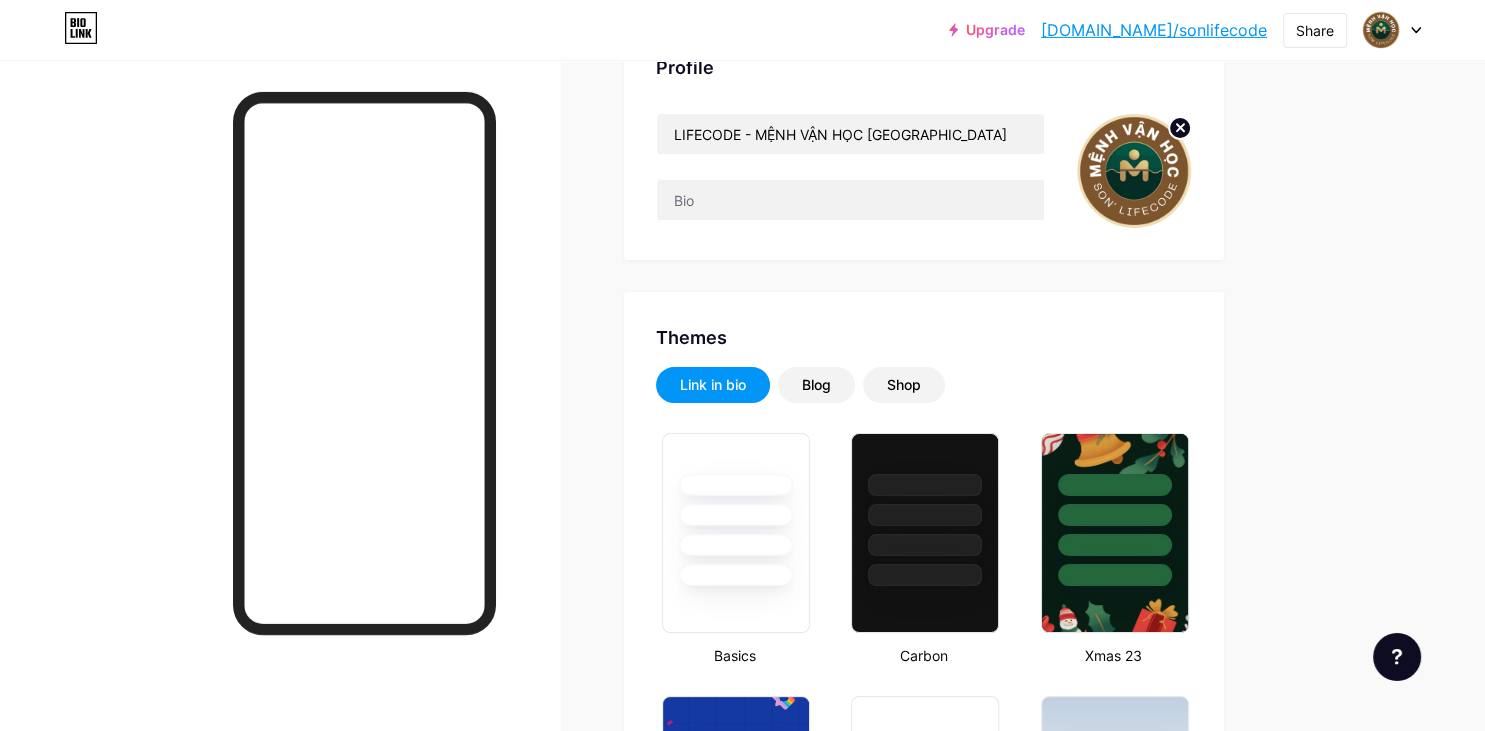 scroll, scrollTop: 0, scrollLeft: 0, axis: both 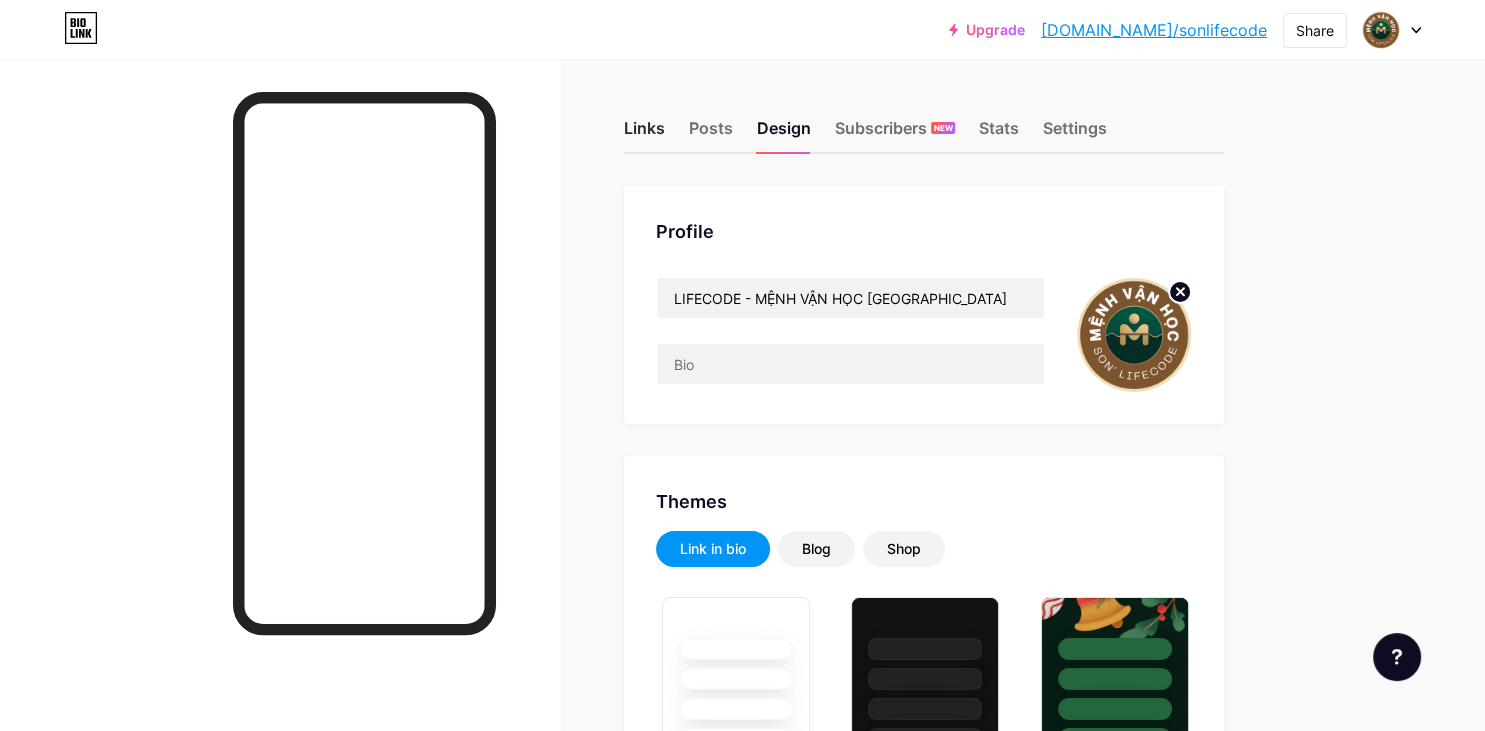 click on "Links" at bounding box center [644, 134] 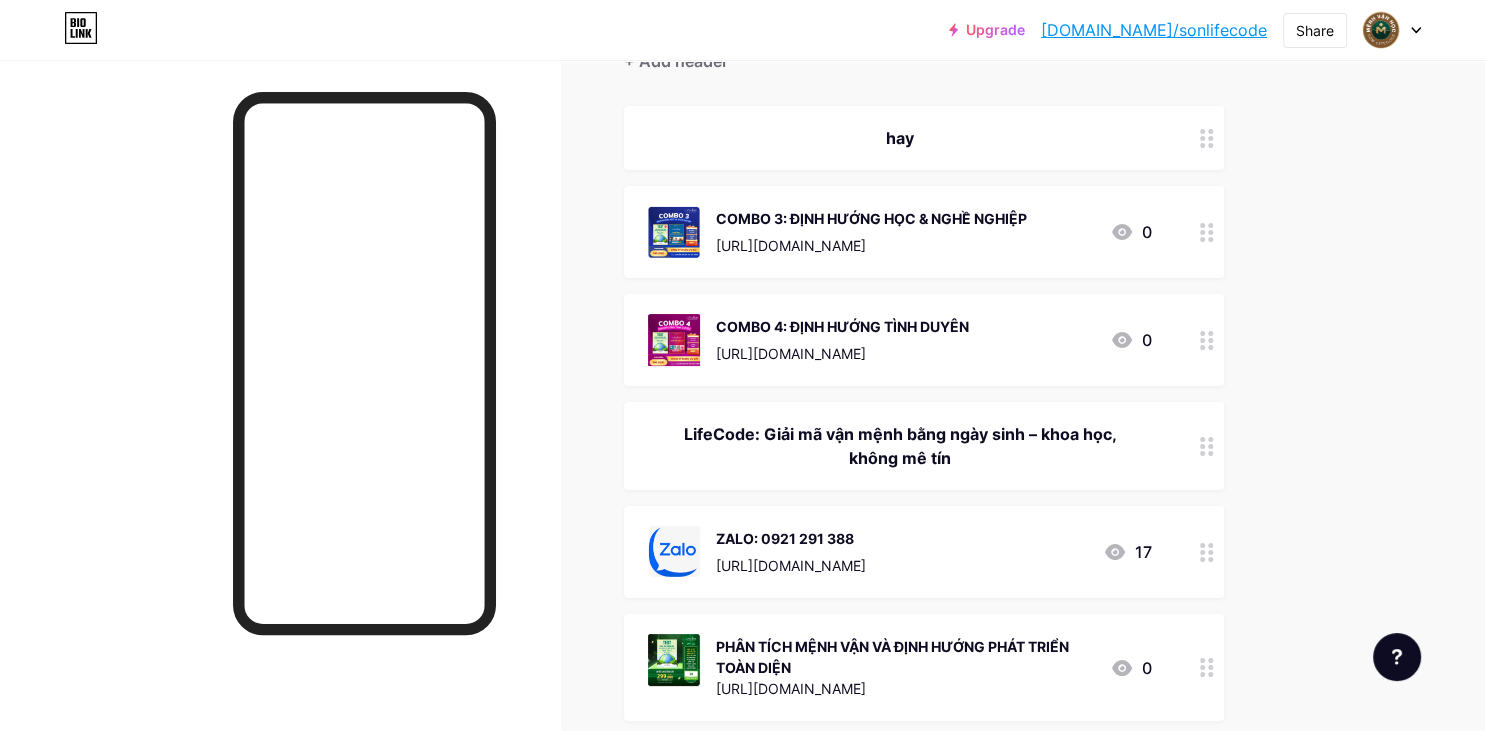 scroll, scrollTop: 211, scrollLeft: 0, axis: vertical 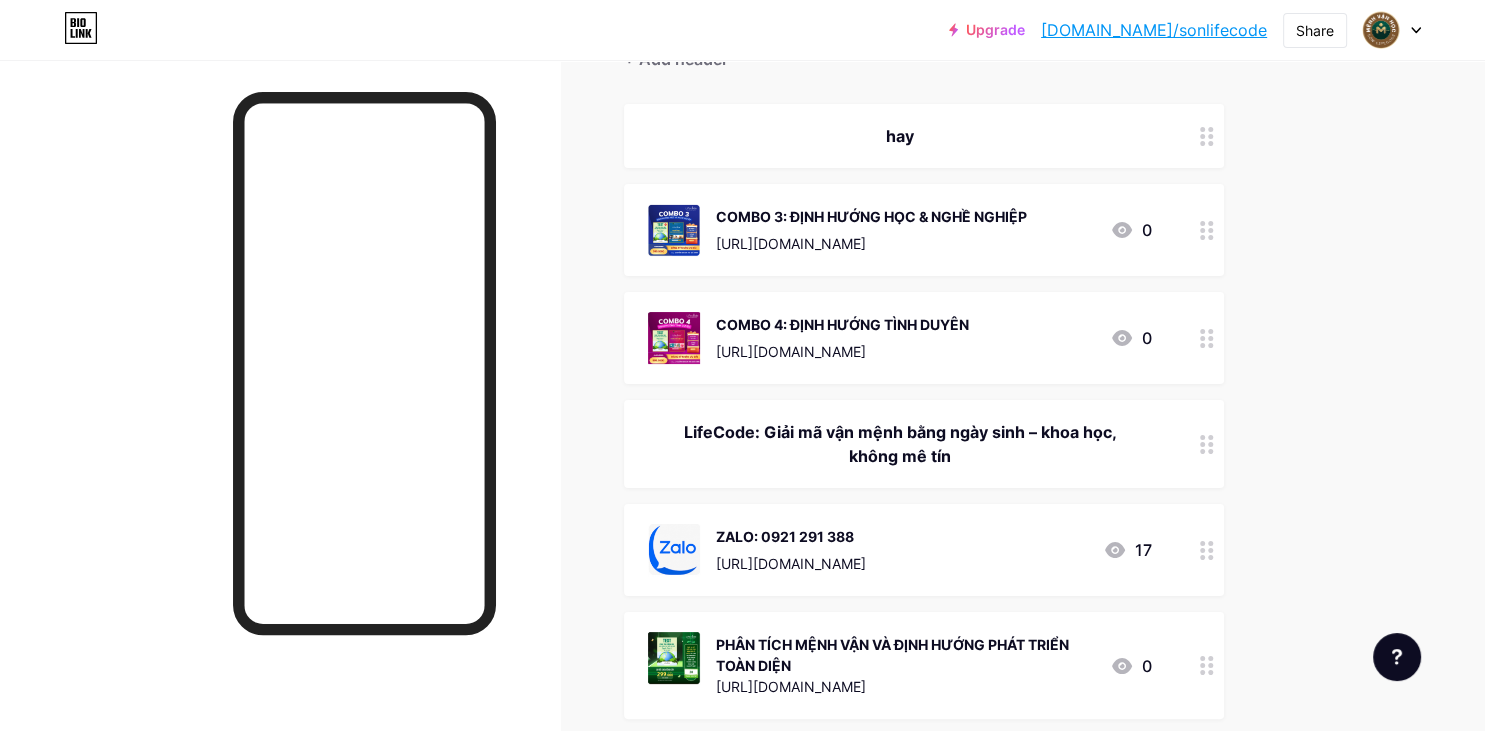 click 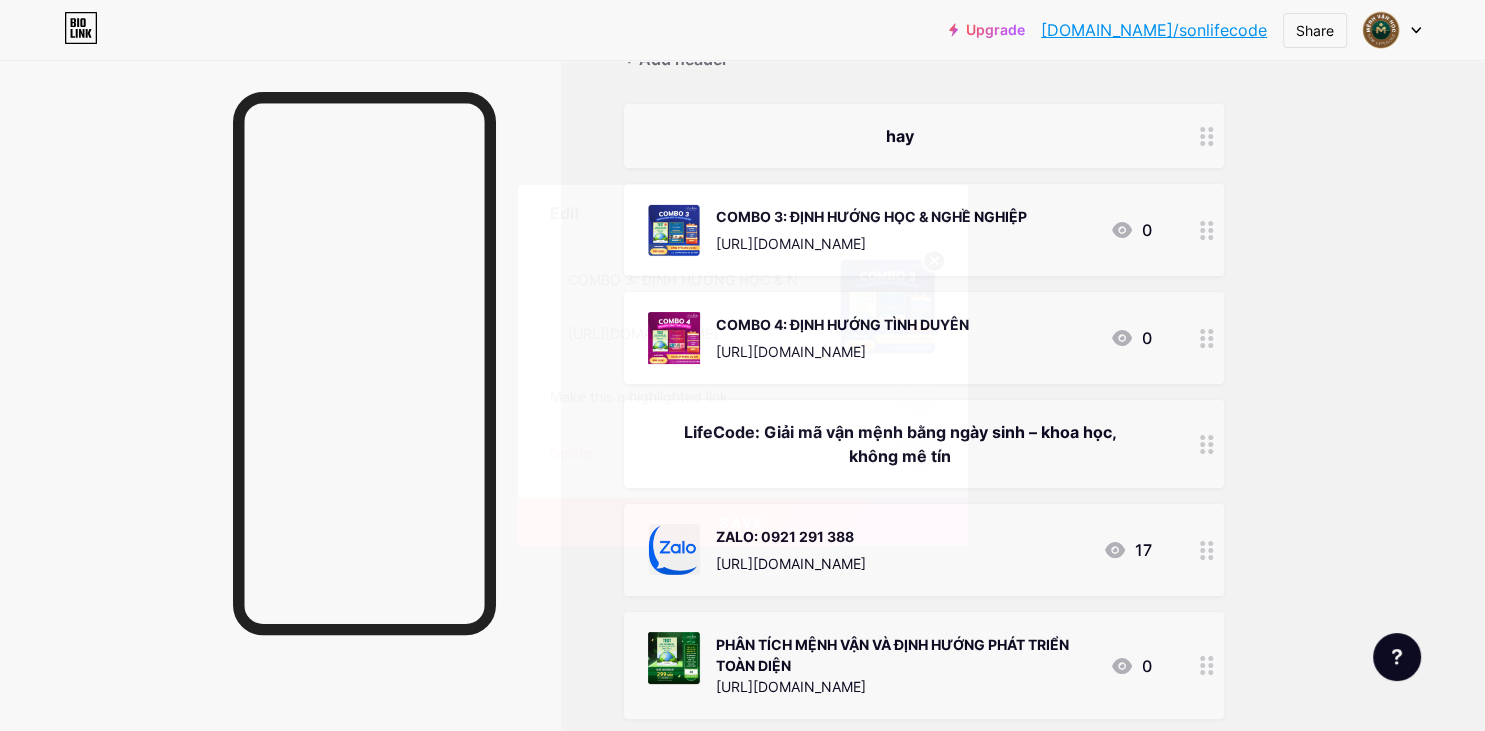 click 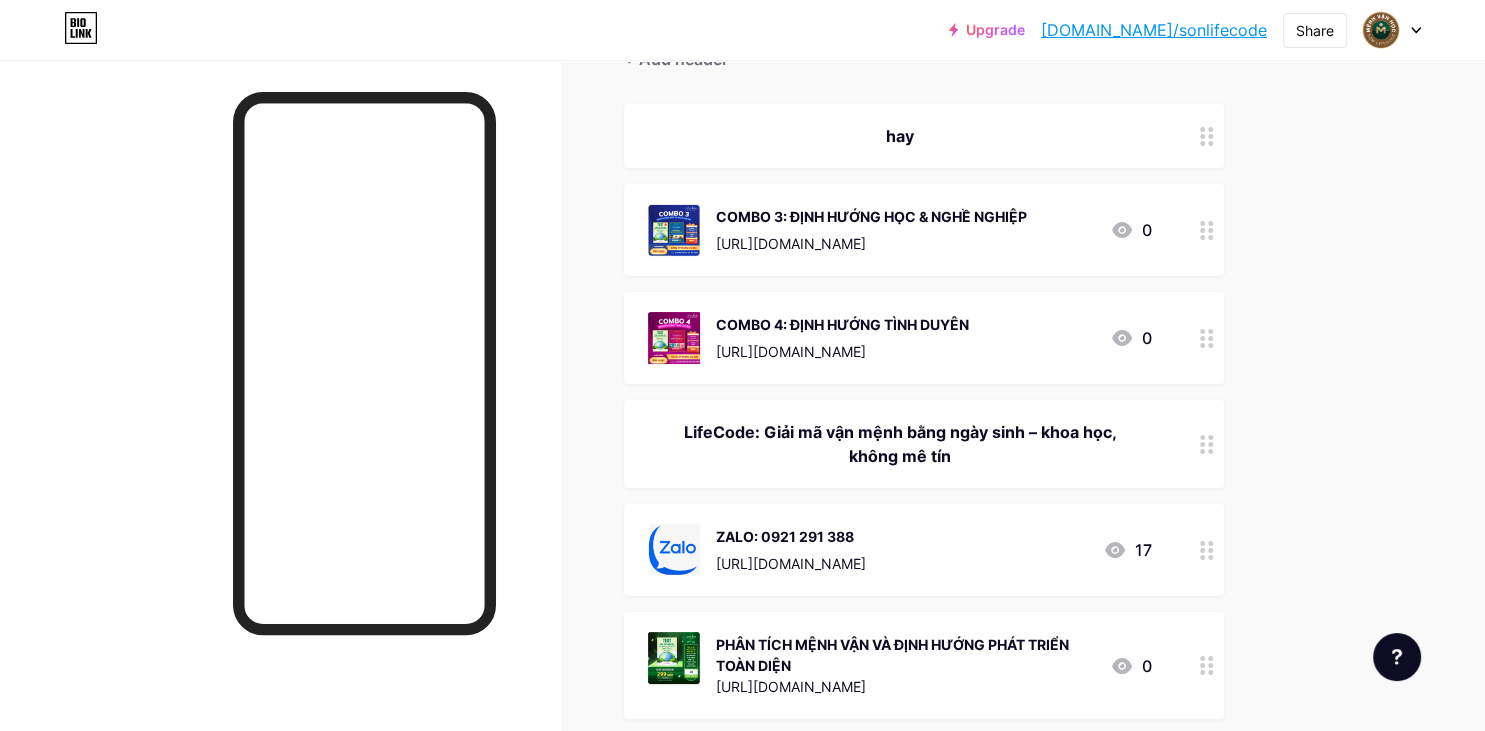 click on "0" at bounding box center [1131, 230] 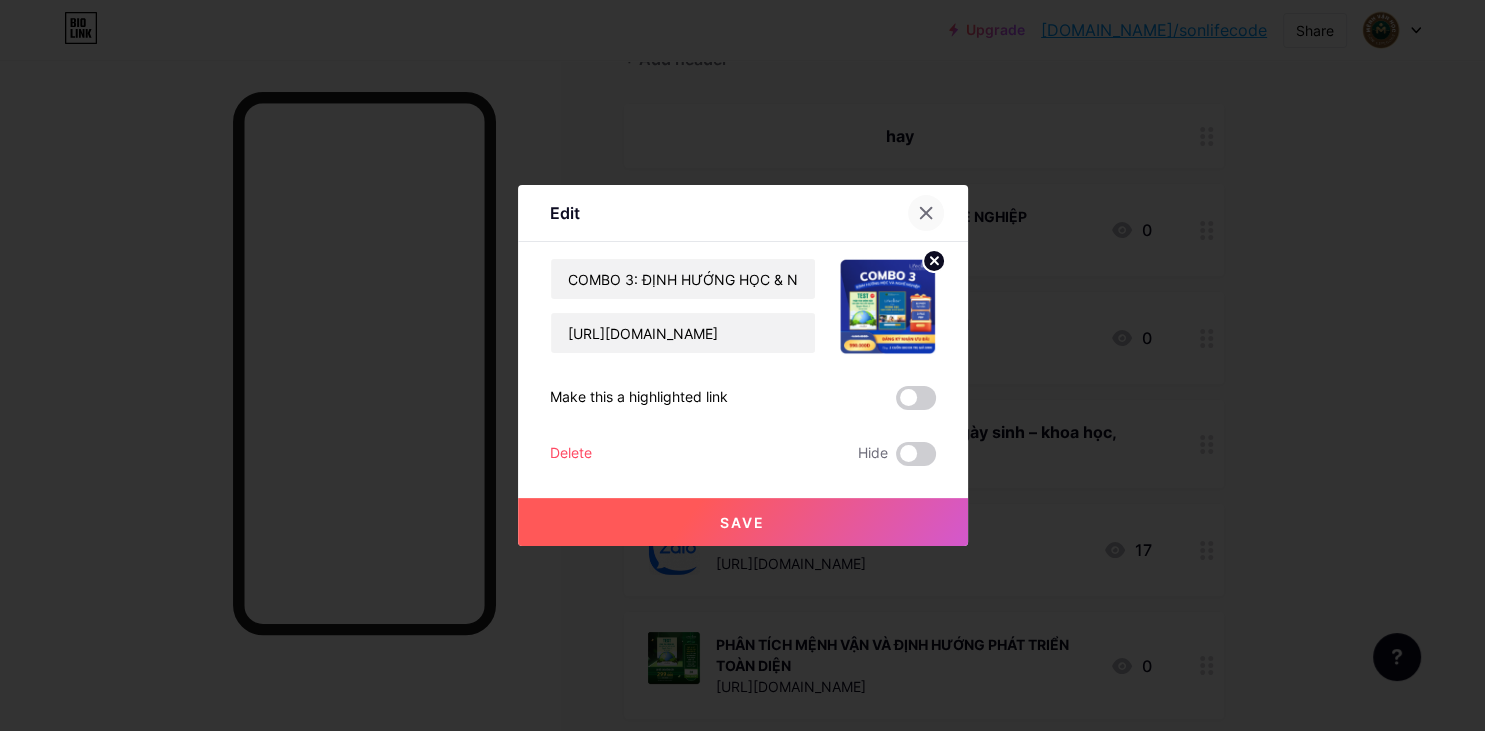 click 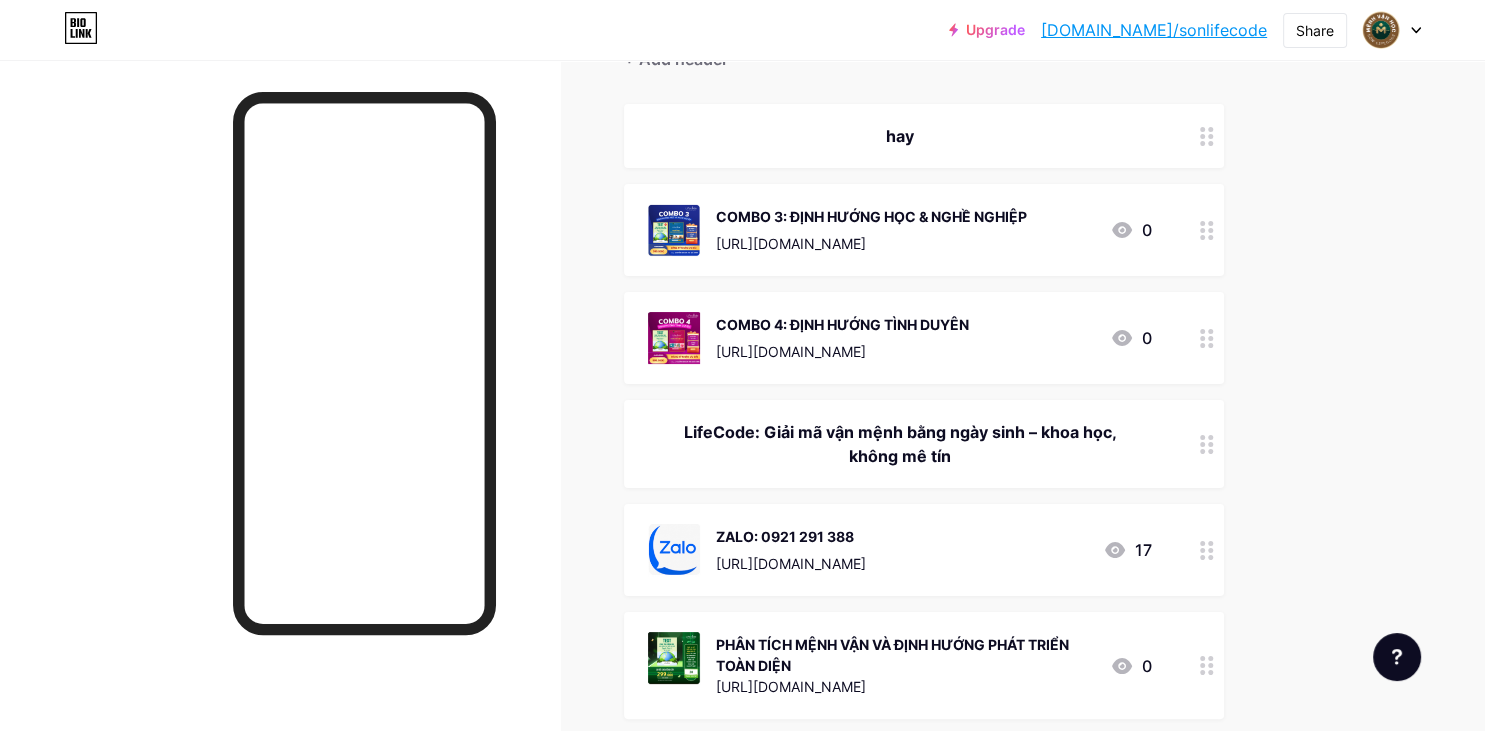 click 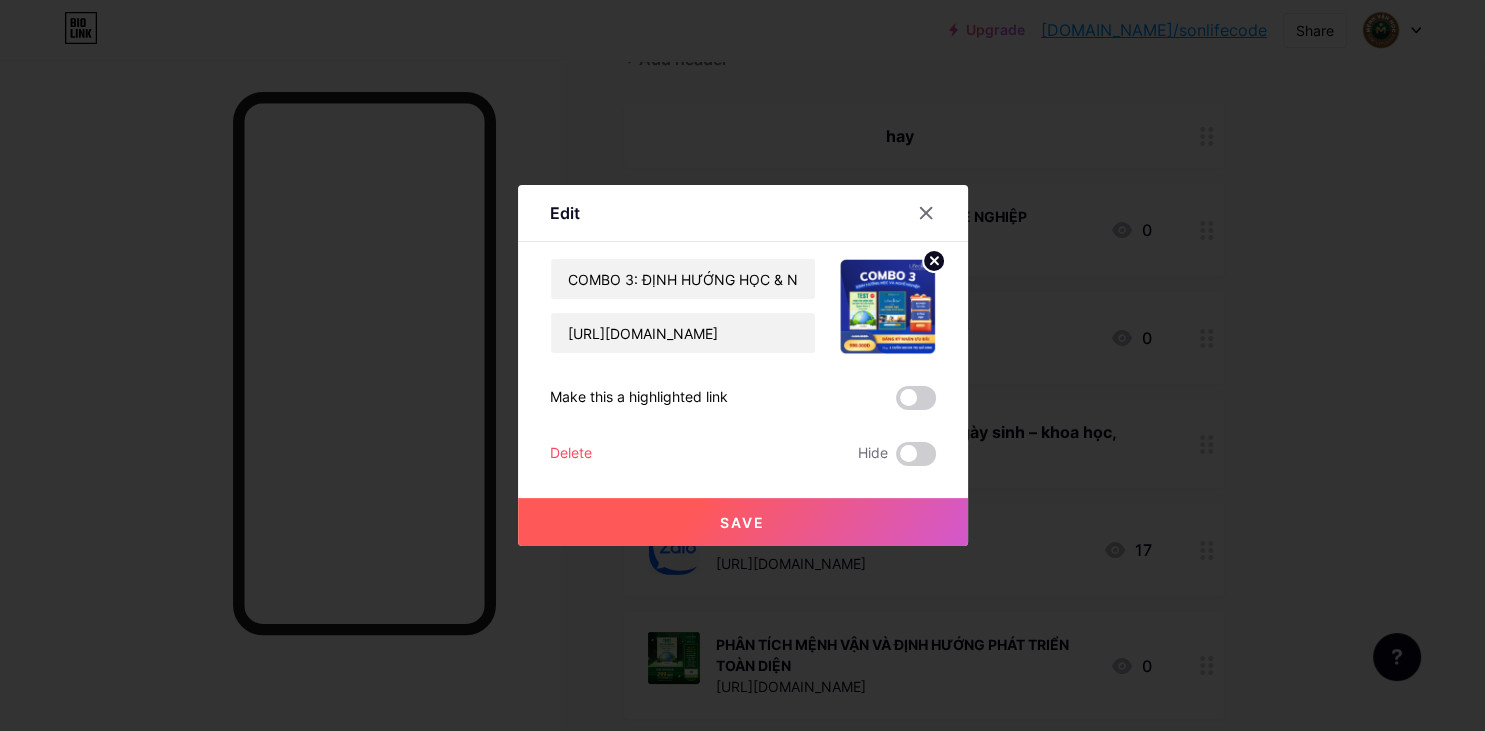 click on "Make this a highlighted link" at bounding box center [639, 398] 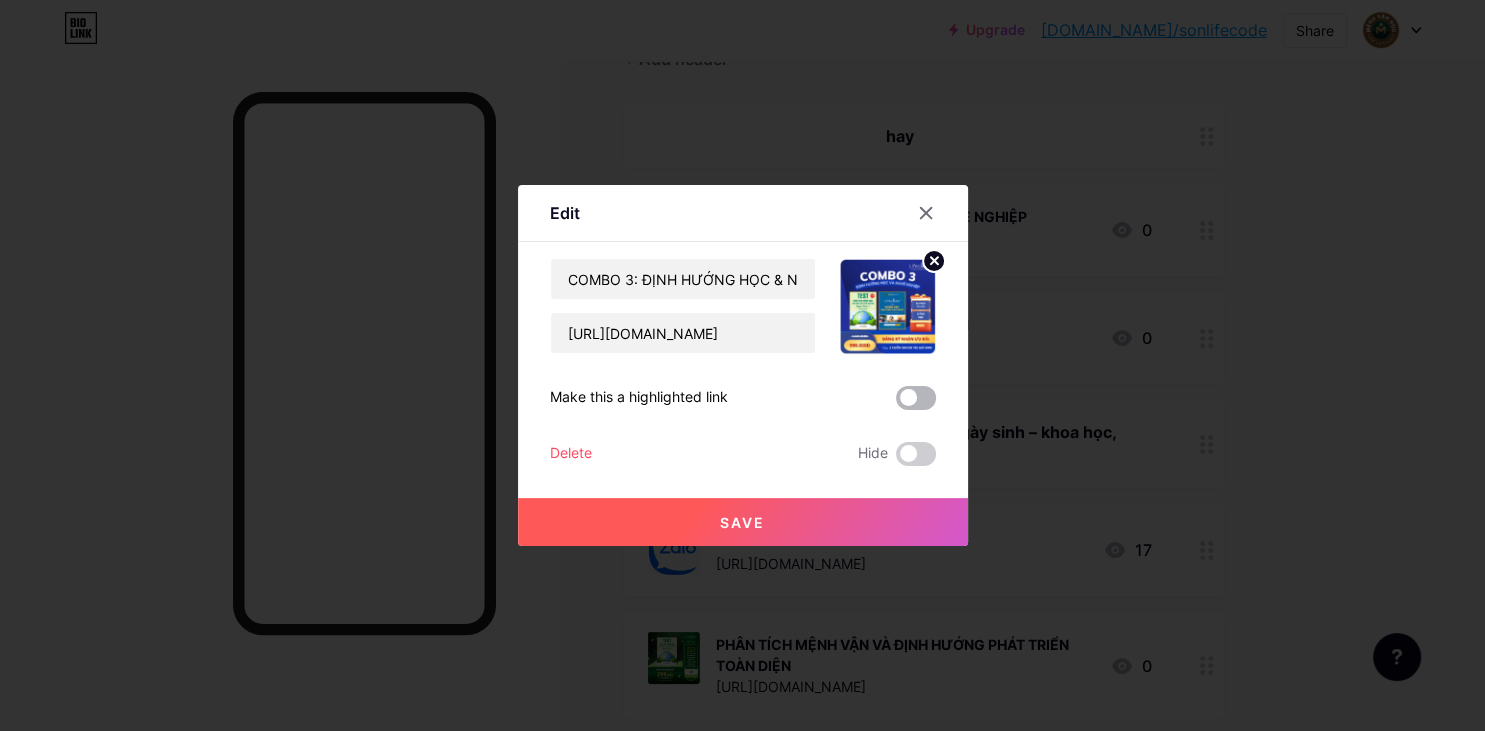 click at bounding box center [916, 398] 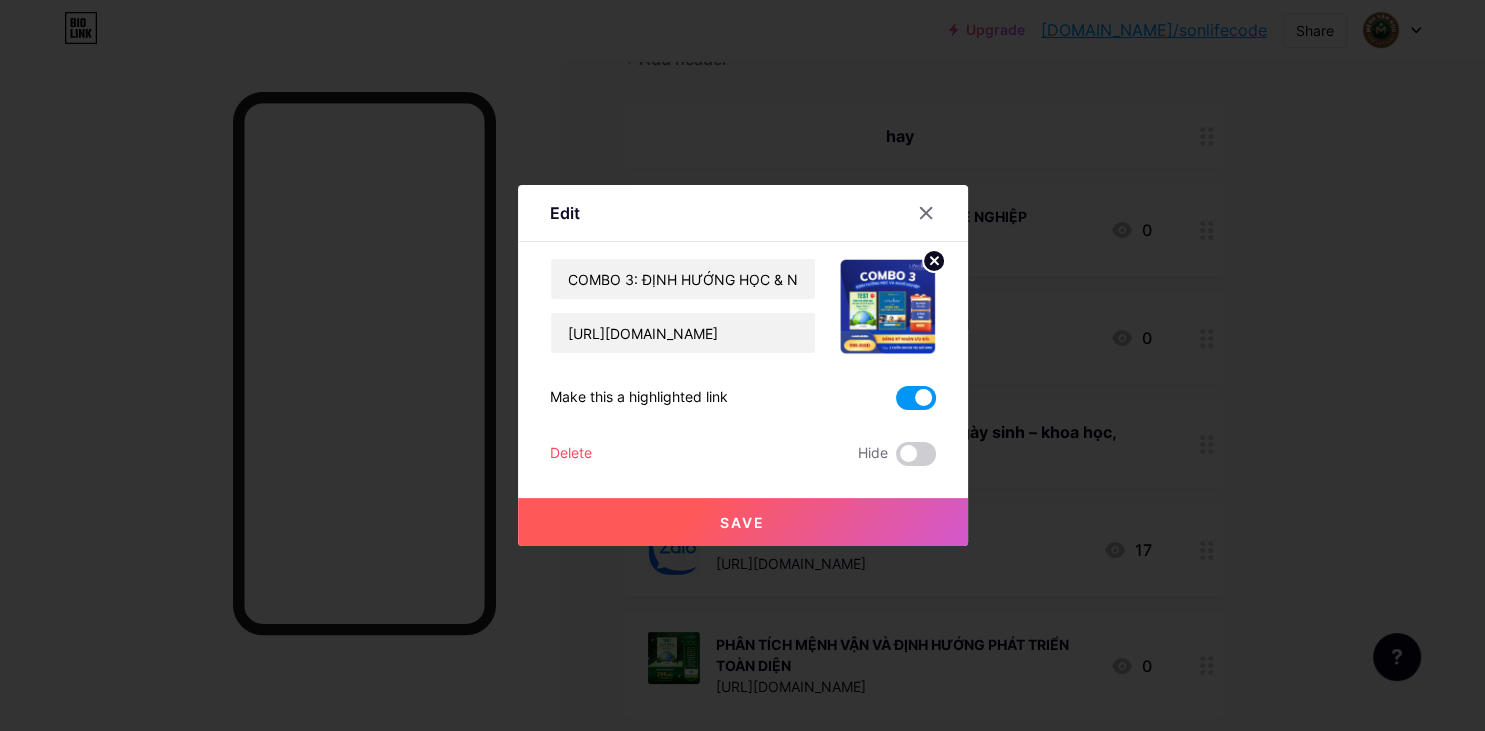 click on "Save" at bounding box center (742, 522) 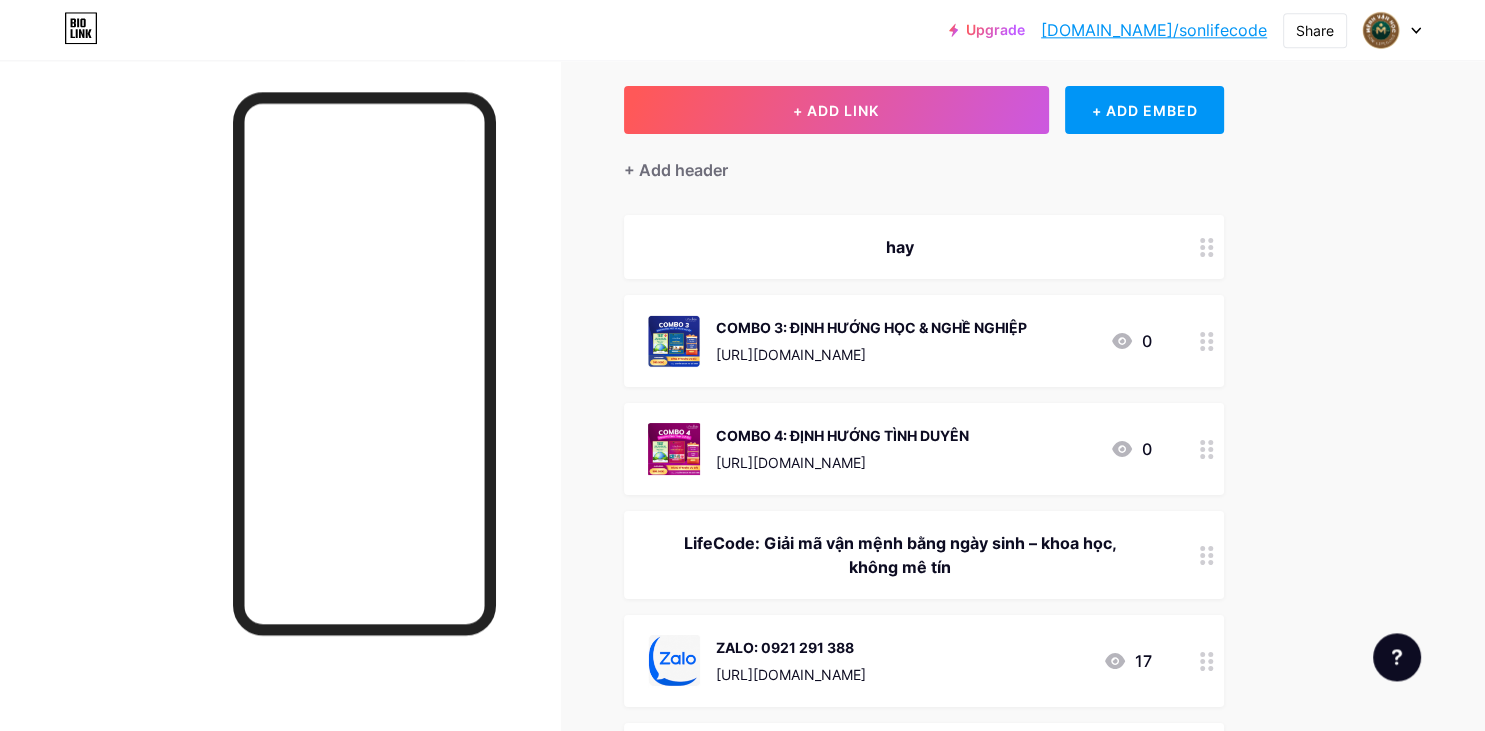 scroll, scrollTop: 0, scrollLeft: 0, axis: both 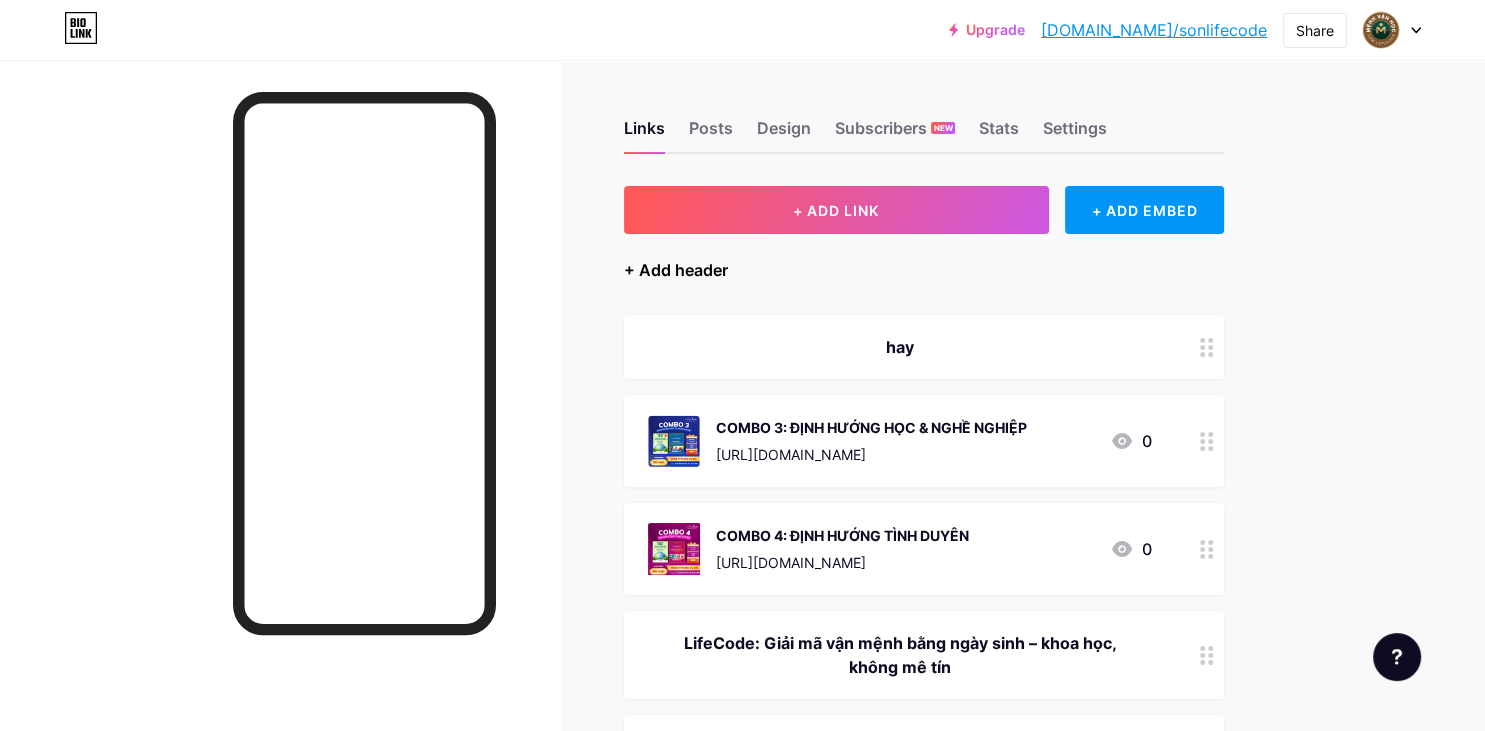 click on "+ Add header" at bounding box center (676, 270) 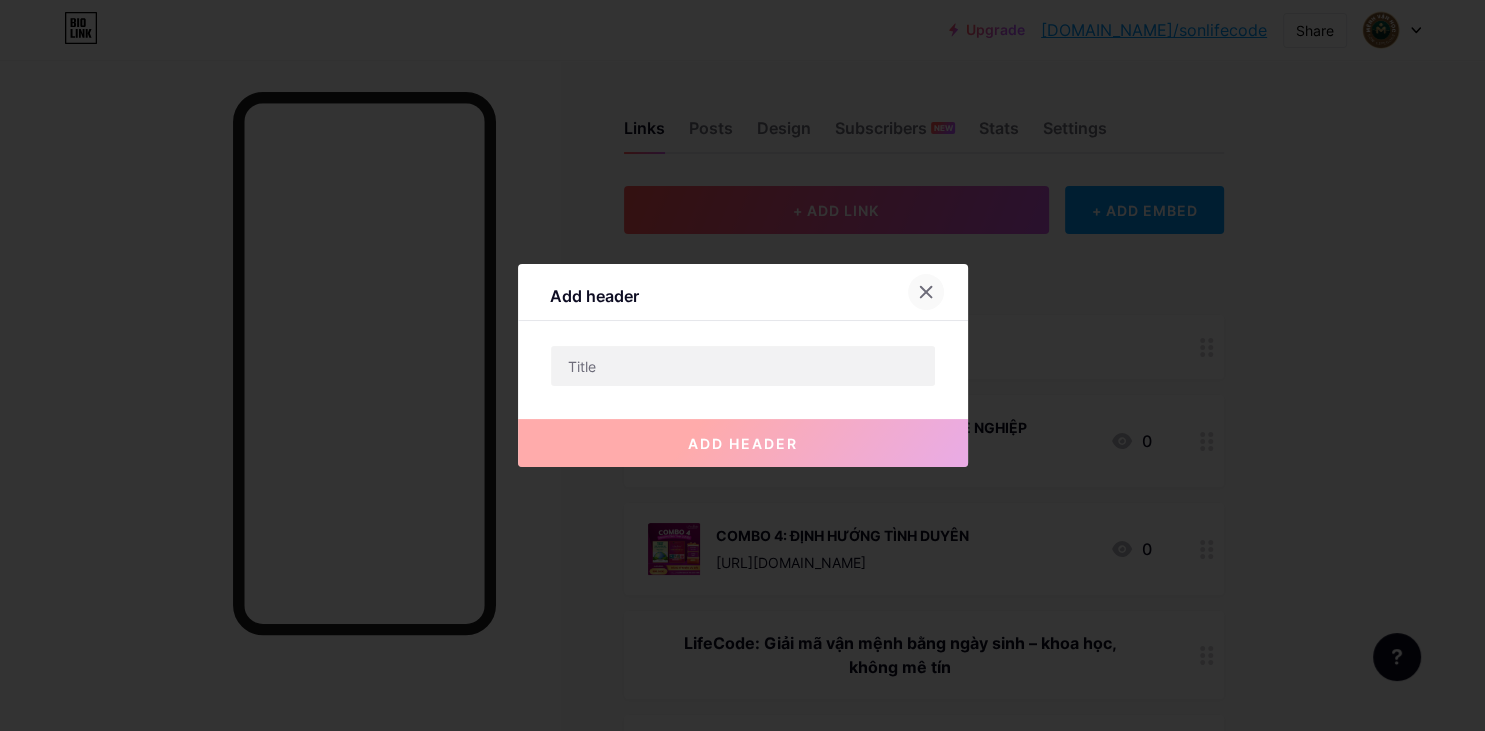 click 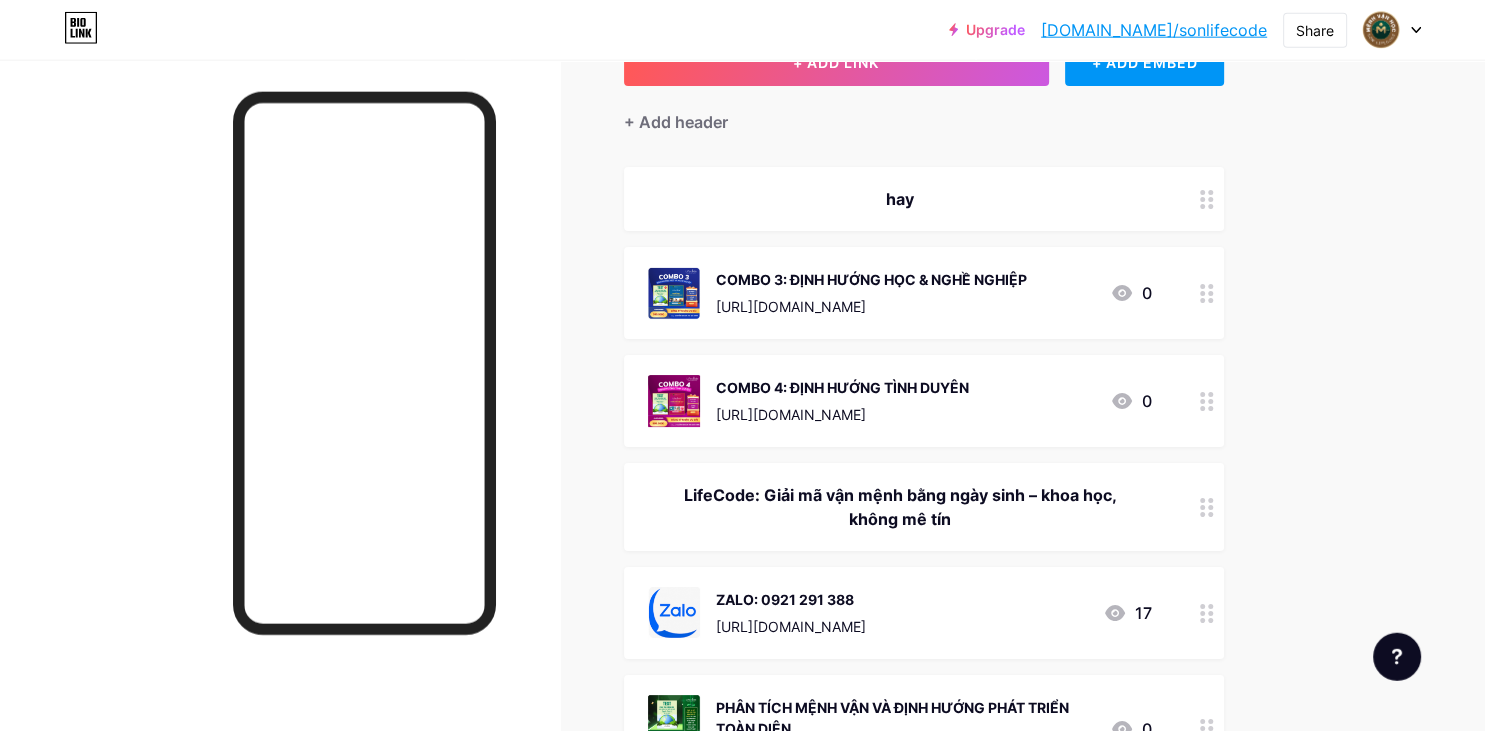 scroll, scrollTop: 0, scrollLeft: 0, axis: both 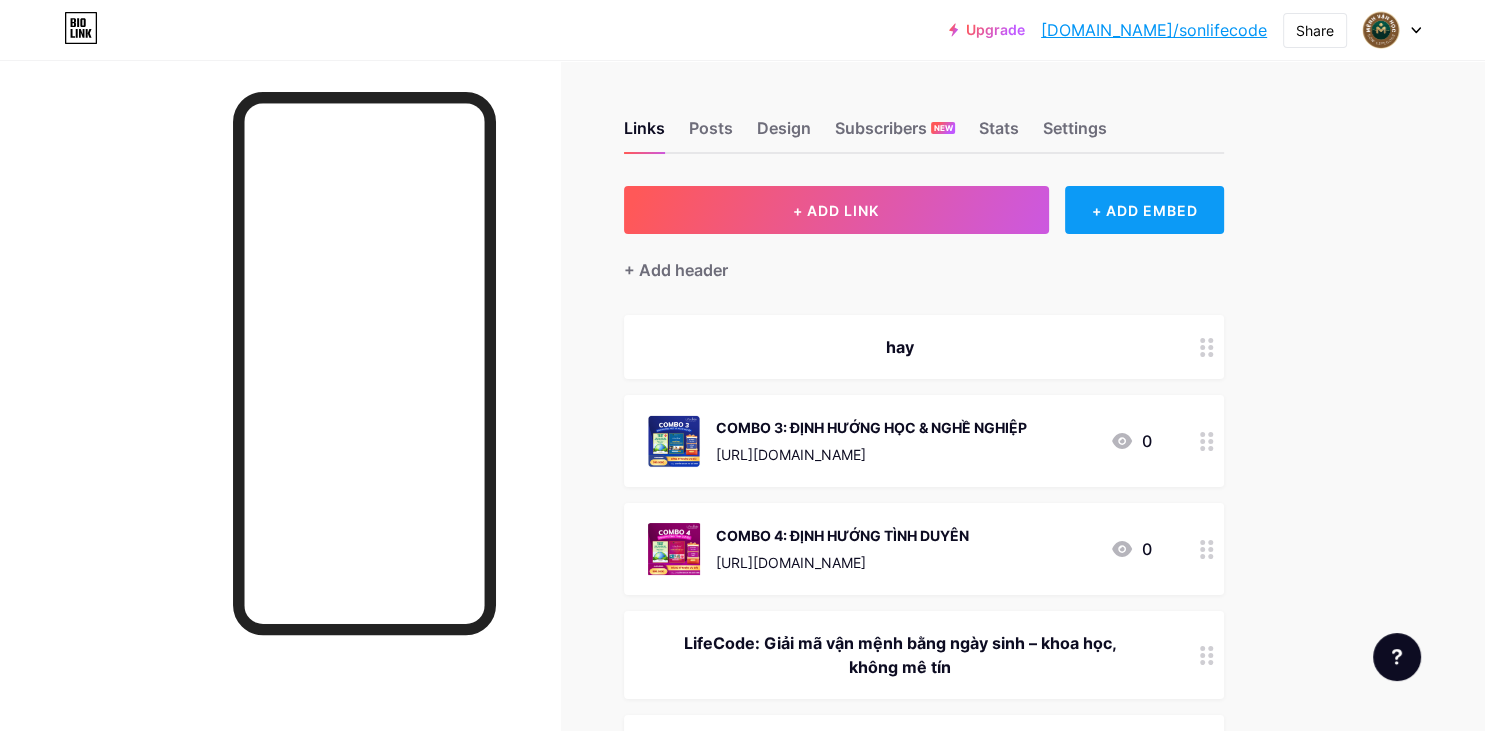 click on "+ ADD EMBED" at bounding box center (1144, 210) 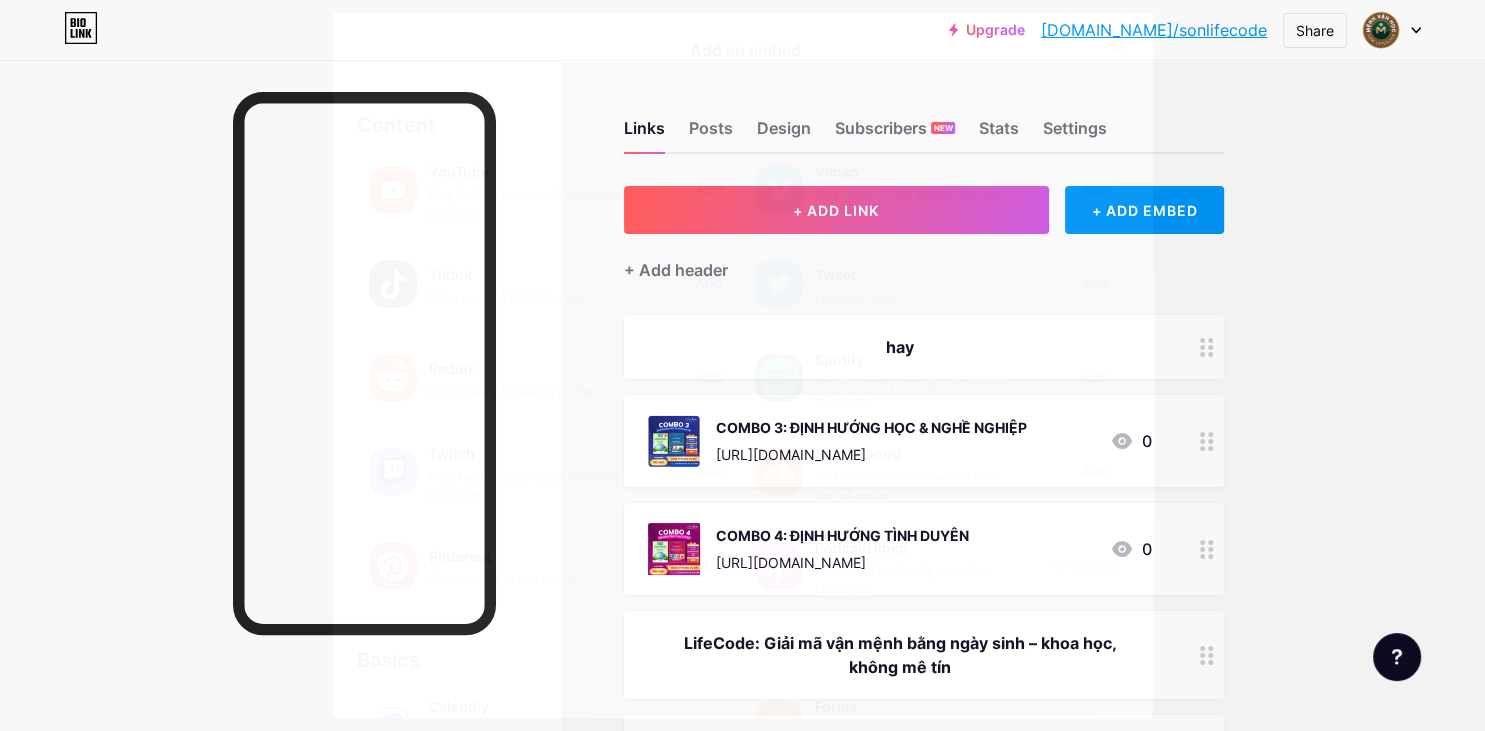click 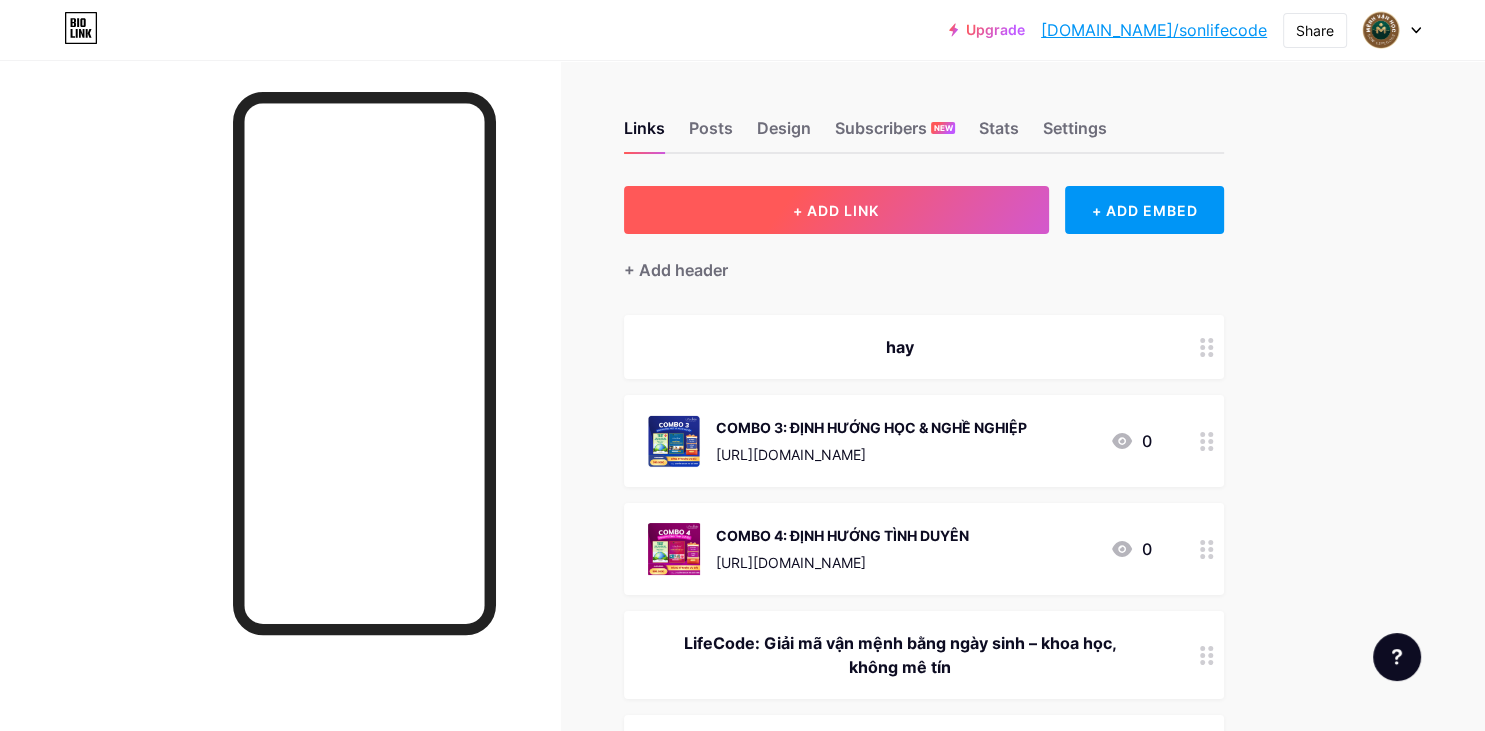 click on "+ ADD LINK" at bounding box center [836, 210] 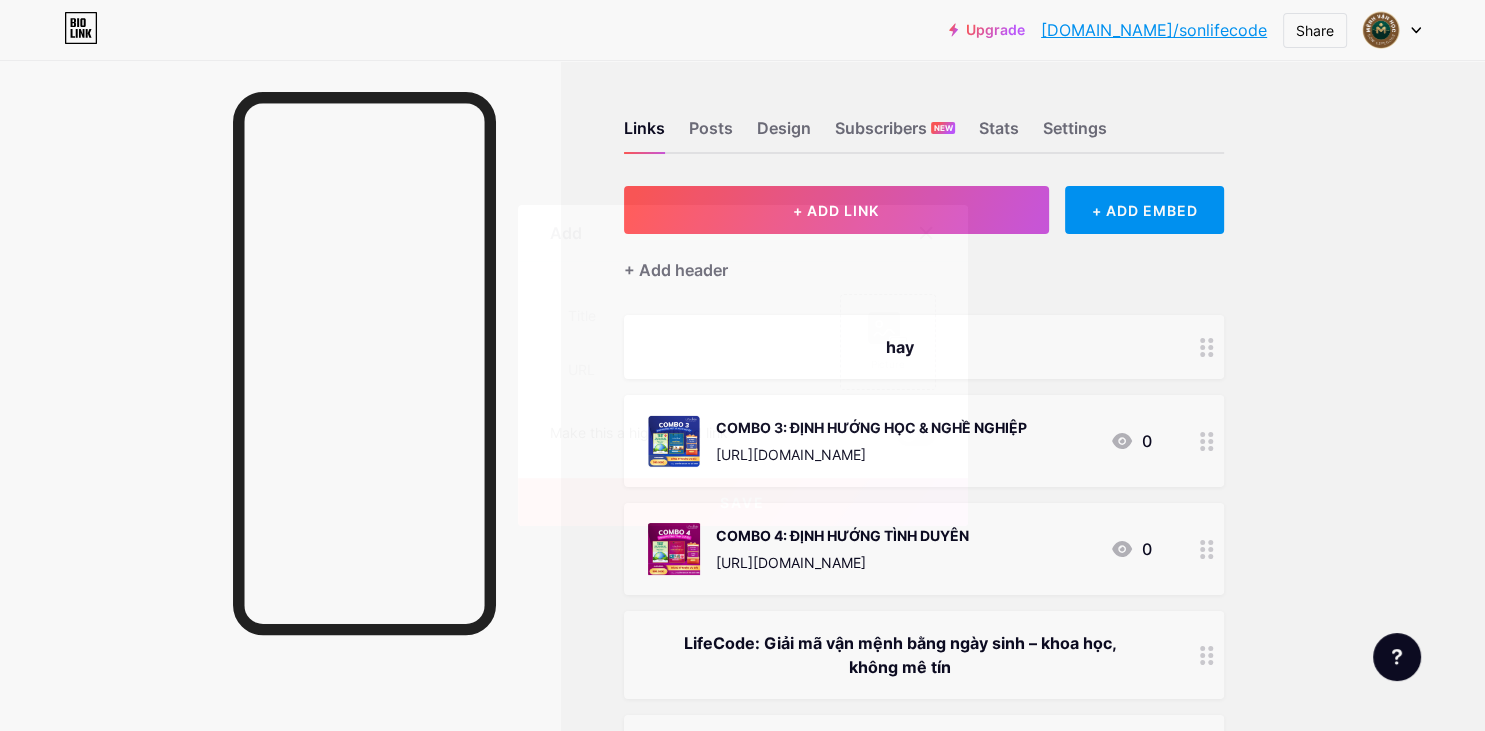 click at bounding box center (926, 233) 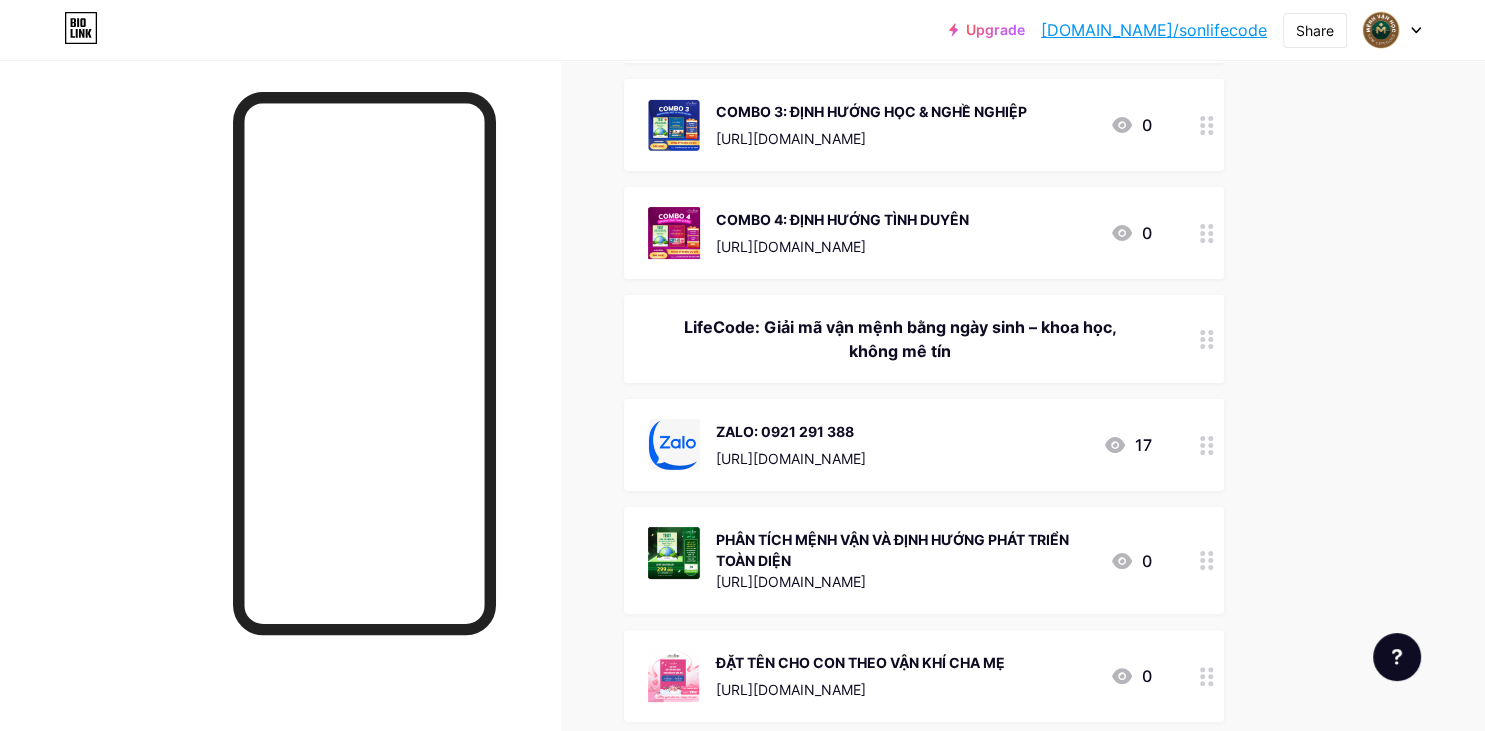 scroll, scrollTop: 0, scrollLeft: 0, axis: both 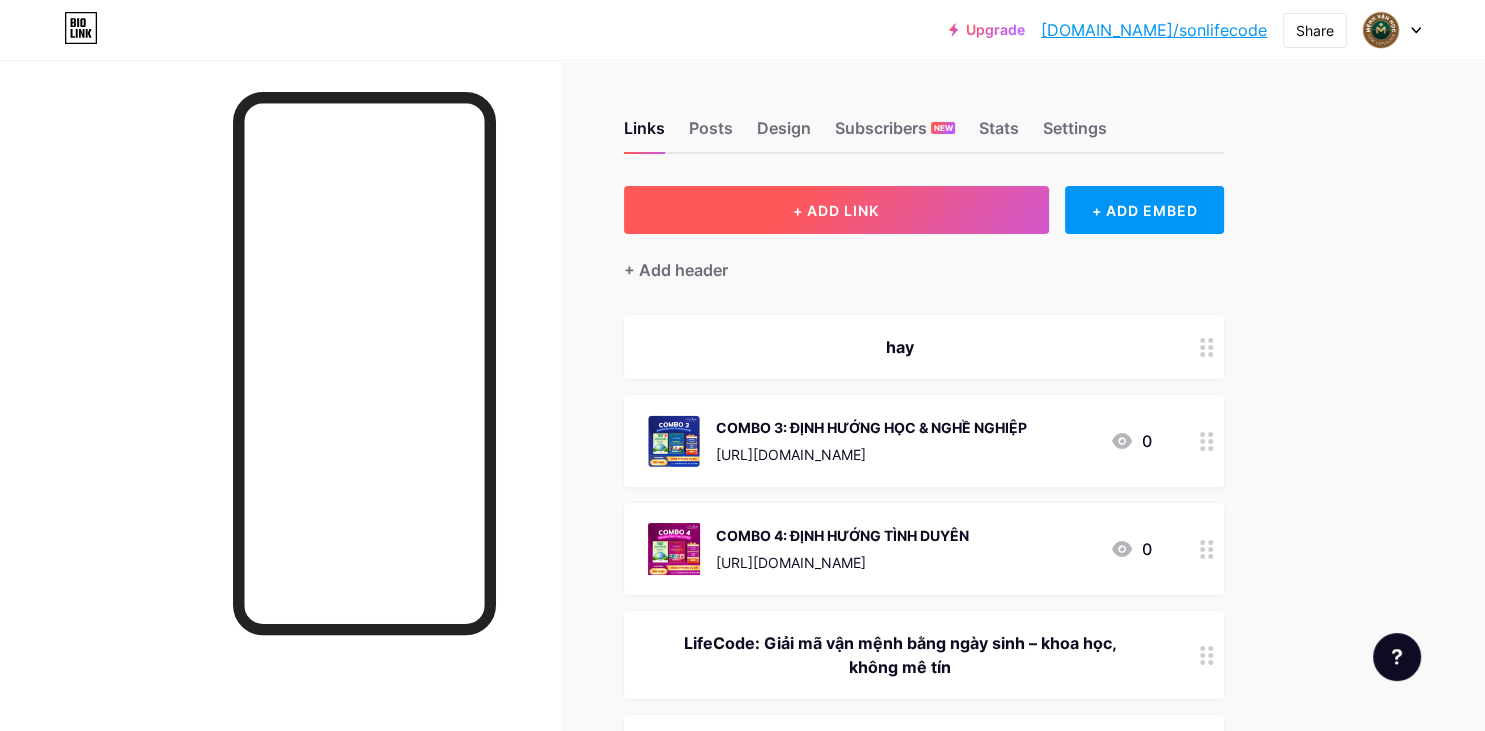 click on "+ ADD LINK" at bounding box center (836, 210) 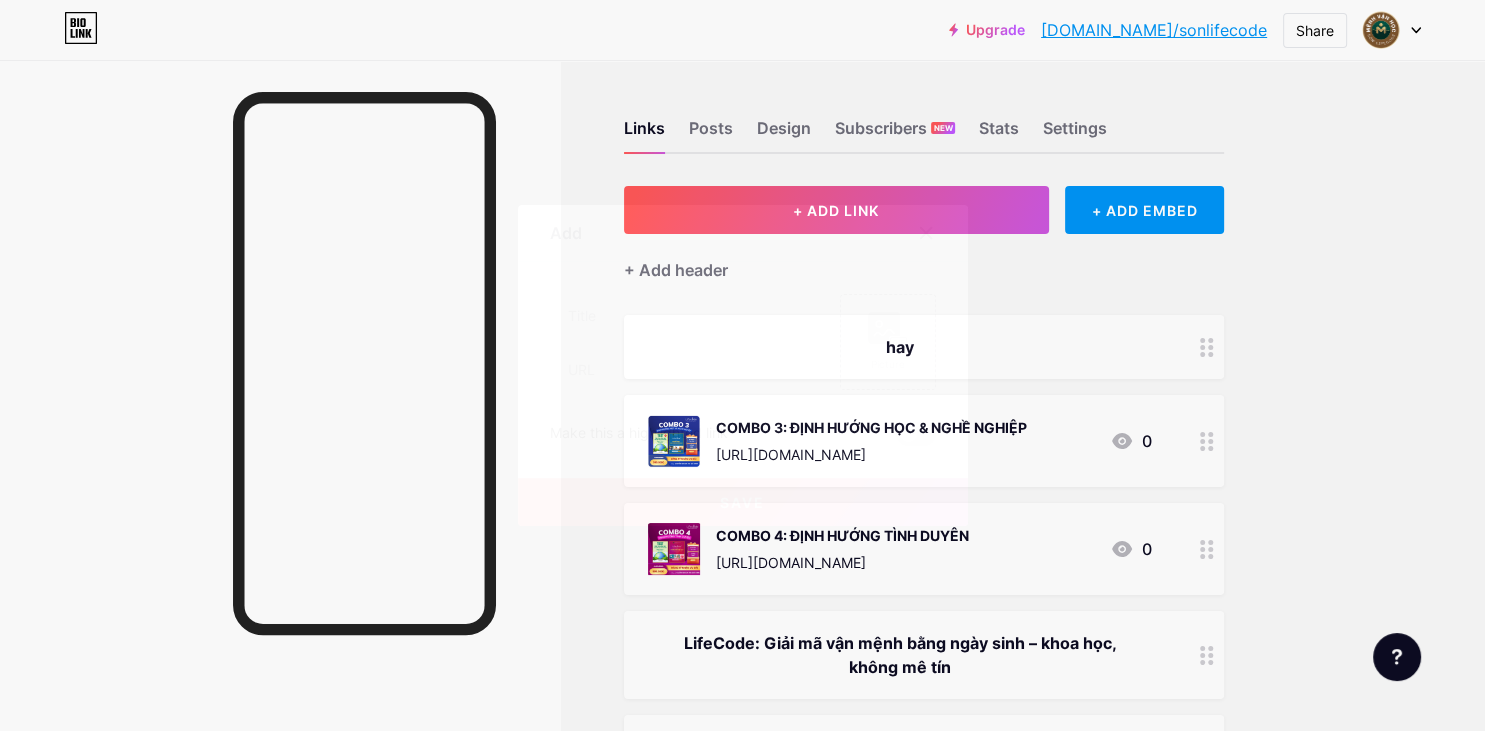 click 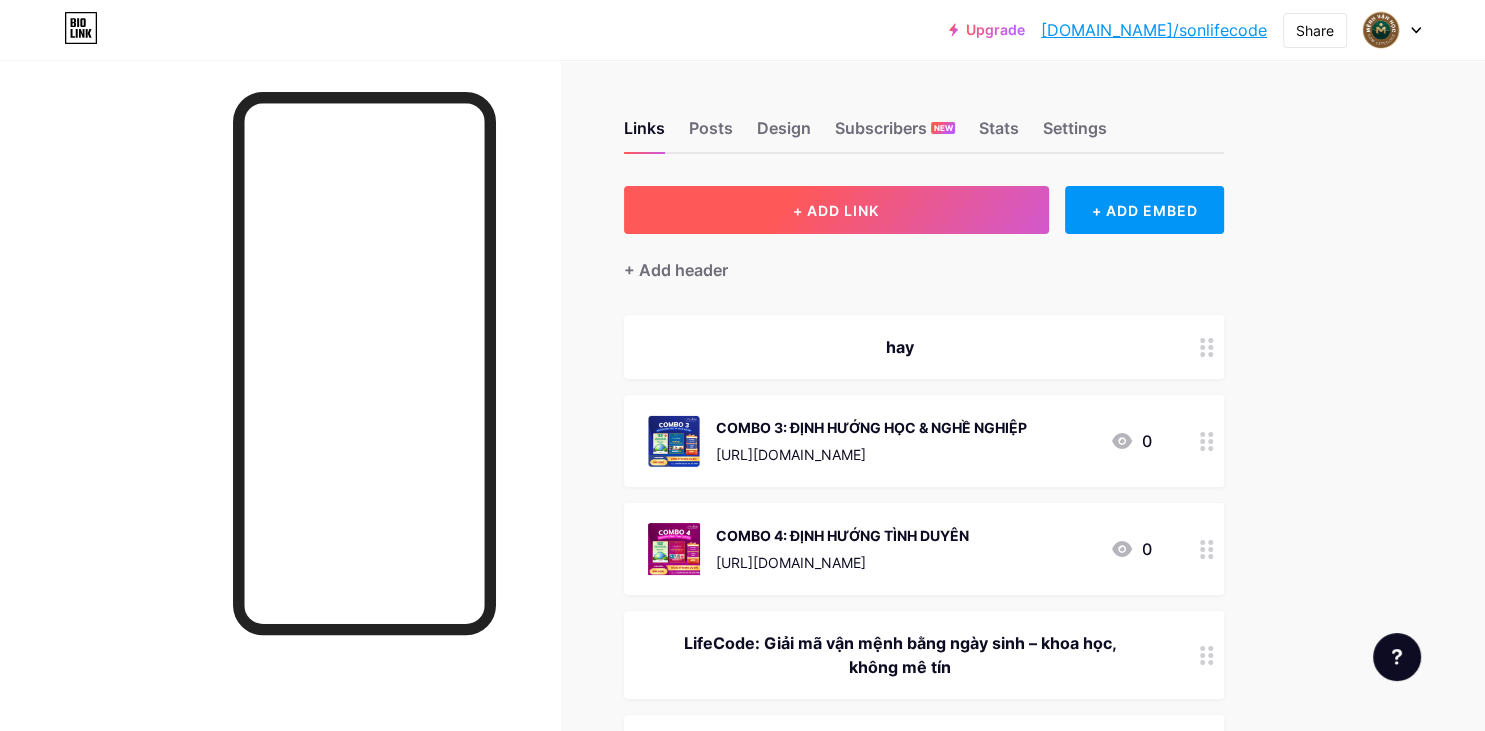 click on "+ ADD LINK" at bounding box center (836, 210) 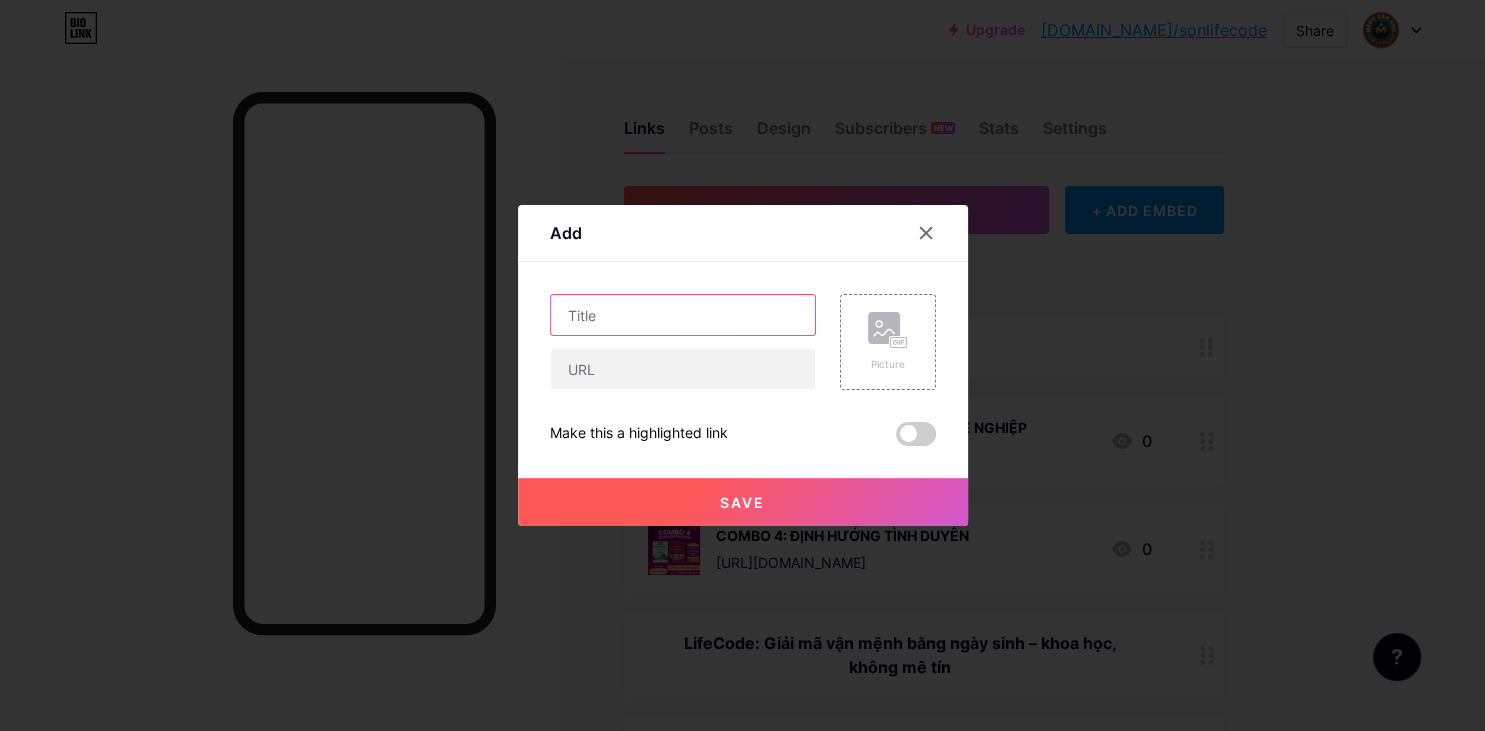 click at bounding box center (683, 315) 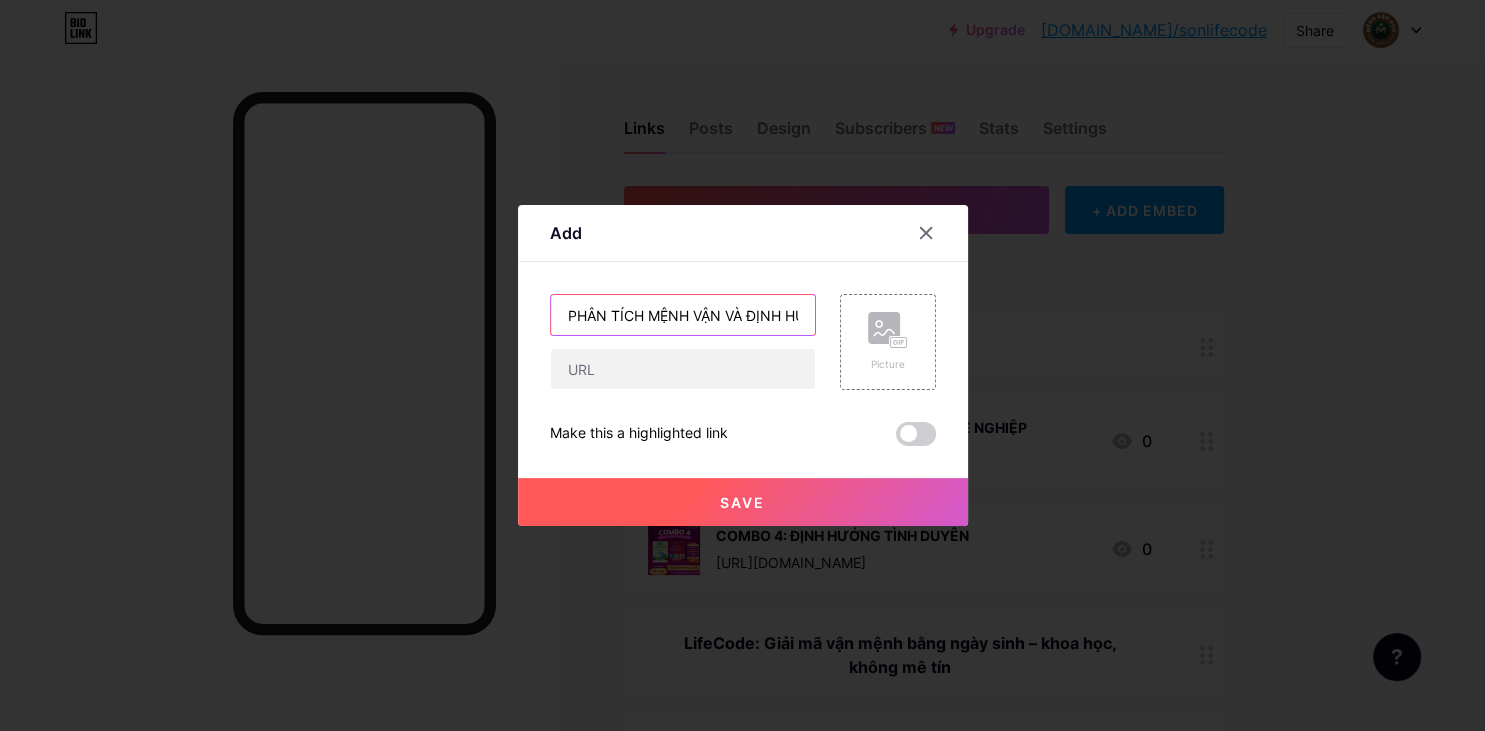 scroll, scrollTop: 0, scrollLeft: 206, axis: horizontal 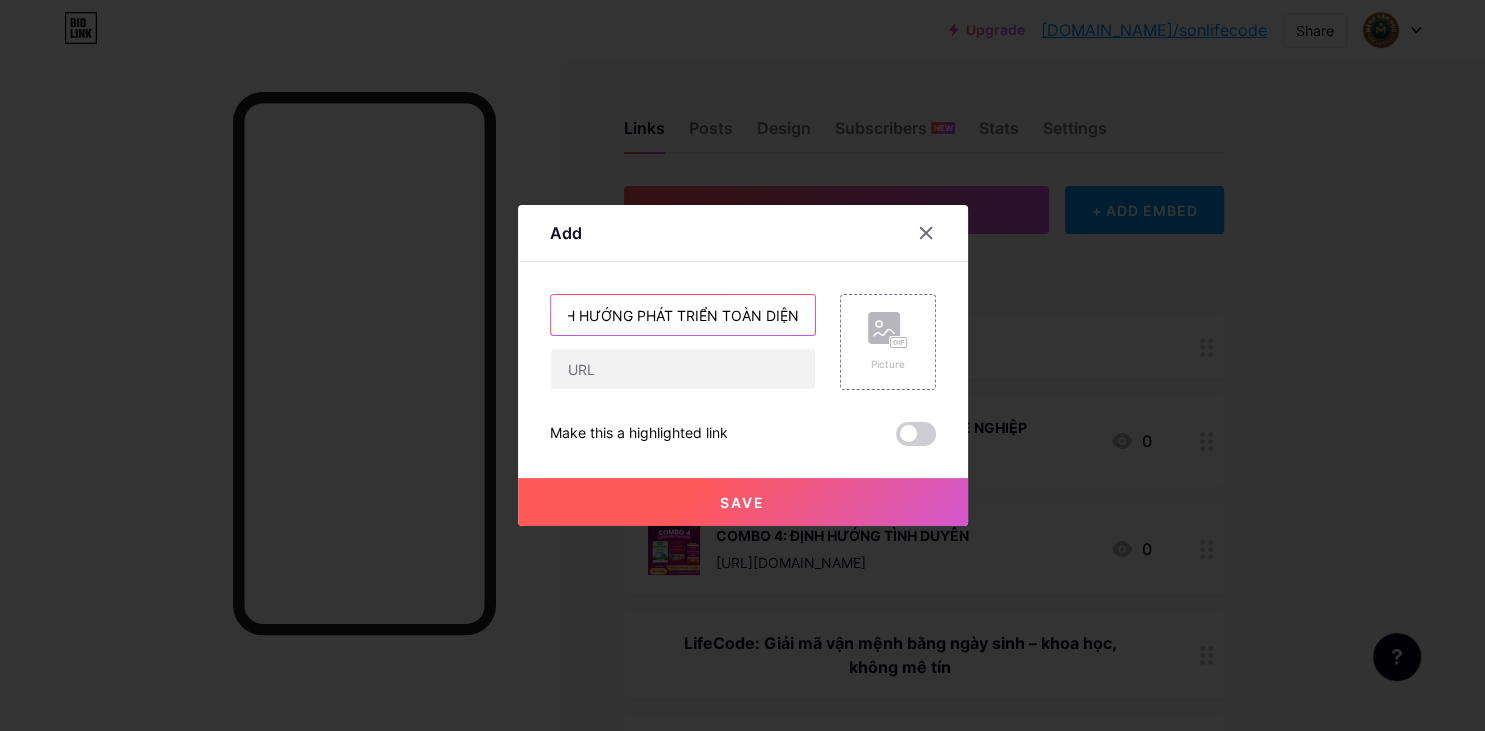 type on "PHÂN TÍCH MỆNH VẬN VÀ ĐỊNH HƯỚNG PHÁT TRIỂN TOÀN DIỆN" 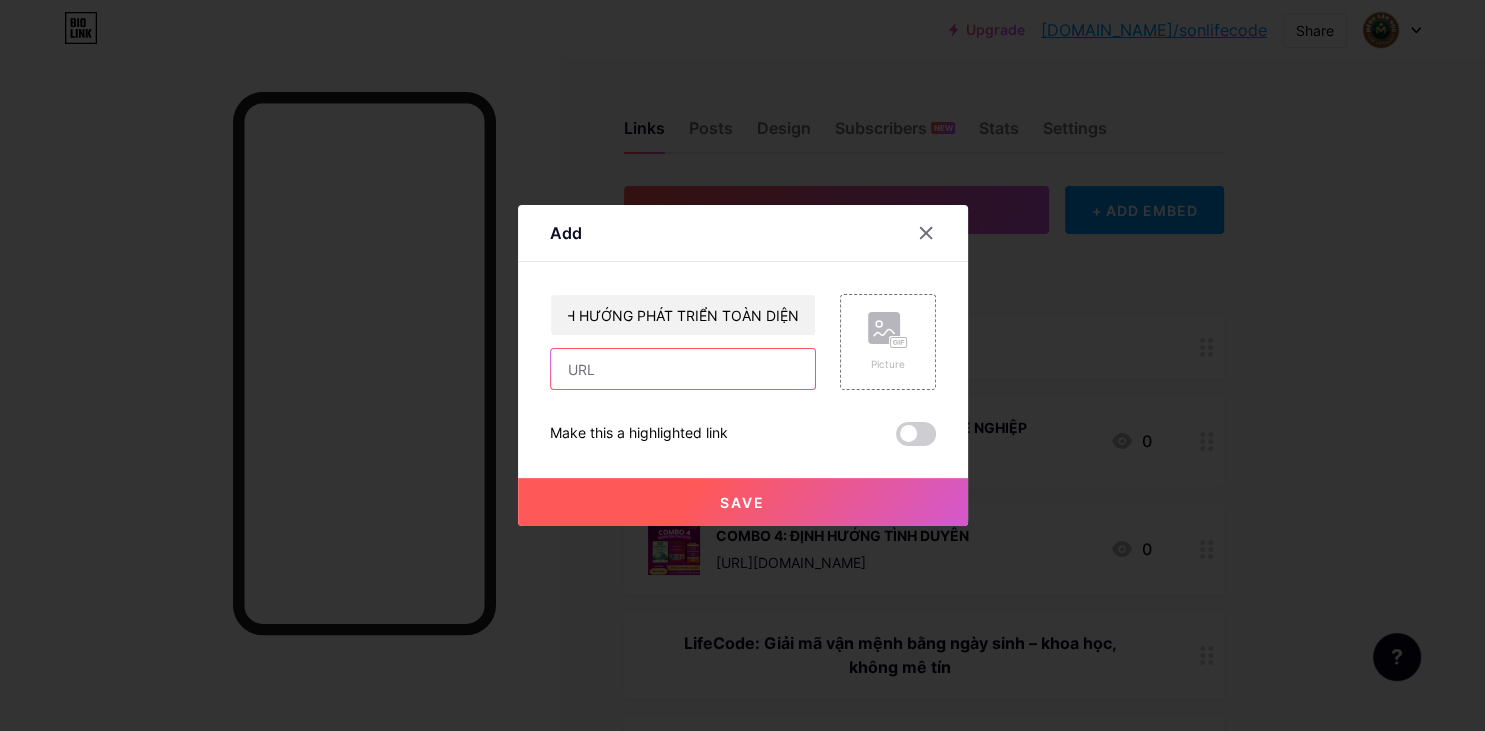 click at bounding box center [683, 369] 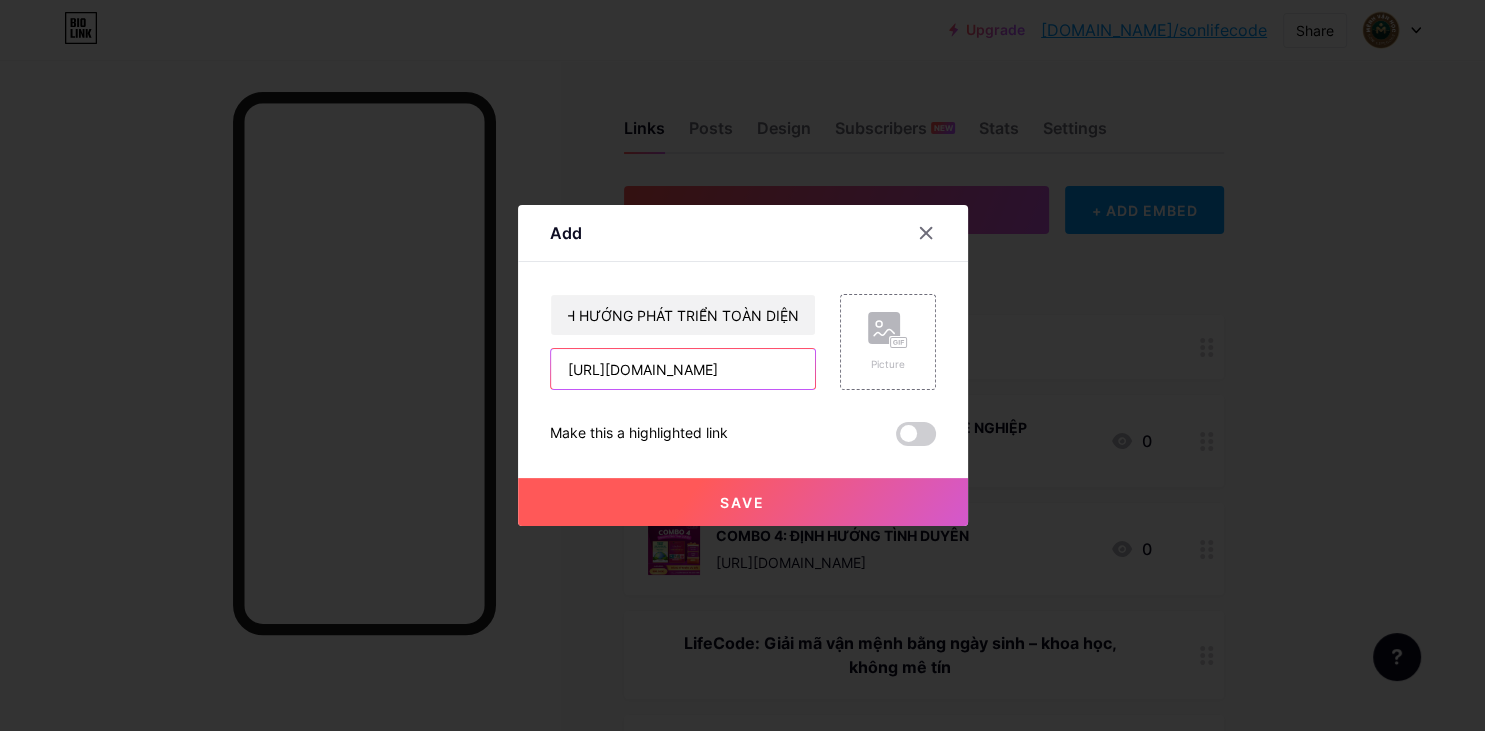 scroll, scrollTop: 0, scrollLeft: 242, axis: horizontal 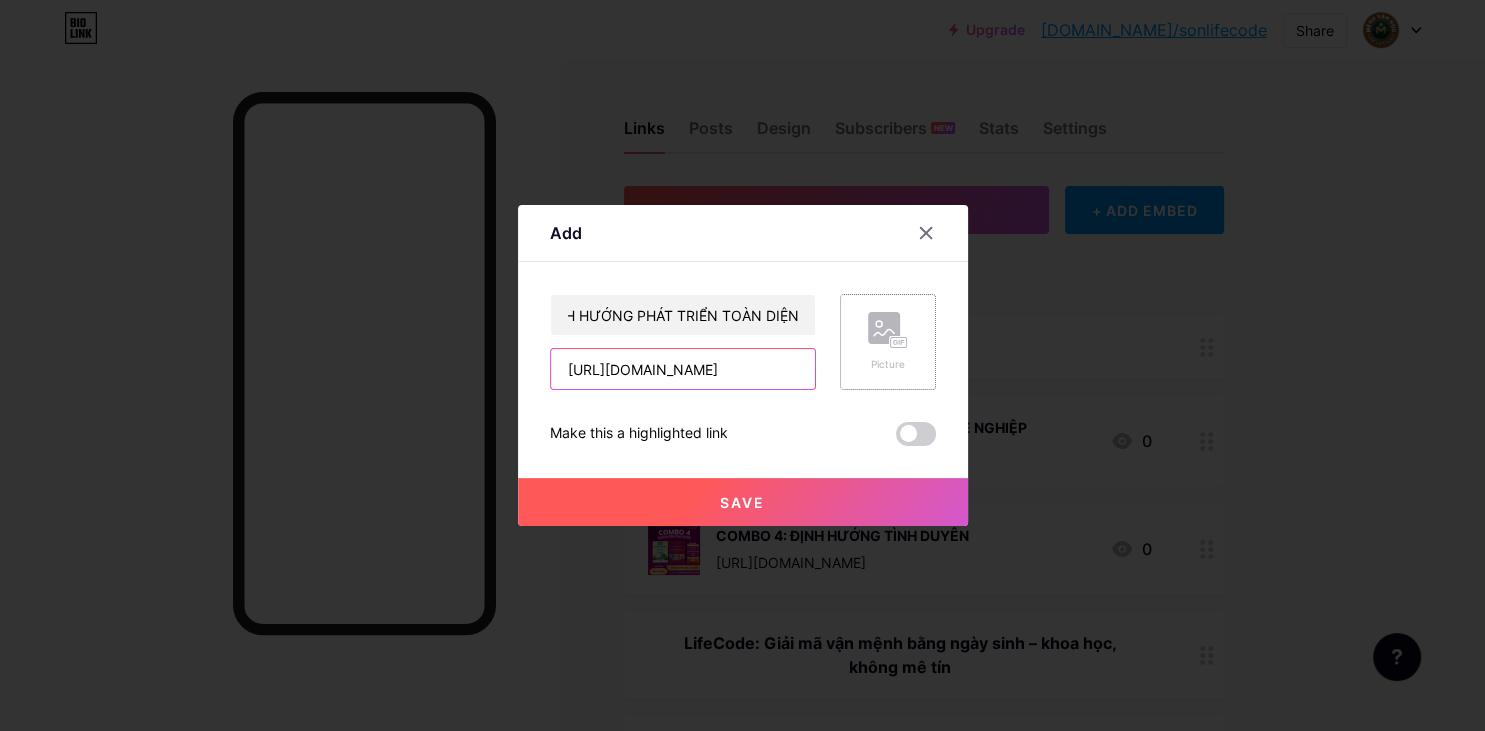 type on "[URL][DOMAIN_NAME]" 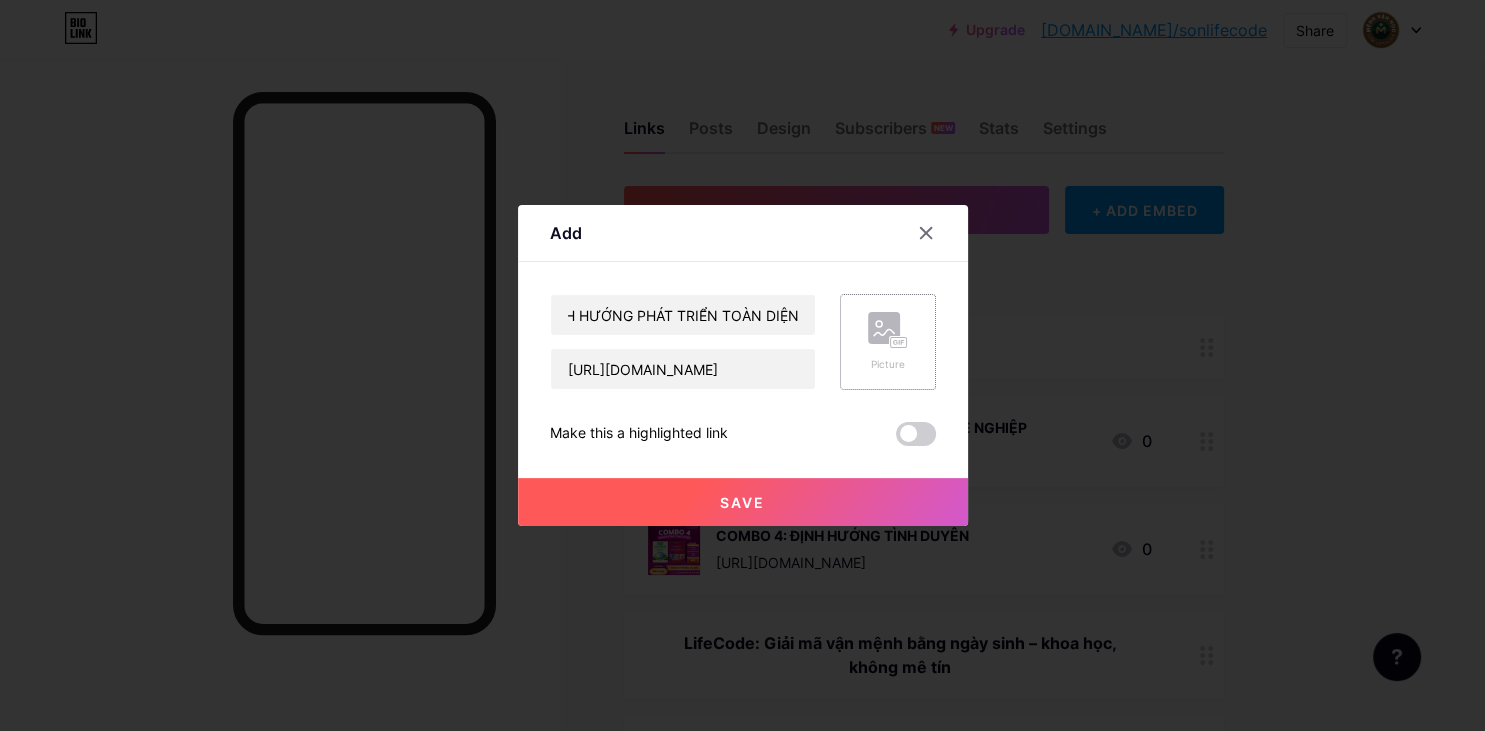 click 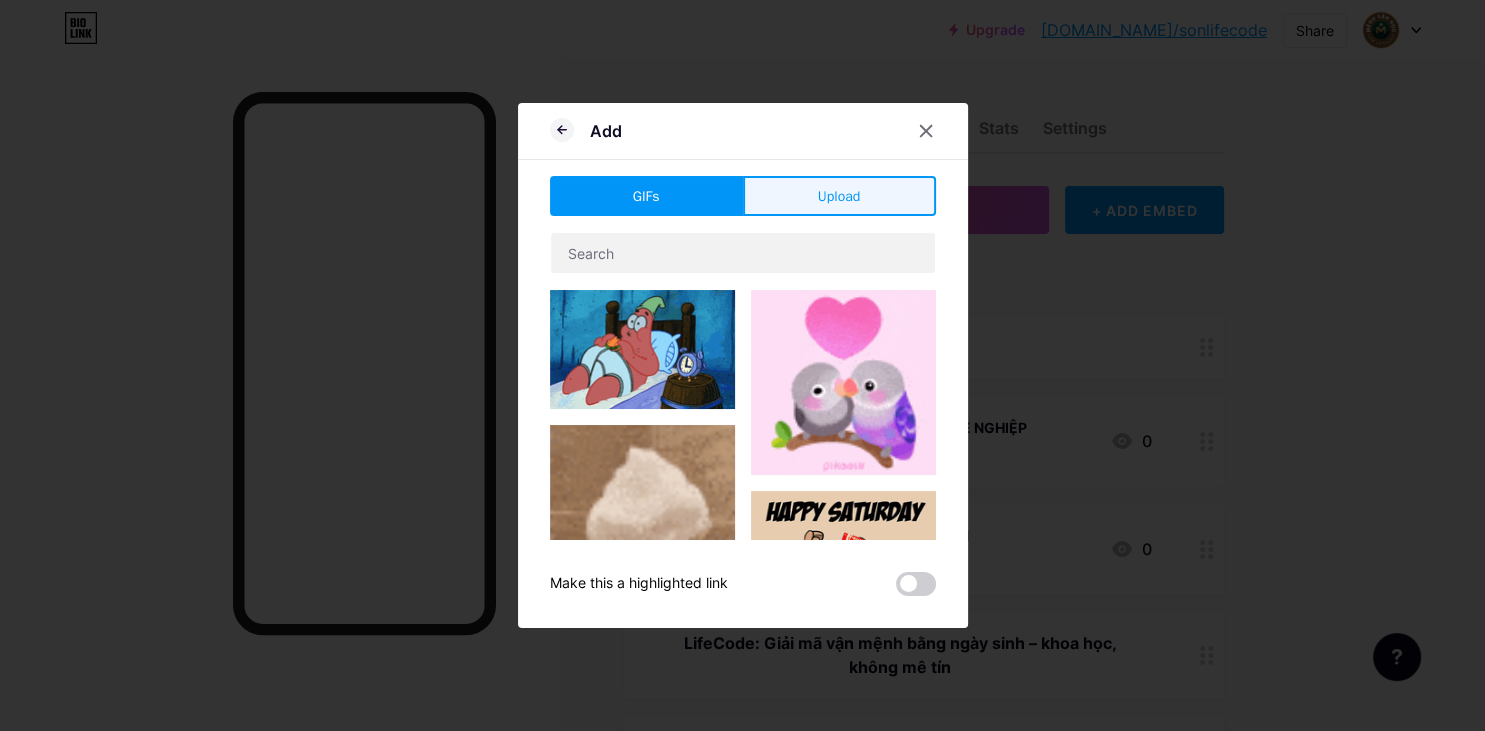 click on "Upload" at bounding box center [839, 196] 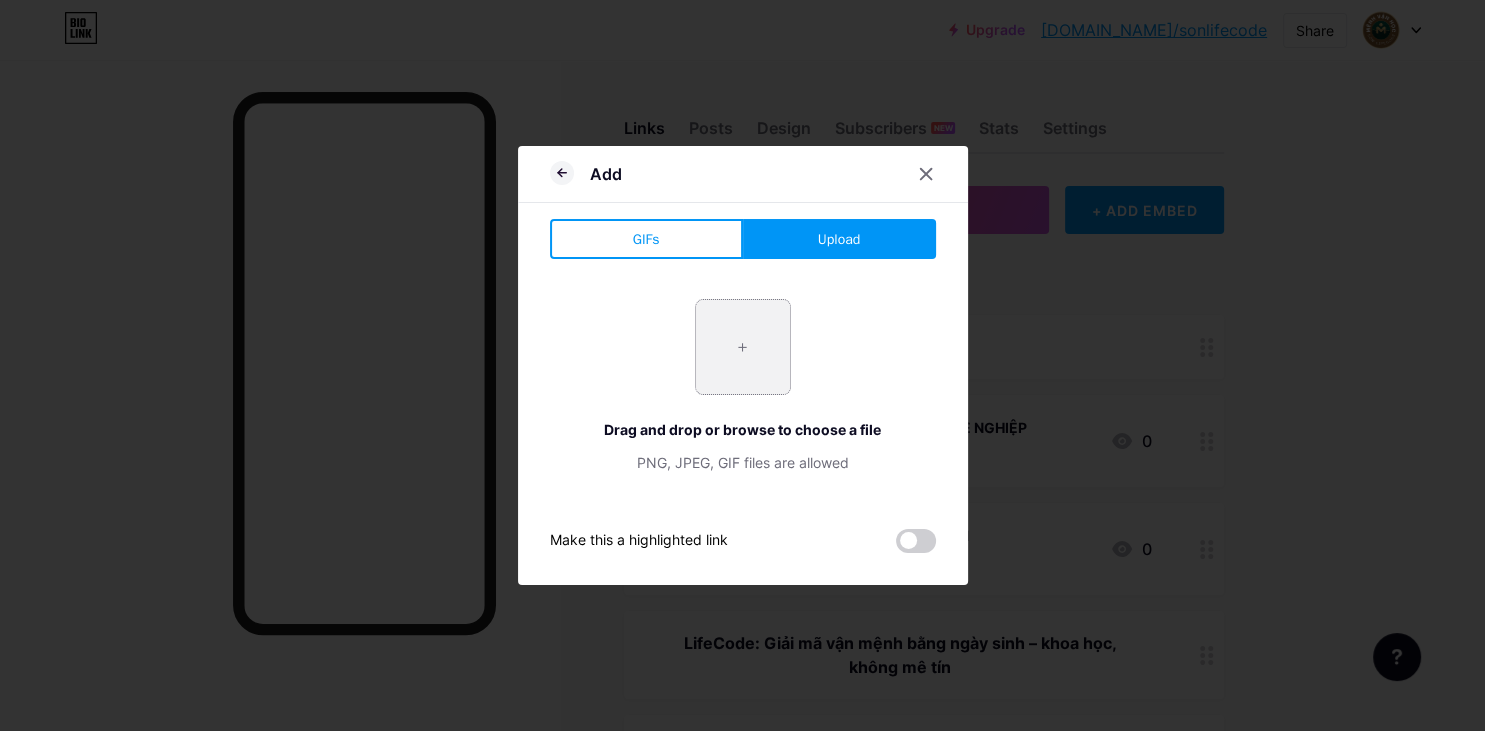click at bounding box center (743, 347) 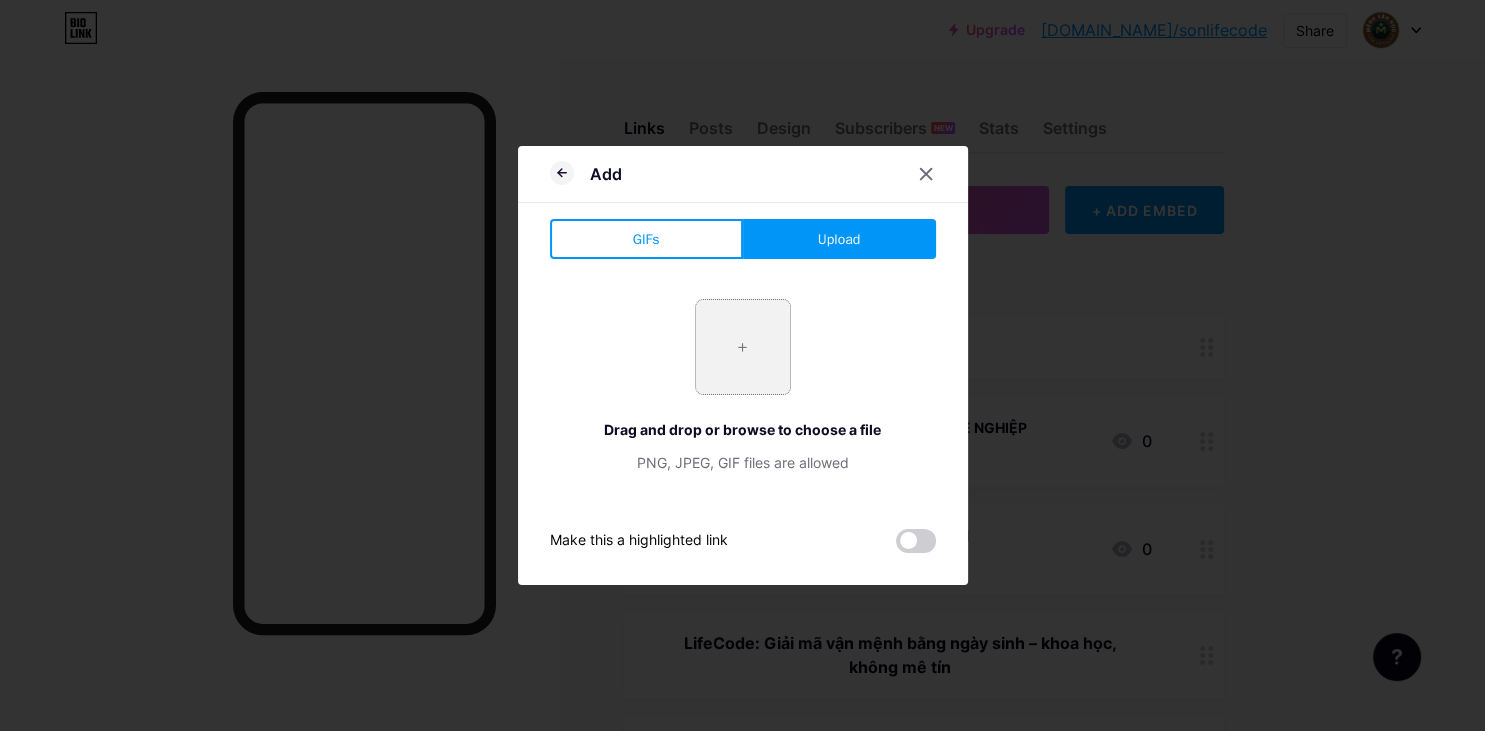 type on "C:\fakepath\lifecode1.png" 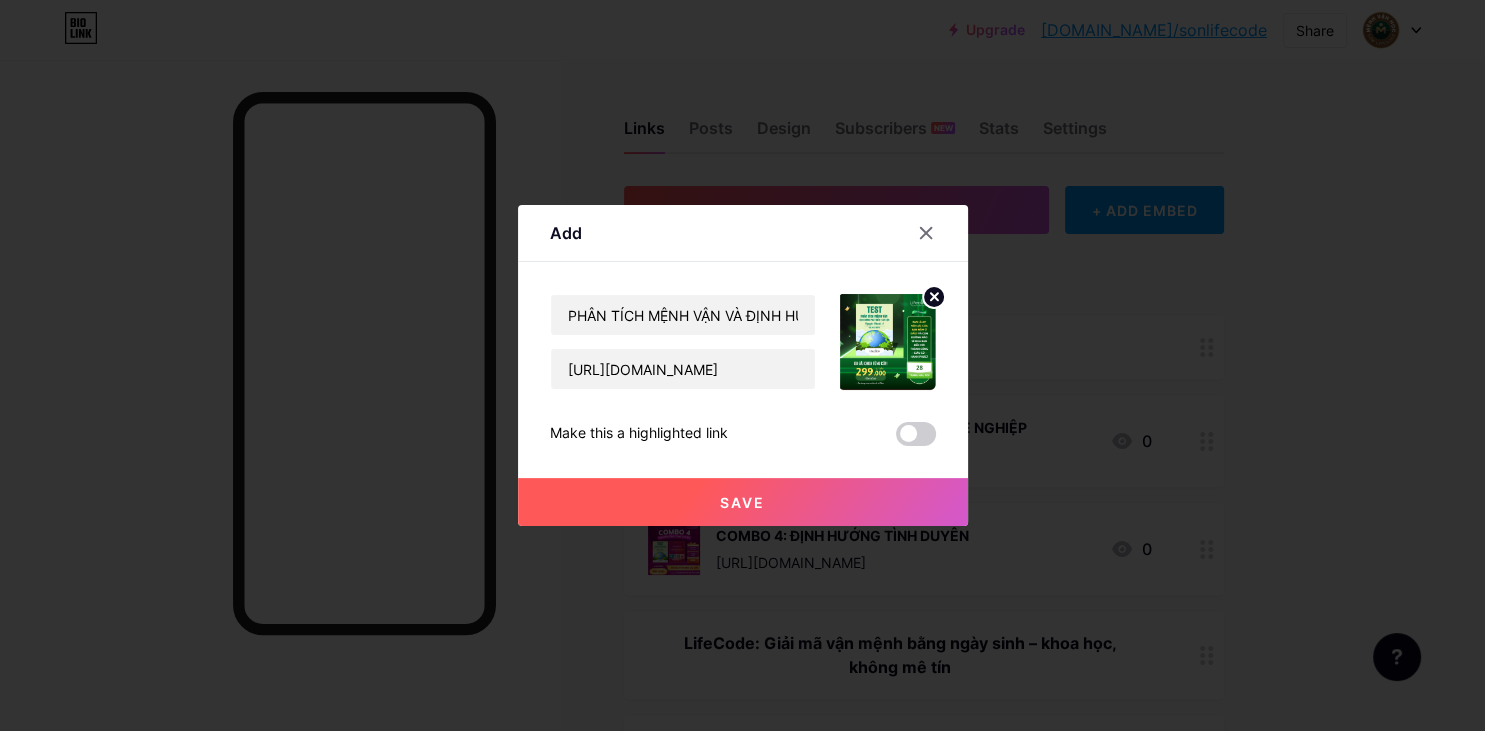 click on "Save" at bounding box center [742, 502] 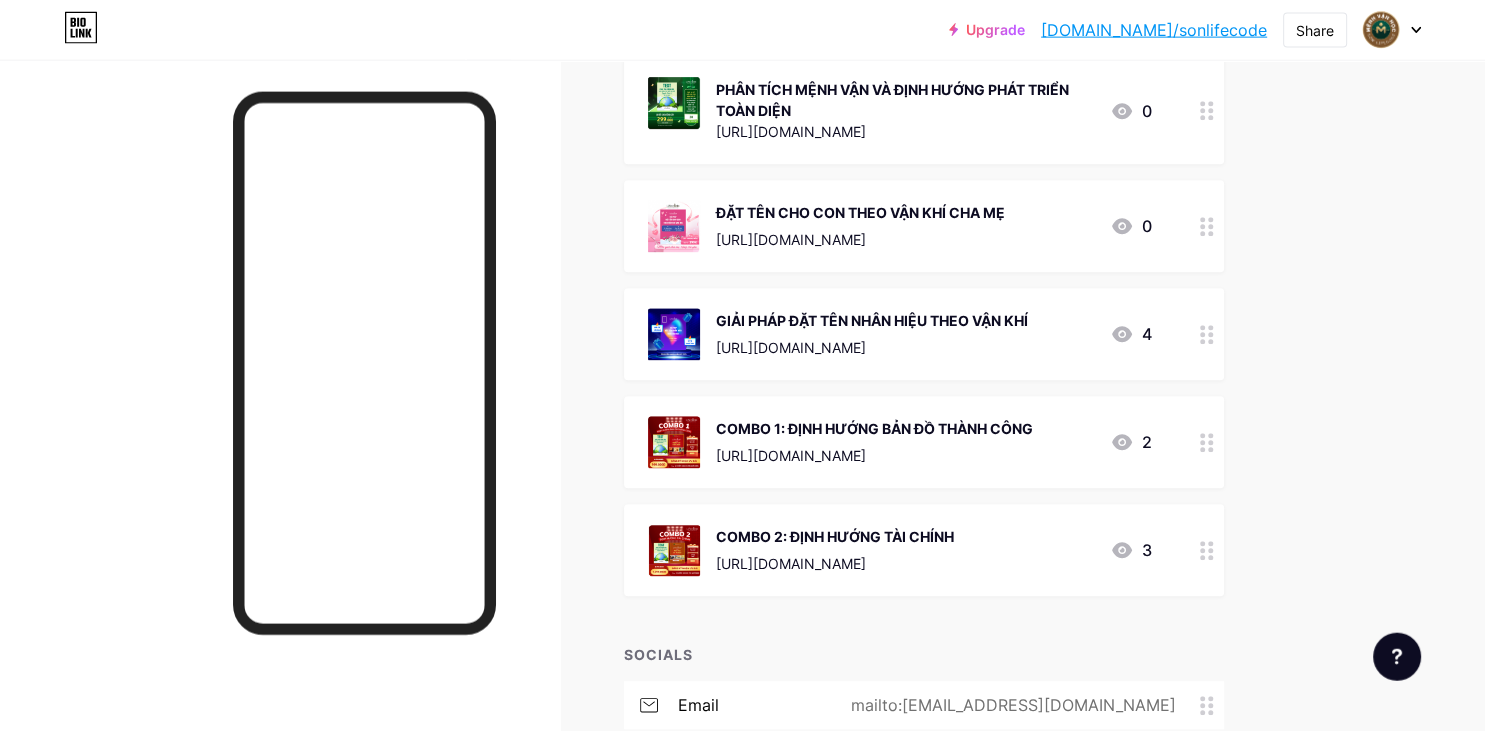 scroll, scrollTop: 950, scrollLeft: 0, axis: vertical 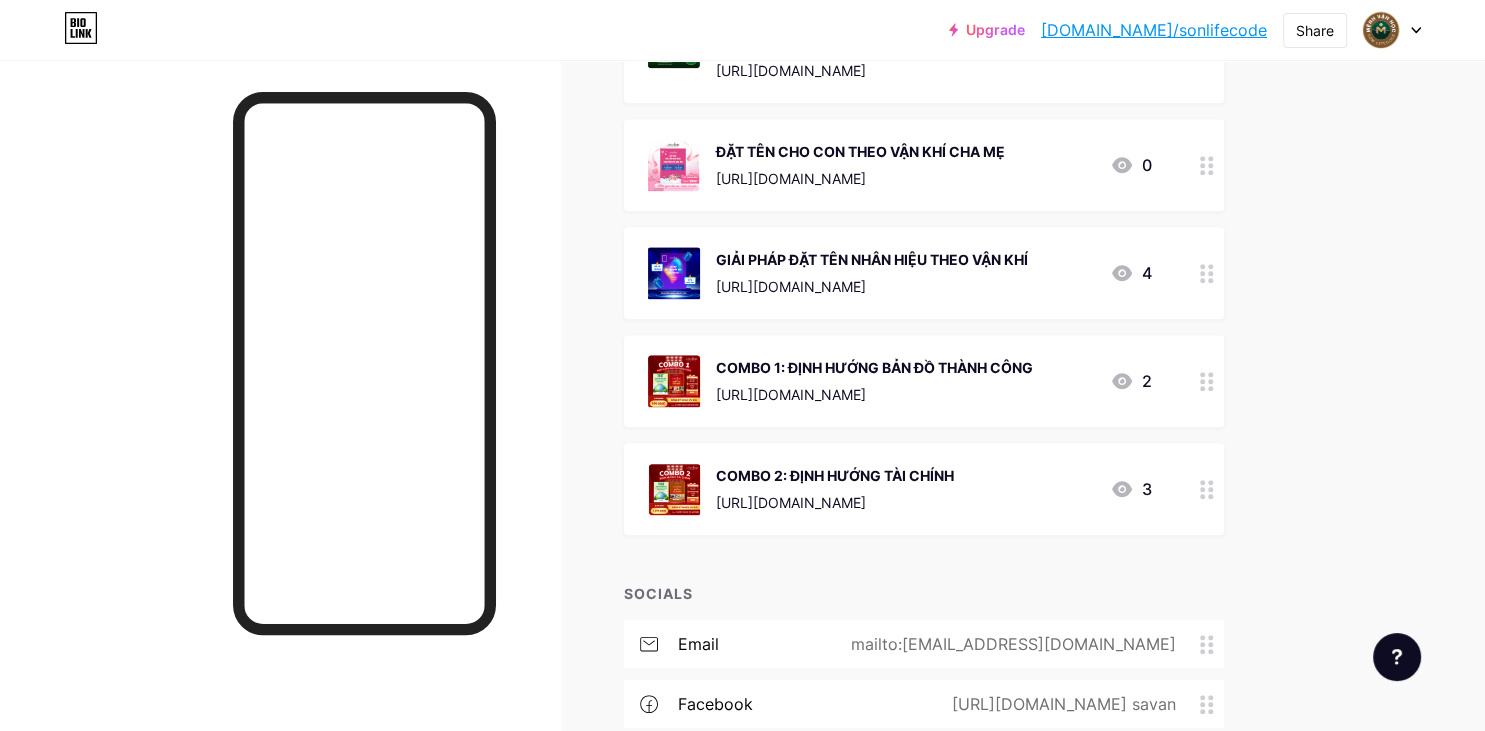 click 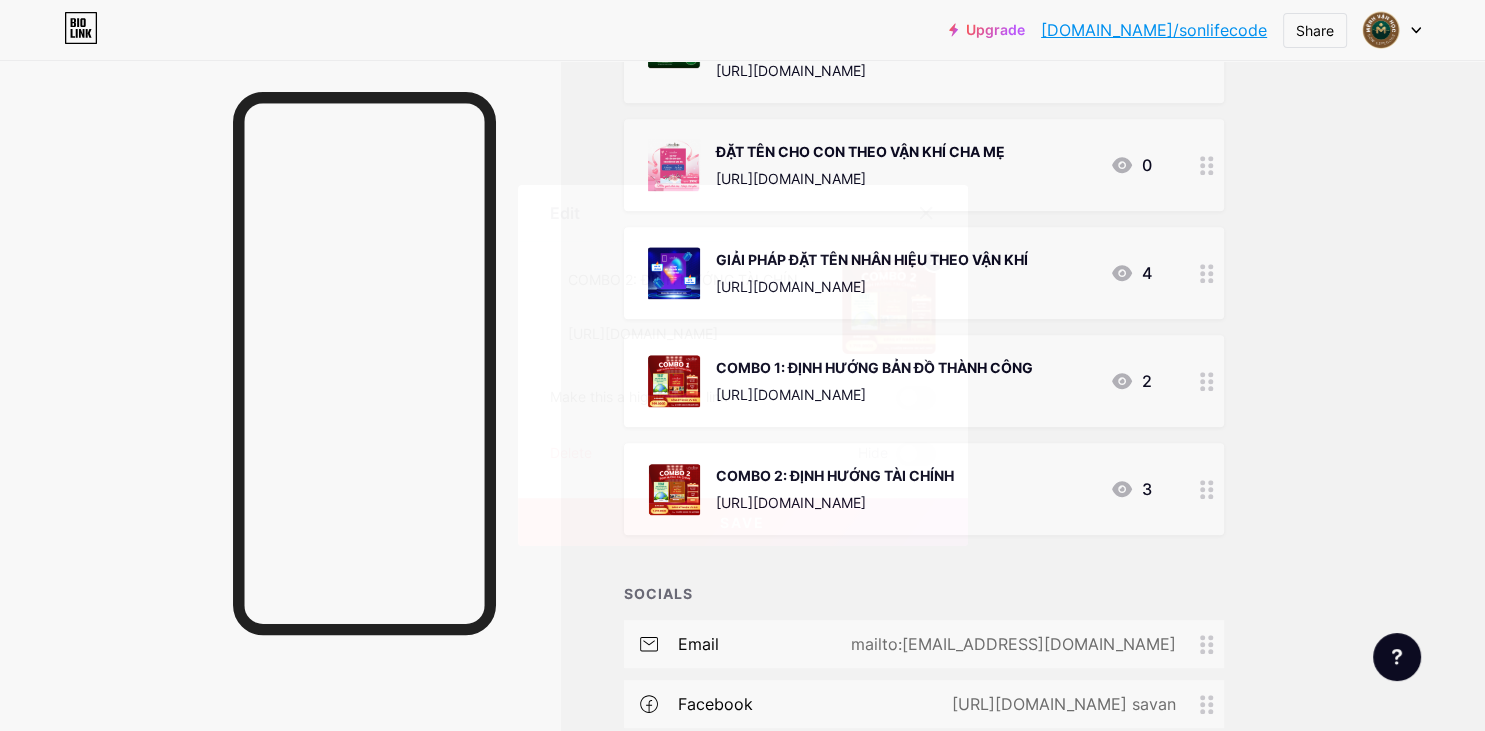 click 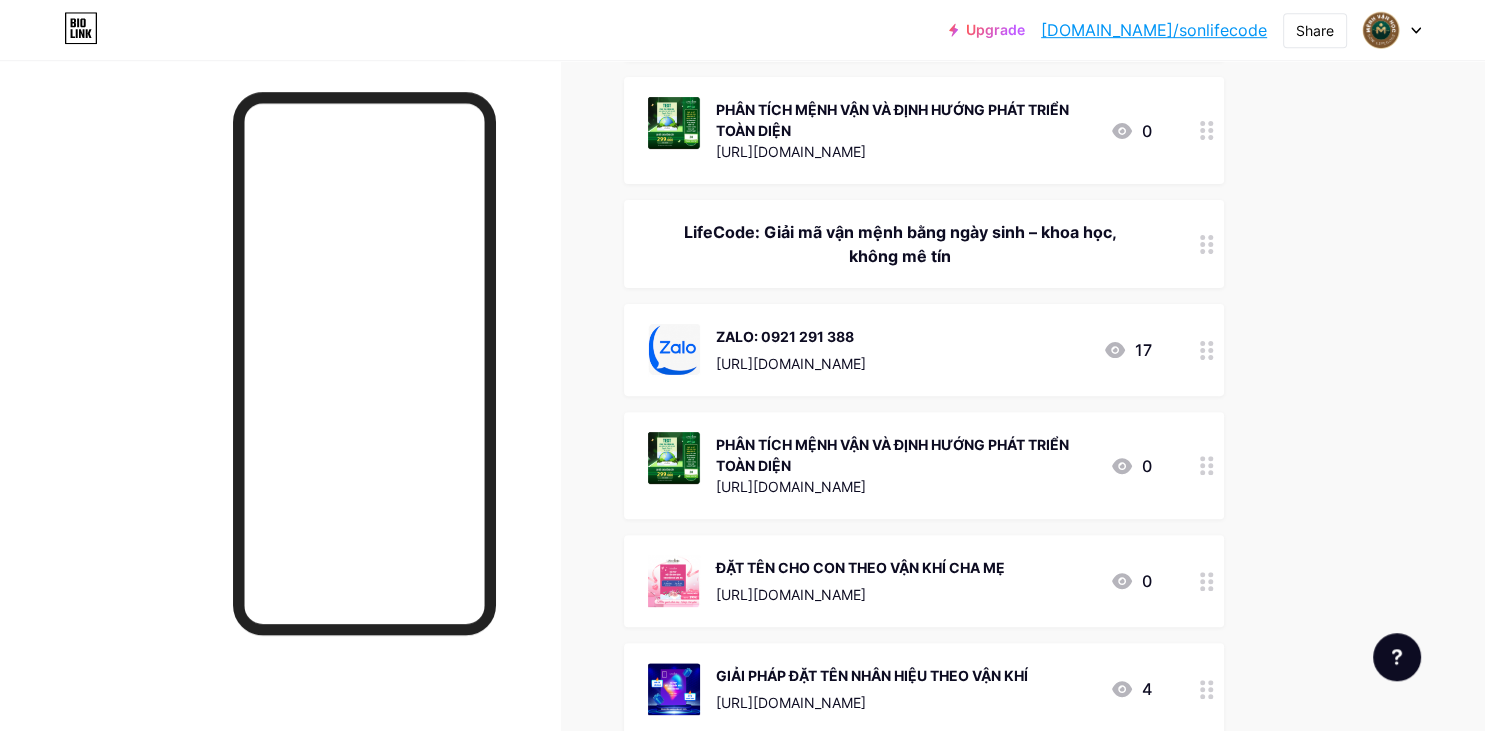 scroll, scrollTop: 316, scrollLeft: 0, axis: vertical 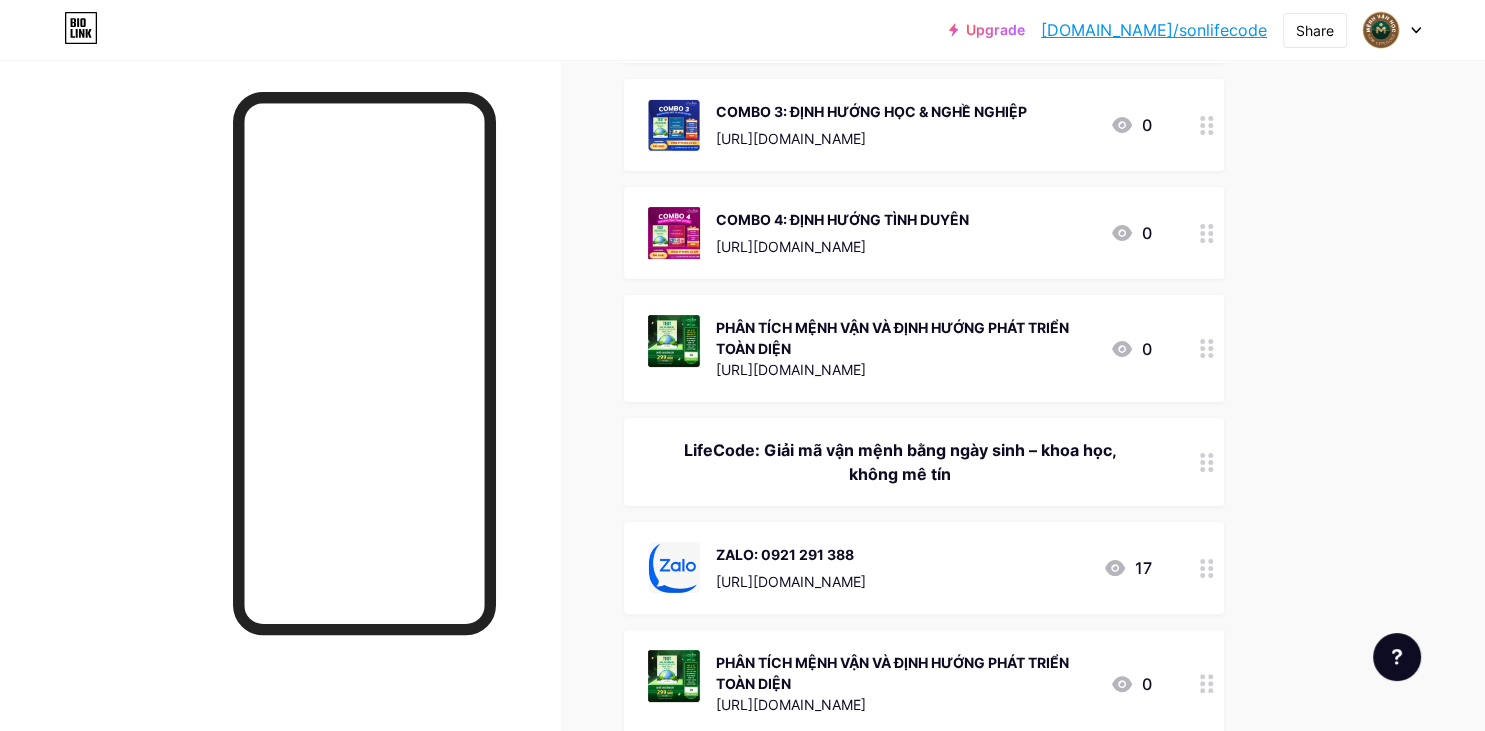 click at bounding box center (1207, 125) 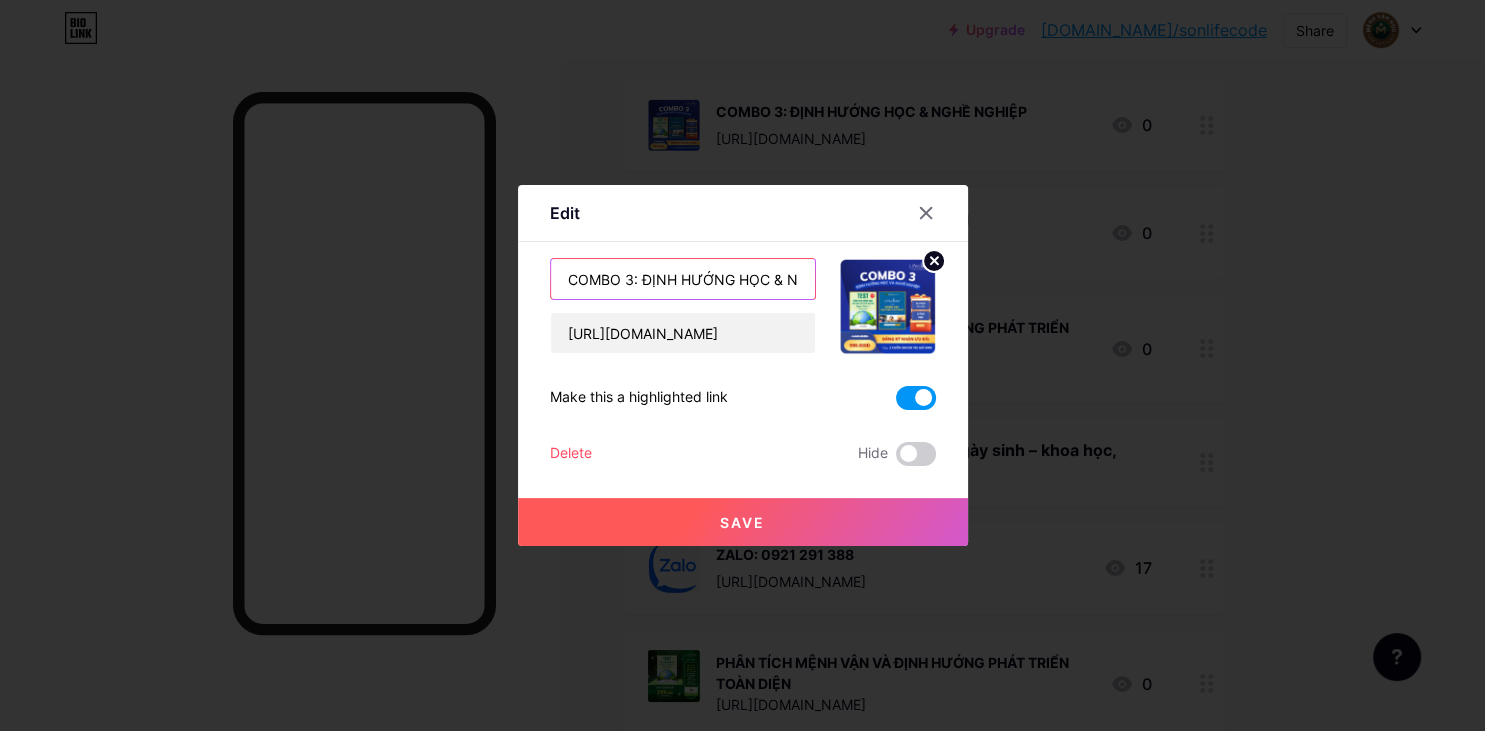 drag, startPoint x: 794, startPoint y: 278, endPoint x: 446, endPoint y: 243, distance: 349.7556 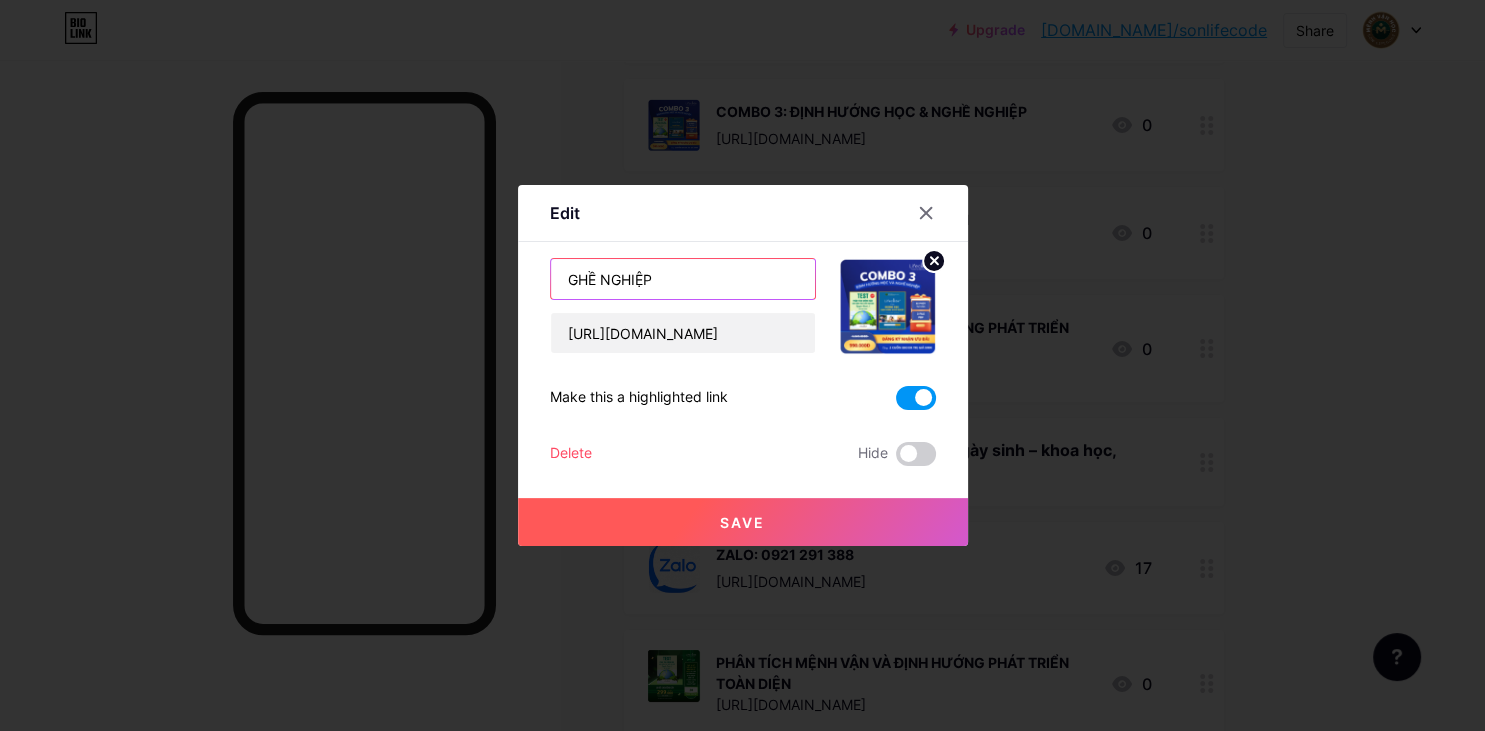 drag, startPoint x: 682, startPoint y: 288, endPoint x: 496, endPoint y: 255, distance: 188.90474 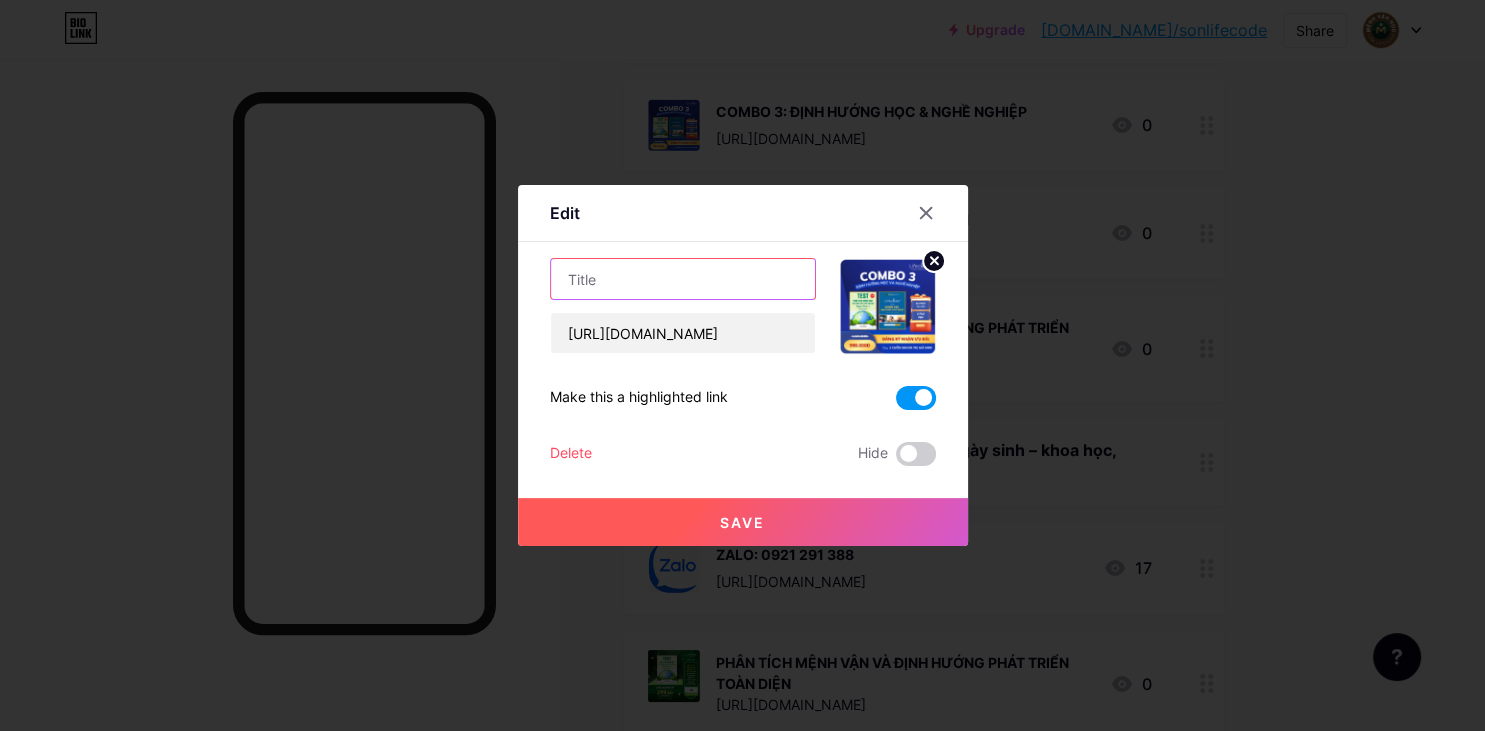 click at bounding box center (683, 279) 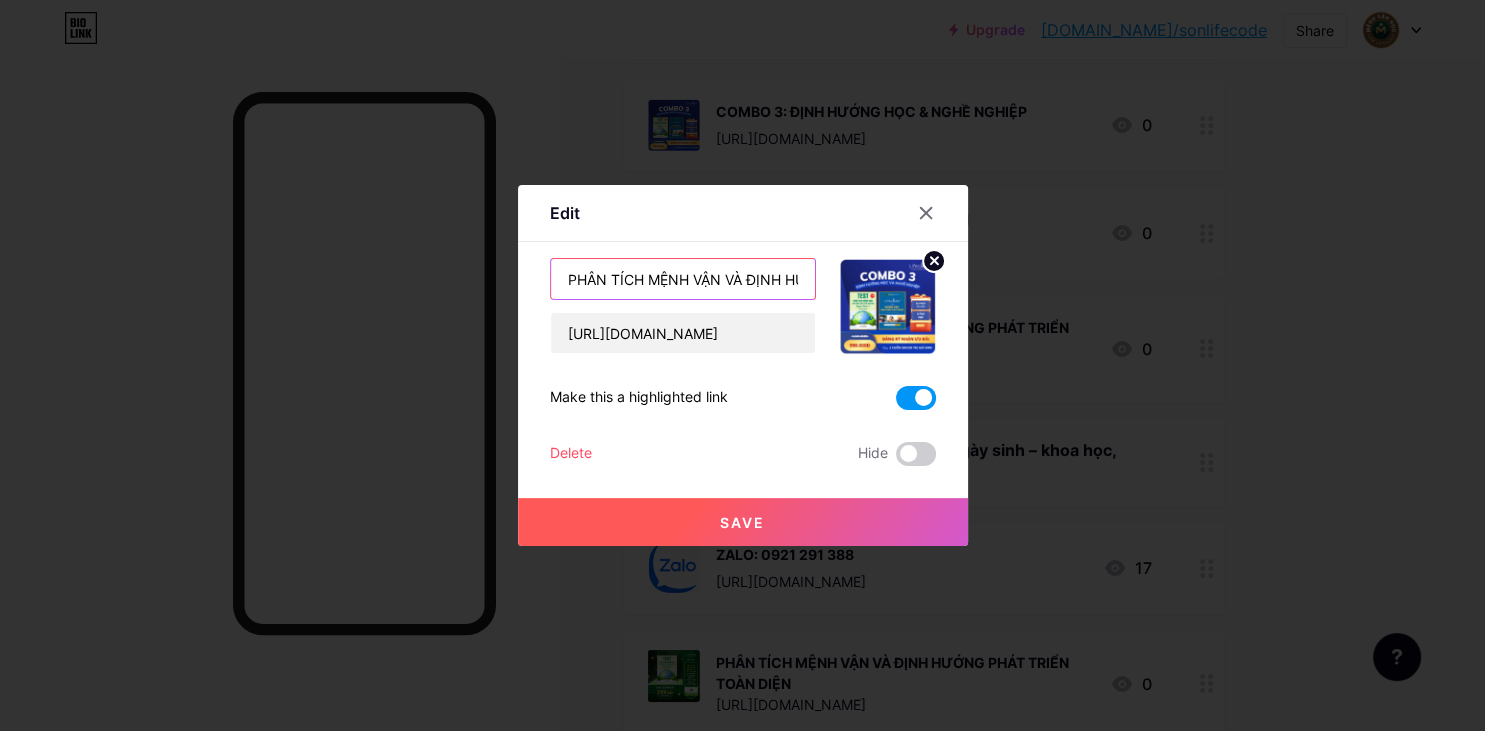 scroll, scrollTop: 0, scrollLeft: 206, axis: horizontal 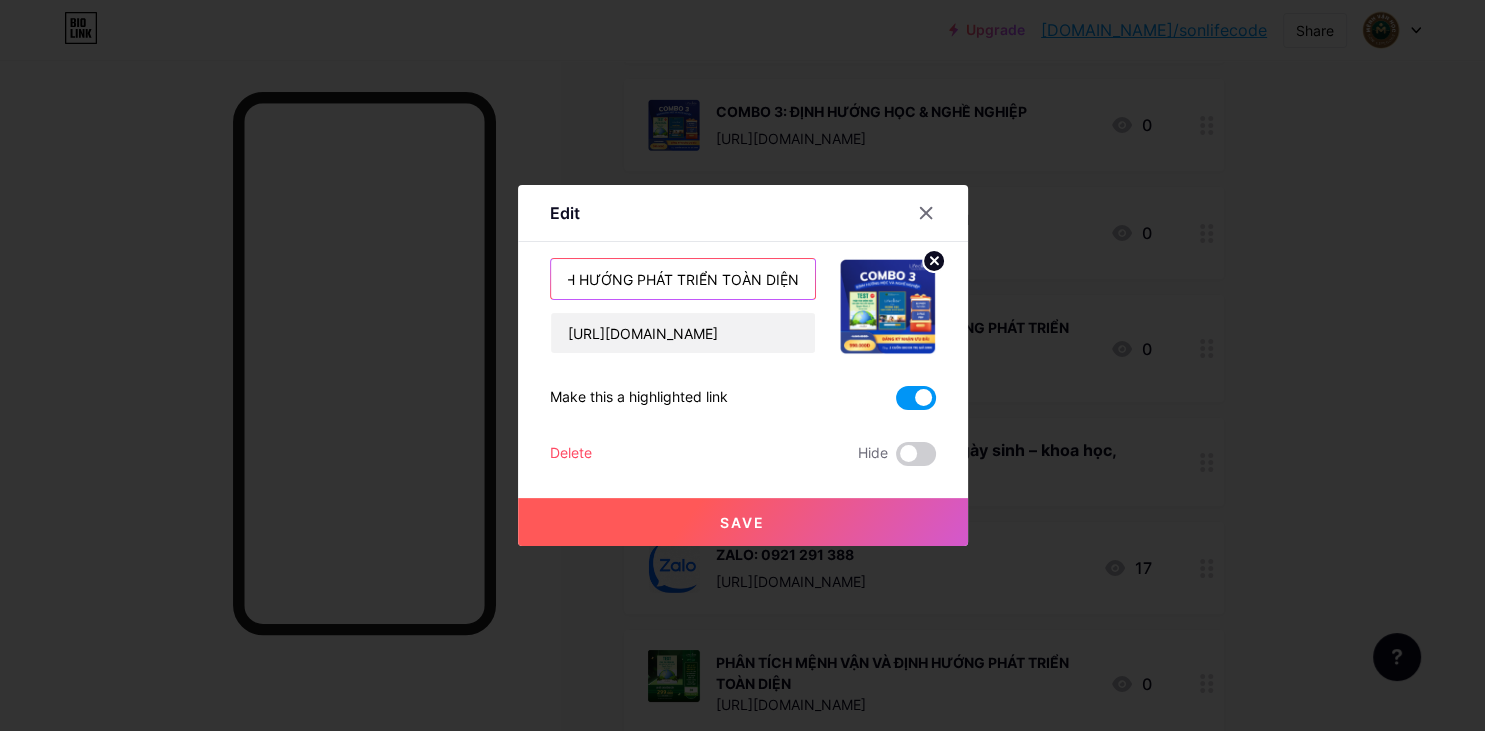 type on "PHÂN TÍCH MỆNH VẬN VÀ ĐỊNH HƯỚNG PHÁT TRIỂN TOÀN DIỆN" 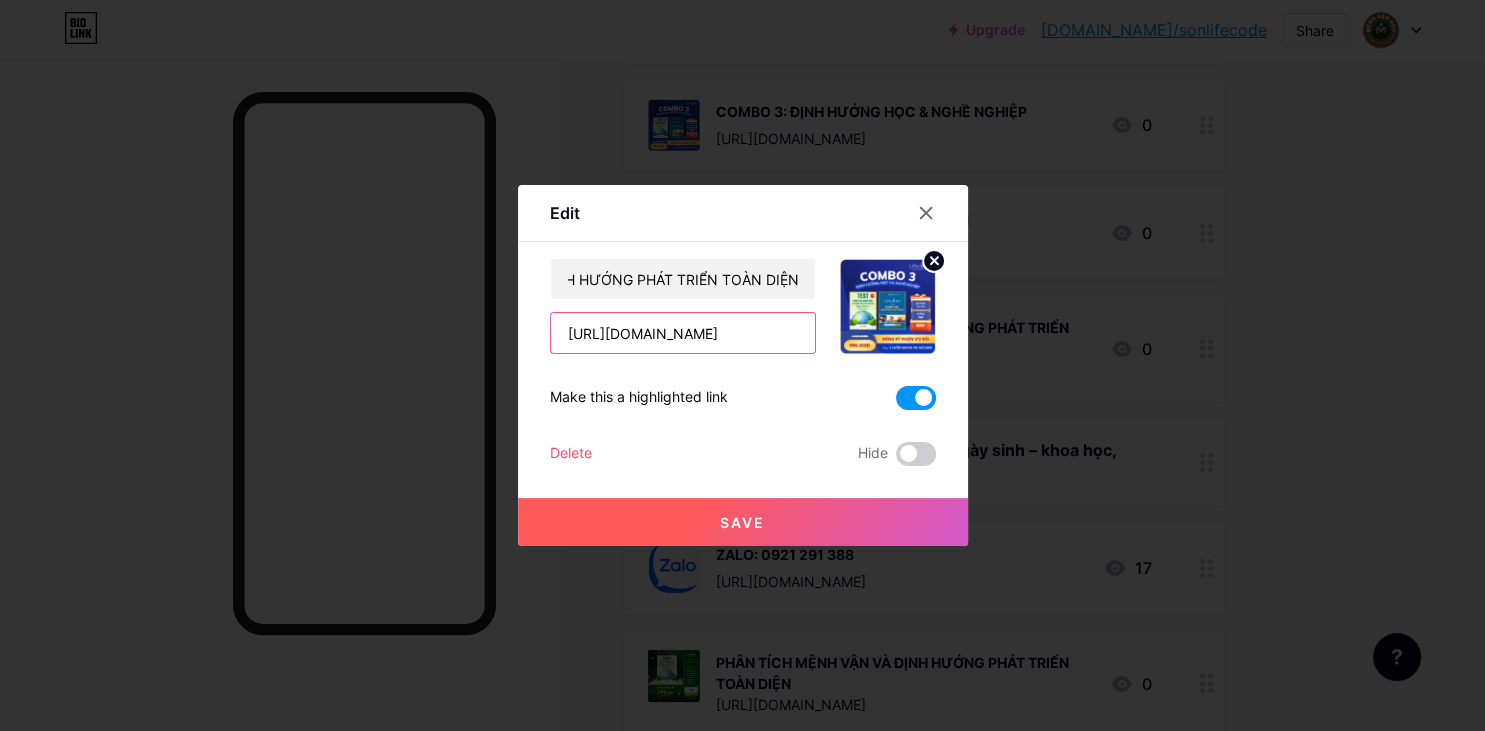 drag, startPoint x: 789, startPoint y: 345, endPoint x: 324, endPoint y: 343, distance: 465.0043 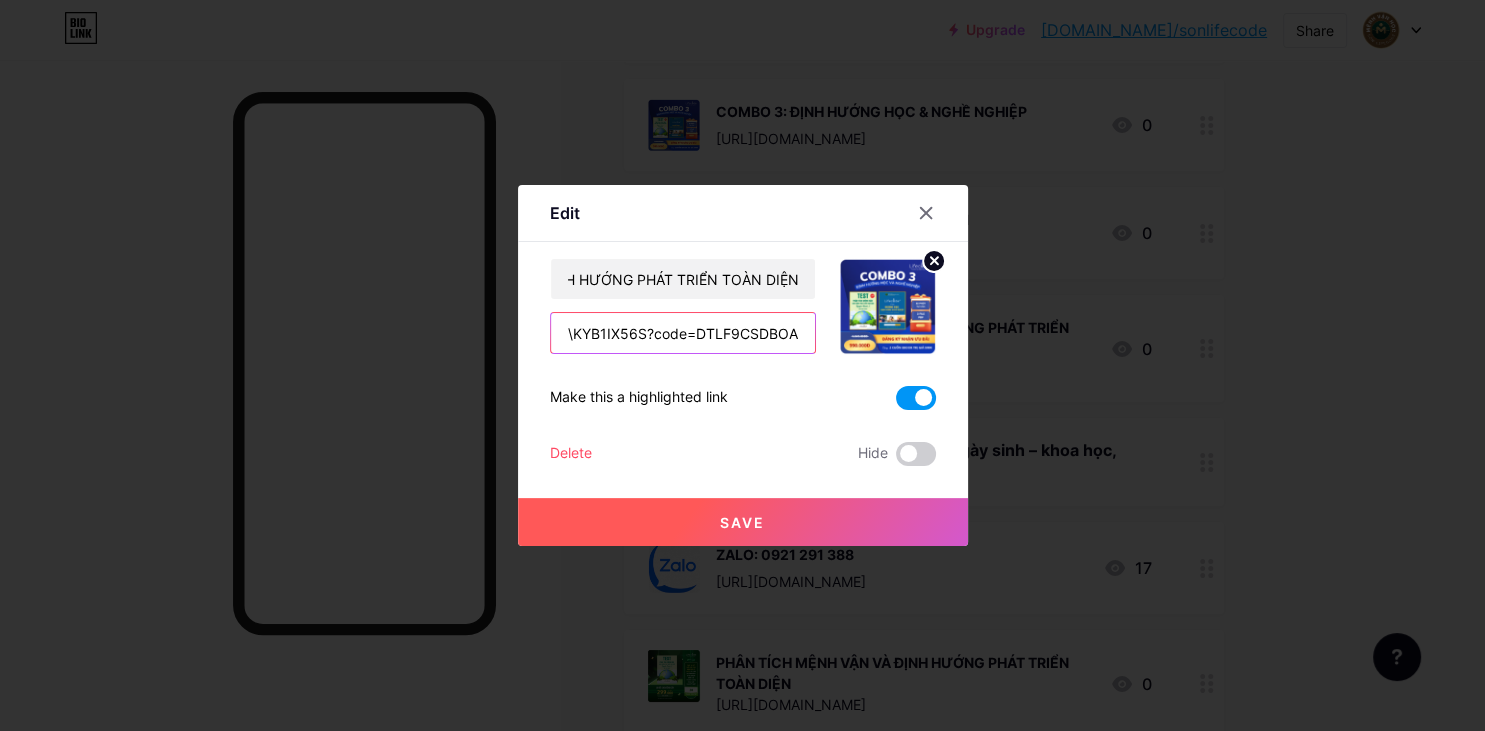 drag, startPoint x: 794, startPoint y: 333, endPoint x: 442, endPoint y: 334, distance: 352.00143 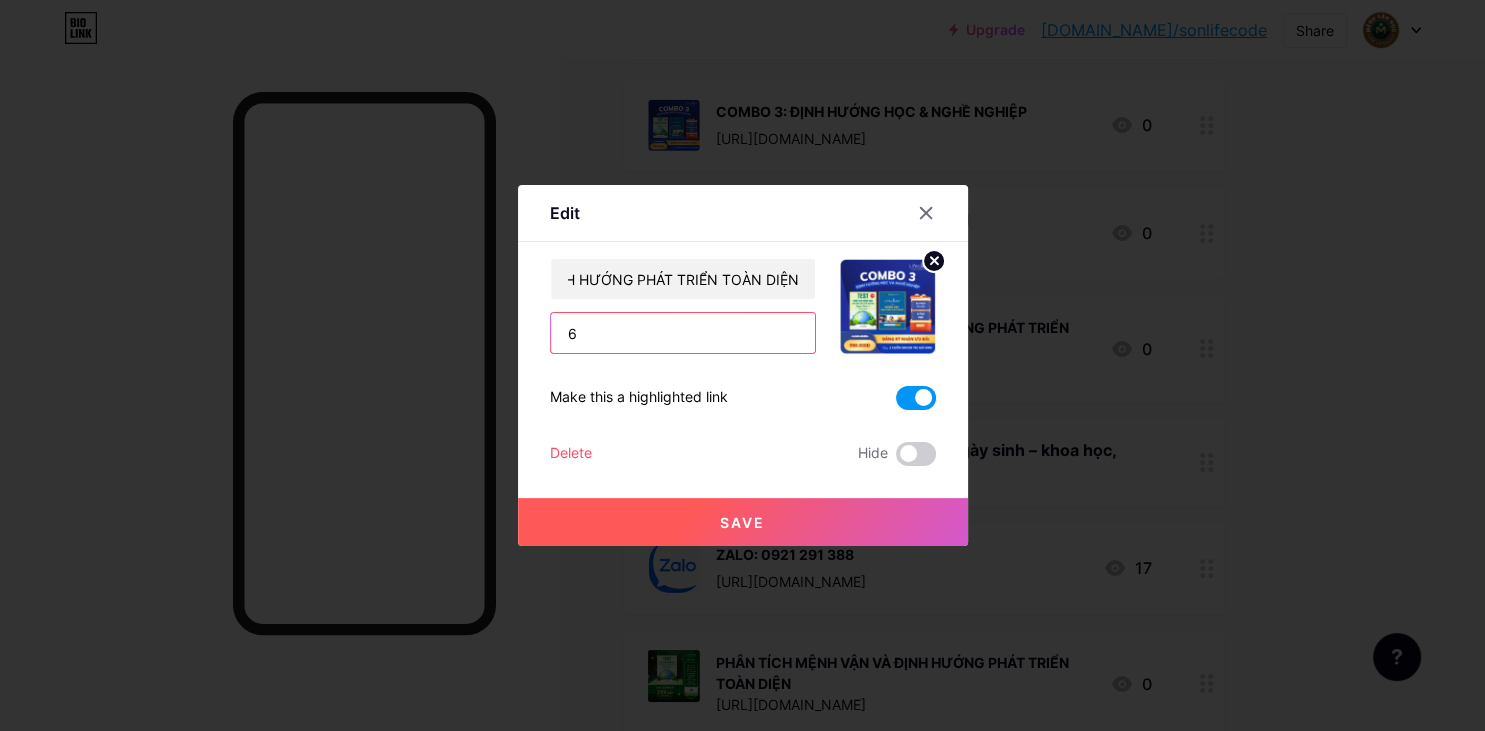 drag, startPoint x: 674, startPoint y: 338, endPoint x: 498, endPoint y: 338, distance: 176 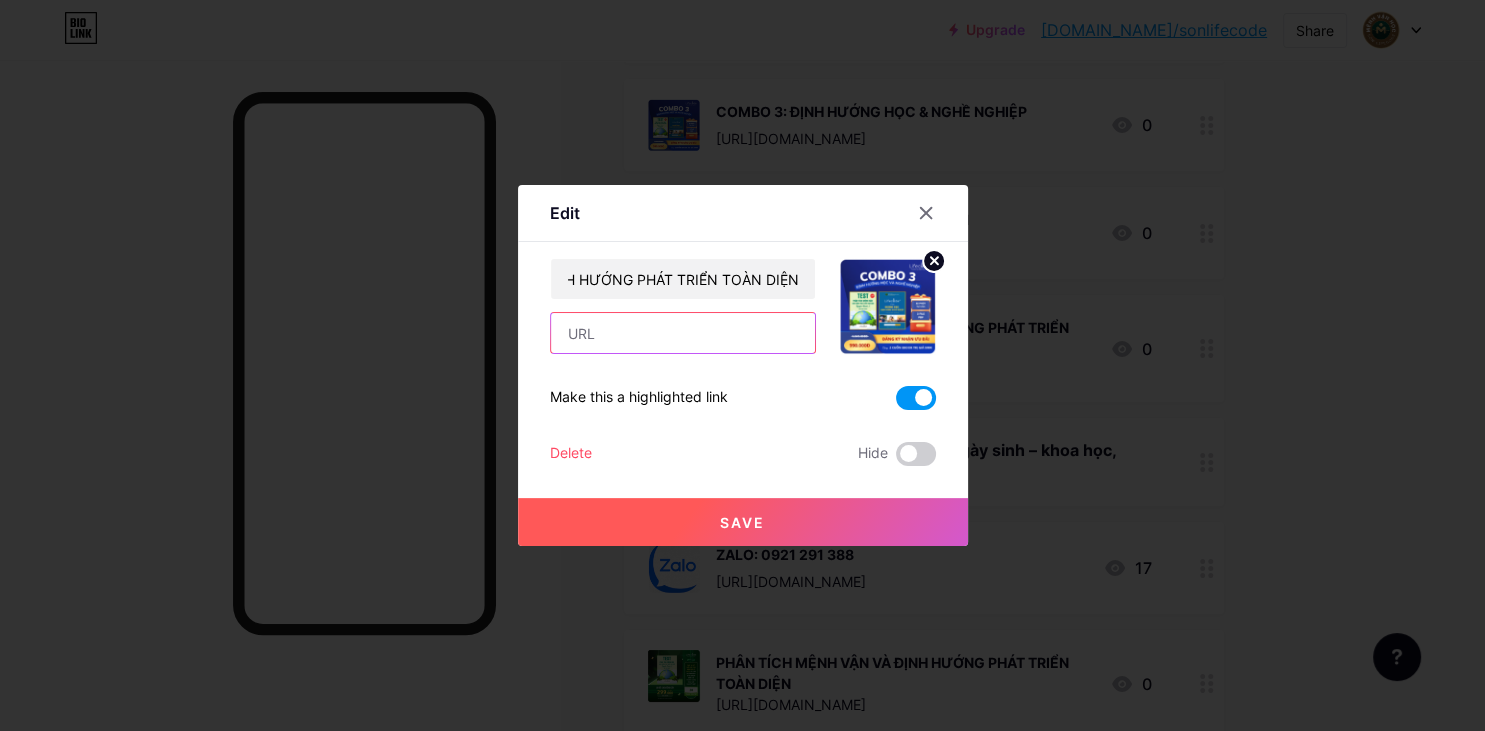 paste on "[URL][DOMAIN_NAME]" 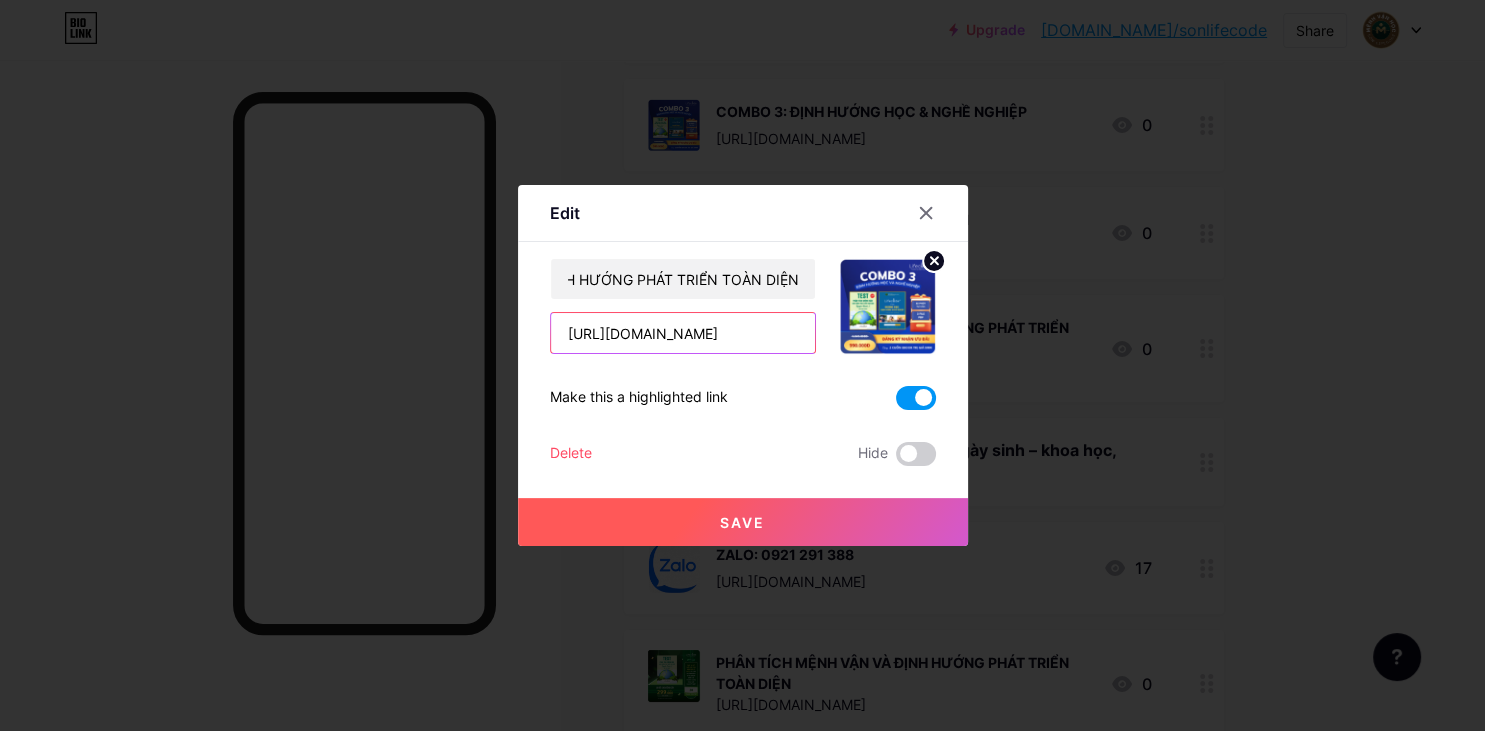 scroll, scrollTop: 0, scrollLeft: 242, axis: horizontal 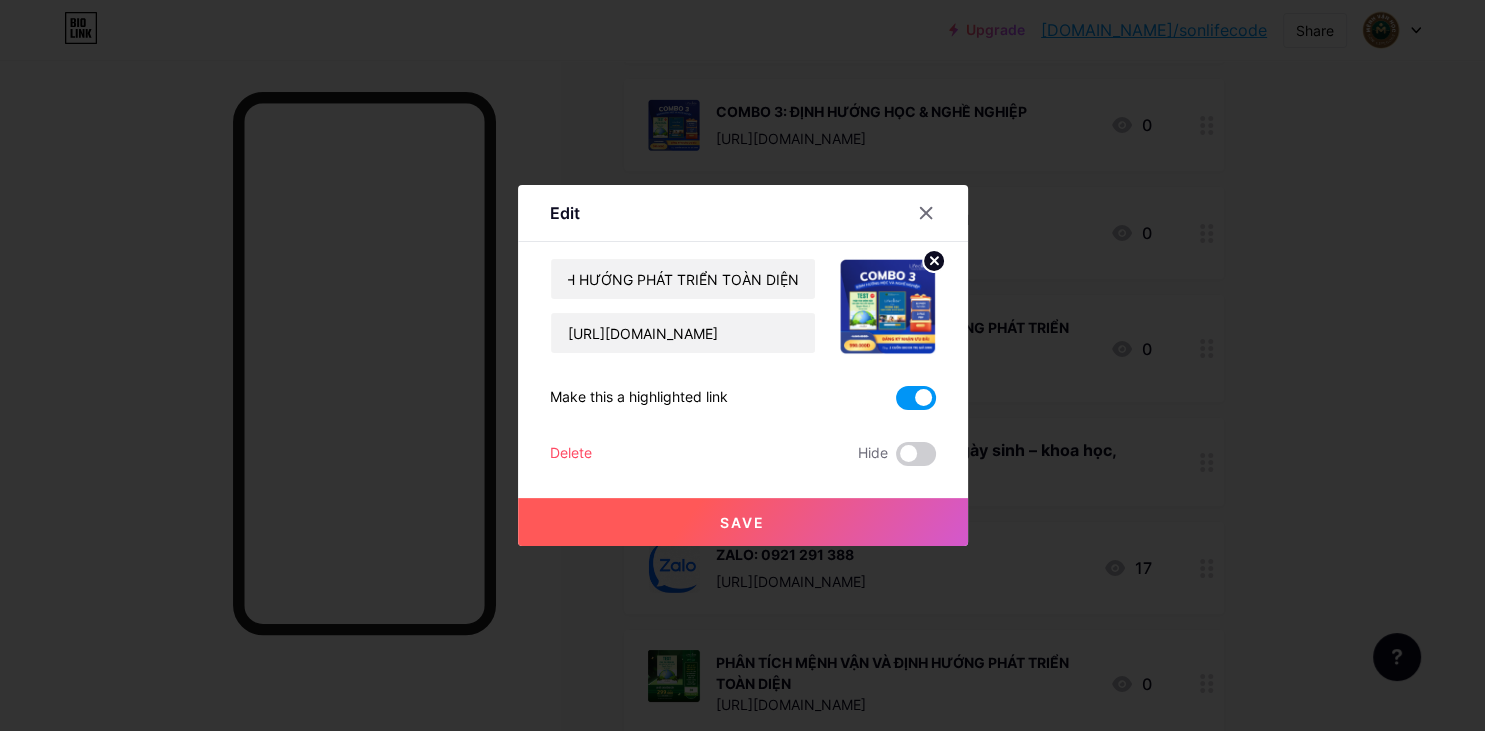 click 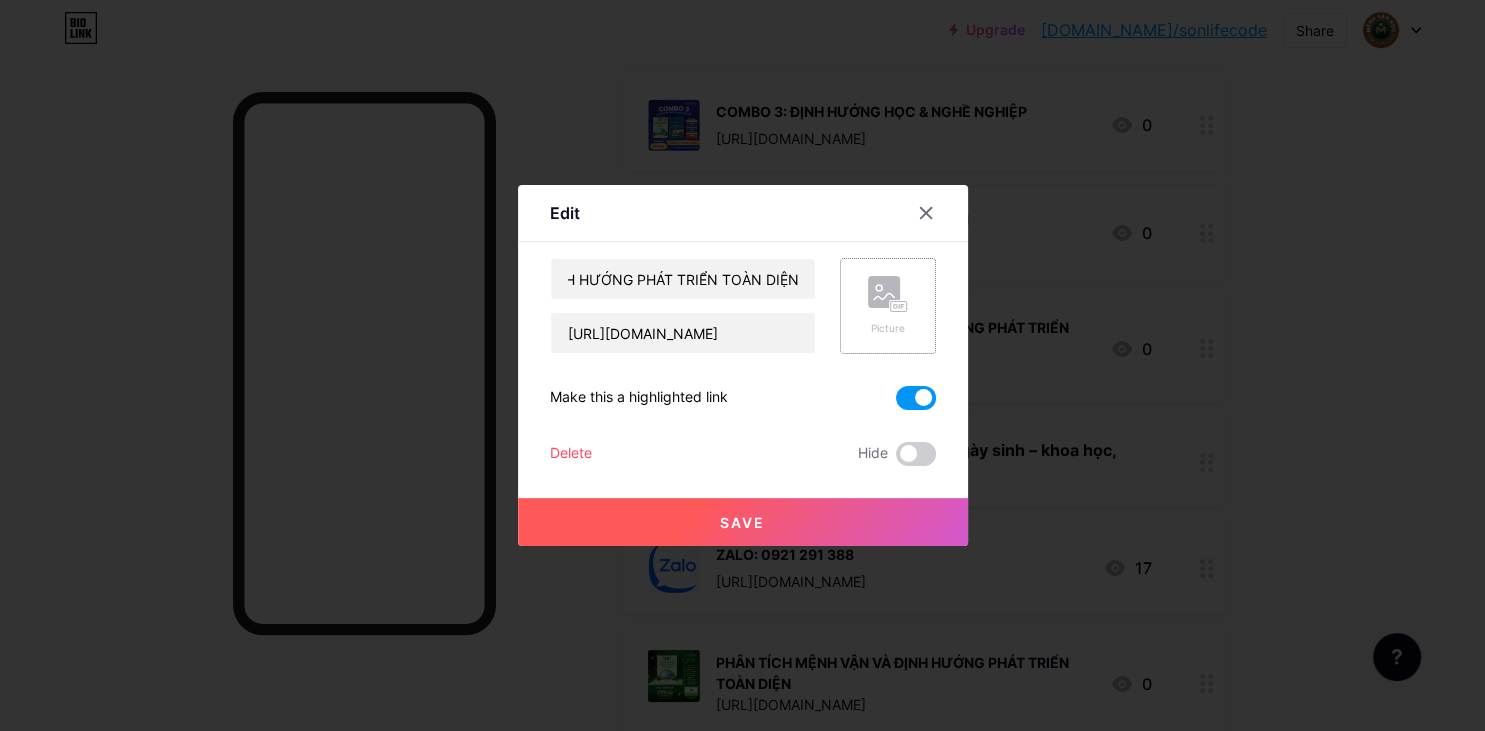 click 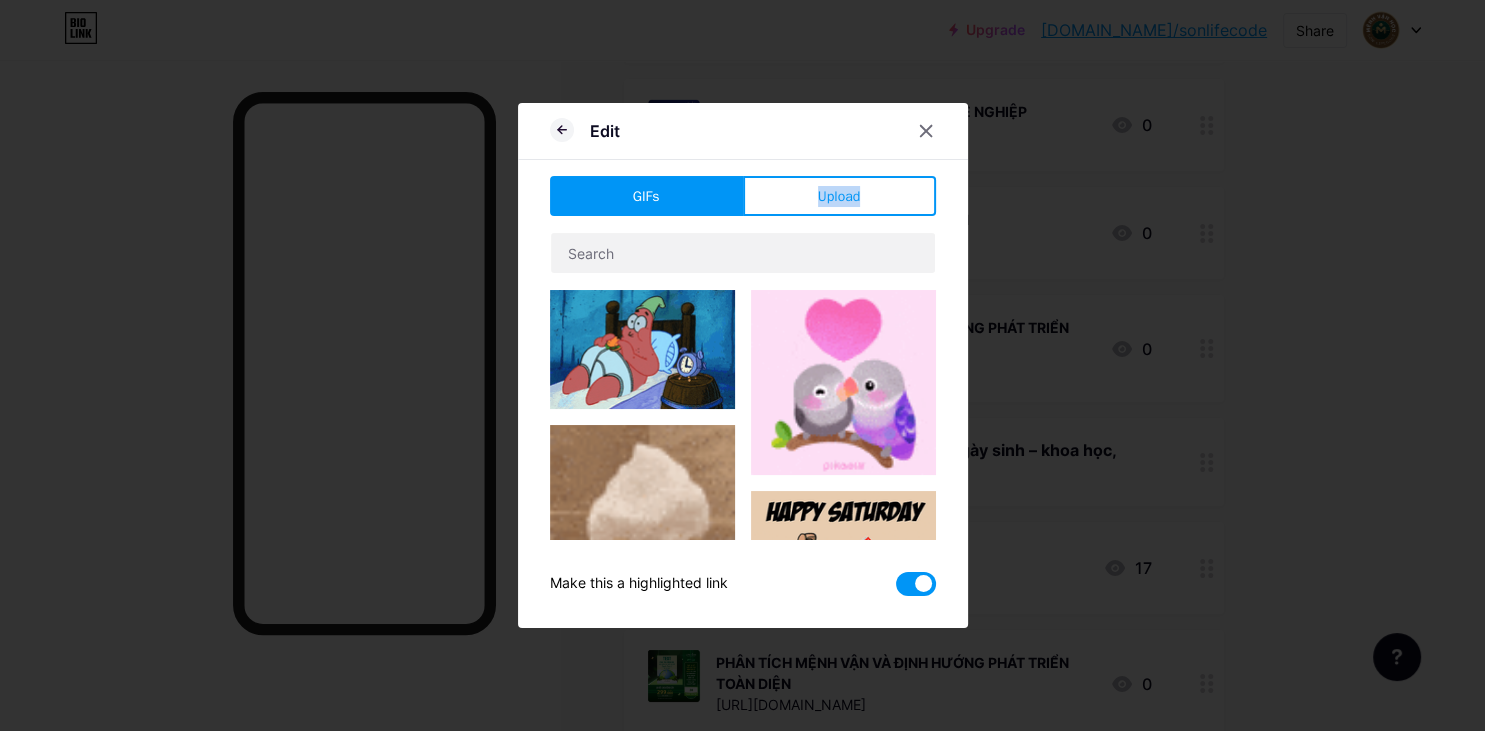 click on "GIFs     Upload       Content
YouTube
Play YouTube video without leaving your page.
ADD
Vimeo
Play Vimeo video without leaving your page.
ADD
Tiktok
Grow your TikTok following
ADD
Tweet
Embed a tweet.
ADD
Reddit
Showcase your Reddit profile
ADD
Spotify
Embed Spotify to play the preview of a track.
ADD
Twitch
Play Twitch video without leaving your page.
ADD
ADD
ADD" at bounding box center (743, 386) 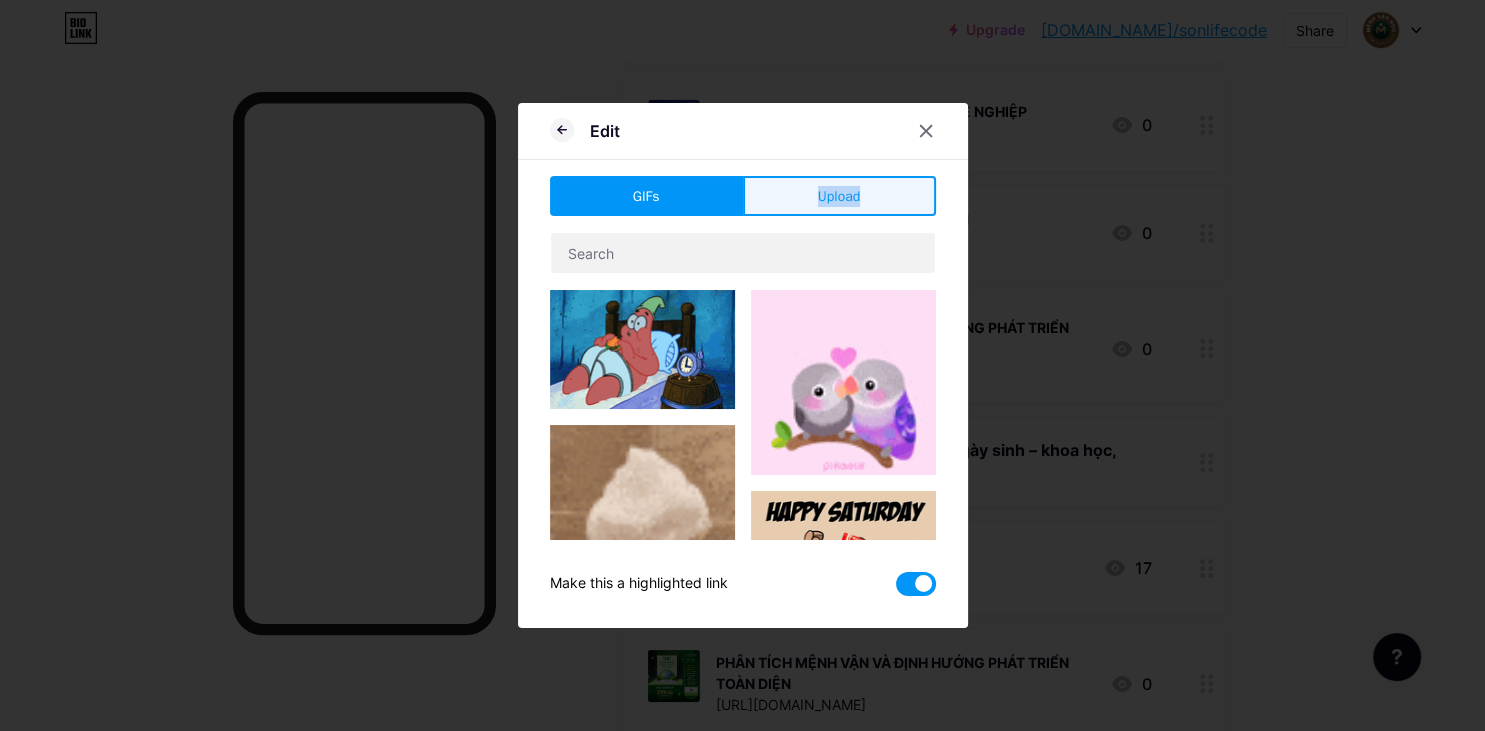 click on "Upload" at bounding box center (839, 196) 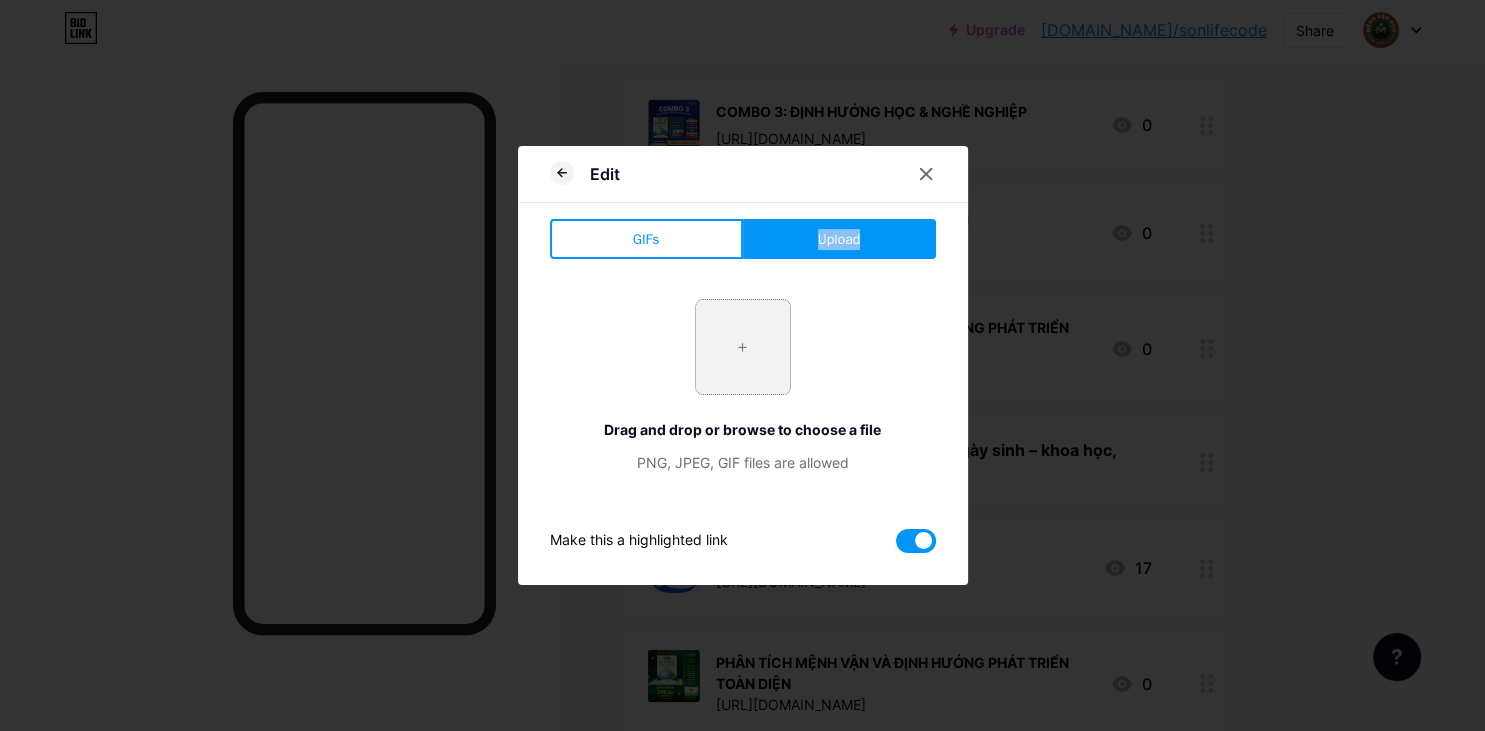 click at bounding box center [743, 347] 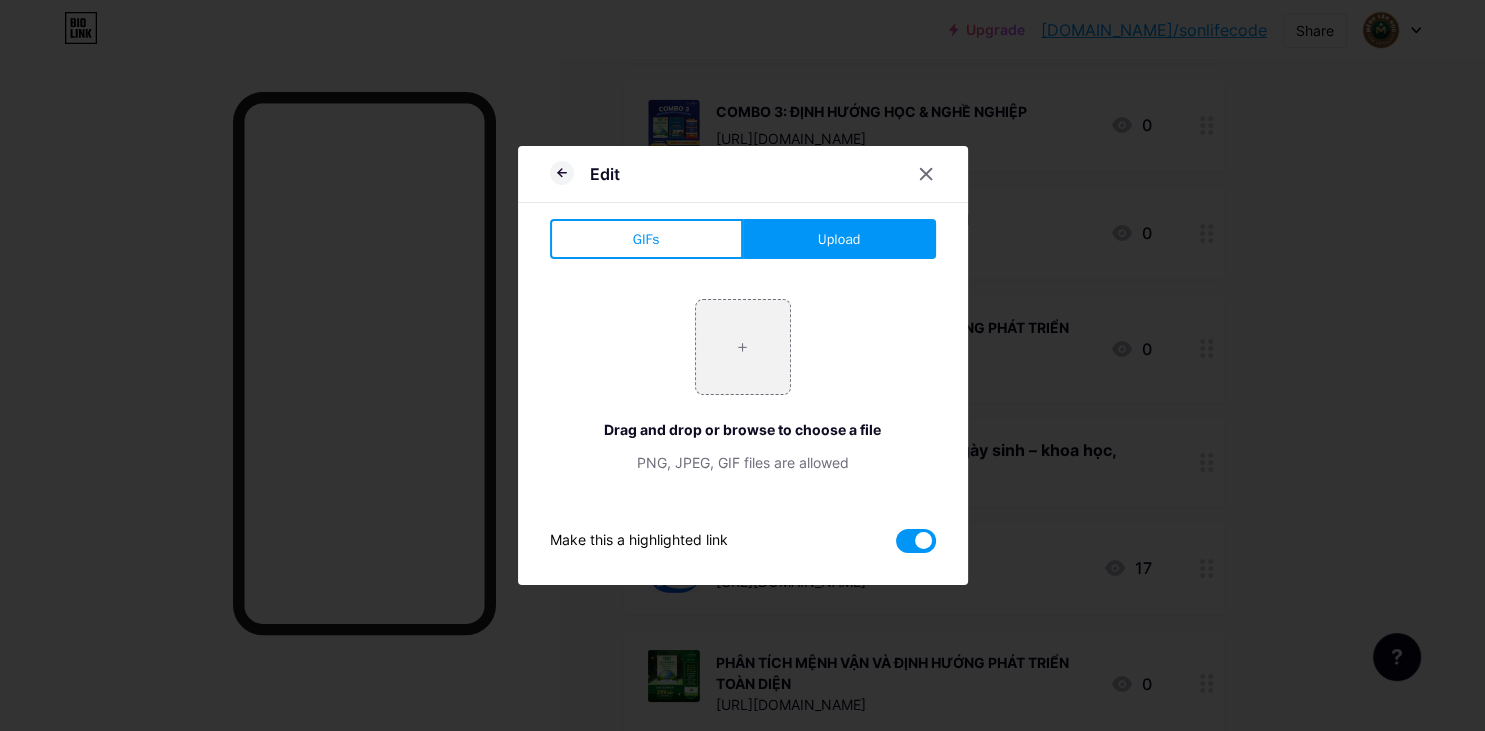 type on "C:\fakepath\lifecode1.png" 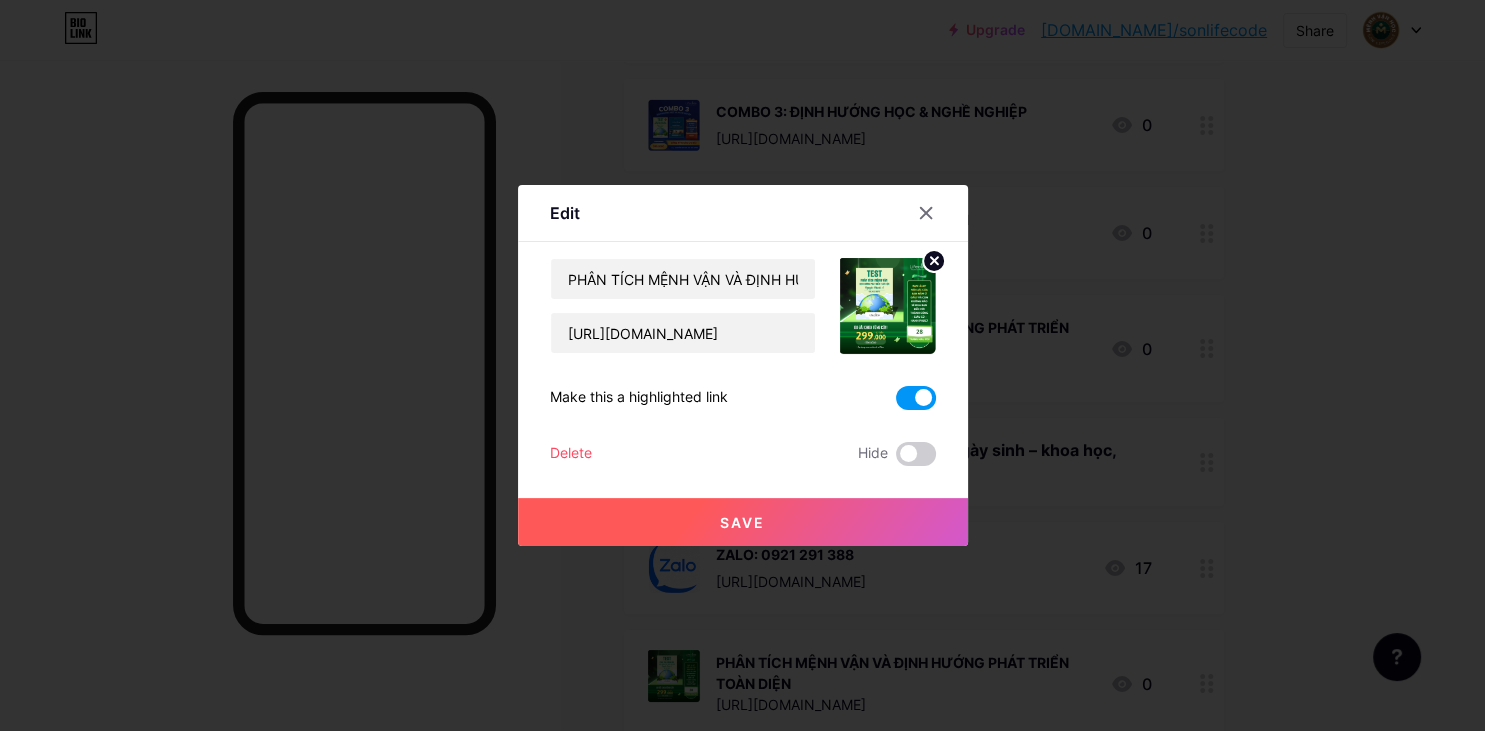 click on "Save" at bounding box center [742, 522] 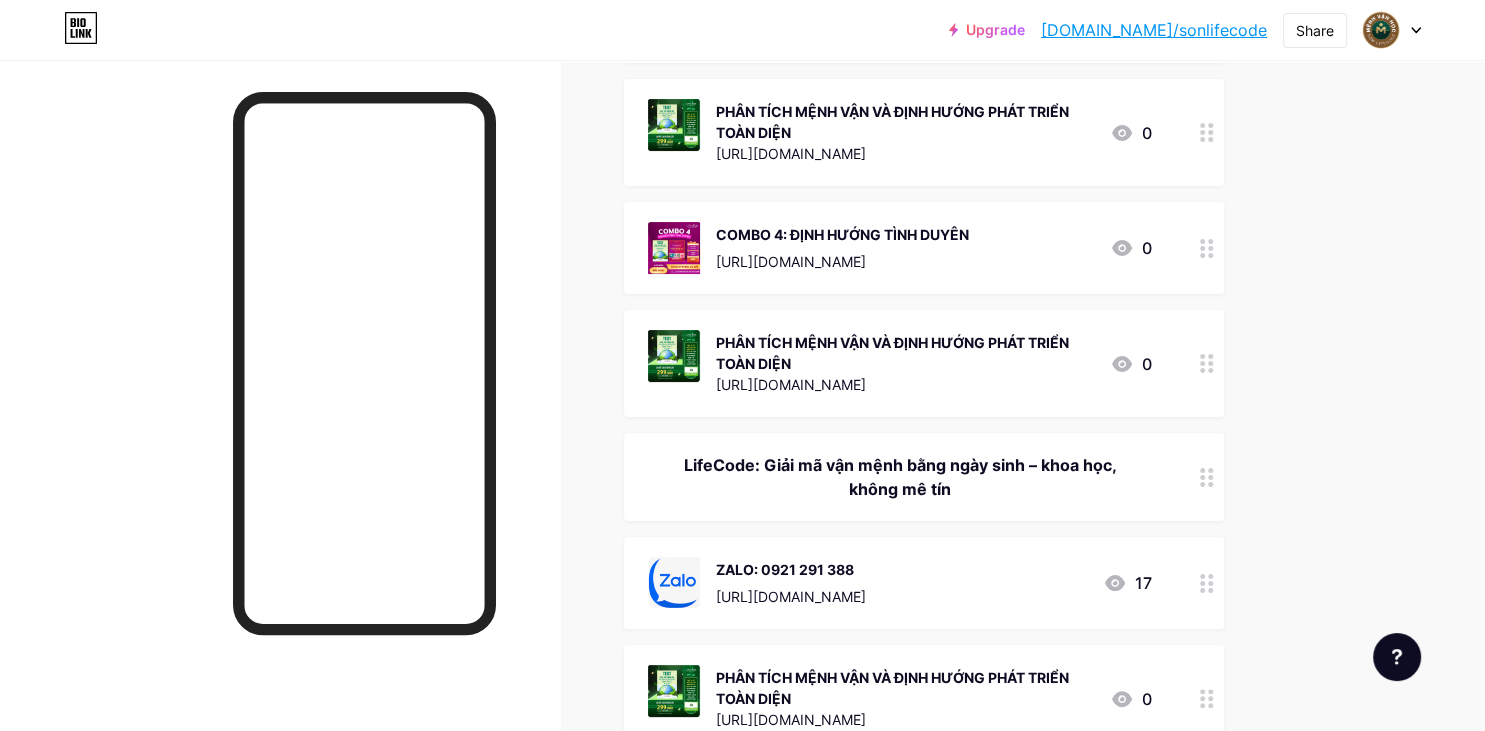 click 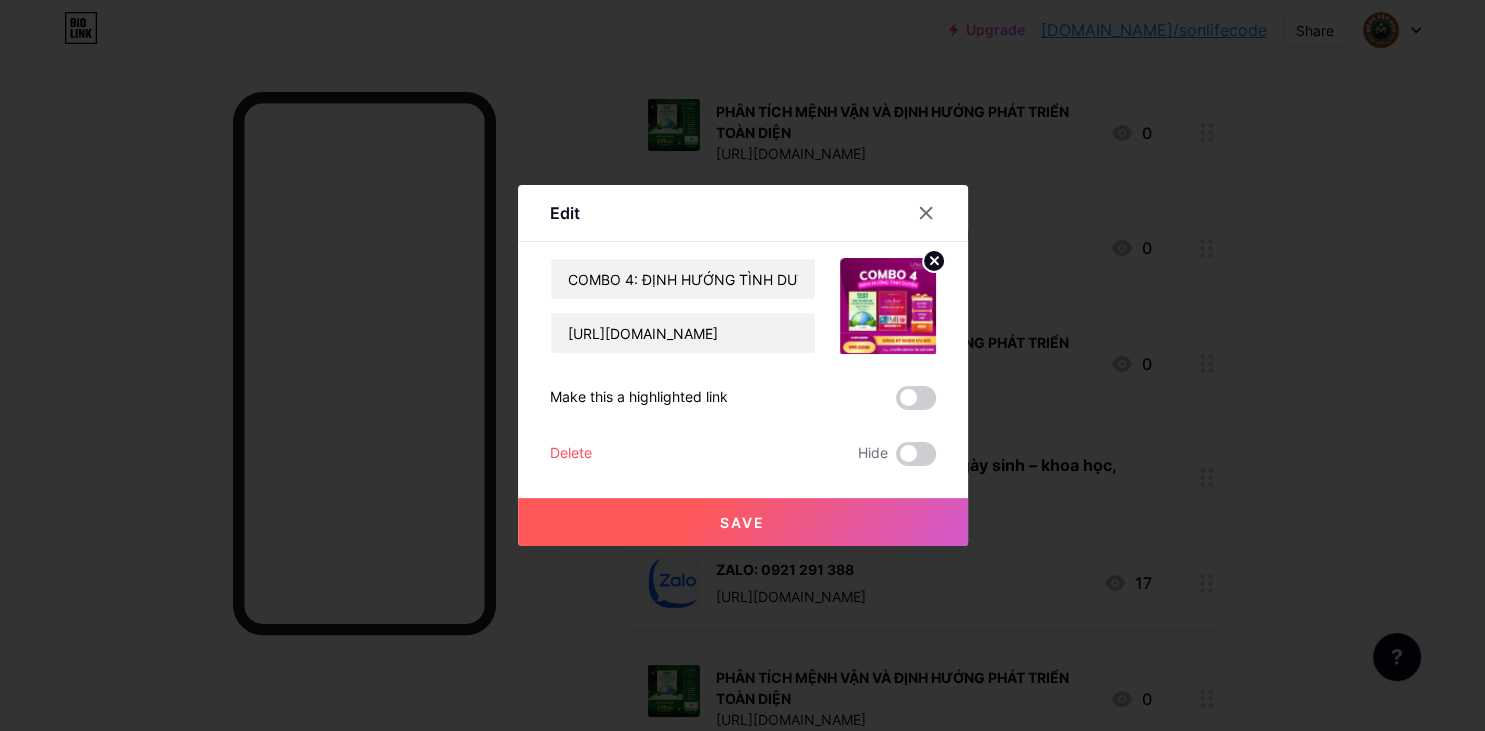 click 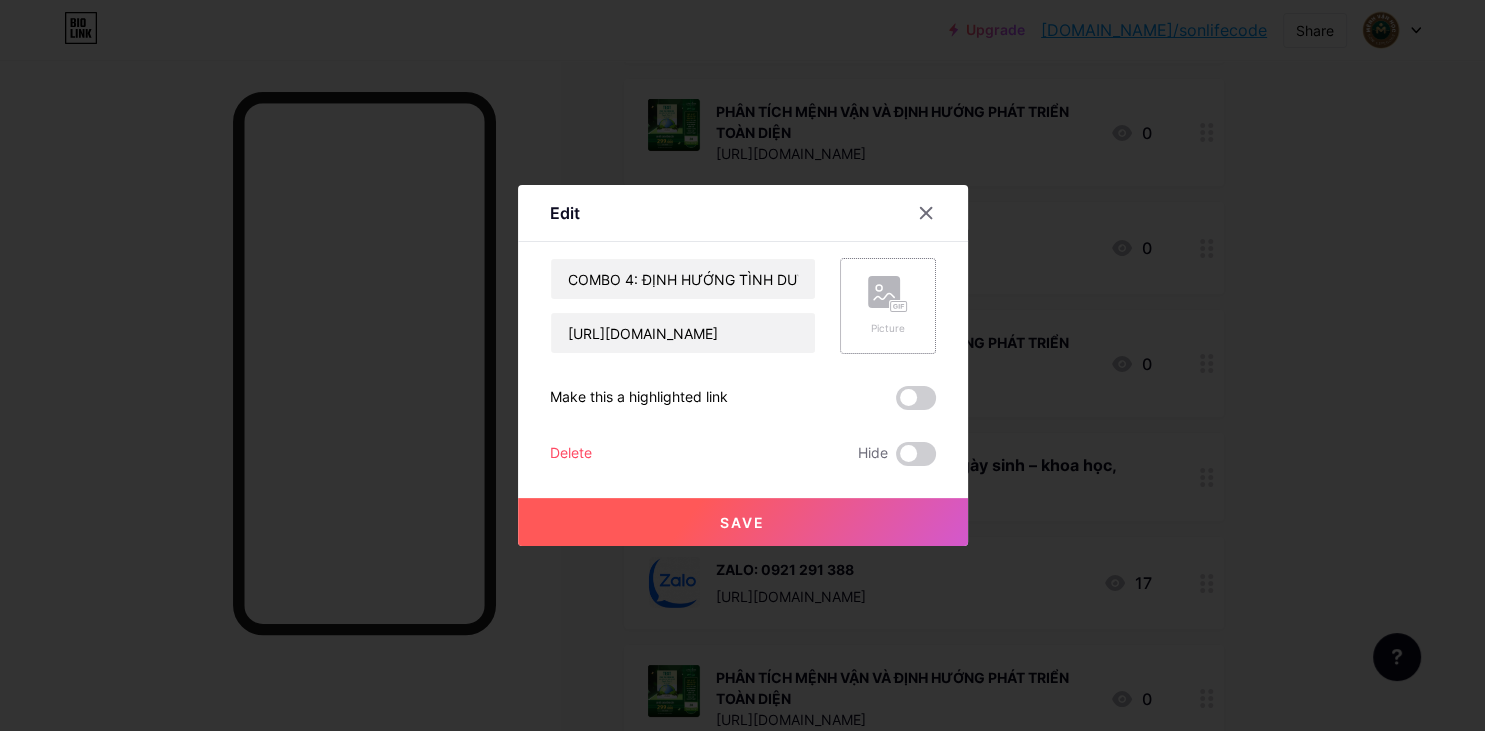 click 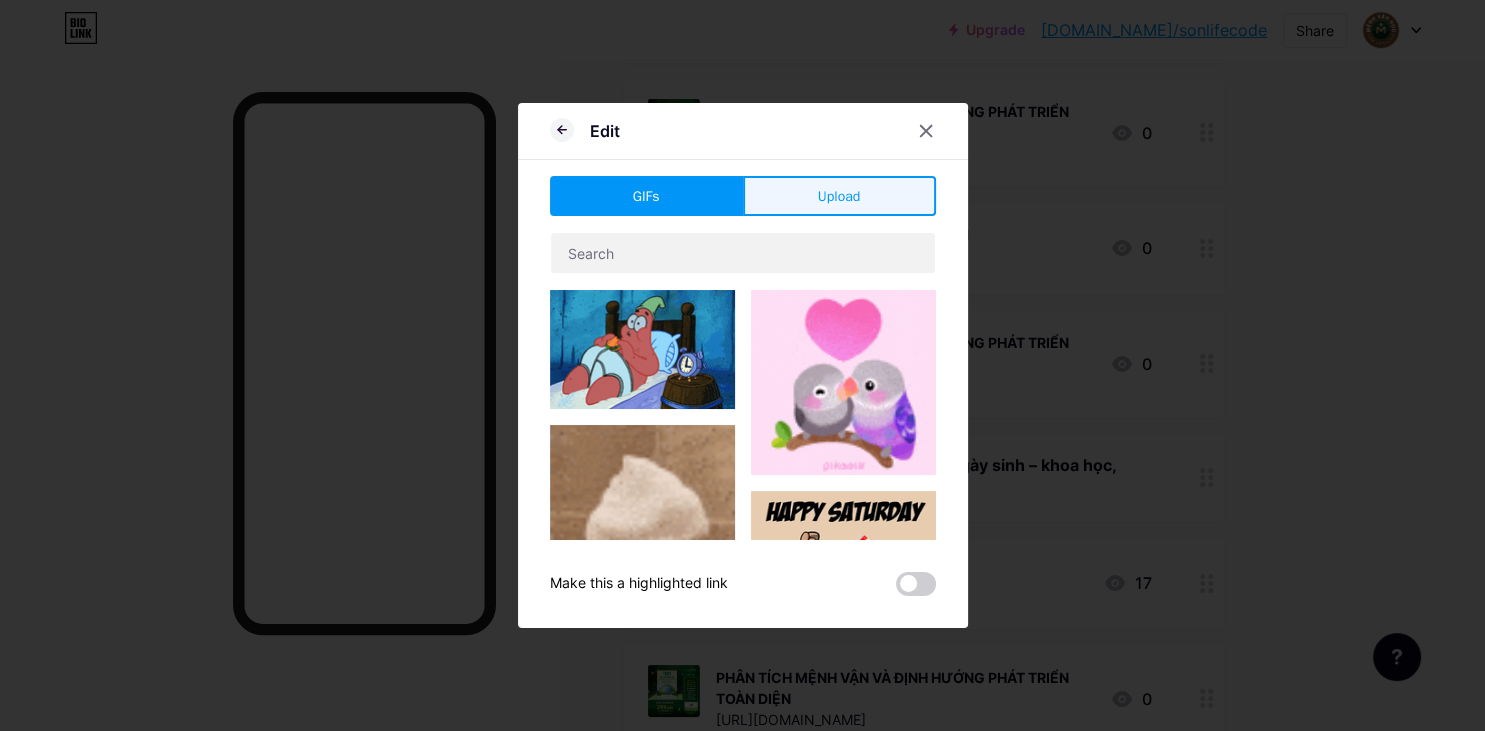 click on "Upload" at bounding box center (839, 196) 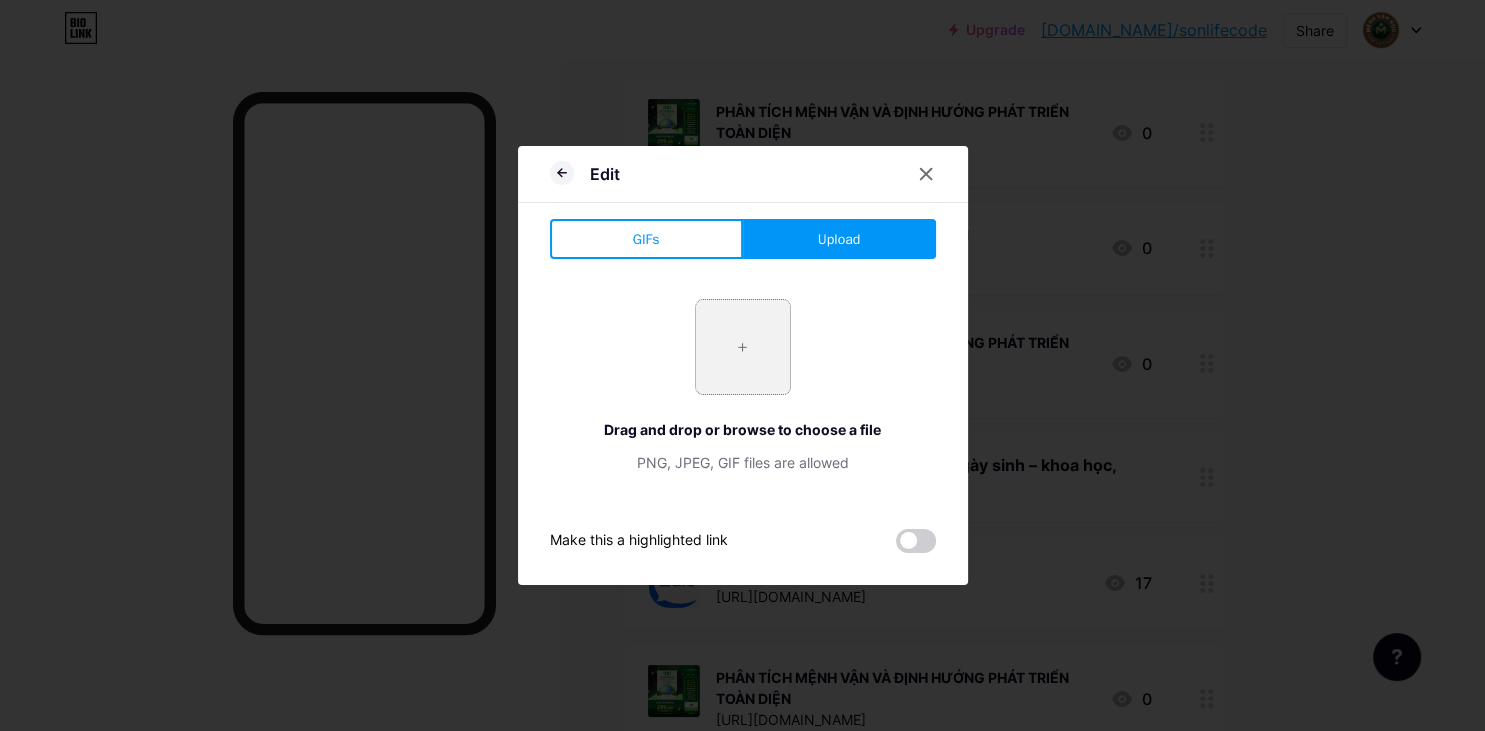 click at bounding box center [743, 347] 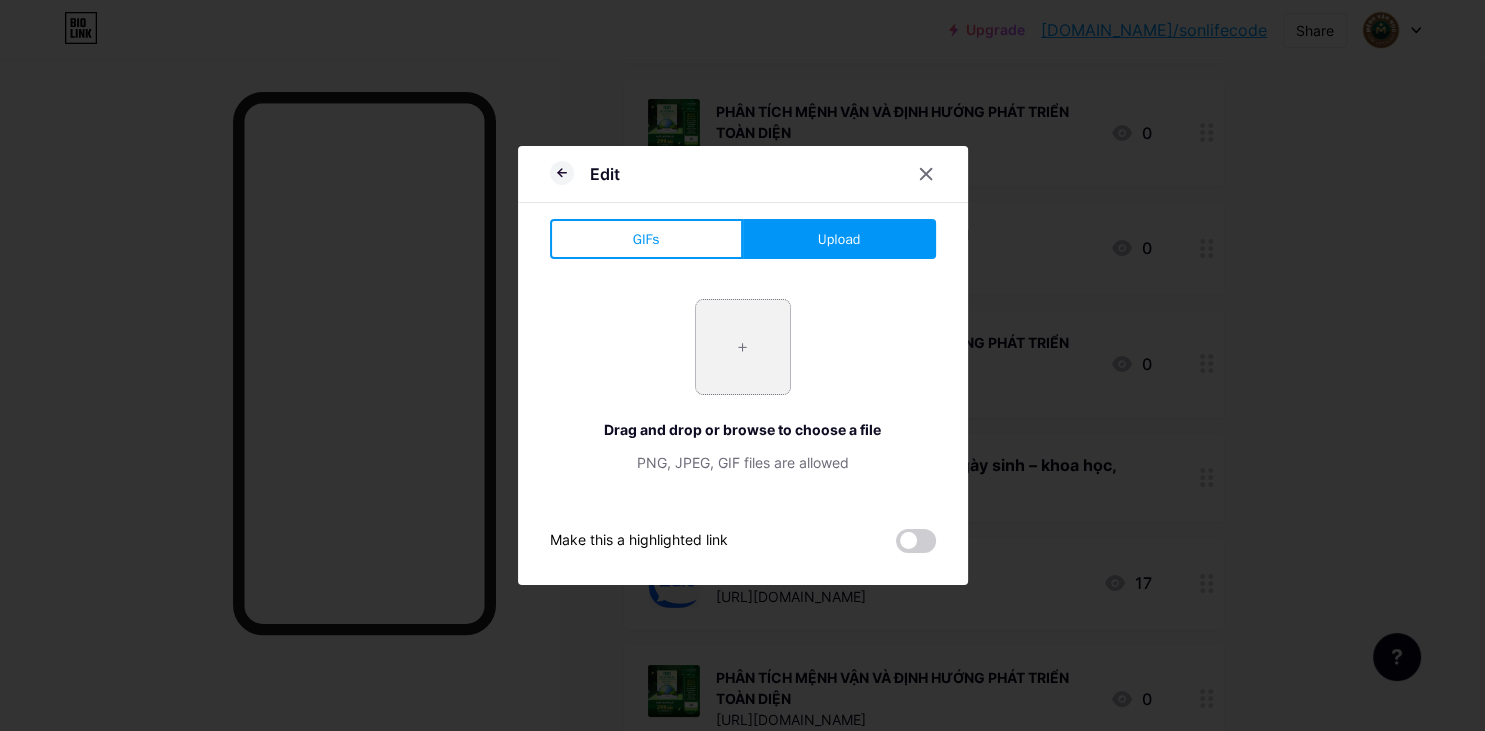 type on "C:\fakepath\lifecode2.png" 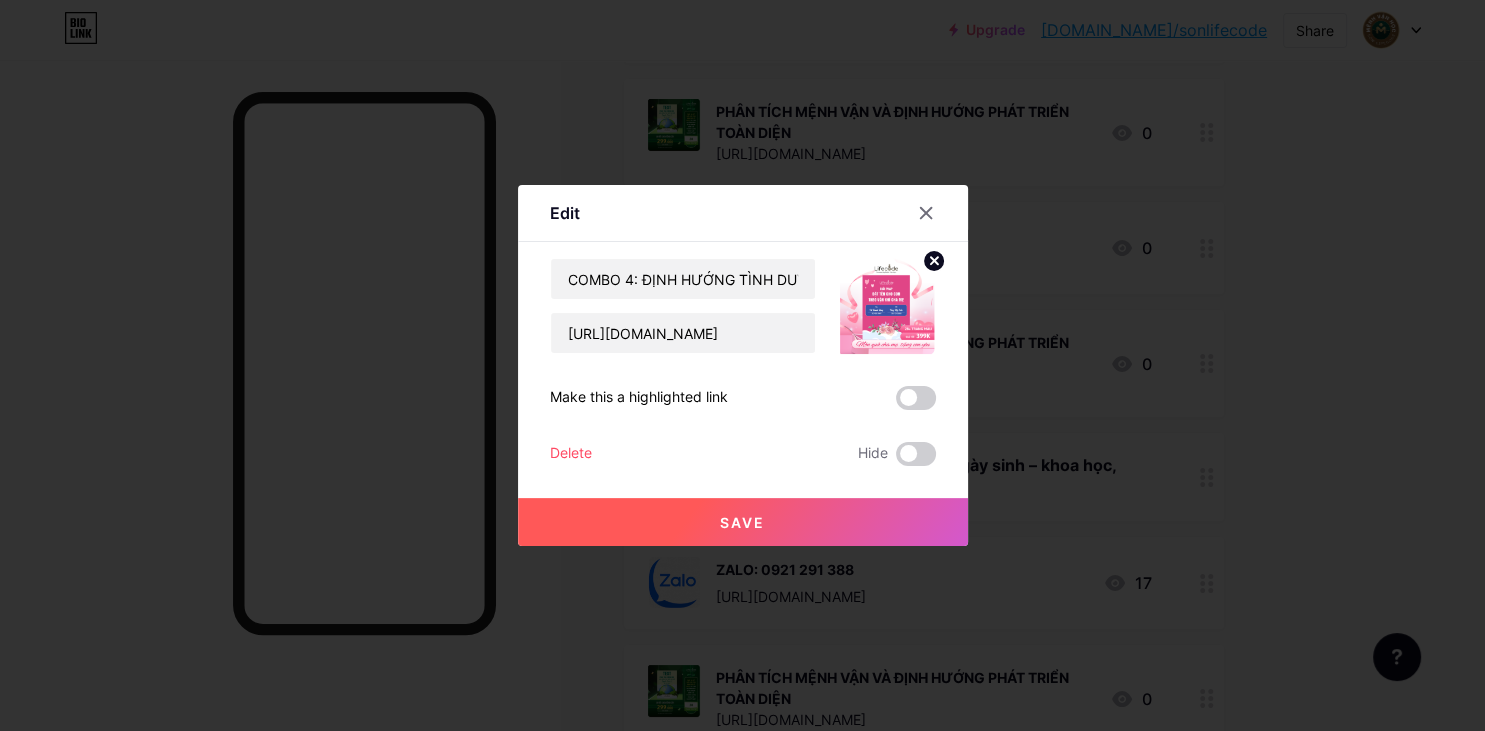 click on "Save" at bounding box center (742, 522) 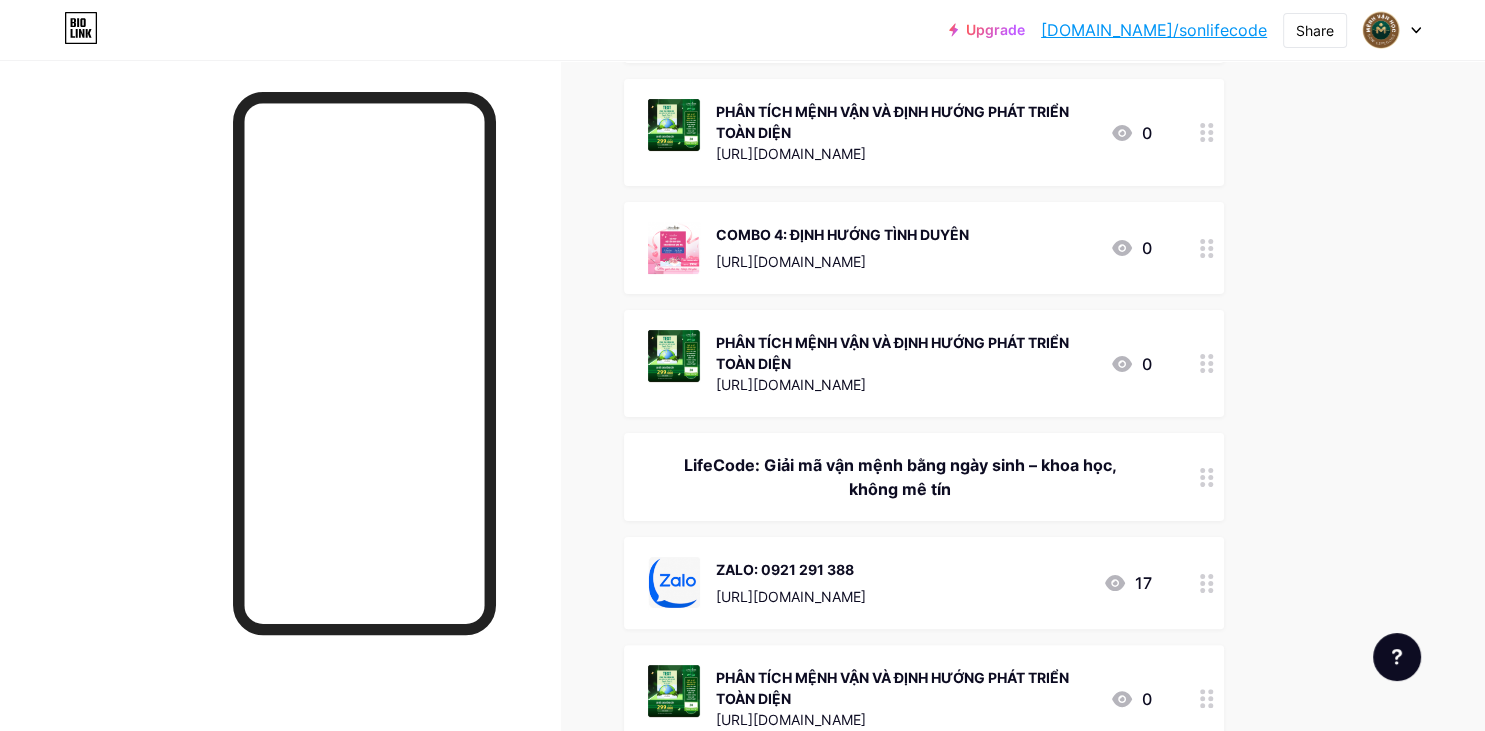 click 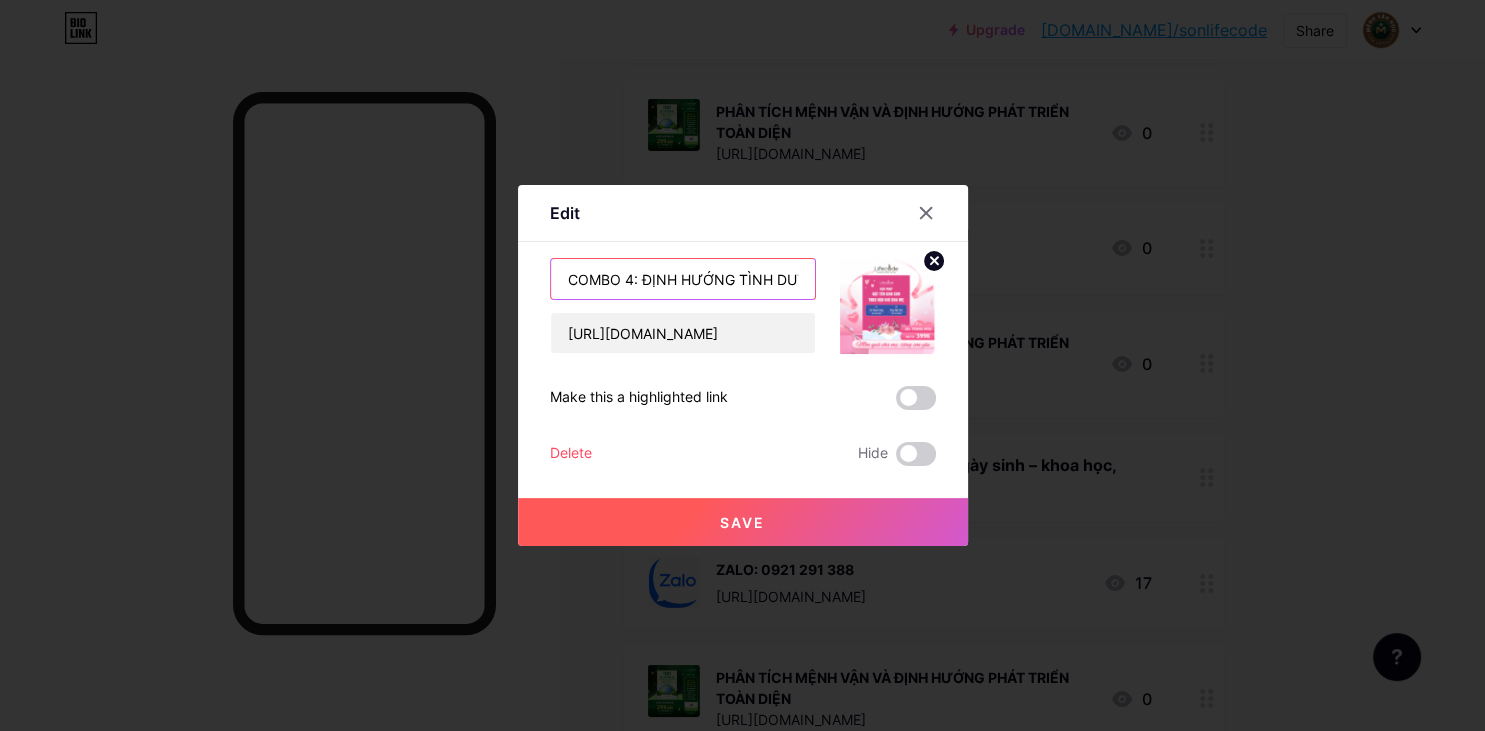 drag, startPoint x: 800, startPoint y: 275, endPoint x: 312, endPoint y: 238, distance: 489.40067 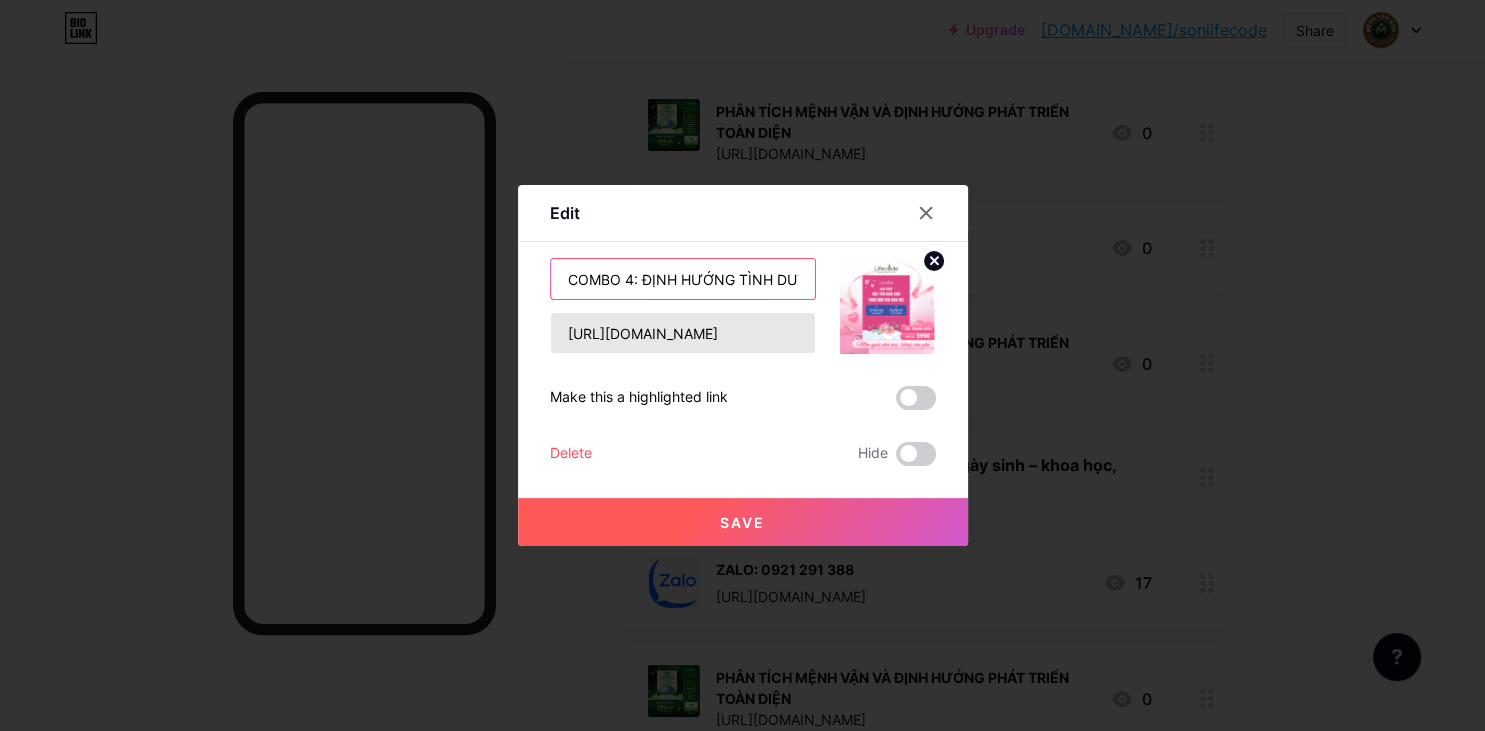 type on "COMBO 4: ĐỊNH HƯÊN" 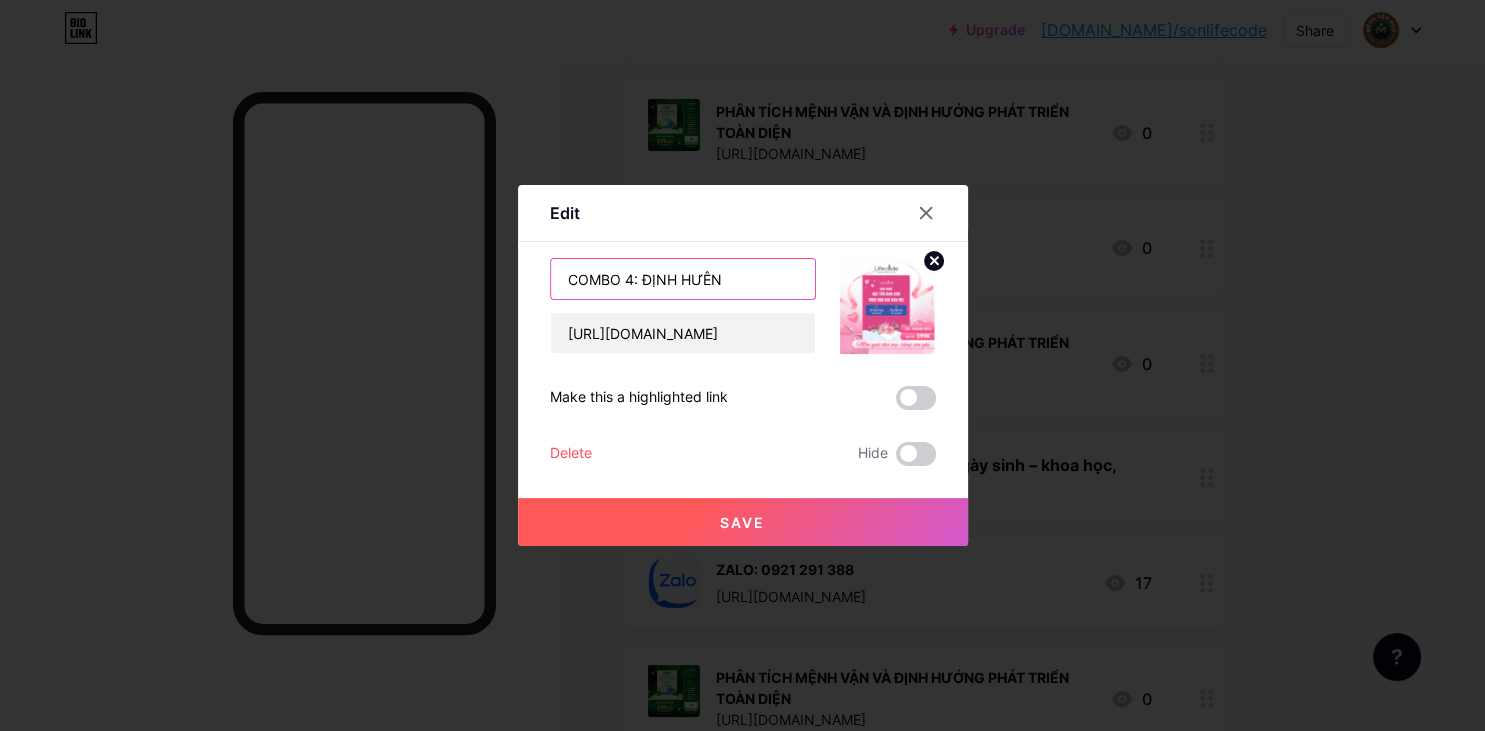 drag, startPoint x: 675, startPoint y: 277, endPoint x: 403, endPoint y: 217, distance: 278.53903 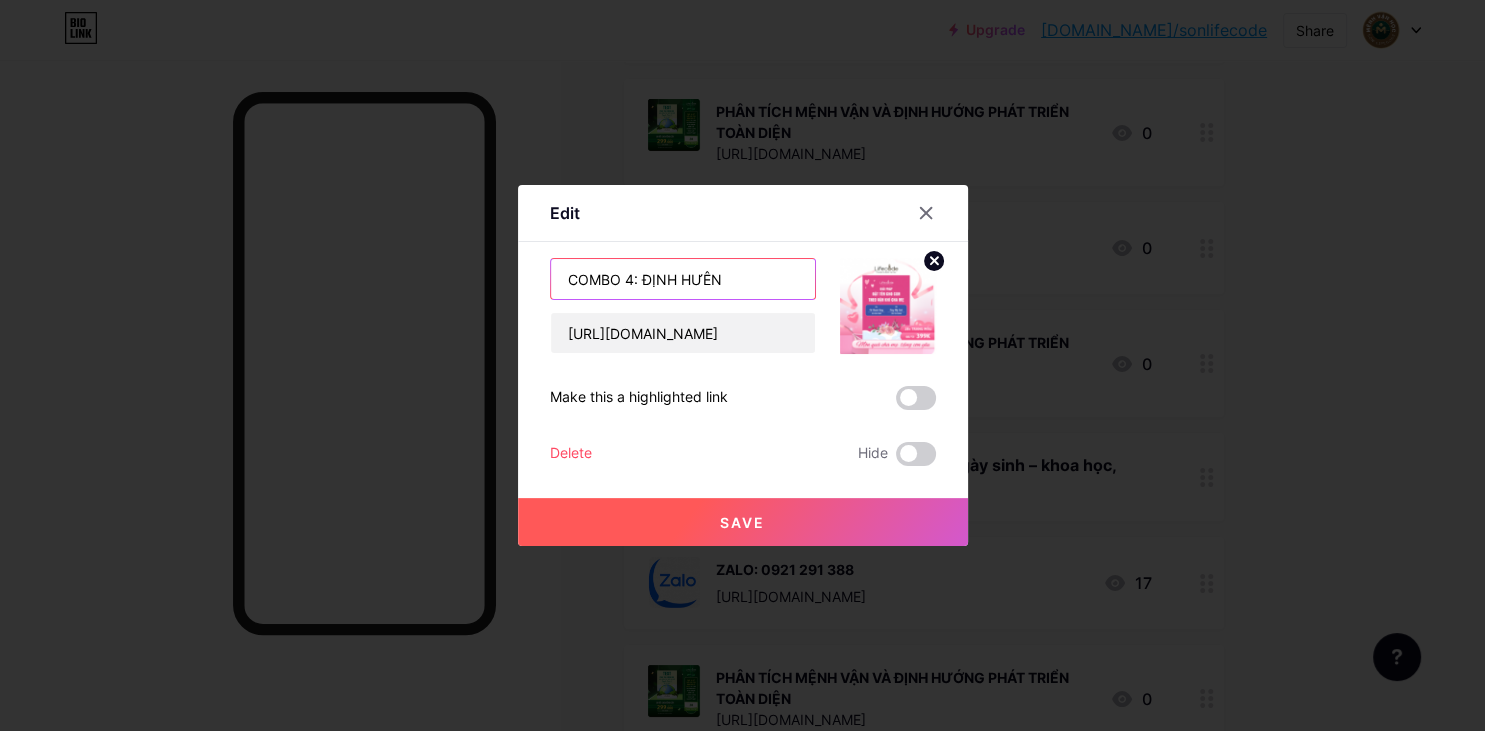 click on "COMBO 4: ĐỊNH HƯÊN" at bounding box center [683, 279] 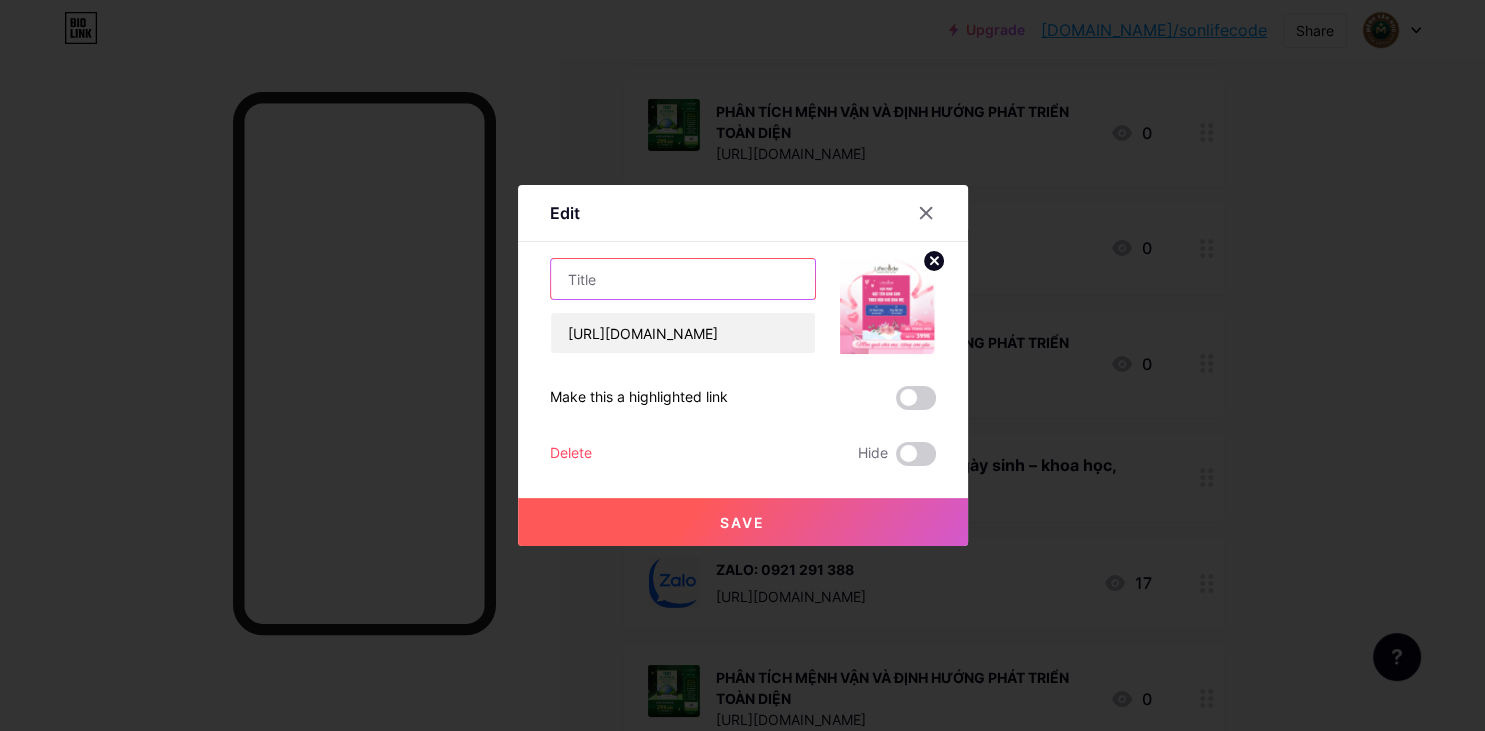 click at bounding box center [683, 279] 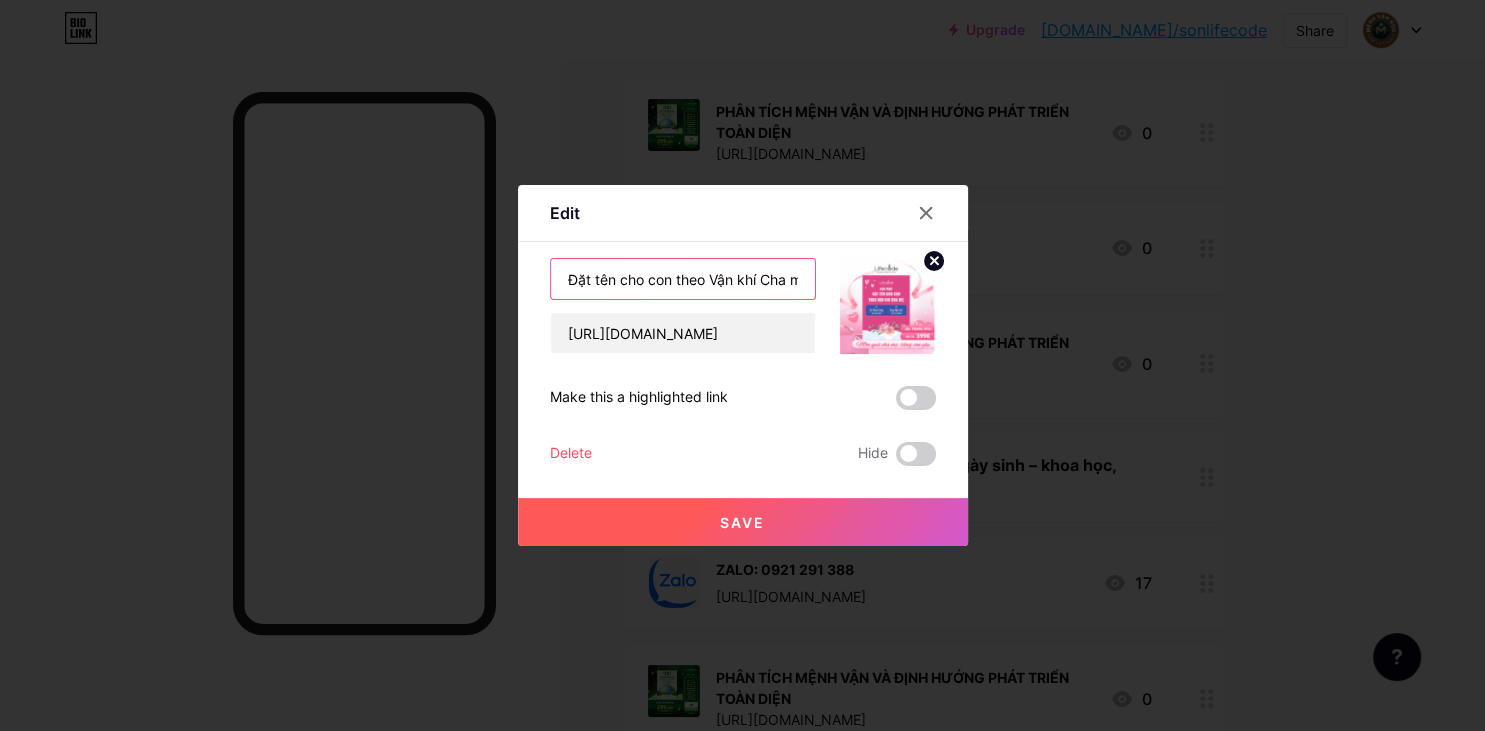 scroll, scrollTop: 0, scrollLeft: 15, axis: horizontal 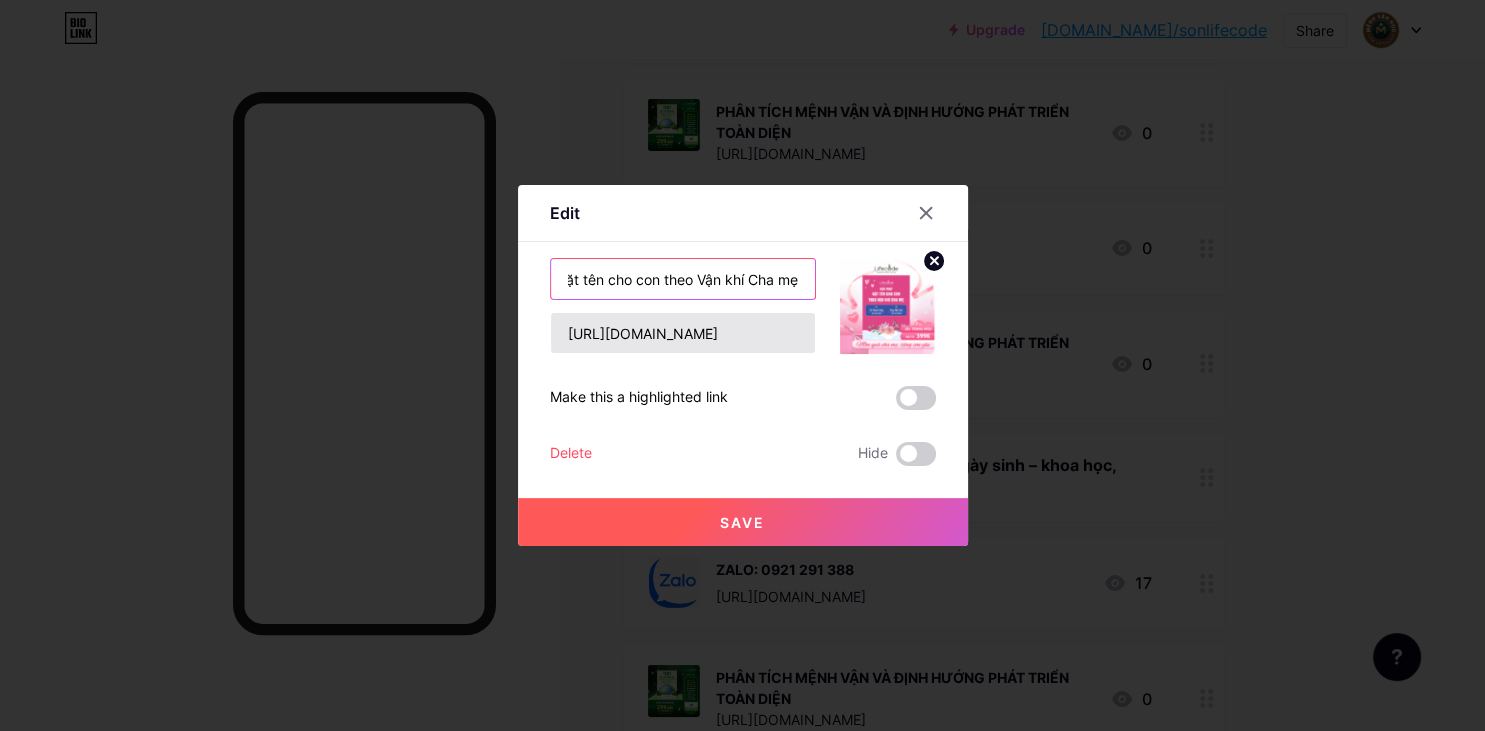 type on "Đặt tên cho con theo Vận khí Cha mẹ" 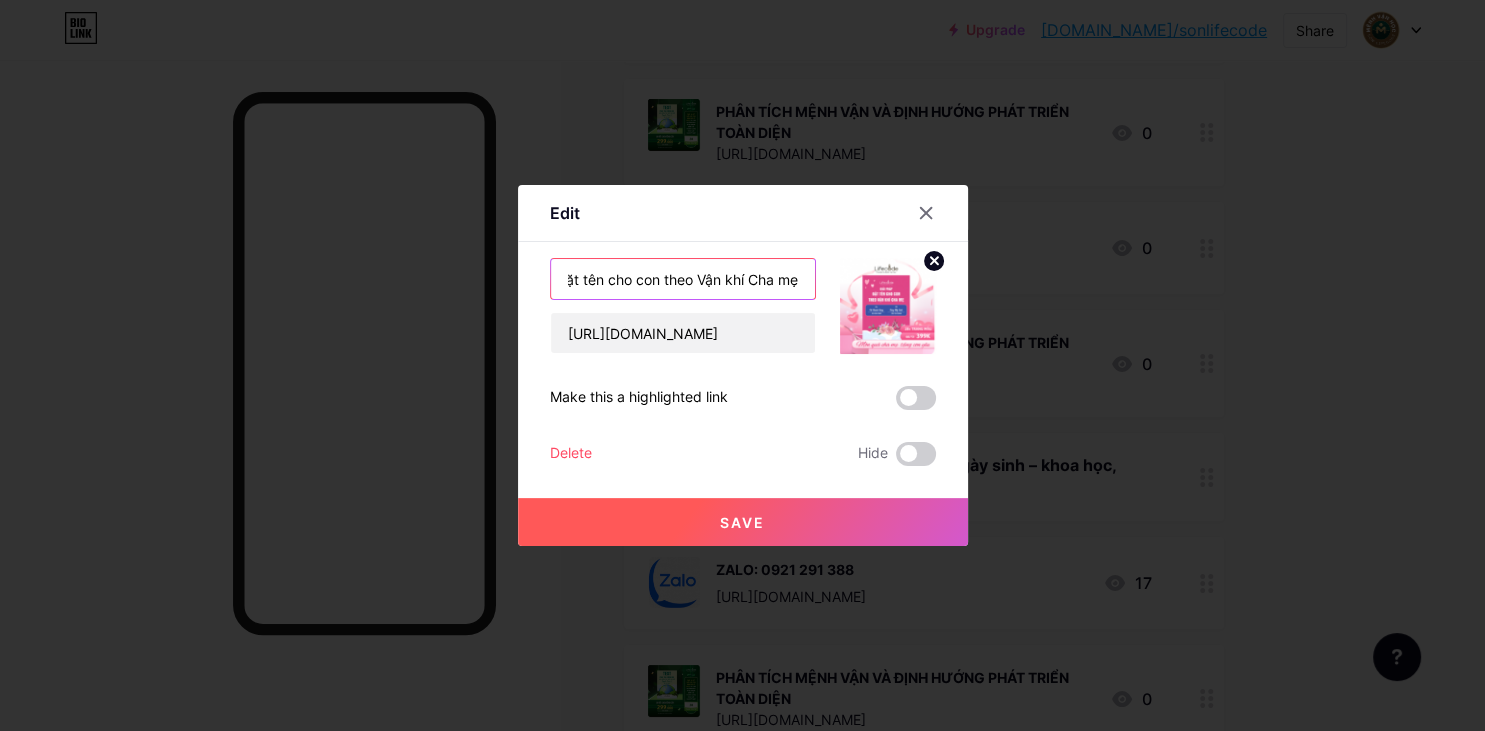 scroll, scrollTop: 0, scrollLeft: 0, axis: both 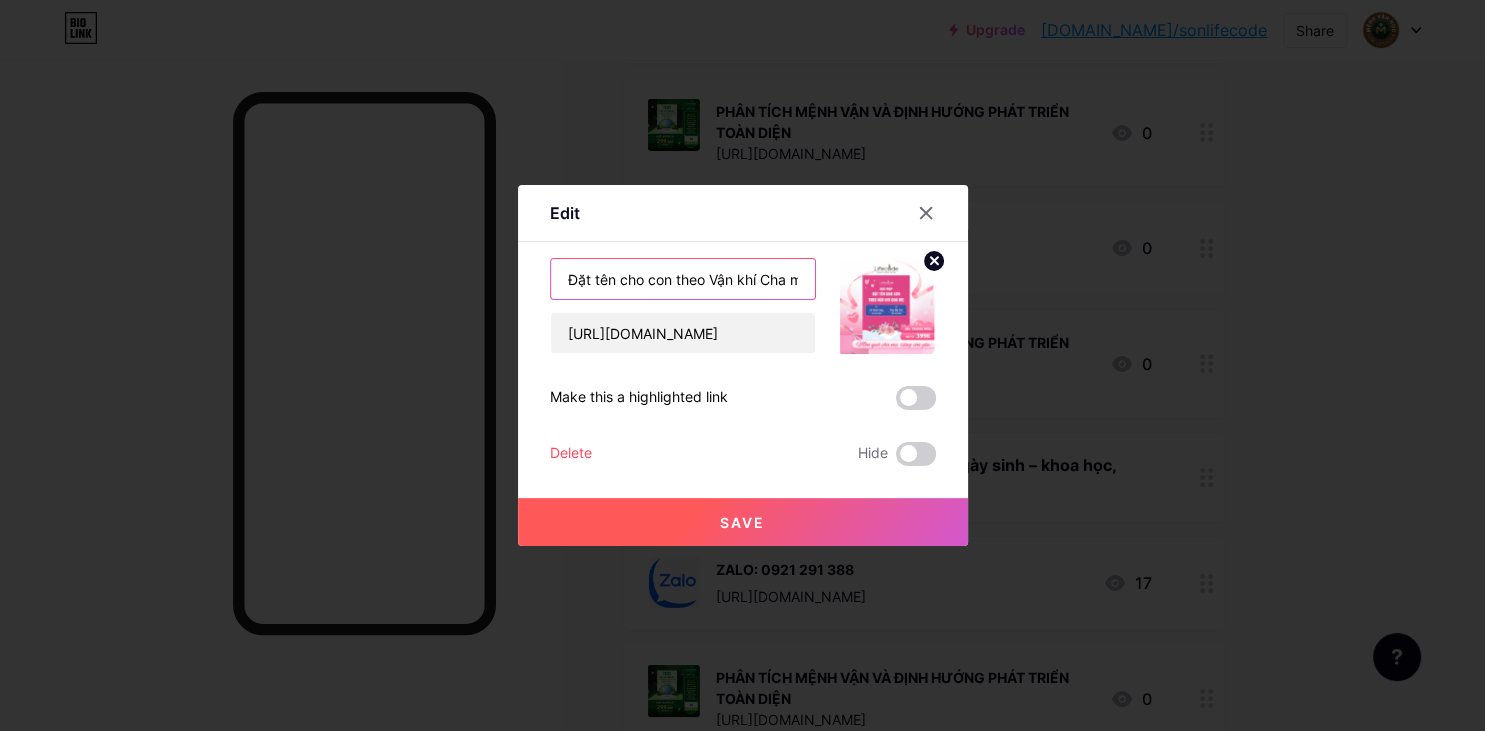drag, startPoint x: 798, startPoint y: 282, endPoint x: 273, endPoint y: 263, distance: 525.3437 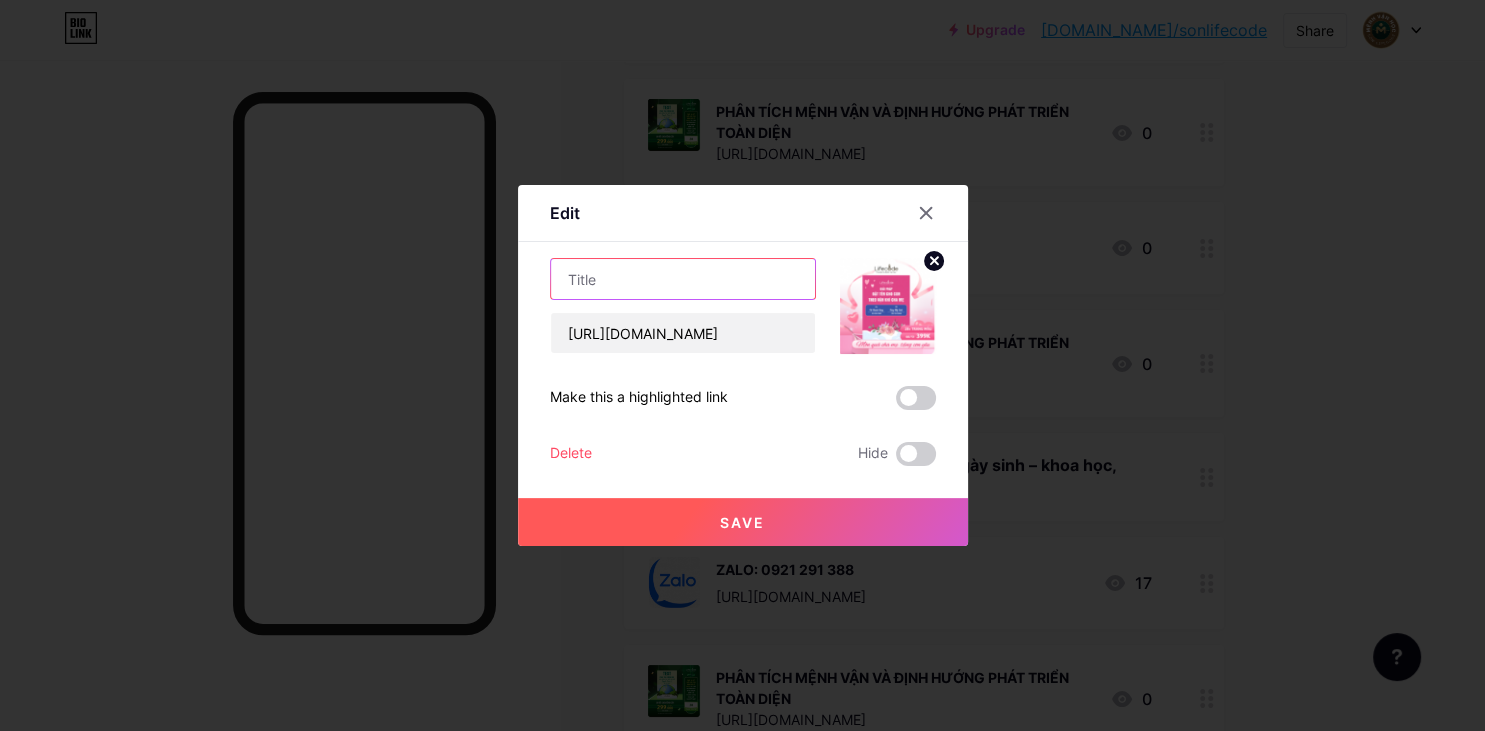 paste on "ĐẶT TÊN CHO CON THEO VẬN KHÍ CHA MẸ" 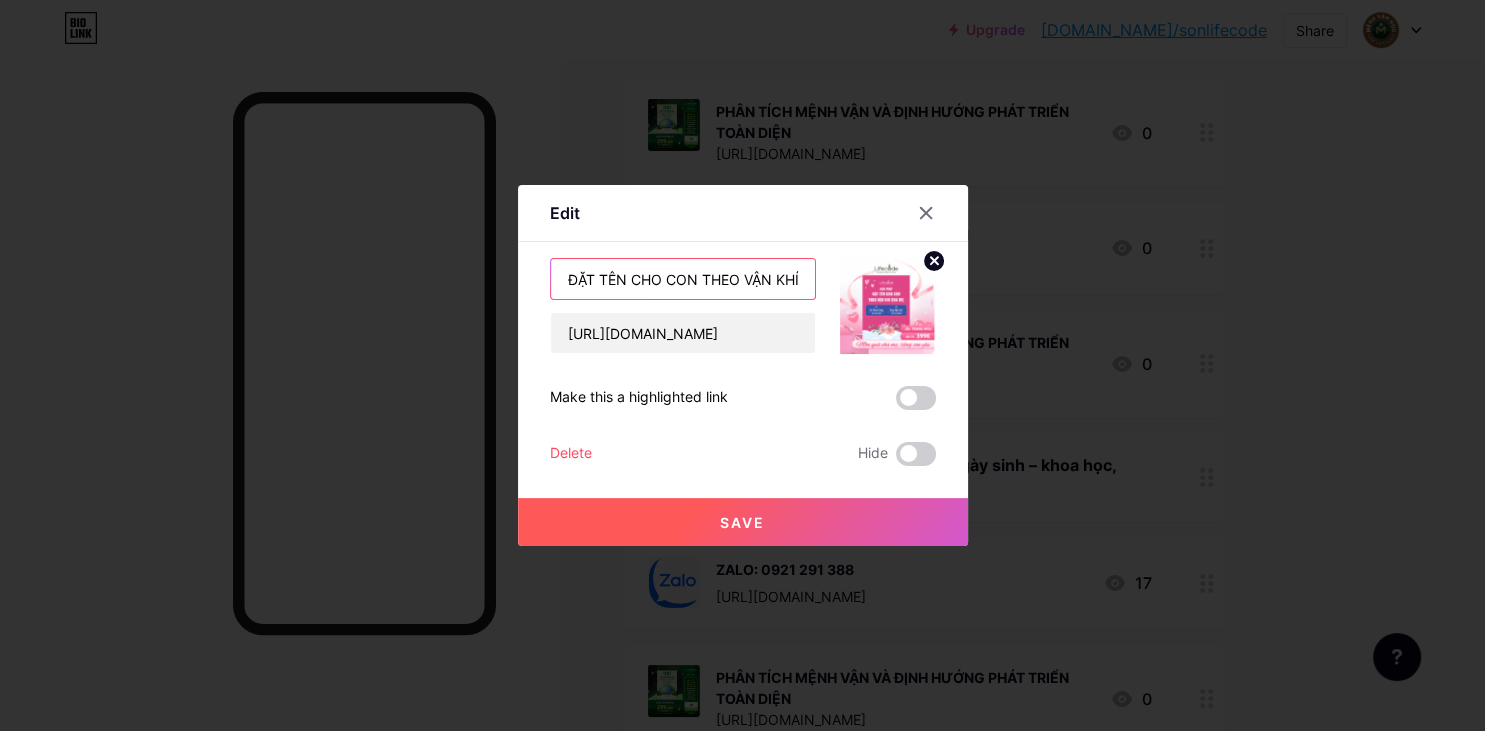 scroll, scrollTop: 0, scrollLeft: 60, axis: horizontal 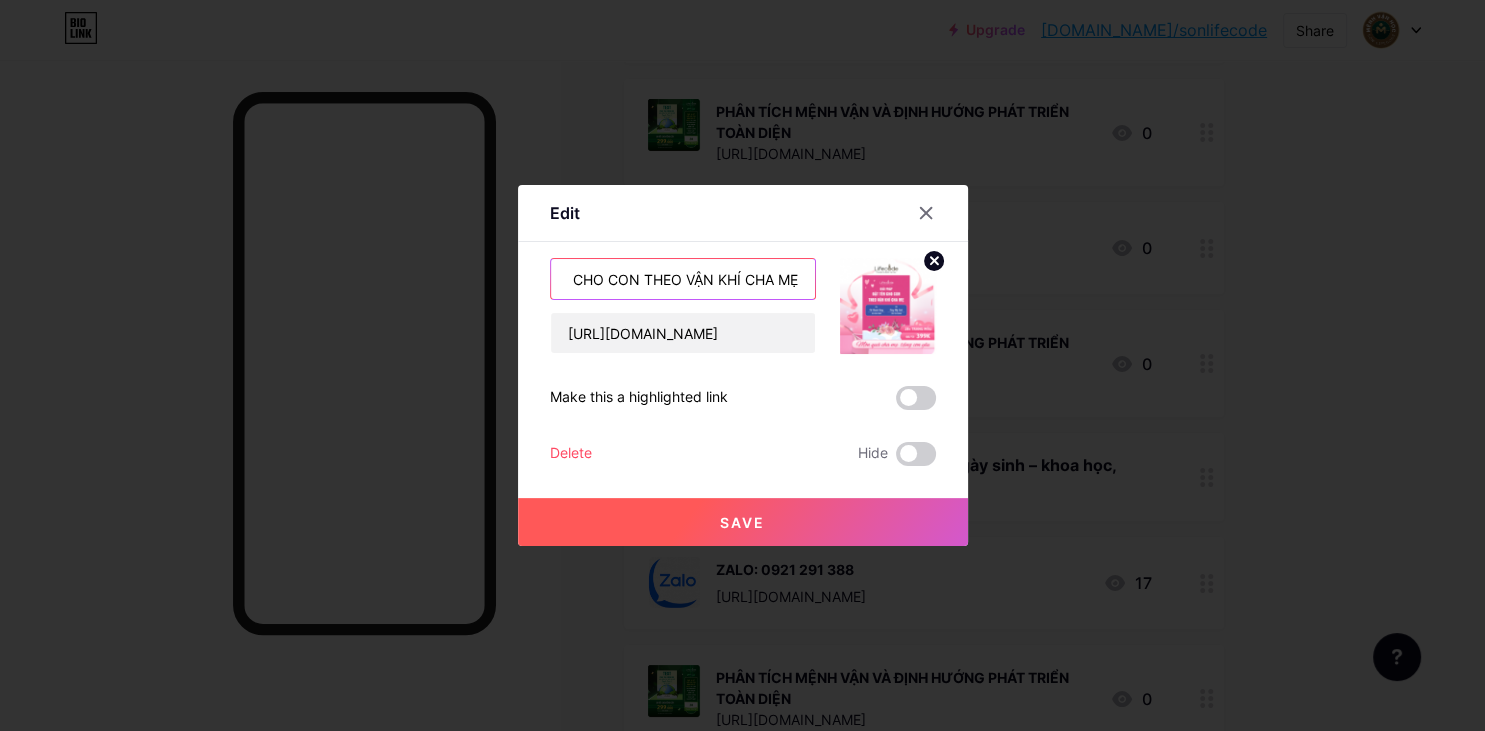 type on "ĐẶT TÊN CHO CON THEO VẬN KHÍ CHA MẸ" 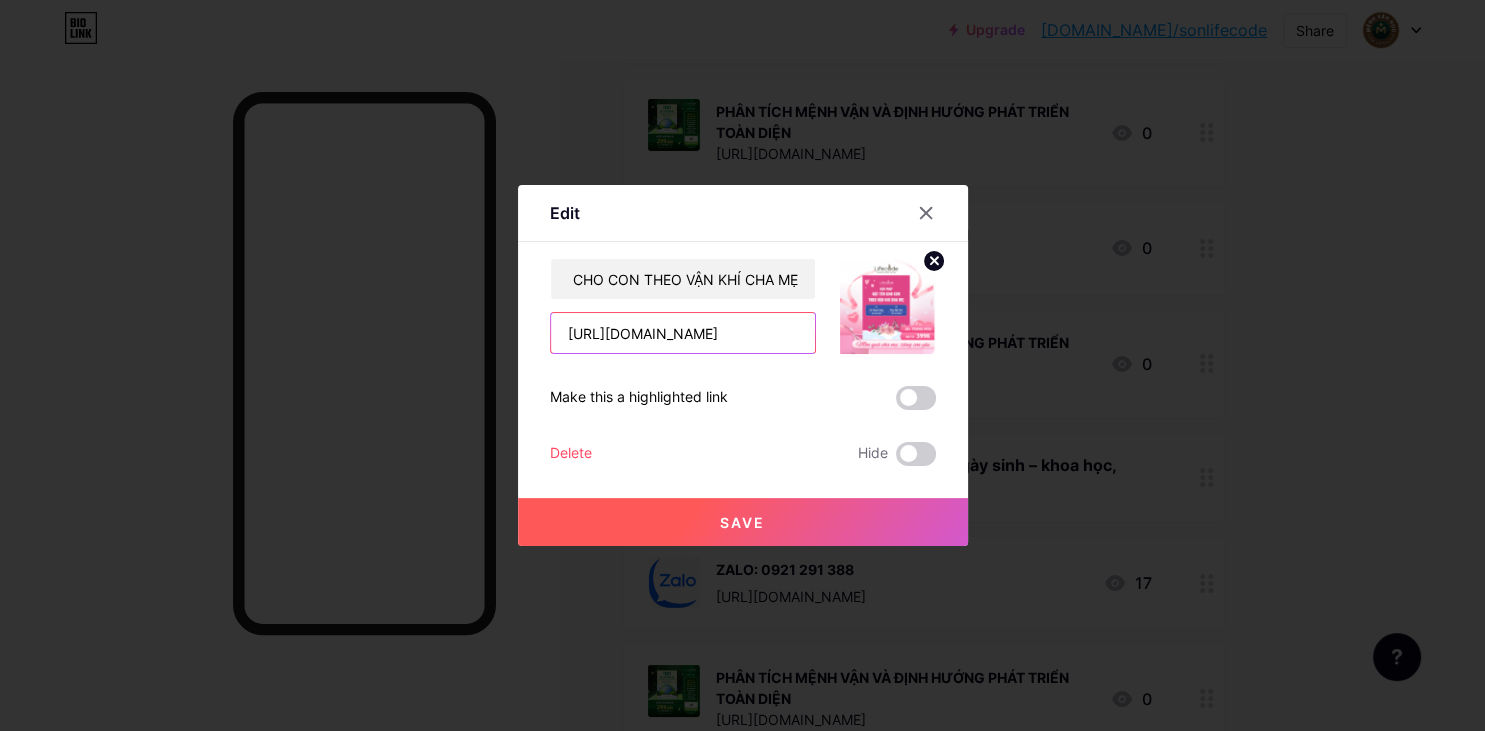 drag, startPoint x: 790, startPoint y: 325, endPoint x: 206, endPoint y: 268, distance: 586.7751 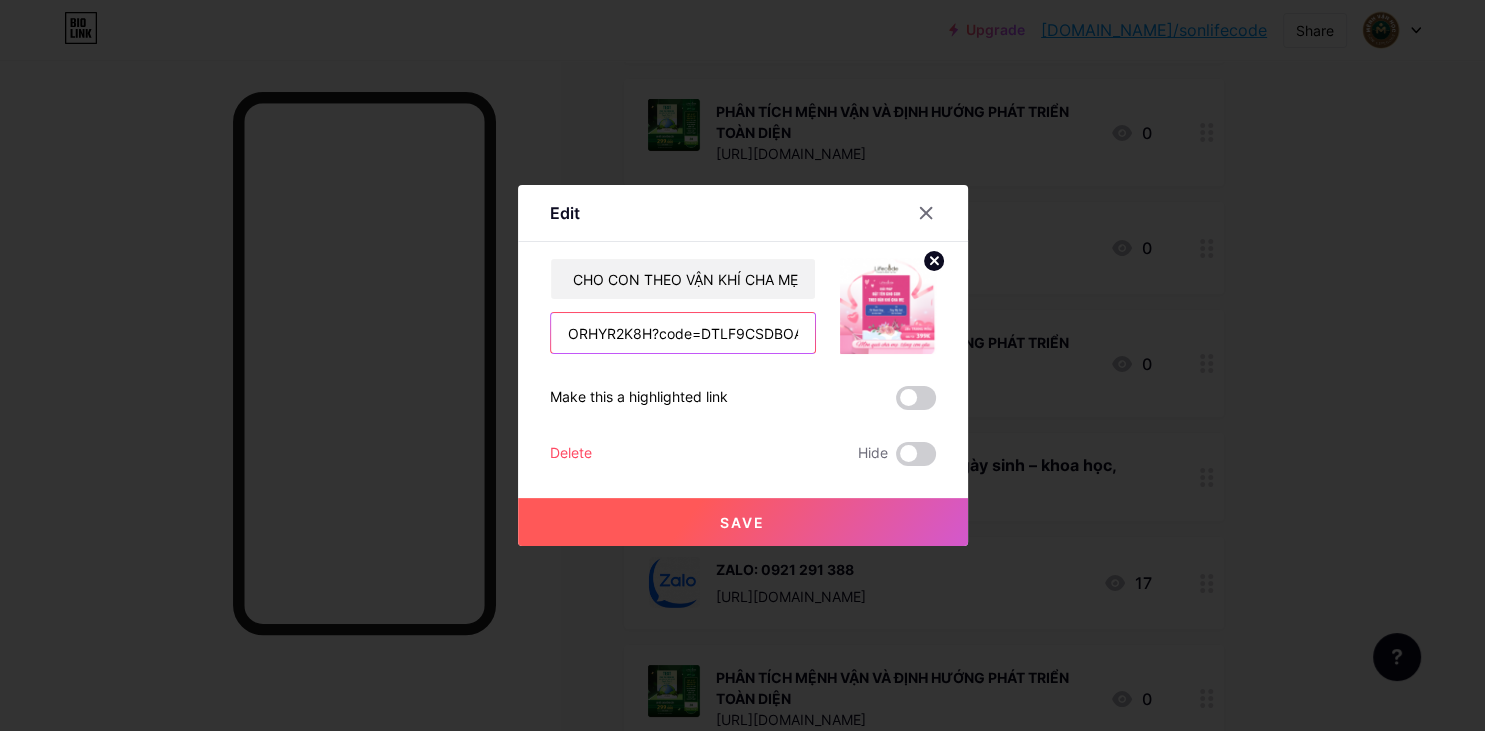 drag, startPoint x: 806, startPoint y: 330, endPoint x: 333, endPoint y: 295, distance: 474.29315 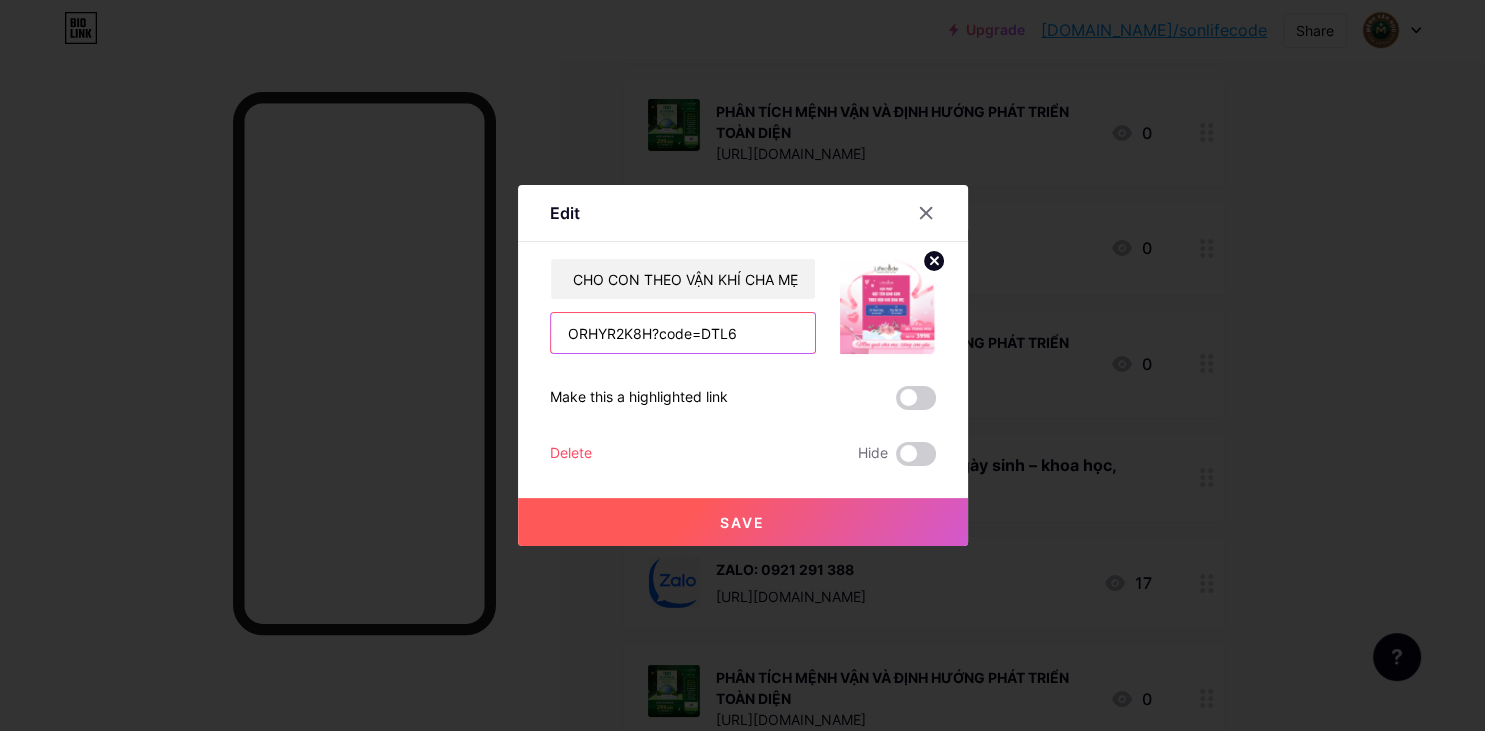 drag, startPoint x: 757, startPoint y: 337, endPoint x: 417, endPoint y: 298, distance: 342.22946 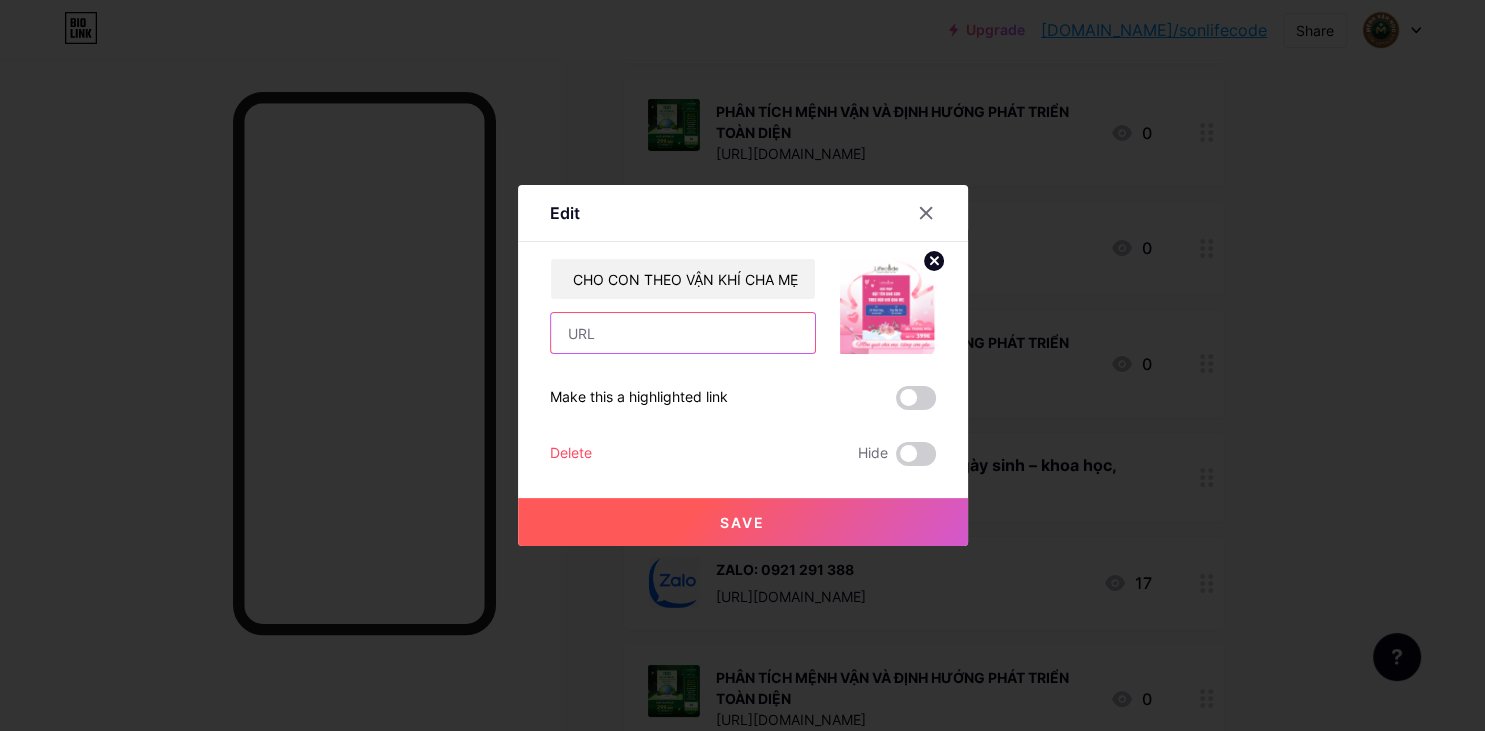 paste on "[URL][DOMAIN_NAME]" 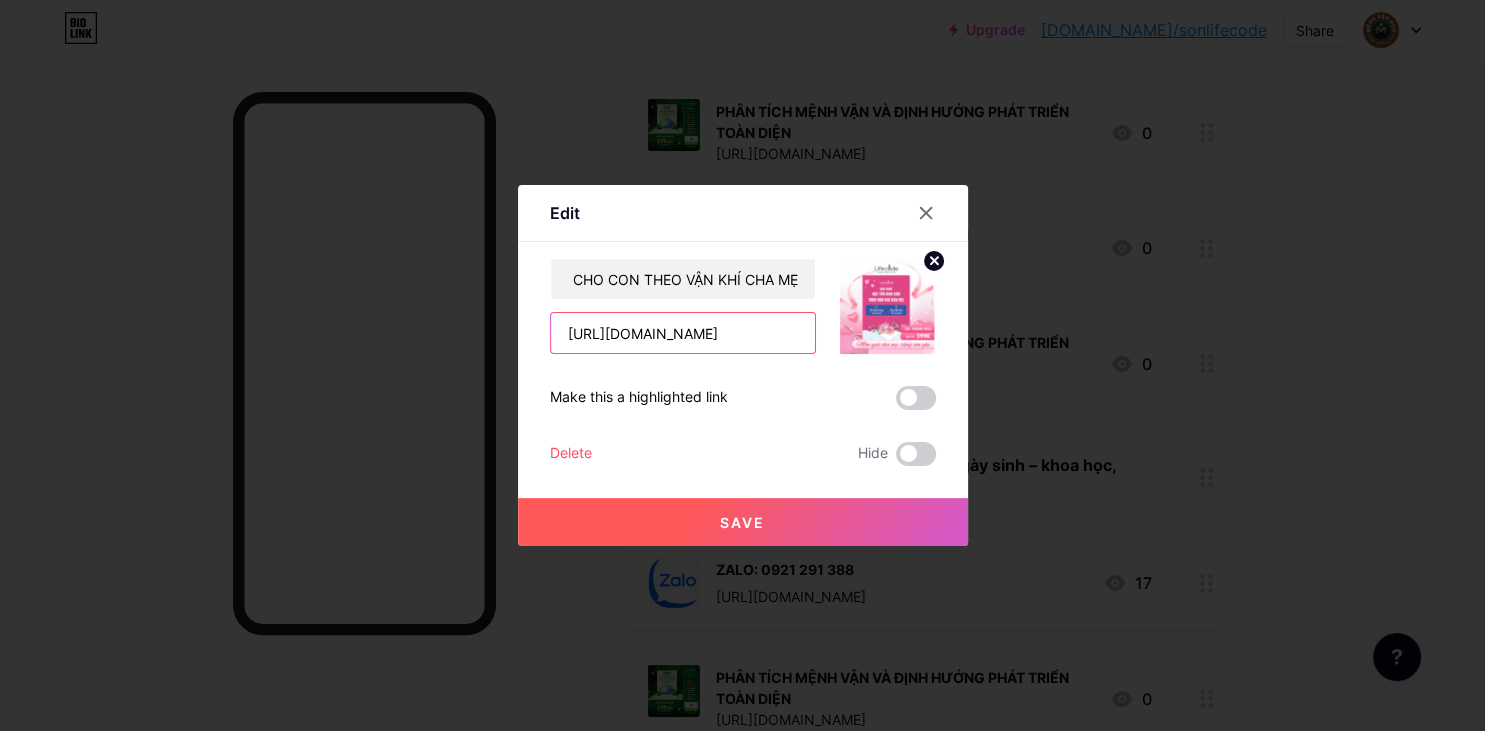 scroll, scrollTop: 0, scrollLeft: 238, axis: horizontal 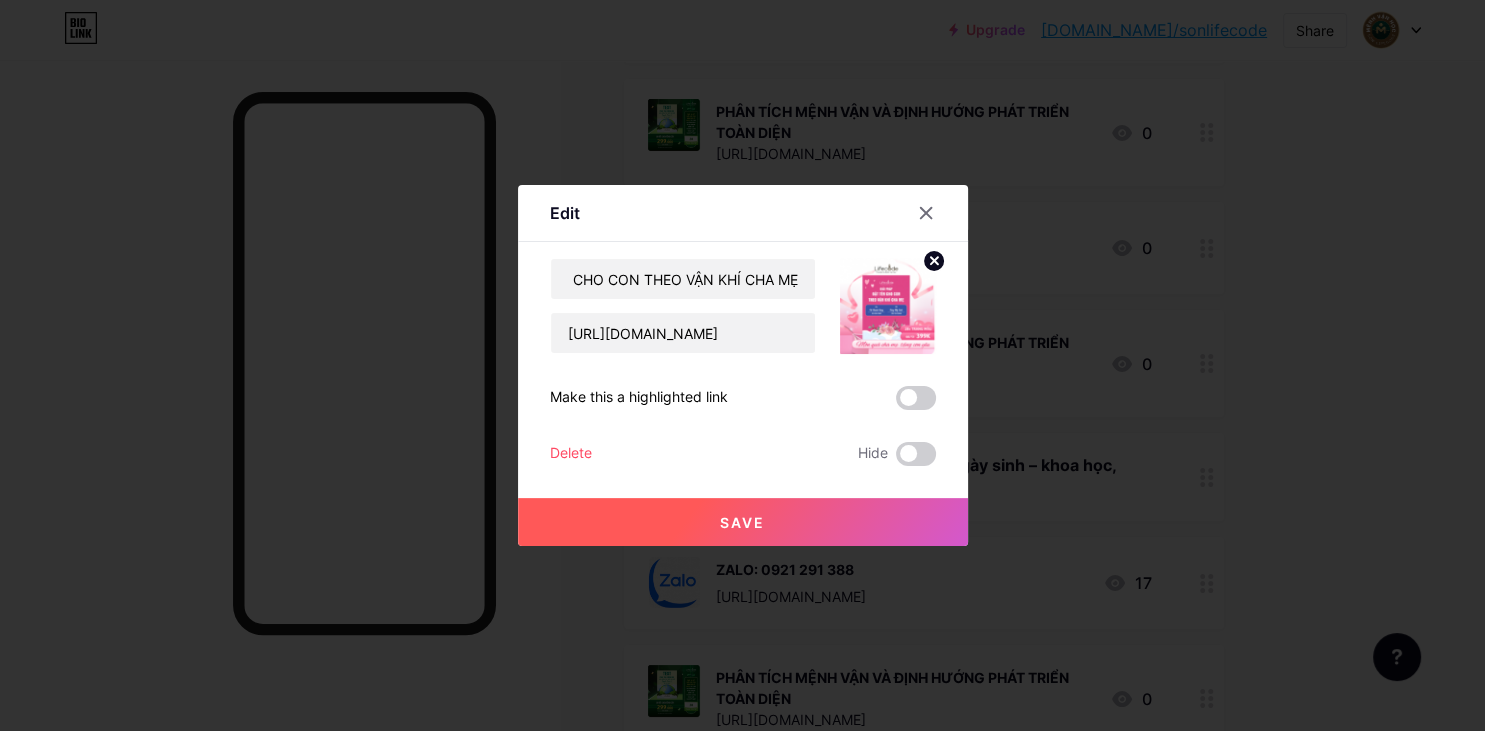 click on "Save" at bounding box center (743, 522) 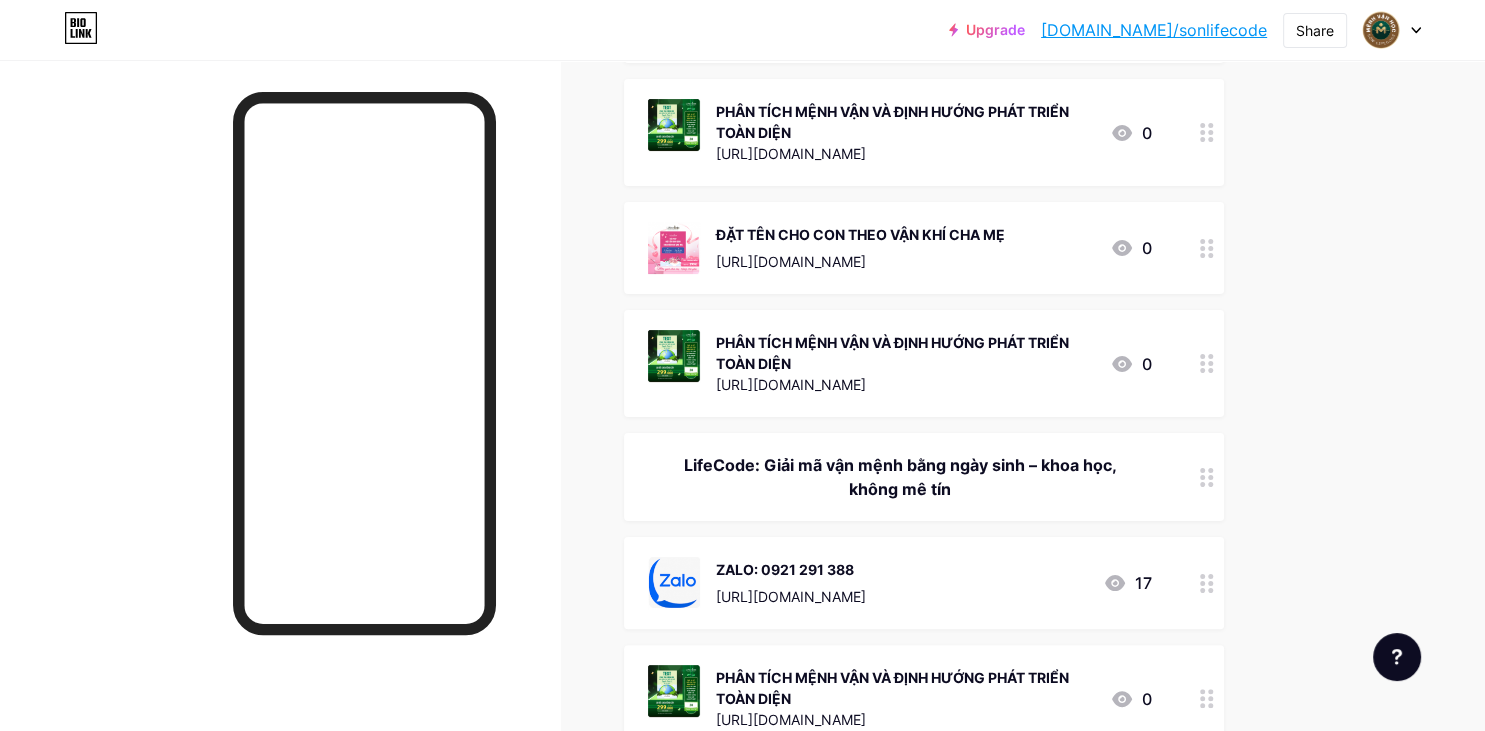 click 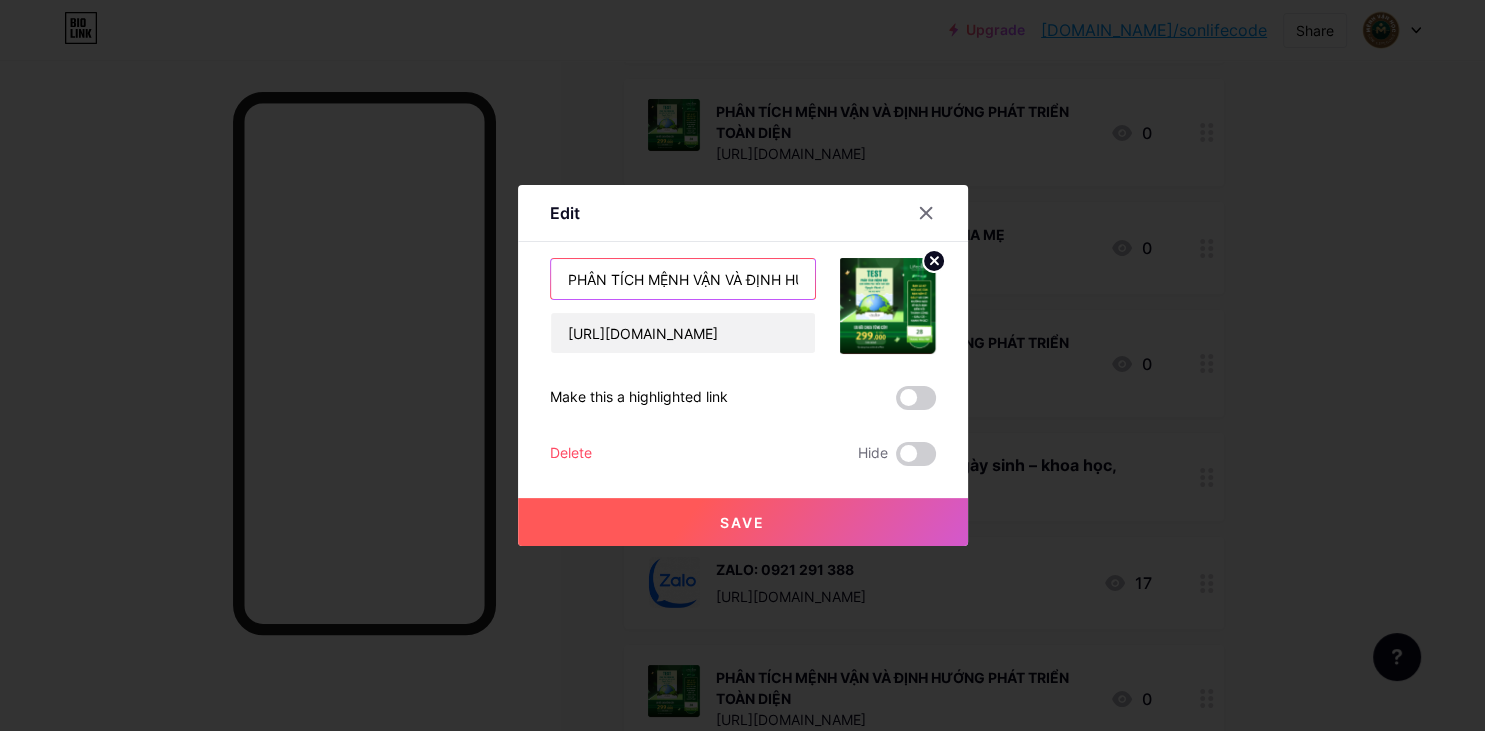 drag, startPoint x: 634, startPoint y: 262, endPoint x: 277, endPoint y: 251, distance: 357.16943 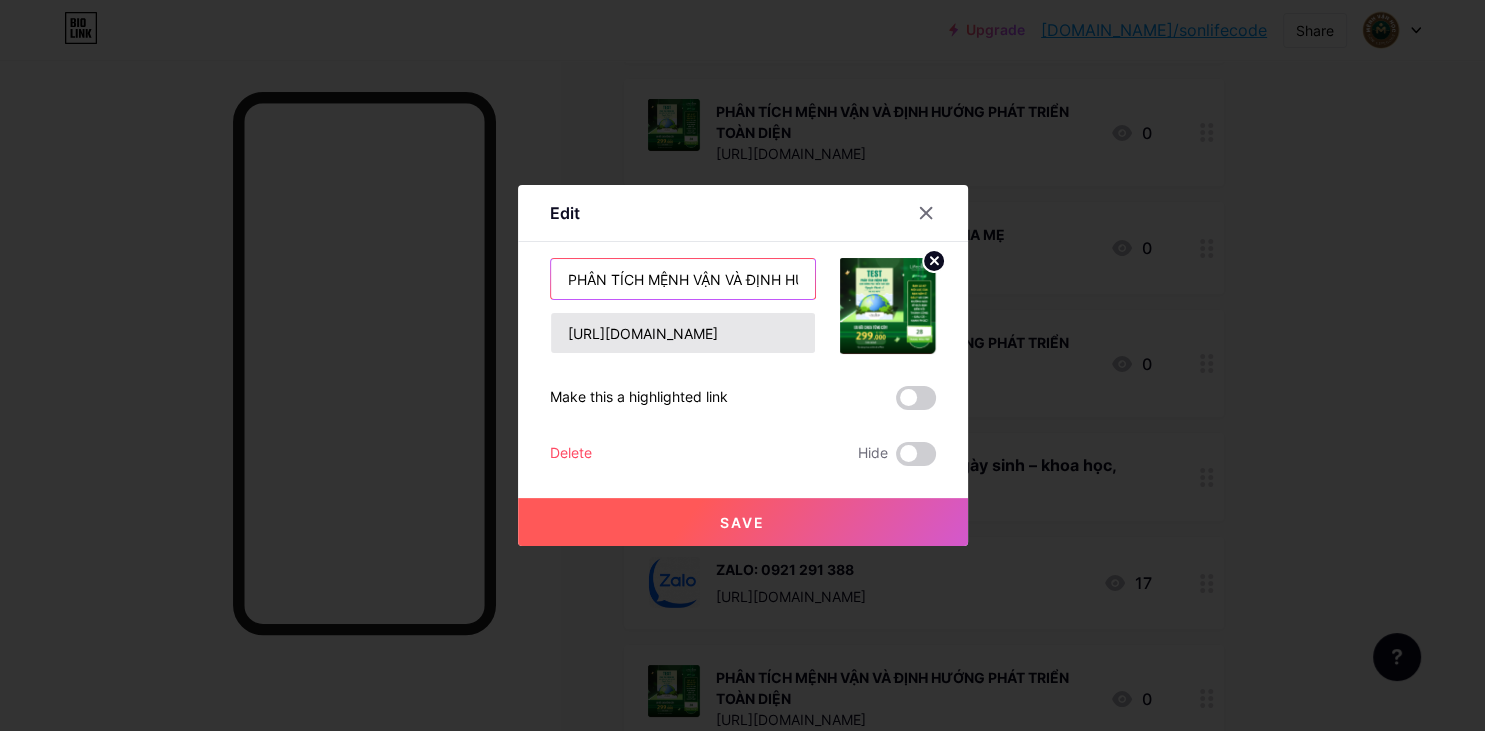 type on "ƯỚNG PHÁT TRIỂN TOÀN DIỆN" 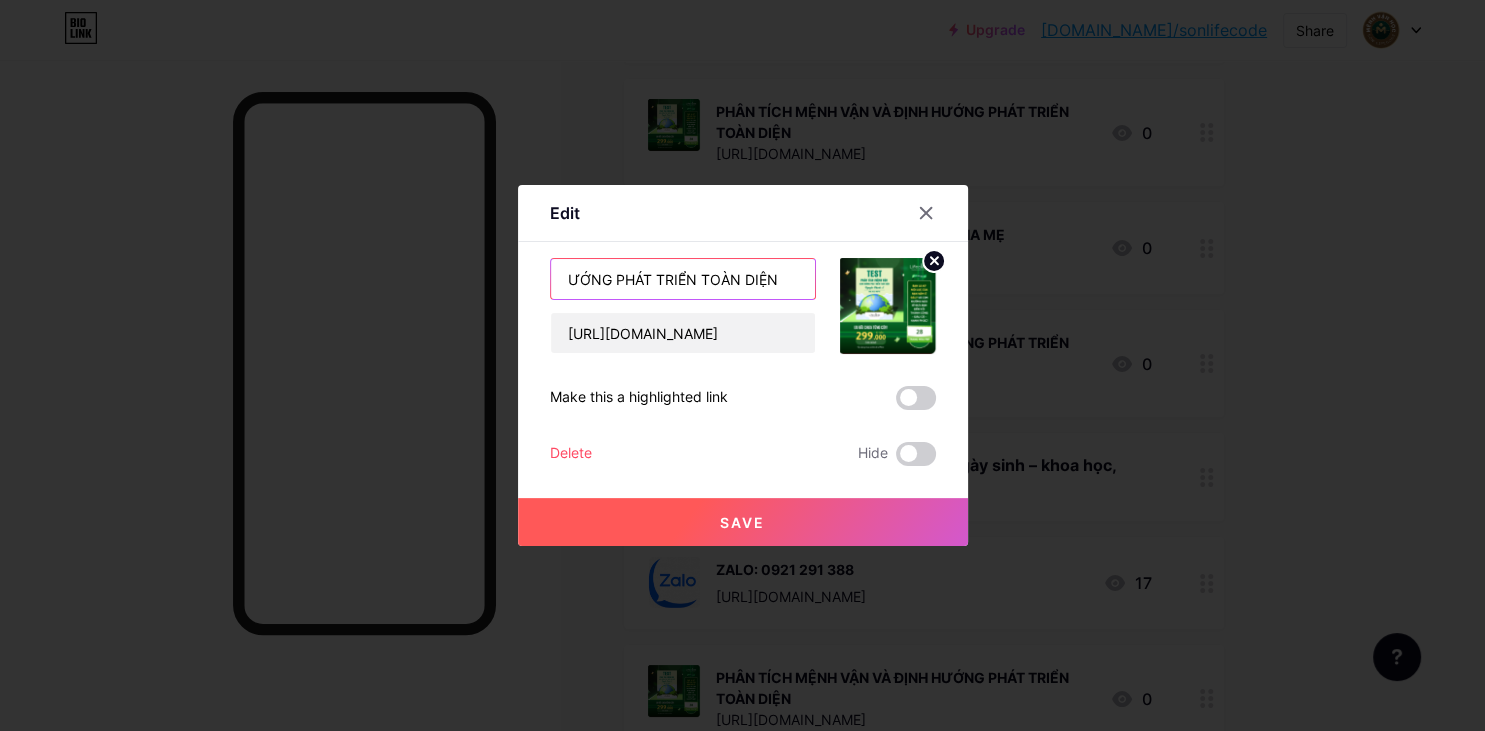 drag, startPoint x: 786, startPoint y: 278, endPoint x: 446, endPoint y: 234, distance: 342.83524 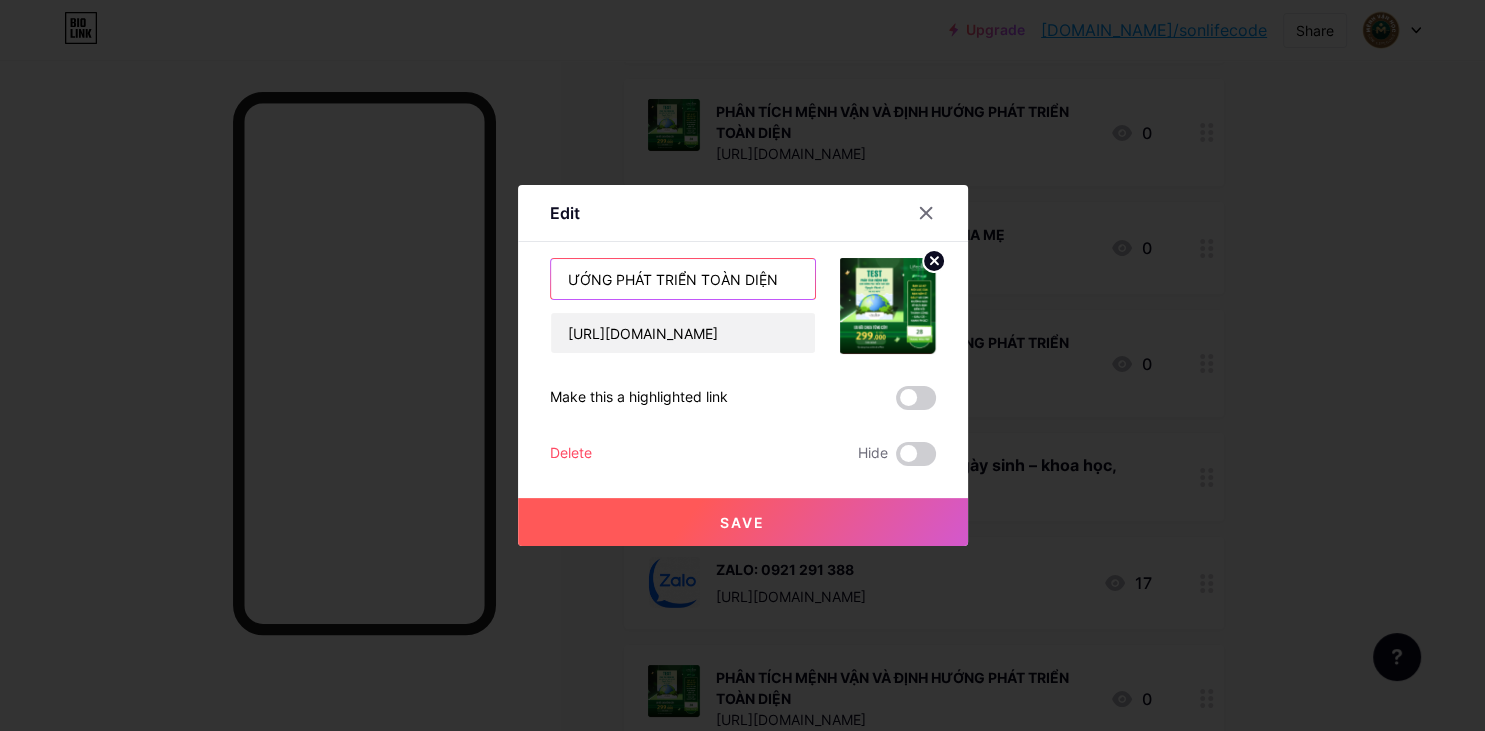 click on "ƯỚNG PHÁT TRIỂN TOÀN DIỆN" at bounding box center (683, 279) 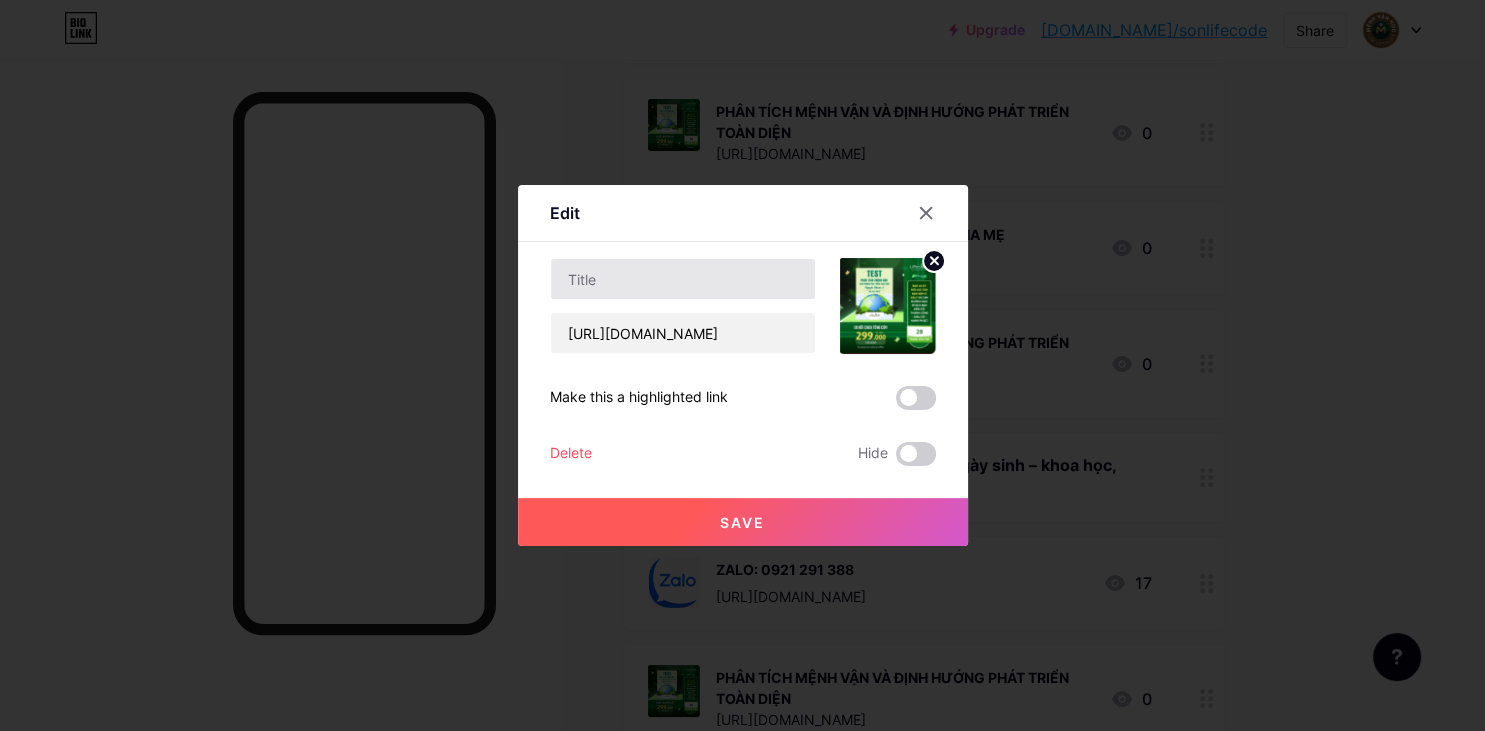 click at bounding box center (683, 279) 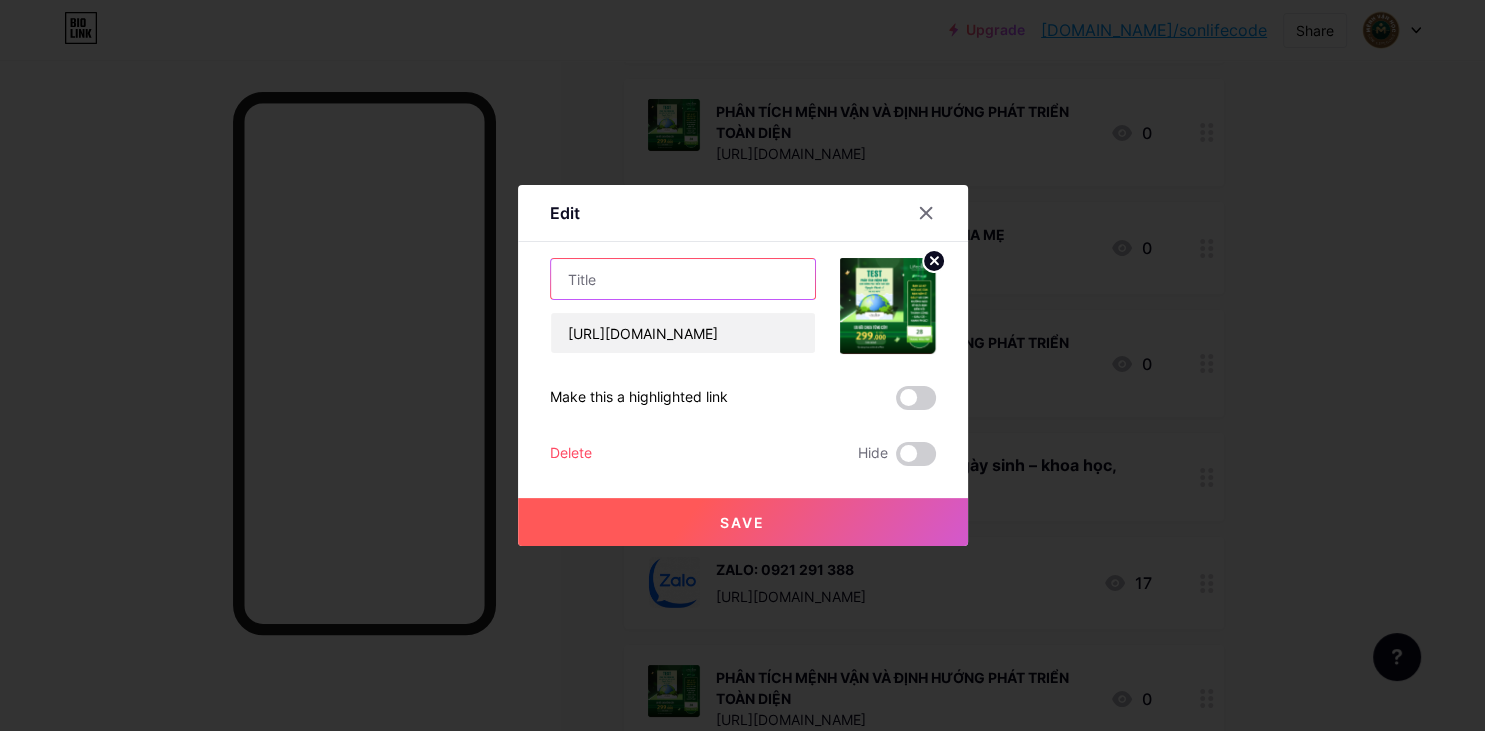 click at bounding box center [683, 279] 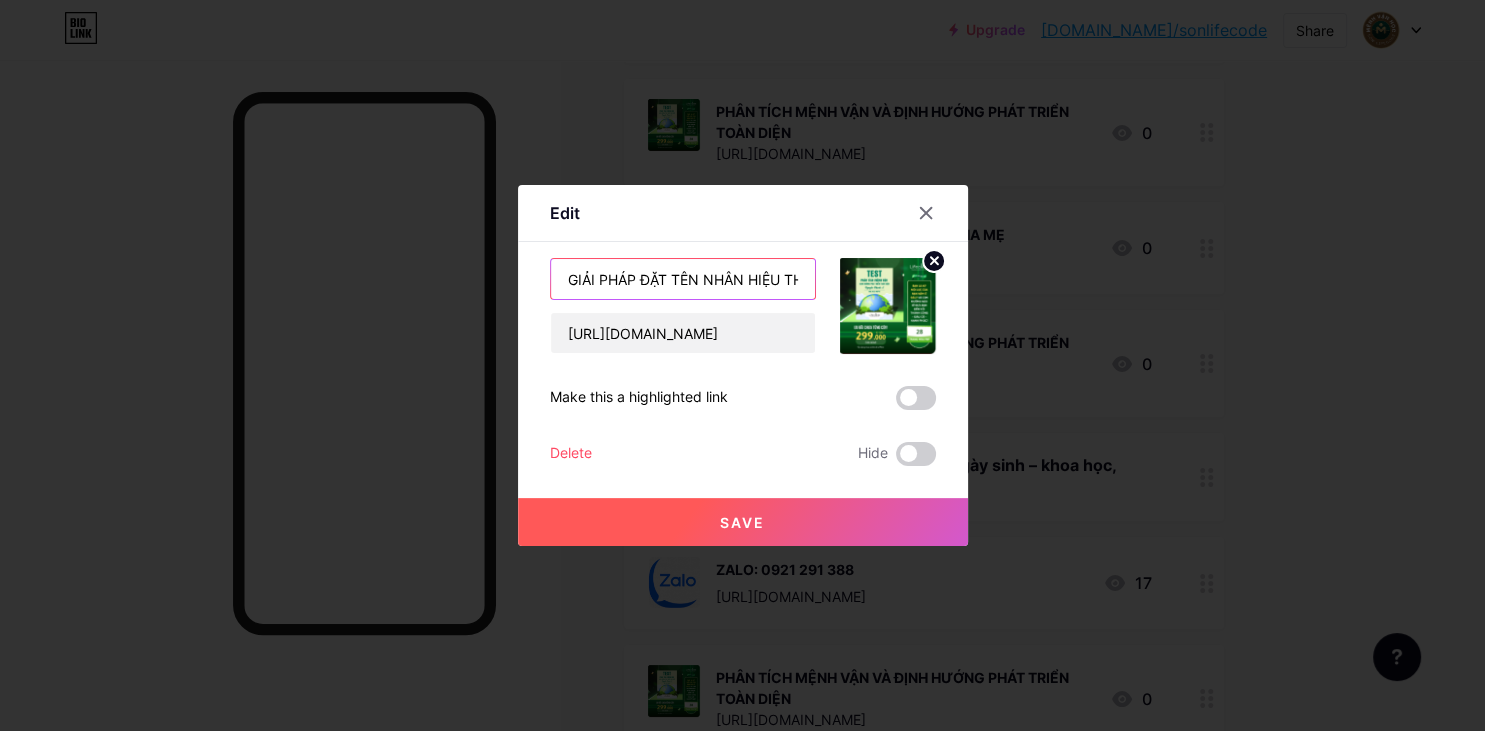 scroll, scrollTop: 0, scrollLeft: 85, axis: horizontal 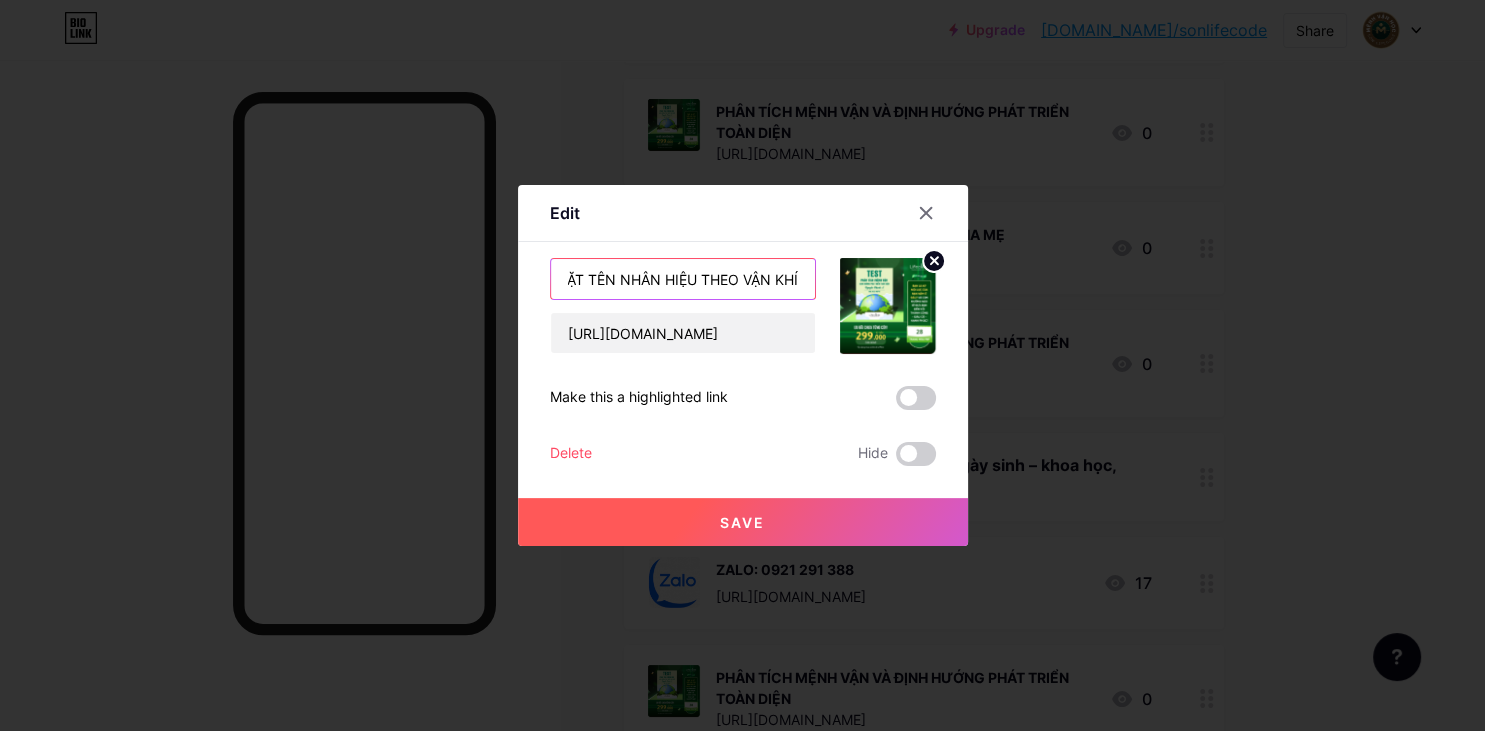 type on "GIẢI PHÁP ĐẶT TÊN NHÂN HIỆU THEO VẬN KHÍ" 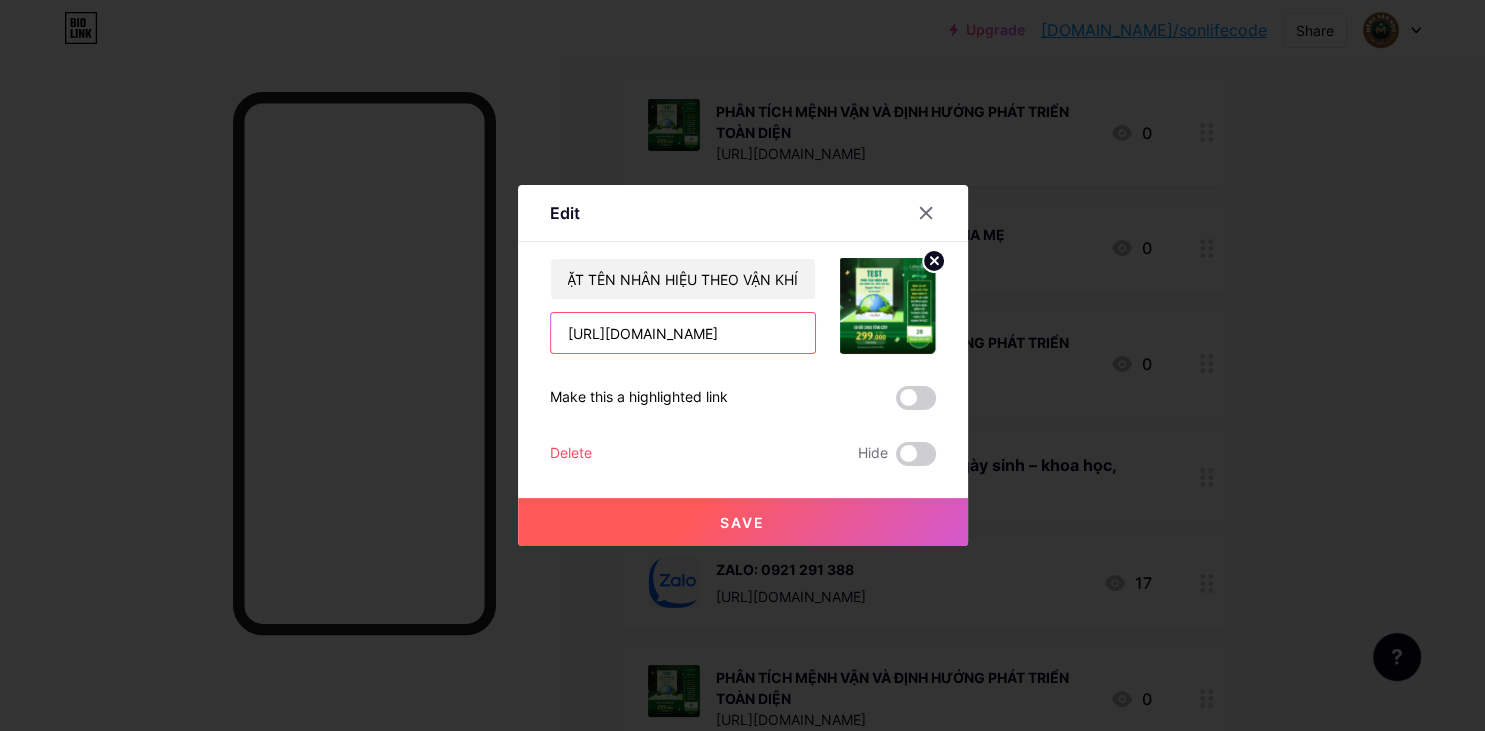 drag, startPoint x: 765, startPoint y: 328, endPoint x: 396, endPoint y: 267, distance: 374.00803 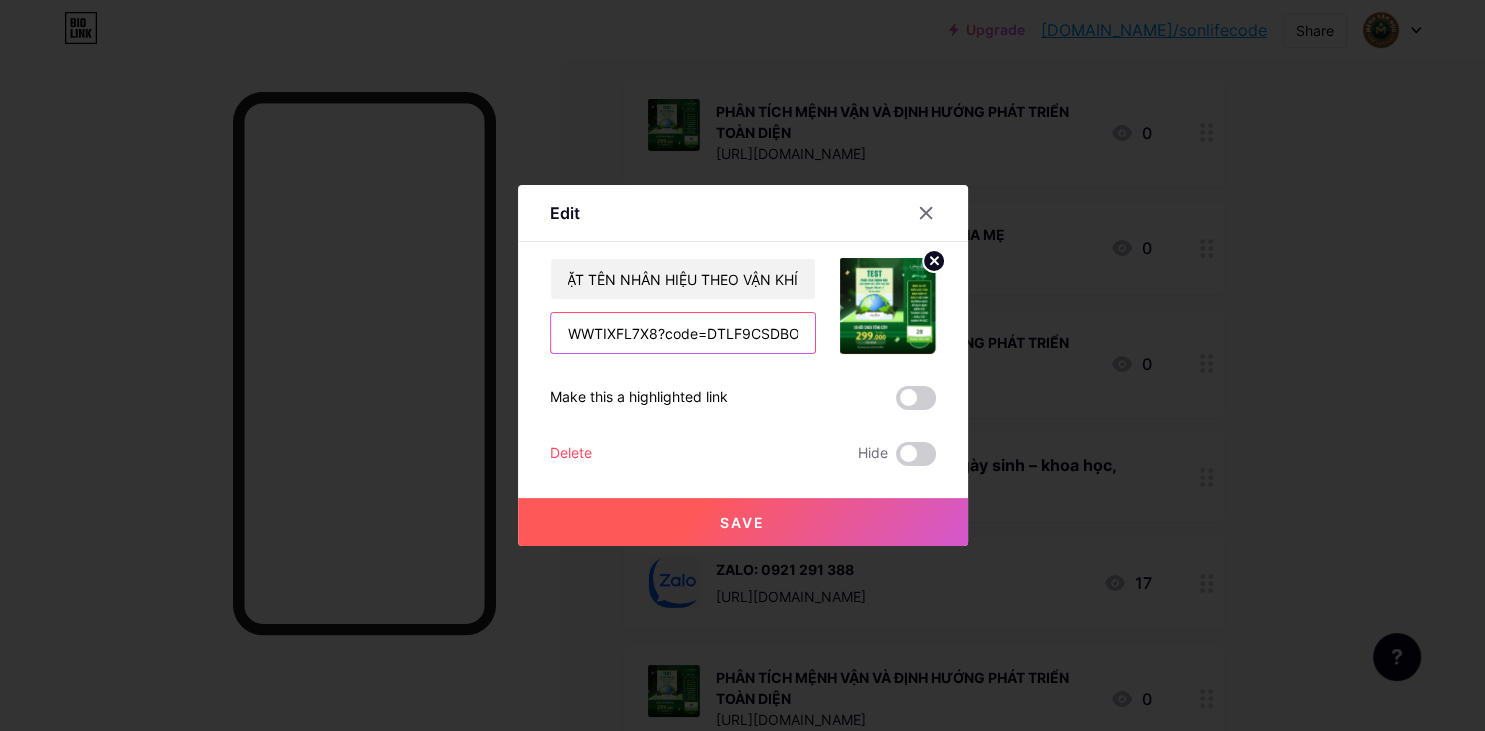 drag, startPoint x: 798, startPoint y: 334, endPoint x: 378, endPoint y: 276, distance: 423.98584 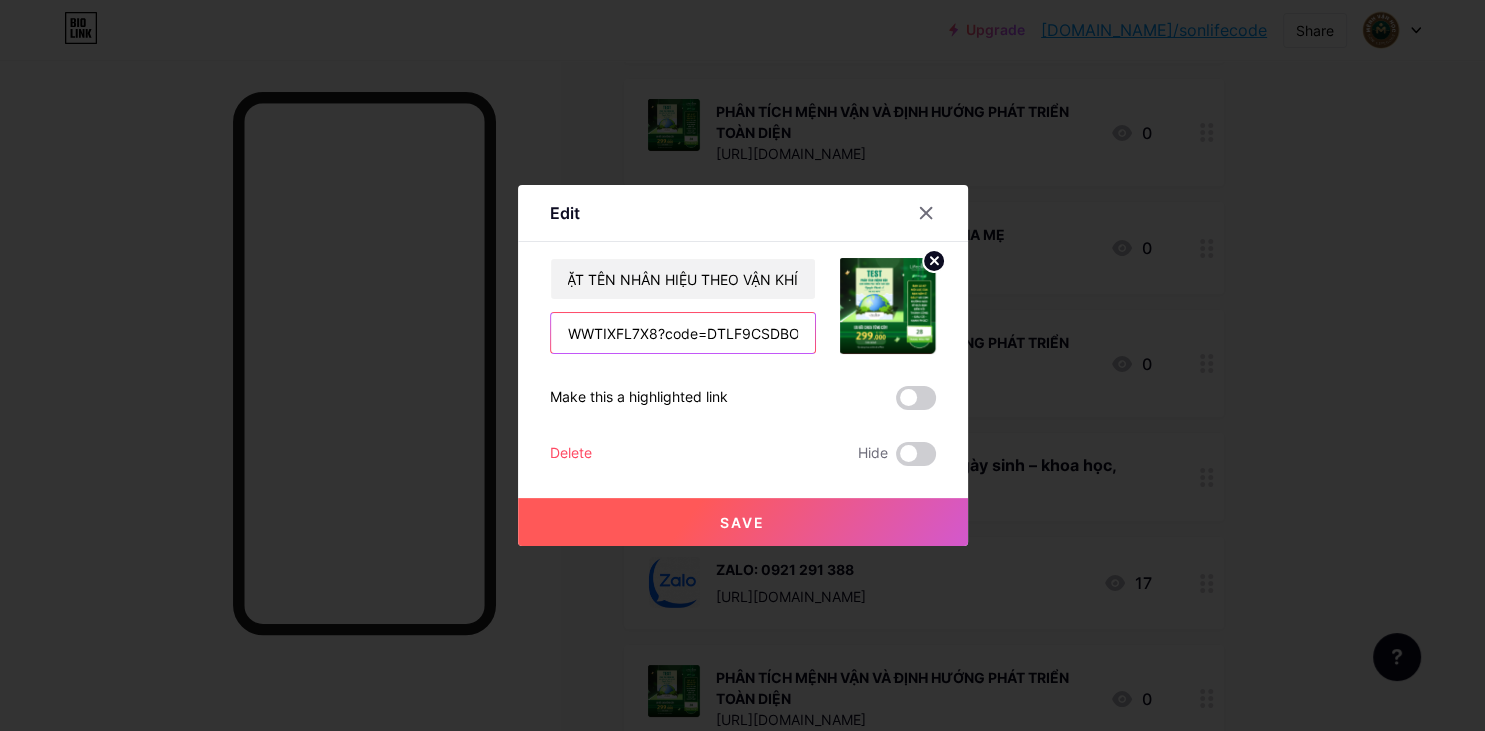 click on "WWTIXFL7X8?code=DTLF9CSDBOA6" at bounding box center (683, 333) 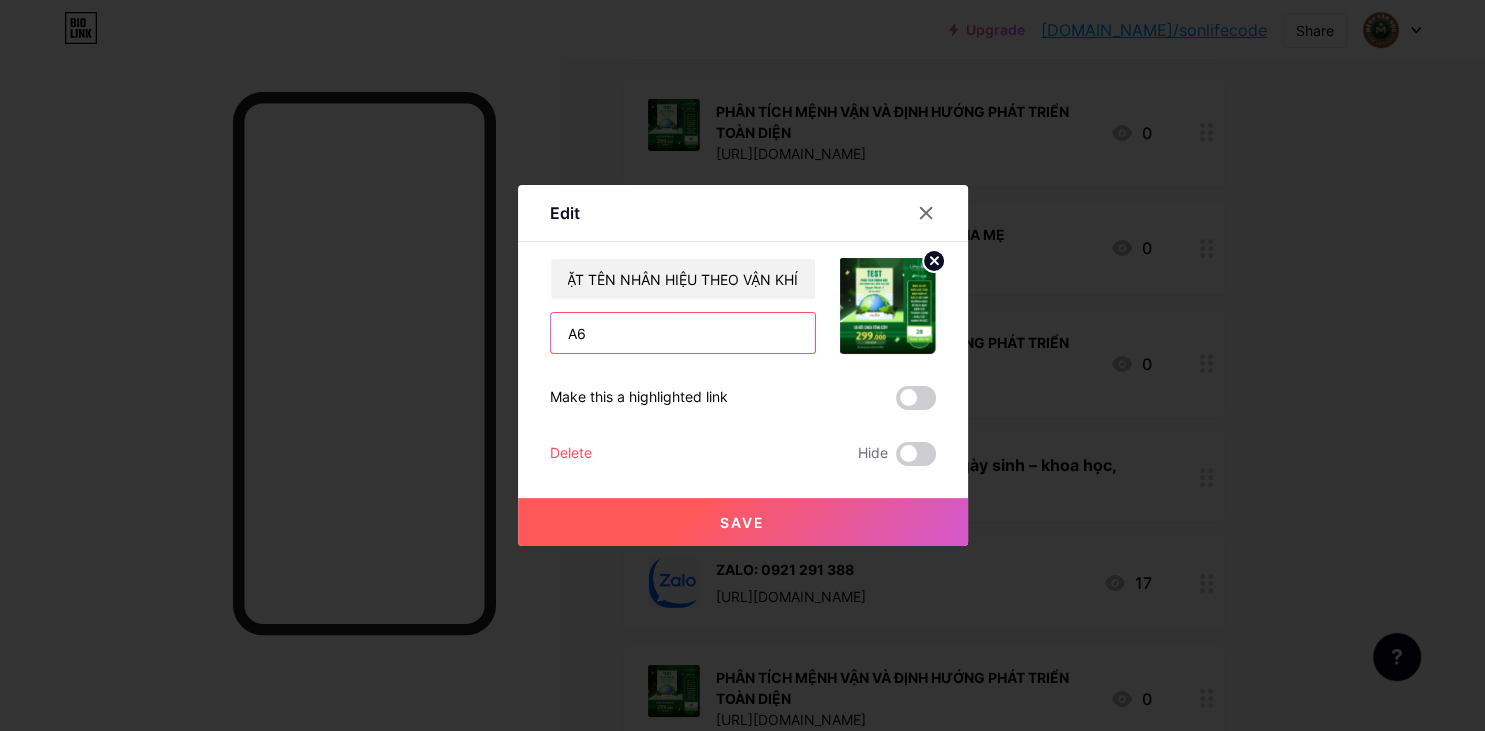 drag, startPoint x: 599, startPoint y: 332, endPoint x: 454, endPoint y: 332, distance: 145 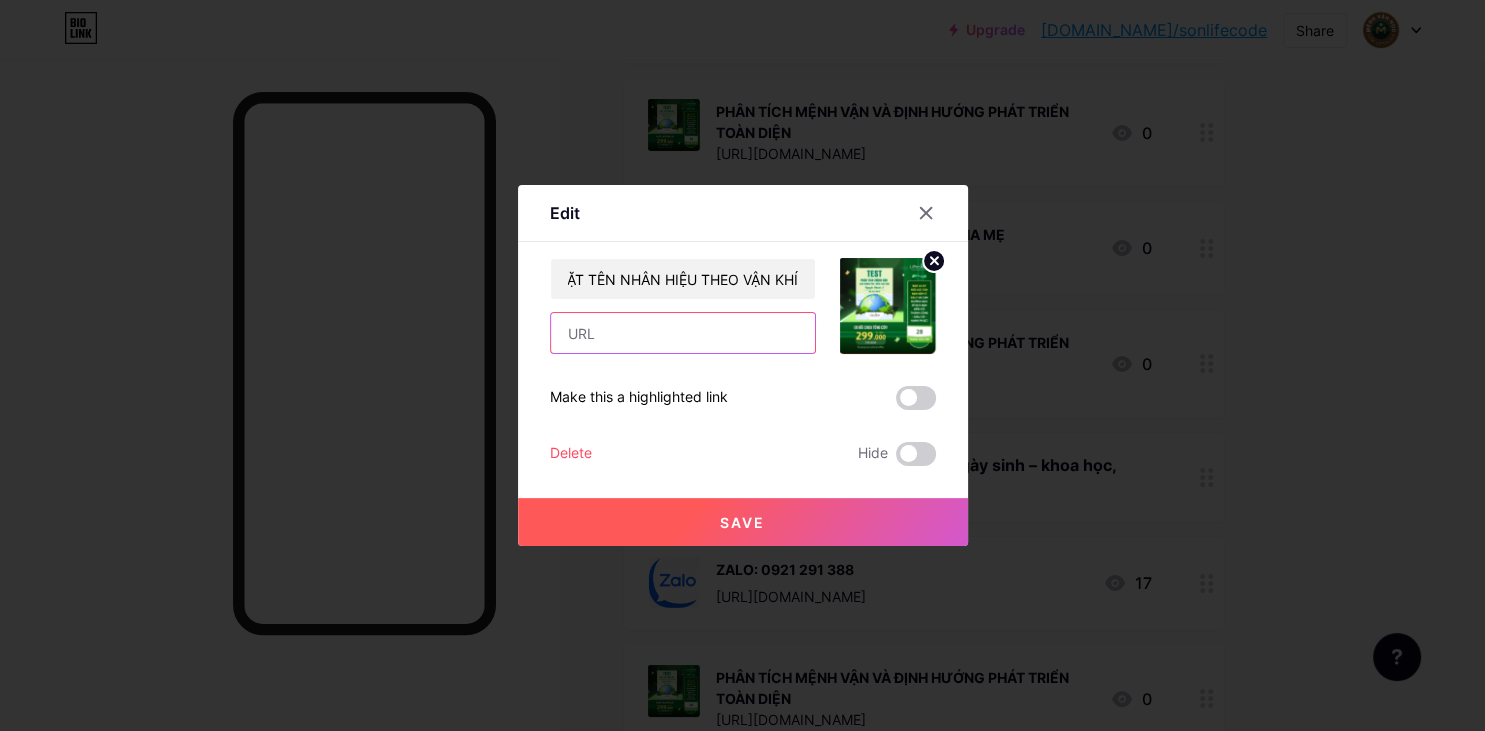 paste on "[URL][DOMAIN_NAME]" 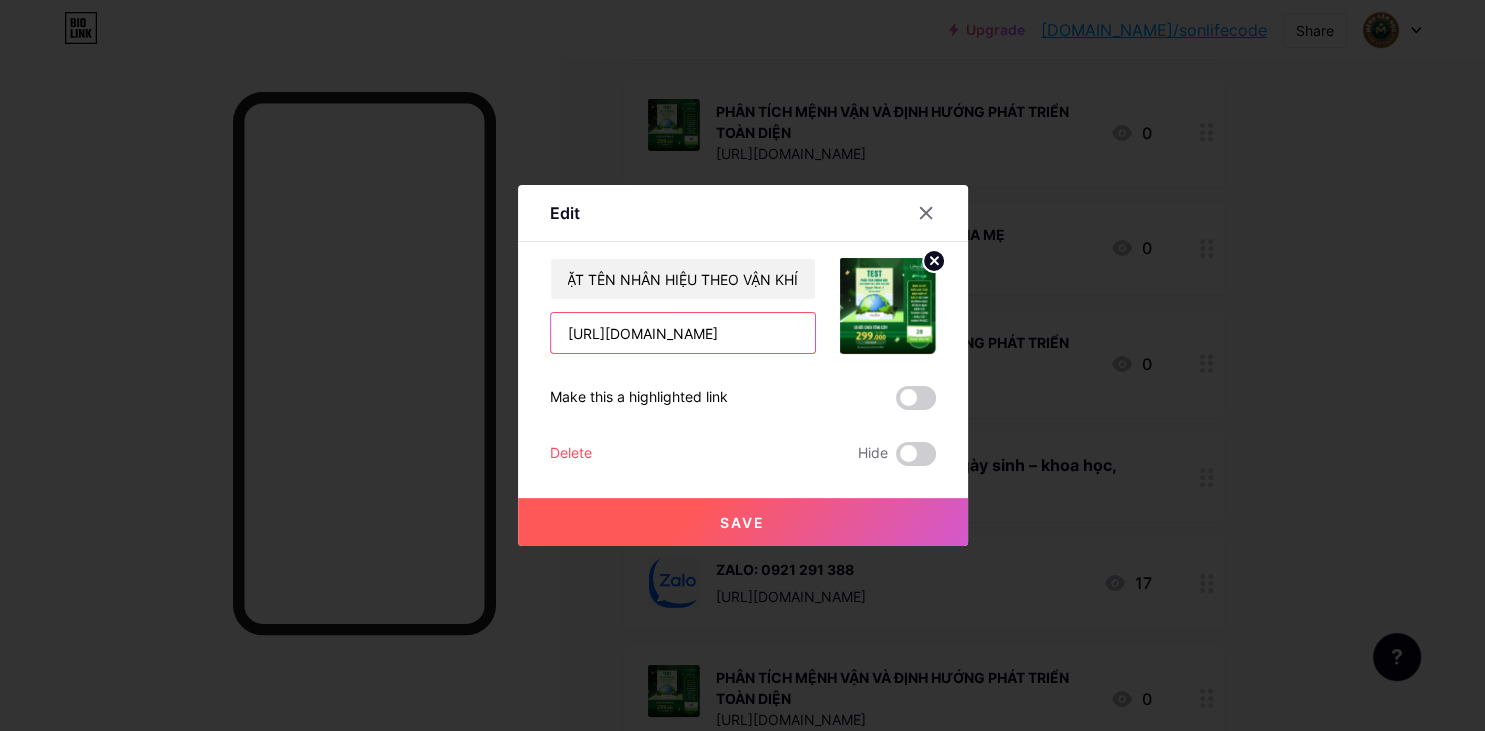 scroll, scrollTop: 0, scrollLeft: 243, axis: horizontal 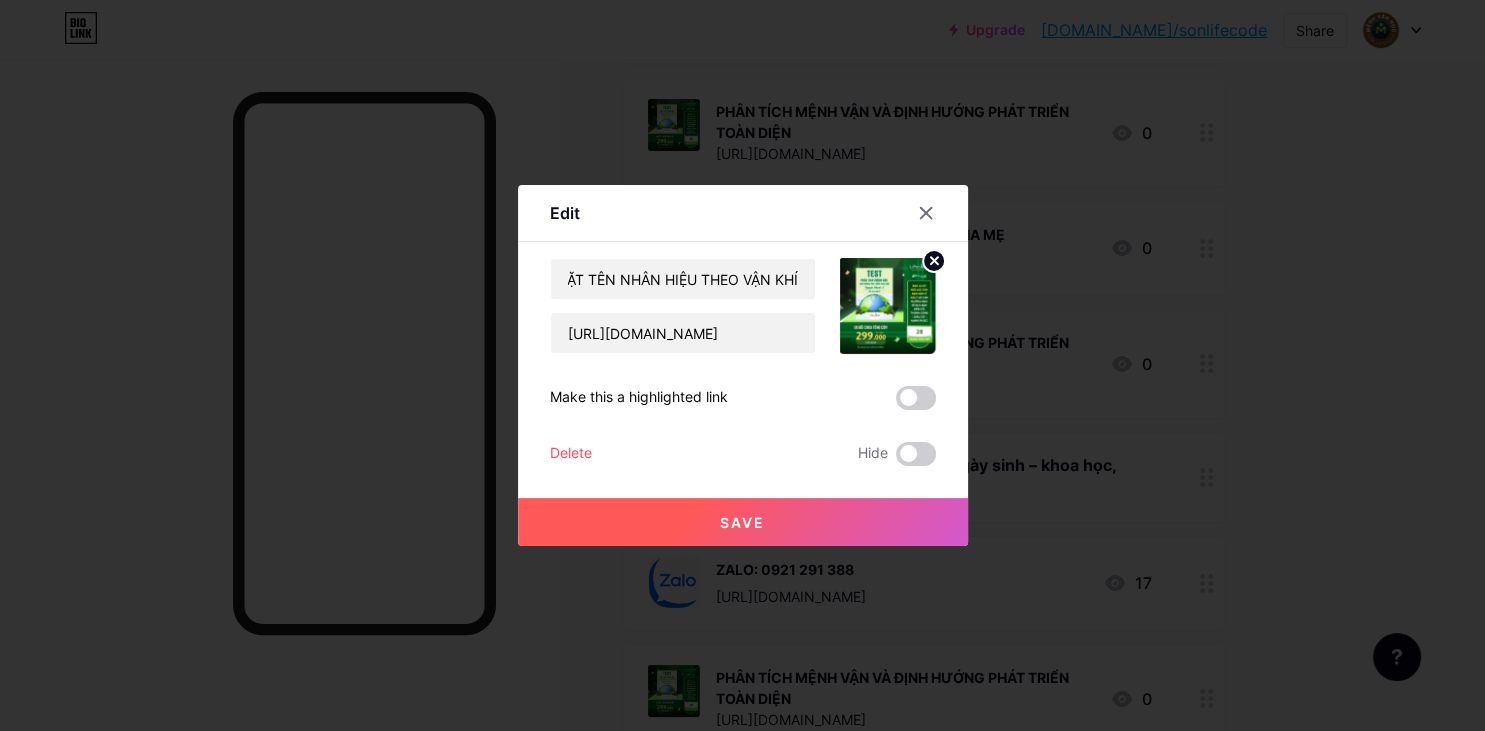 click 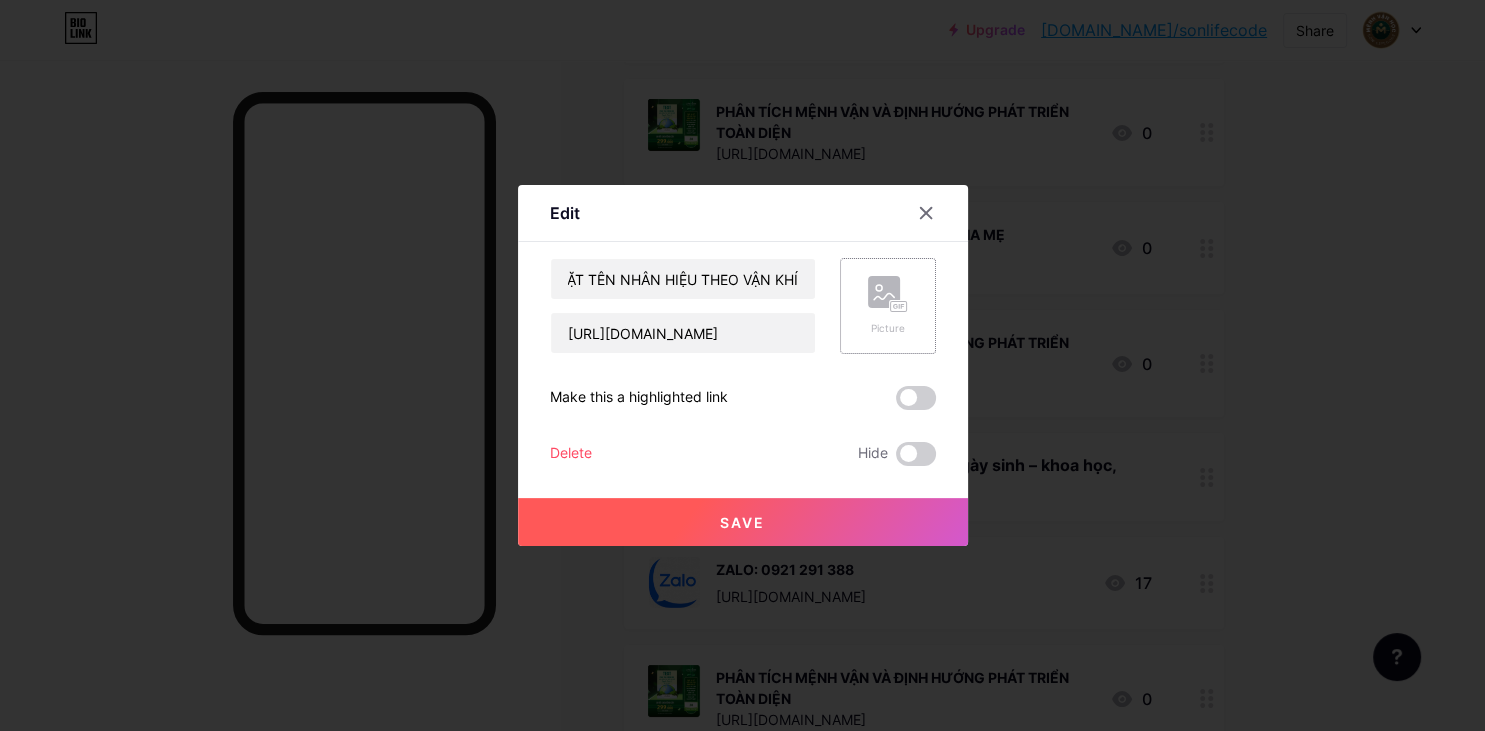 click 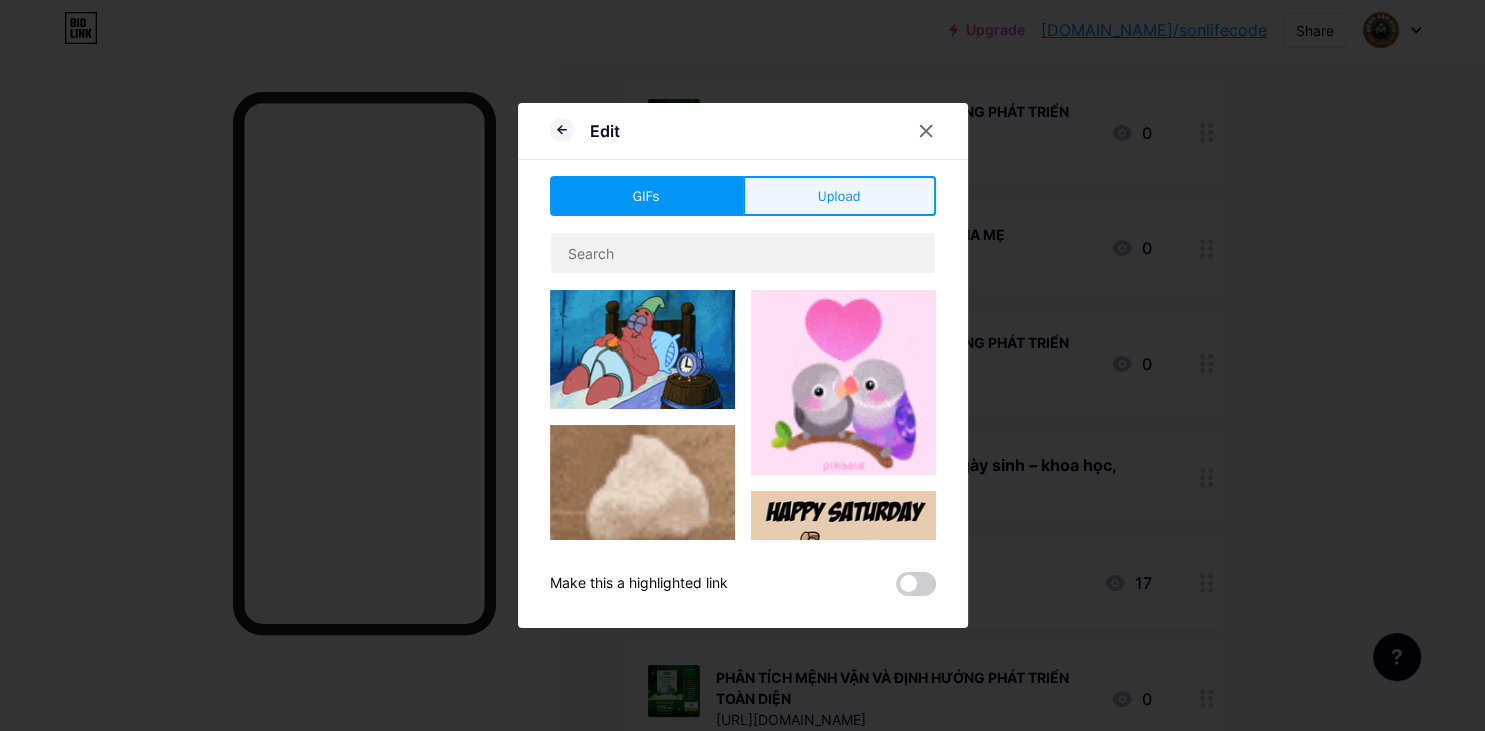 click on "Upload" at bounding box center [839, 196] 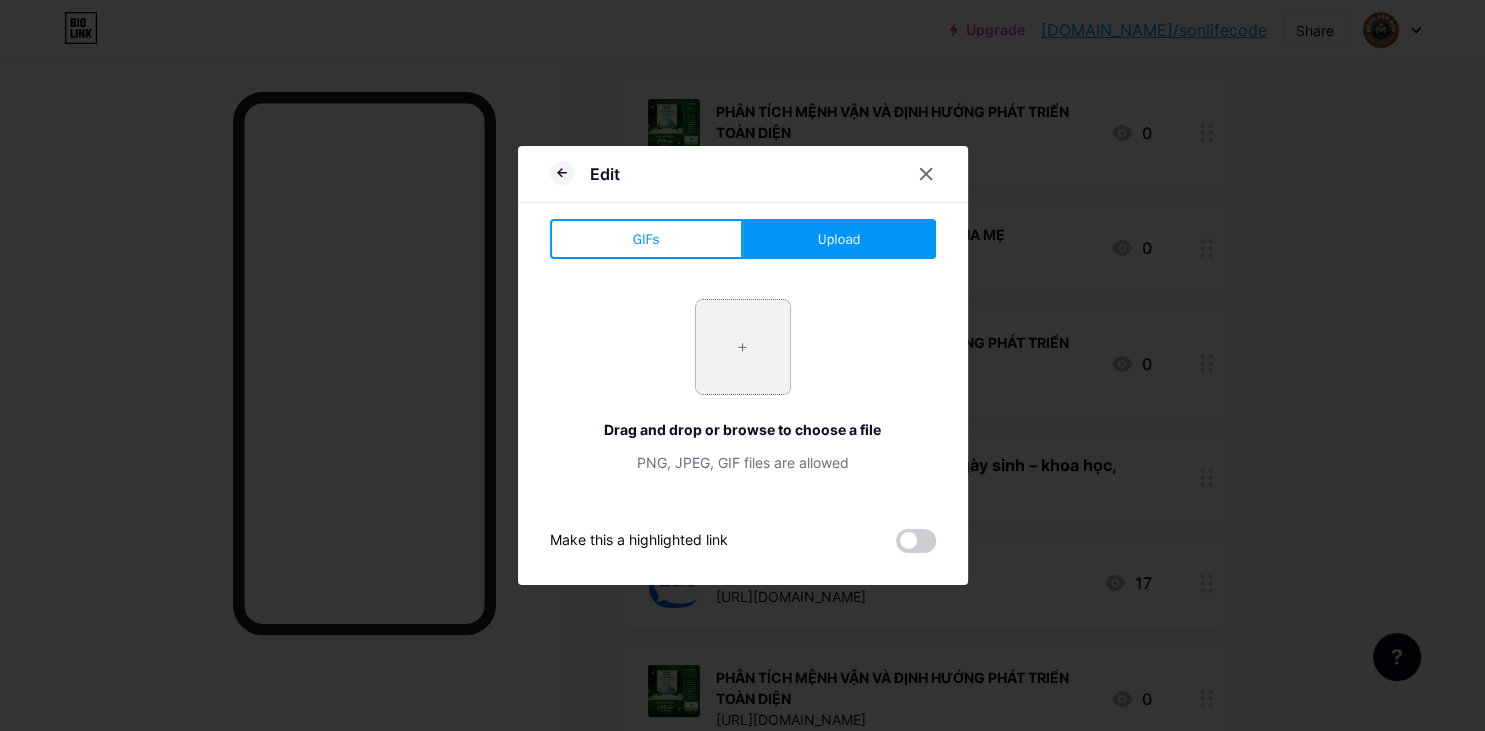 click at bounding box center (743, 347) 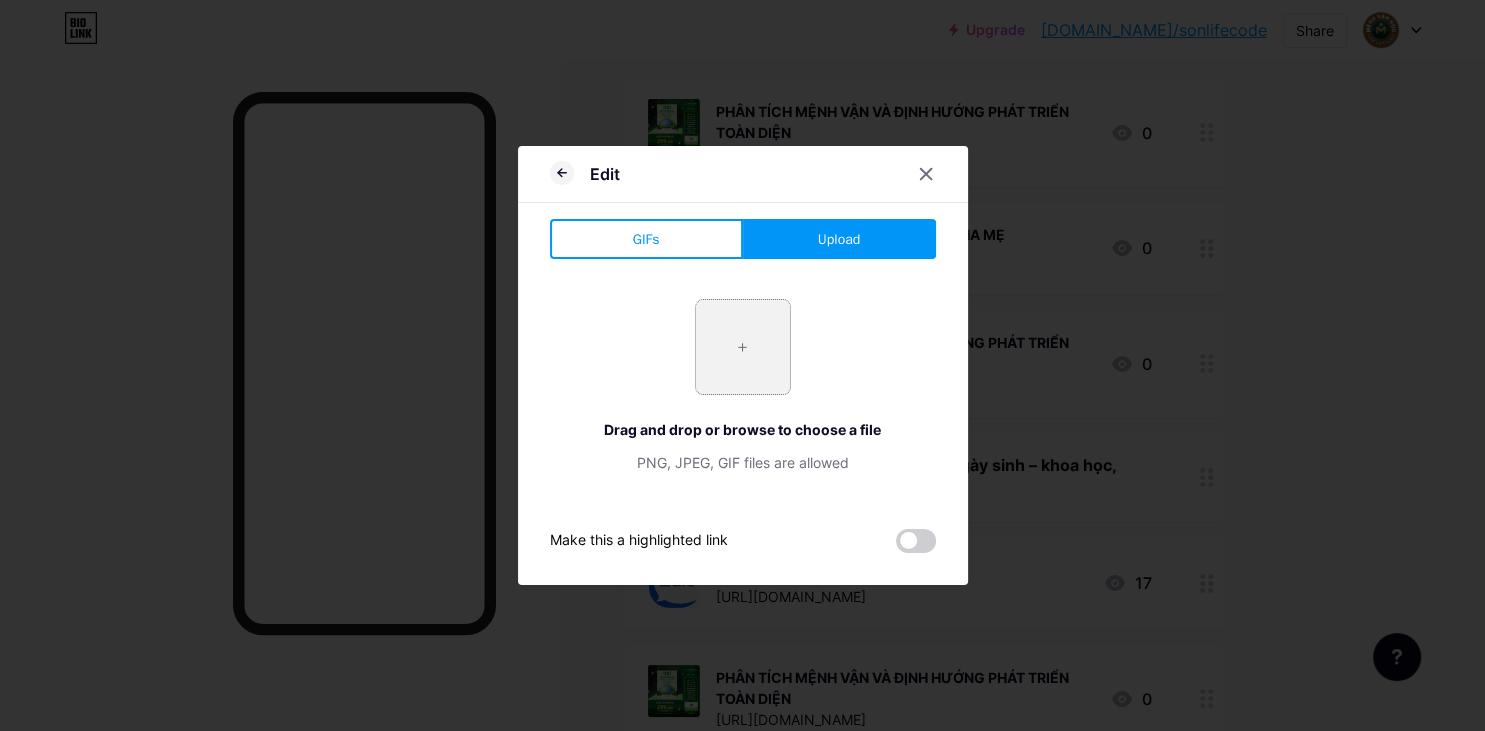 type on "C:\fakepath\lifecode3.png" 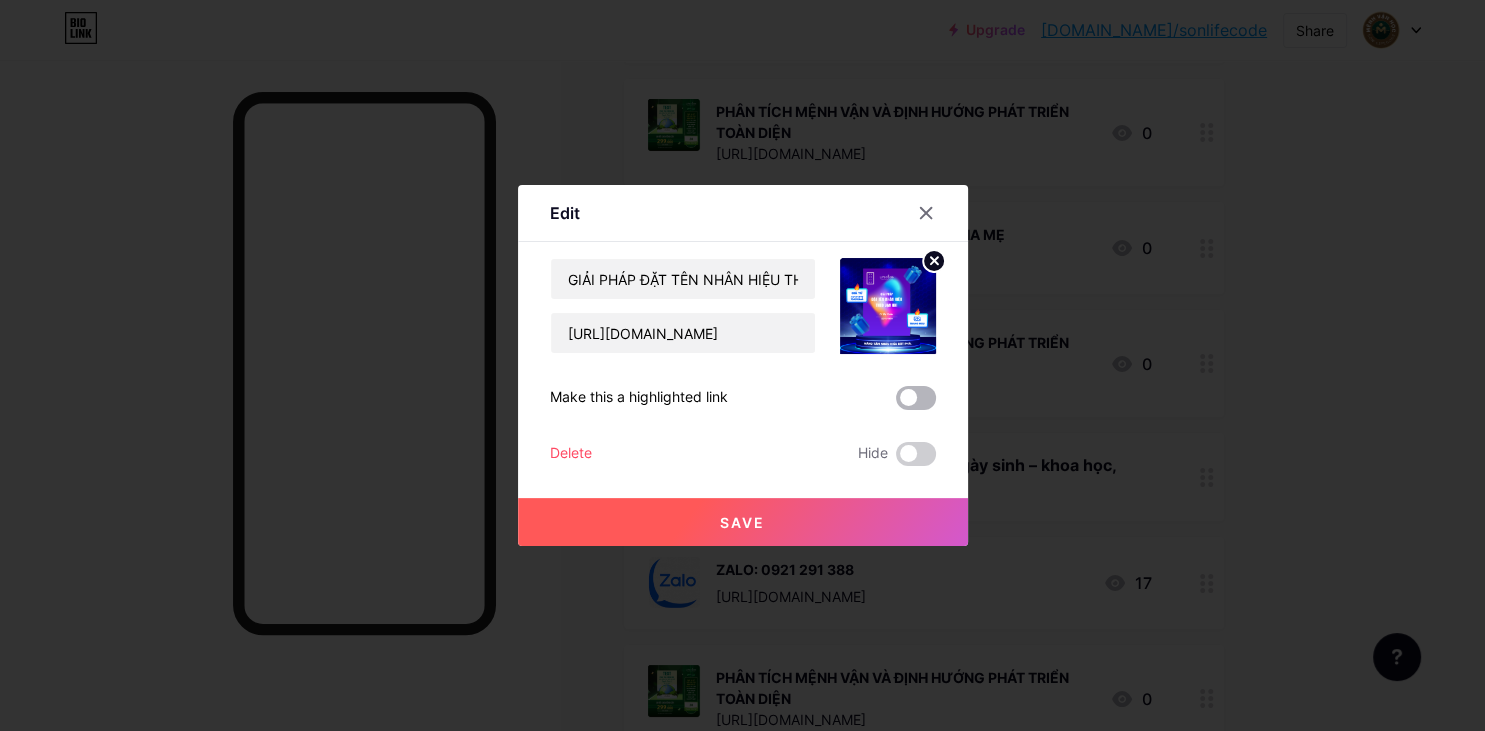 click at bounding box center (916, 398) 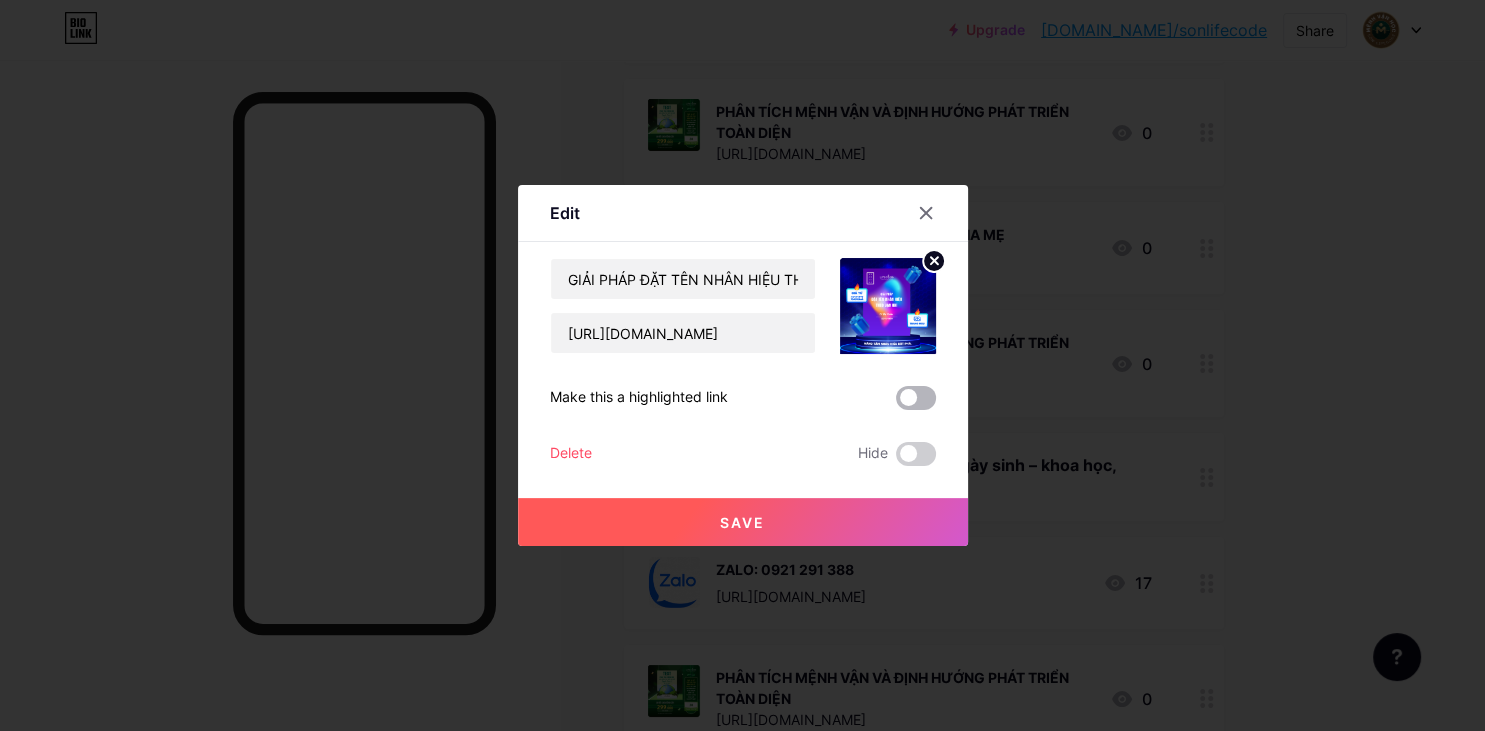 click at bounding box center (896, 403) 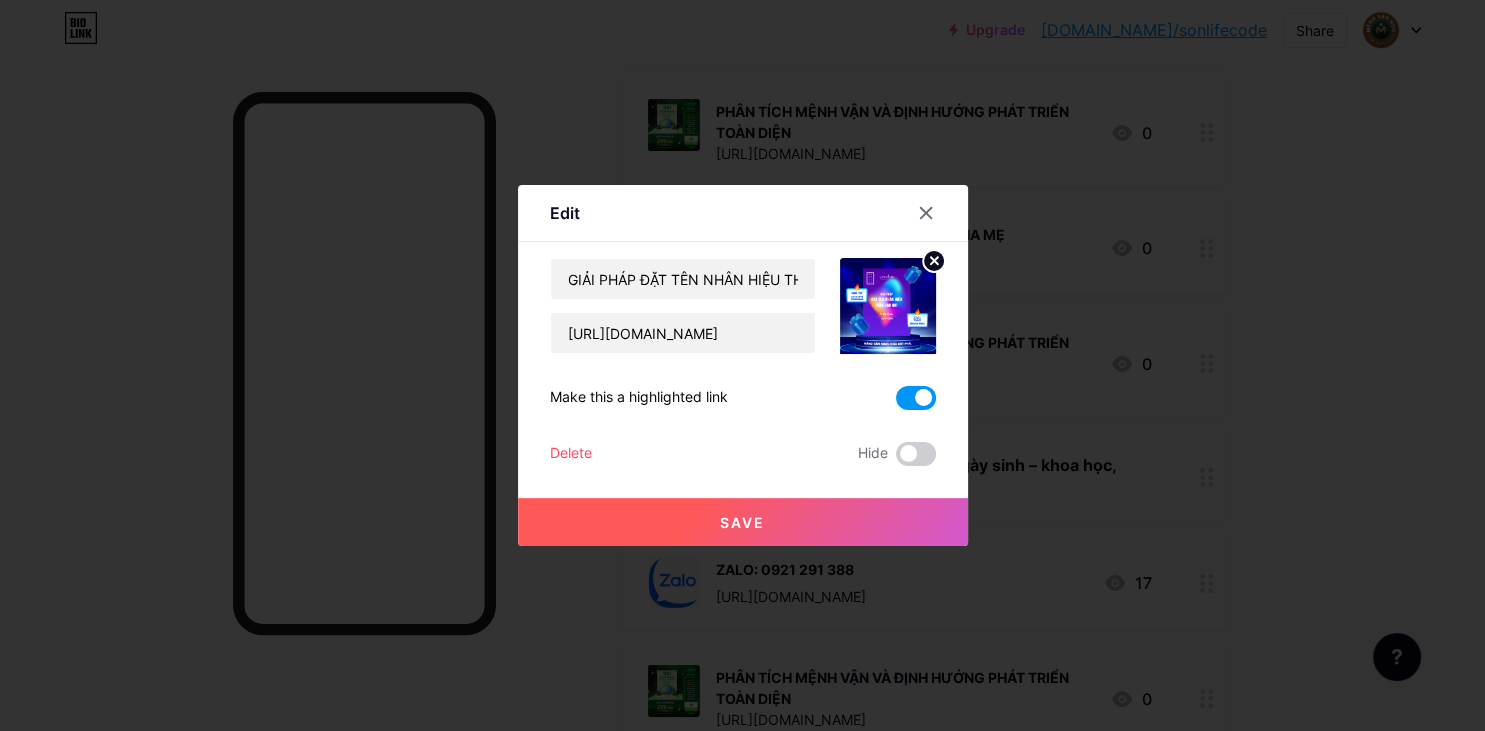 click on "Save" at bounding box center [742, 522] 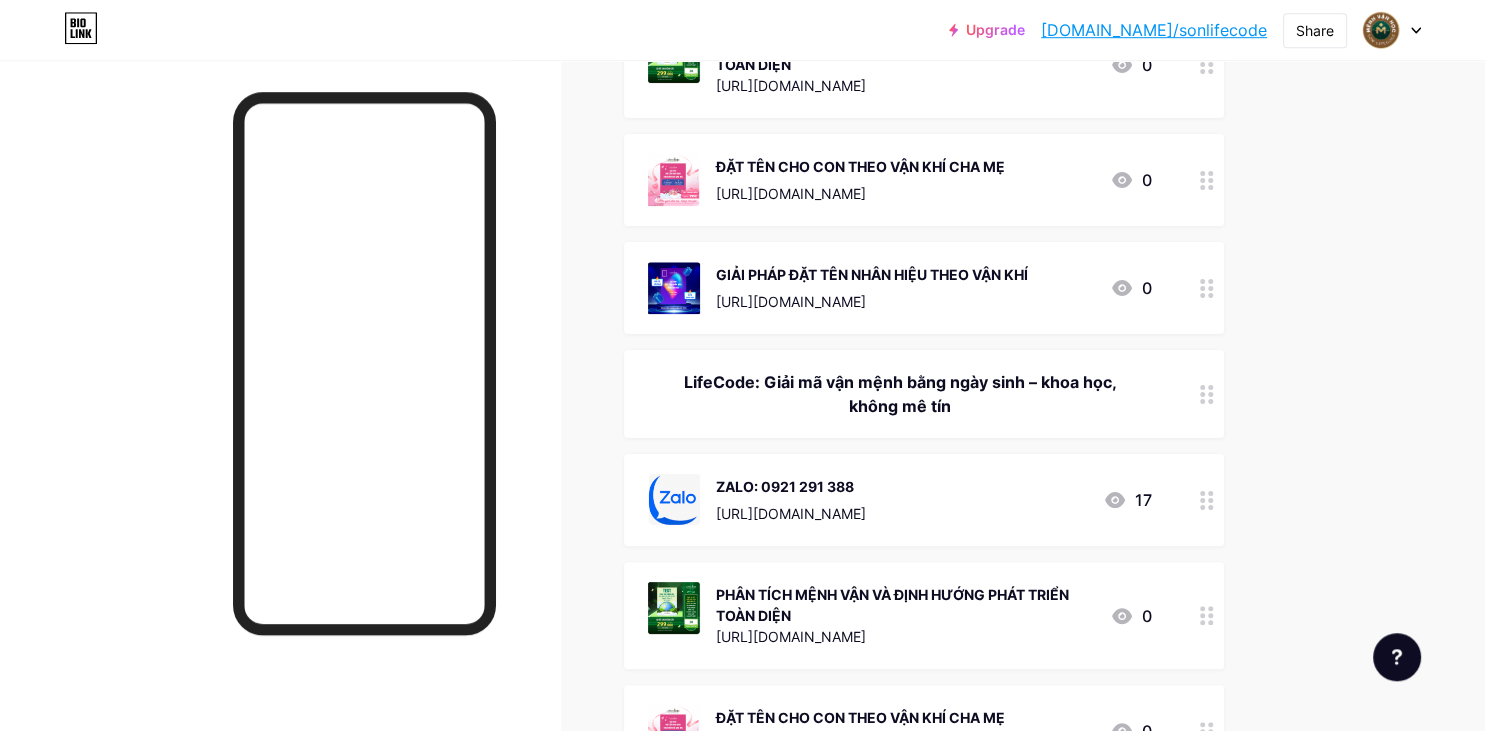 scroll, scrollTop: 422, scrollLeft: 0, axis: vertical 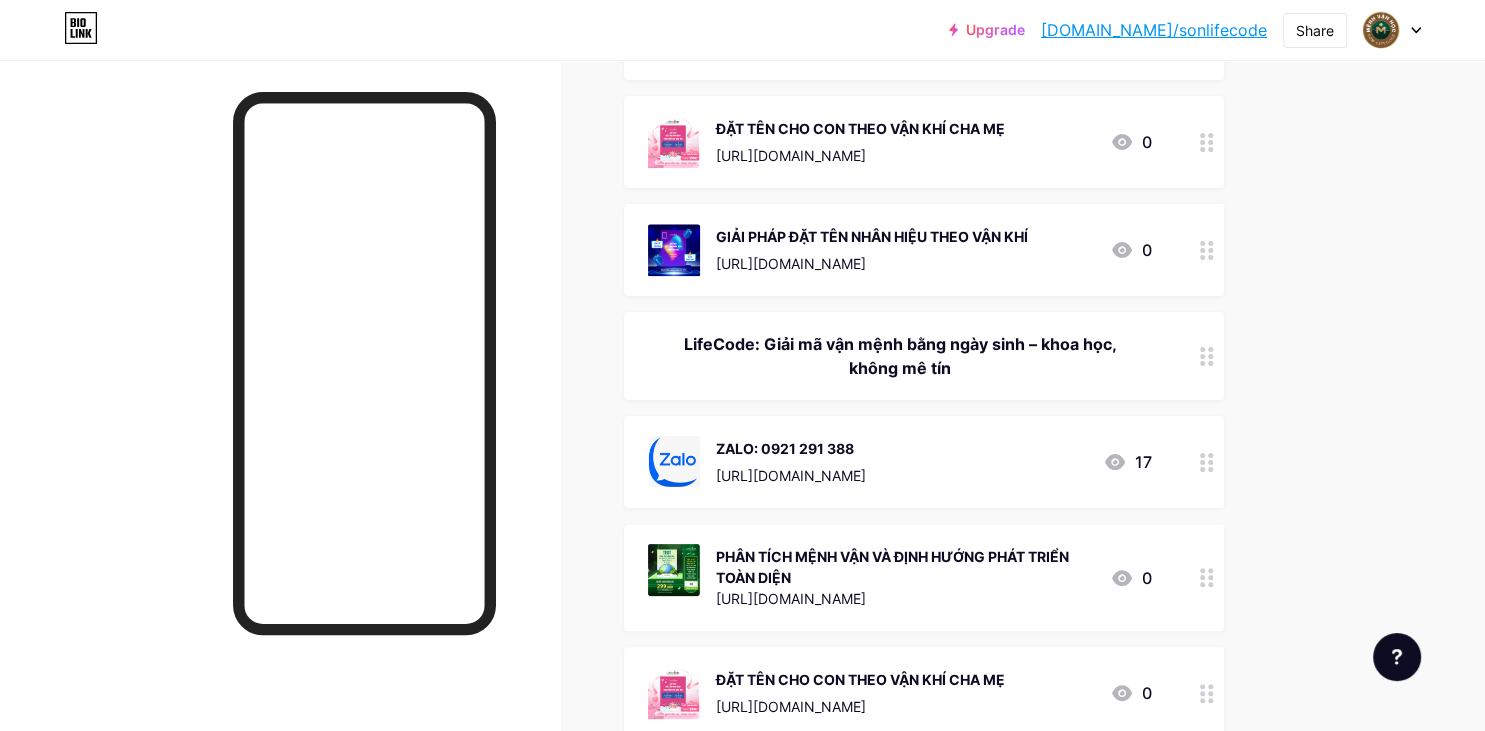 click at bounding box center (1207, 462) 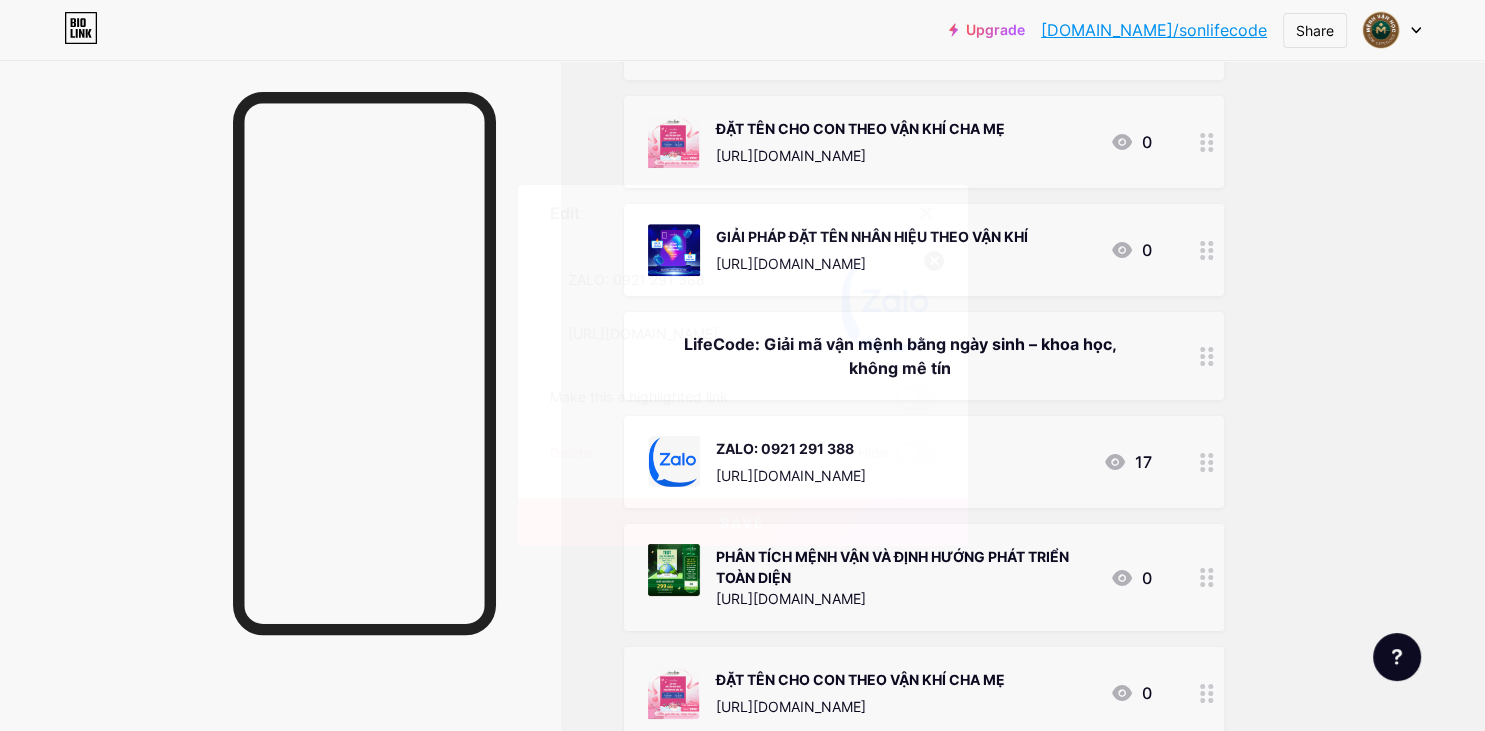 click 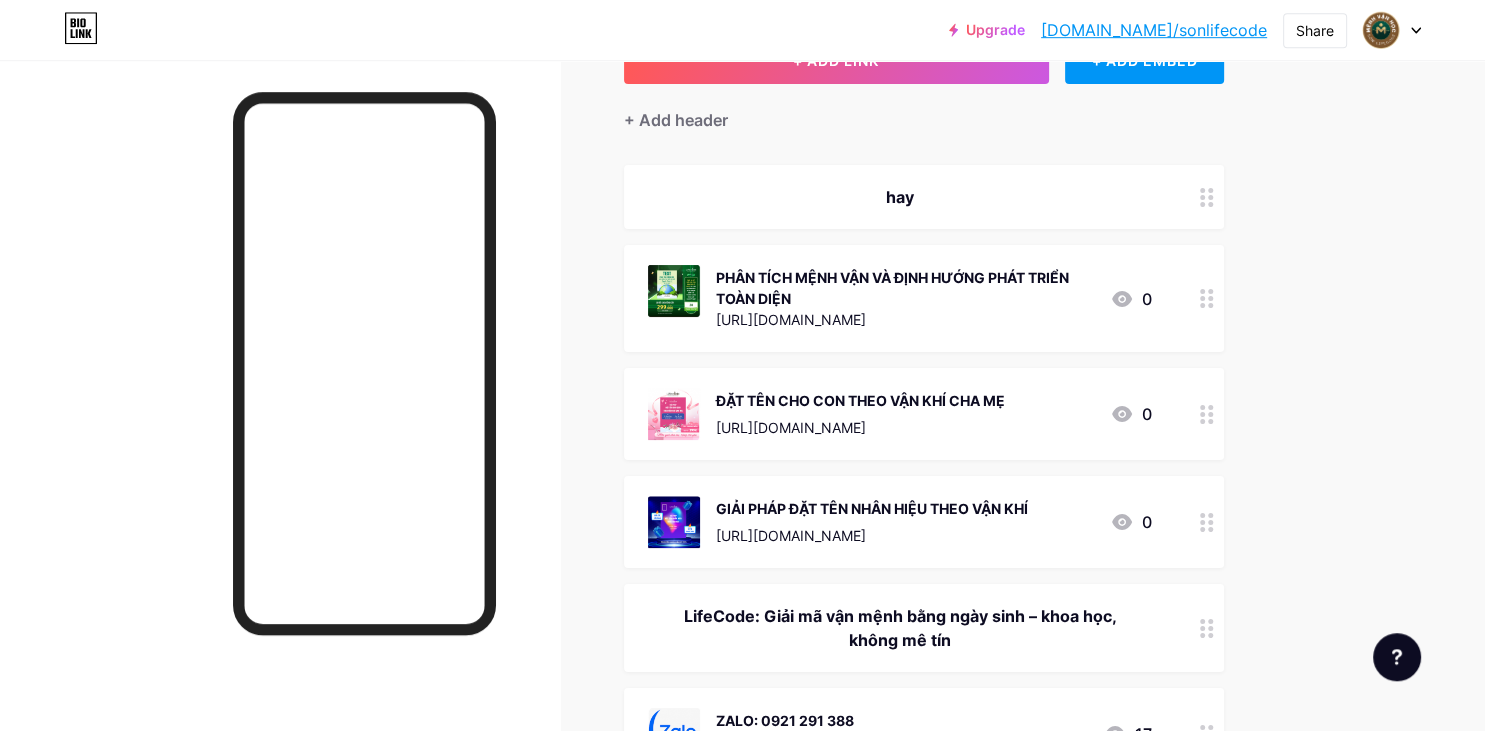 scroll, scrollTop: 105, scrollLeft: 0, axis: vertical 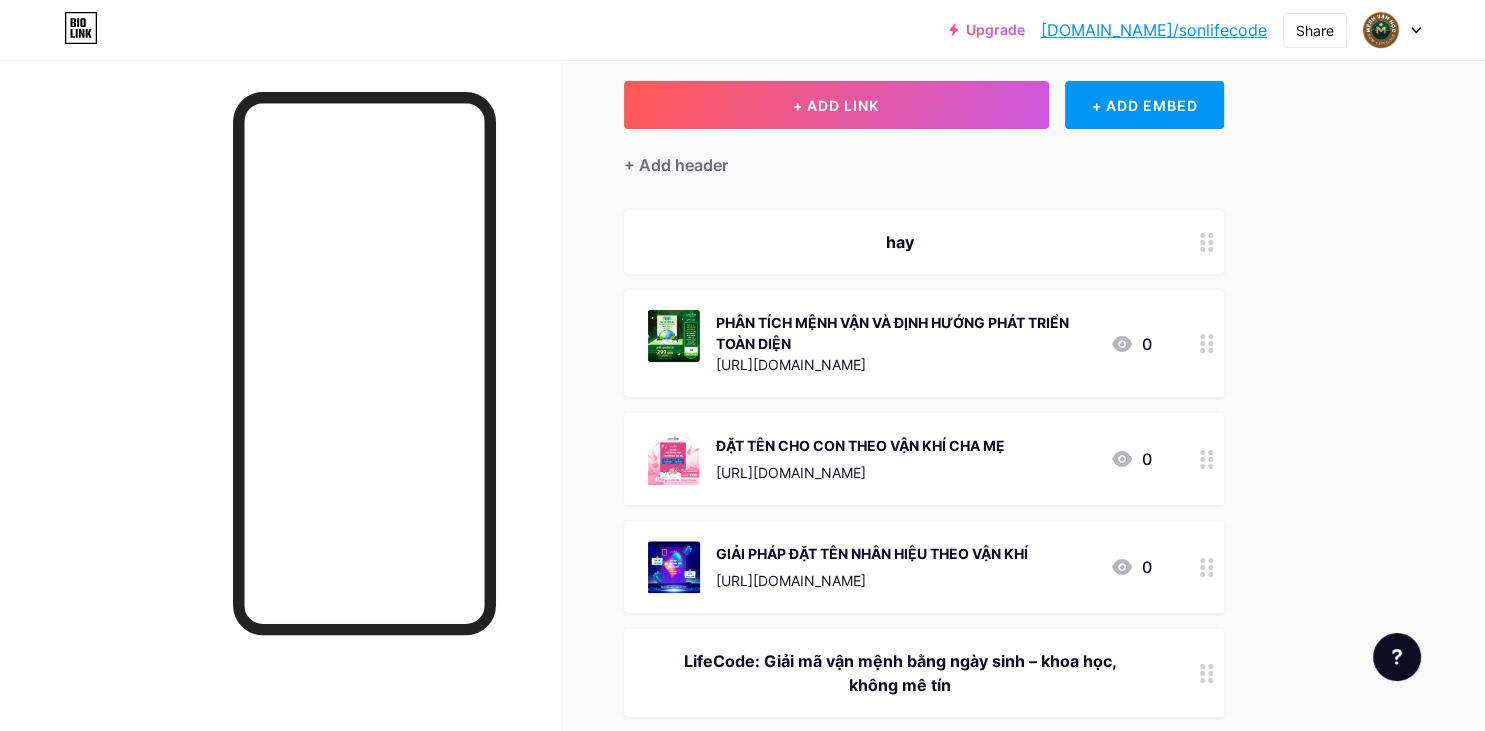click 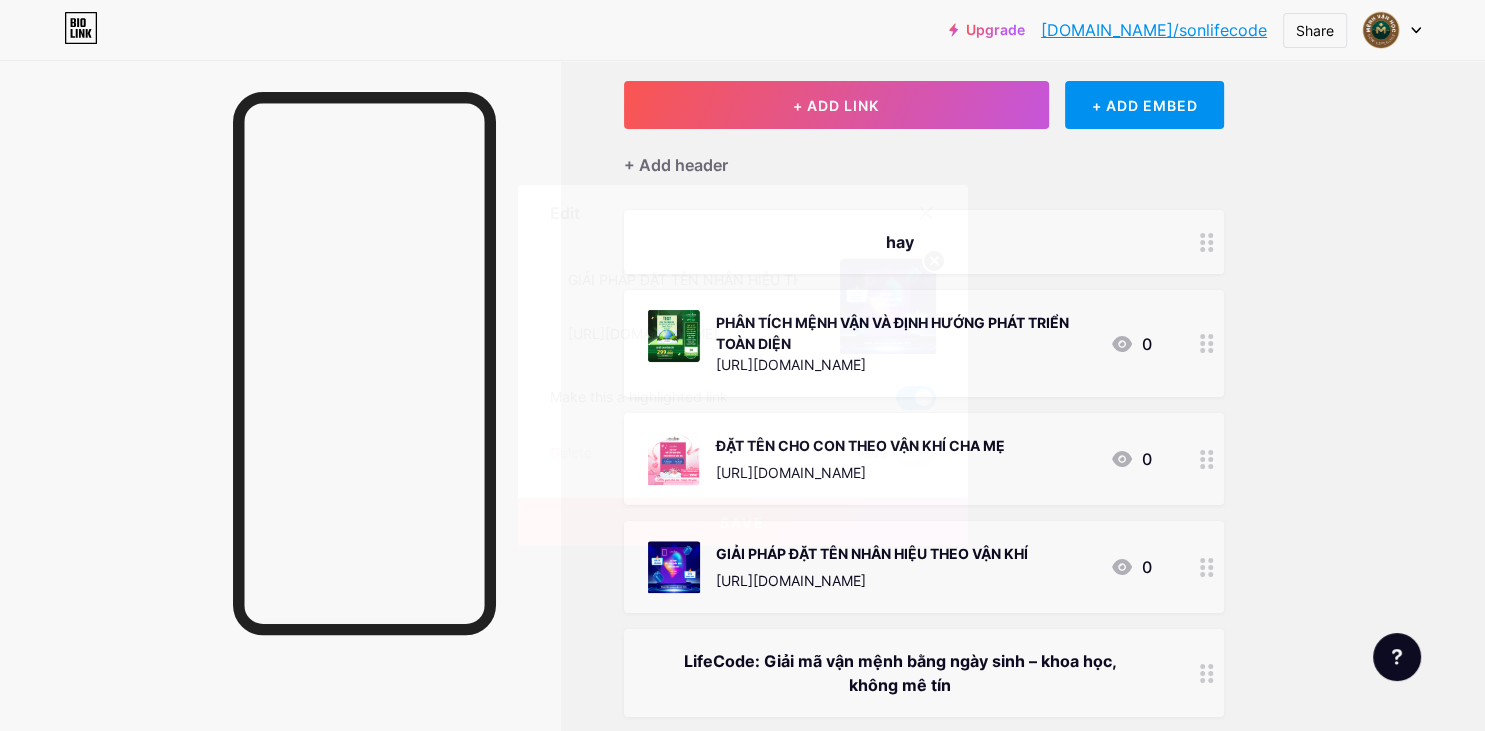click at bounding box center (916, 398) 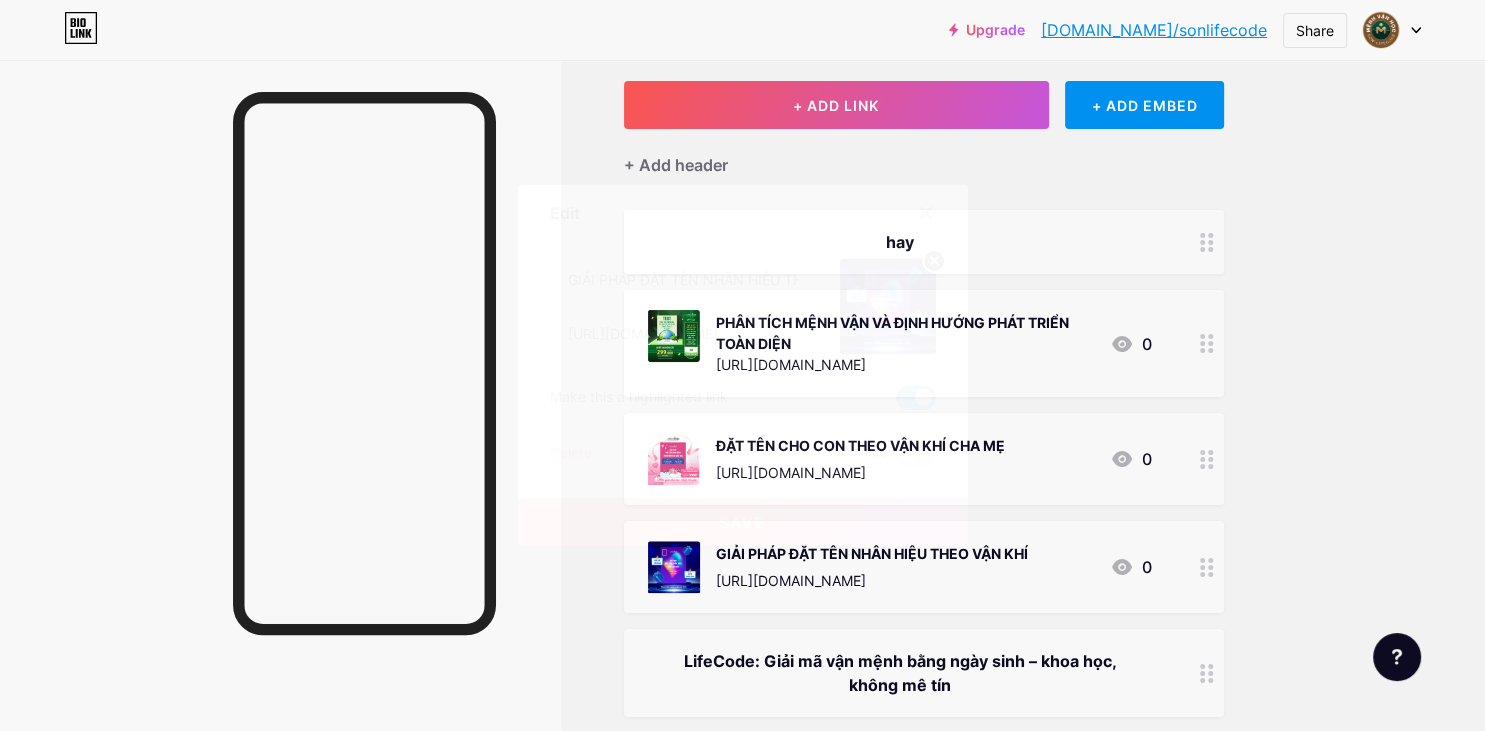 click at bounding box center (896, 403) 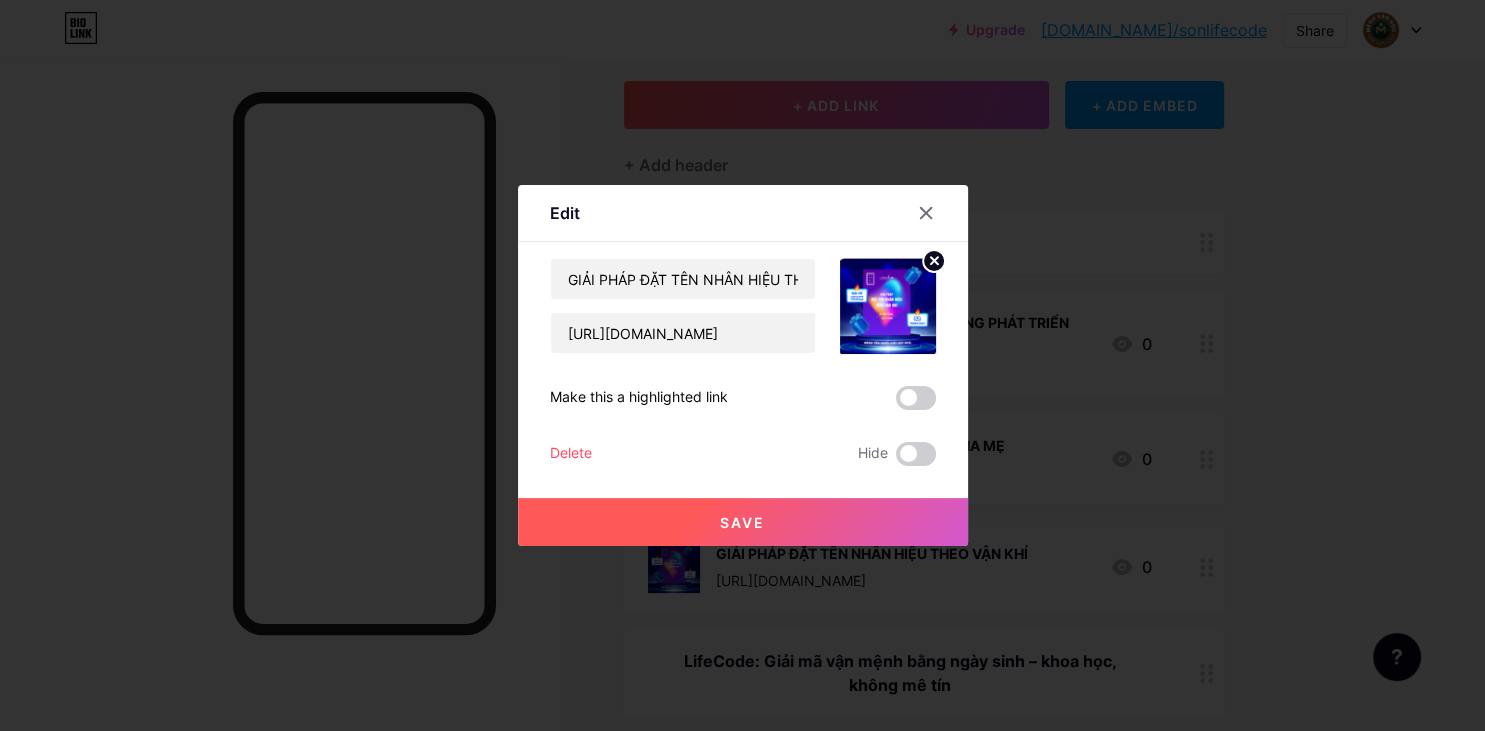 click on "Save" at bounding box center (743, 522) 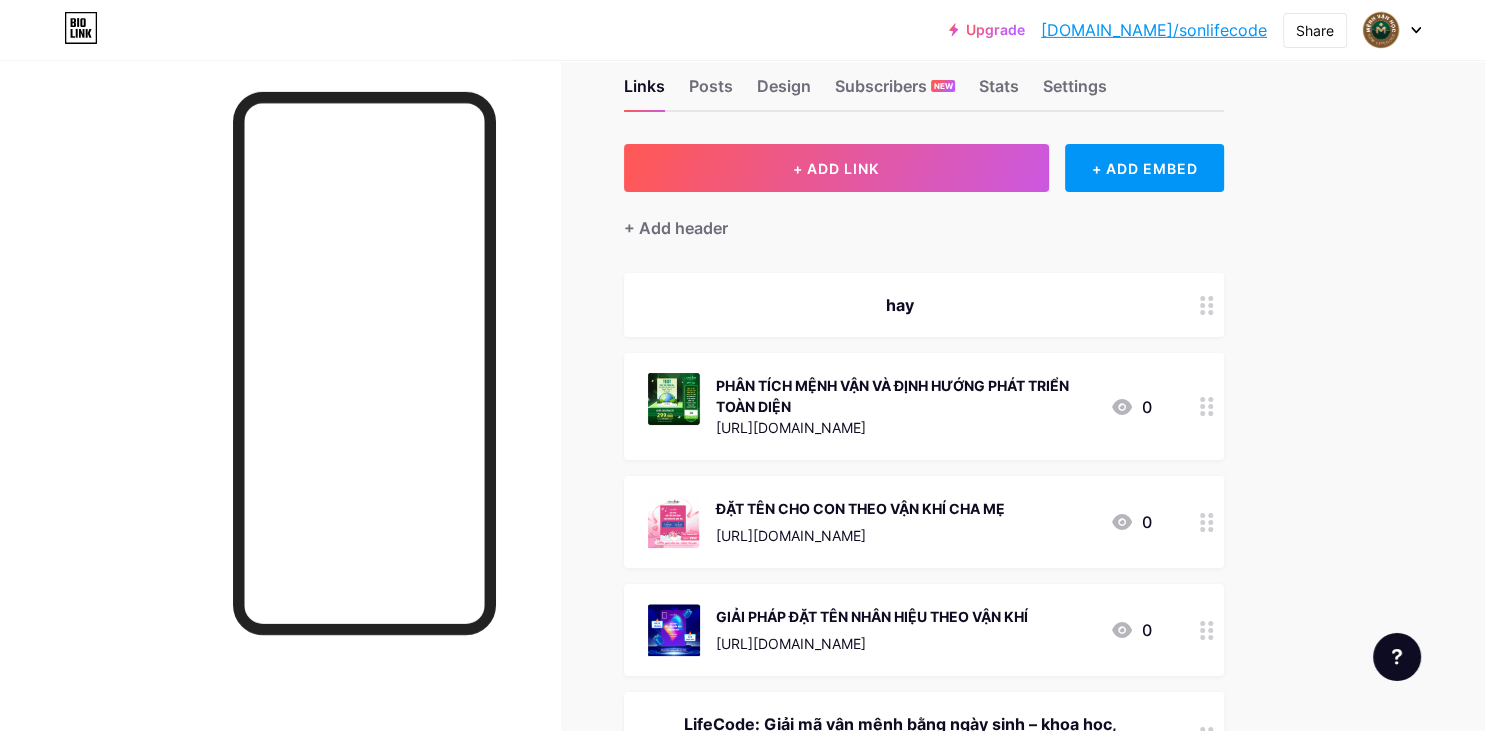 scroll, scrollTop: 0, scrollLeft: 0, axis: both 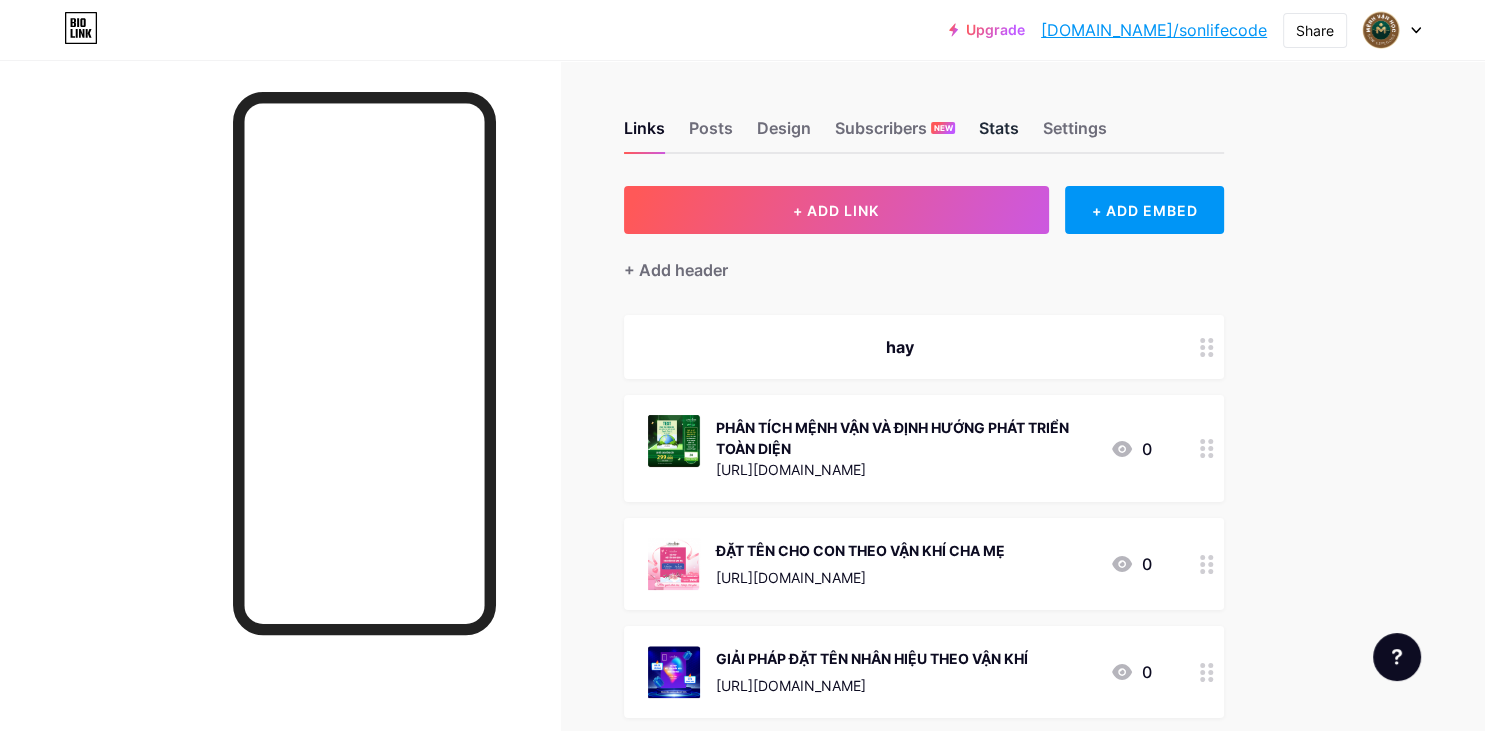 click on "Stats" at bounding box center [999, 134] 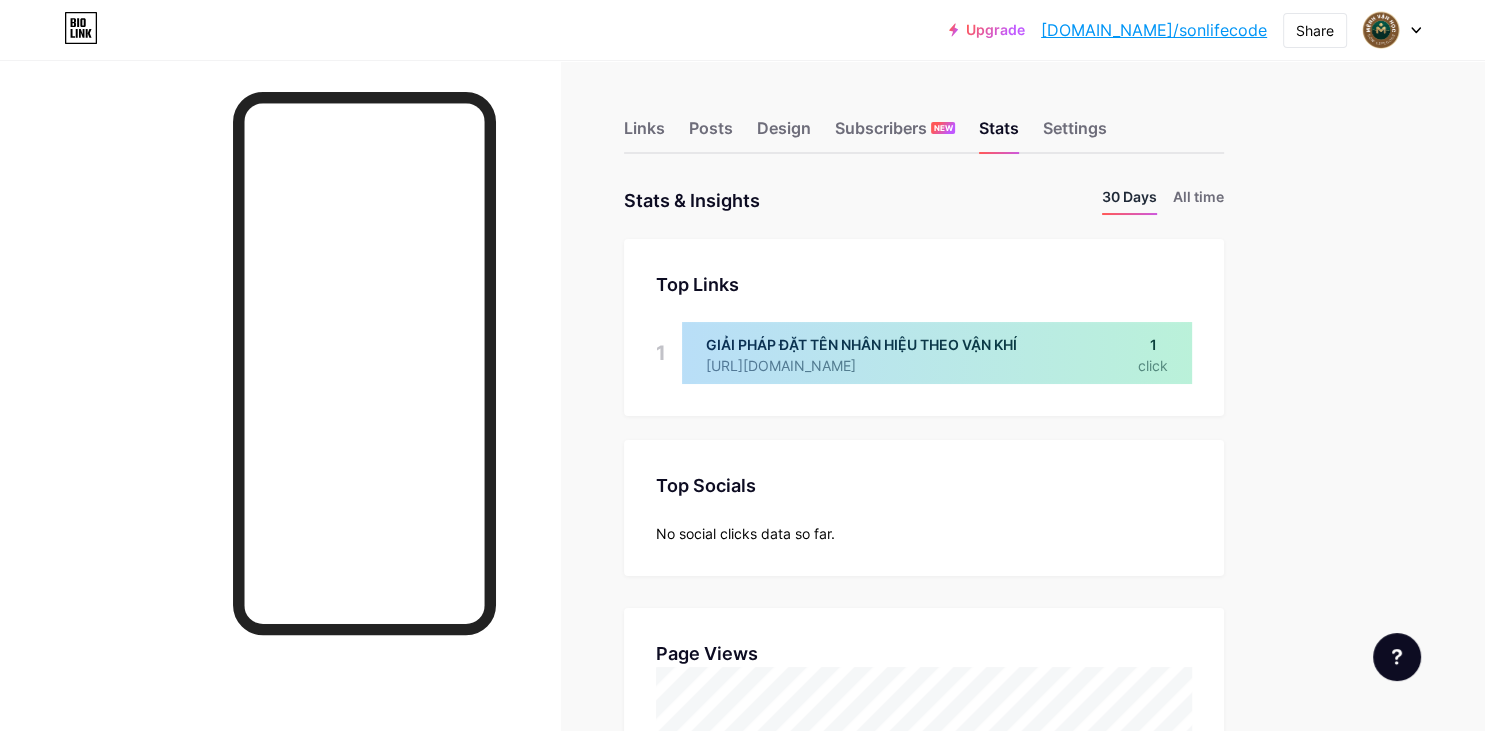 scroll, scrollTop: 999269, scrollLeft: 998515, axis: both 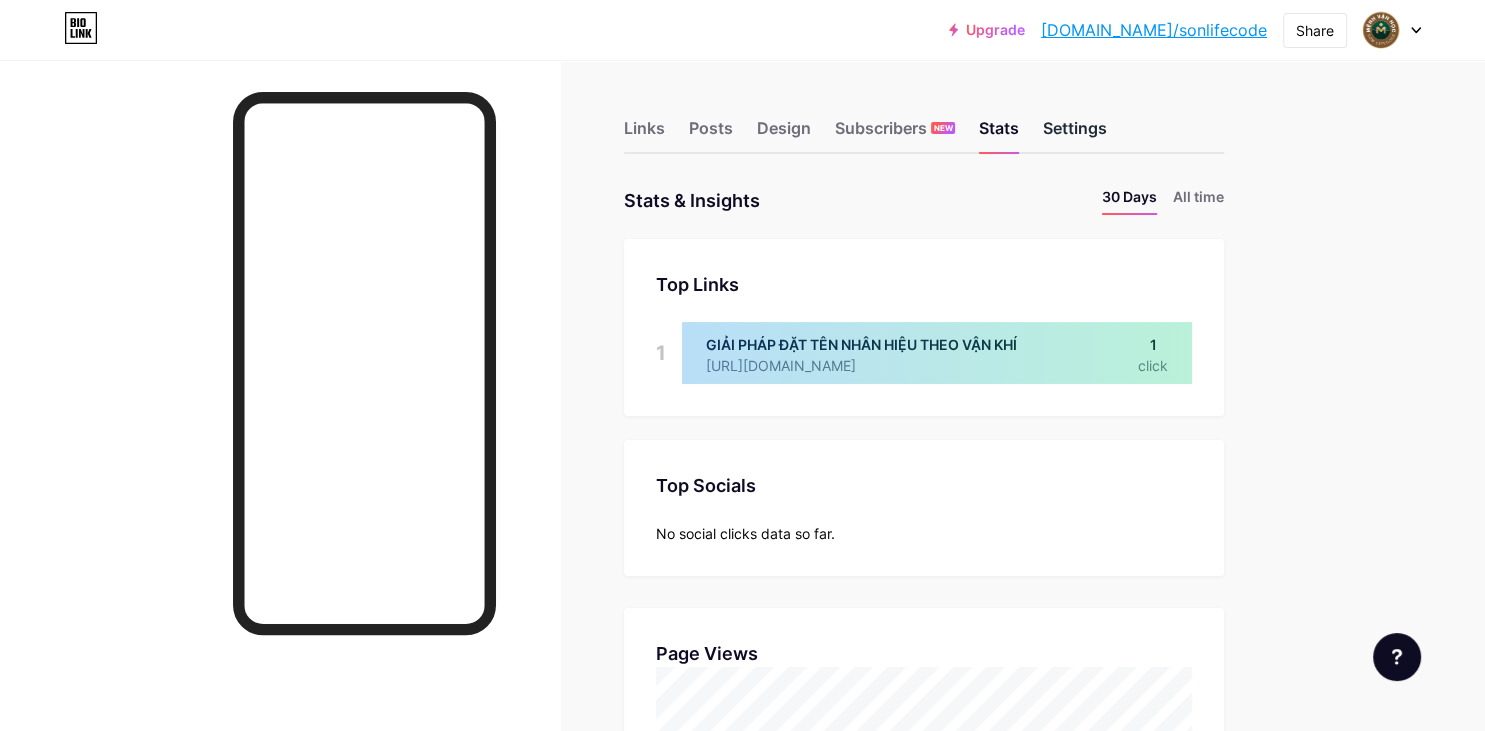 click on "Settings" at bounding box center [1075, 134] 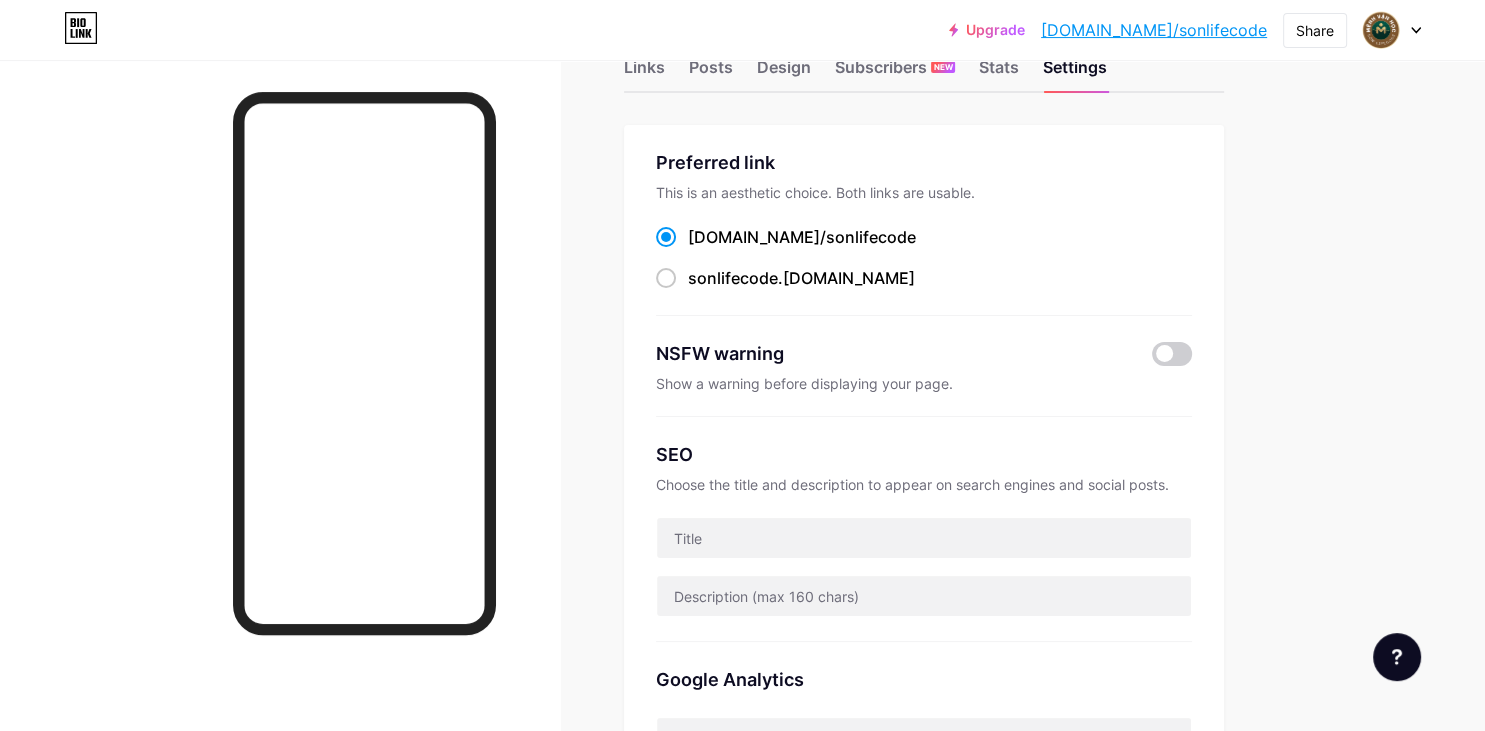 scroll, scrollTop: 0, scrollLeft: 0, axis: both 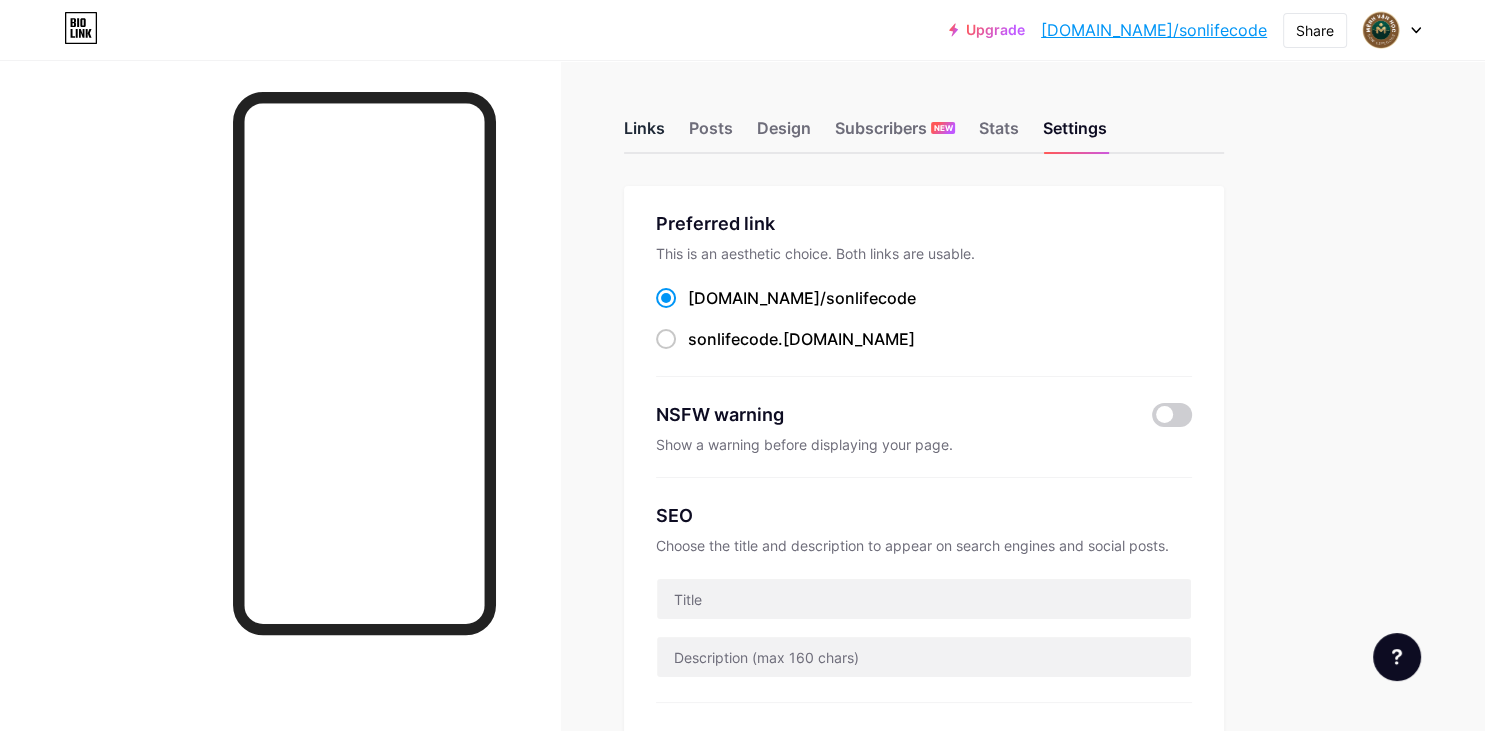 click on "Links" at bounding box center (644, 134) 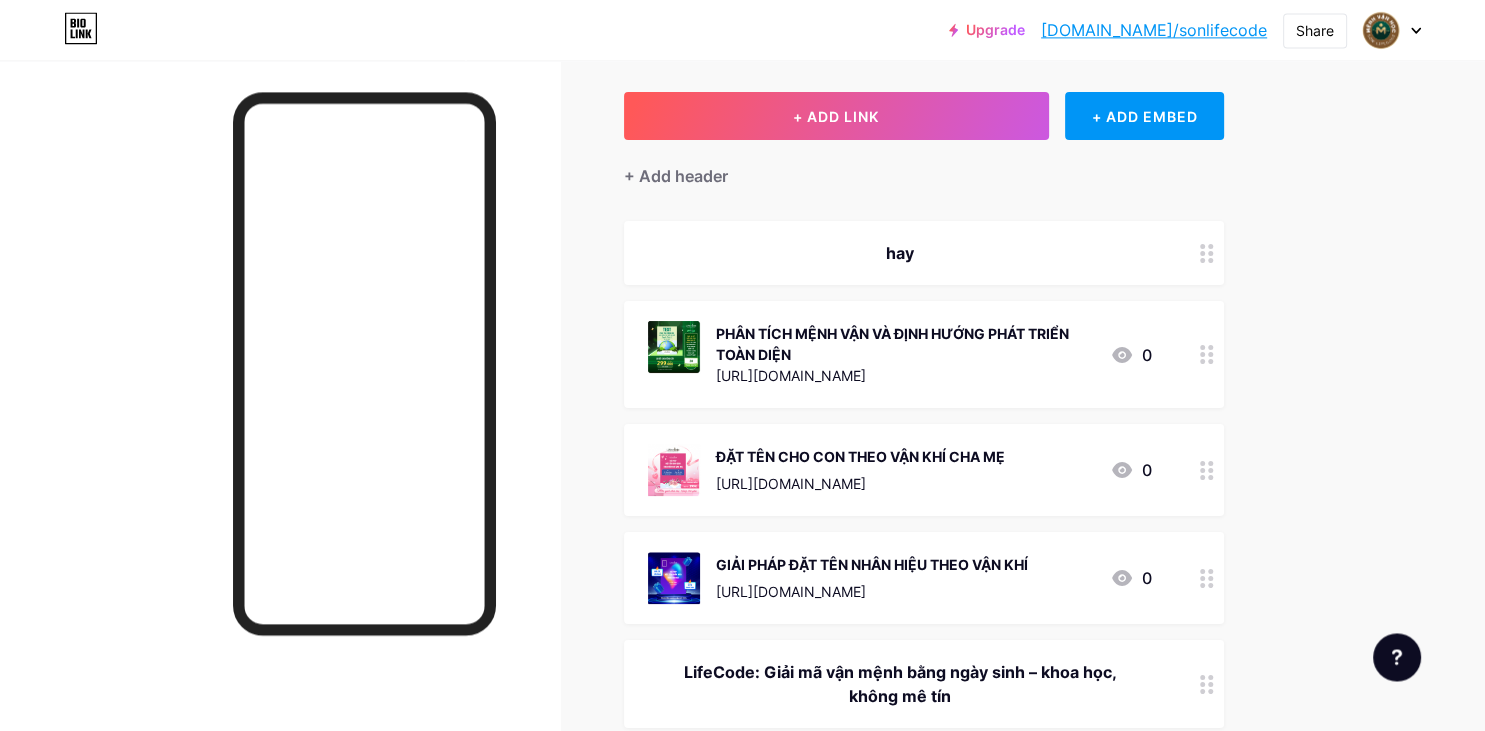 scroll, scrollTop: 0, scrollLeft: 0, axis: both 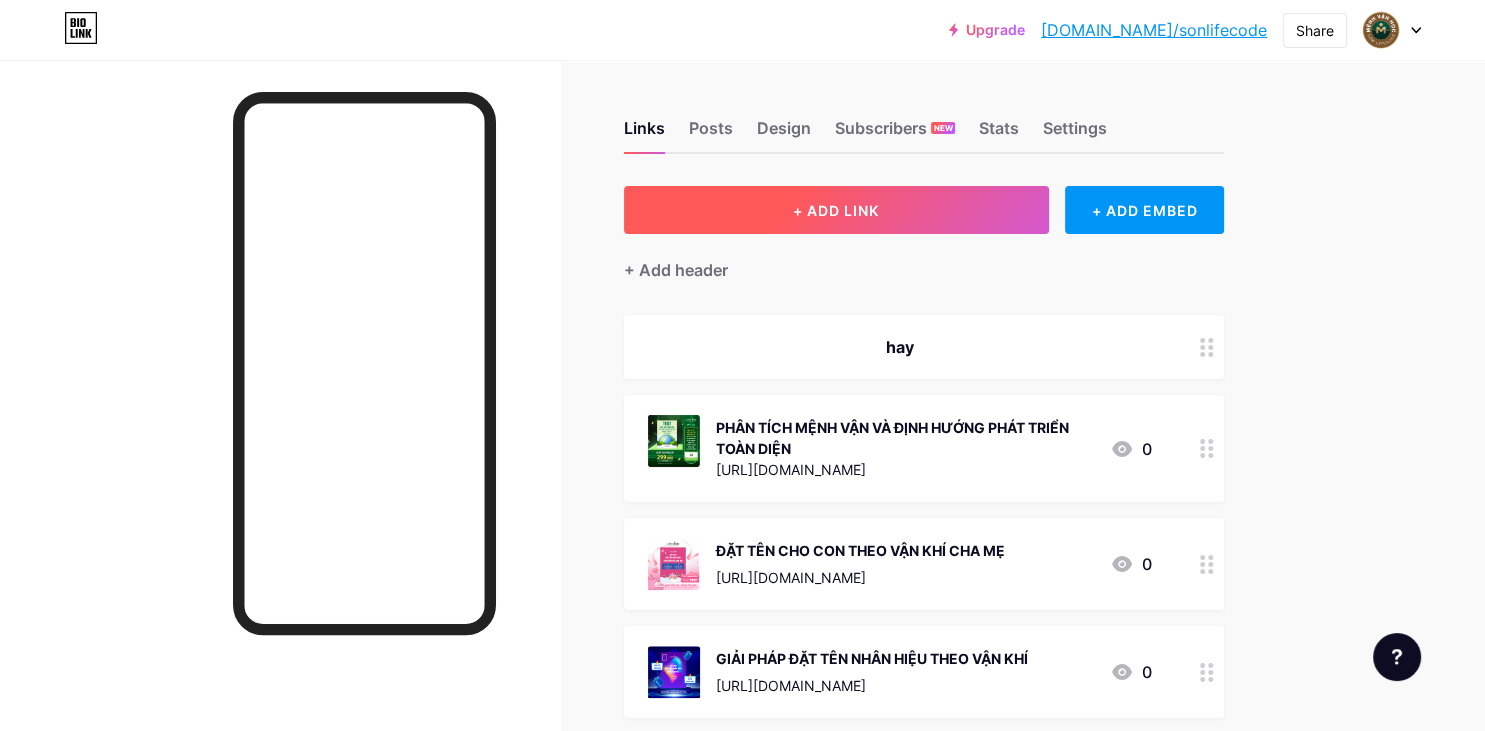 click on "+ ADD LINK" at bounding box center (836, 210) 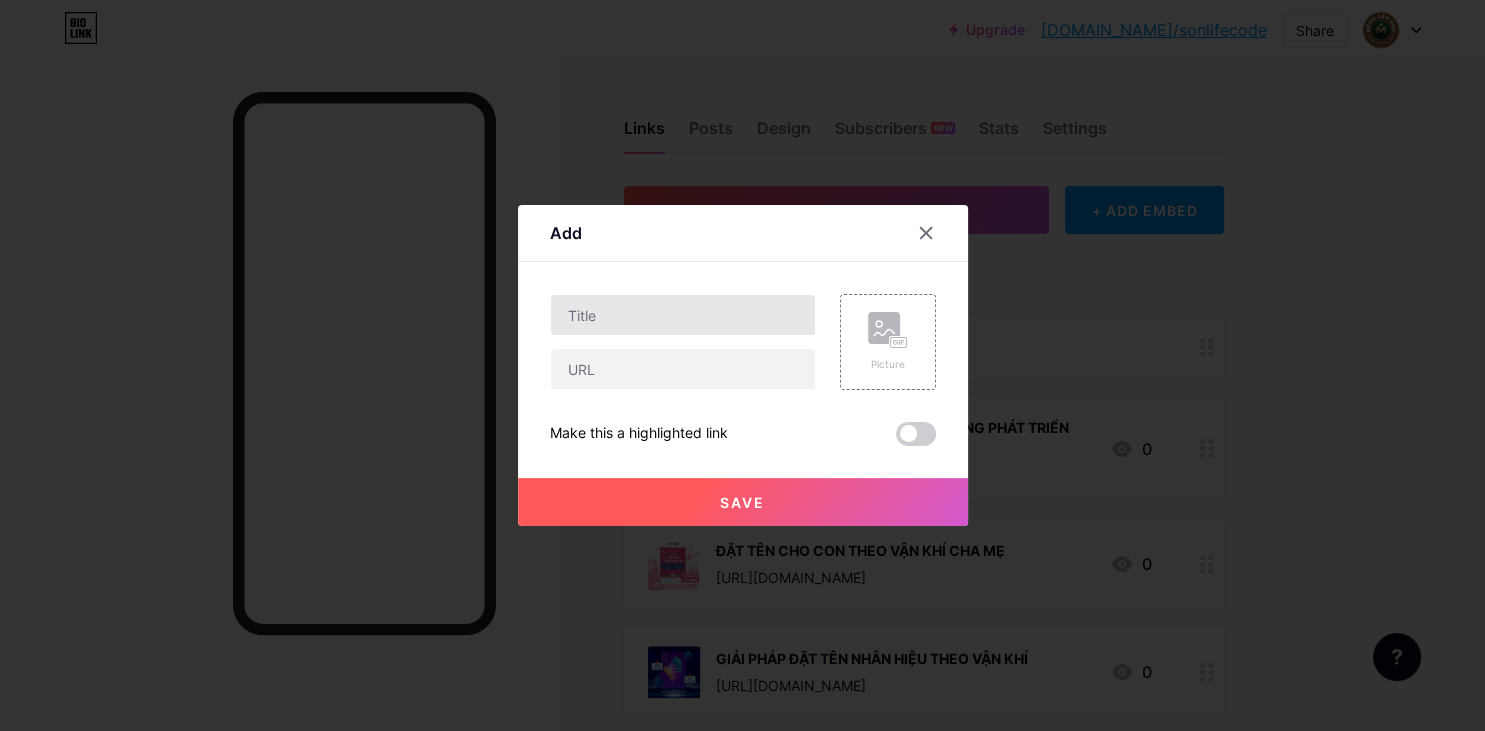 type 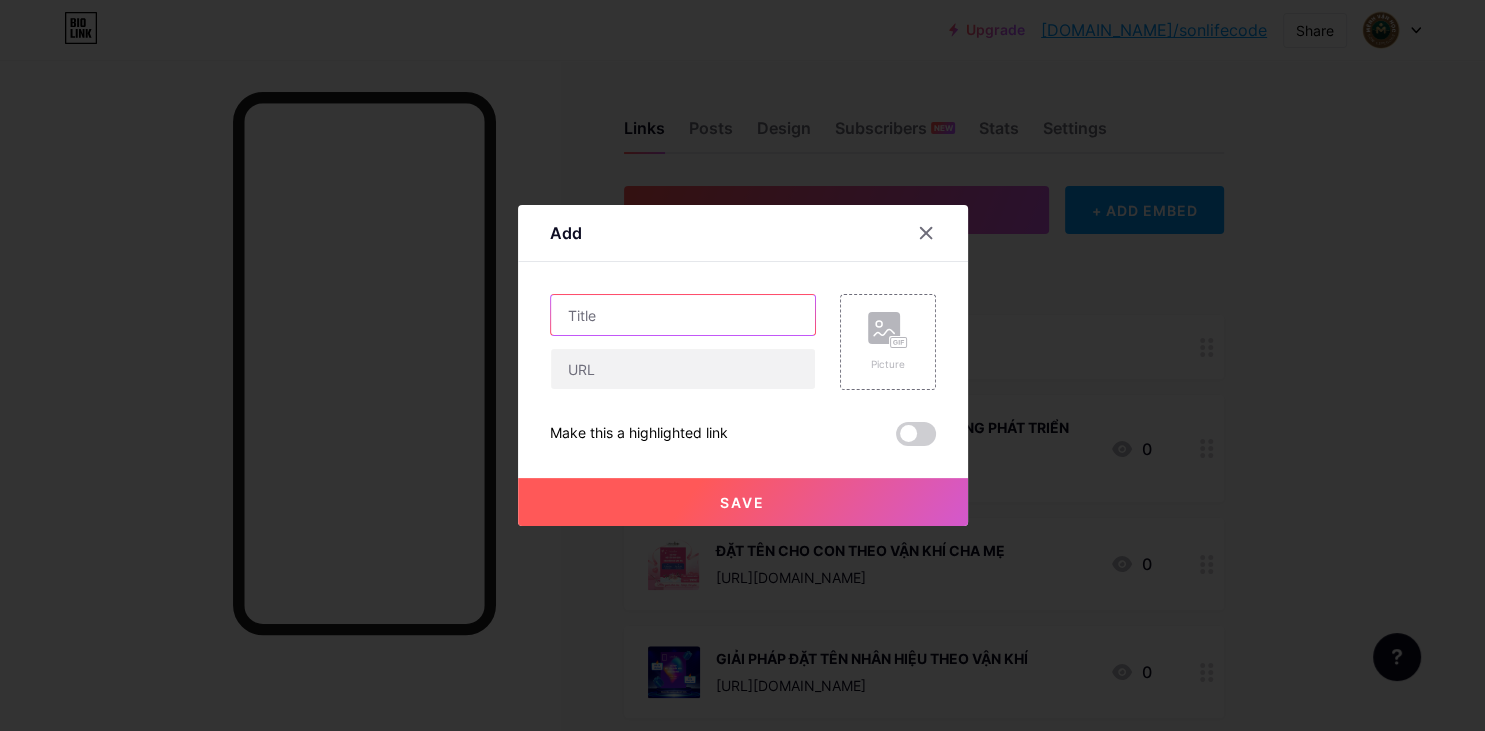 click at bounding box center [683, 315] 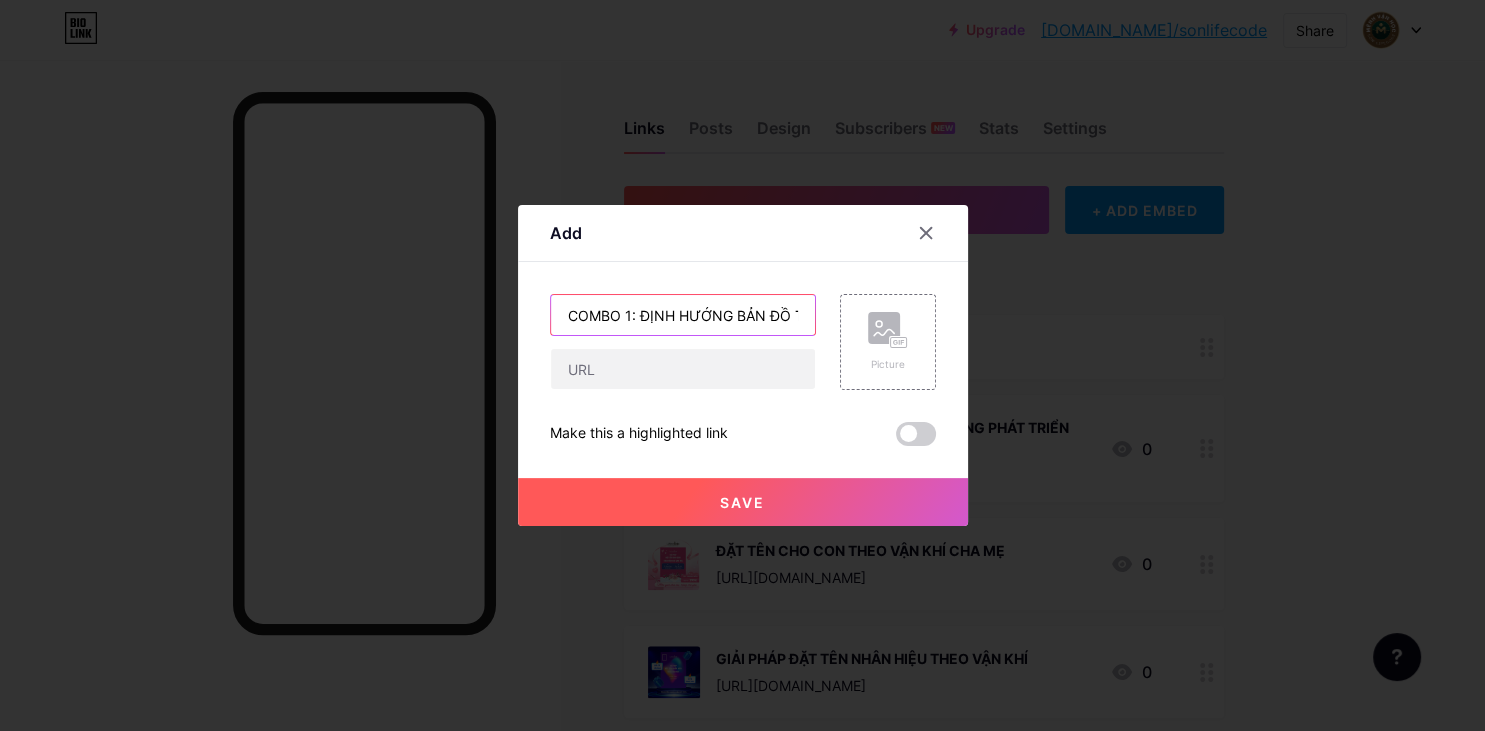 scroll, scrollTop: 0, scrollLeft: 90, axis: horizontal 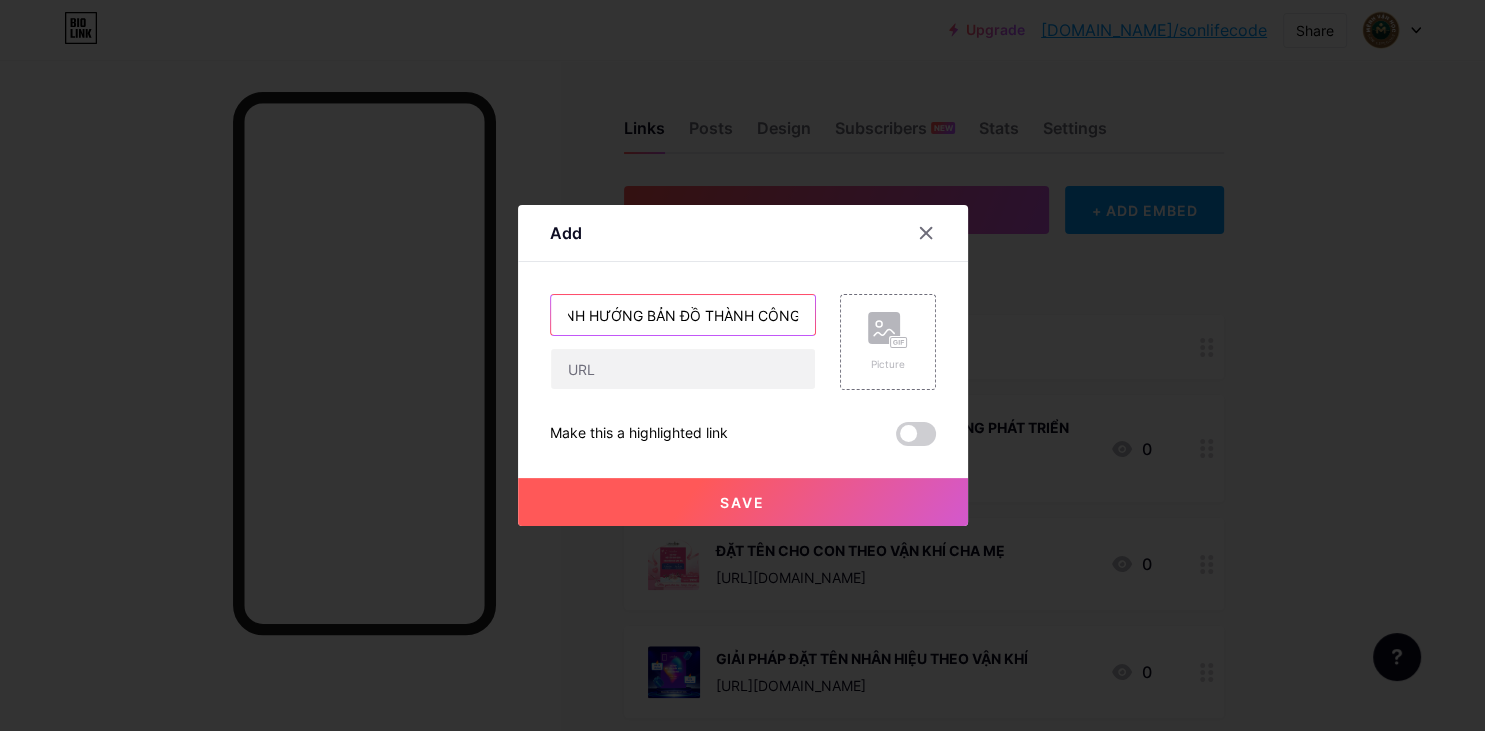 type on "COMBO 1: ĐỊNH HƯỚNG BẢN ĐỒ THÀNH CÔNG" 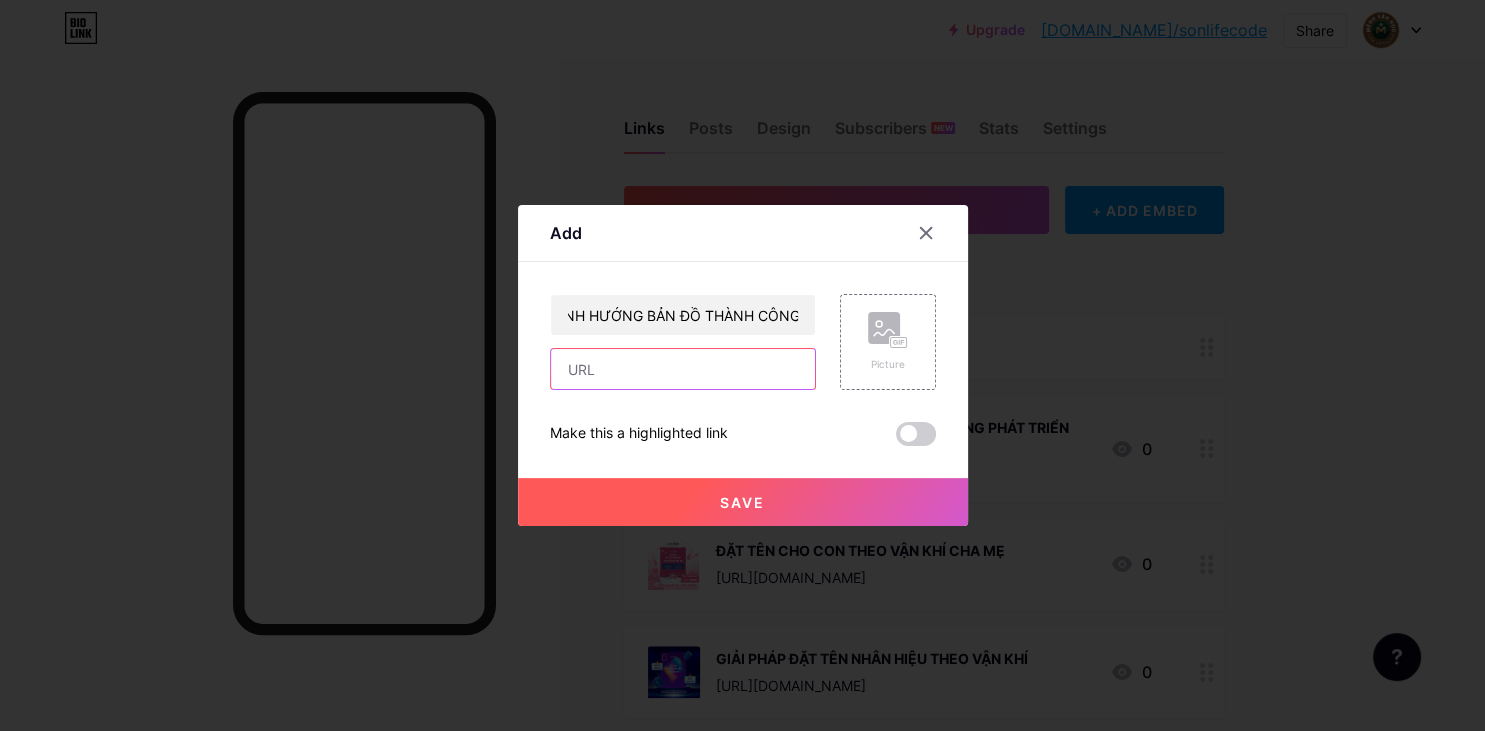 click at bounding box center [683, 369] 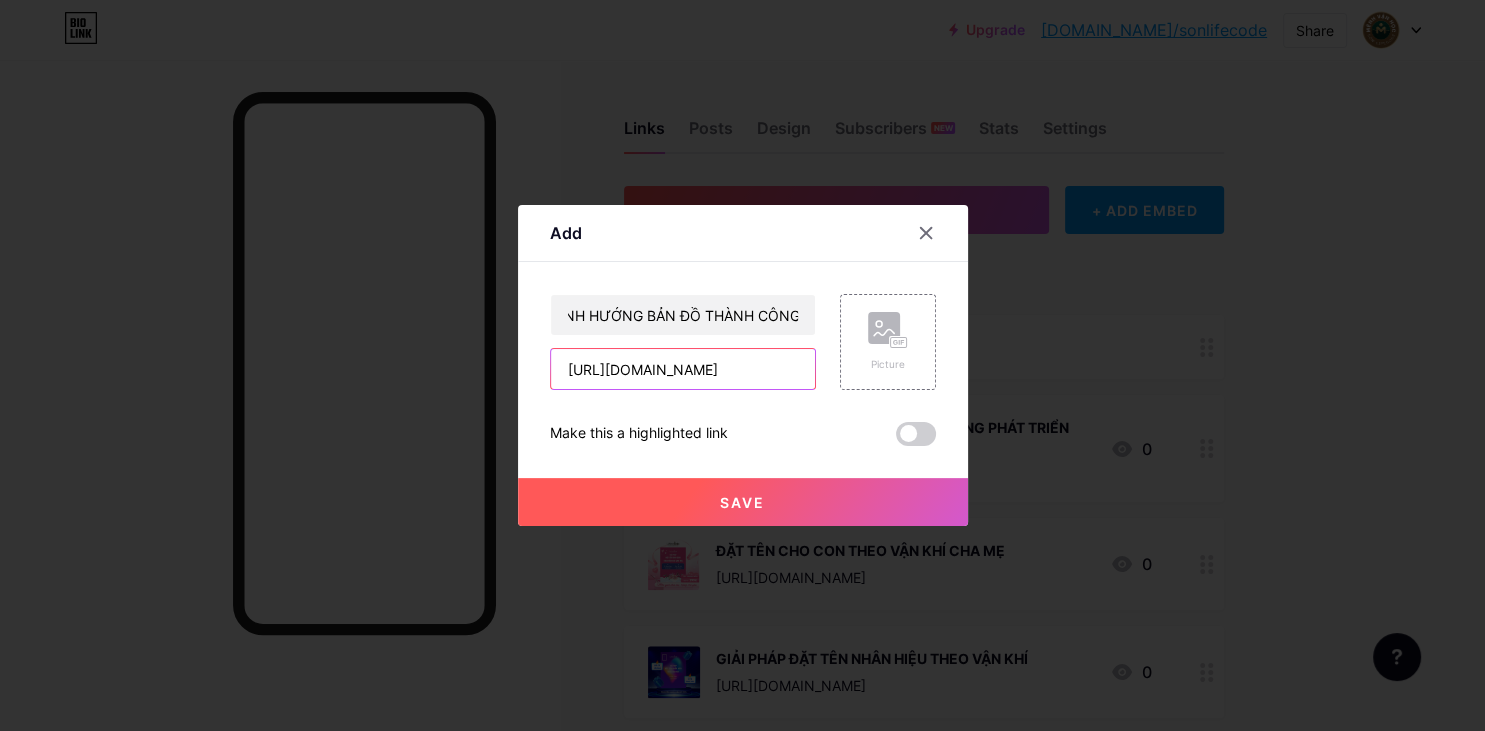 scroll, scrollTop: 0, scrollLeft: 226, axis: horizontal 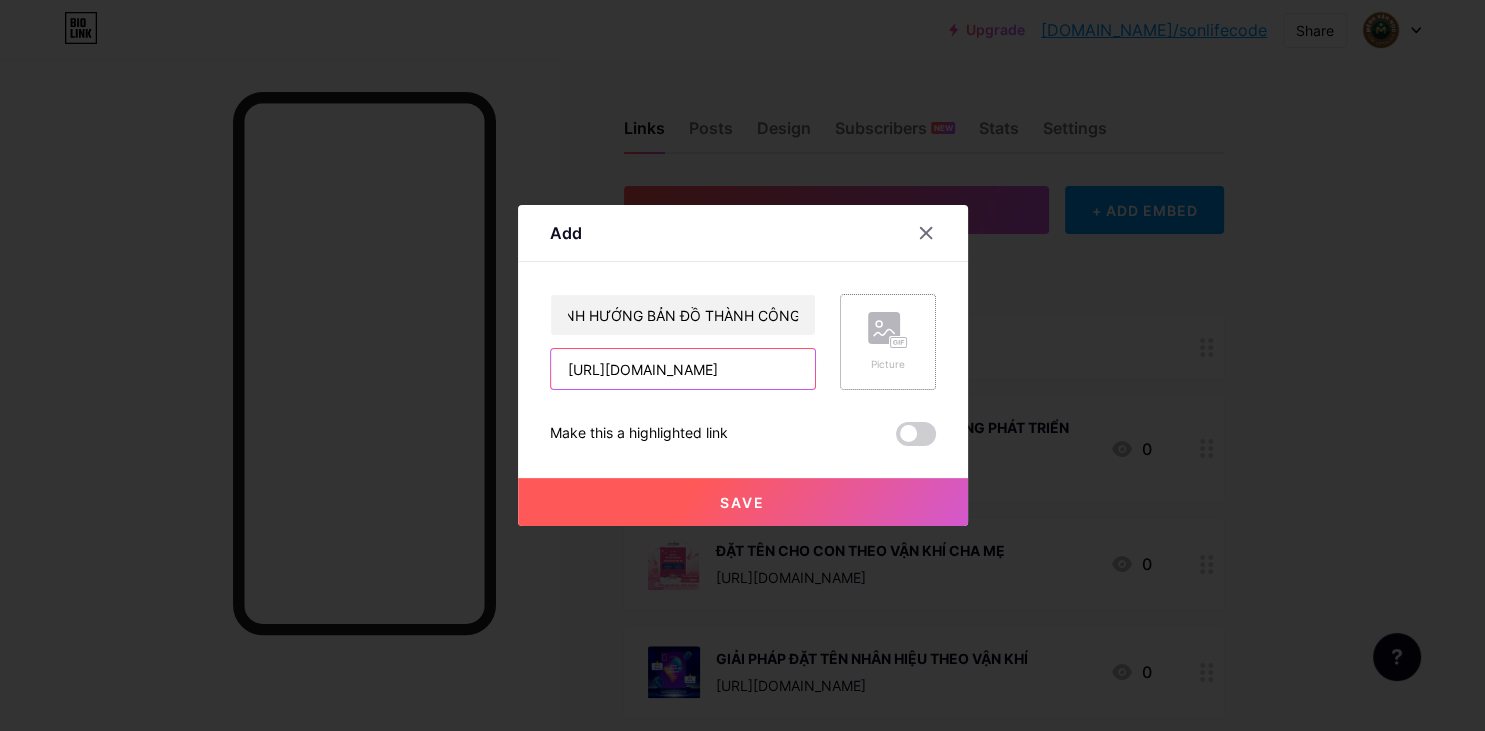 type on "[URL][DOMAIN_NAME]" 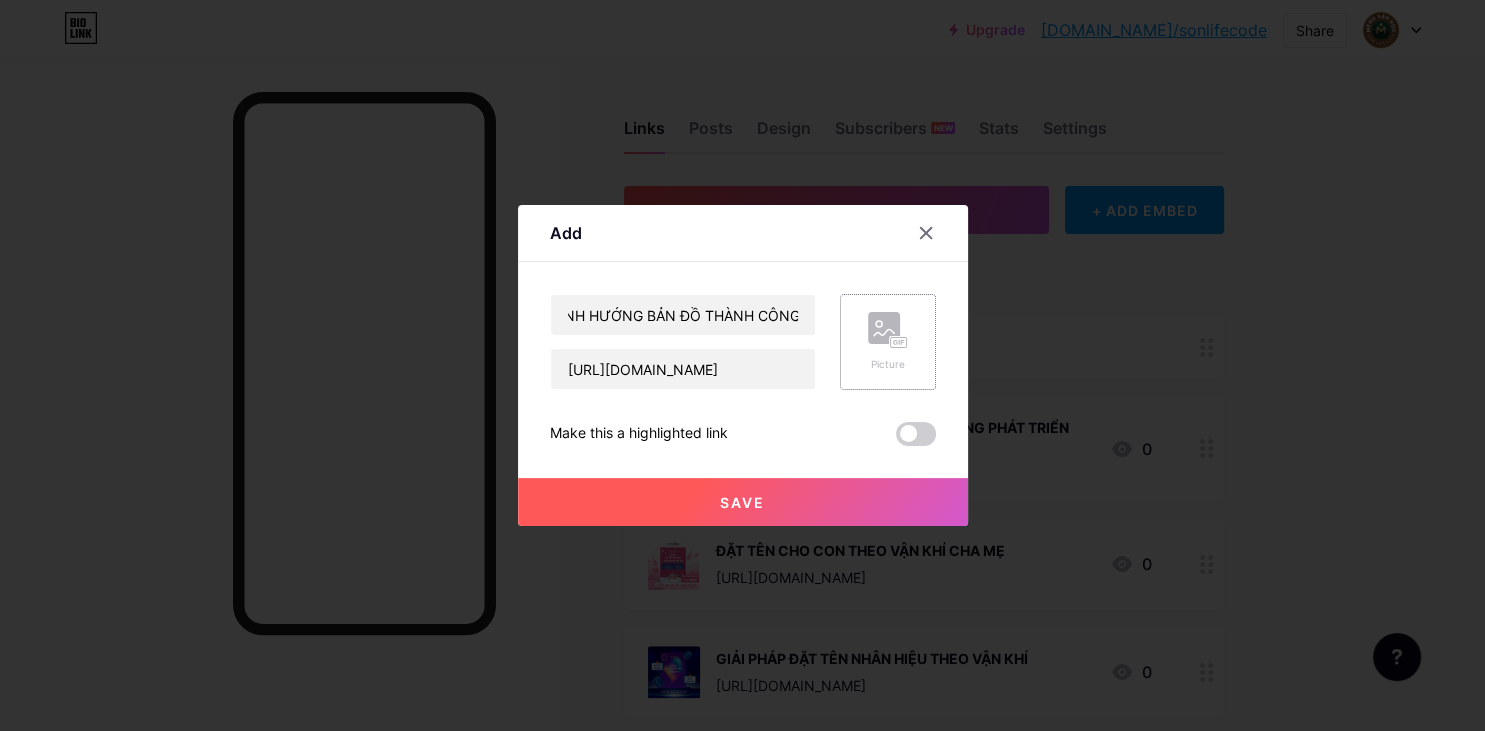 click 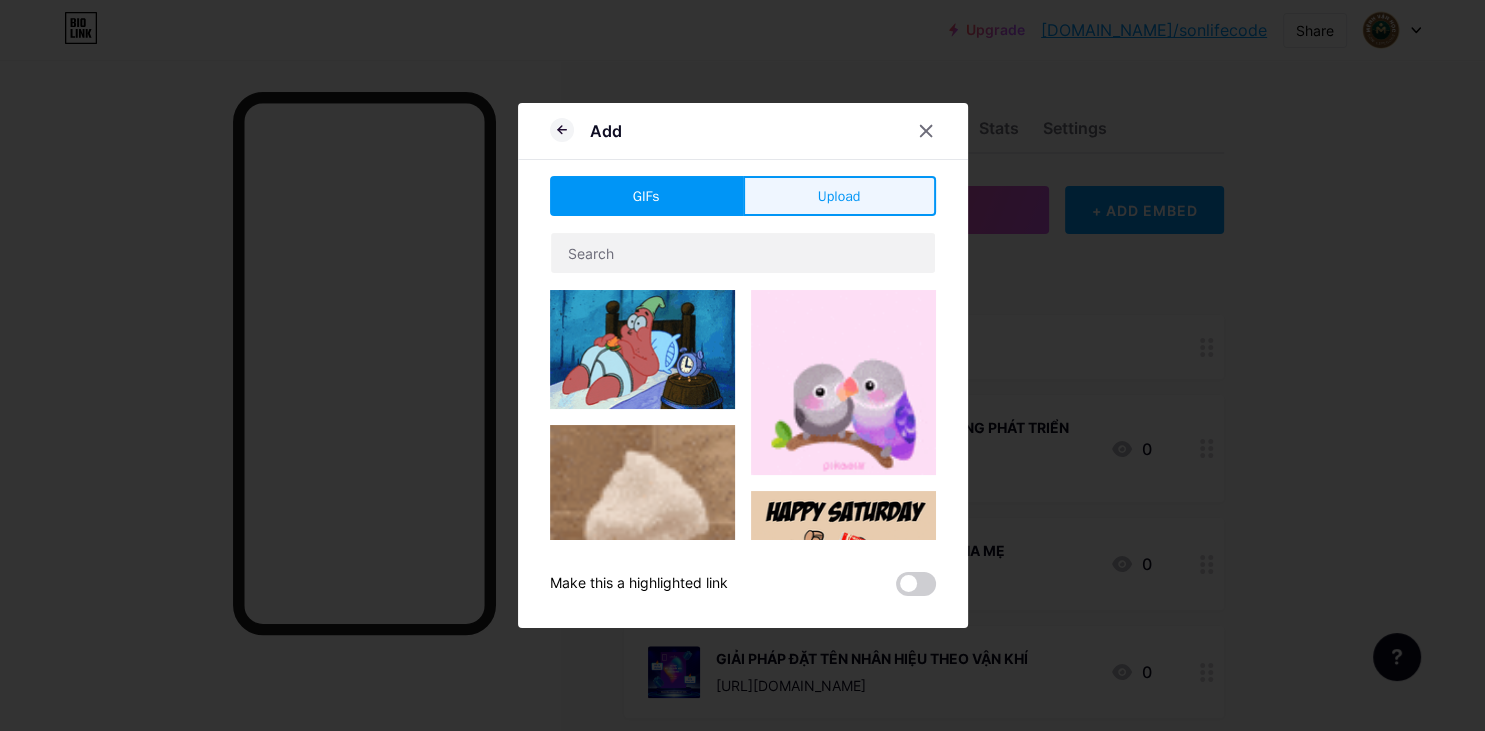 click on "Upload" at bounding box center (839, 196) 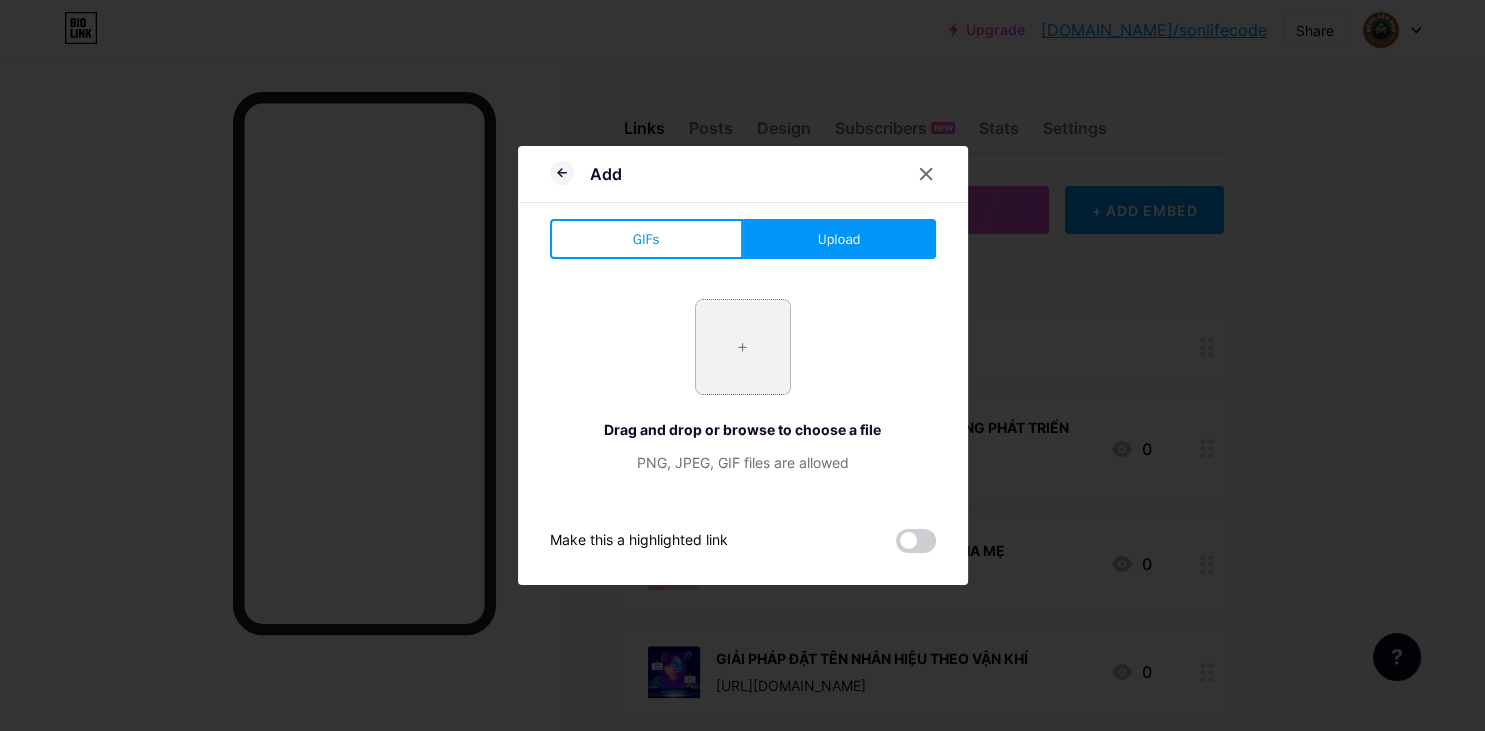 click at bounding box center (743, 347) 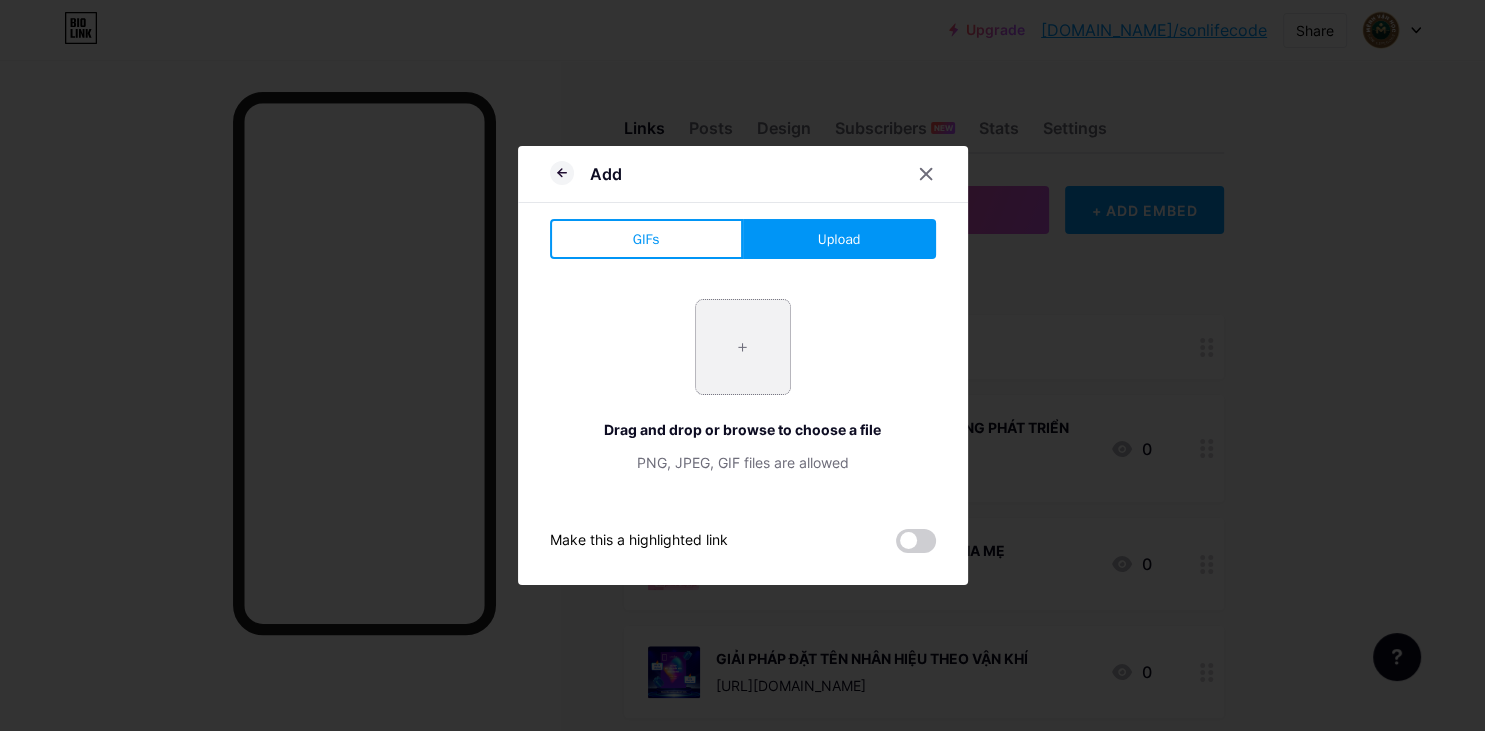 type on "C:\fakepath\combo1.png" 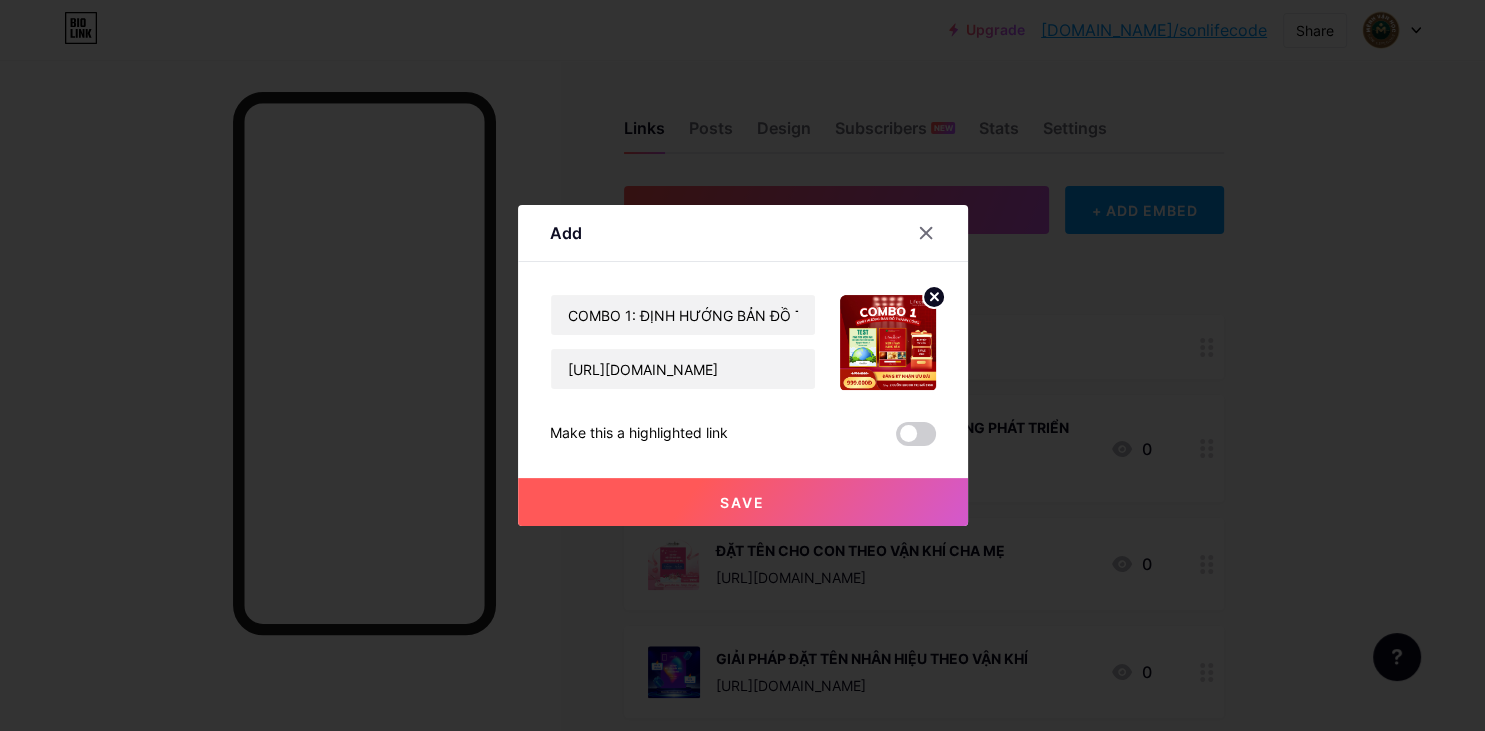 click on "Save" at bounding box center [742, 502] 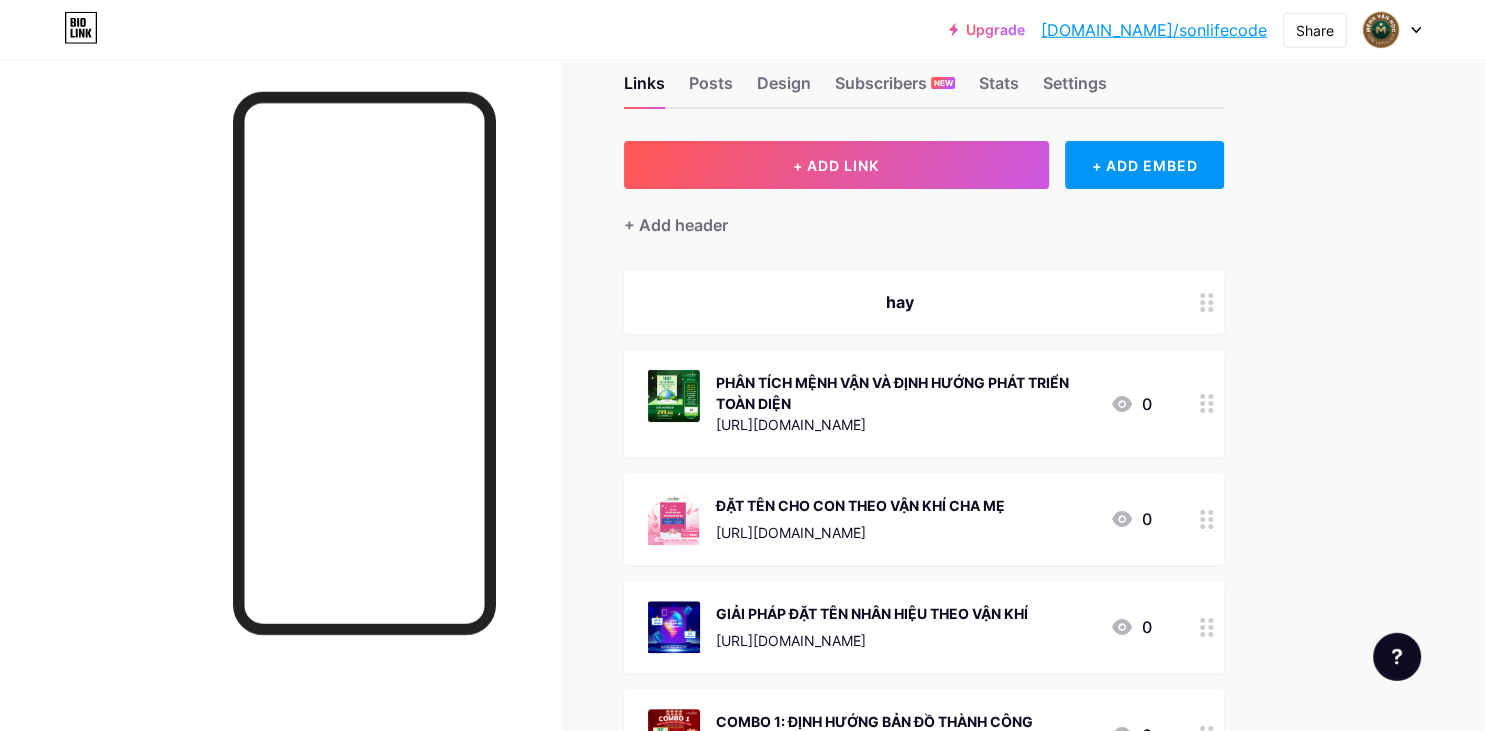 scroll, scrollTop: 0, scrollLeft: 0, axis: both 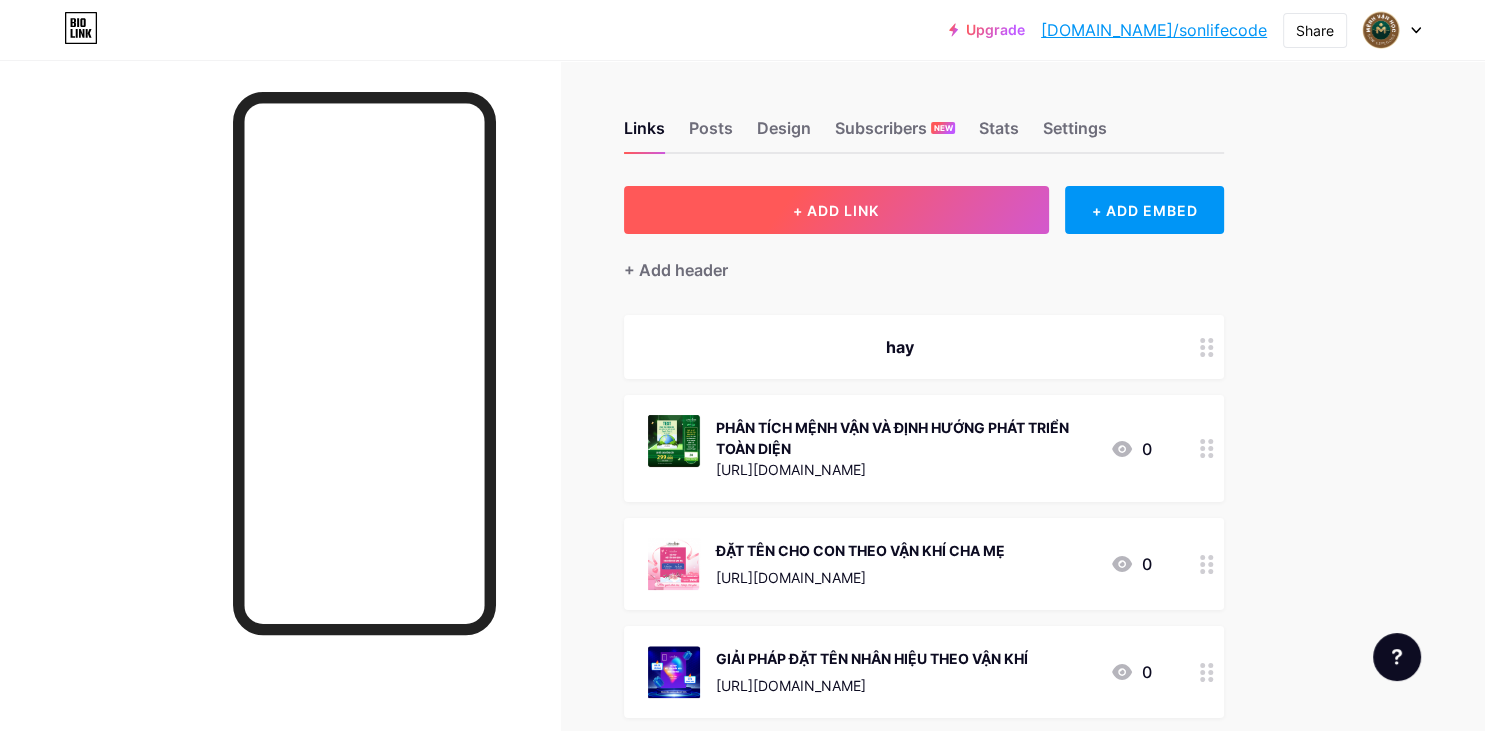 click on "+ ADD LINK" at bounding box center [836, 210] 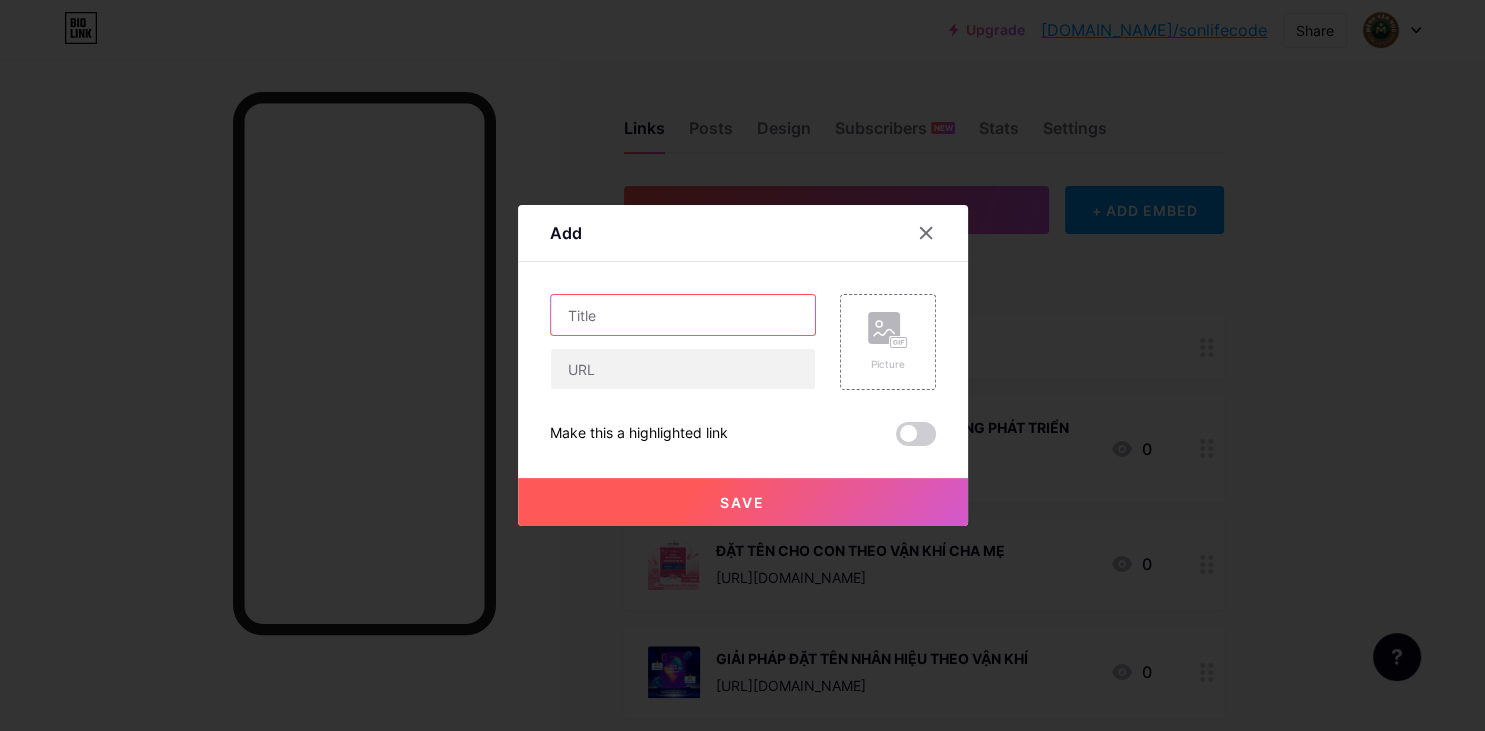 click at bounding box center [683, 315] 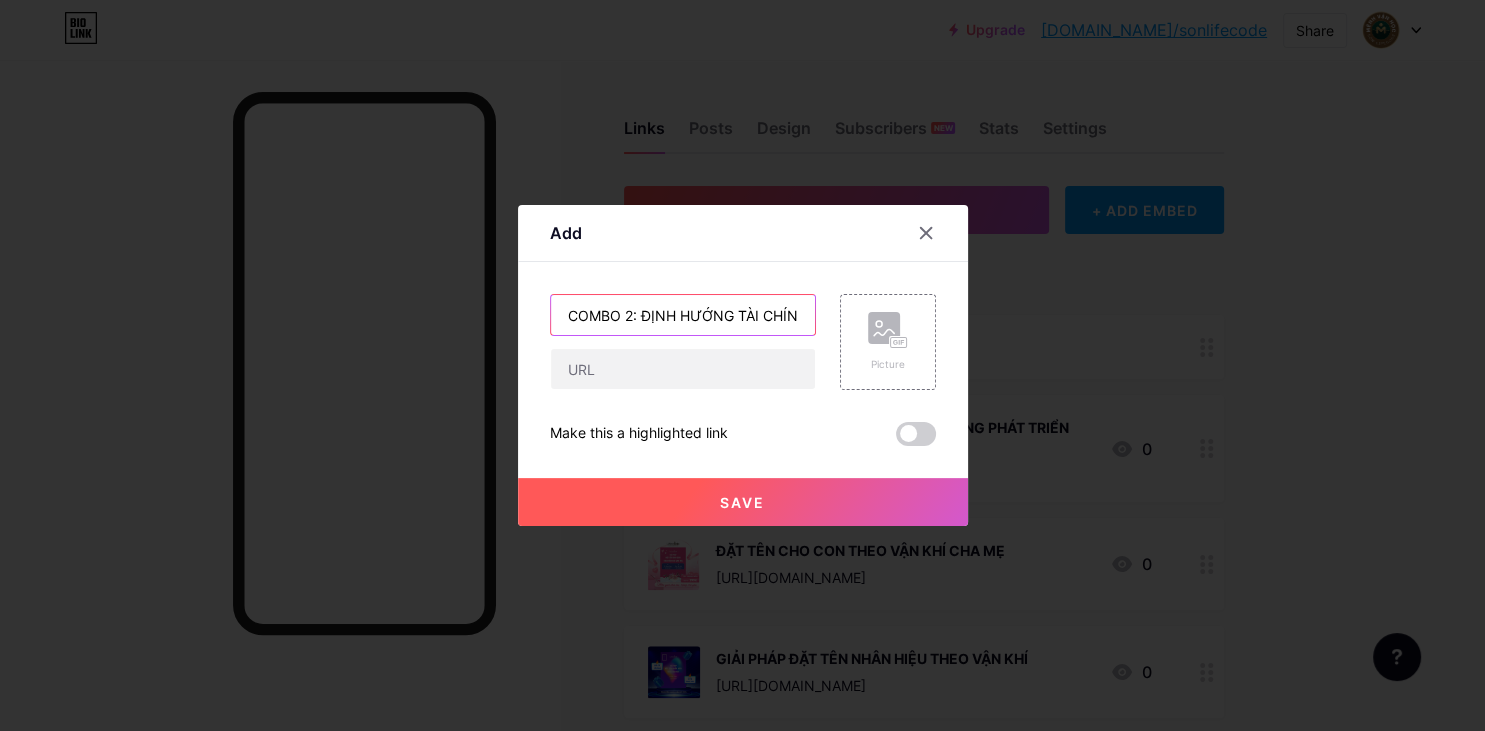 scroll, scrollTop: 0, scrollLeft: 9, axis: horizontal 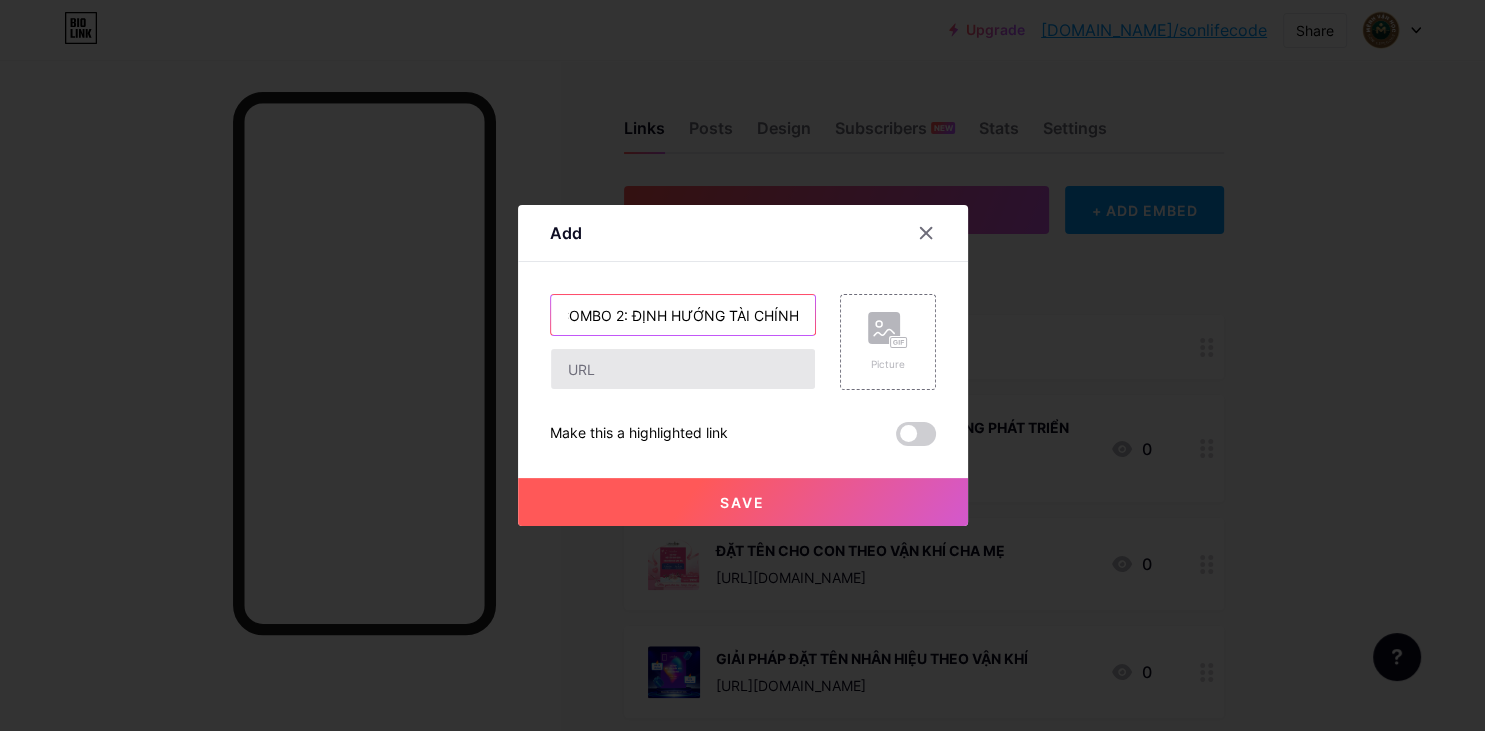 type on "COMBO 2: ĐỊNH HƯỚNG TÀI CHÍNH" 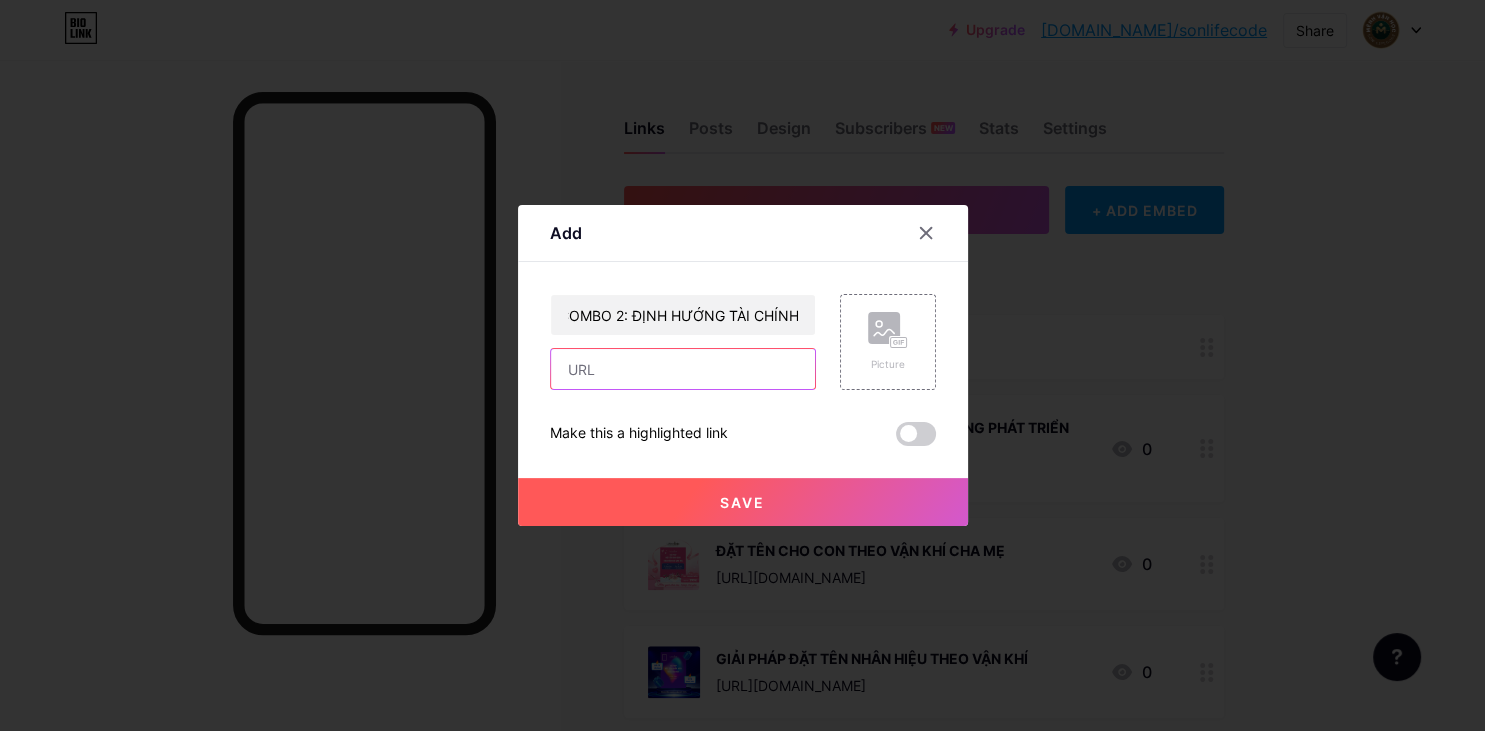 click at bounding box center [683, 369] 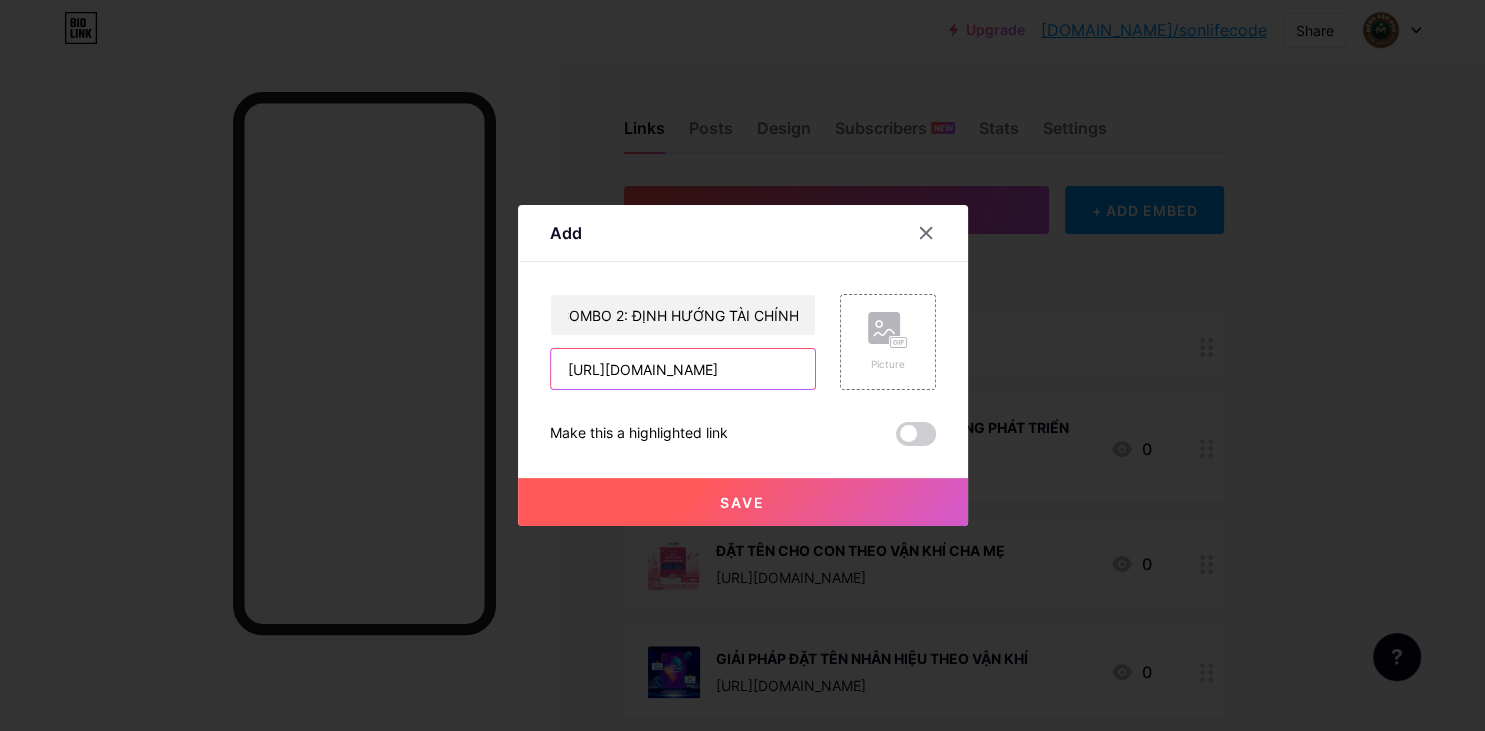 scroll, scrollTop: 0, scrollLeft: 235, axis: horizontal 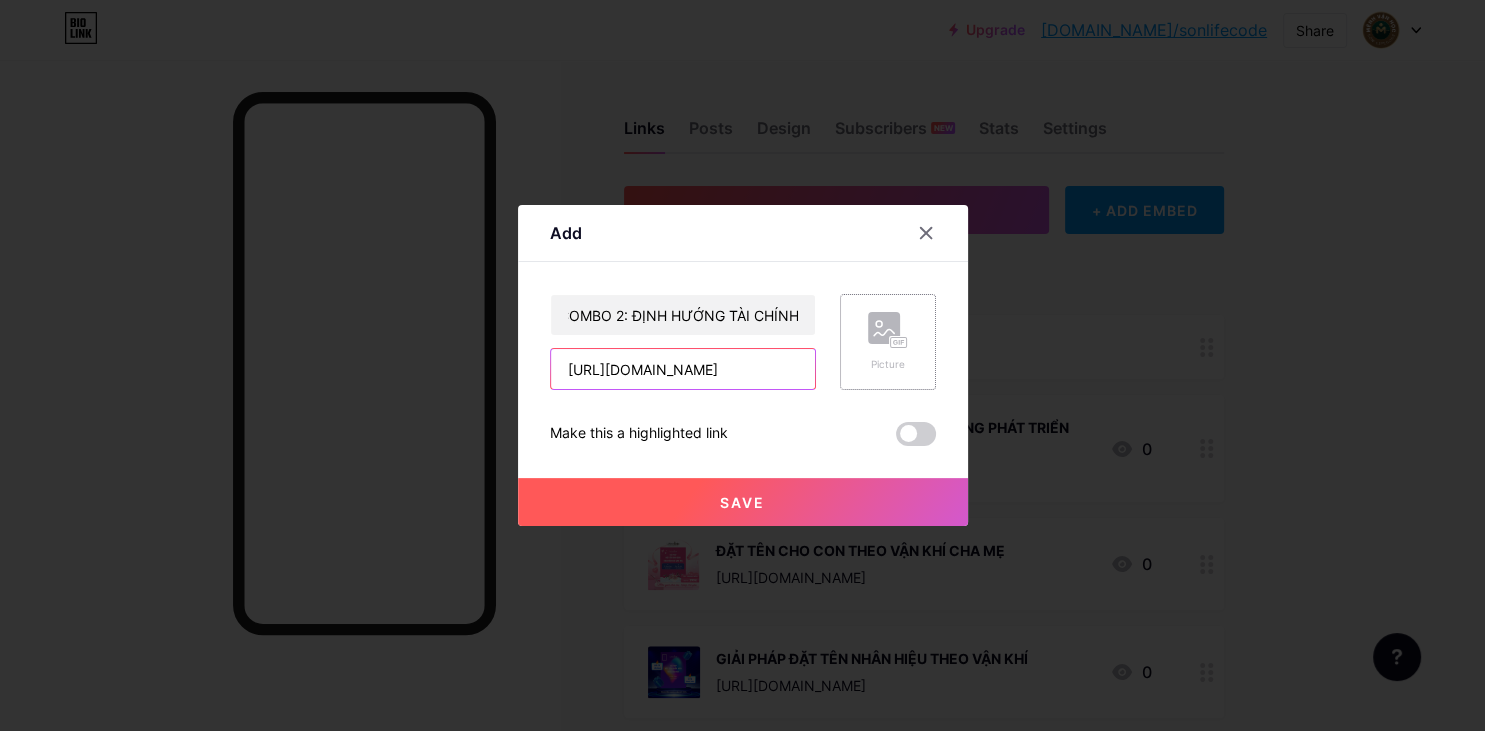 type on "[URL][DOMAIN_NAME]" 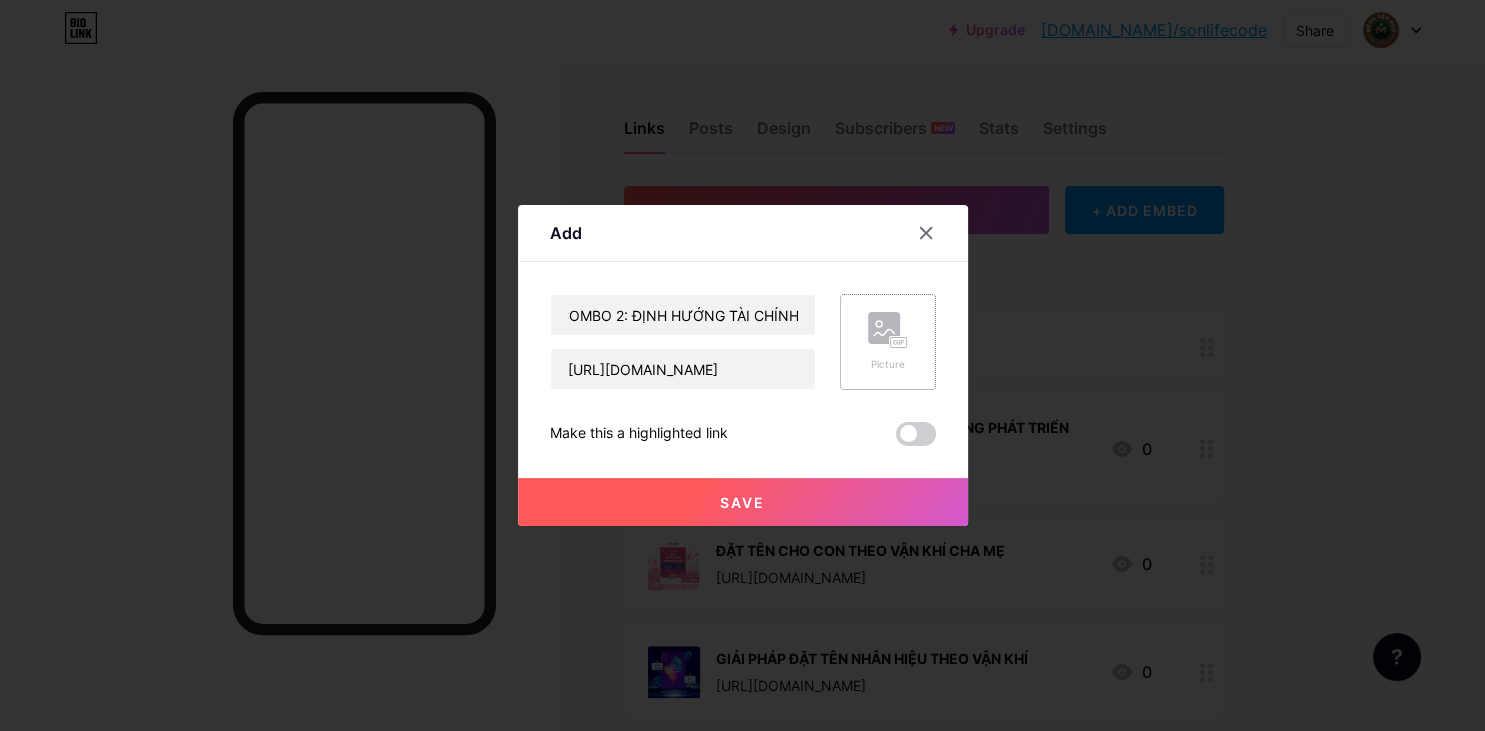 click 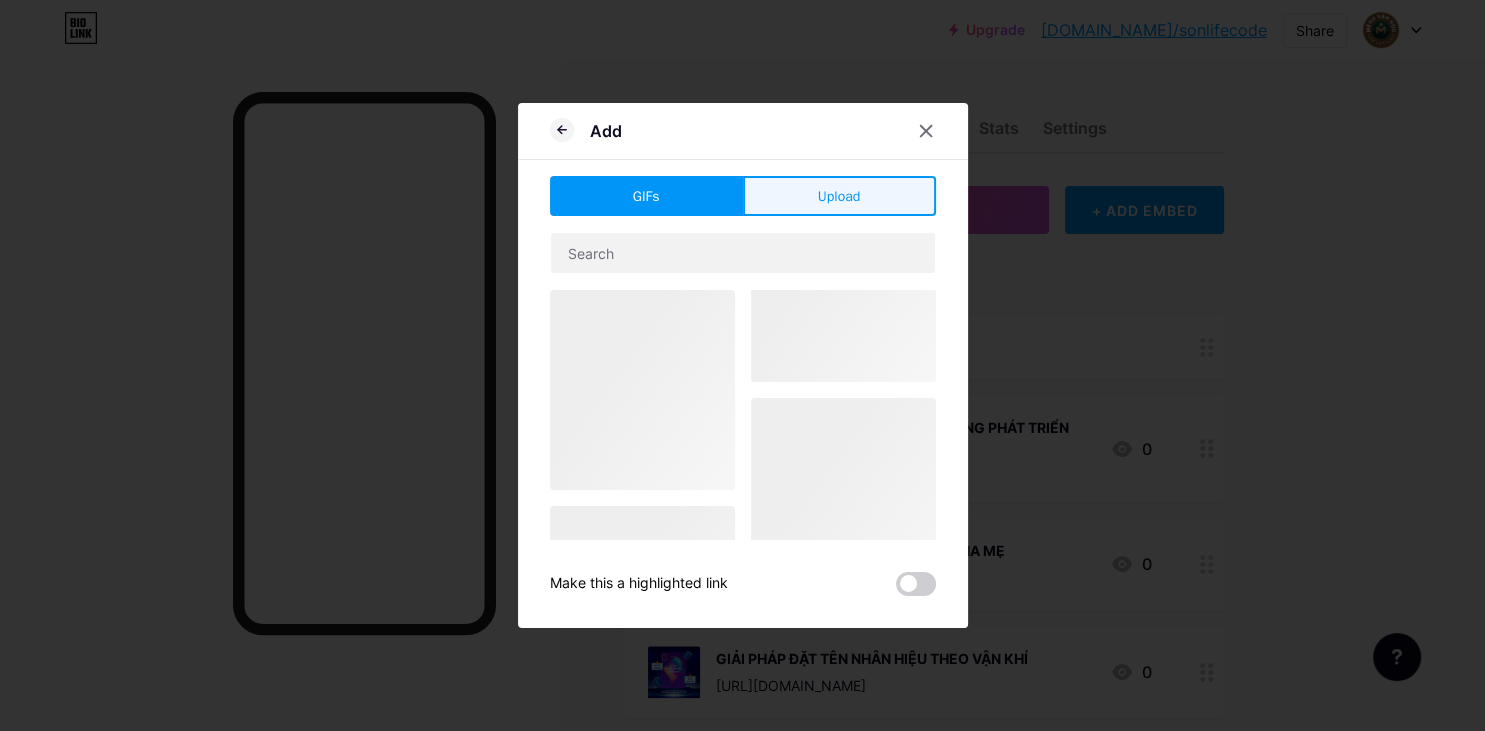 click on "Upload" at bounding box center [839, 196] 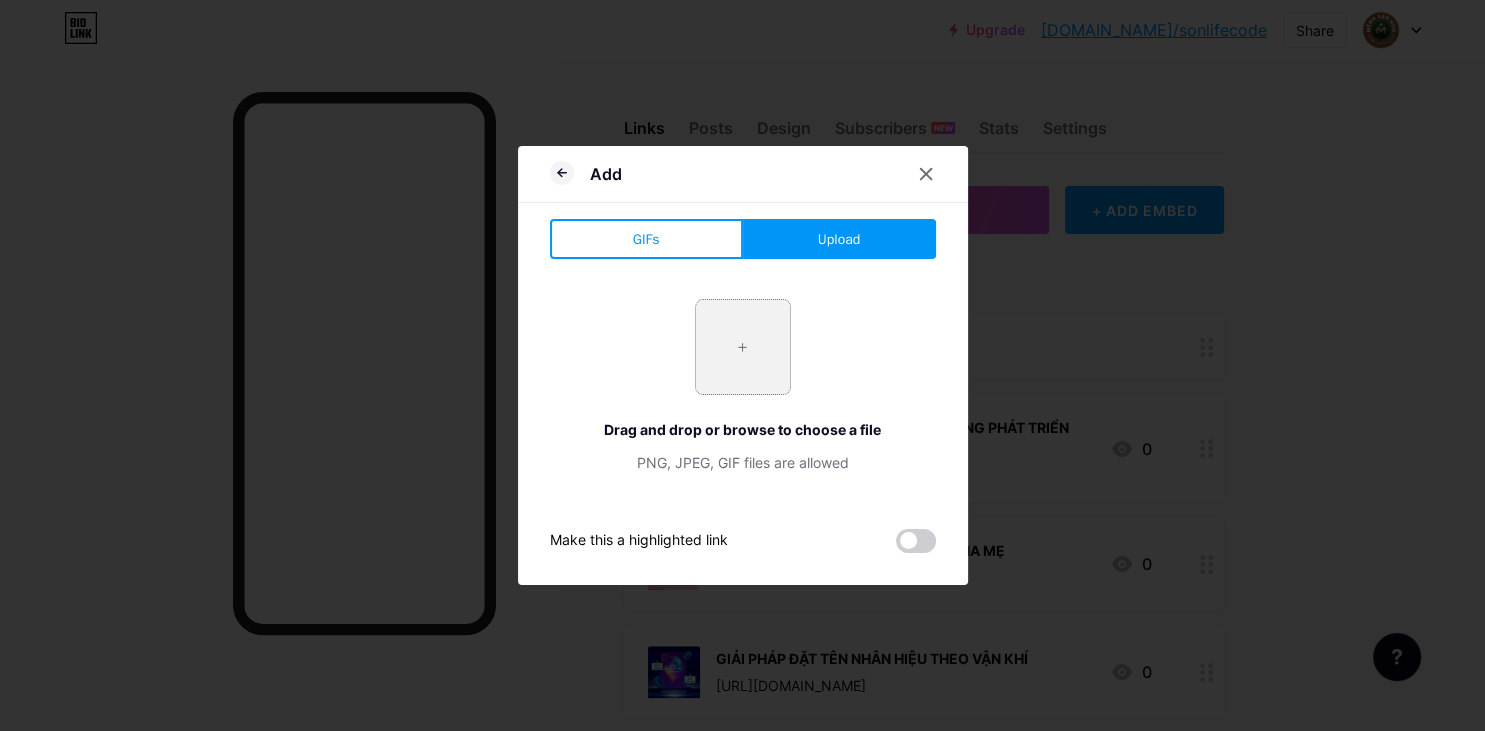 click at bounding box center (743, 347) 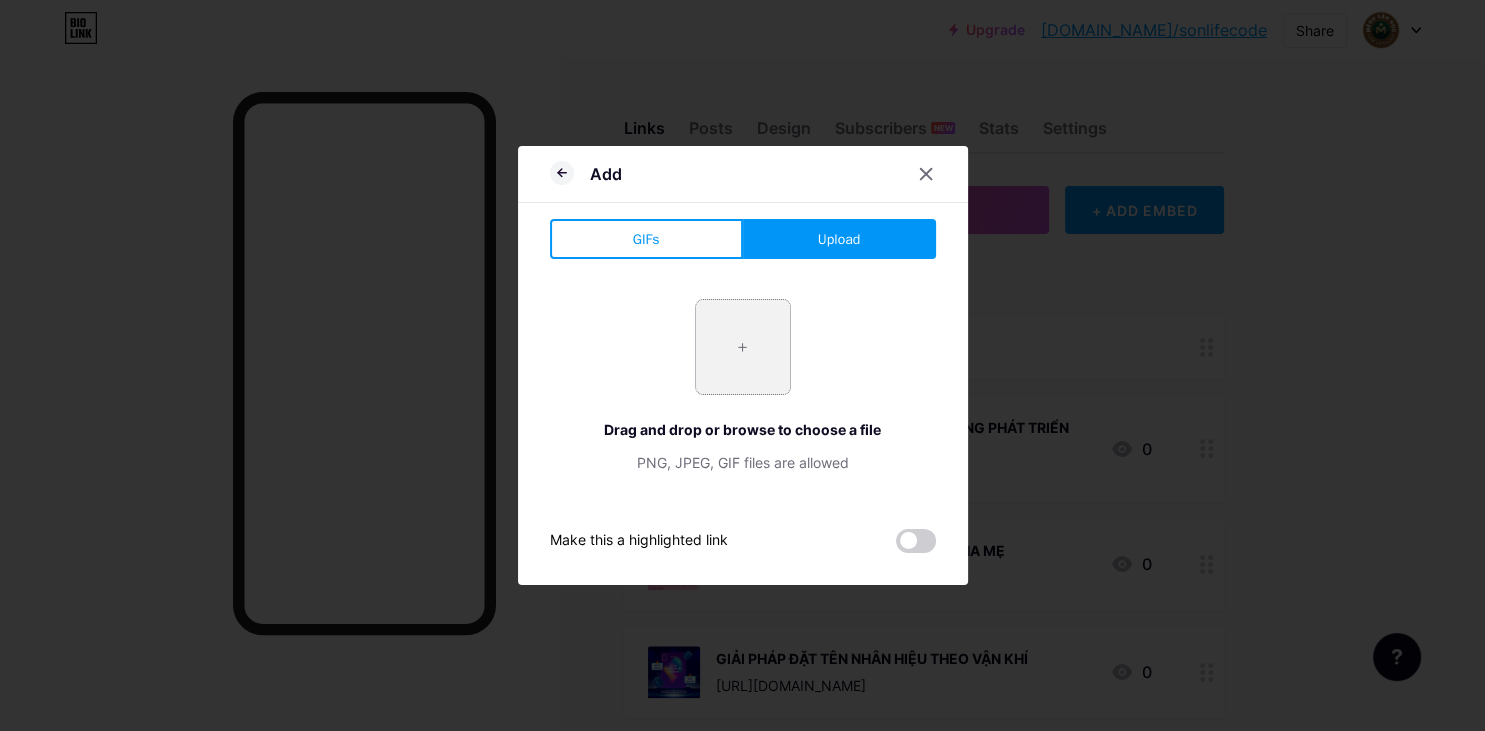 type on "C:\fakepath\combo2.png" 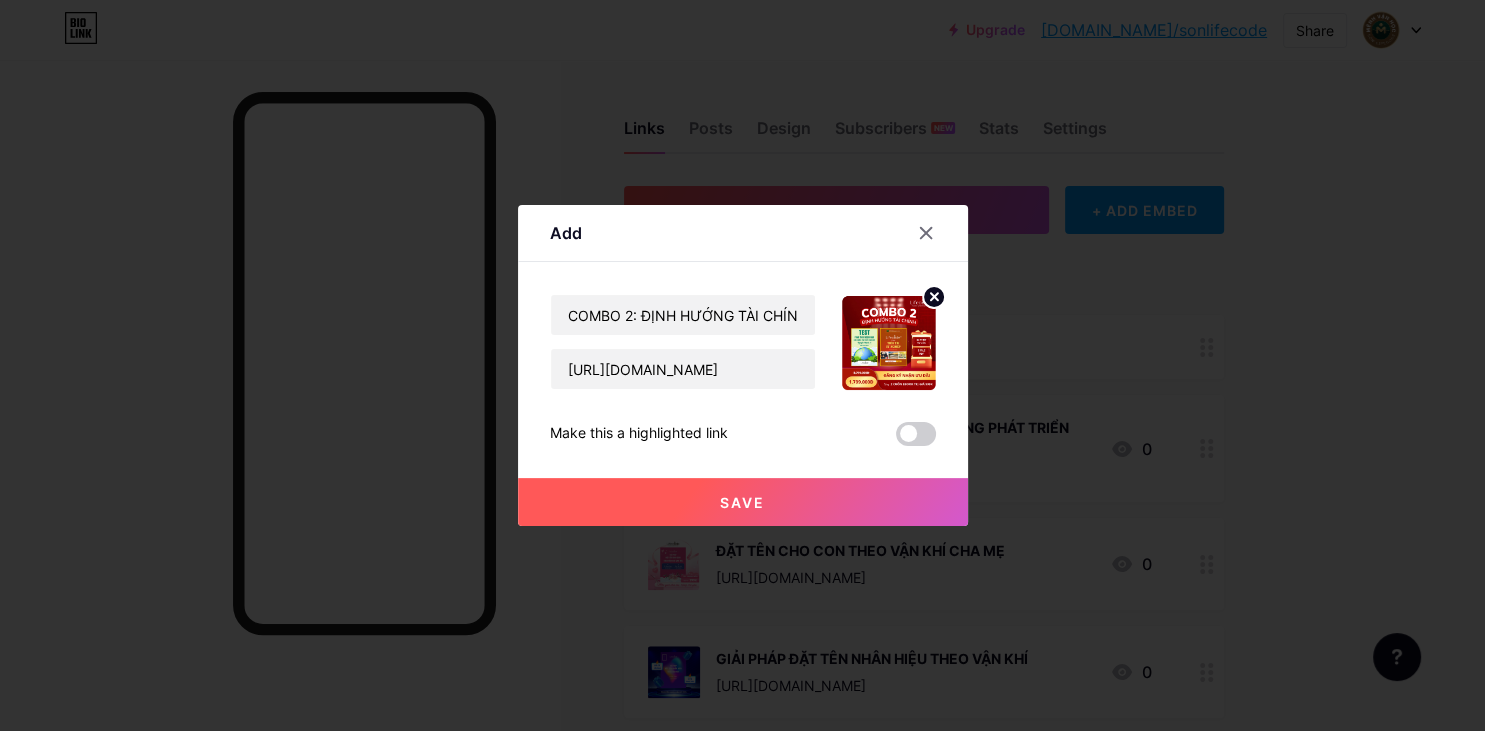 click on "Save" at bounding box center [743, 502] 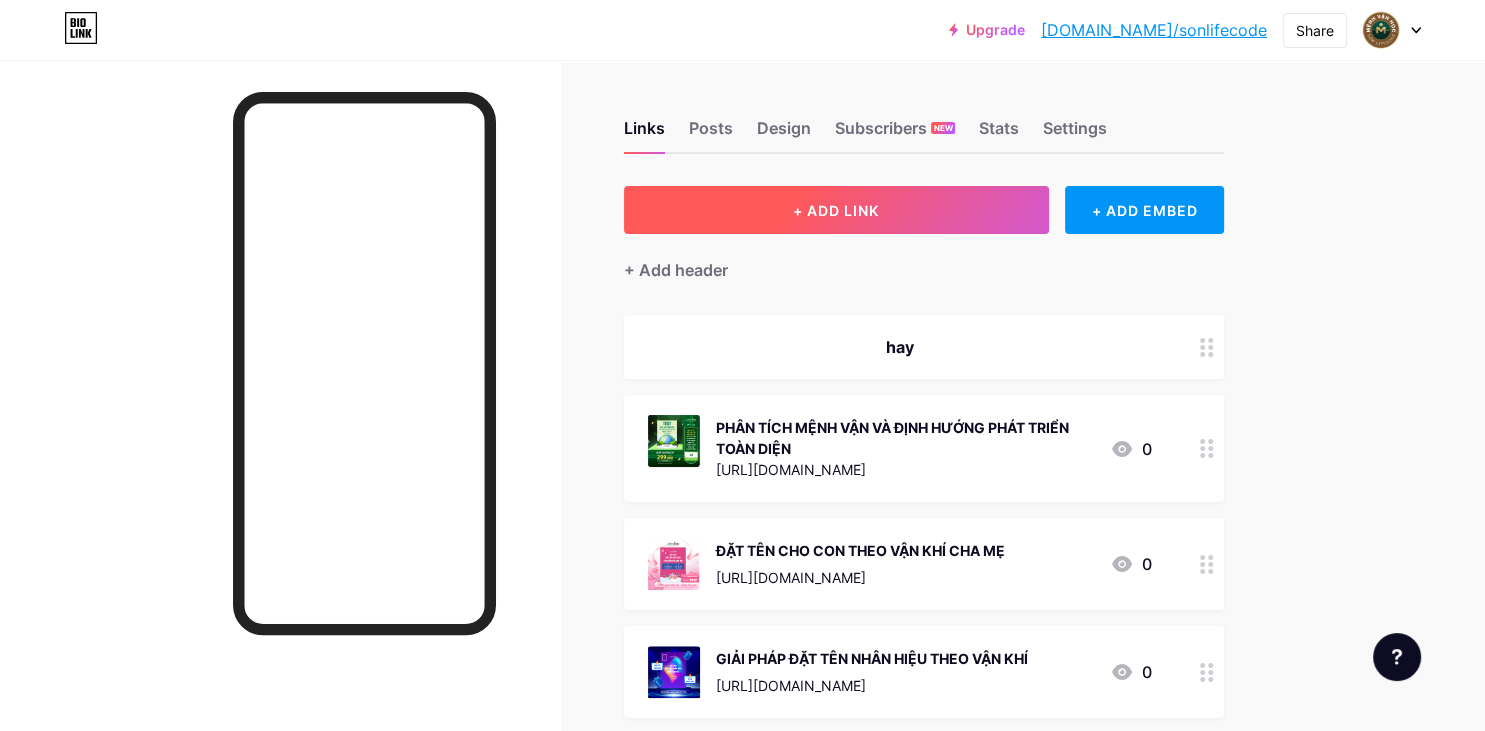 click on "+ ADD LINK" at bounding box center [836, 210] 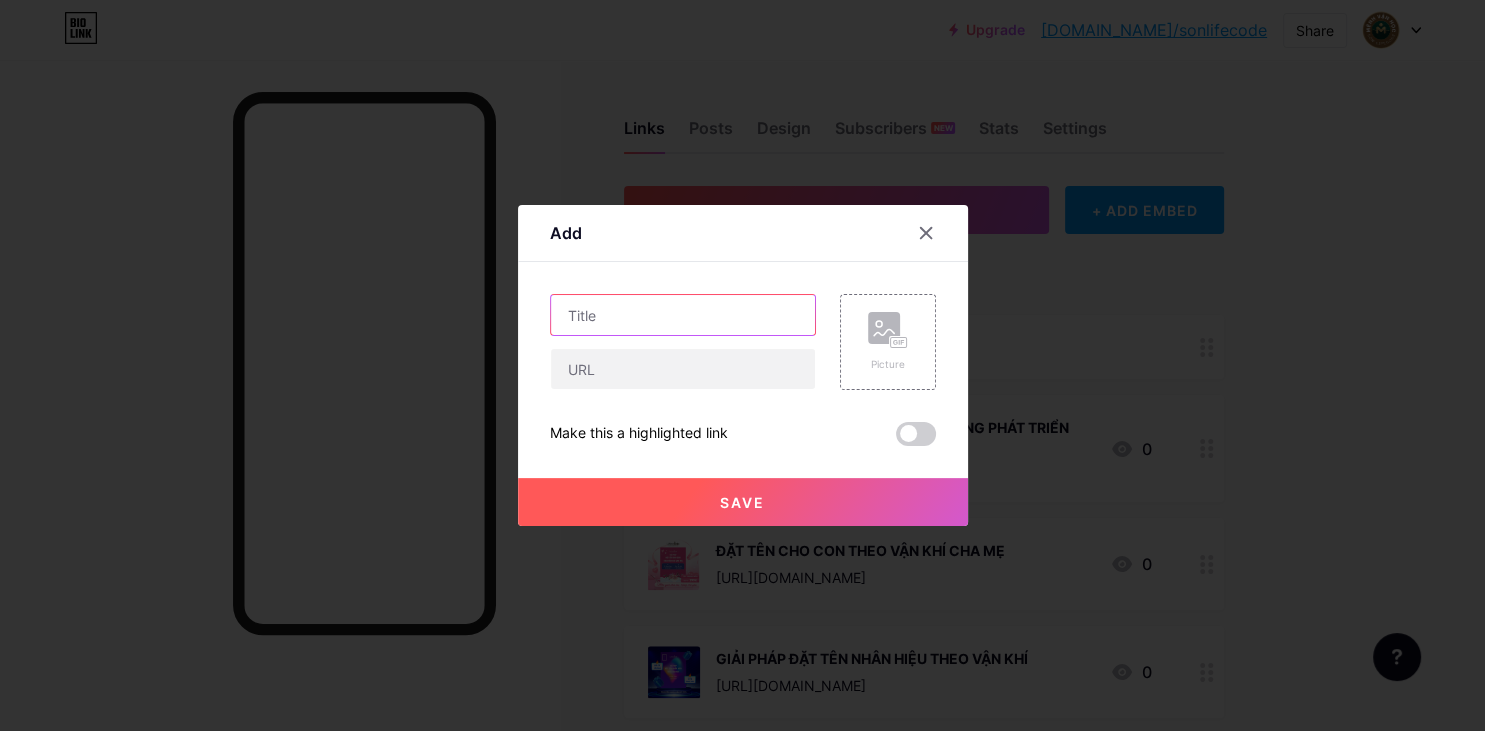 click at bounding box center [683, 315] 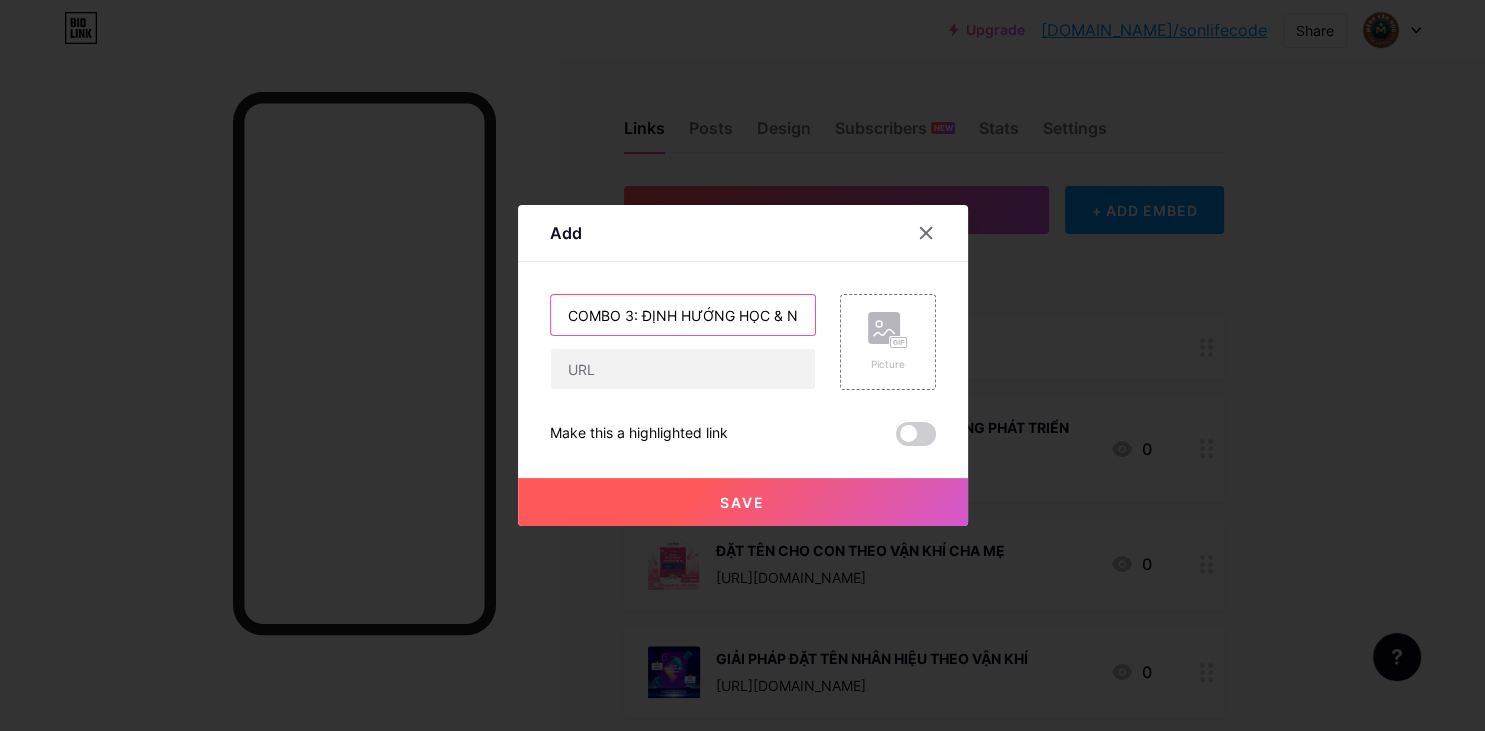scroll, scrollTop: 0, scrollLeft: 83, axis: horizontal 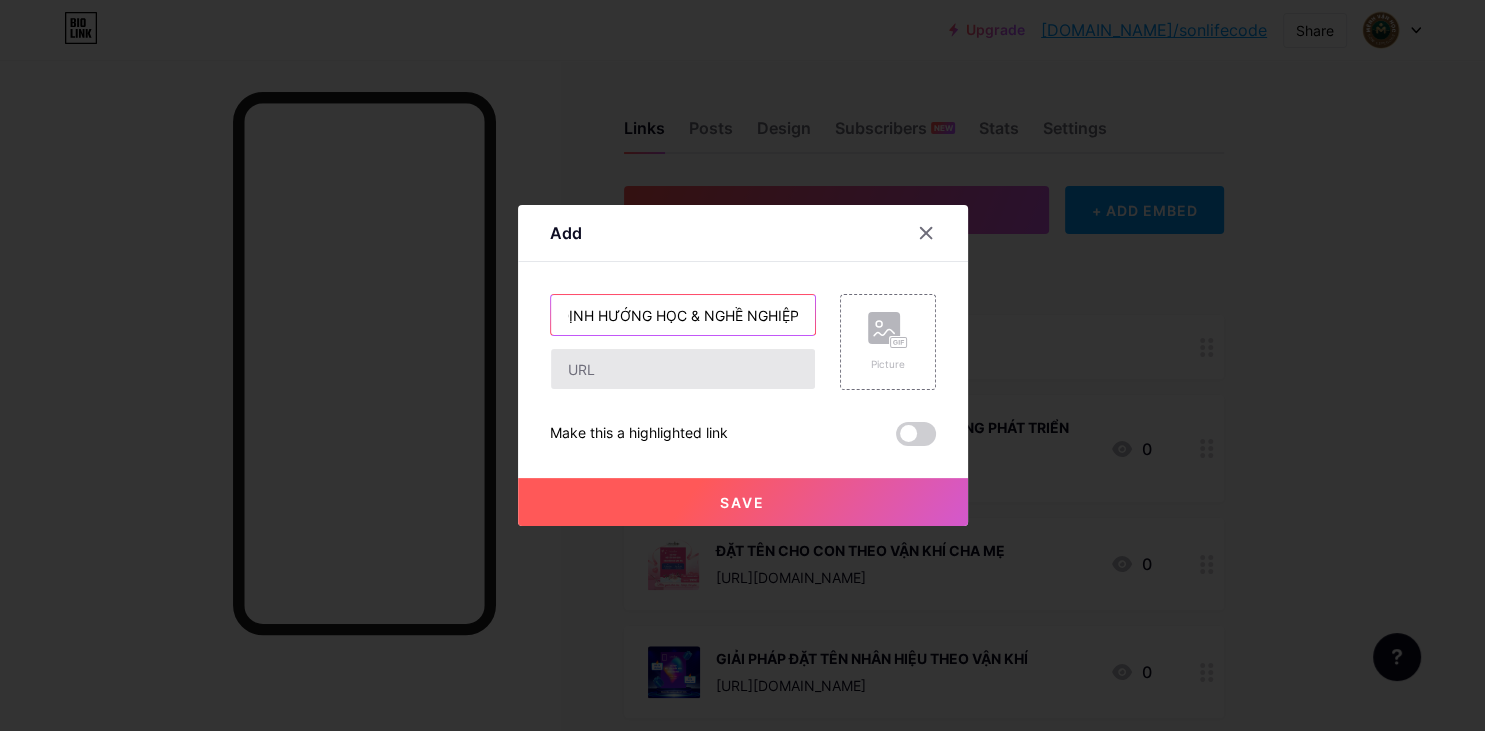 type on "COMBO 3: ĐỊNH HƯỚNG HỌC & NGHỀ NGHIỆP" 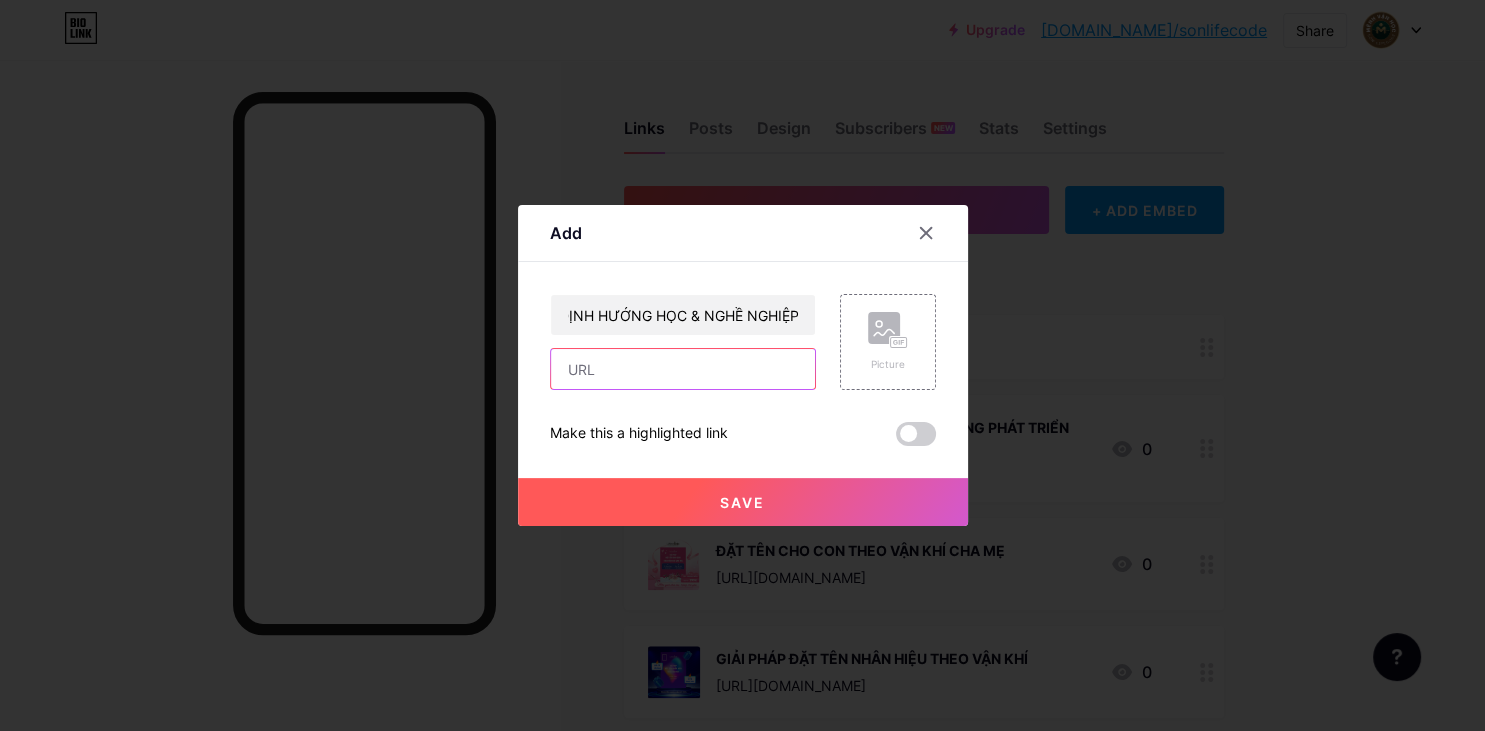click at bounding box center [683, 369] 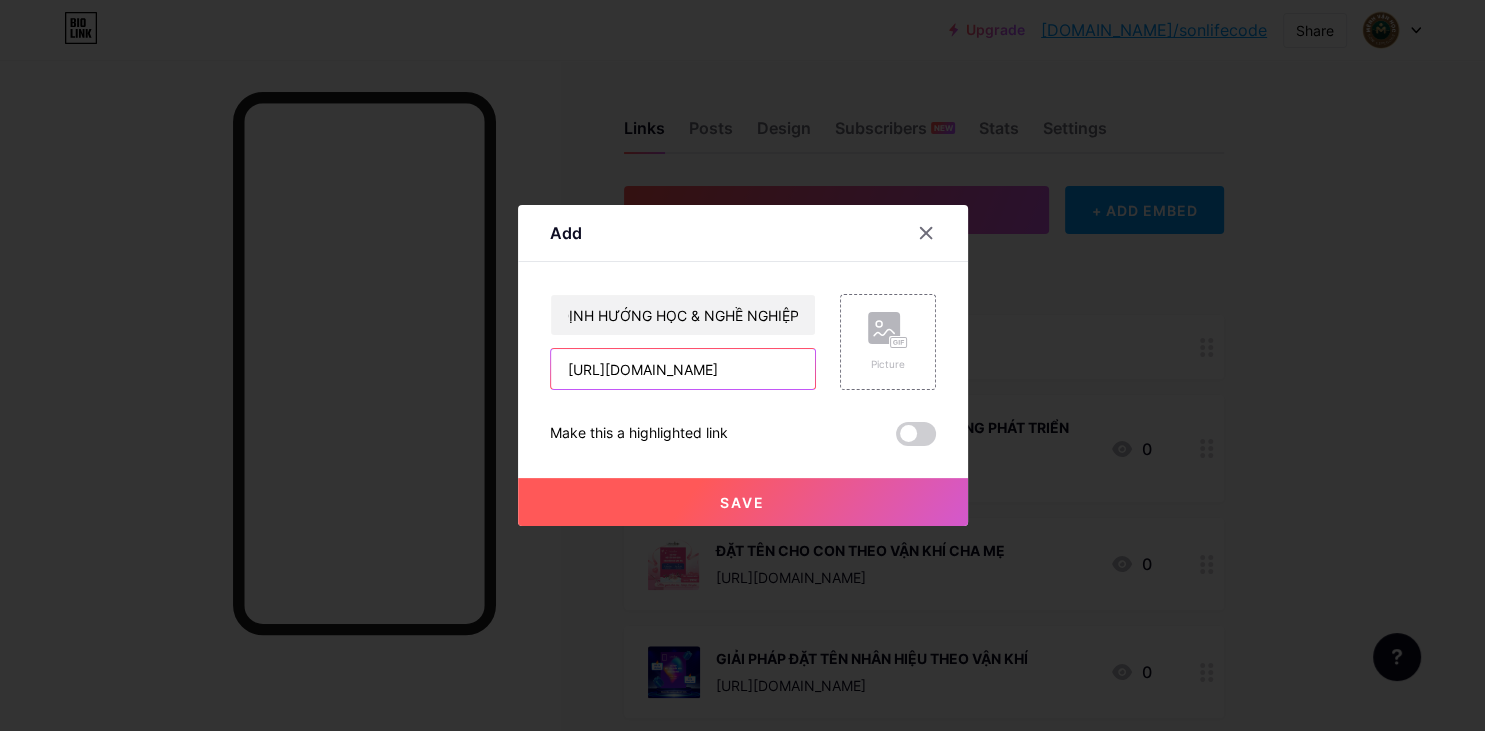 scroll, scrollTop: 0, scrollLeft: 226, axis: horizontal 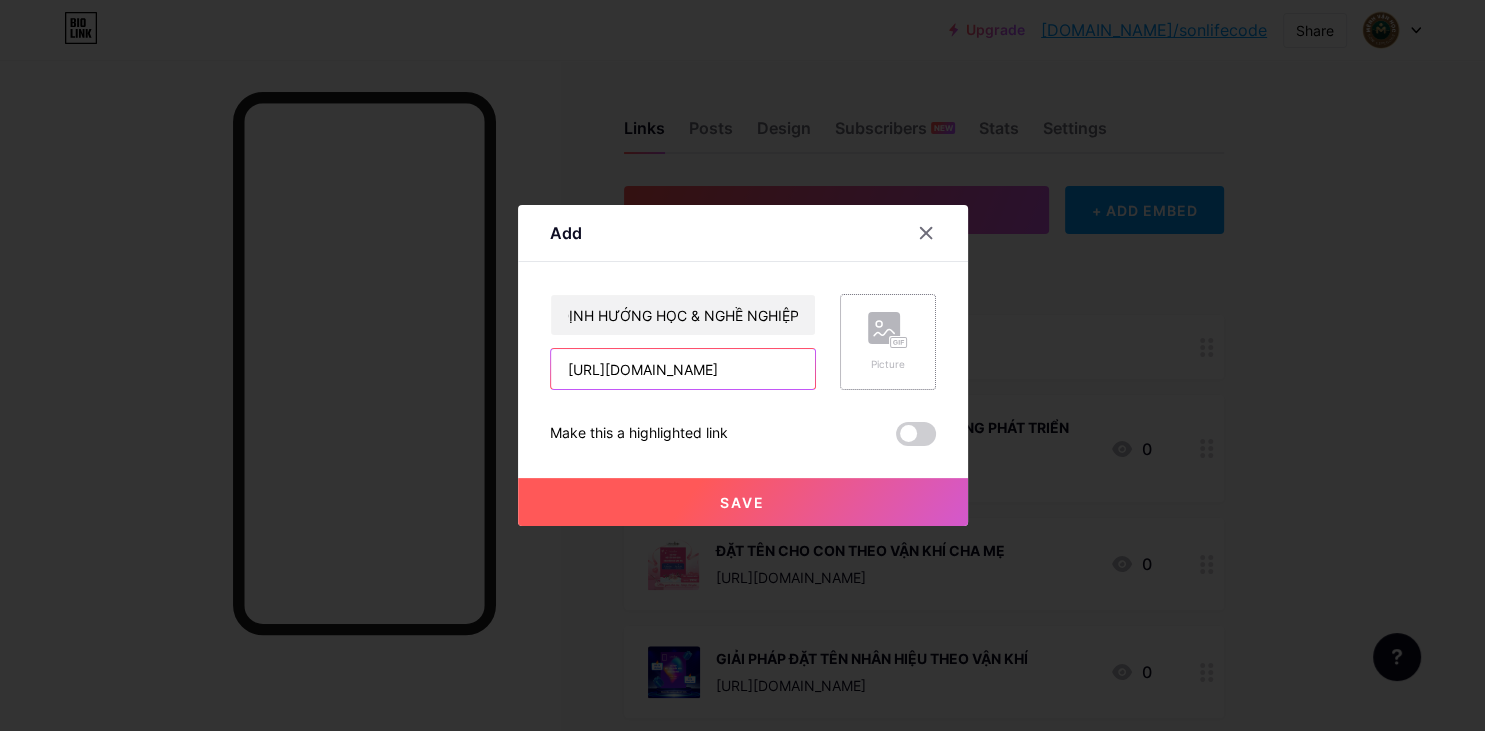 type on "[URL][DOMAIN_NAME]" 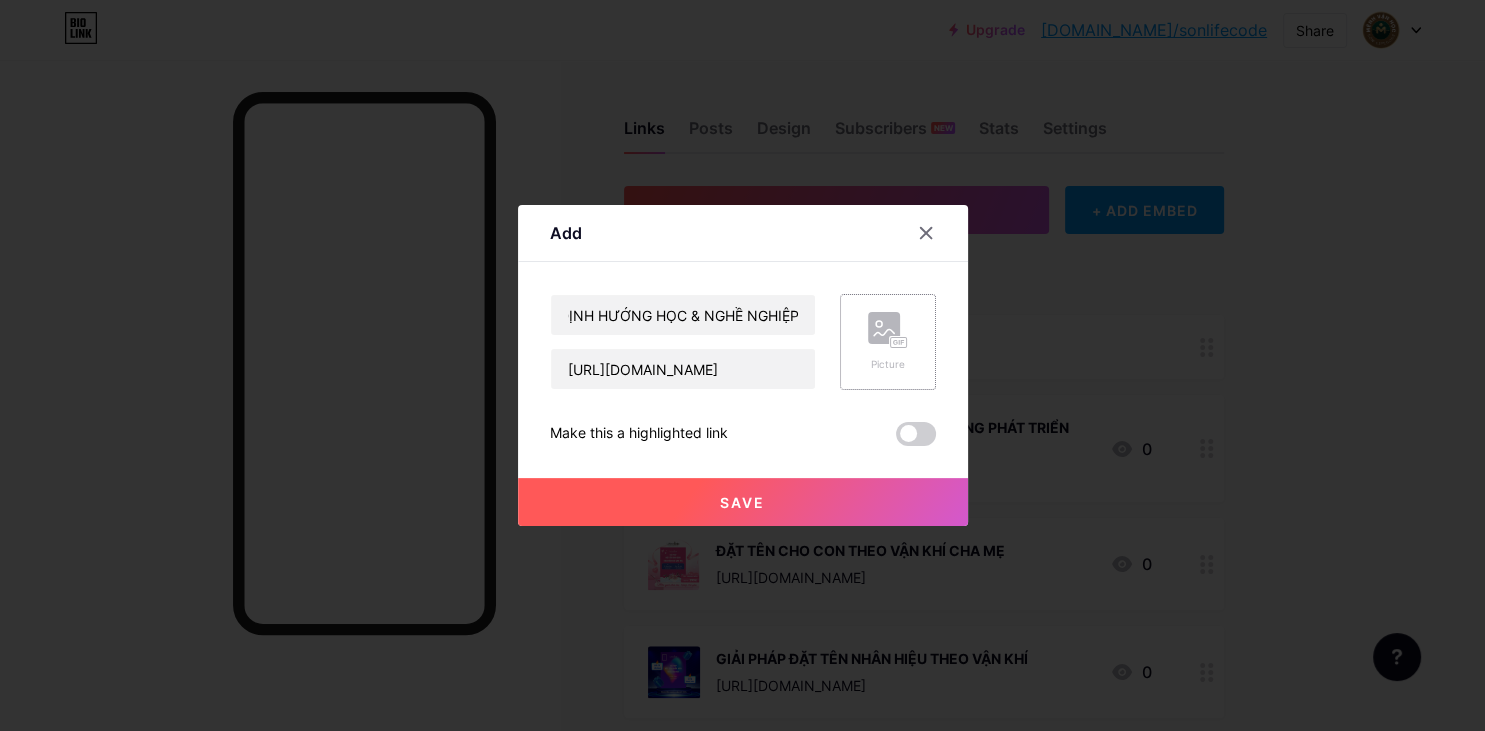 click 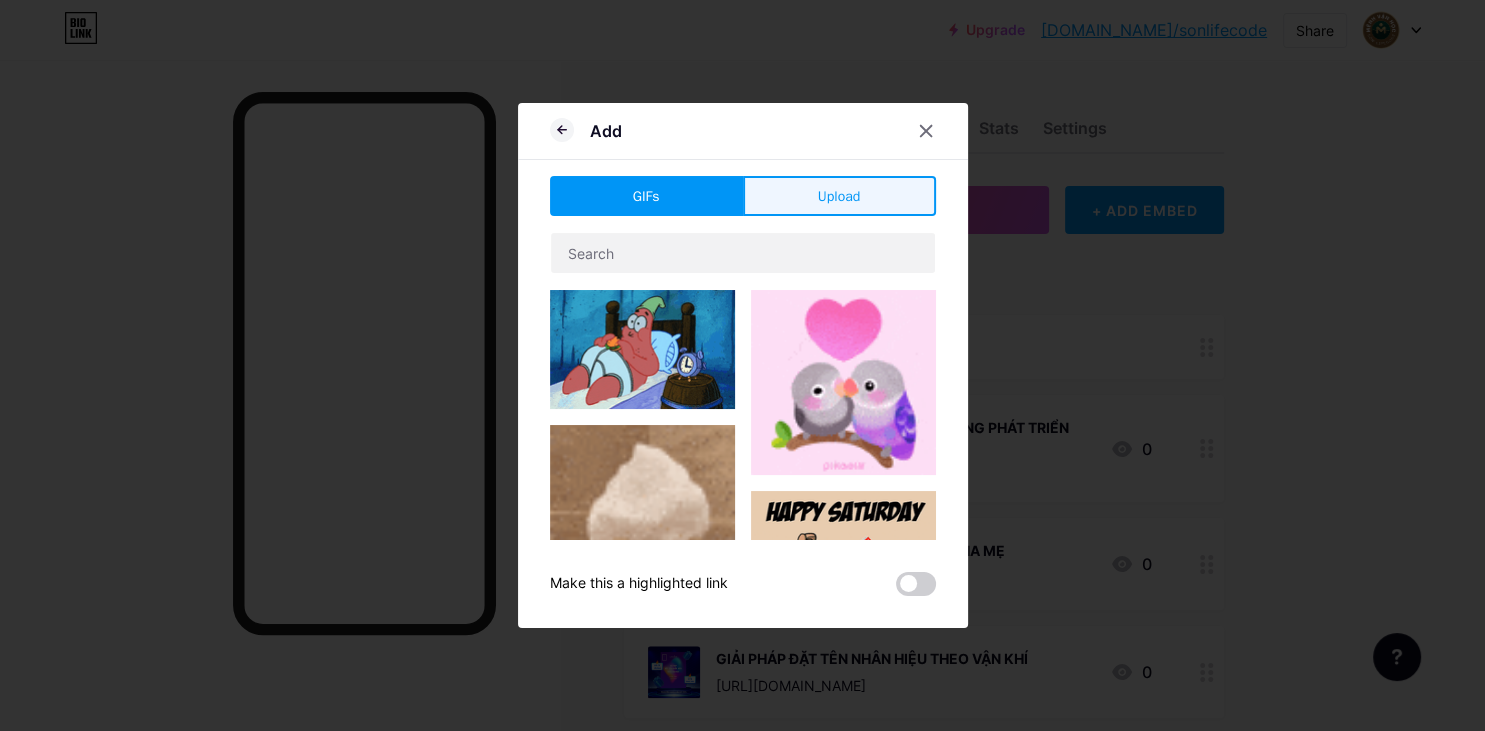 click on "Upload" at bounding box center (839, 196) 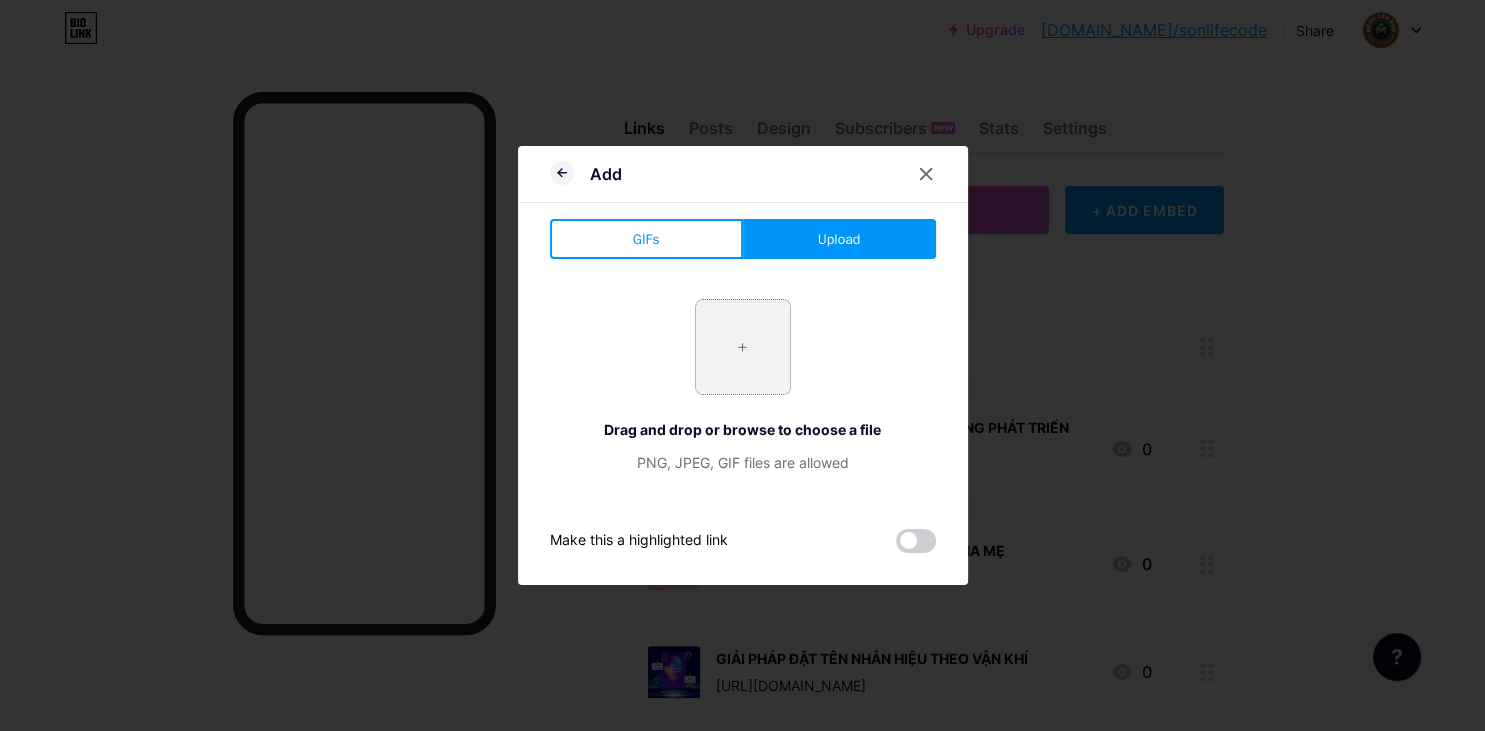 click at bounding box center [743, 347] 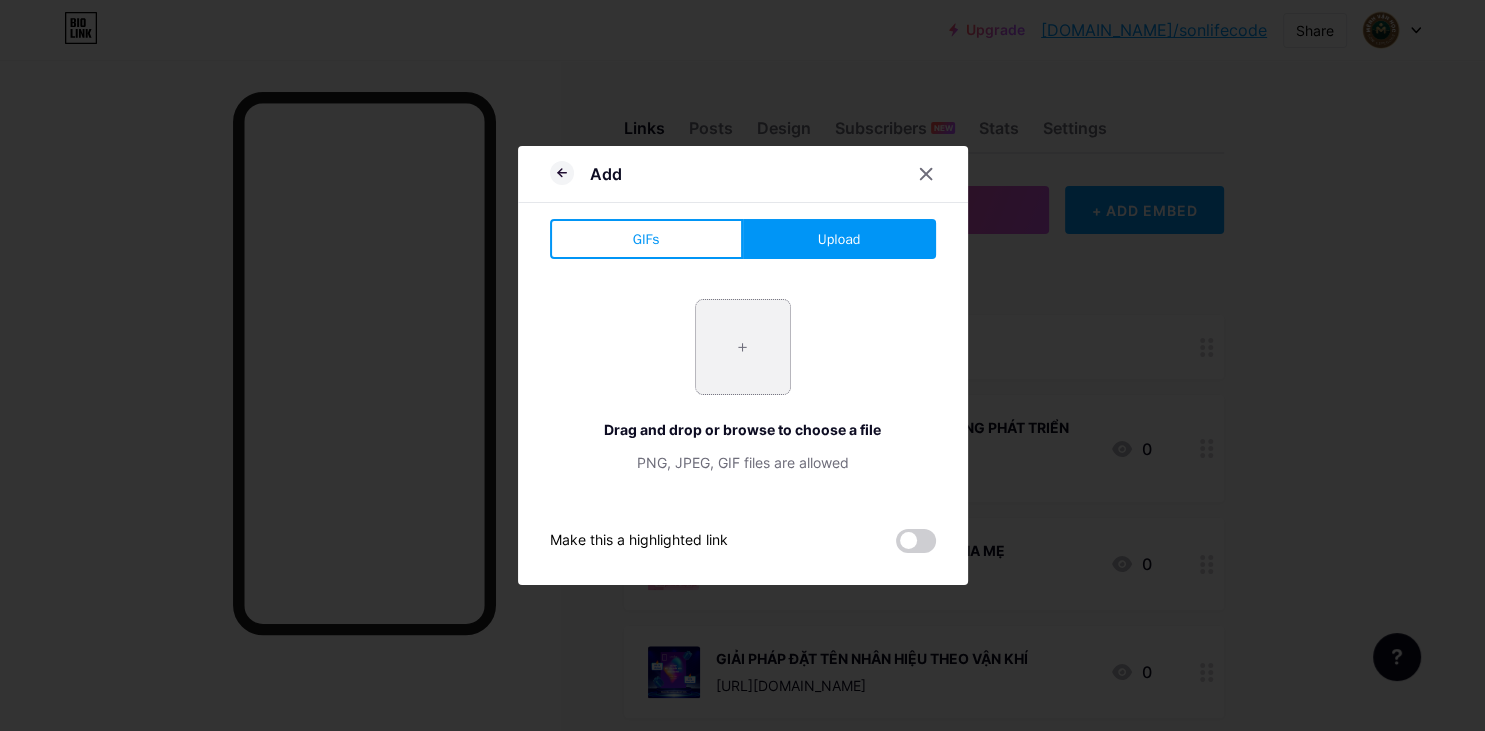 type on "C:\fakepath\combo3.png" 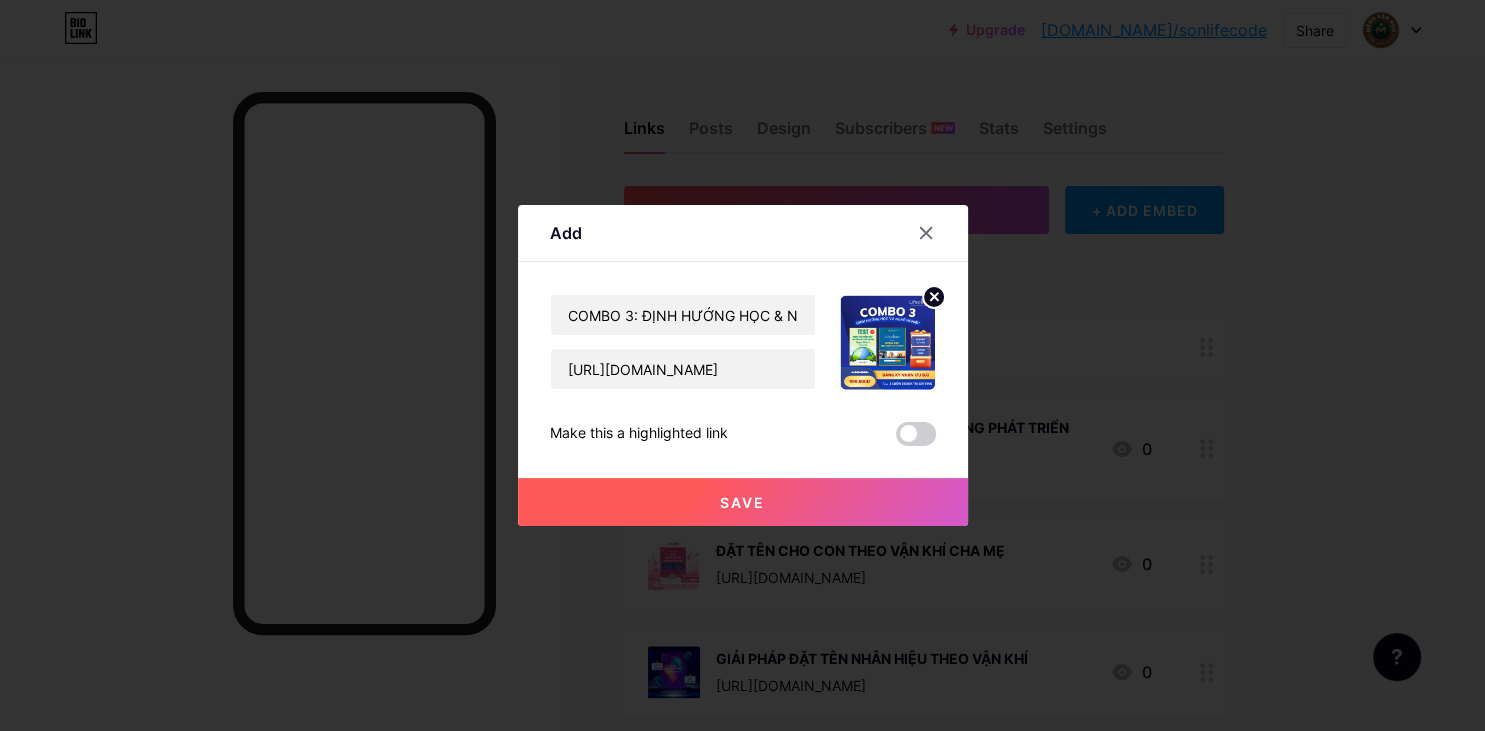 click on "Save" at bounding box center (743, 502) 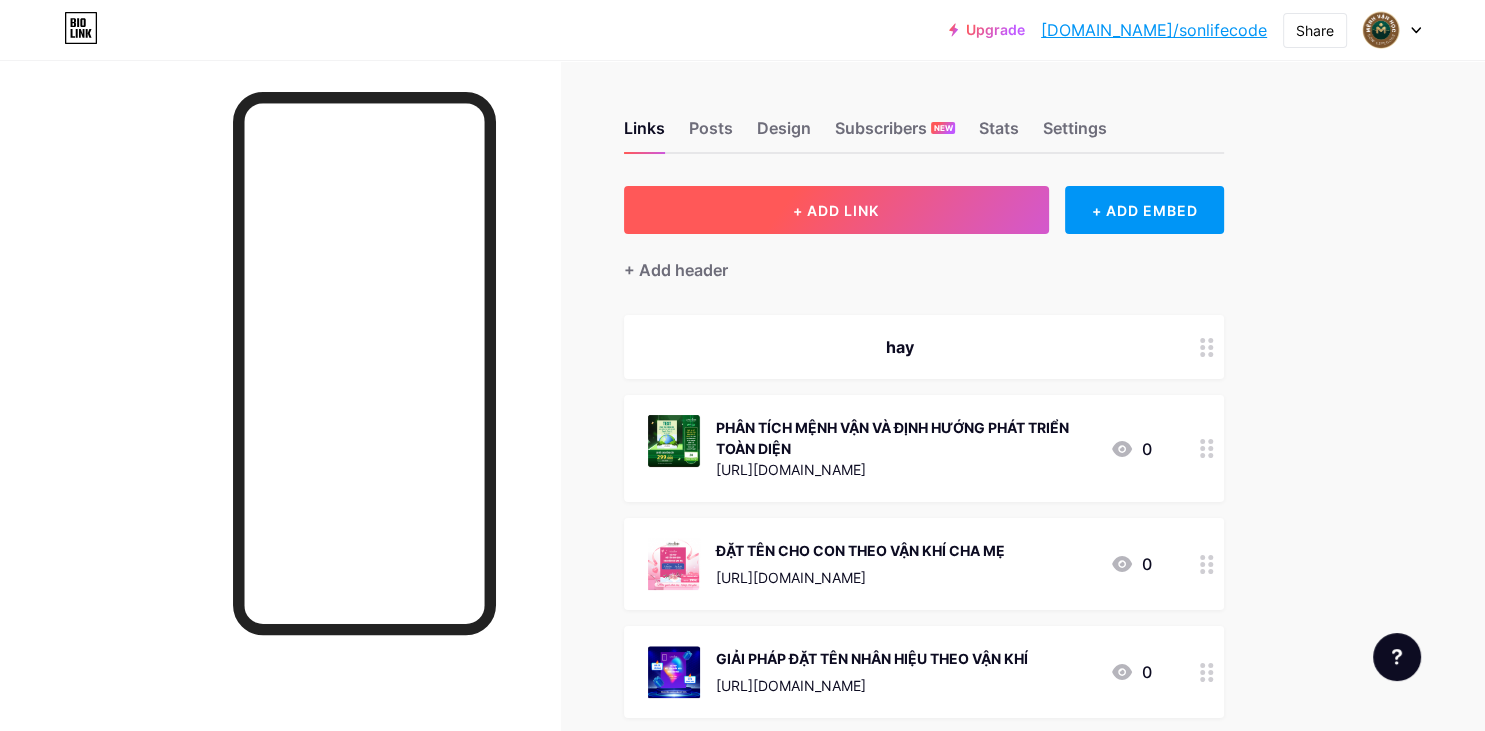 click on "+ ADD LINK" at bounding box center [836, 210] 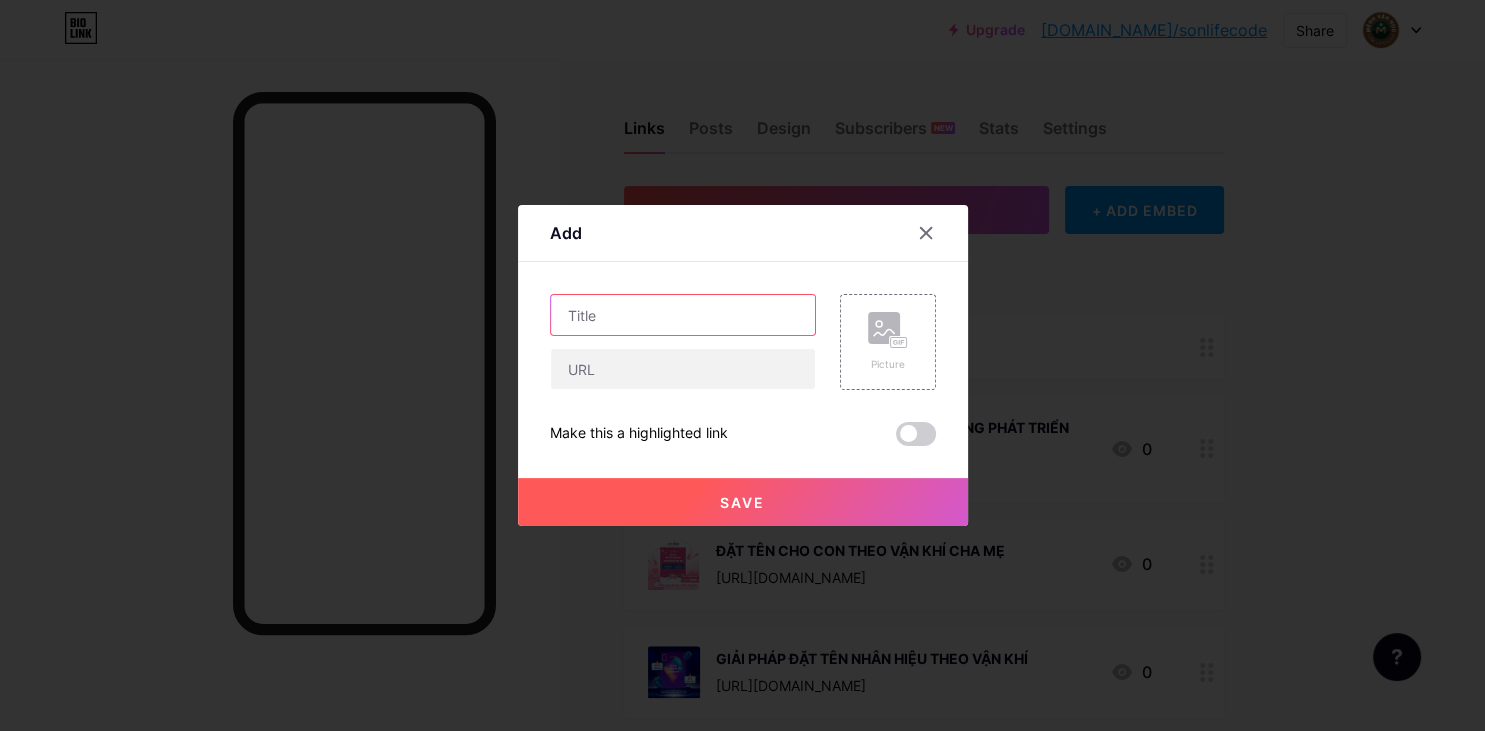 click at bounding box center [683, 315] 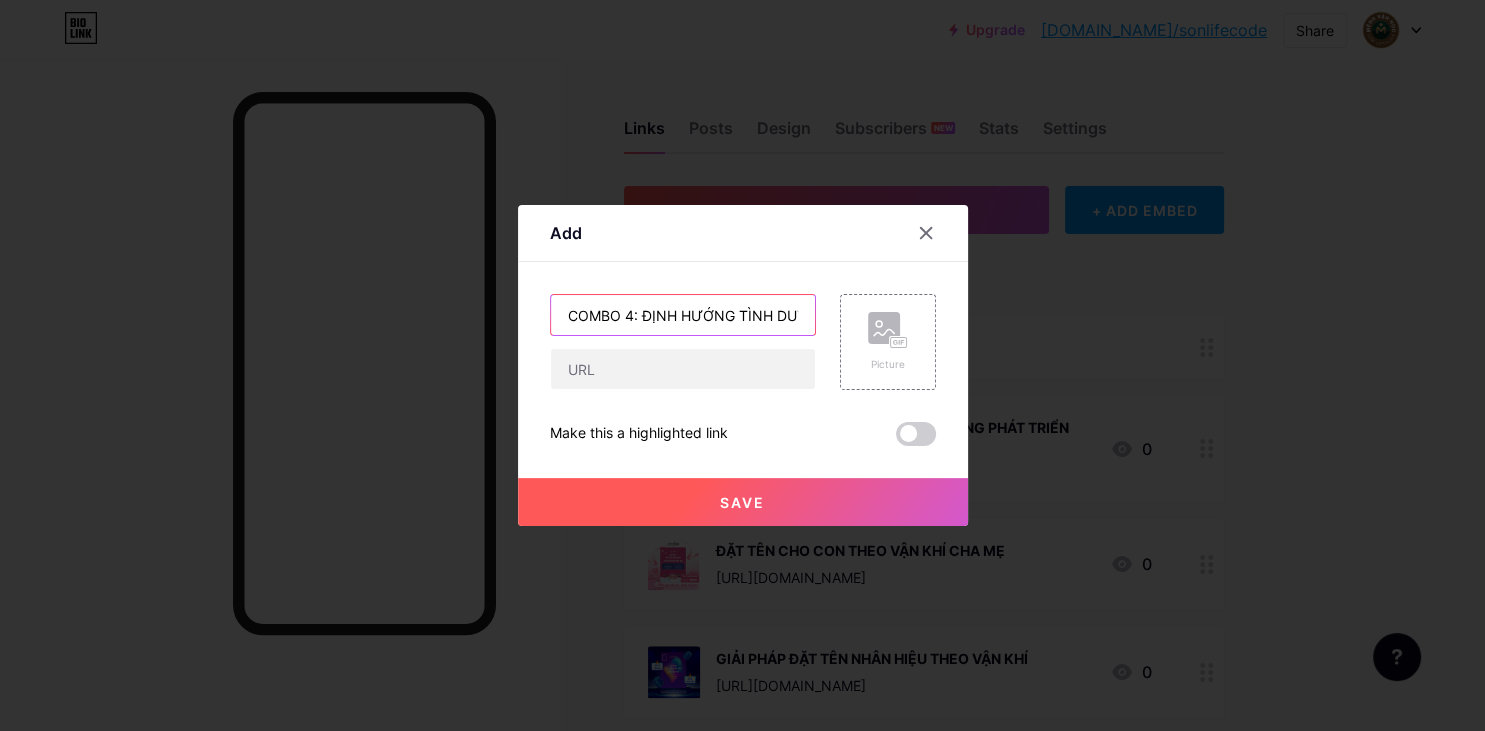 scroll, scrollTop: 0, scrollLeft: 26, axis: horizontal 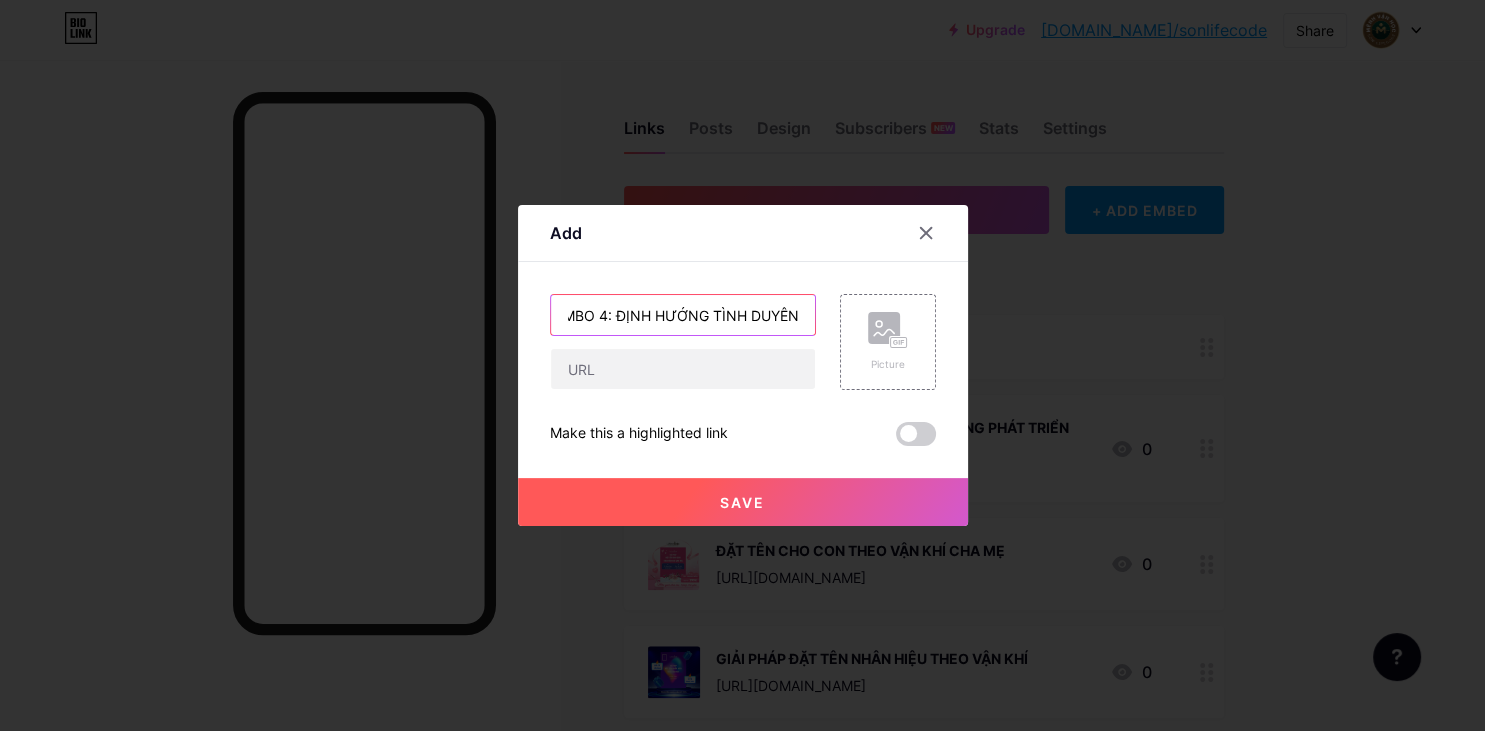 type on "COMBO 4: ĐỊNH HƯỚNG TÌNH DUYÊN" 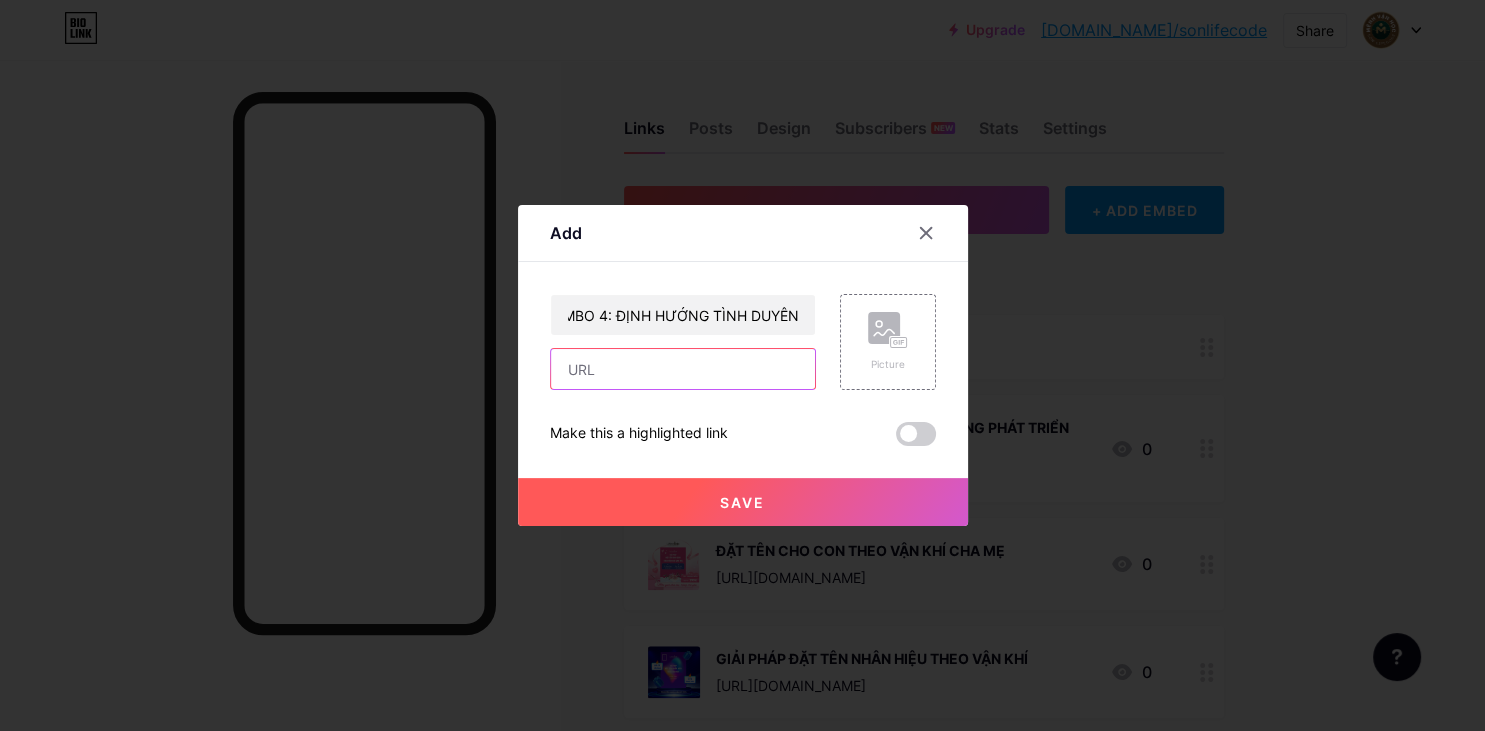 click at bounding box center (683, 369) 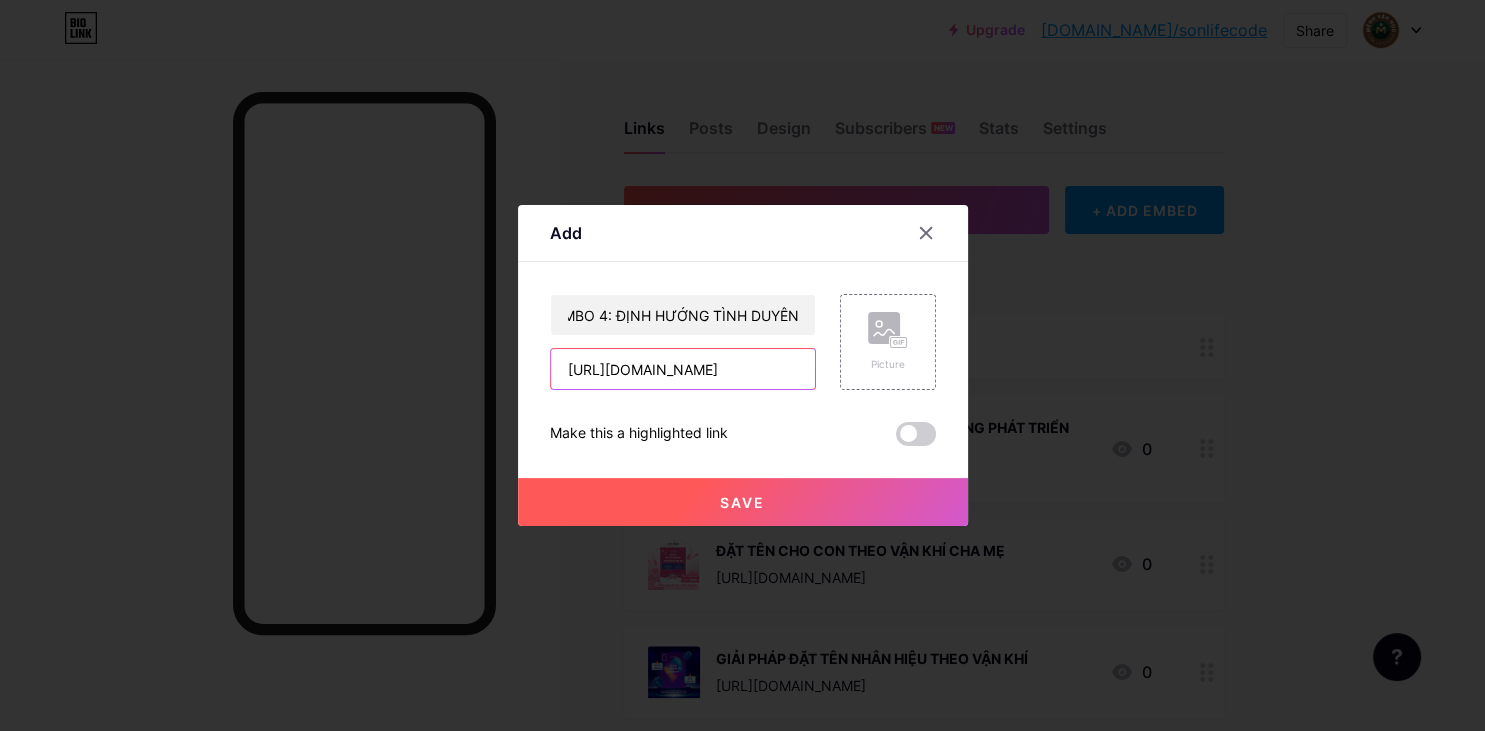 scroll, scrollTop: 0, scrollLeft: 238, axis: horizontal 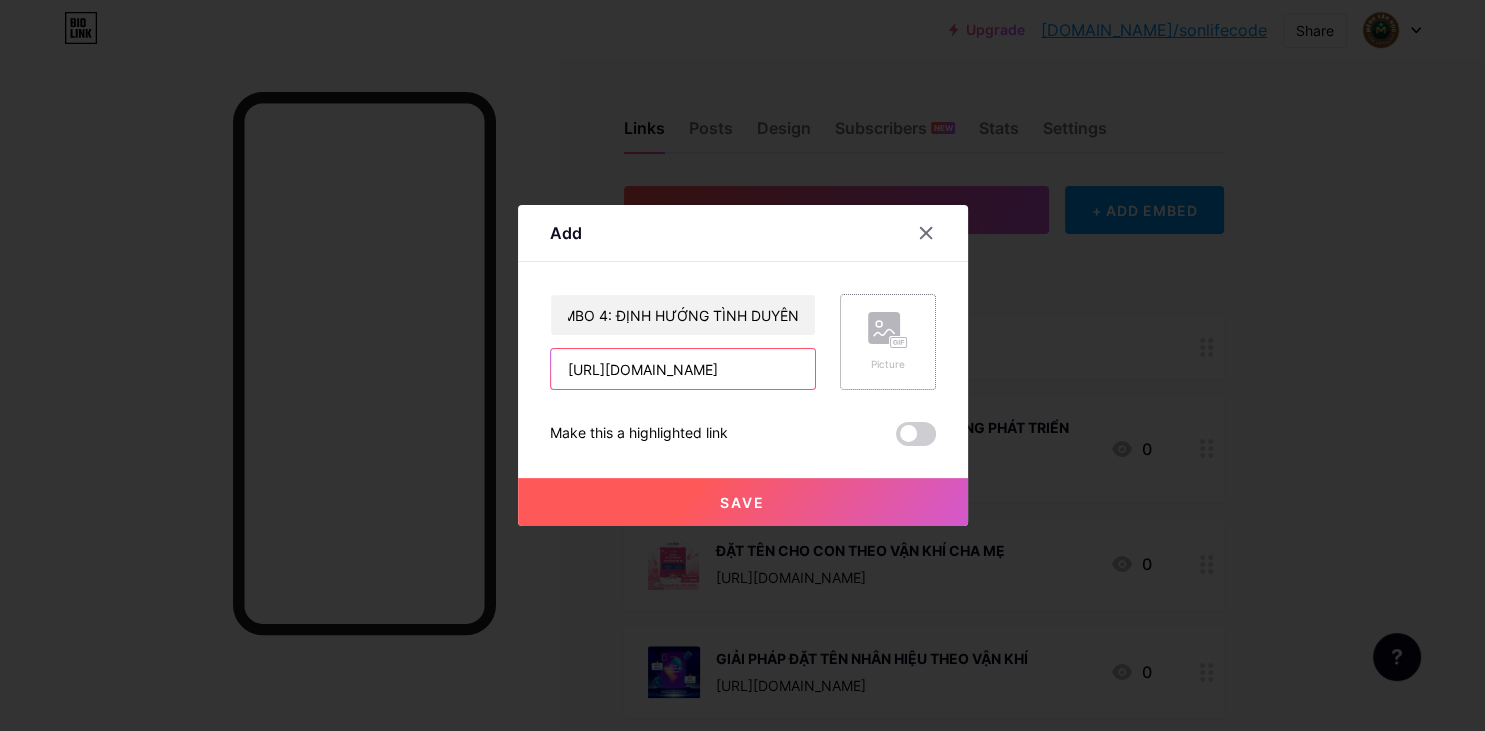 type on "[URL][DOMAIN_NAME]" 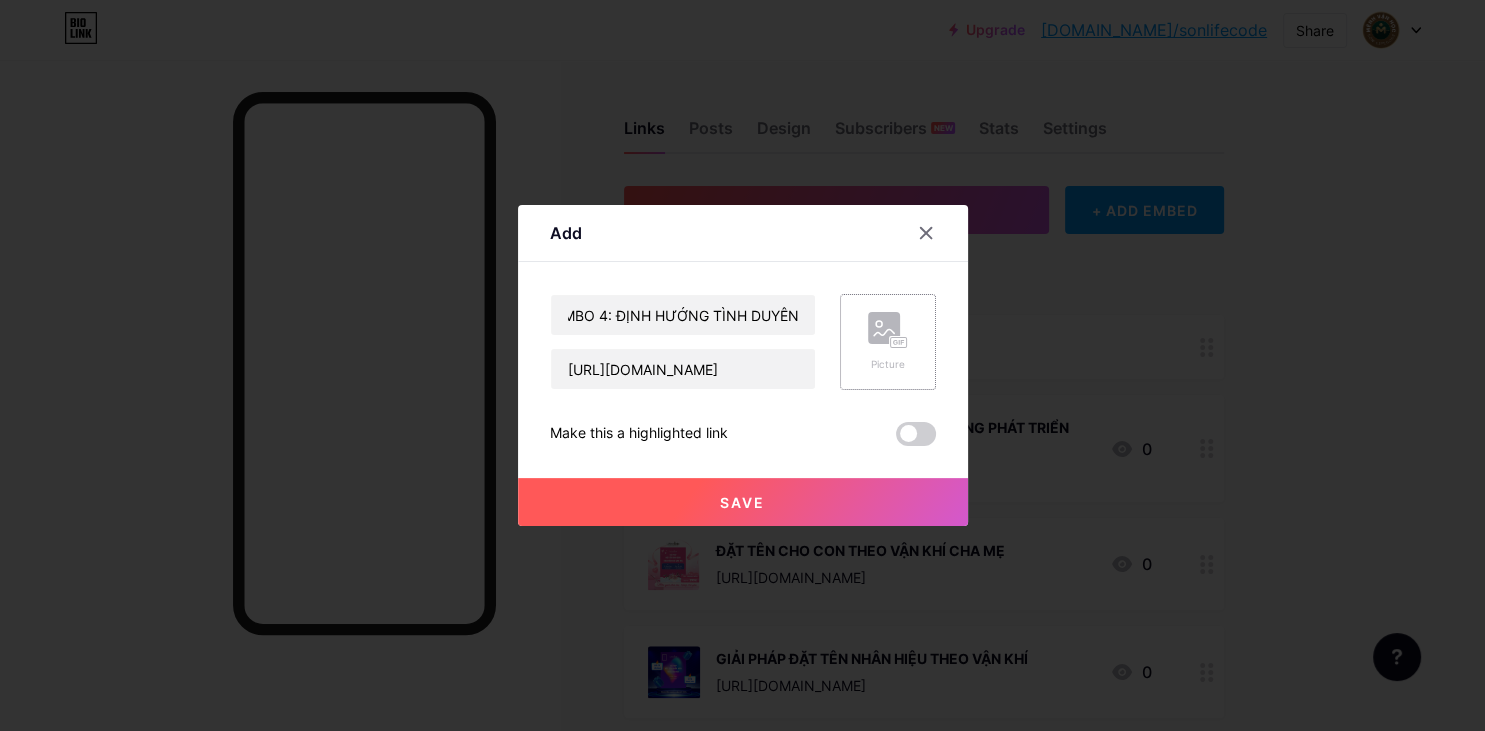 click 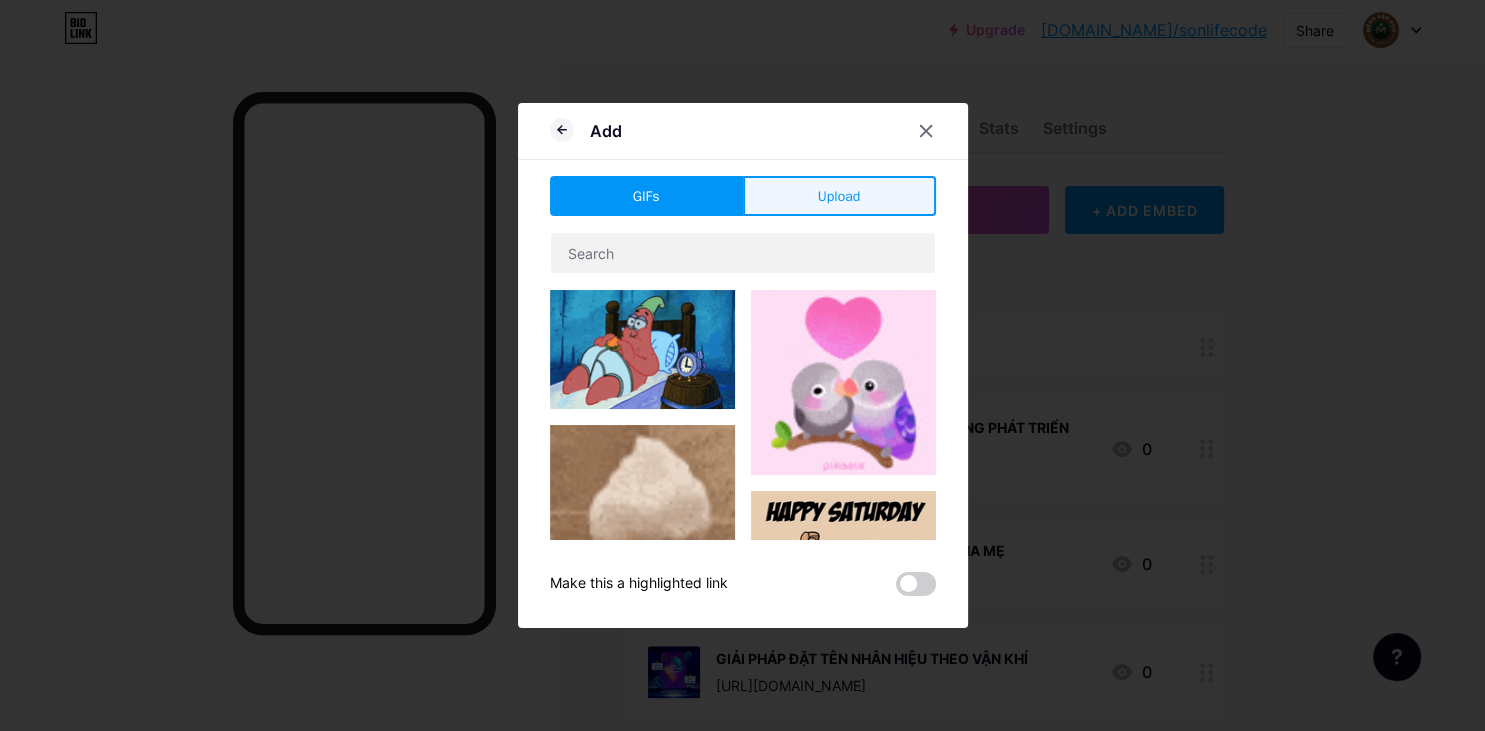click on "Upload" at bounding box center [839, 196] 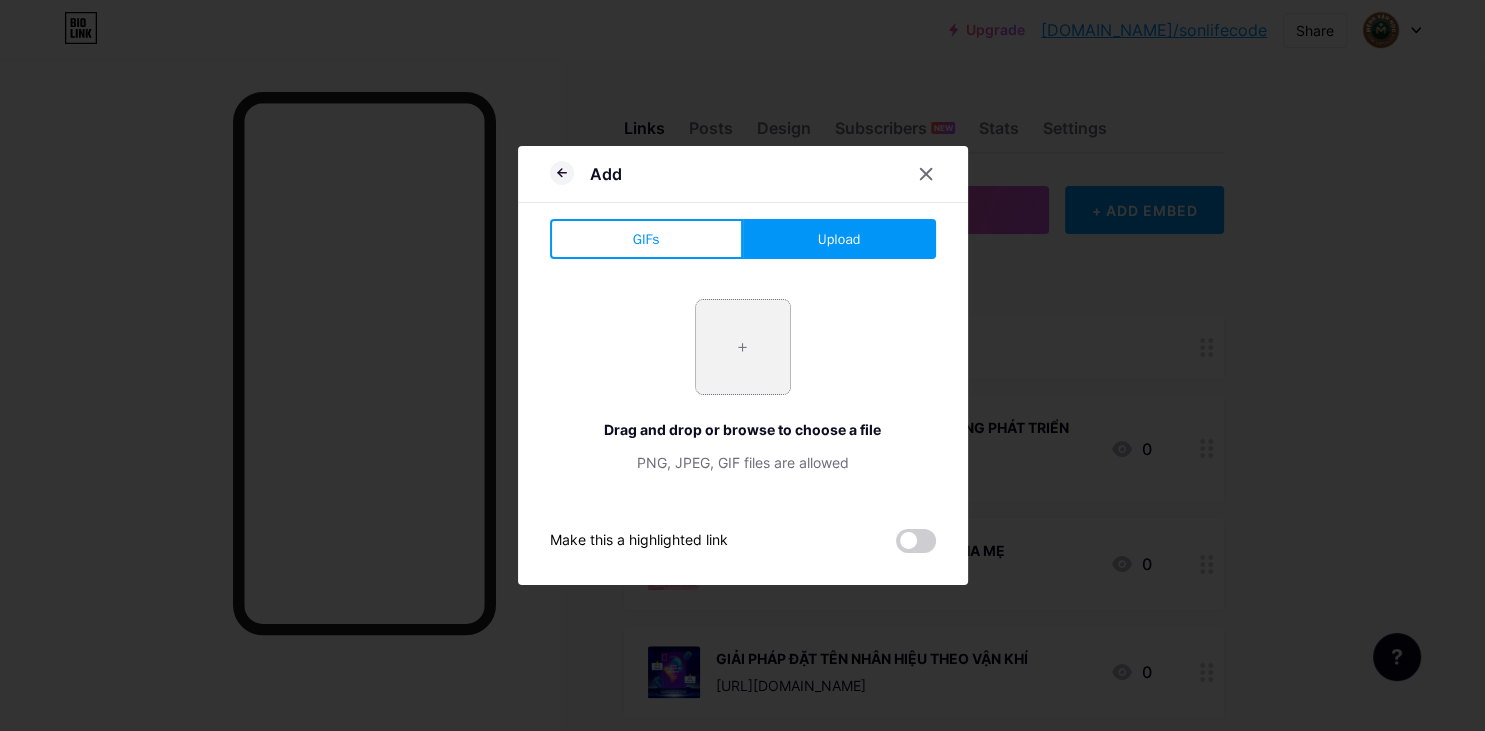 click at bounding box center [743, 347] 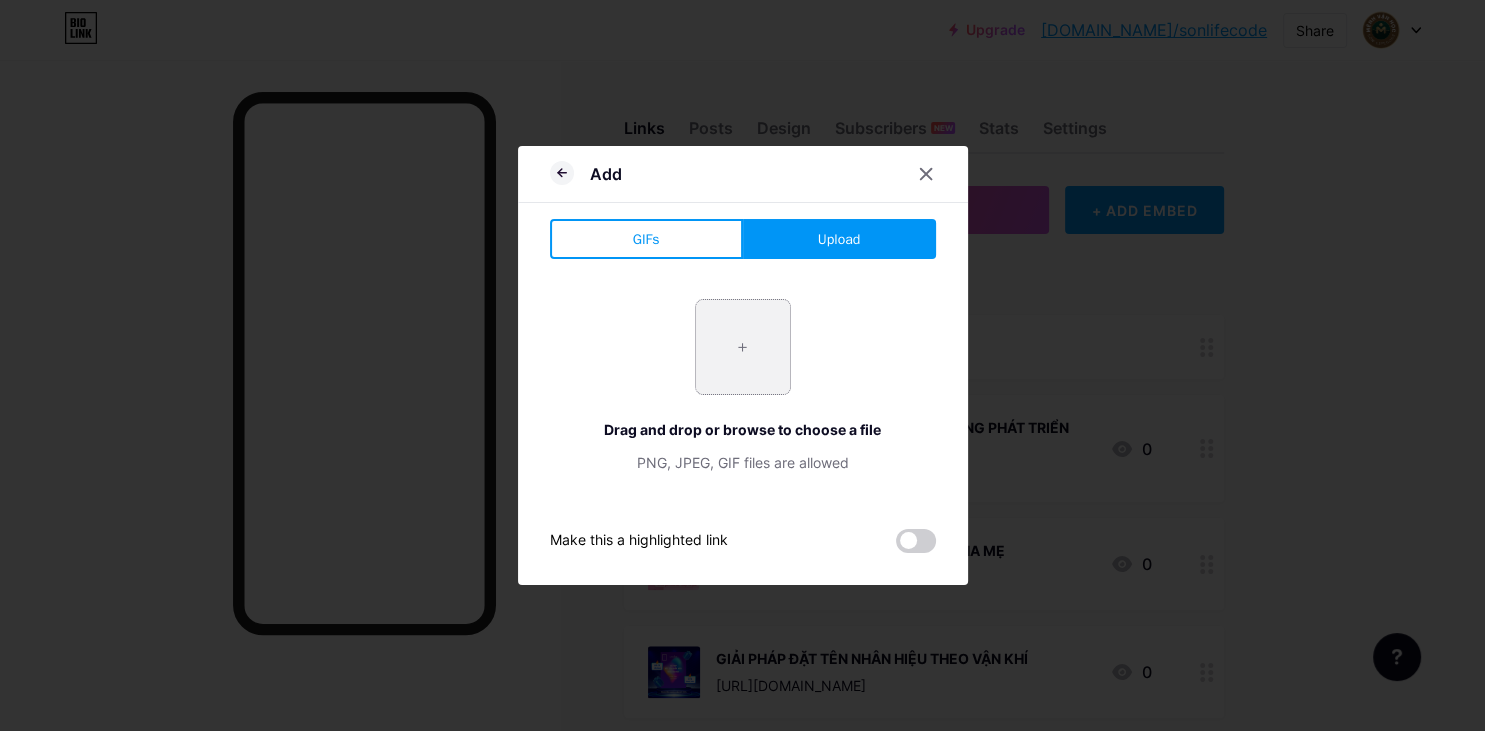type on "C:\fakepath\combo4.png" 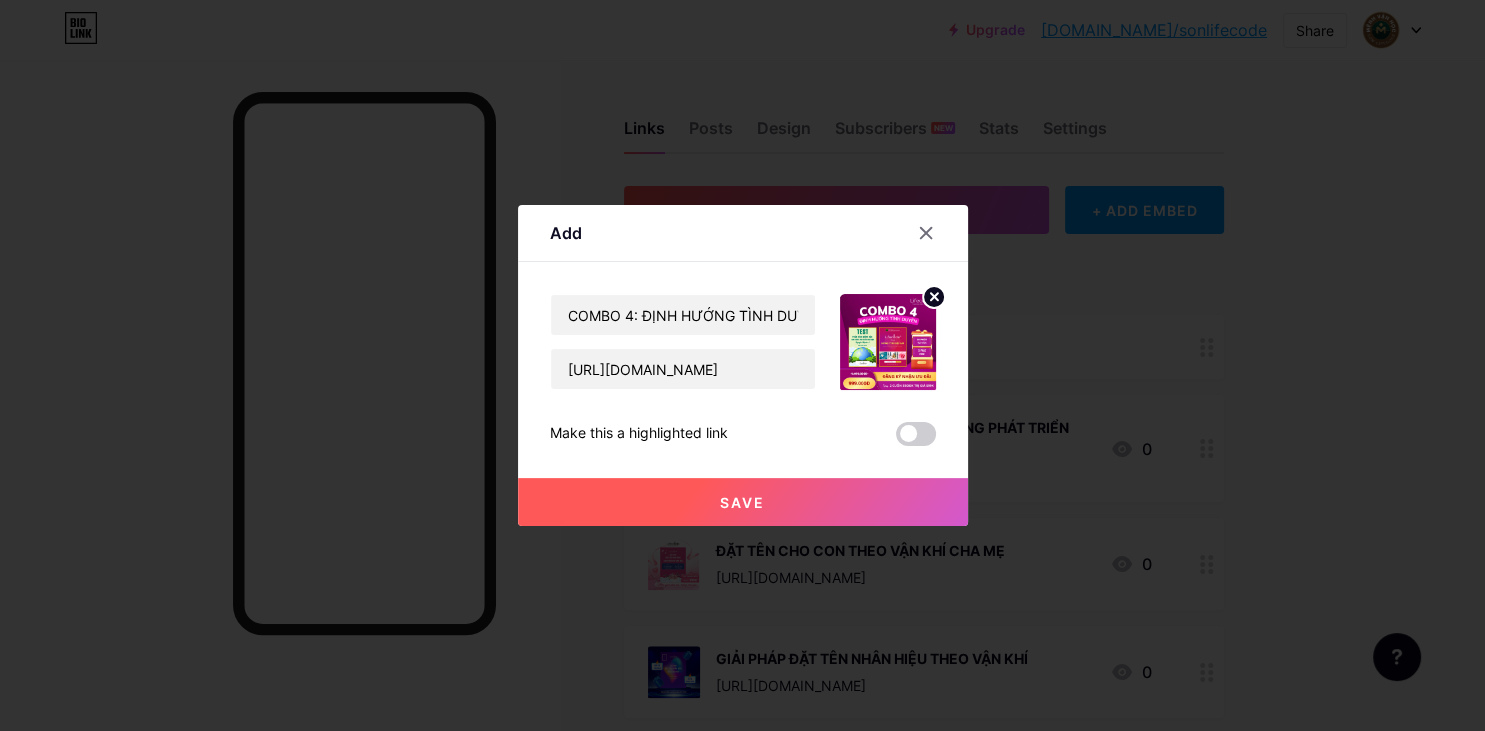 click on "Save" at bounding box center (742, 502) 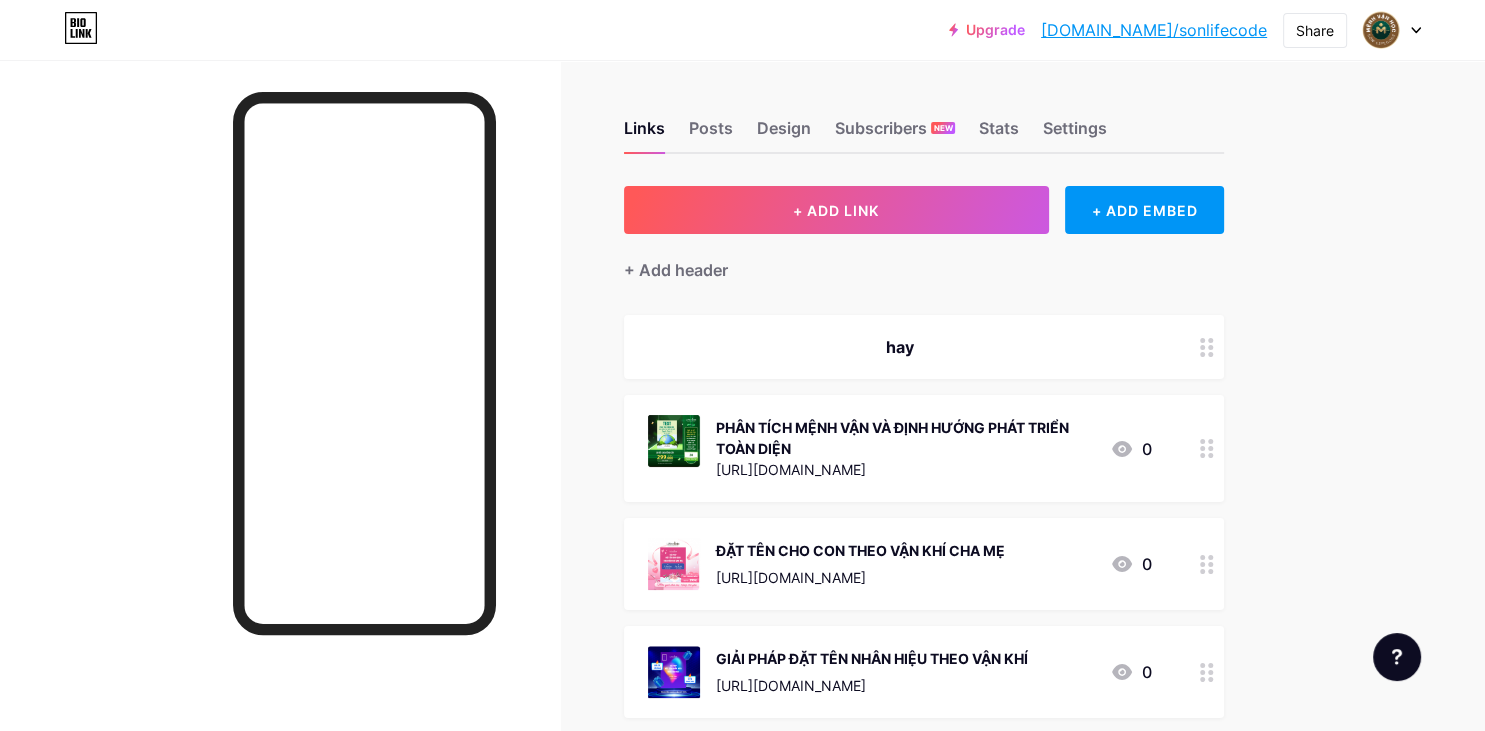 click on "hay" at bounding box center [900, 347] 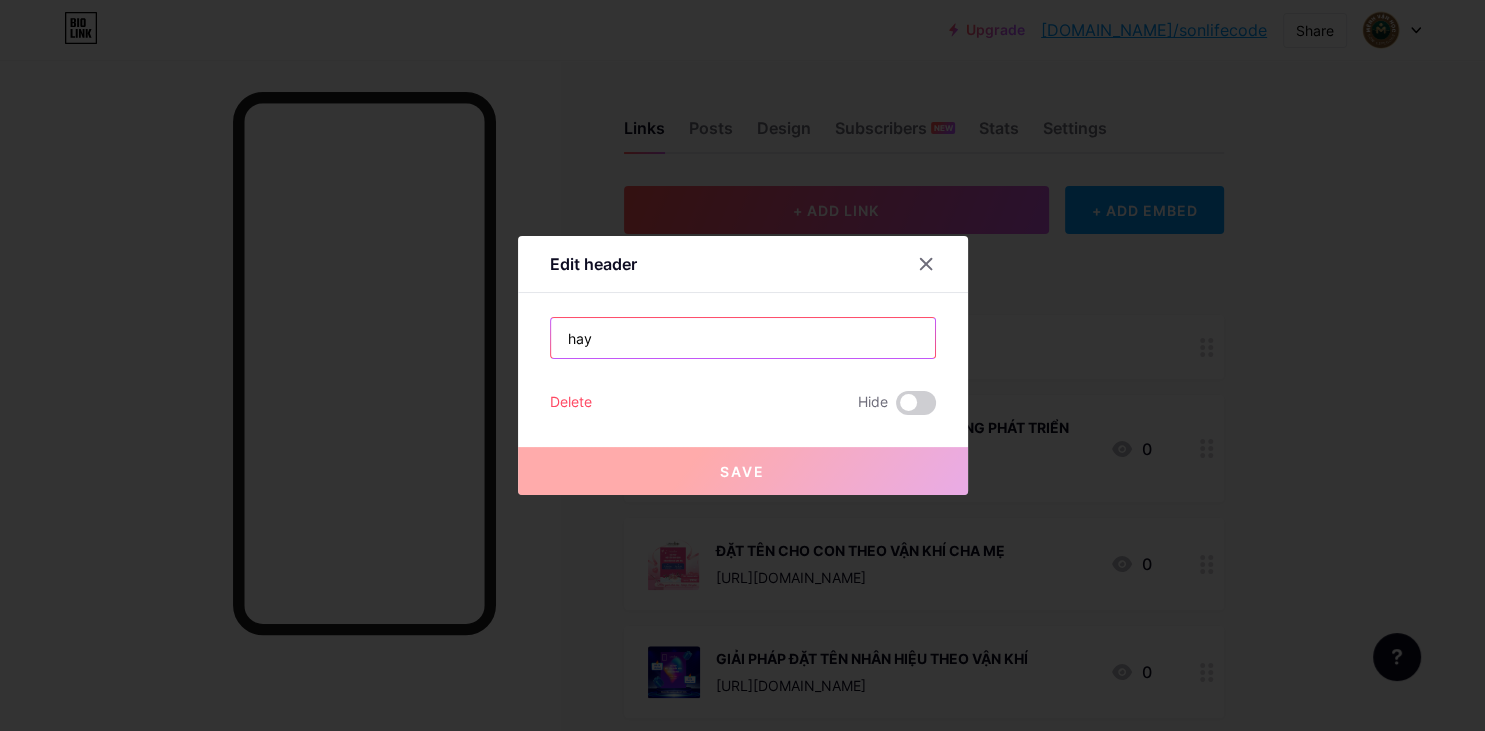 drag, startPoint x: 652, startPoint y: 334, endPoint x: 454, endPoint y: 294, distance: 202 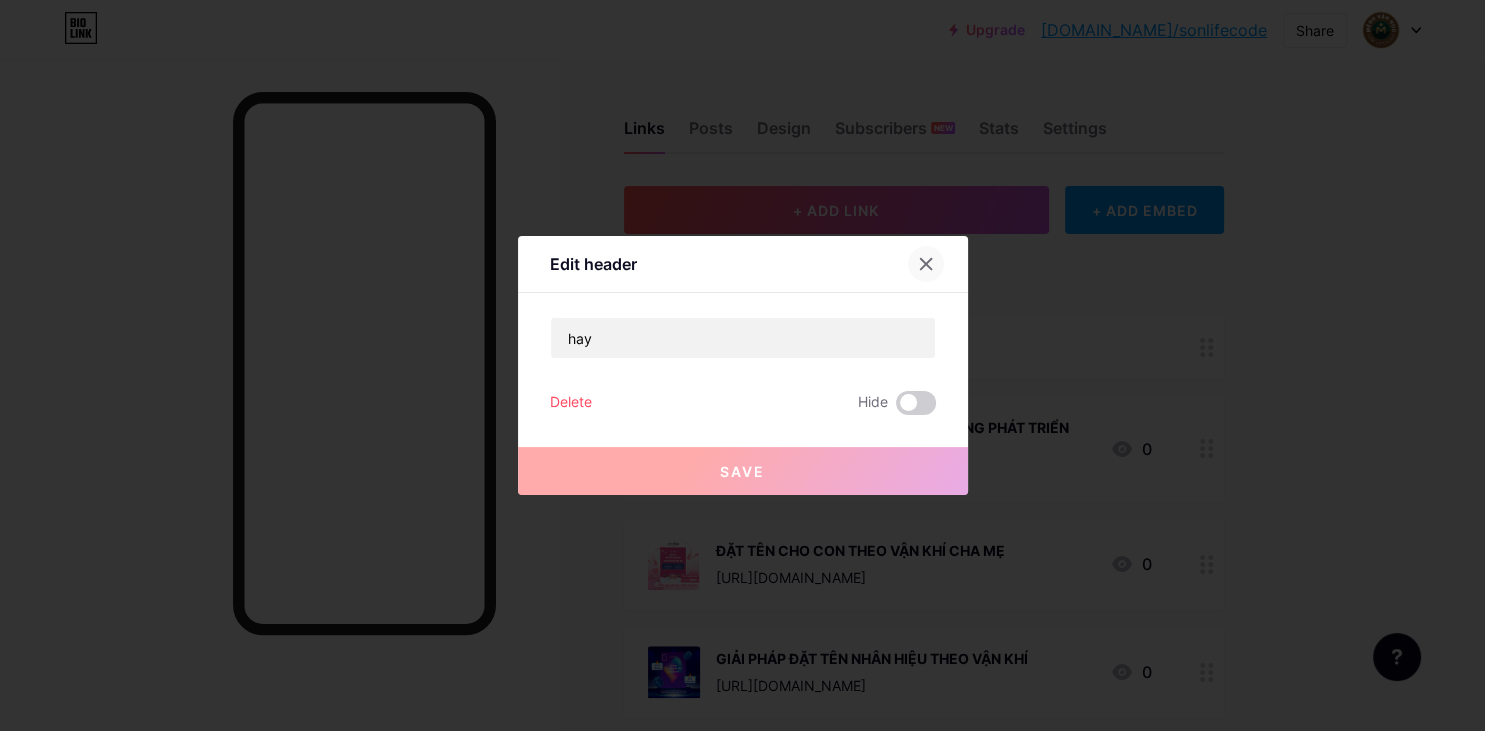 click 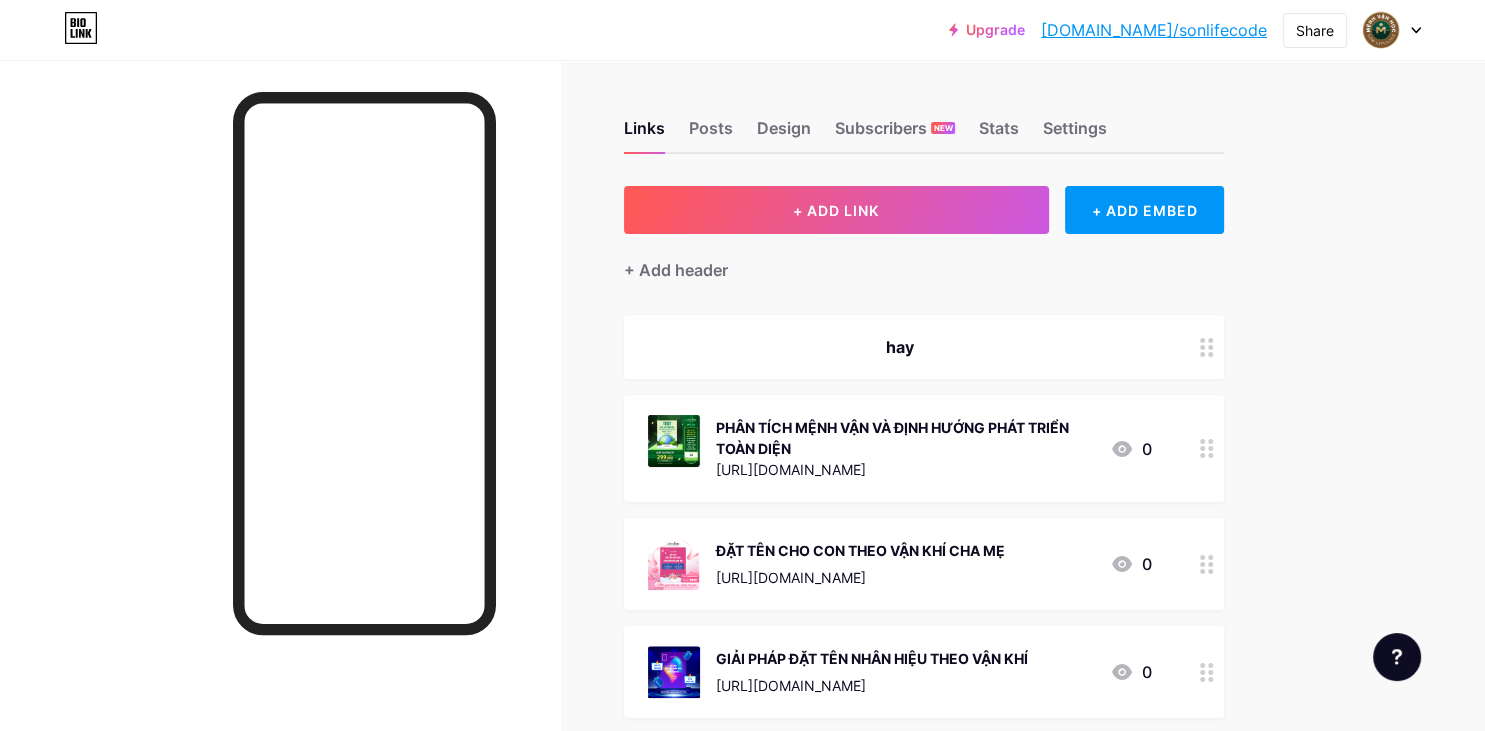 click on "hay" at bounding box center (900, 347) 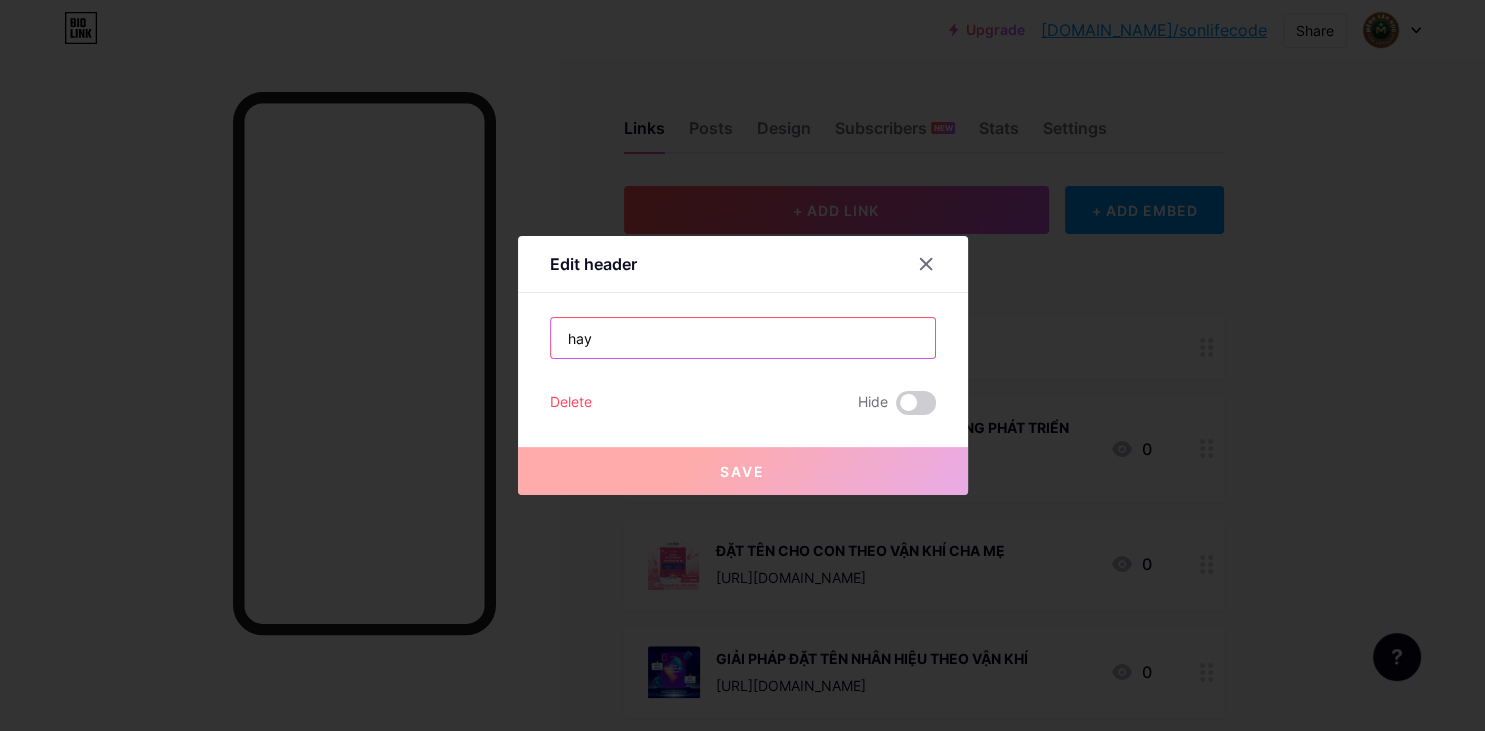 drag, startPoint x: 674, startPoint y: 345, endPoint x: 495, endPoint y: 318, distance: 181.02486 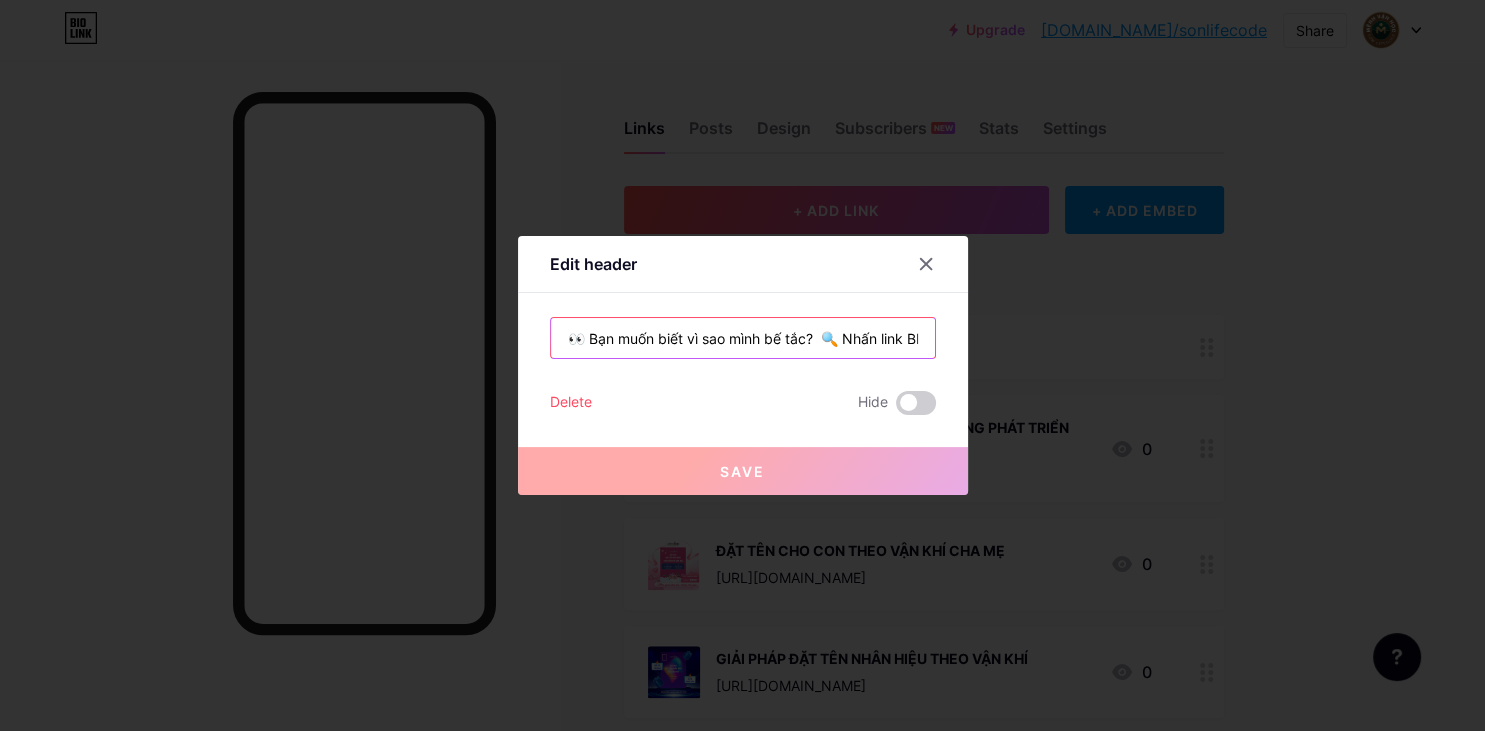 scroll, scrollTop: 0, scrollLeft: 148, axis: horizontal 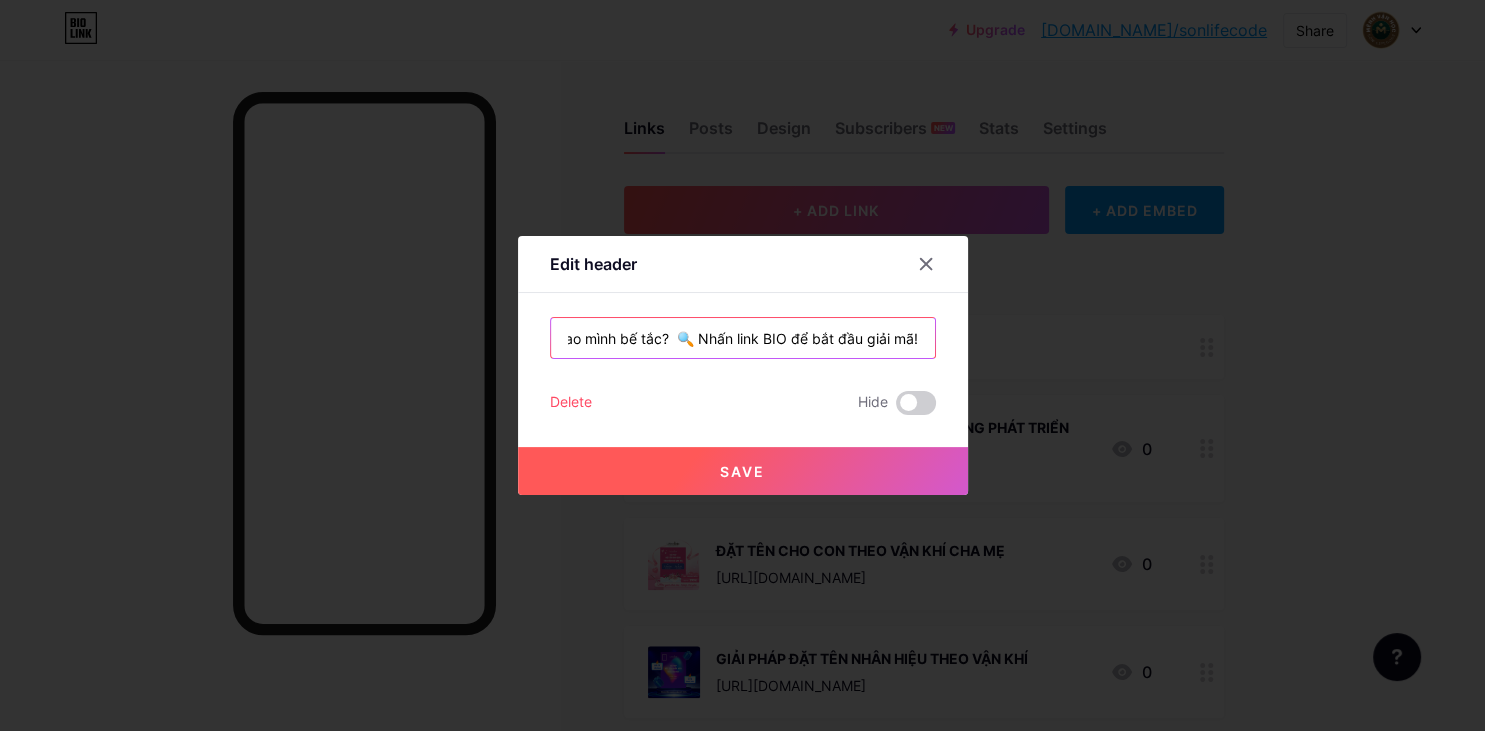 click on "👀 Bạn muốn biết vì sao mình bế tắc?  🔍 Nhấn link BIO để bắt đầu giải mã!" at bounding box center [743, 338] 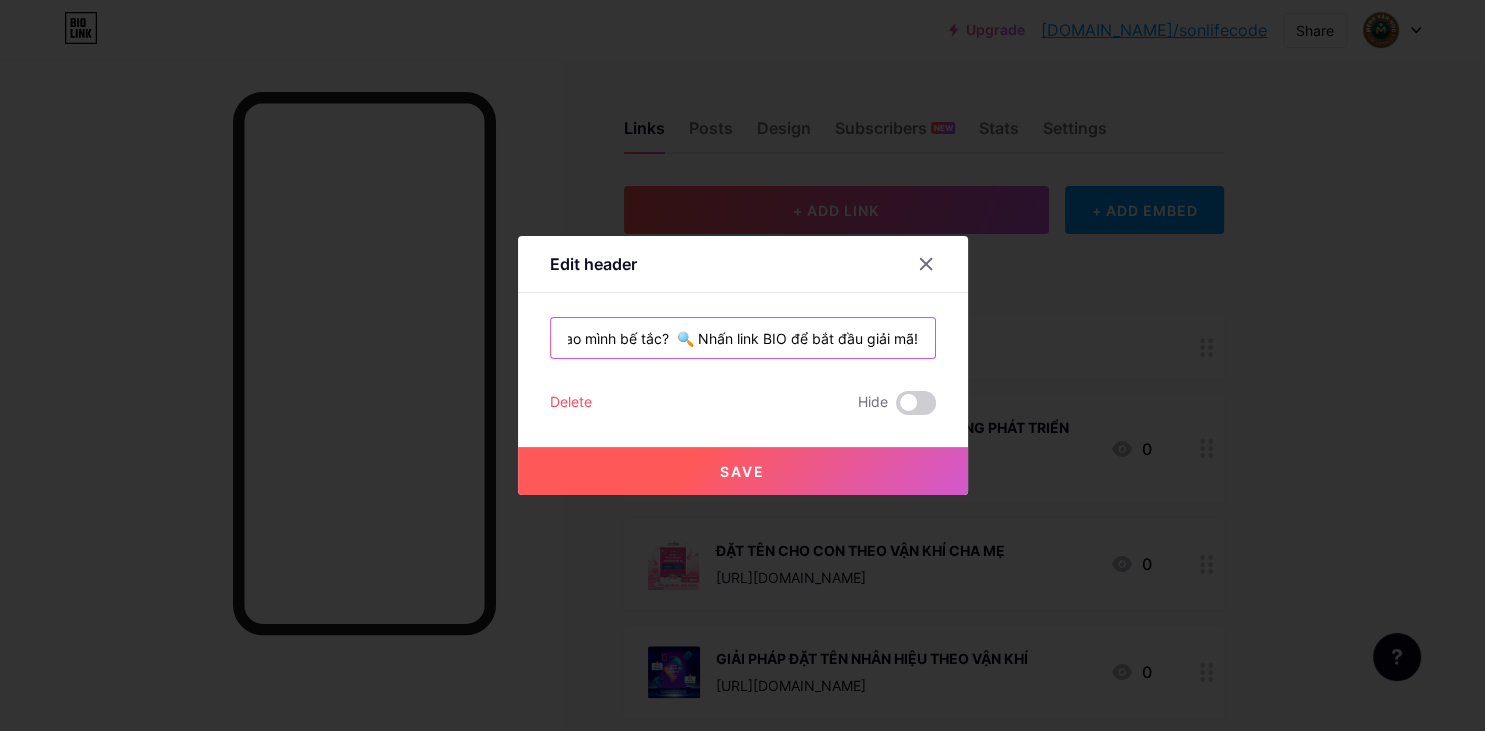 type on "👀 Bạn muốn biết vì sao mình bế tắc?  🔍 Nhấn link BIO để bắt đầu giải mã!" 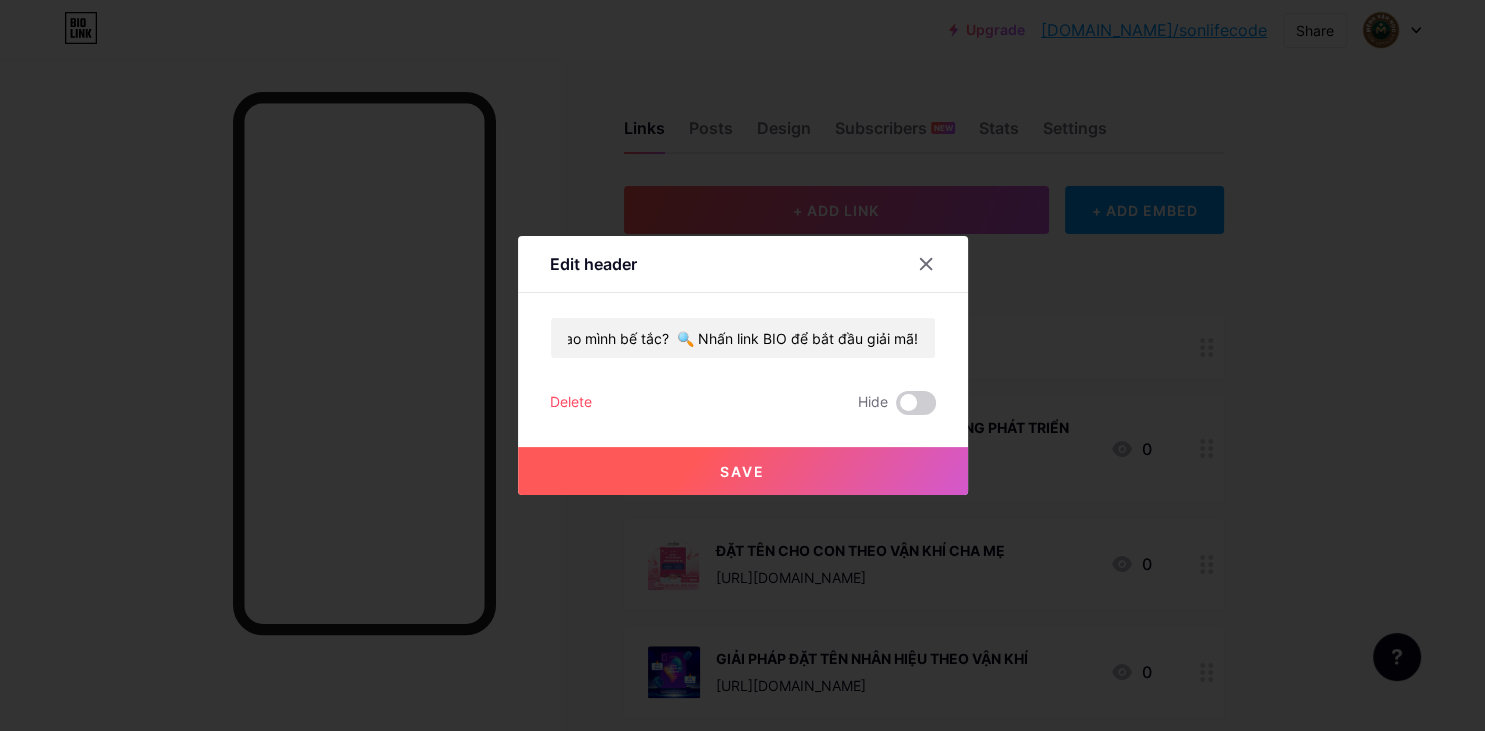 click on "Save" at bounding box center [743, 471] 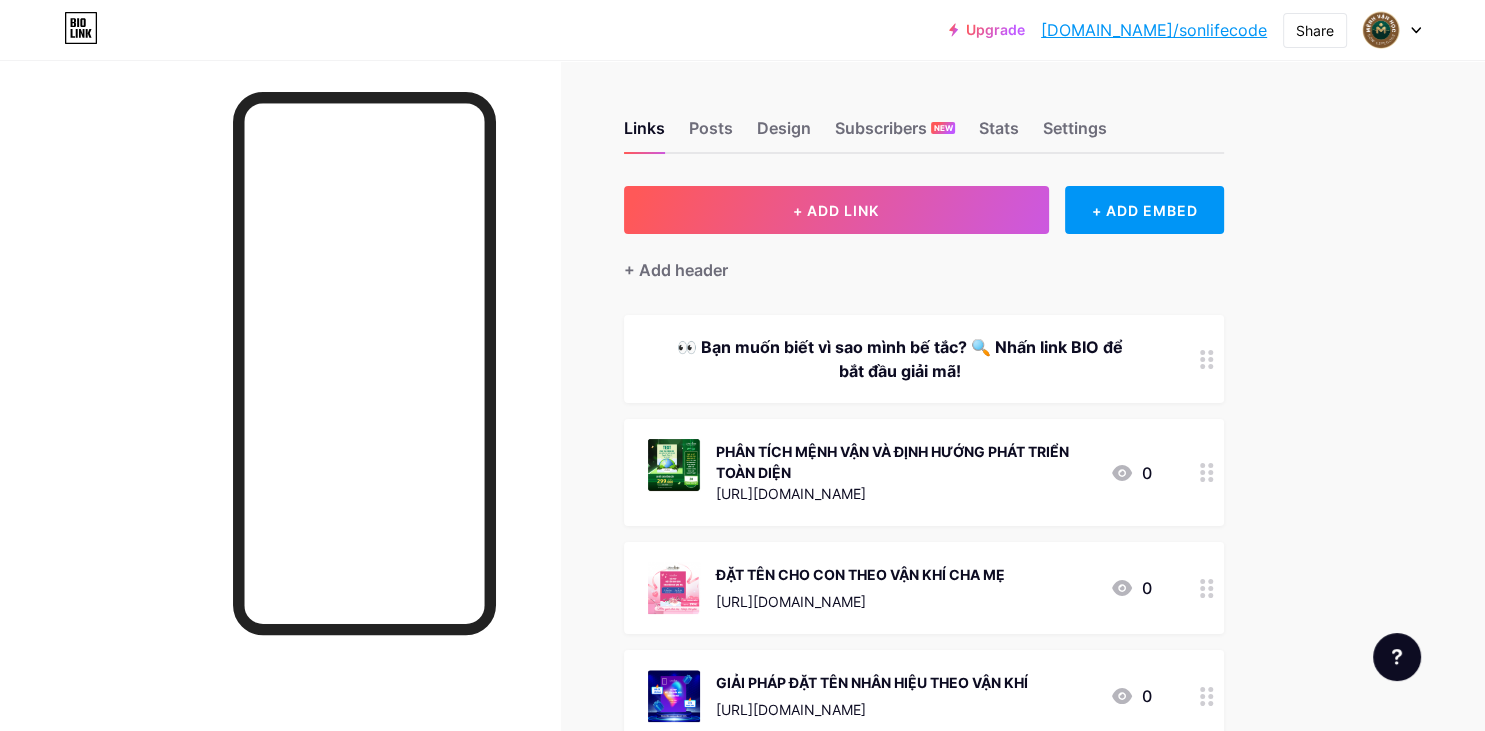 click 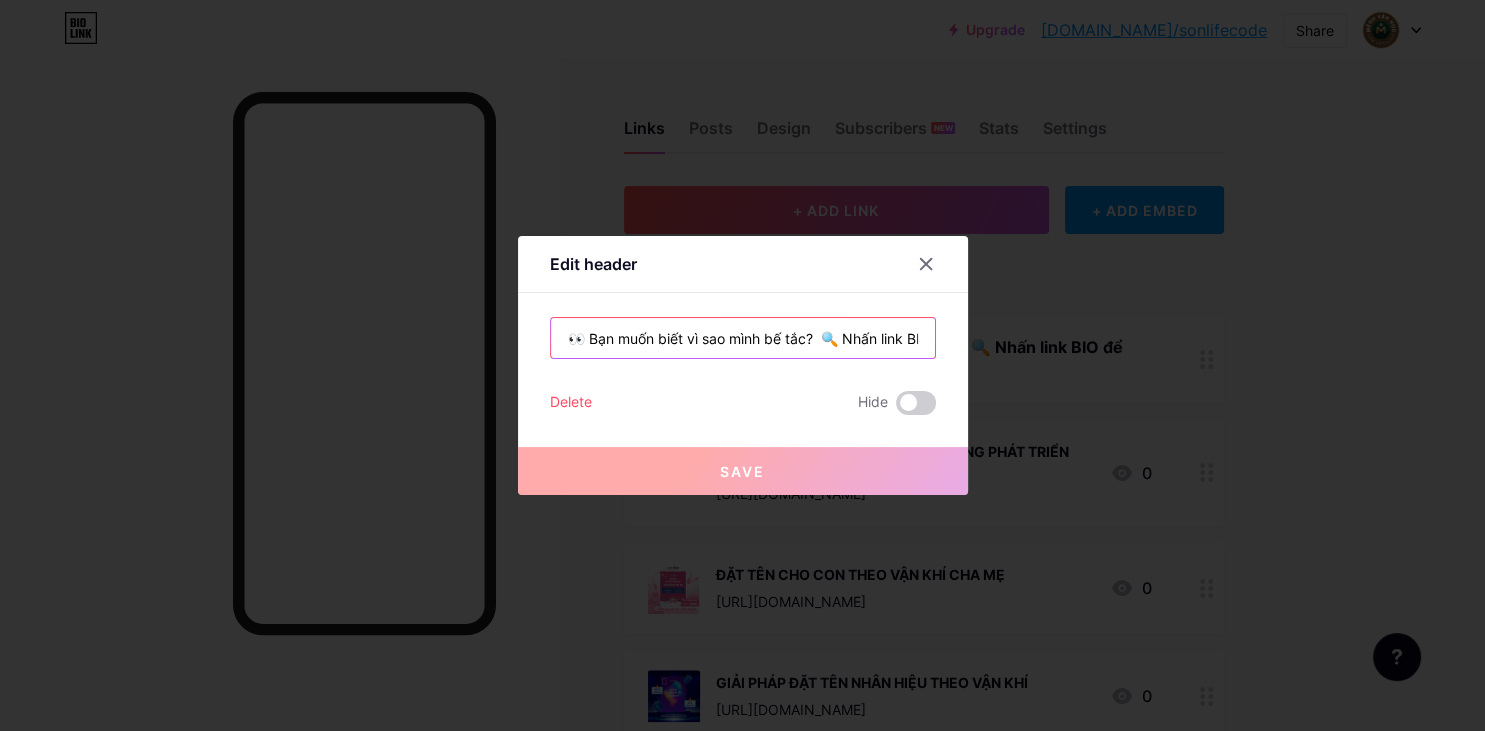 click on "👀 Bạn muốn biết vì sao mình bế tắc?  🔍 Nhấn link BIO để bắt đầu giải mã!" at bounding box center (743, 338) 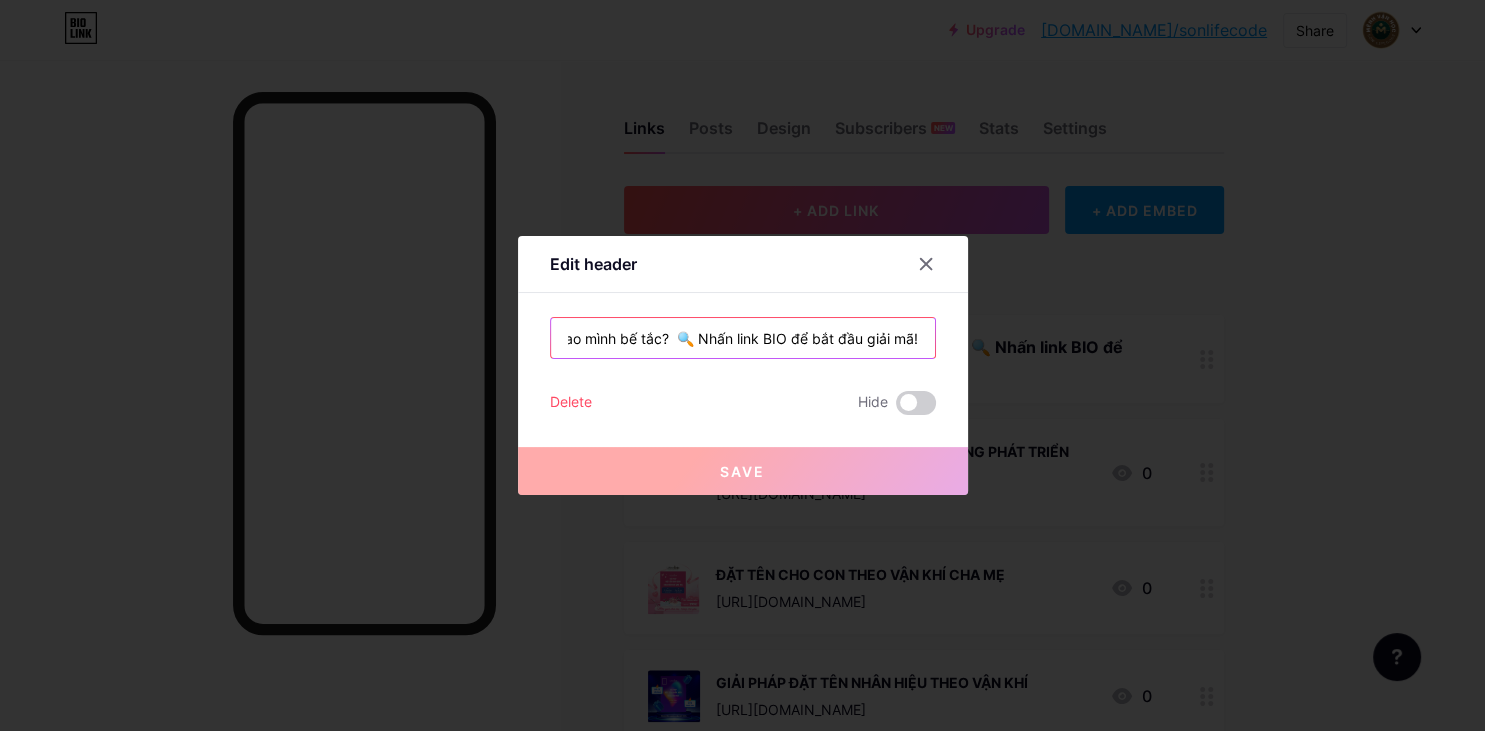 scroll, scrollTop: 0, scrollLeft: 148, axis: horizontal 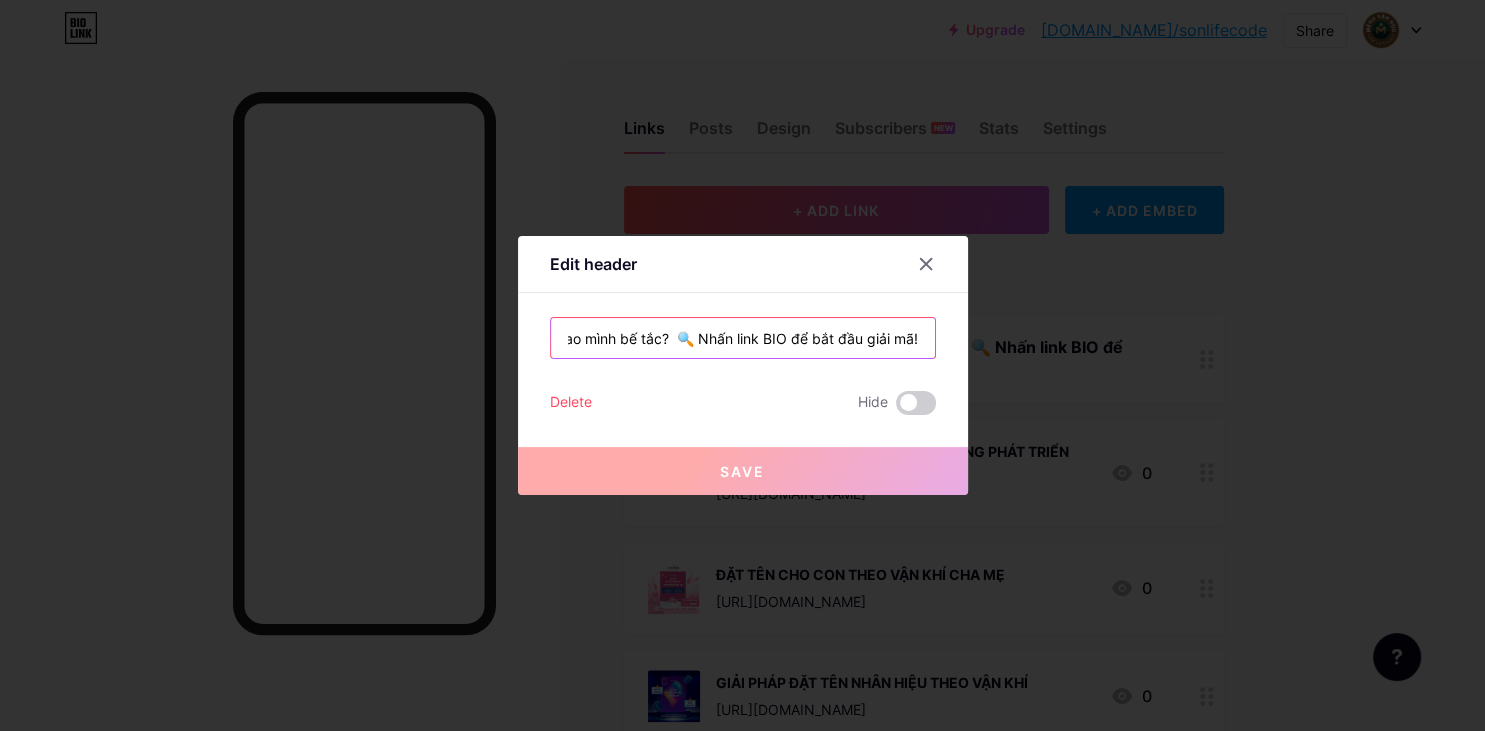 click on "👀 Bạn muốn biết vì sao mình bế tắc?  🔍 Nhấn link BIO để bắt đầu giải mã!" at bounding box center [743, 338] 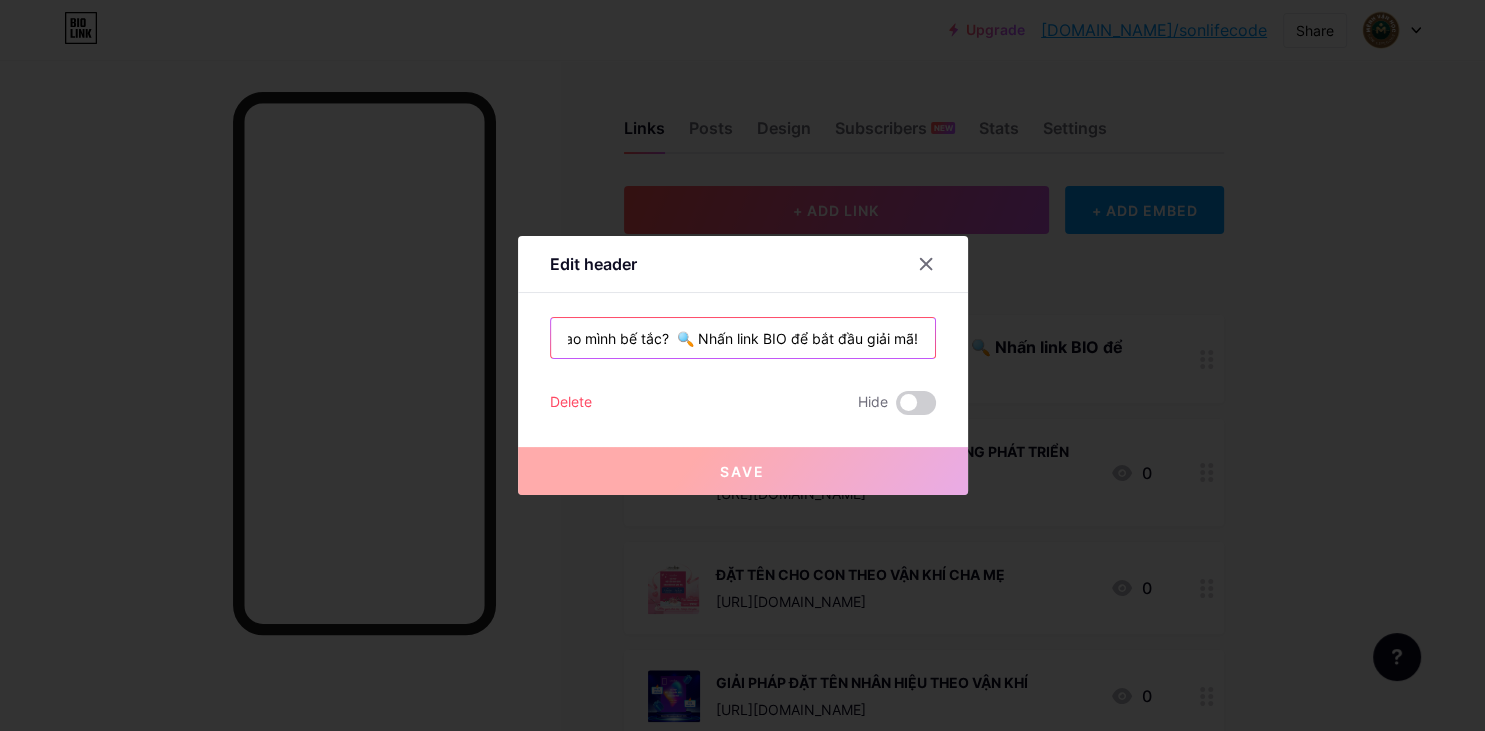 drag, startPoint x: 740, startPoint y: 338, endPoint x: 789, endPoint y: 342, distance: 49.162994 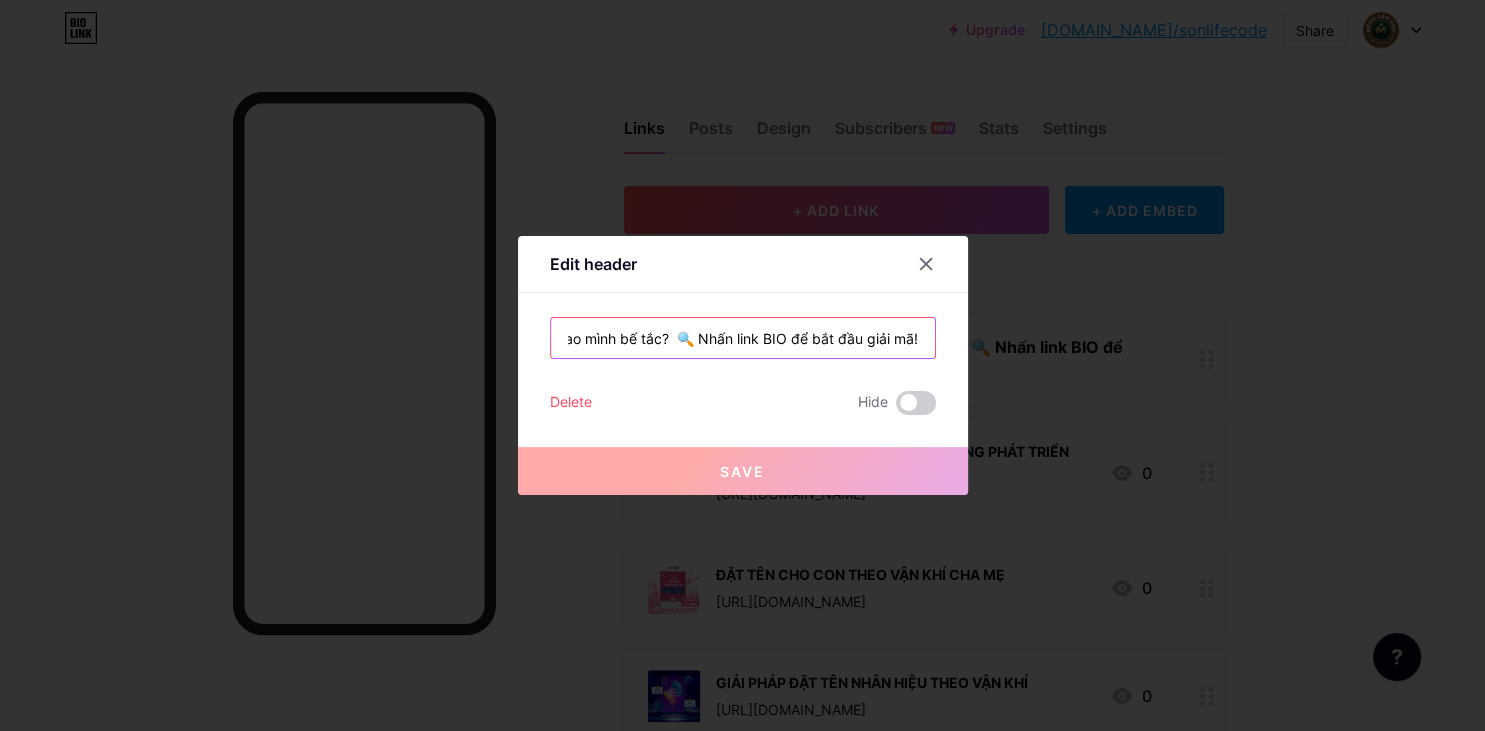 click on "👀 Bạn muốn biết vì sao mình bế tắc?  🔍 Nhấn link BIO để bắt đầu giải mã!" at bounding box center [743, 338] 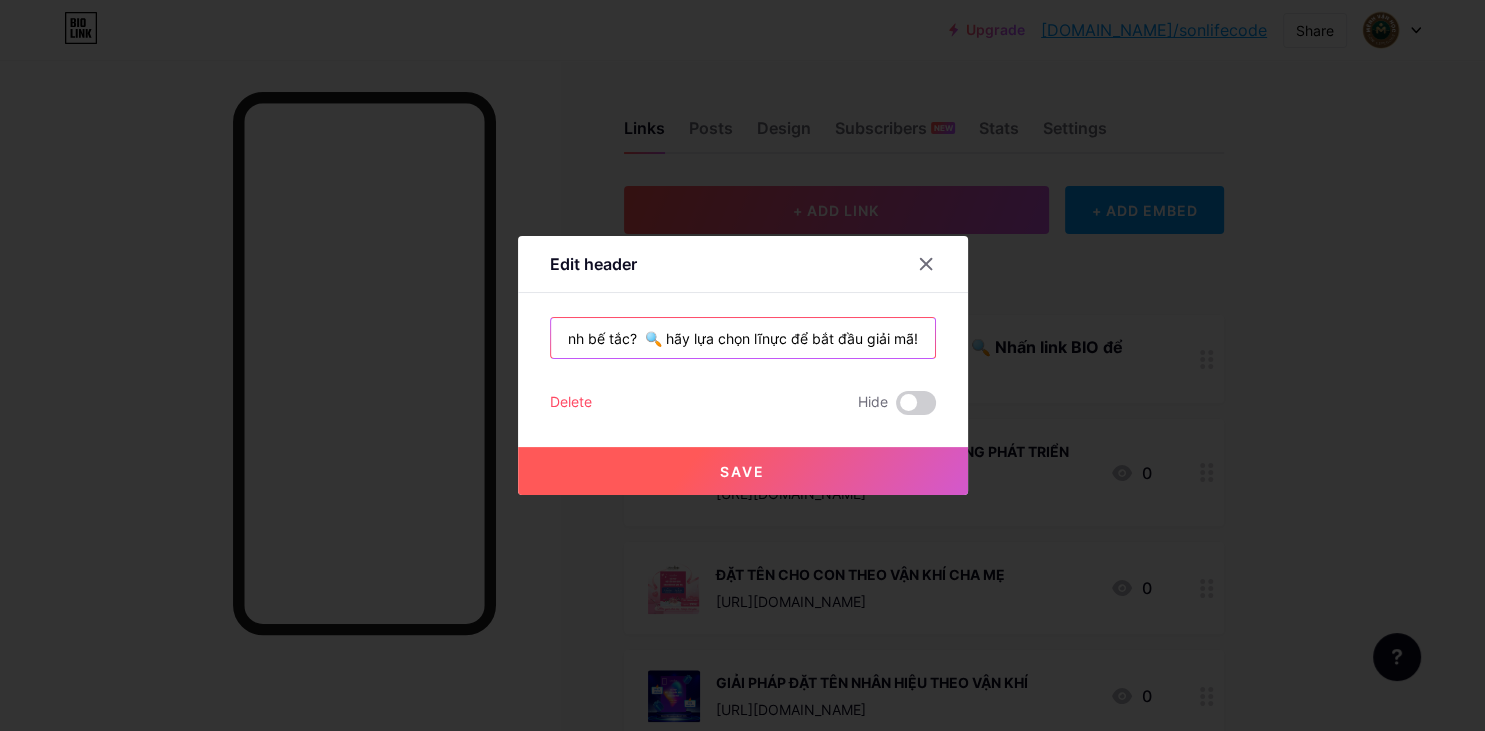 scroll, scrollTop: 0, scrollLeft: 181, axis: horizontal 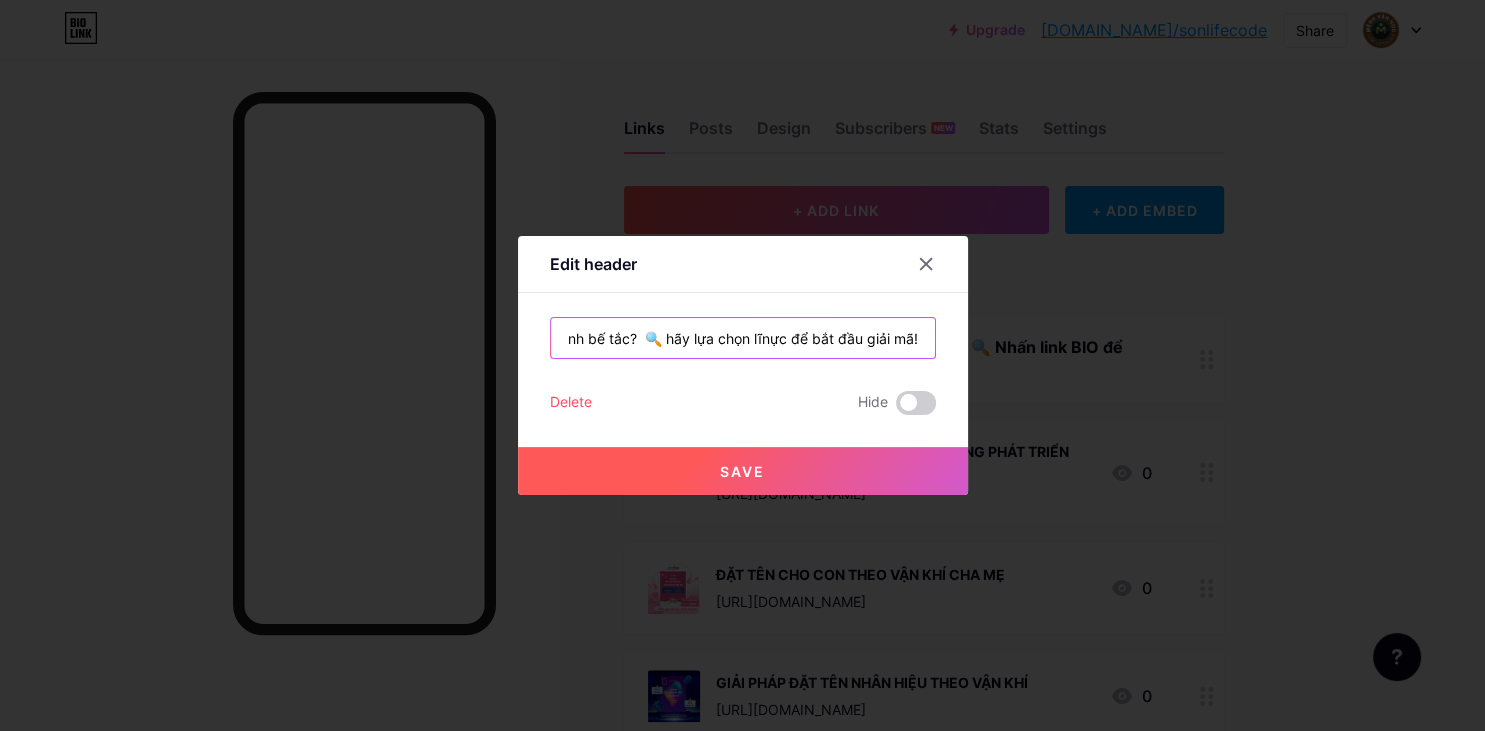 click on "👀 Bạn muốn biết vì sao mình bế tắc?  🔍 hãy lựa chọn lĩnực để bắt đầu giải mã!" at bounding box center (743, 338) 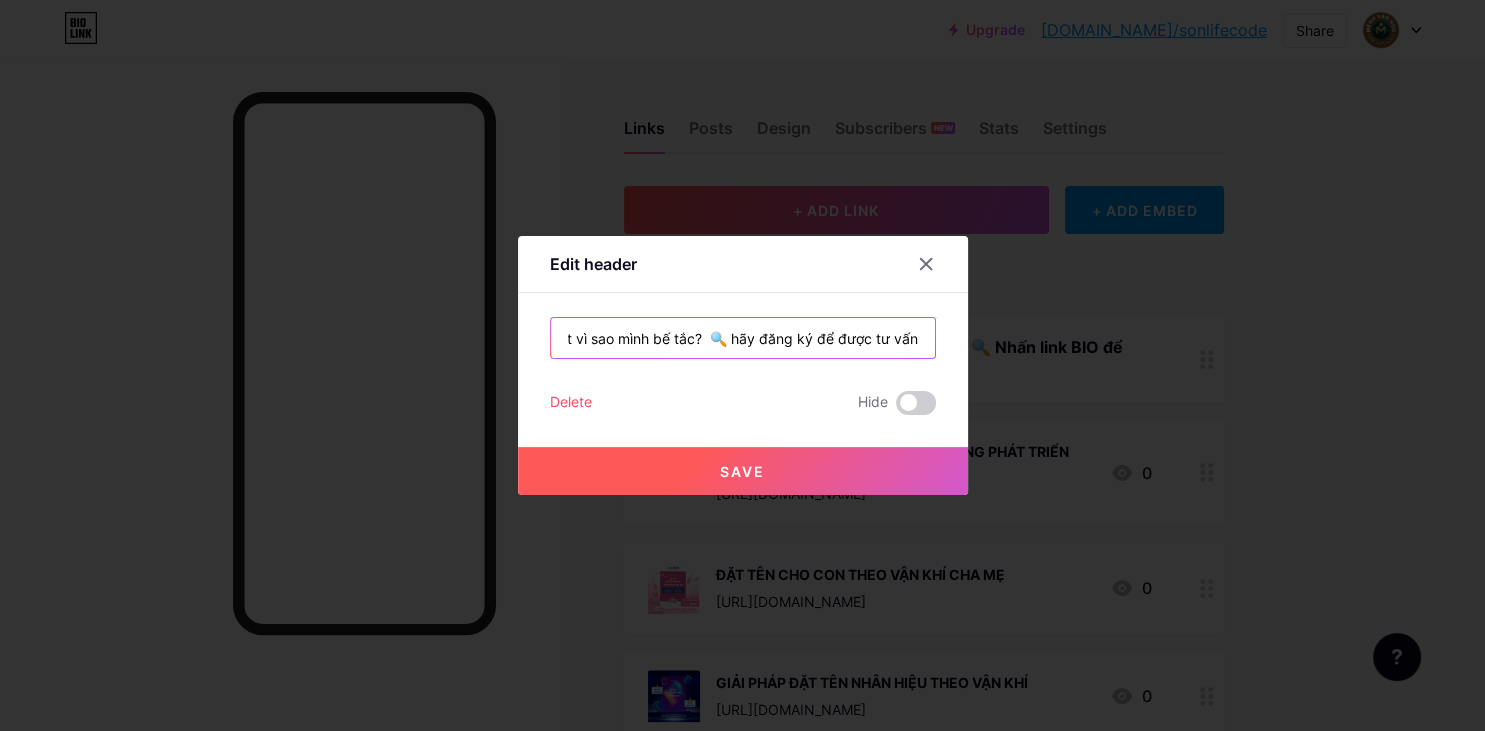 scroll, scrollTop: 0, scrollLeft: 114, axis: horizontal 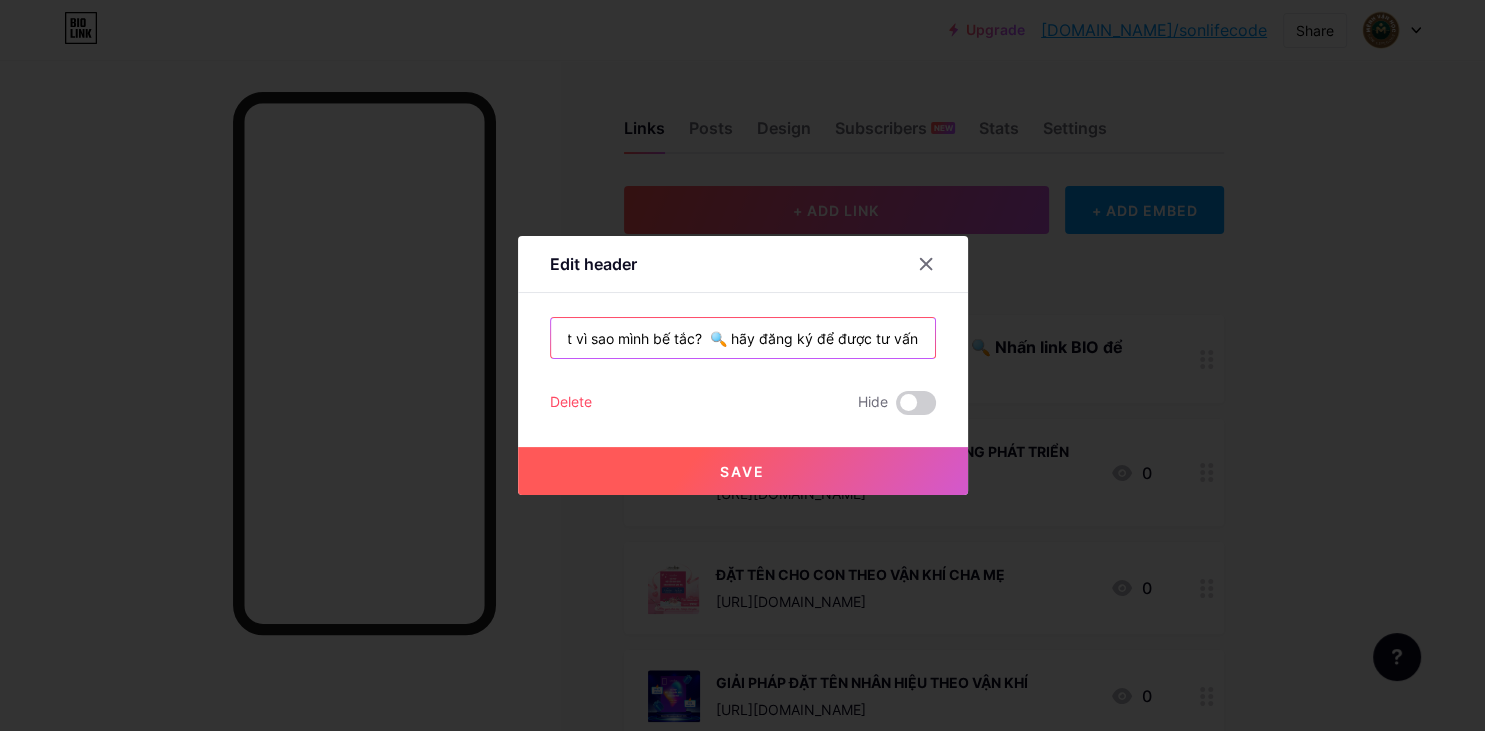 click on "👀 Bạn muốn biết vì sao mình bế tắc?  🔍 hãy đăng ký để được tư vấn" at bounding box center (743, 338) 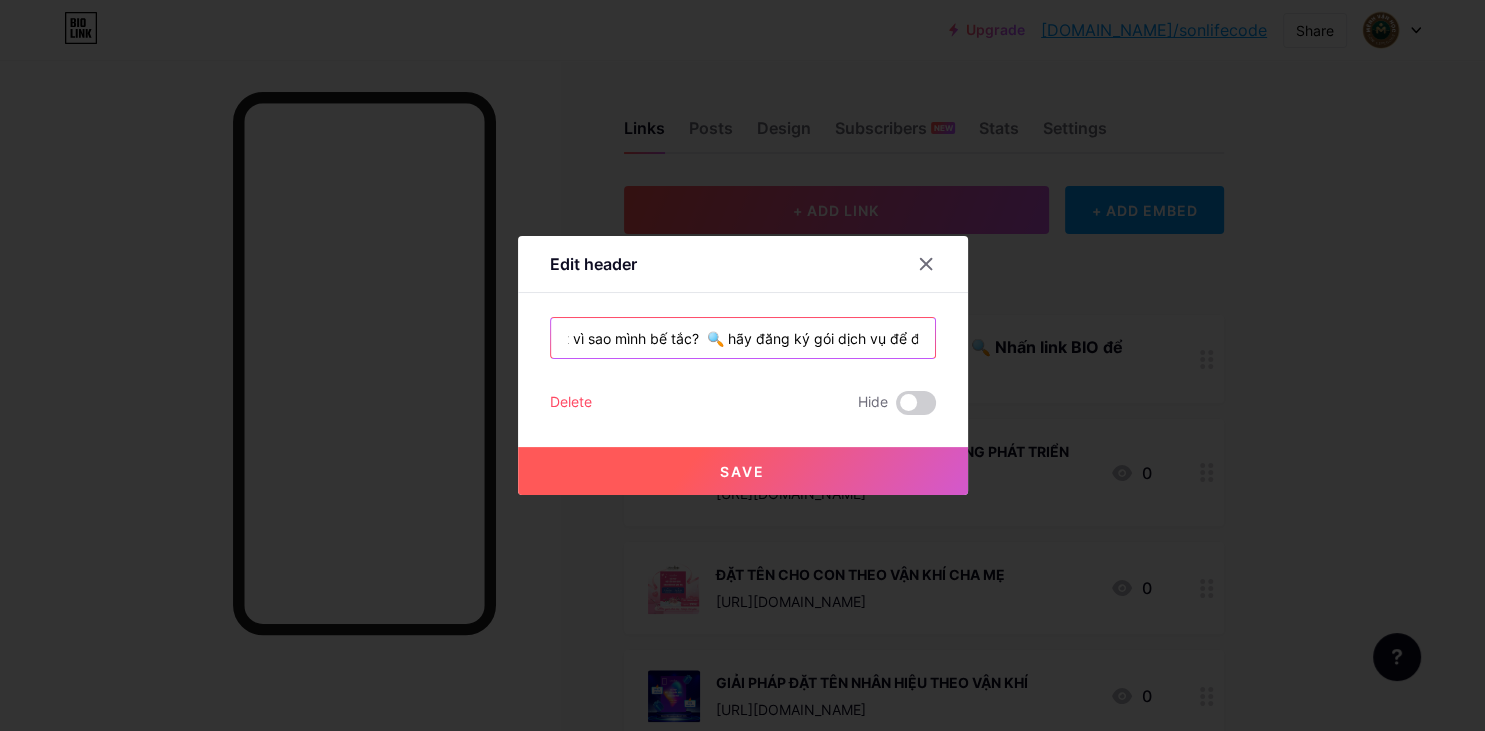type on "👀 Bạn muốn biết vì sao mình bế tắc?  🔍 hãy đăng ký gói dịch vụ để được tư vấn" 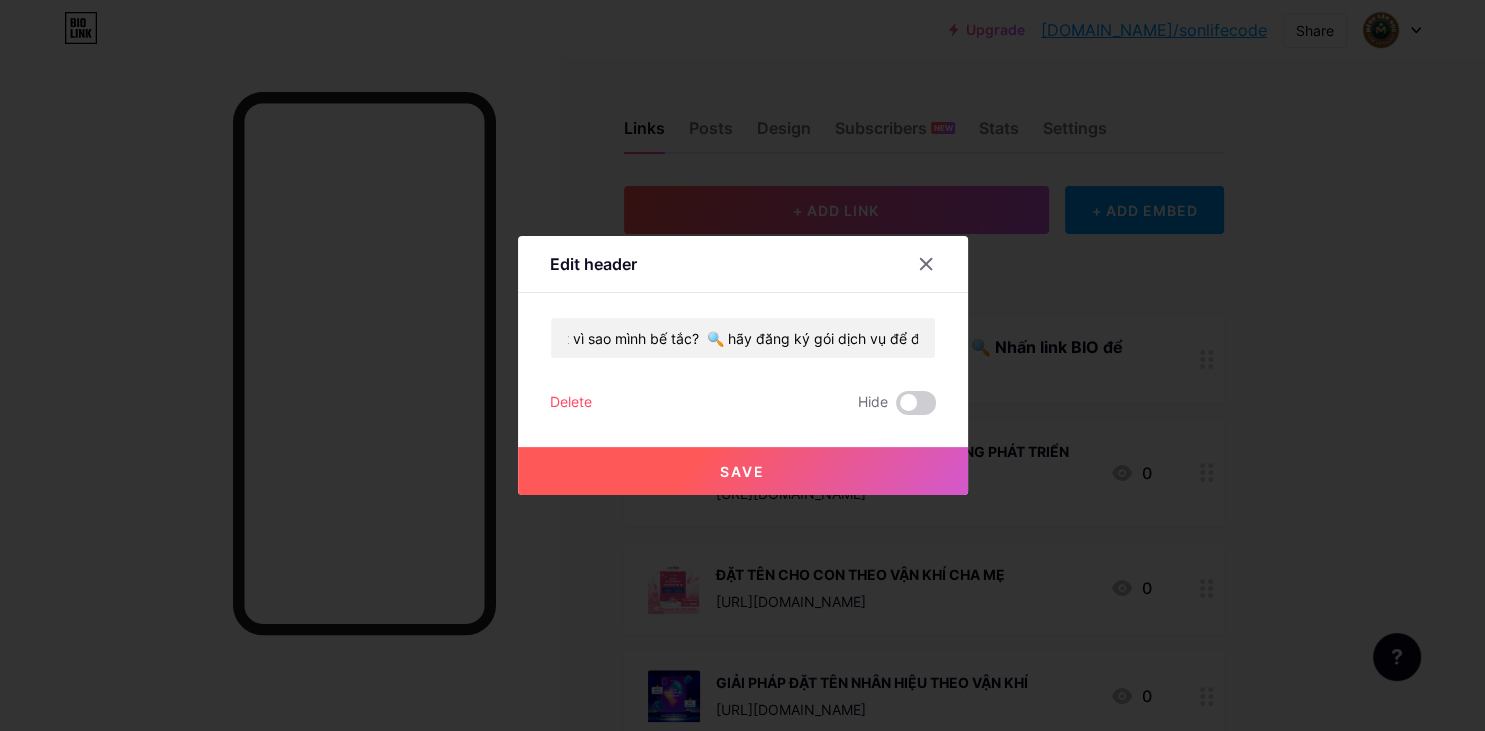 click on "Save" at bounding box center [743, 471] 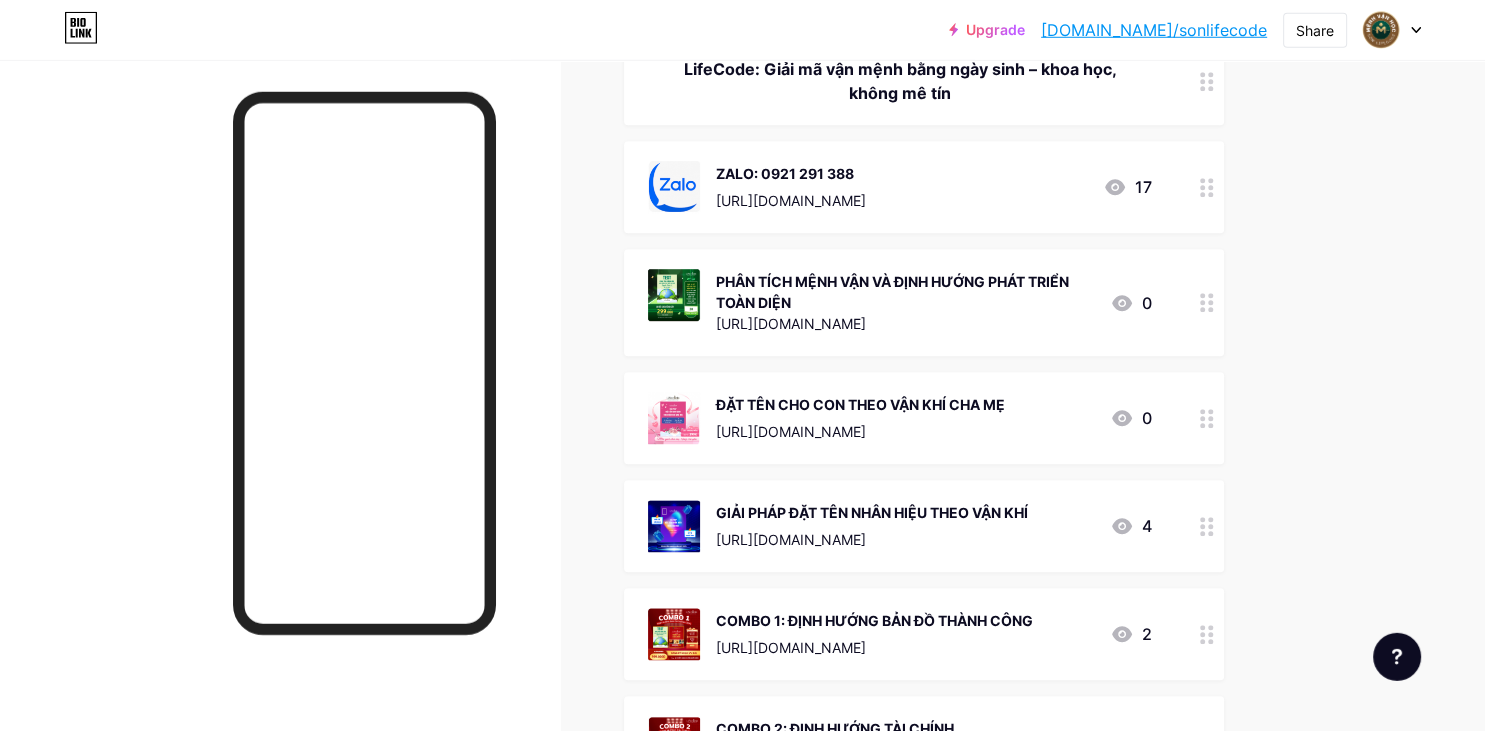 scroll, scrollTop: 1161, scrollLeft: 0, axis: vertical 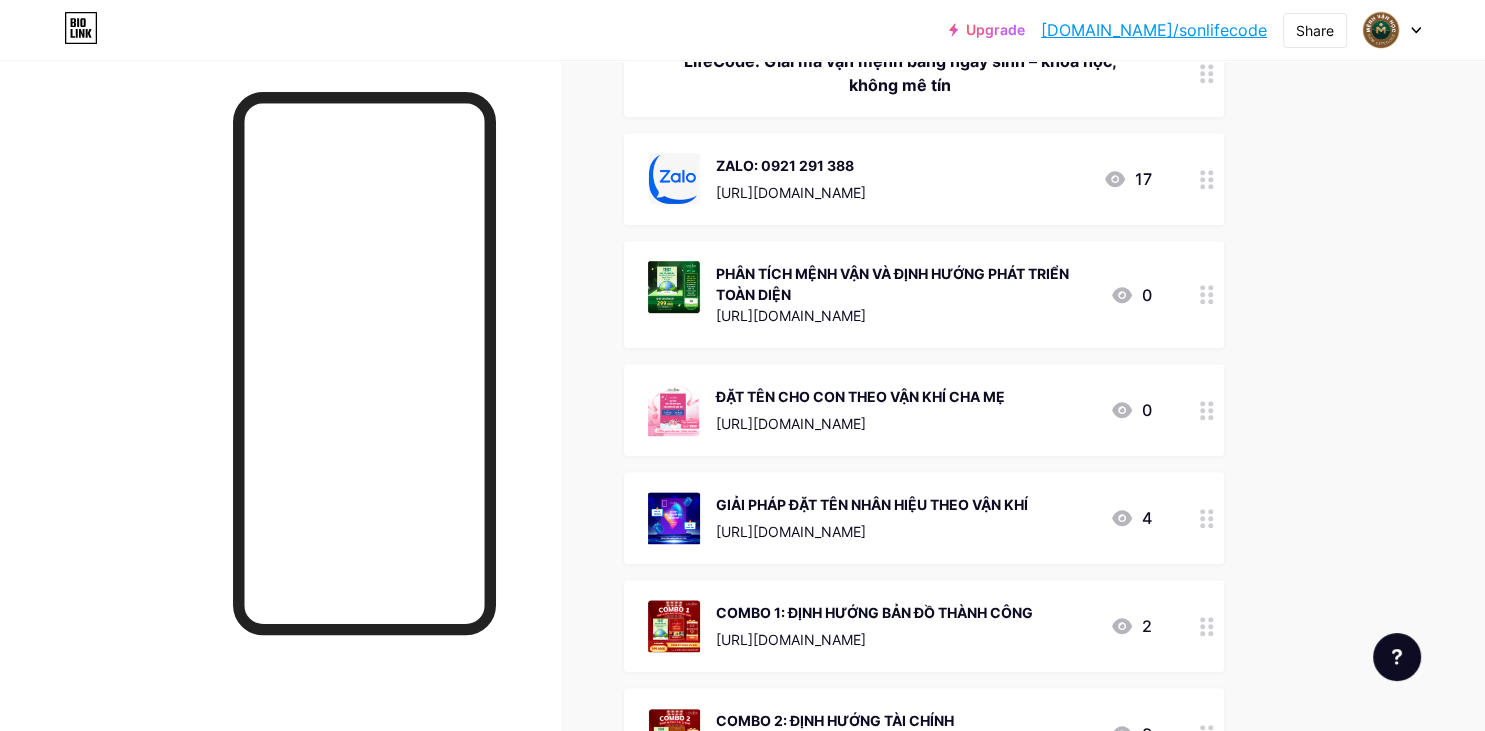 click 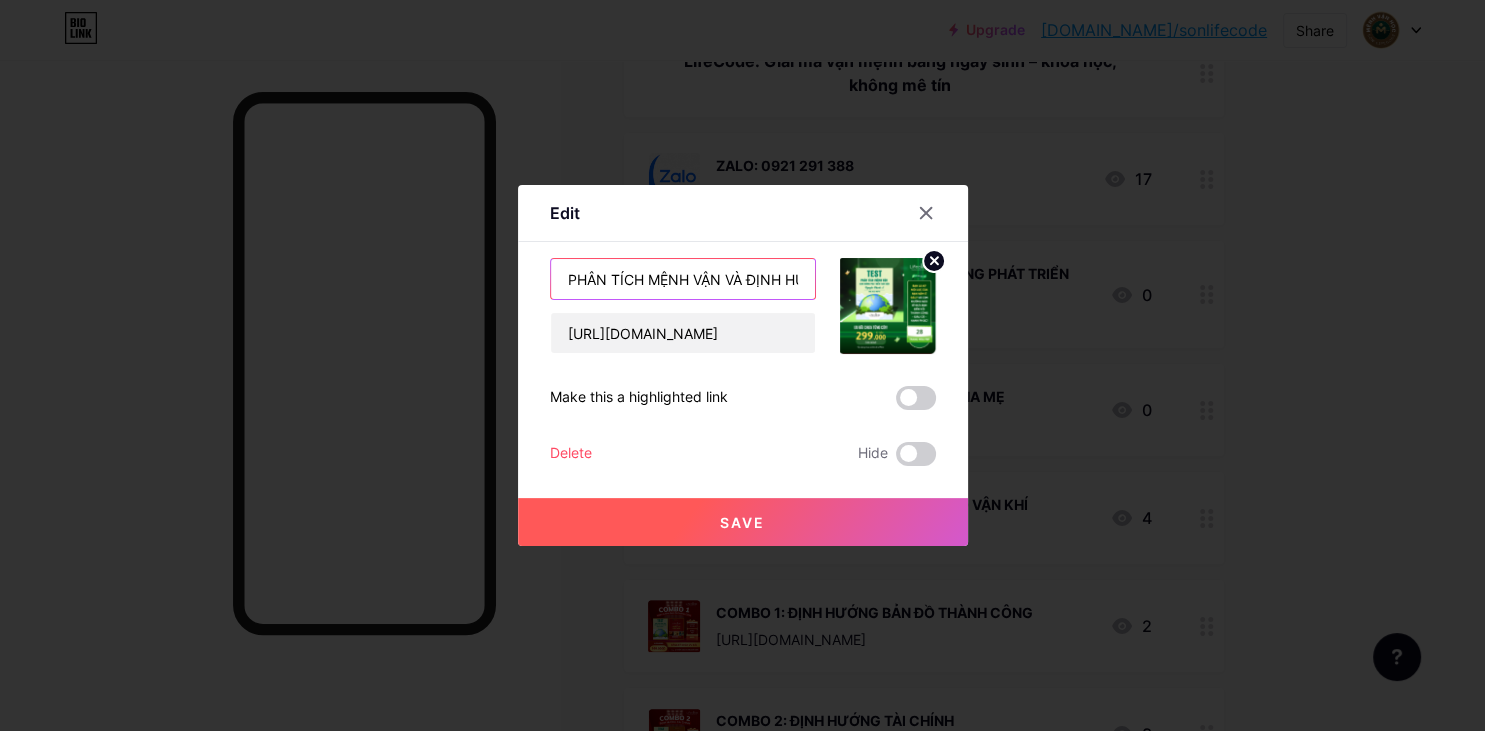 drag, startPoint x: 588, startPoint y: 266, endPoint x: 359, endPoint y: 222, distance: 233.18877 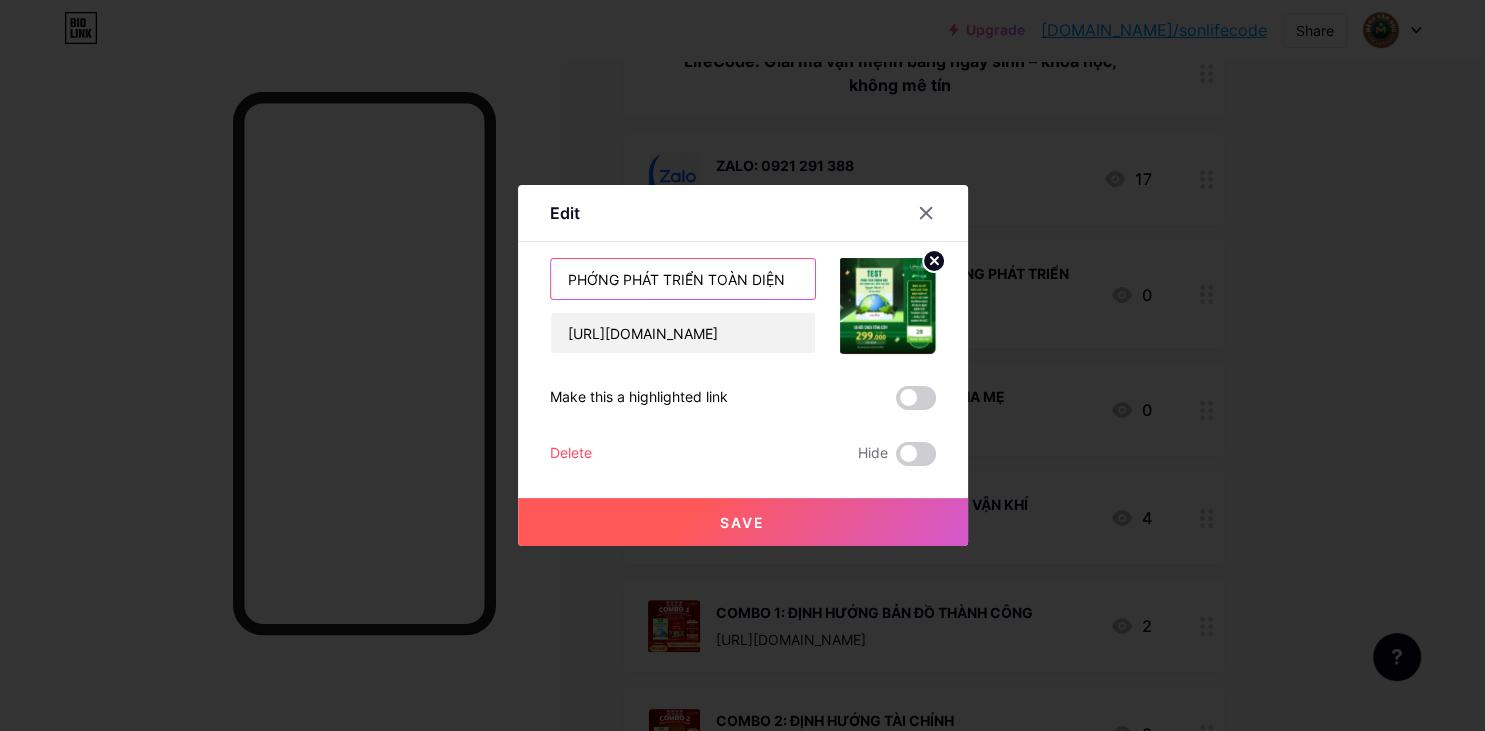 drag, startPoint x: 759, startPoint y: 274, endPoint x: 408, endPoint y: 239, distance: 352.7407 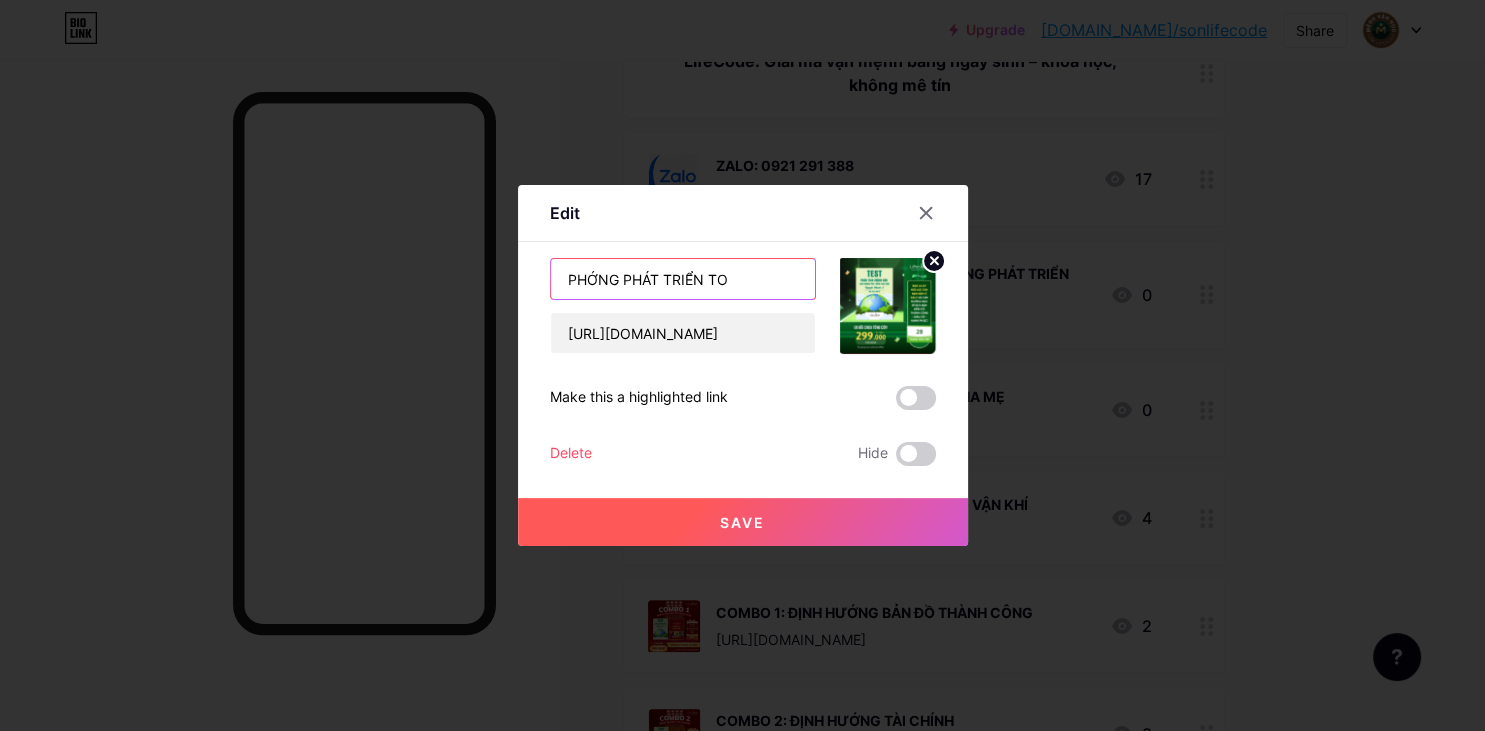 drag, startPoint x: 737, startPoint y: 278, endPoint x: 426, endPoint y: 240, distance: 313.31296 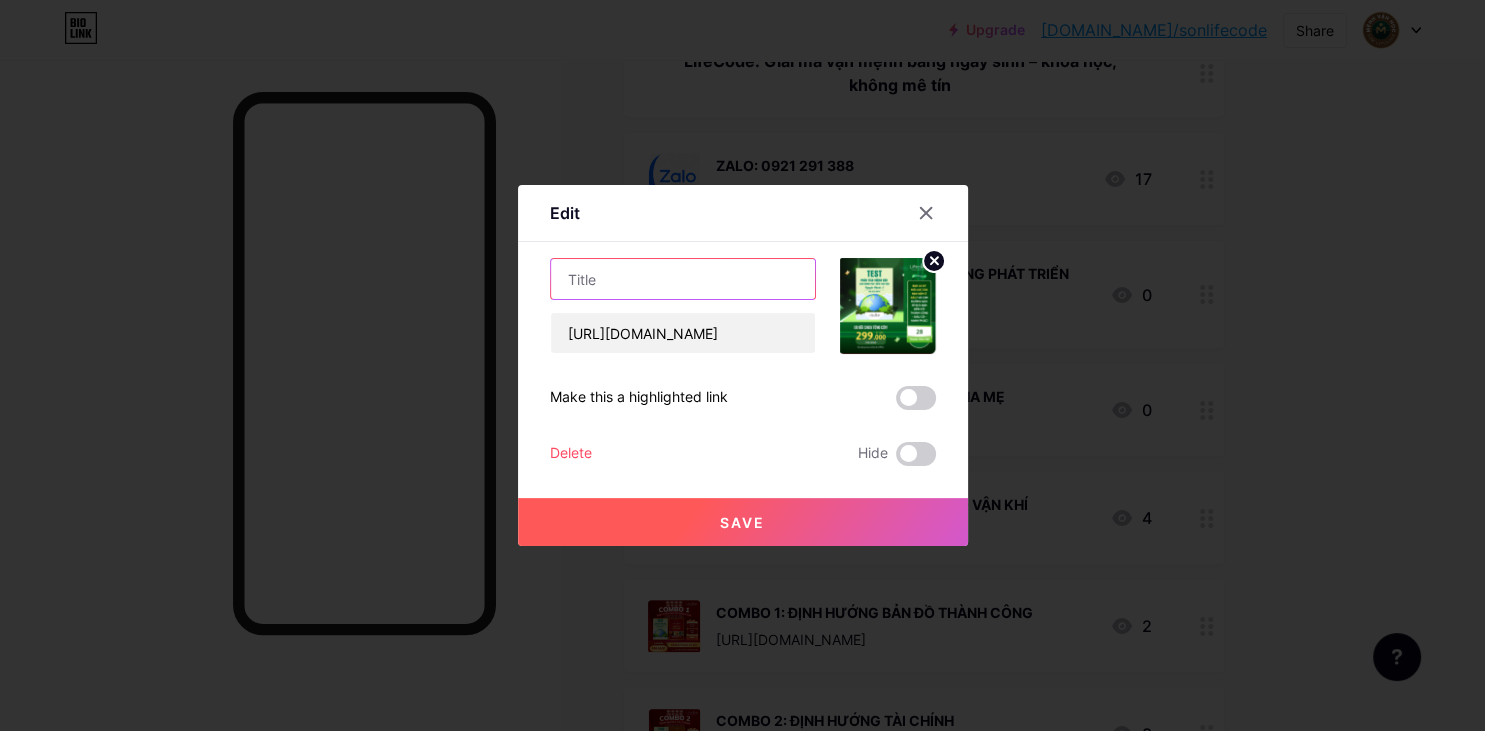 click at bounding box center (683, 279) 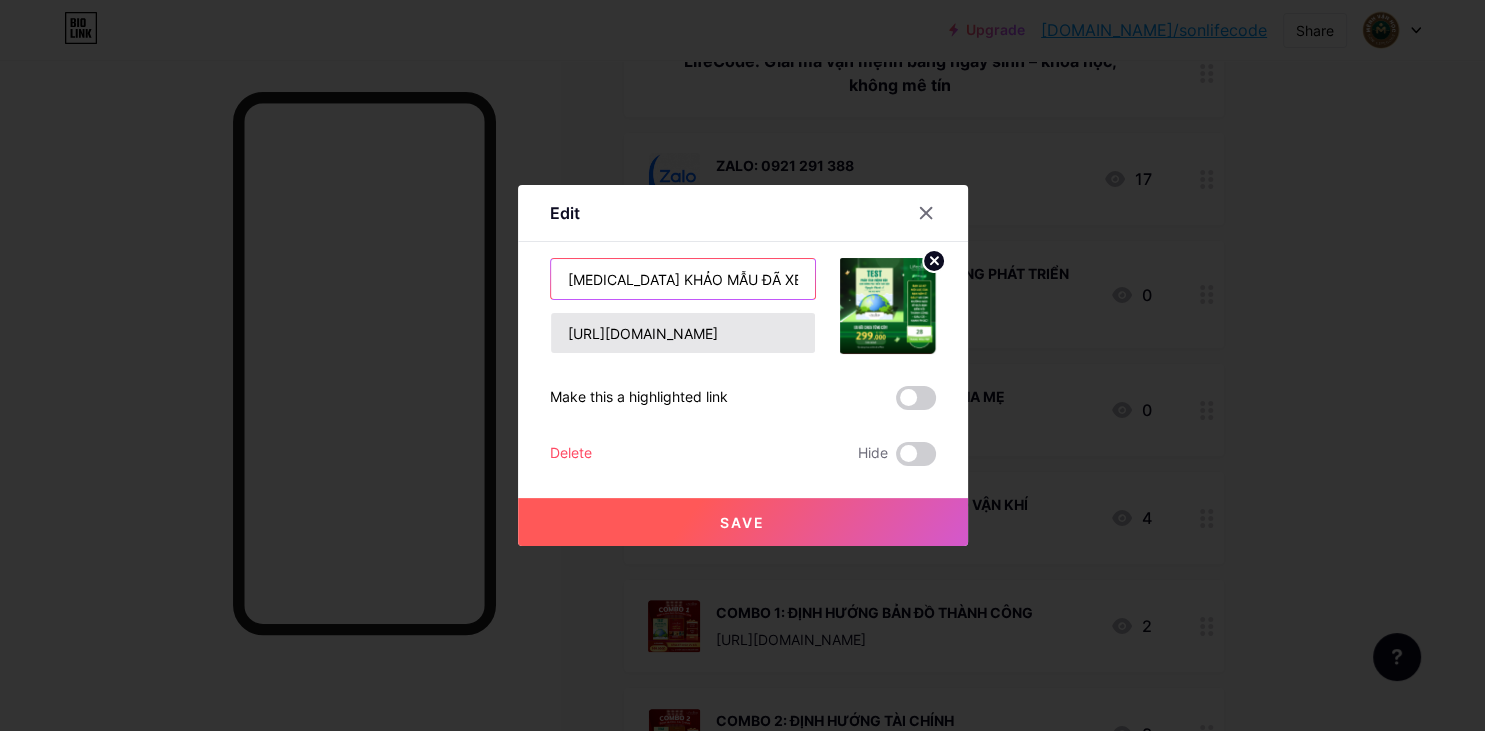 type on "[MEDICAL_DATA] KHẢO MẪU ĐÃ XEM" 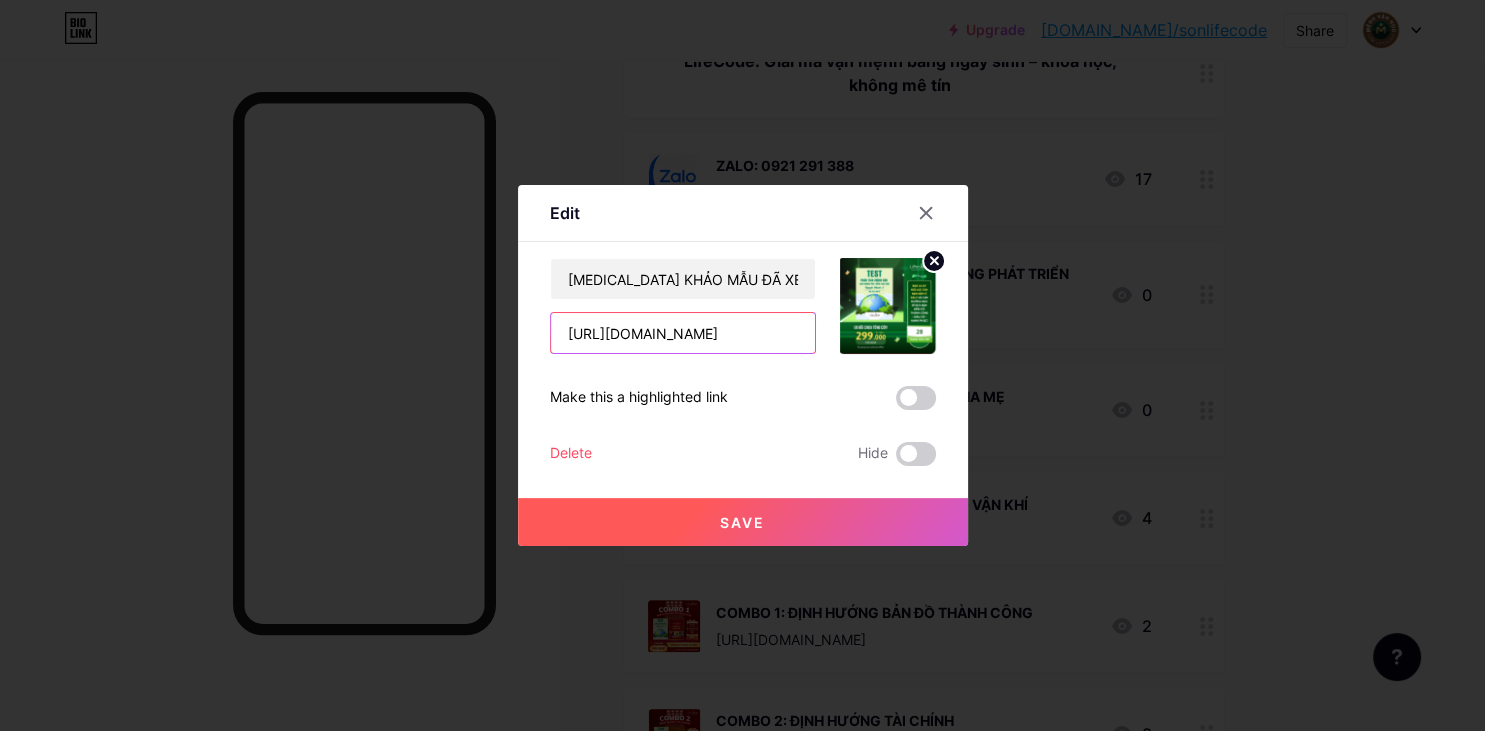 drag, startPoint x: 795, startPoint y: 330, endPoint x: 365, endPoint y: 294, distance: 431.50433 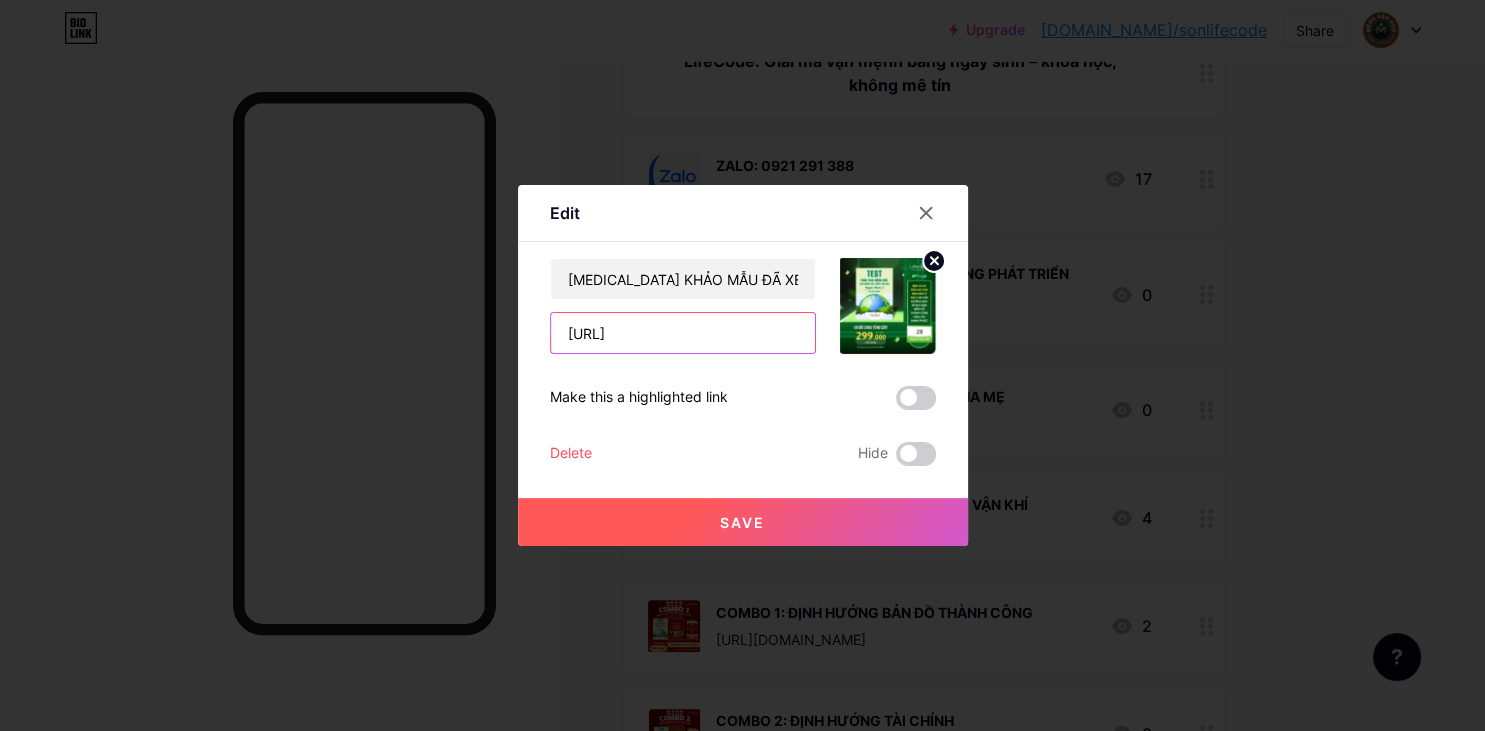 click on "[URL]" at bounding box center (683, 333) 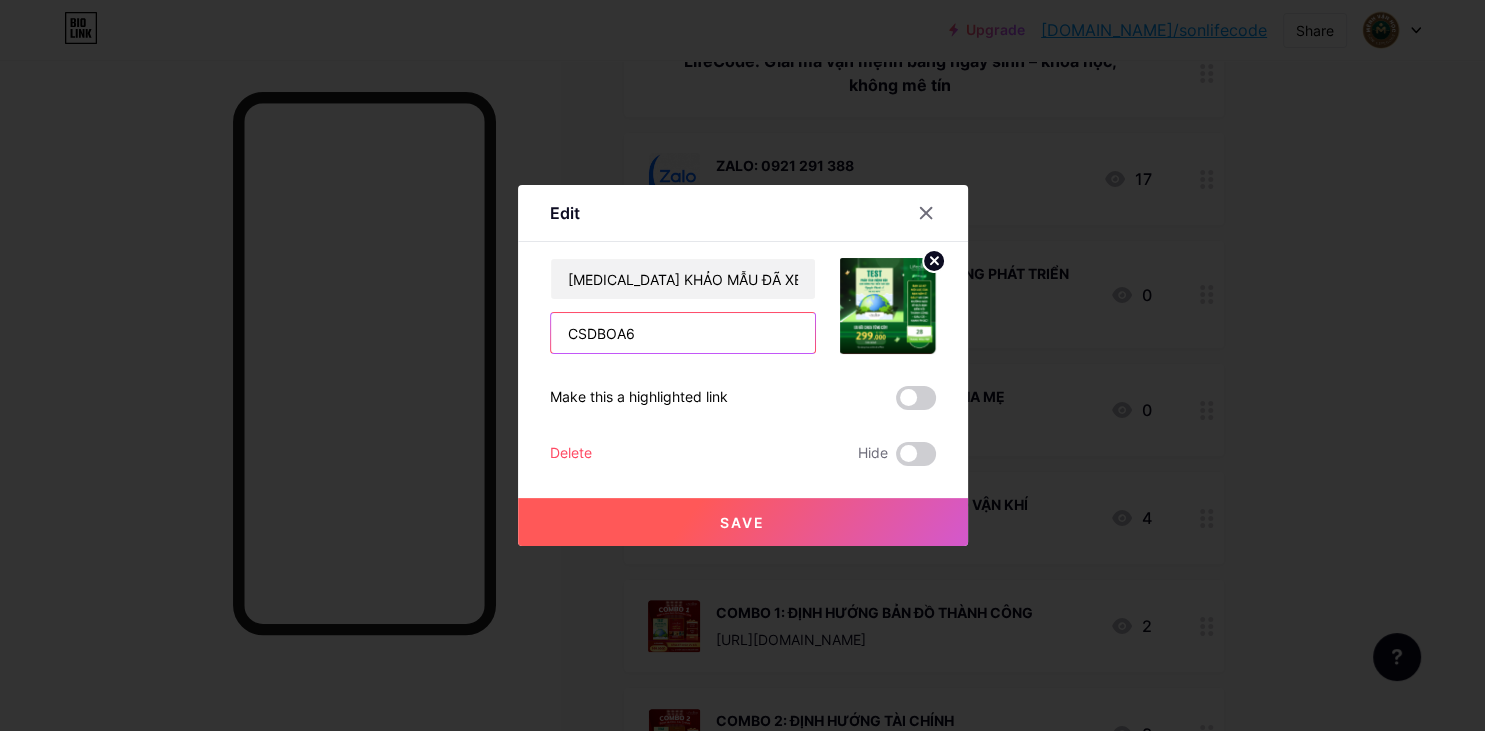 drag, startPoint x: 648, startPoint y: 334, endPoint x: 497, endPoint y: 307, distance: 153.39491 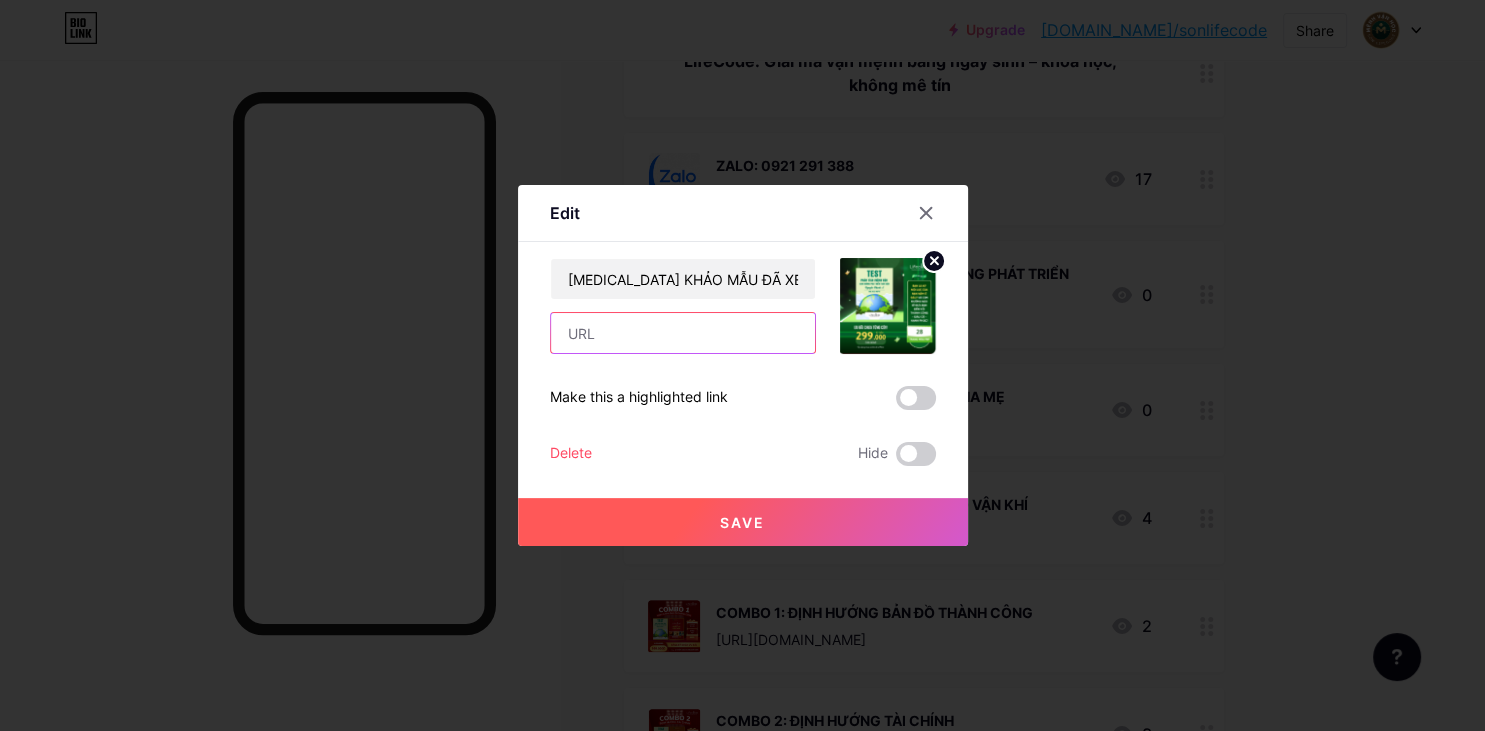 click at bounding box center (683, 333) 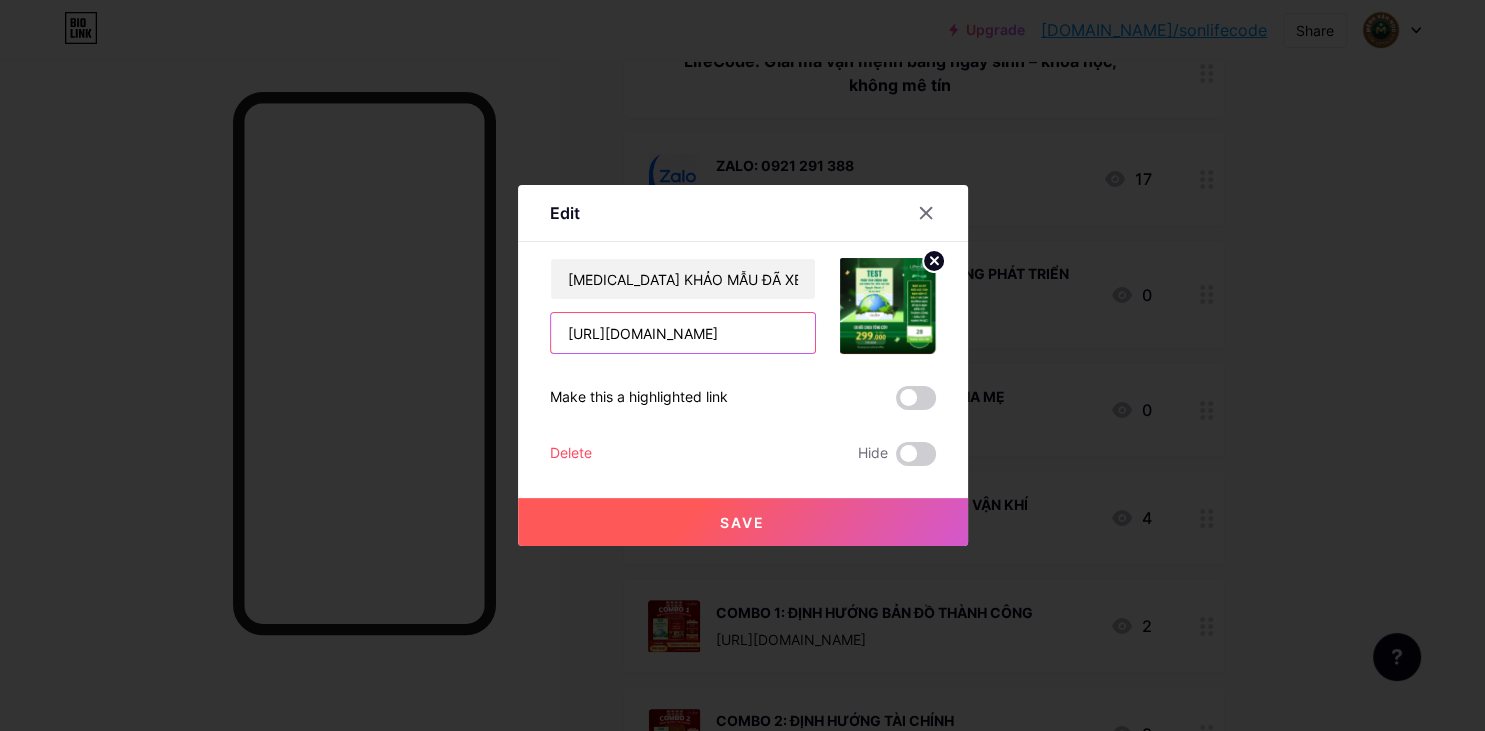scroll, scrollTop: 0, scrollLeft: 12, axis: horizontal 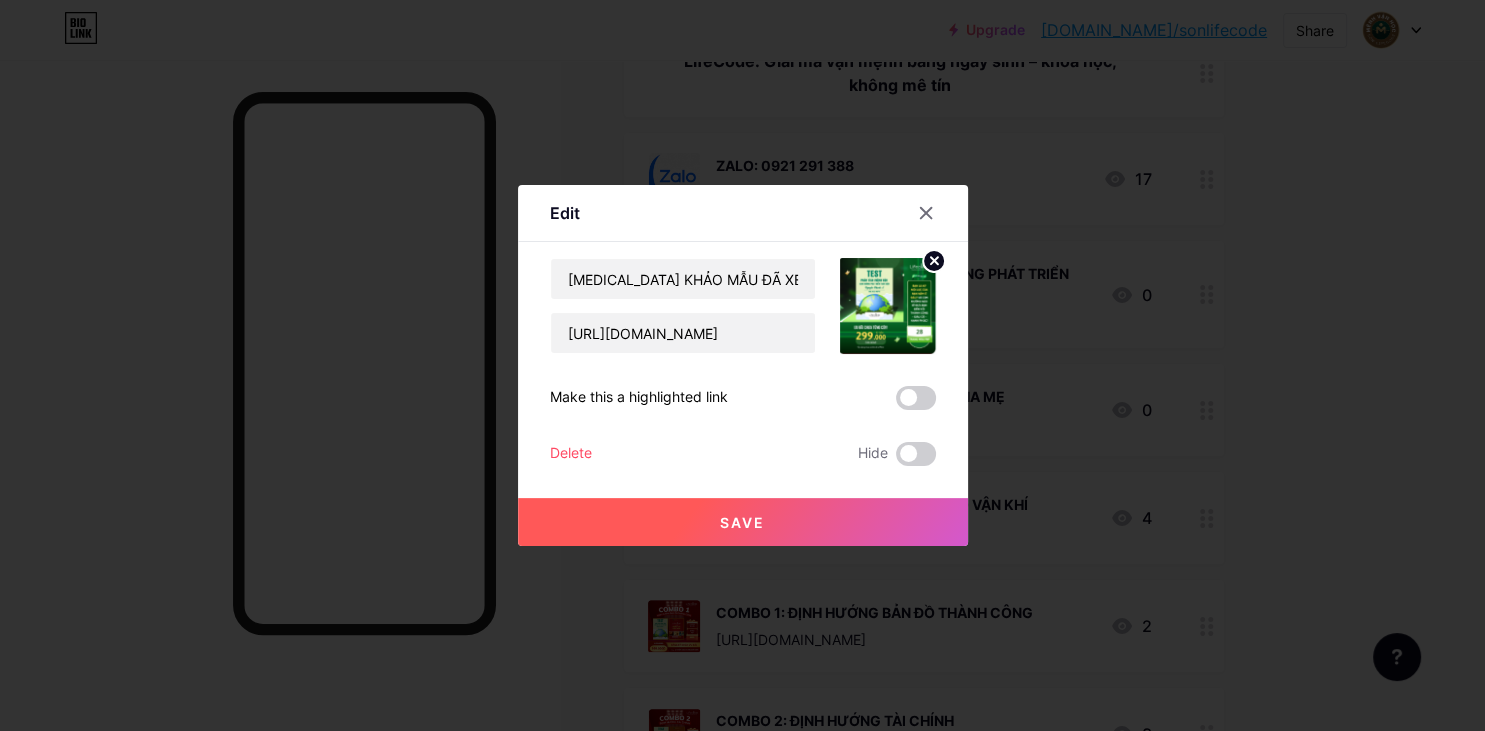 click 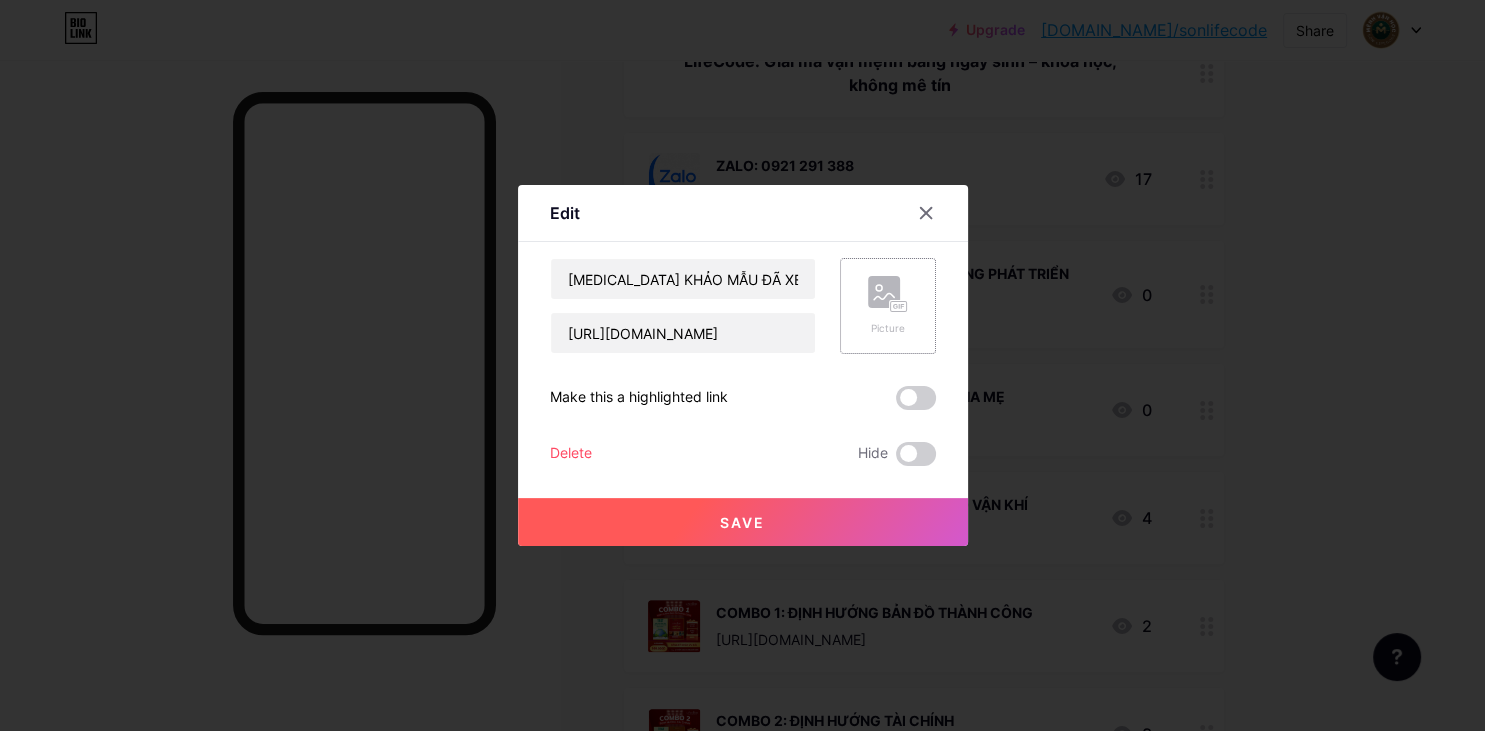 click 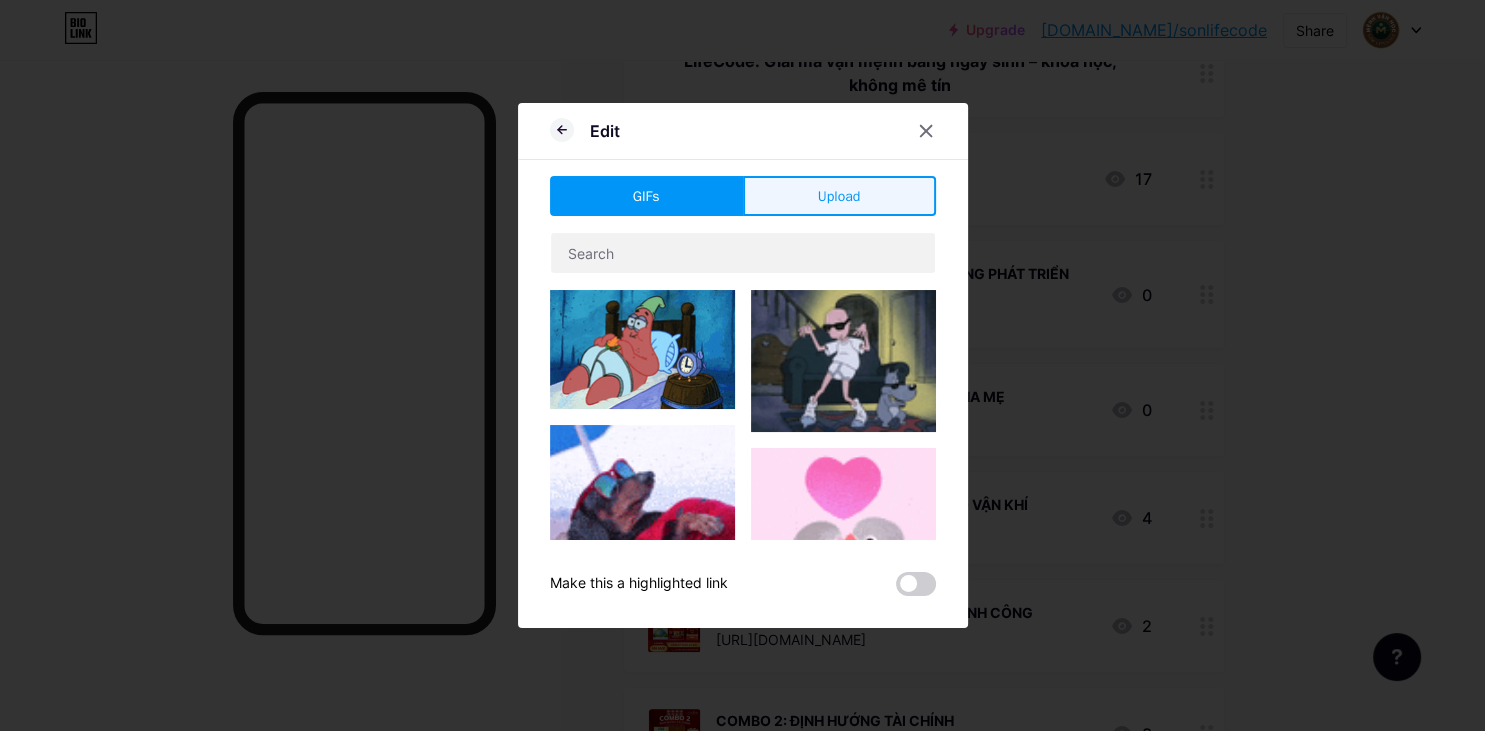 click on "Upload" at bounding box center [839, 196] 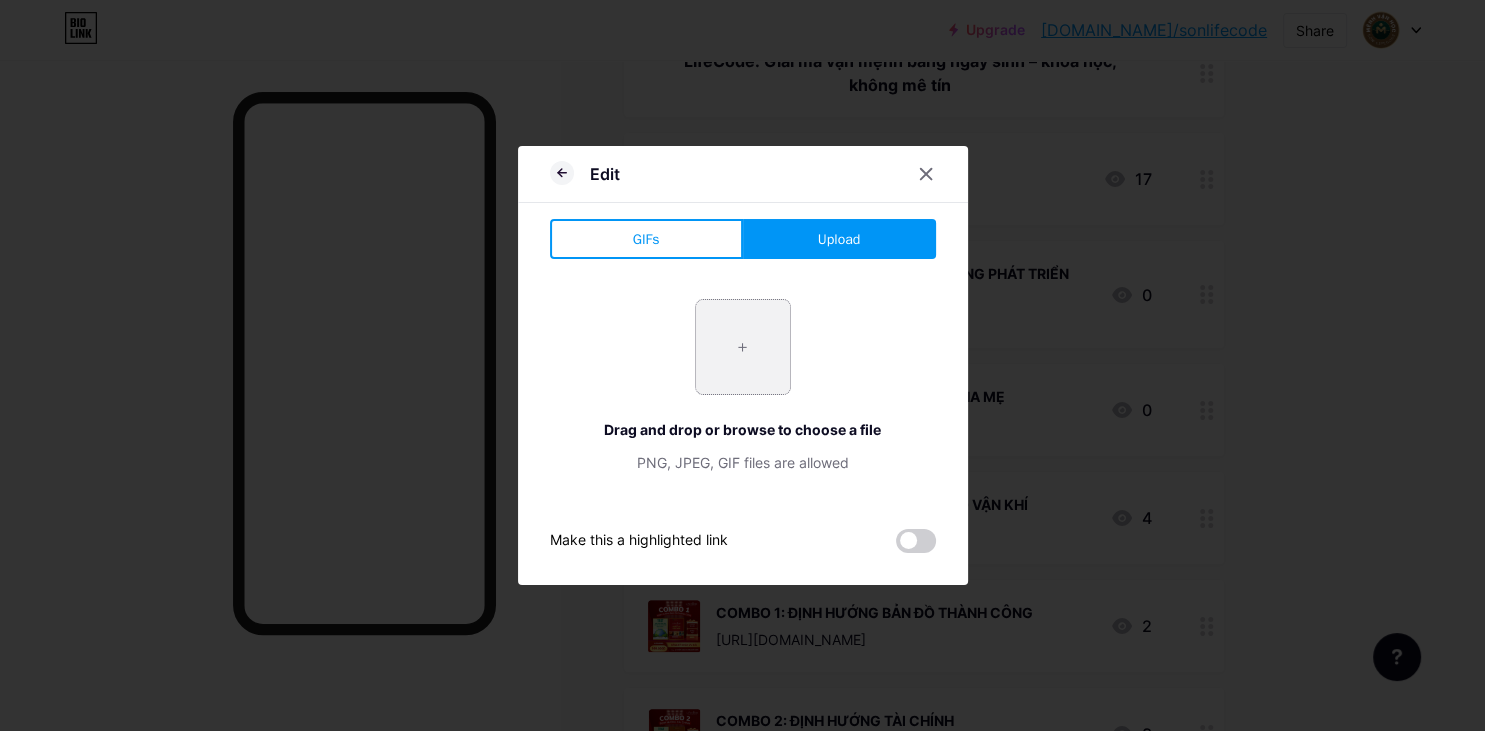 click at bounding box center [743, 347] 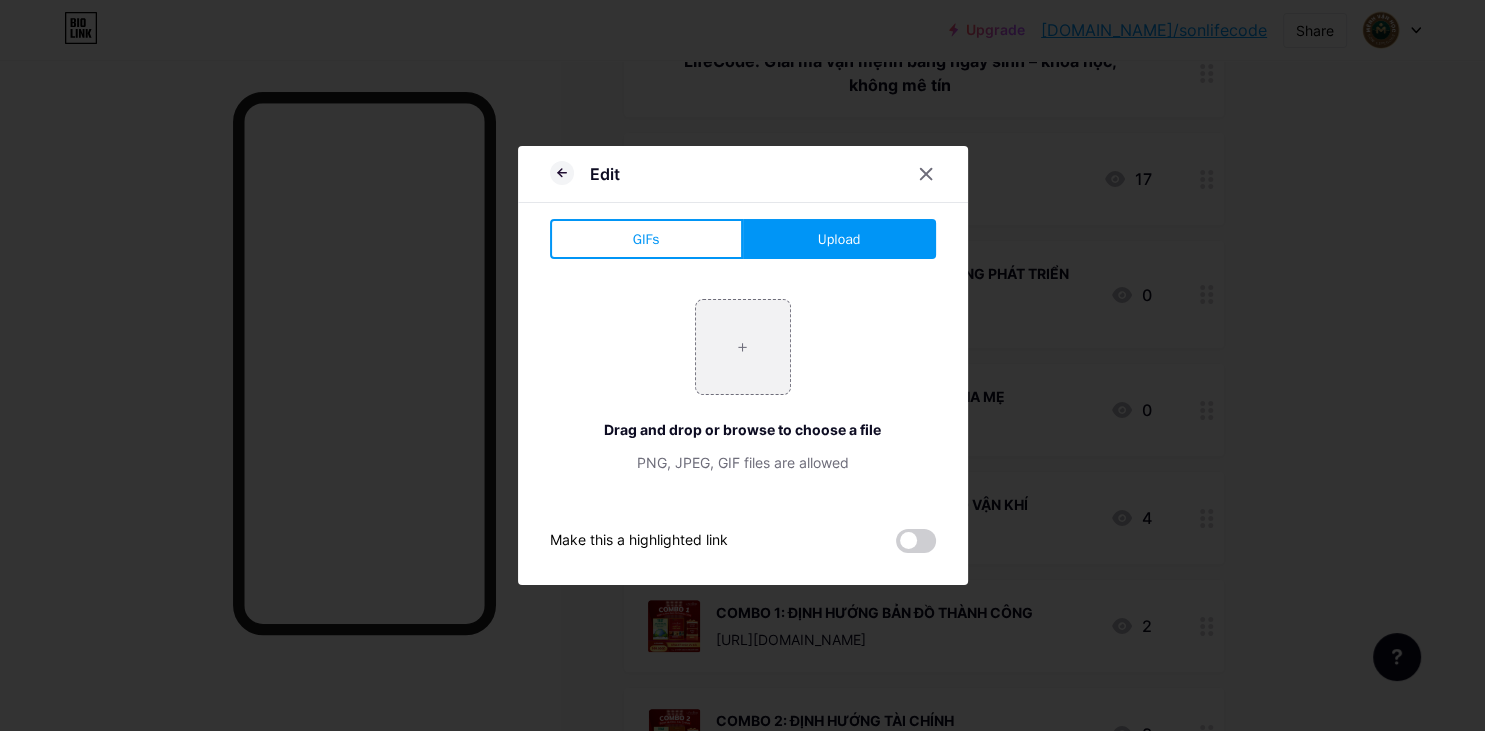 type on "C:\fakepath\[MEDICAL_DATA] khảo tài liệu.png" 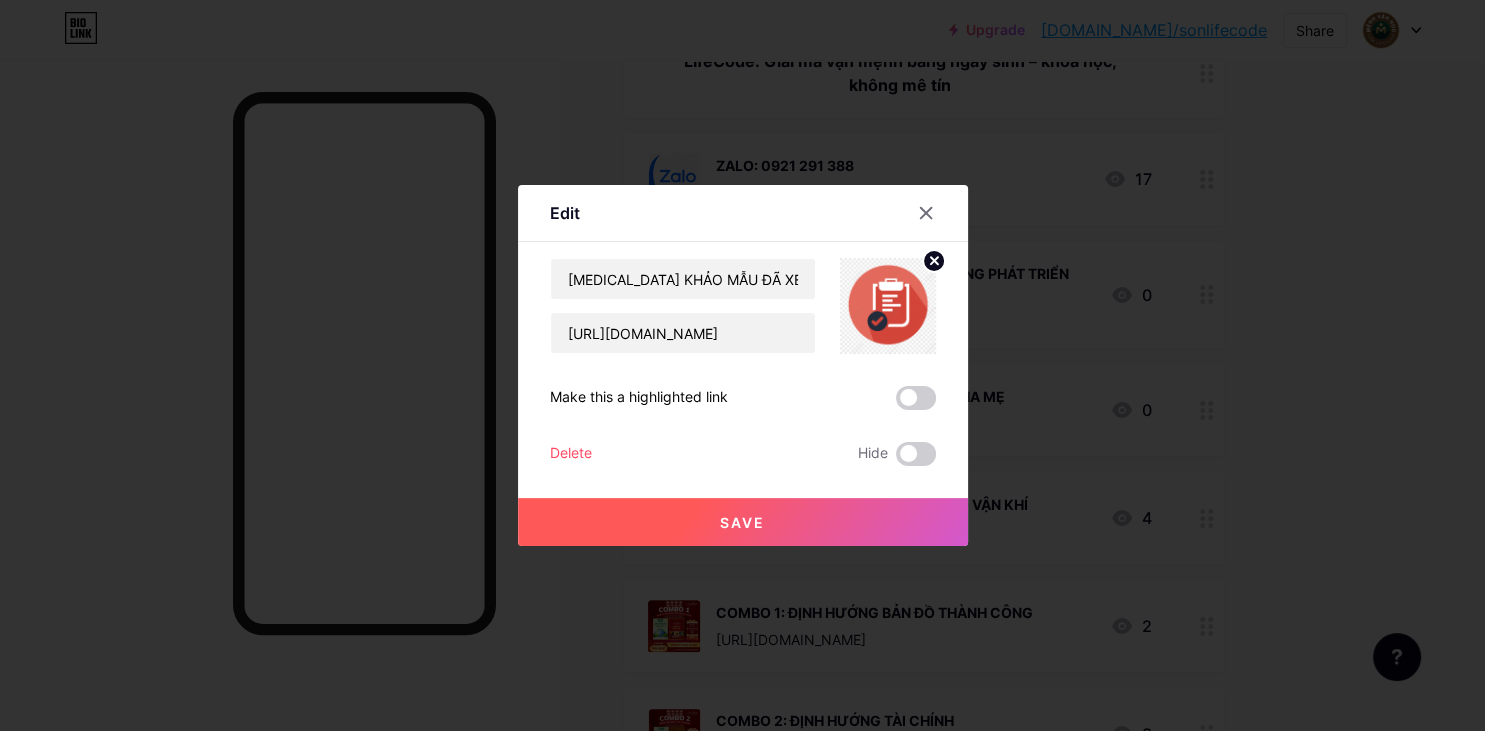 click on "Save" at bounding box center [742, 522] 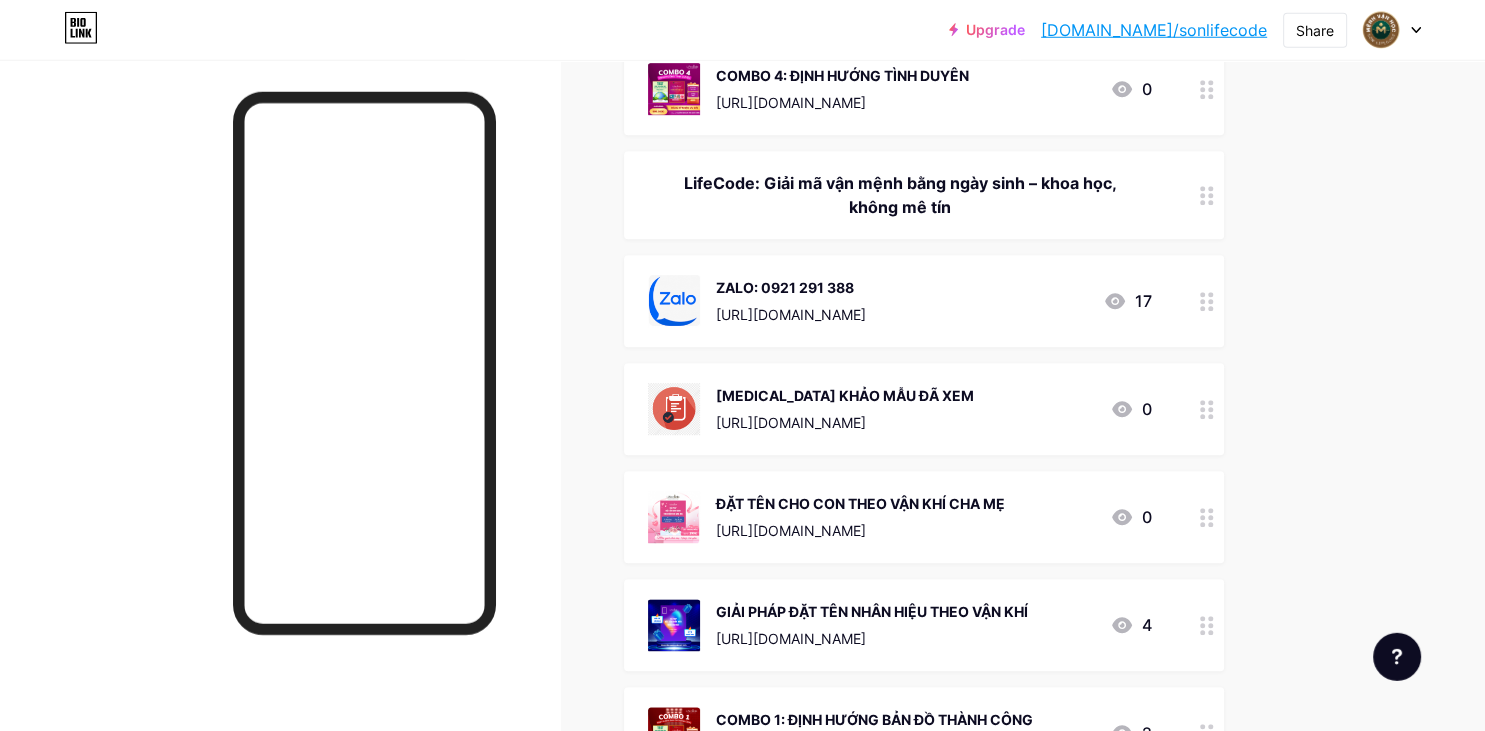 scroll, scrollTop: 1138, scrollLeft: 0, axis: vertical 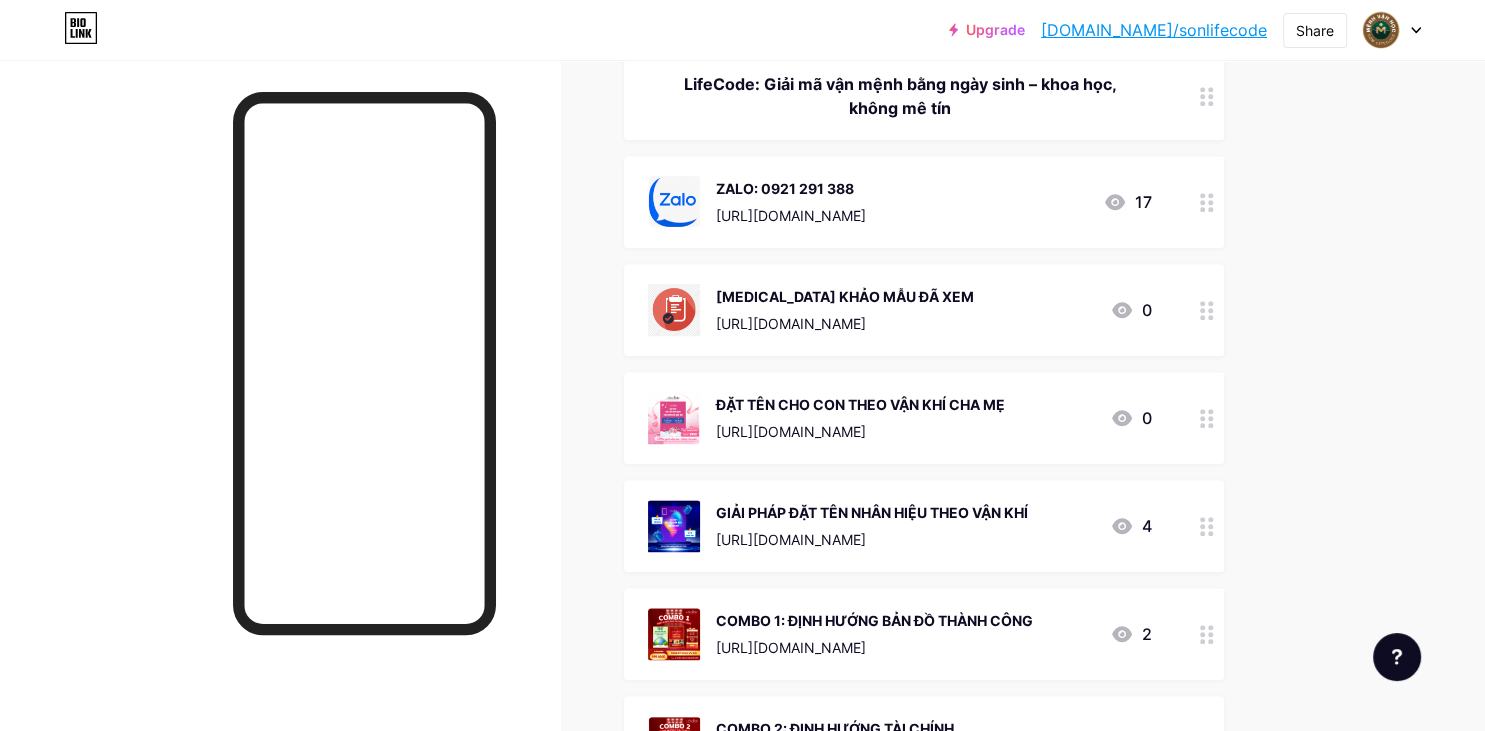 click 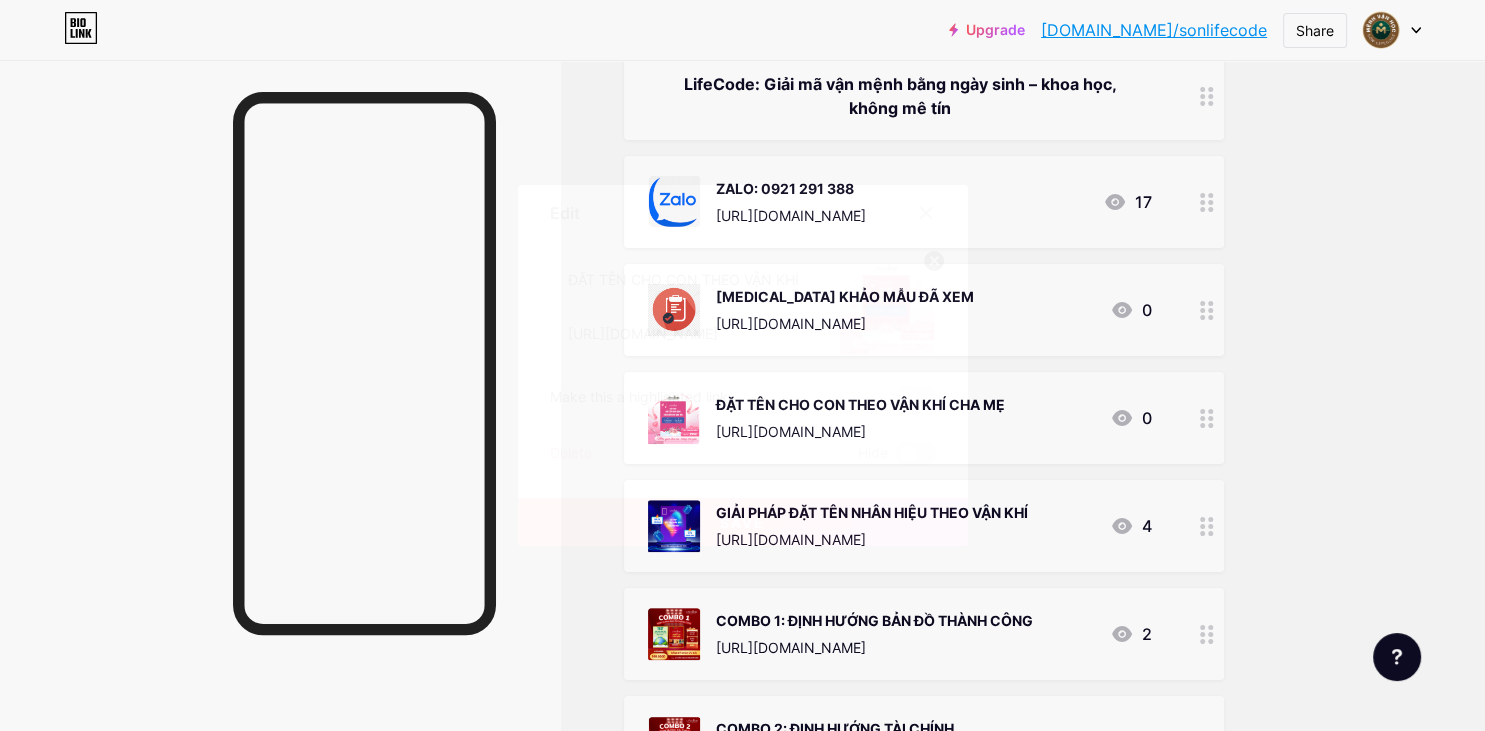 click 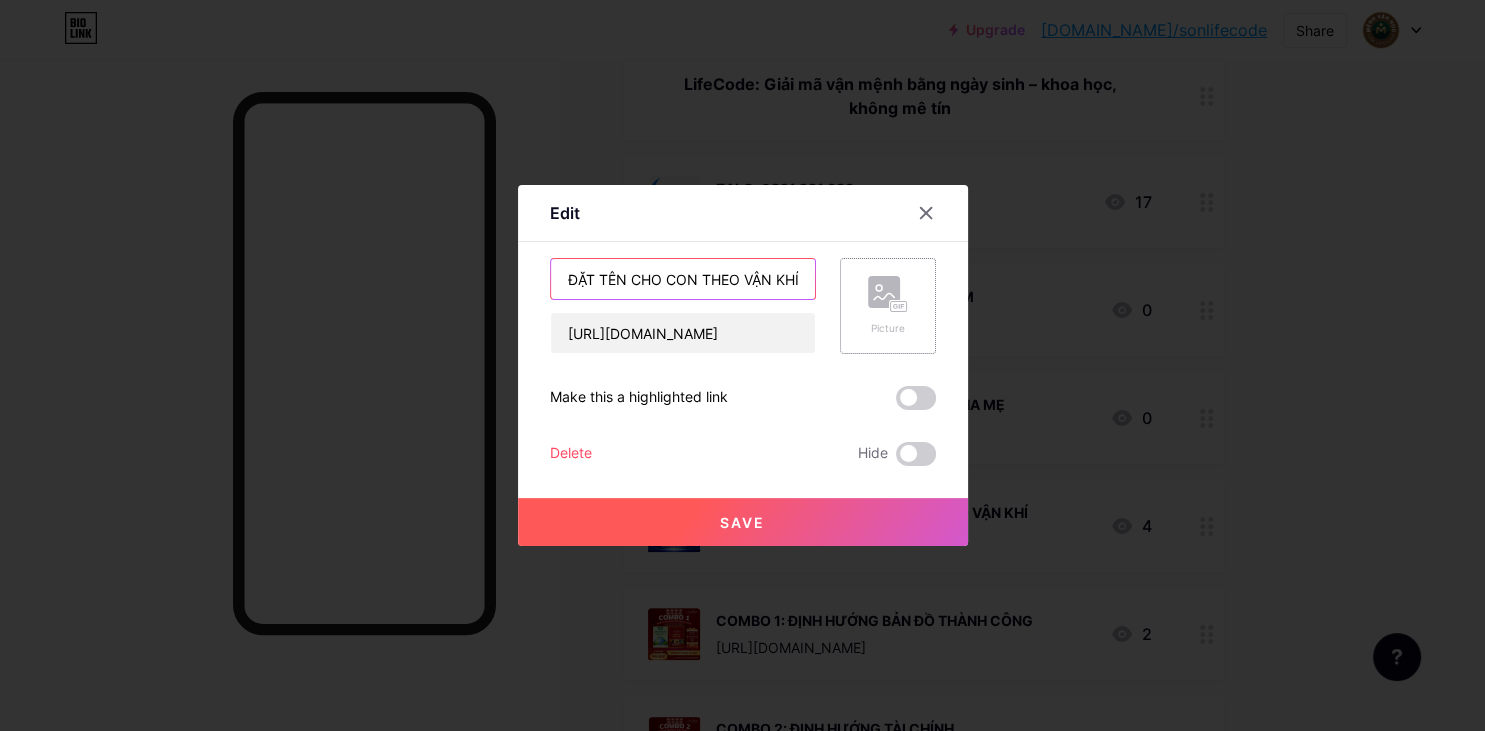 drag, startPoint x: 784, startPoint y: 280, endPoint x: 427, endPoint y: 257, distance: 357.74014 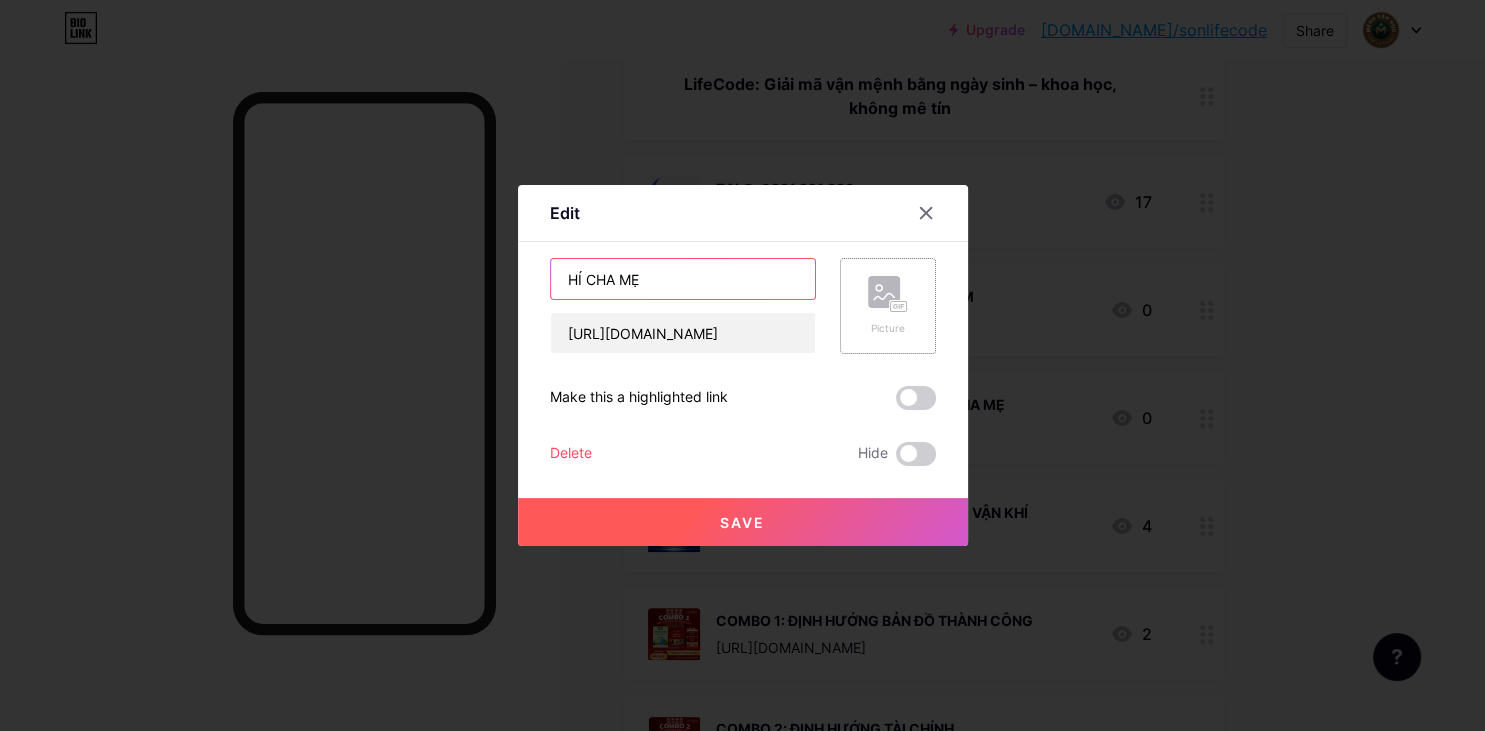 drag, startPoint x: 682, startPoint y: 284, endPoint x: 479, endPoint y: 266, distance: 203.79646 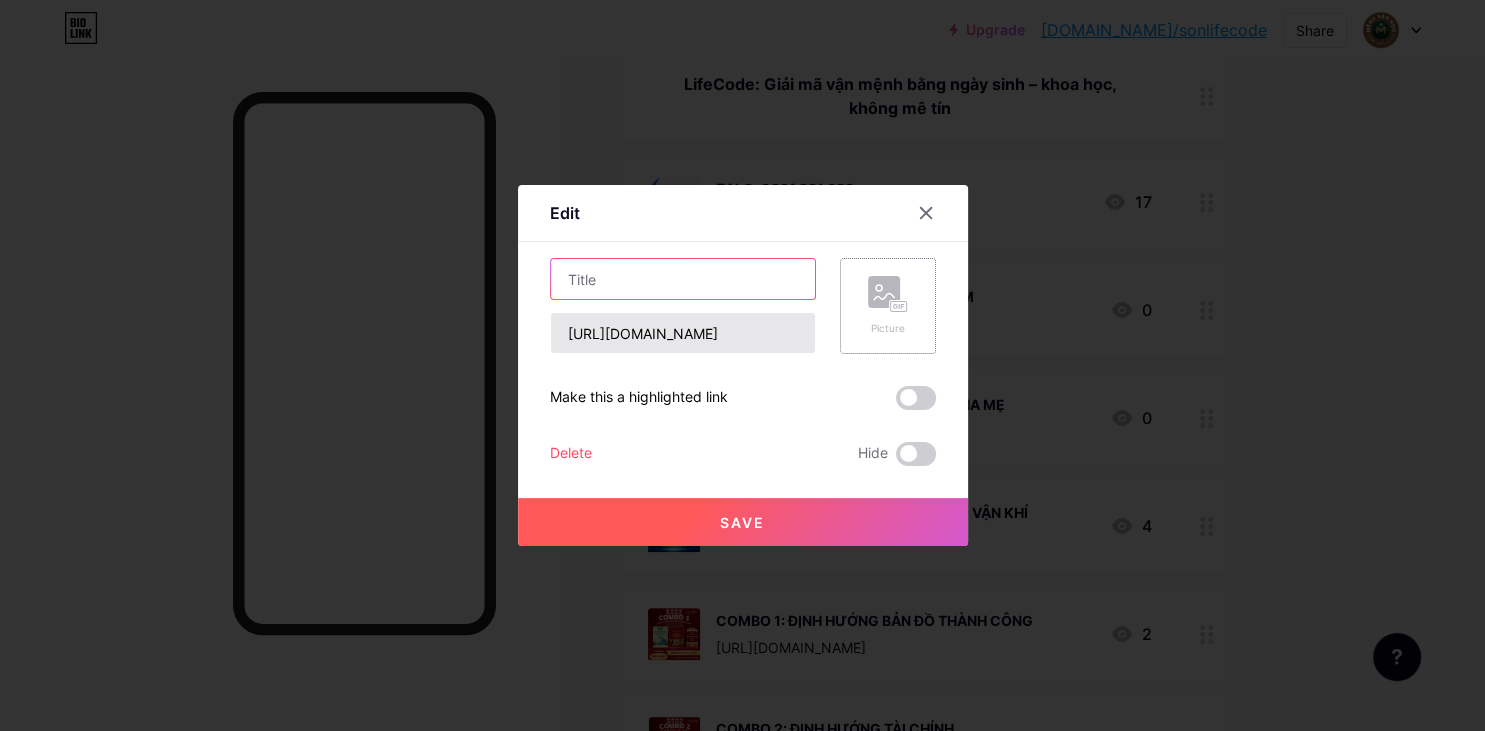 type 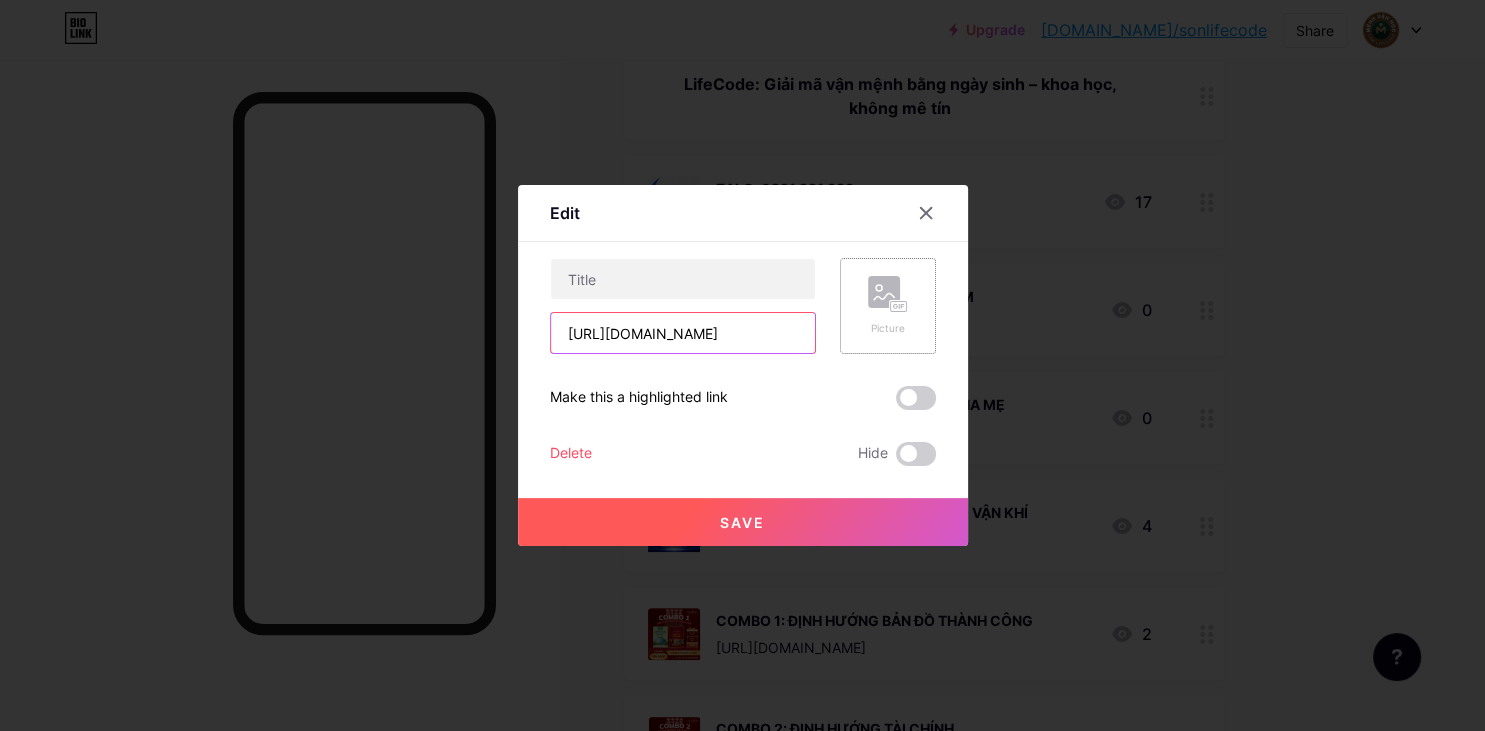 drag, startPoint x: 797, startPoint y: 336, endPoint x: 373, endPoint y: 301, distance: 425.4421 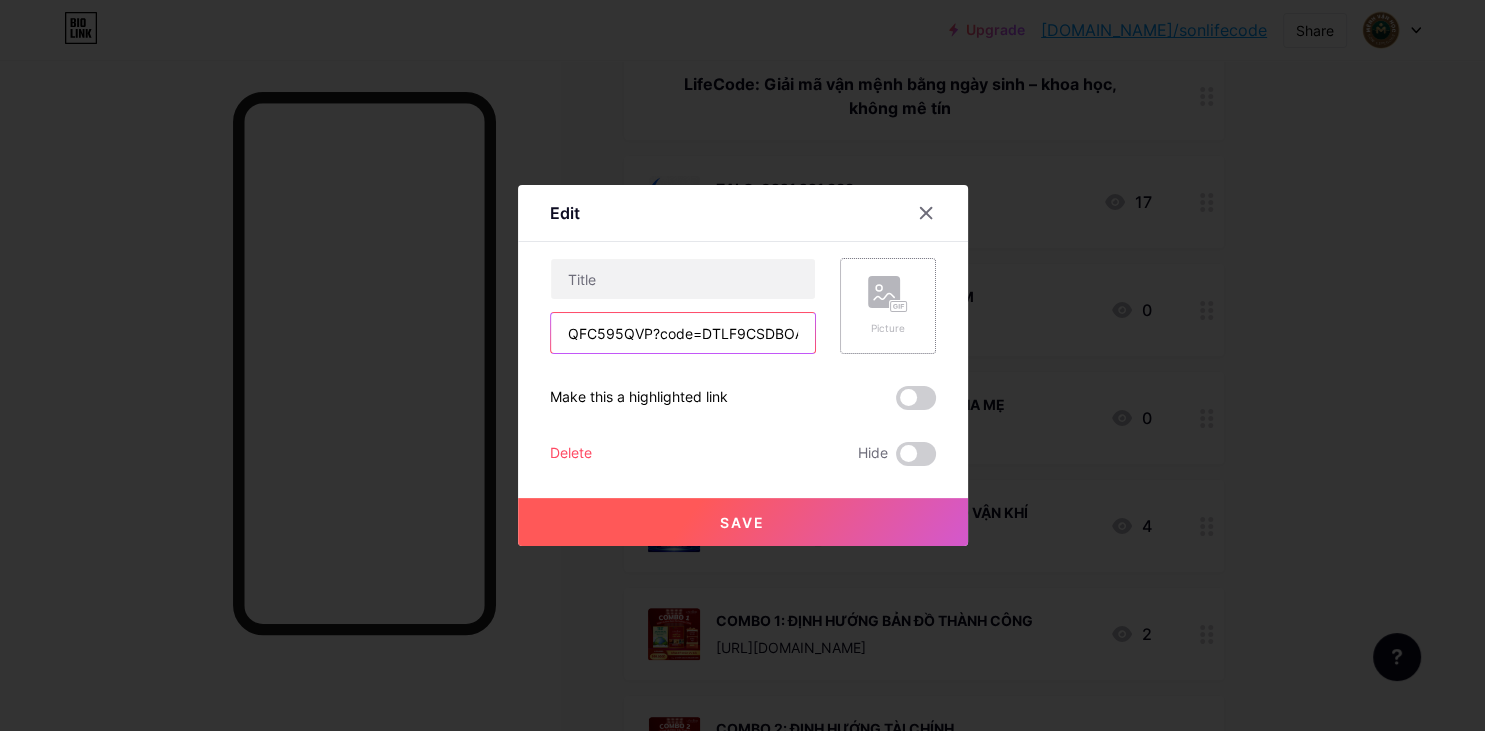 drag, startPoint x: 756, startPoint y: 335, endPoint x: 415, endPoint y: 318, distance: 341.4235 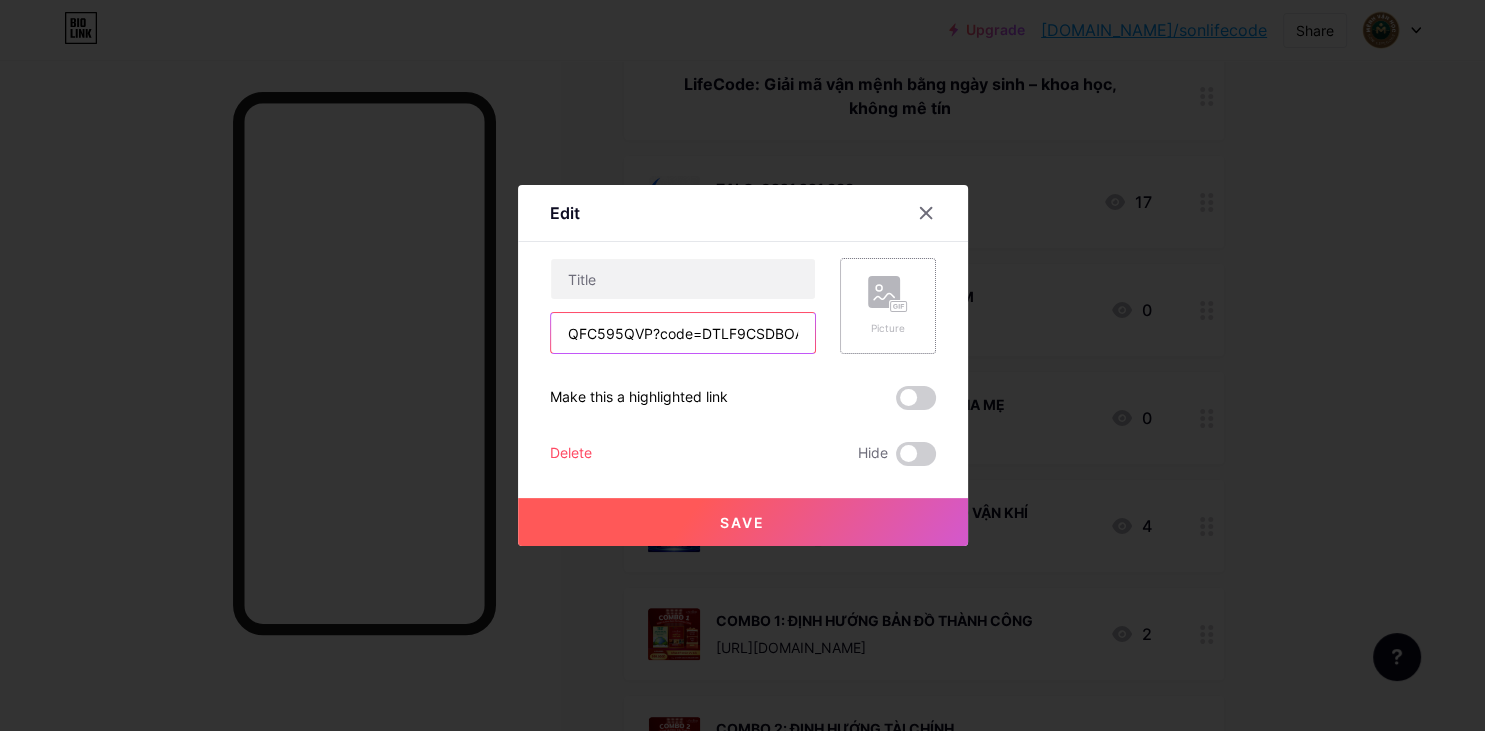 click on "QFC595QVP?code=DTLF9CSDBOA6" at bounding box center [683, 333] 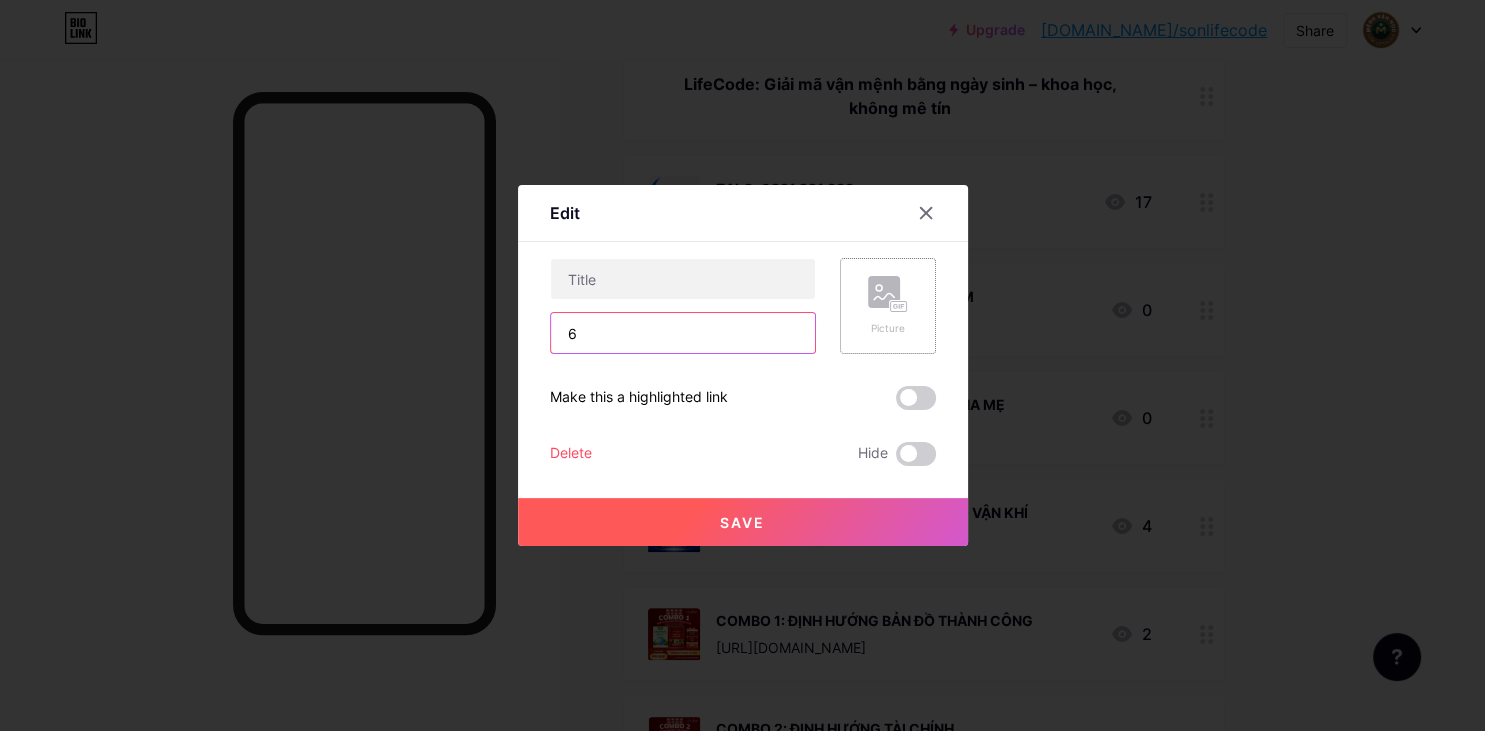 drag, startPoint x: 681, startPoint y: 336, endPoint x: 530, endPoint y: 316, distance: 152.31874 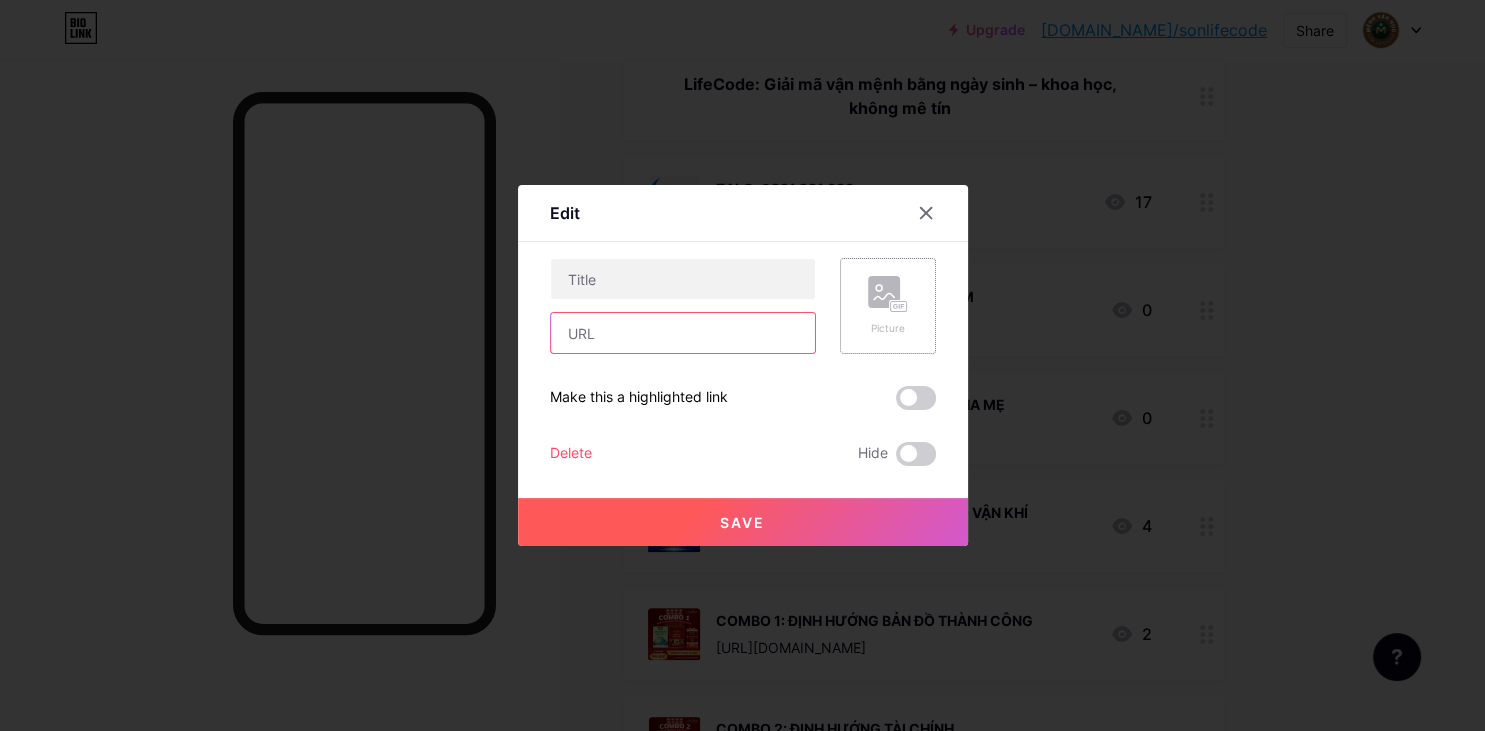 type 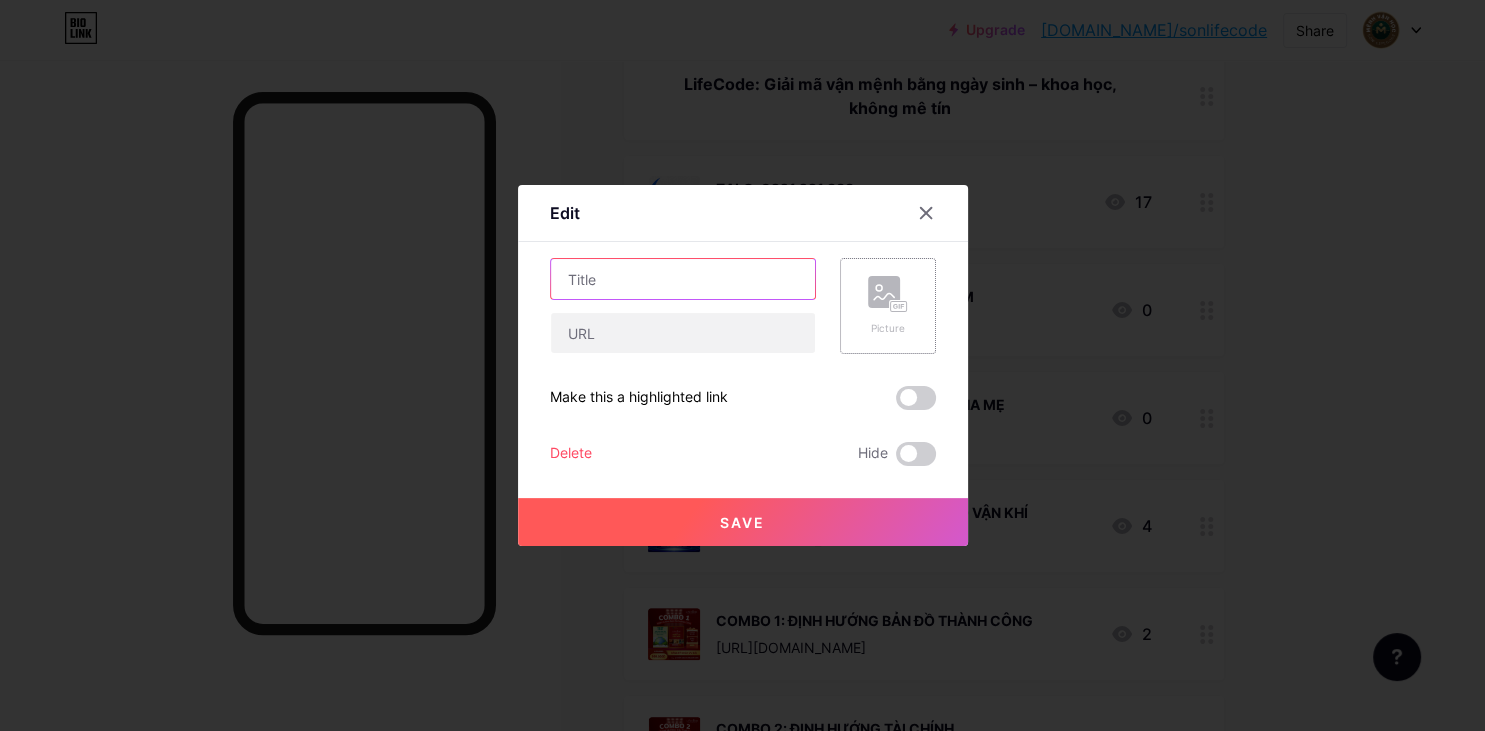 click at bounding box center (683, 279) 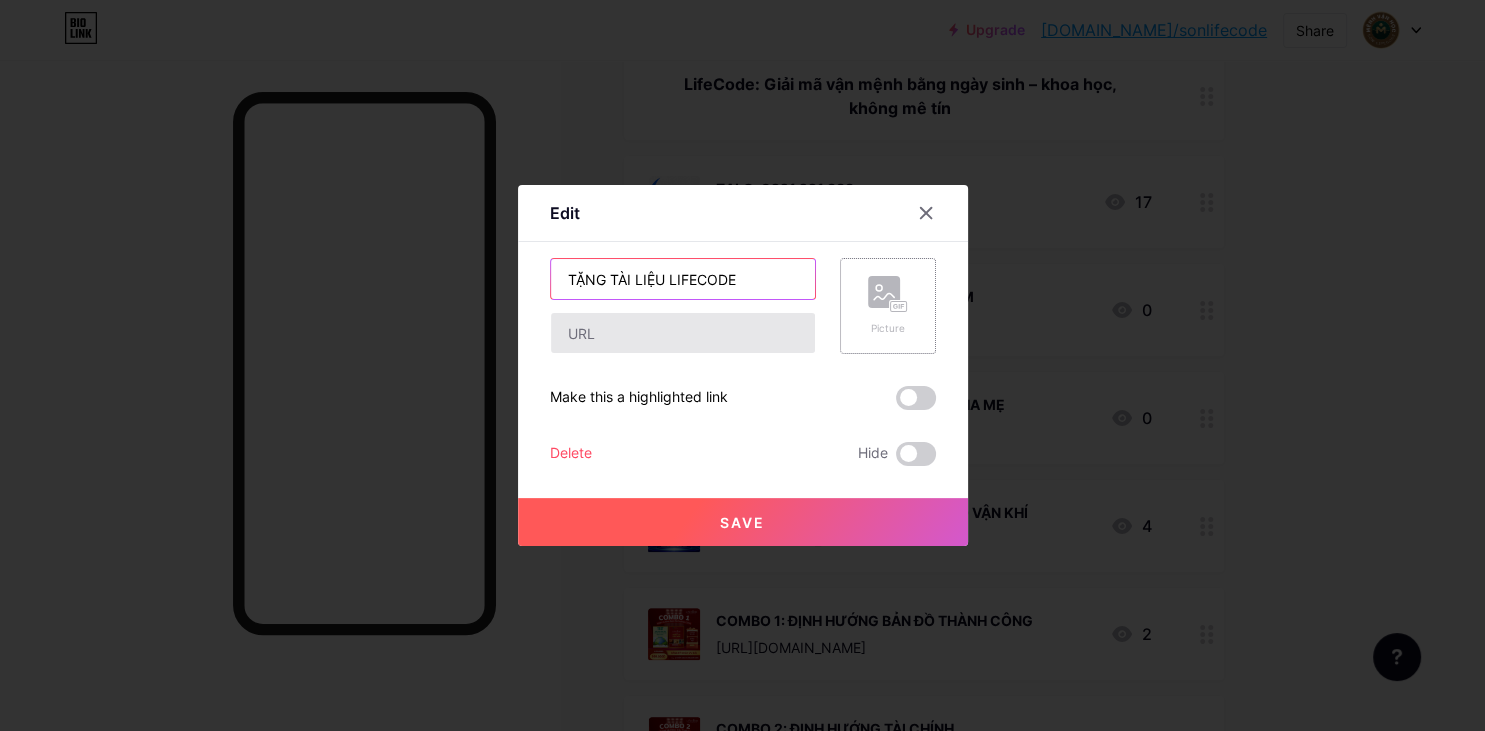 type on "TẶNG TÀI LIỆU LIFECODE" 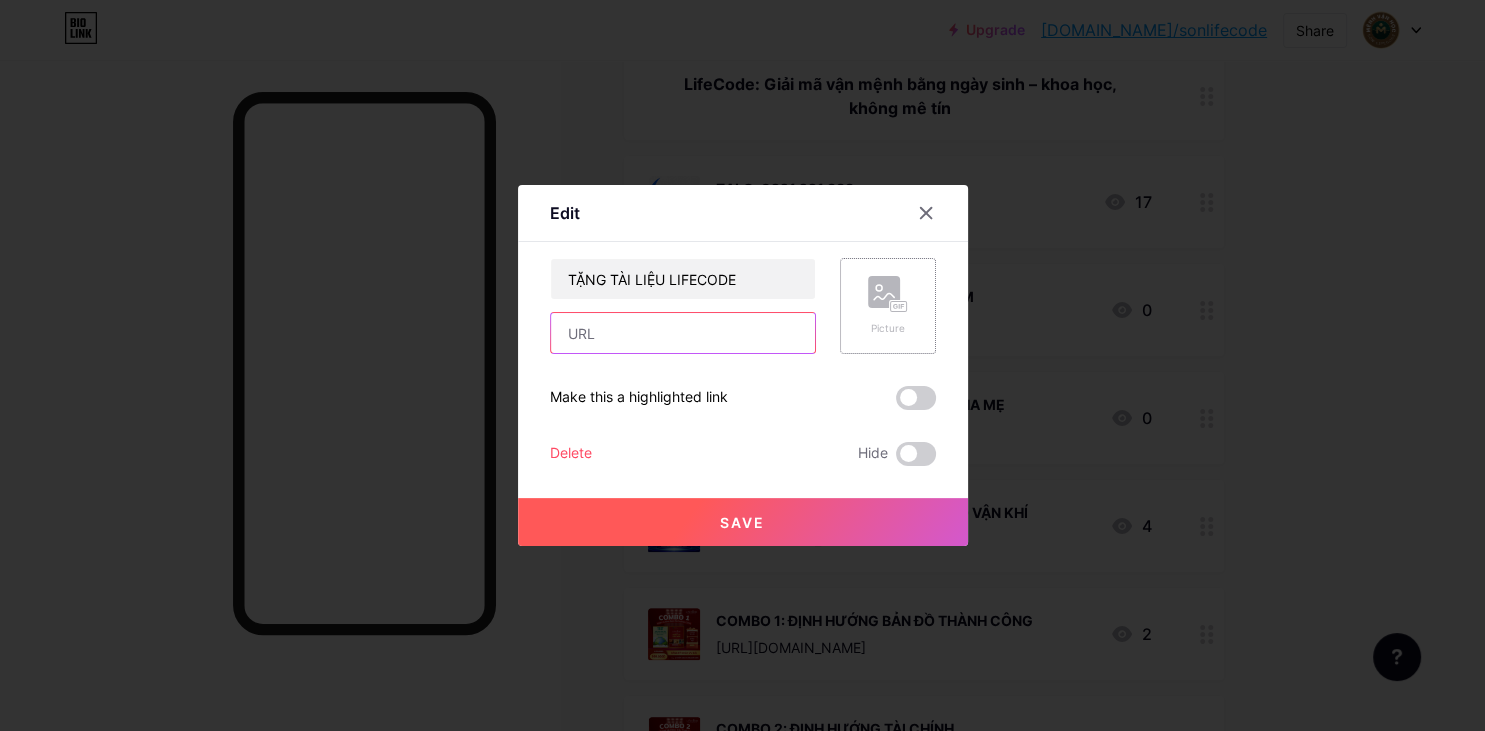 click at bounding box center [683, 333] 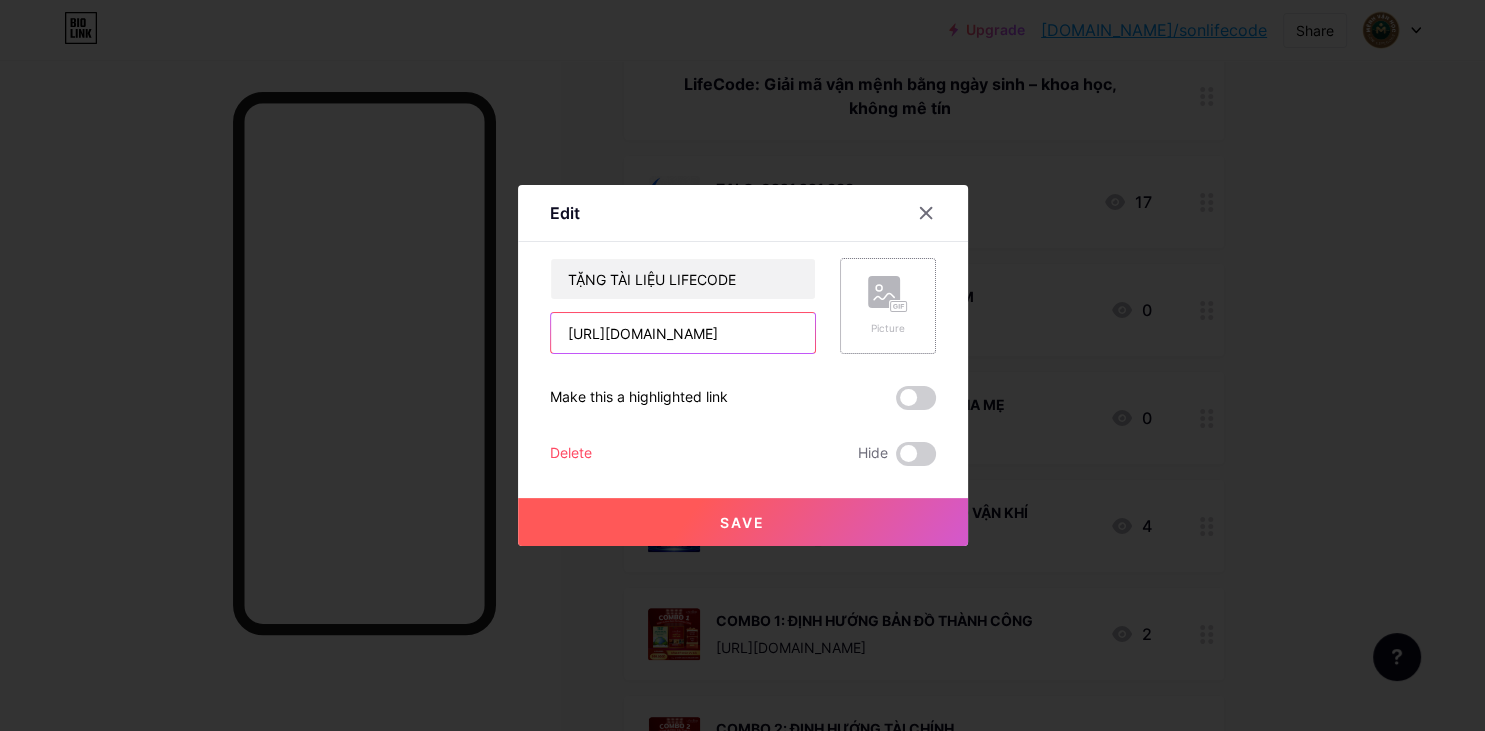 type on "[URL][DOMAIN_NAME]" 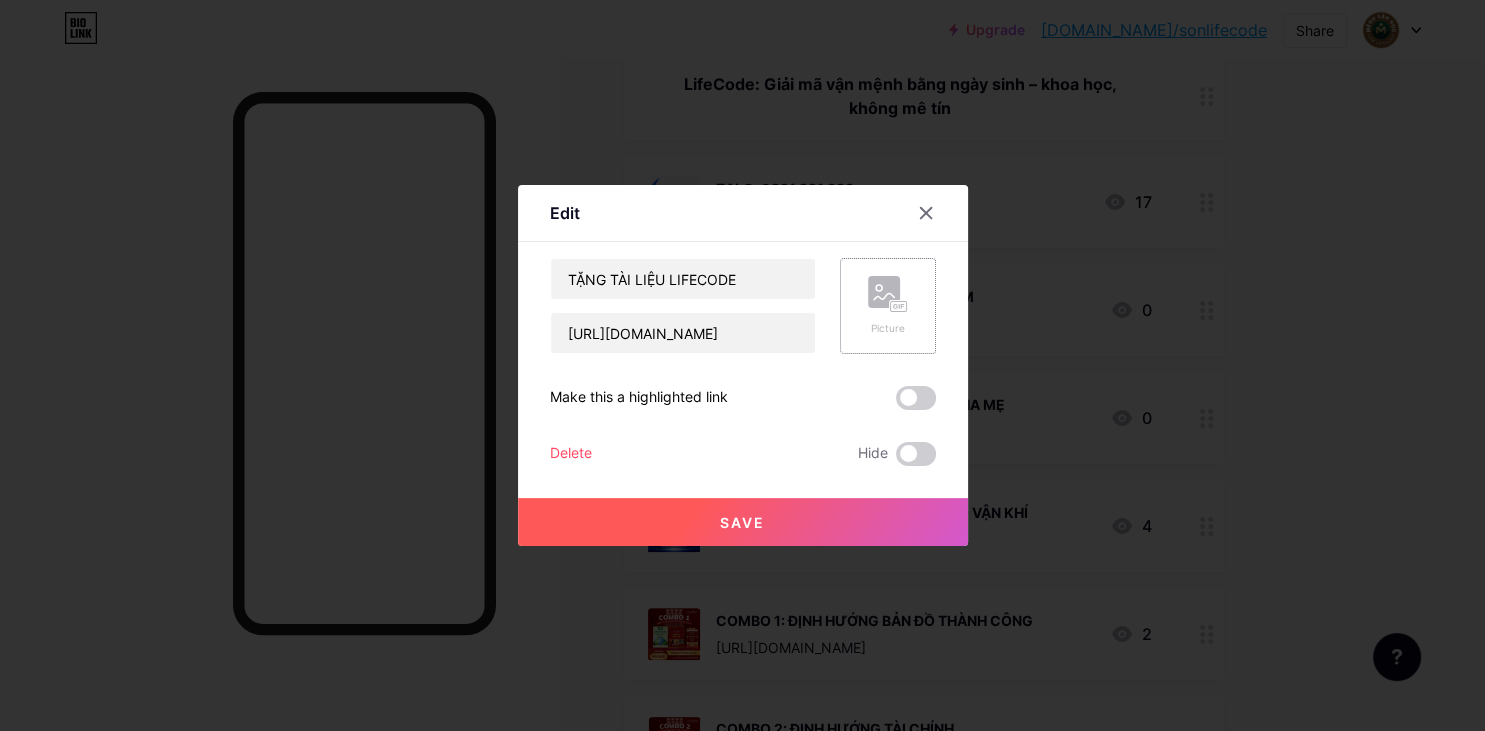 click 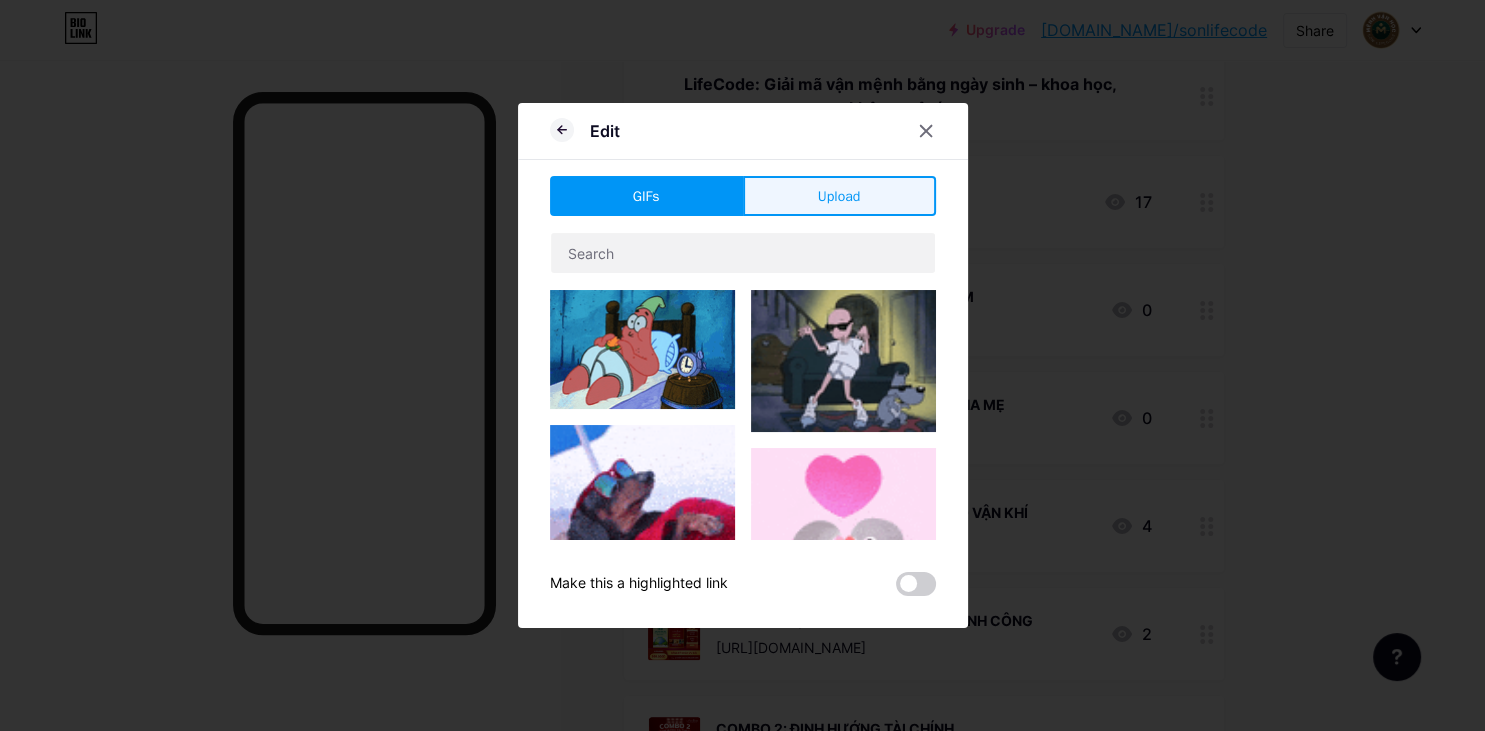 click on "Upload" at bounding box center (839, 196) 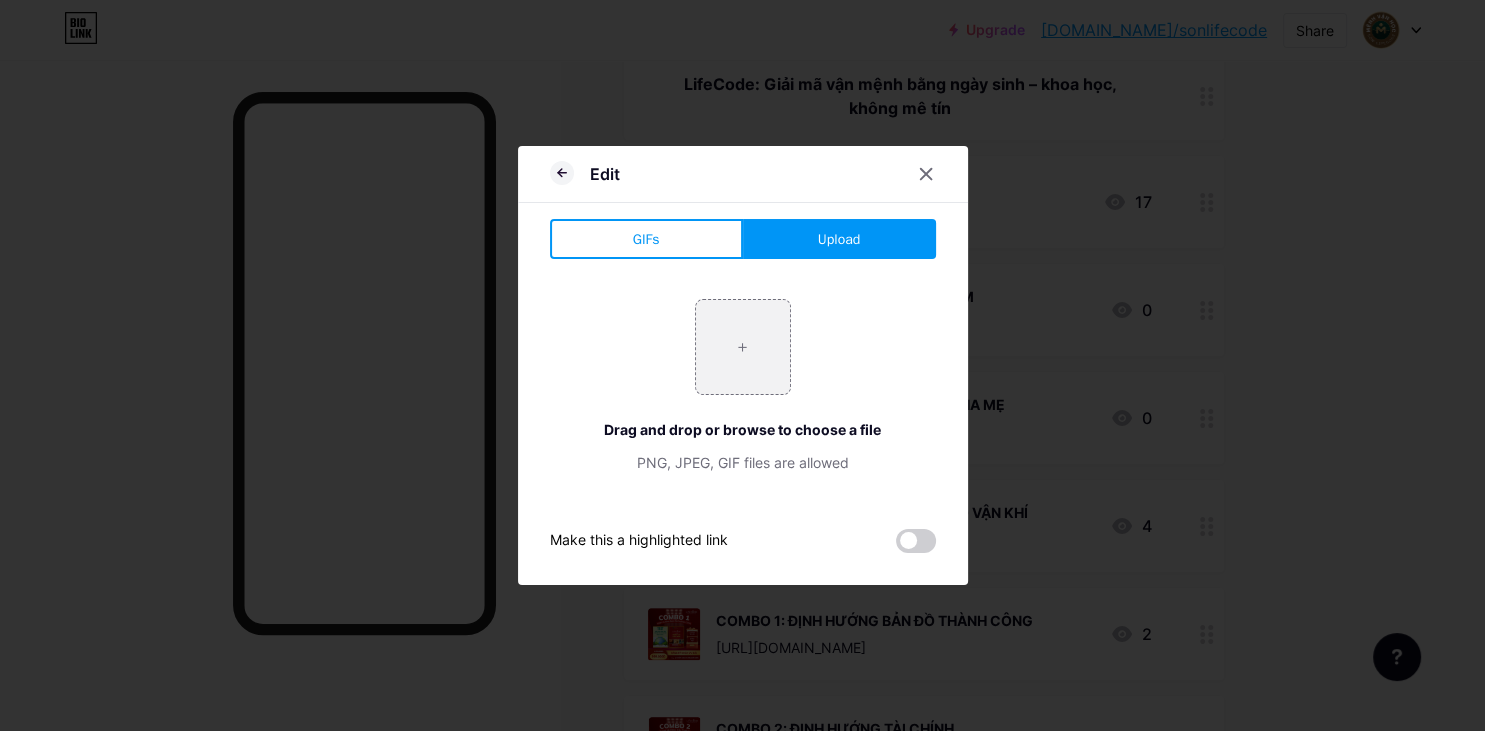 click on "Upload" at bounding box center [839, 239] 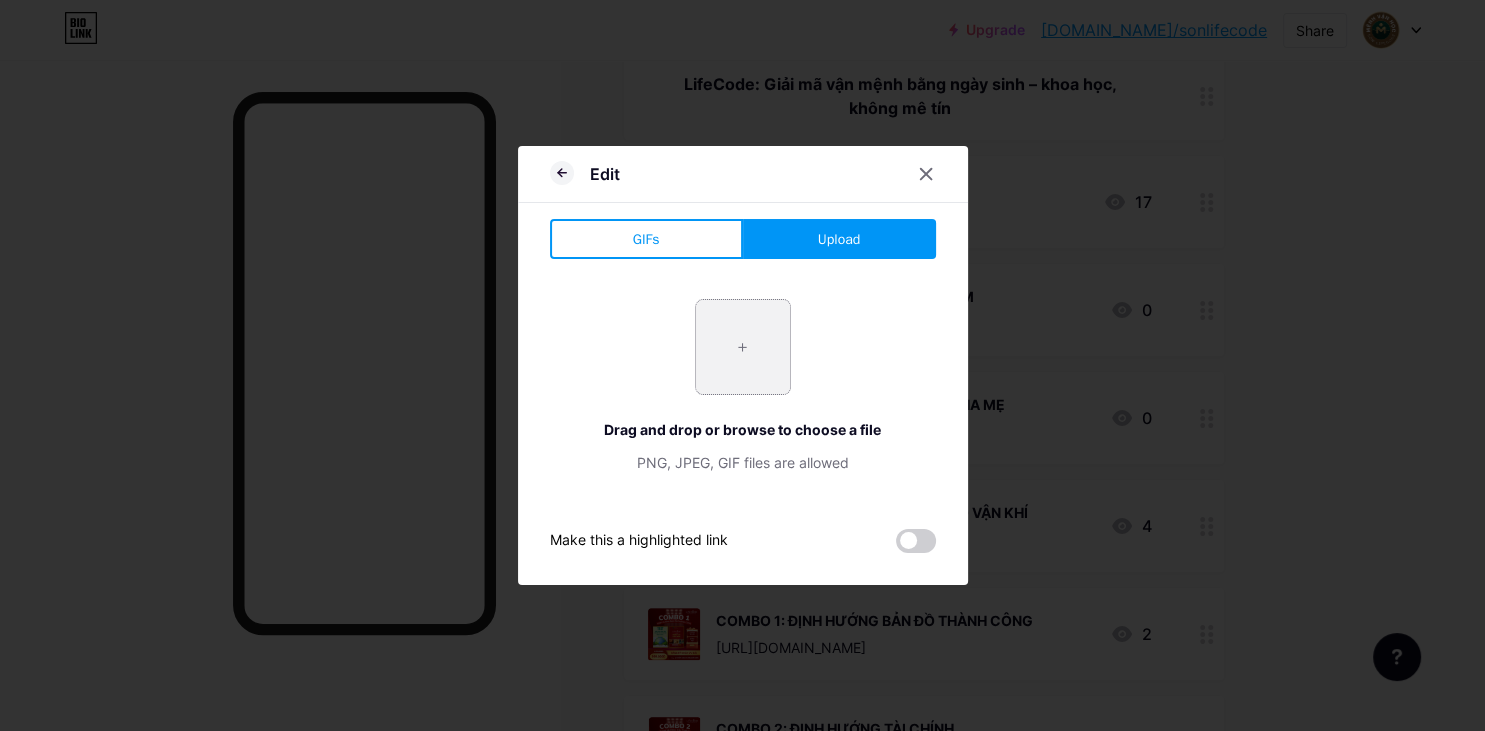 click at bounding box center [743, 347] 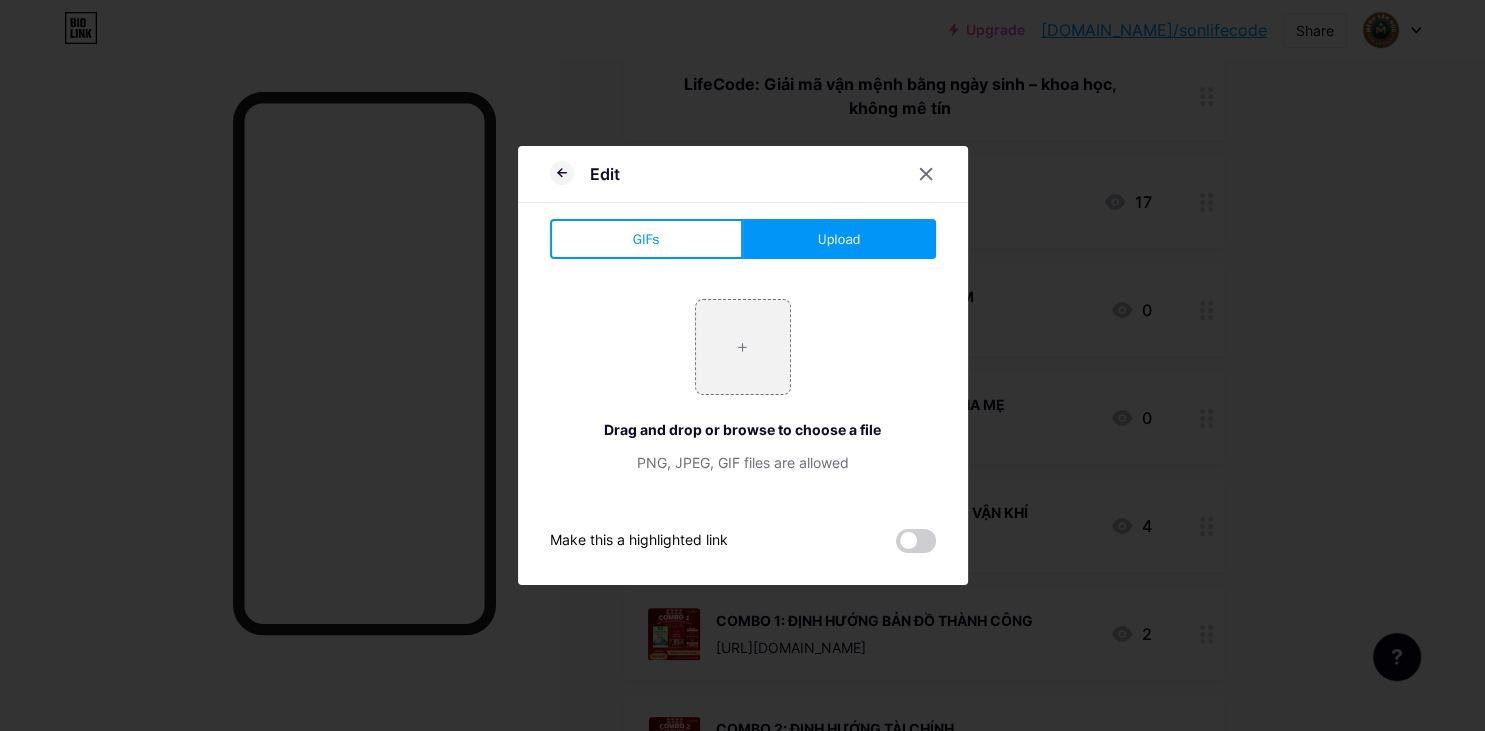 type on "C:\fakepath\tạng tài liệu.png" 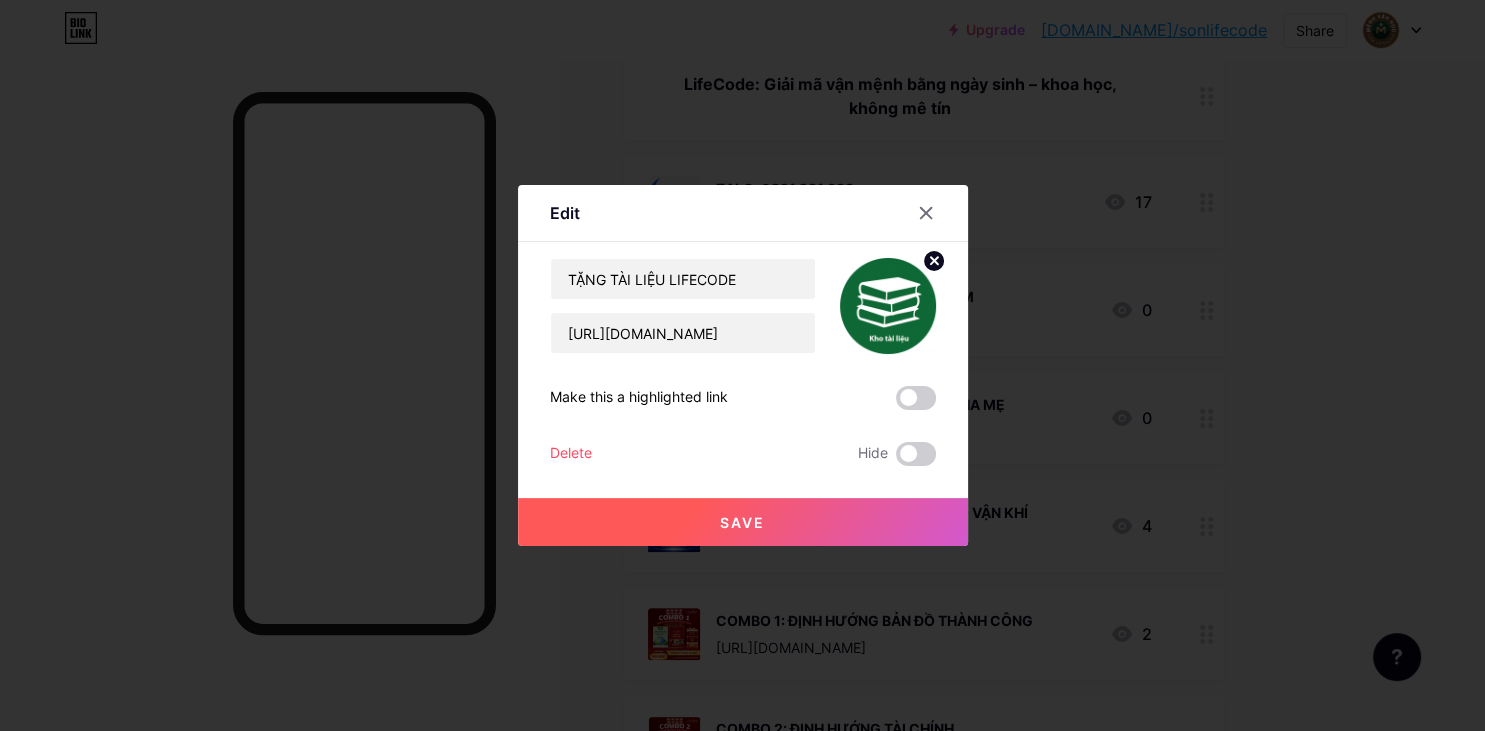 click on "Save" at bounding box center (742, 522) 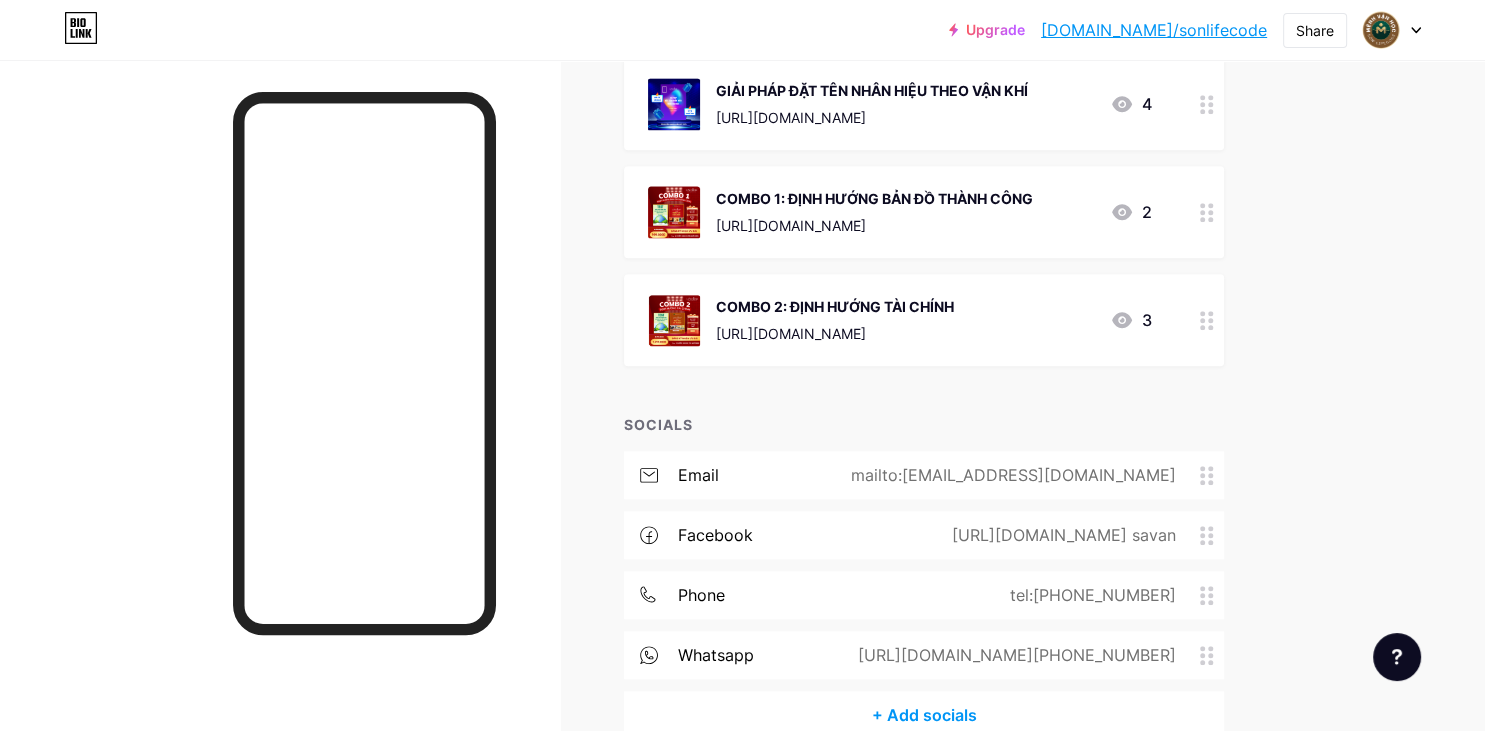 scroll, scrollTop: 1455, scrollLeft: 0, axis: vertical 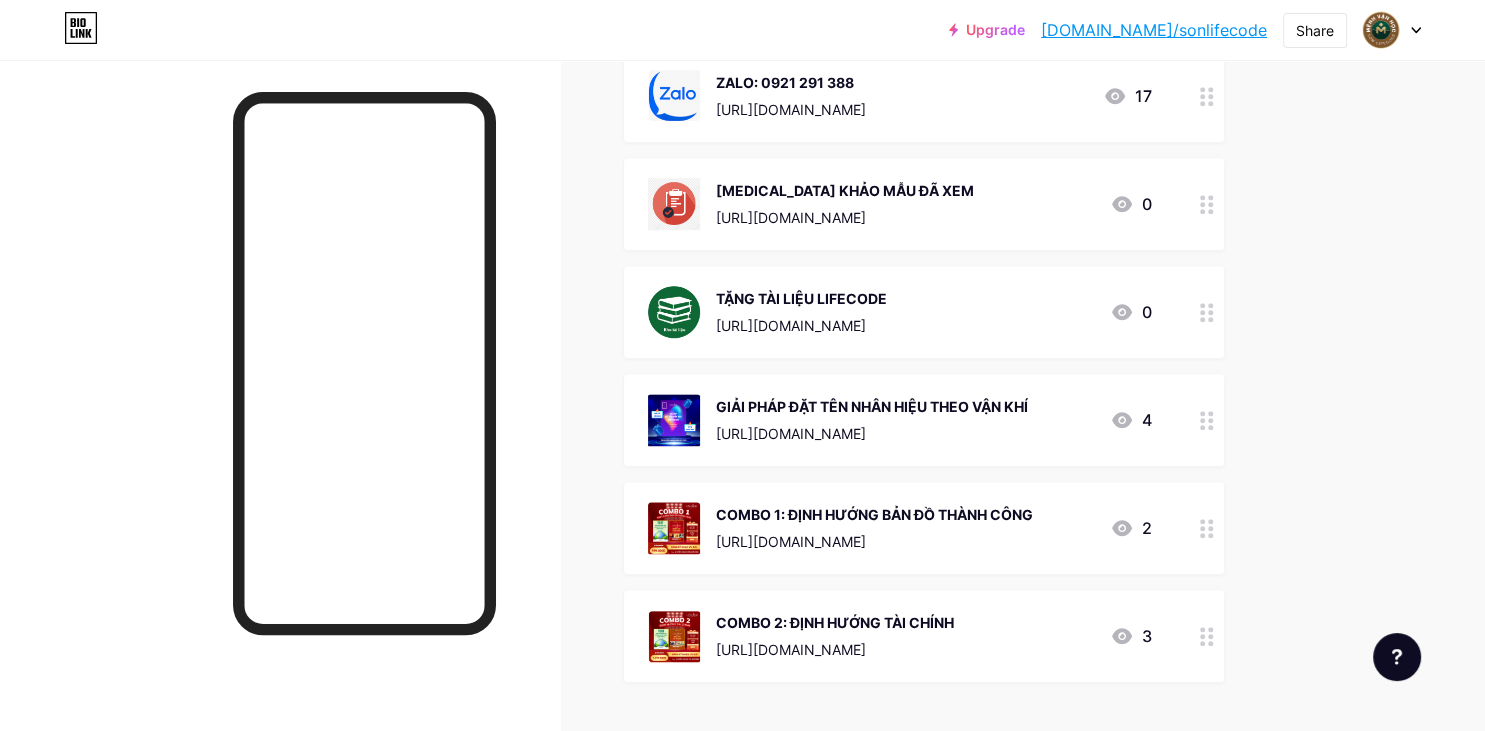 click at bounding box center (1207, 420) 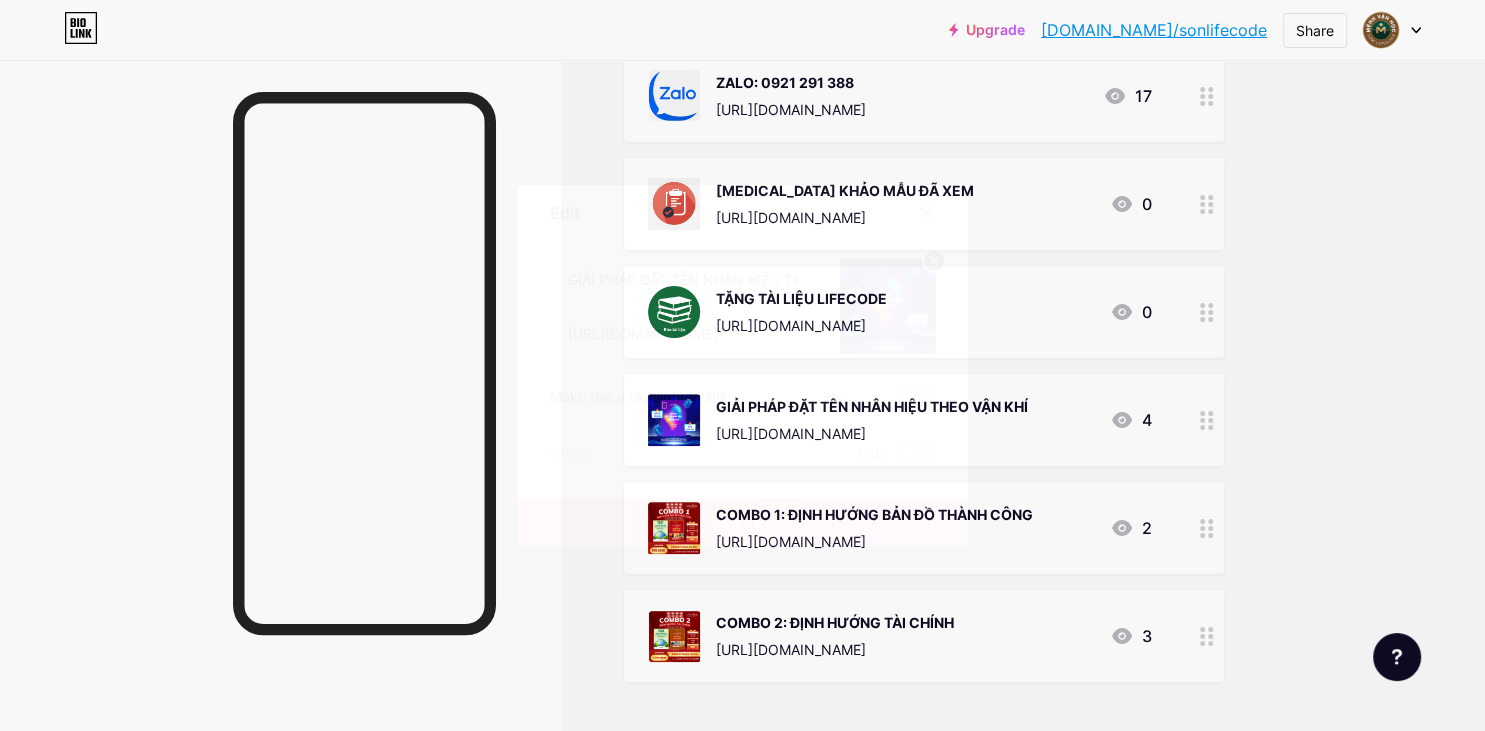 click 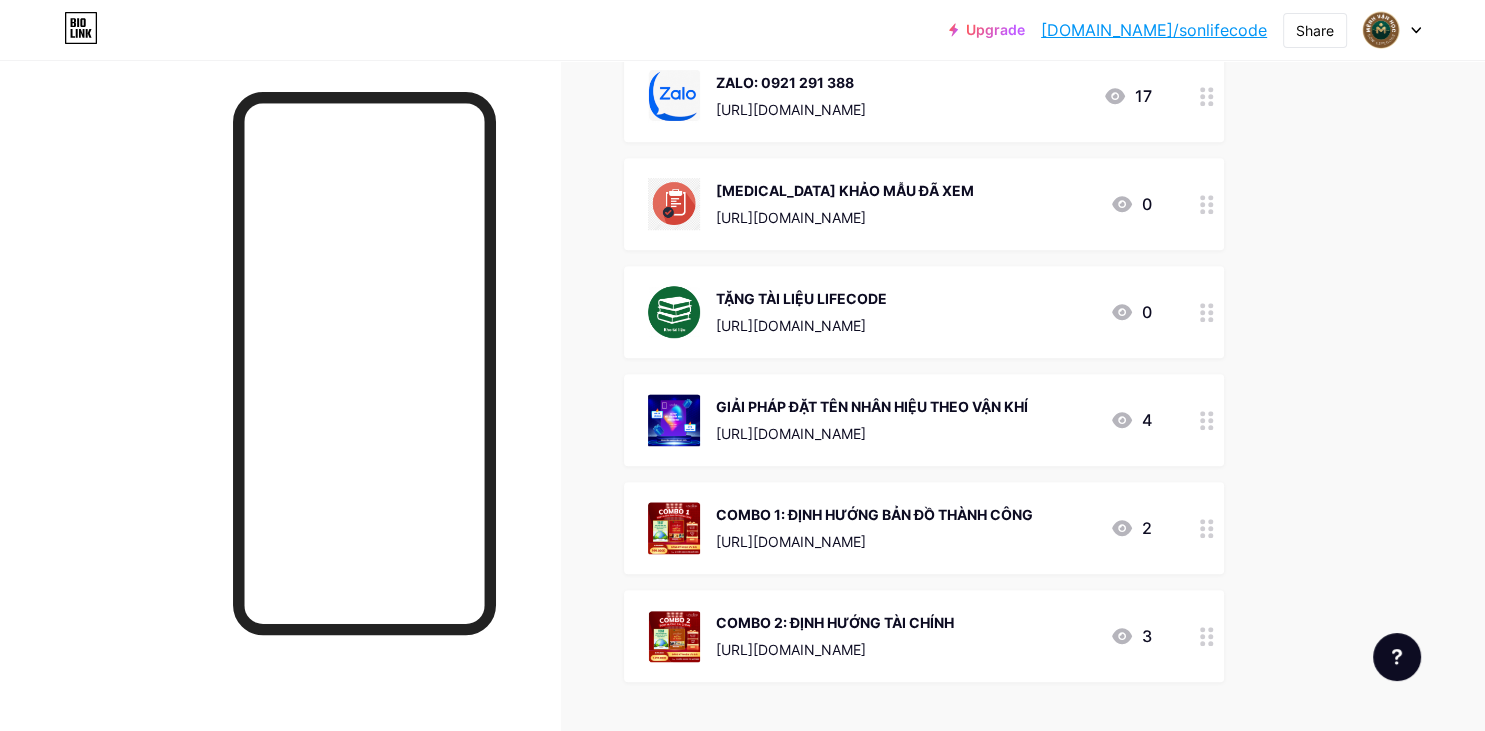 click at bounding box center (1207, 420) 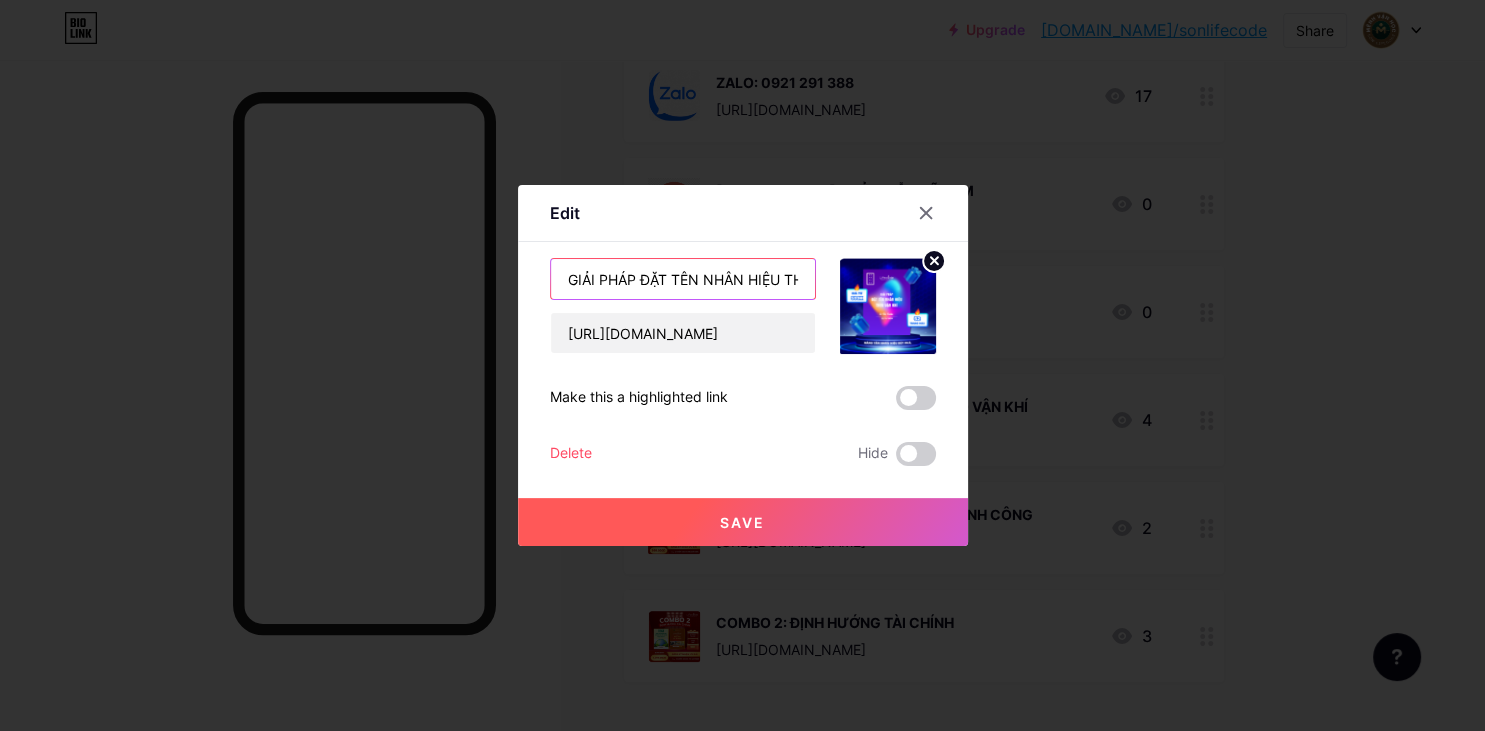drag, startPoint x: 797, startPoint y: 280, endPoint x: 390, endPoint y: 241, distance: 408.8643 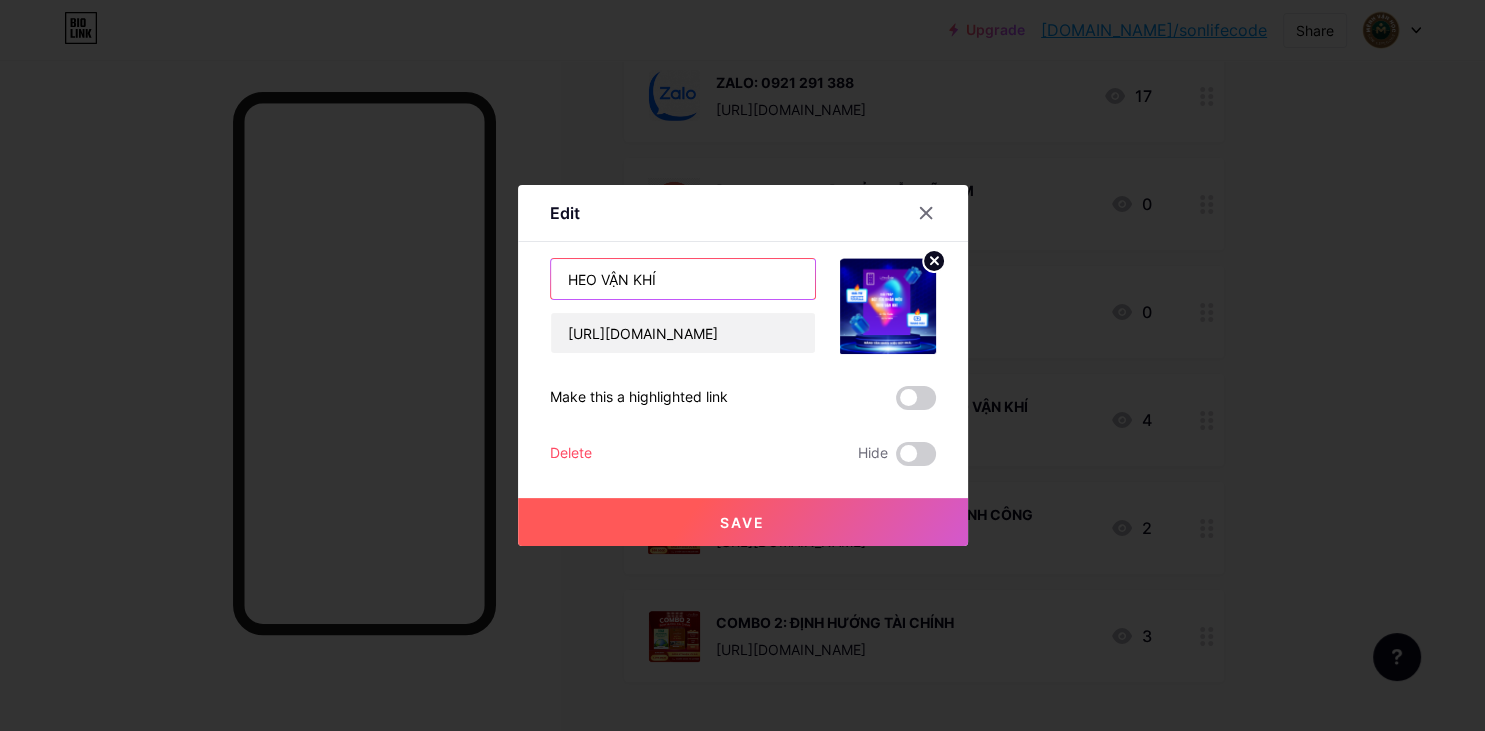 drag, startPoint x: 570, startPoint y: 273, endPoint x: 513, endPoint y: 263, distance: 57.870544 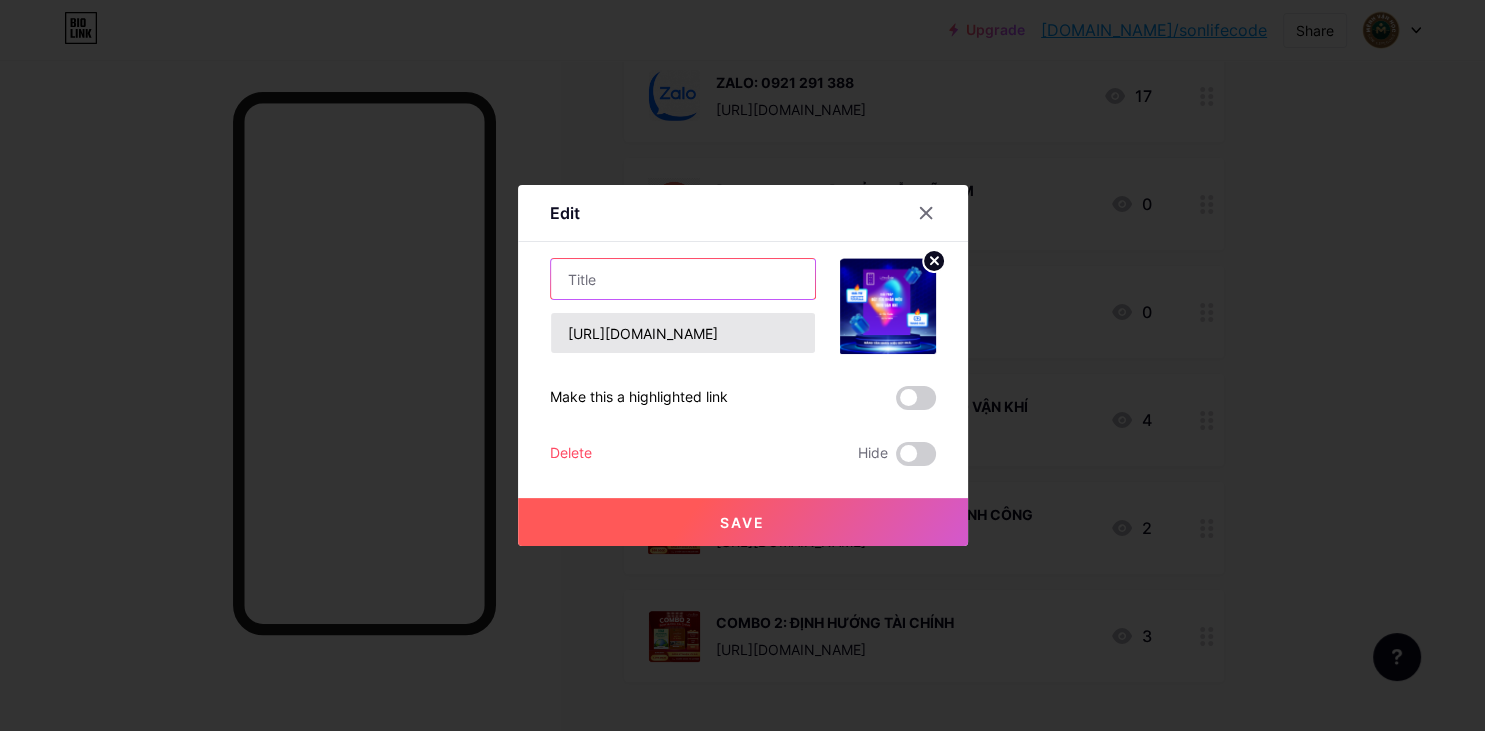 type 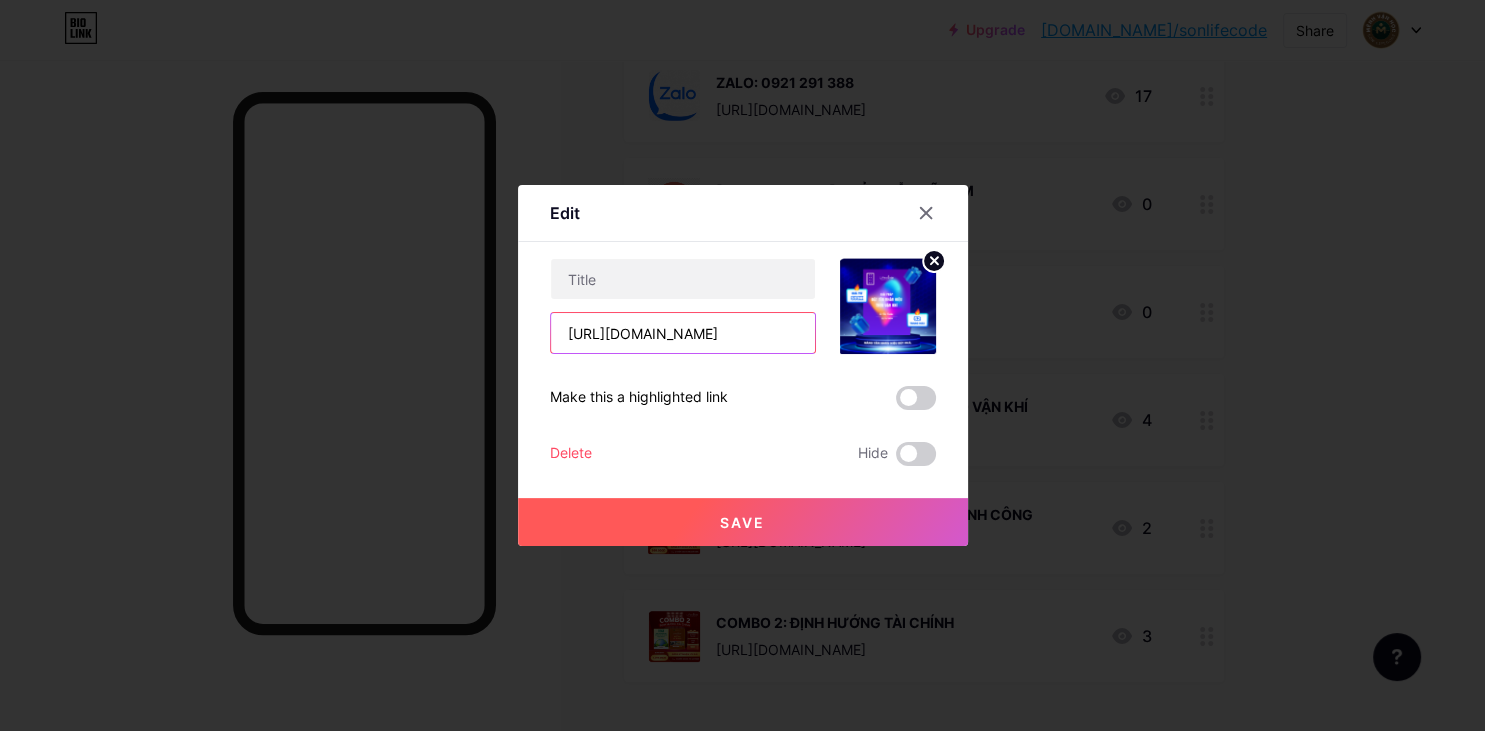 drag, startPoint x: 796, startPoint y: 341, endPoint x: 335, endPoint y: 324, distance: 461.31335 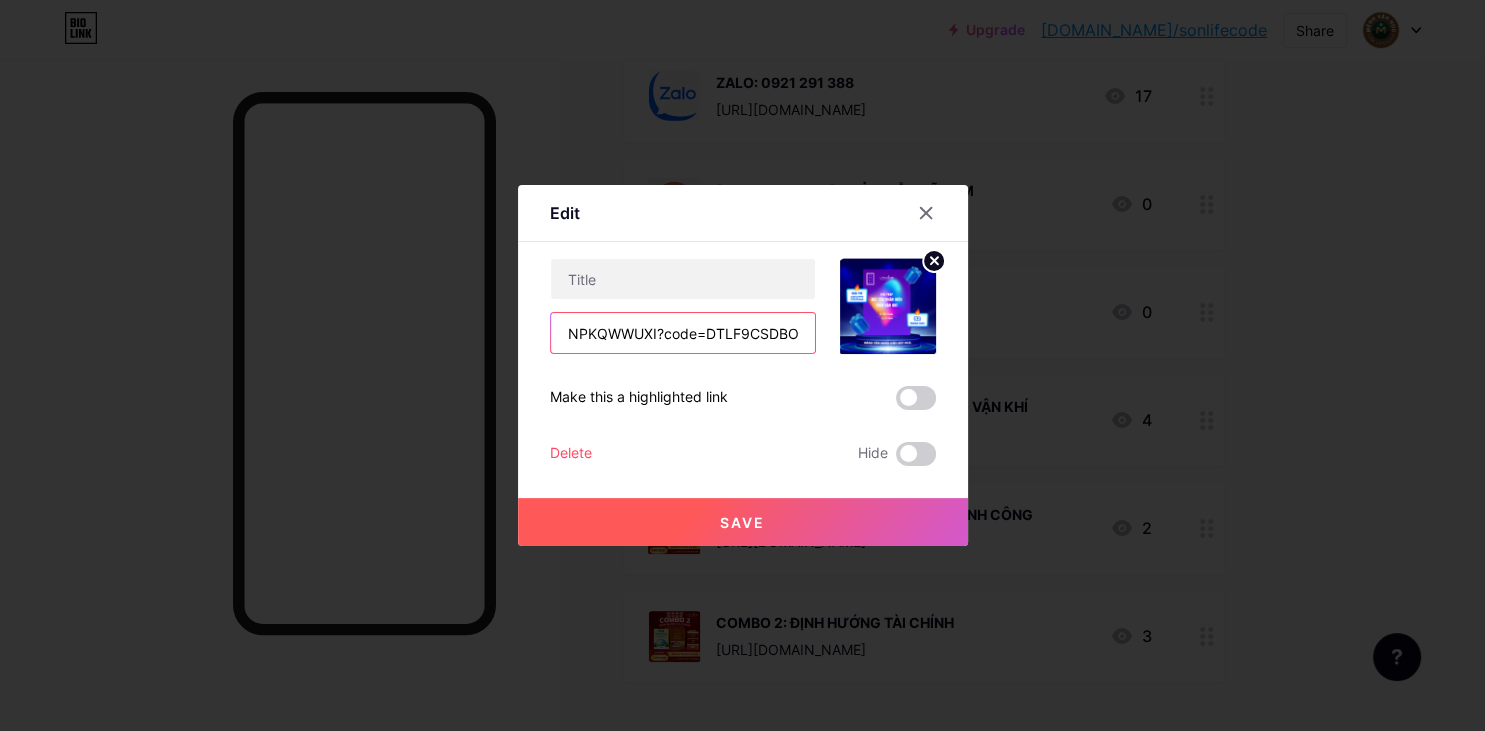 drag, startPoint x: 778, startPoint y: 332, endPoint x: 407, endPoint y: 324, distance: 371.08624 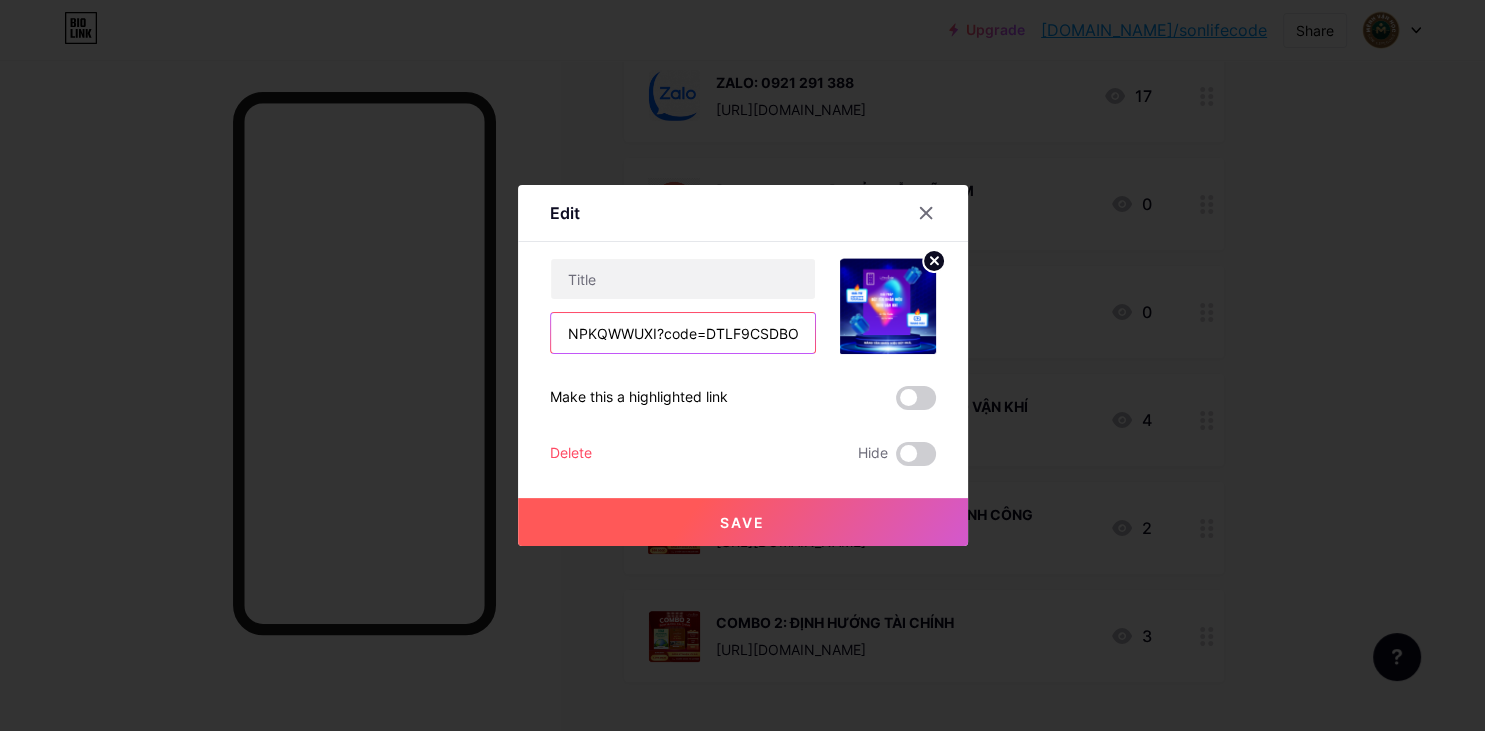 click on "NPKQWWUXI?code=DTLF9CSDBOA6" at bounding box center [683, 333] 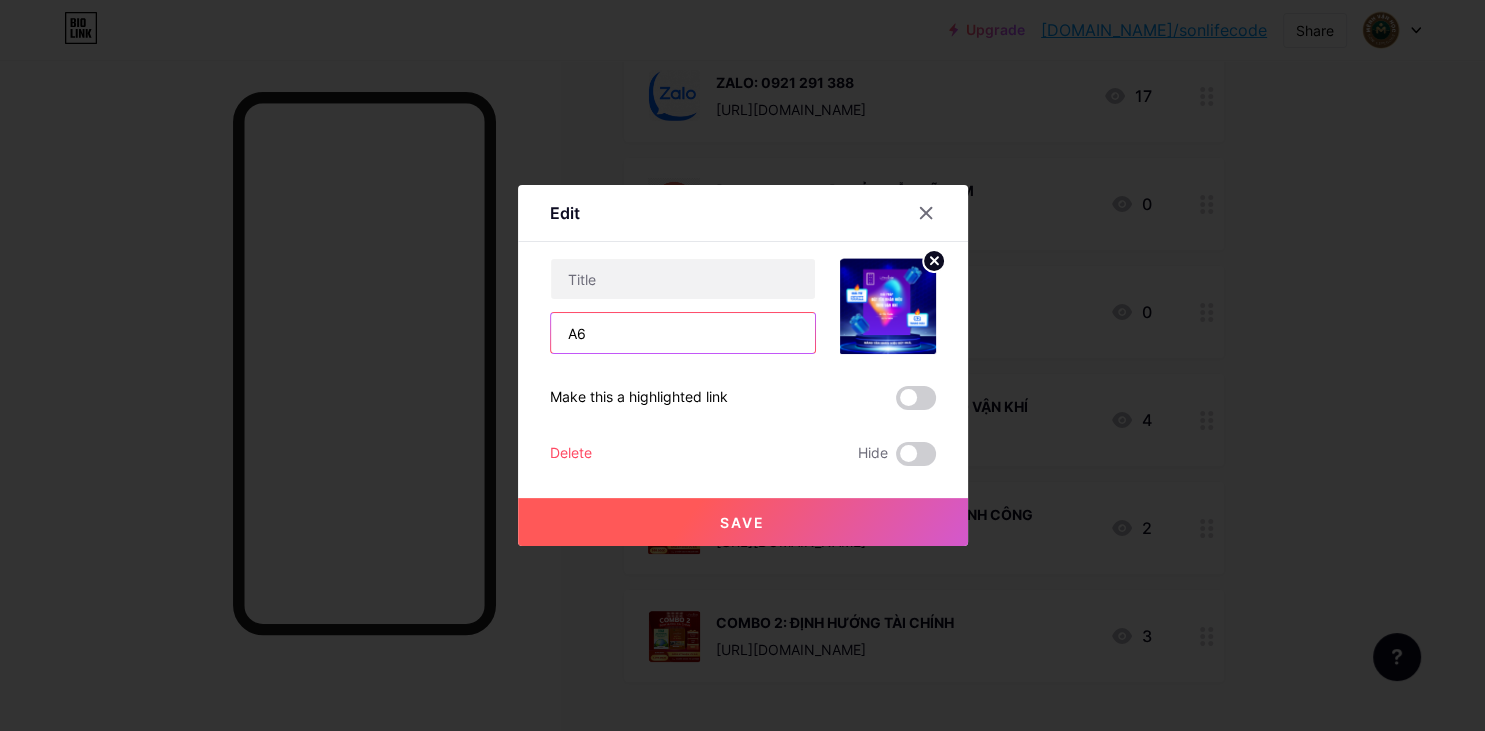 drag, startPoint x: 630, startPoint y: 334, endPoint x: 507, endPoint y: 322, distance: 123.58398 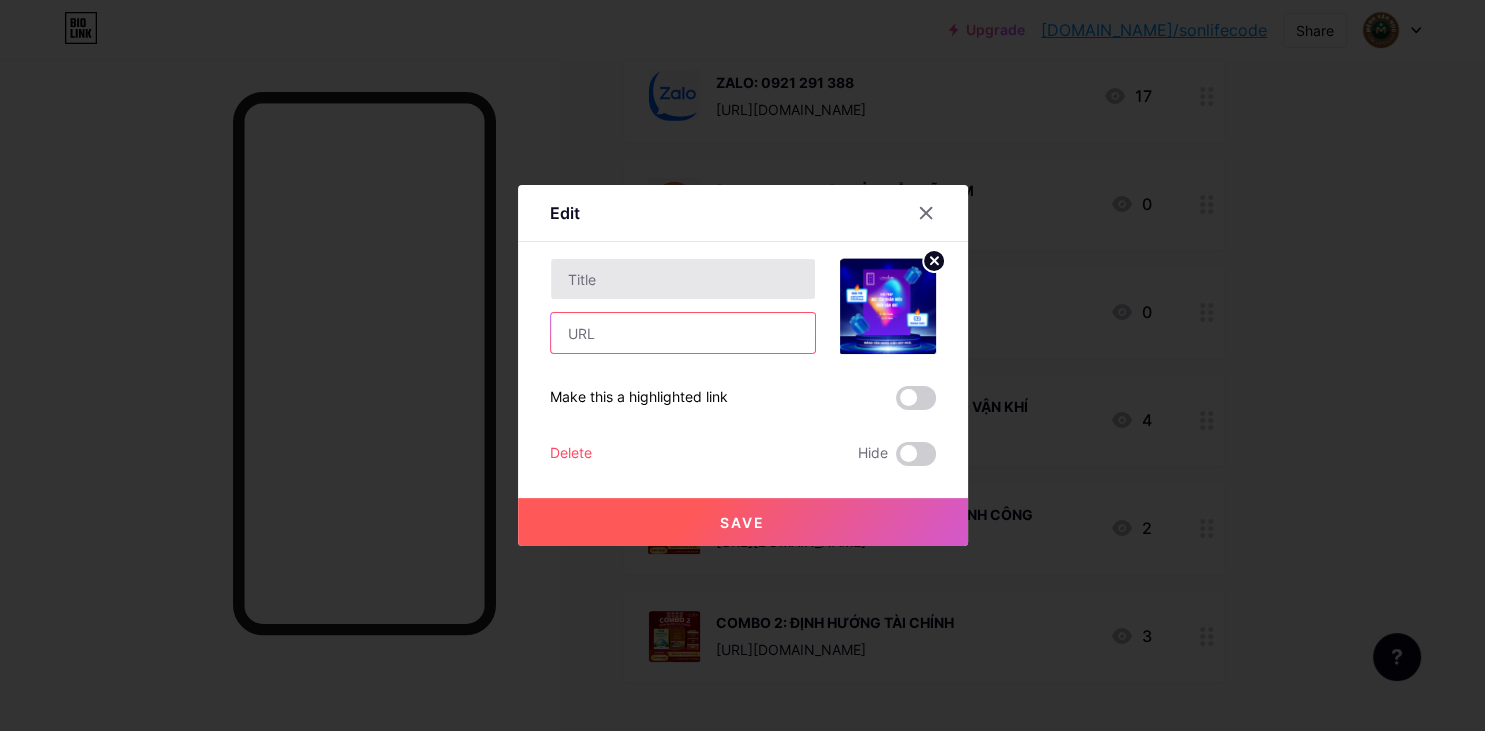 type 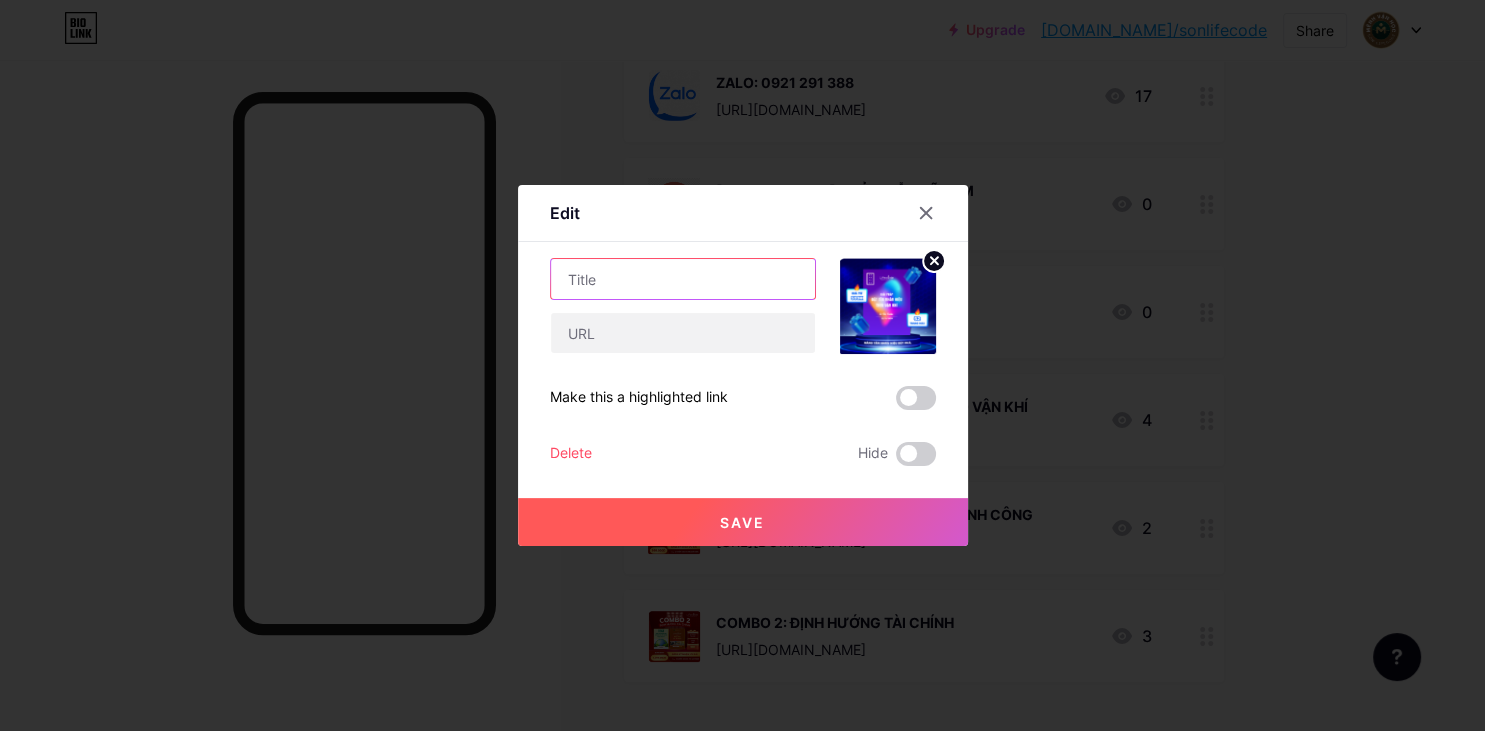 click at bounding box center [683, 279] 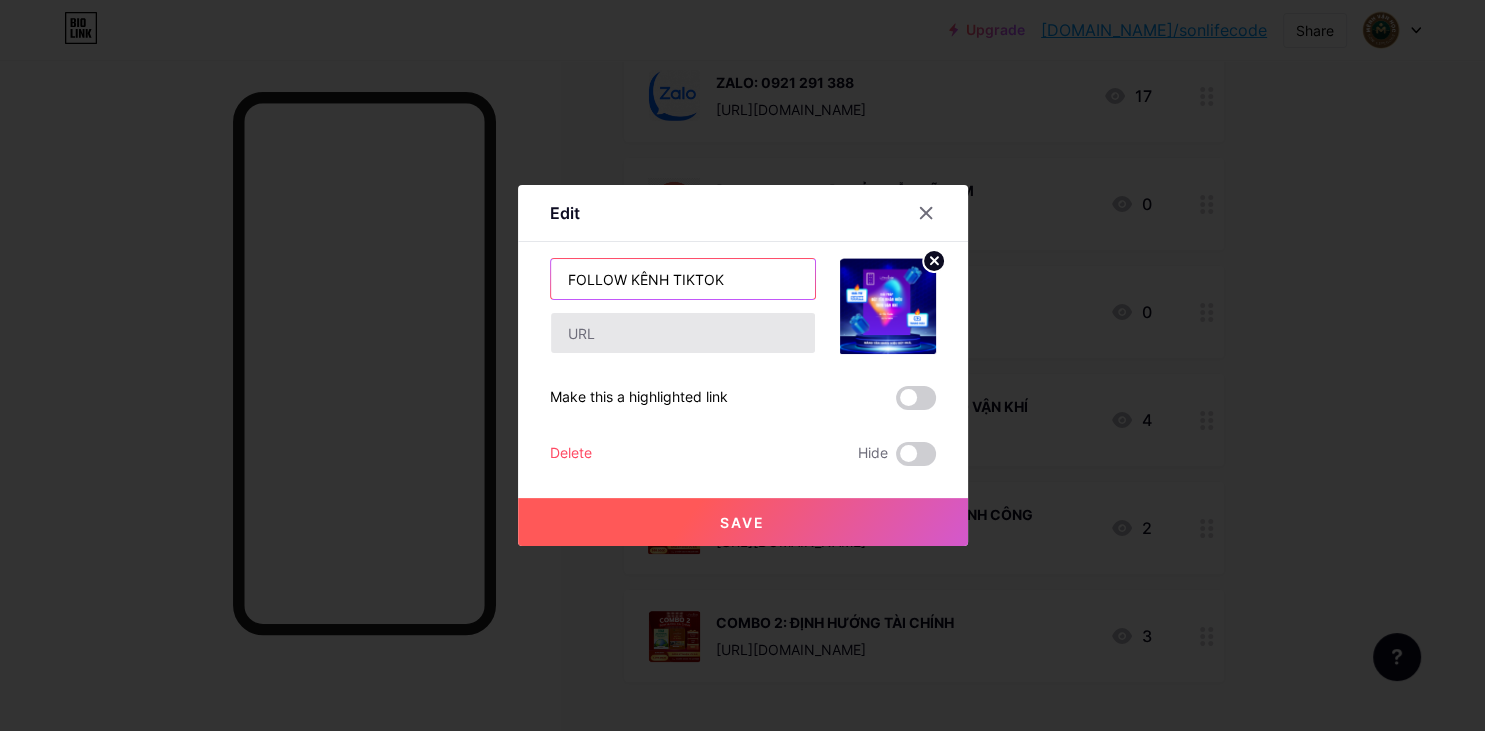 type on "FOLLOW KÊNH TIKTOK" 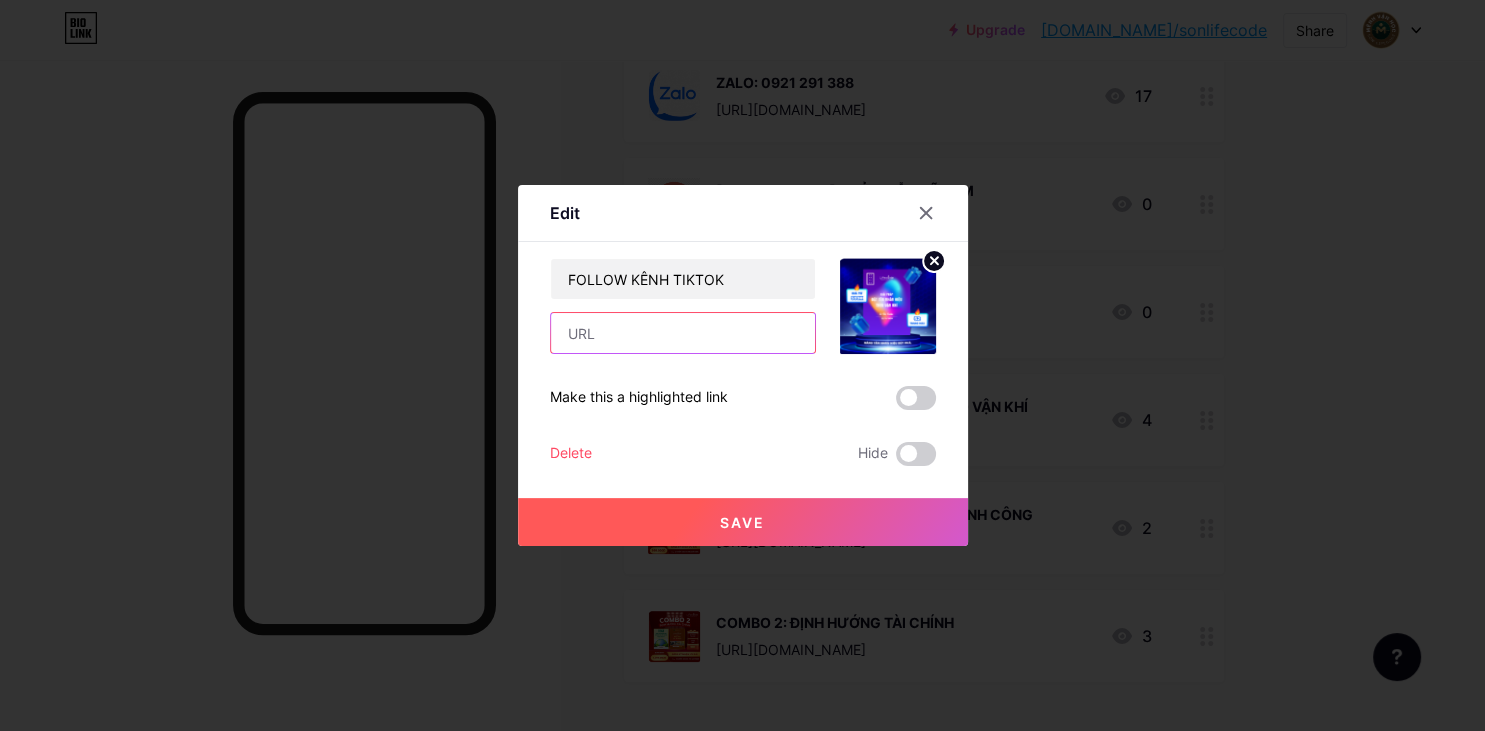 click at bounding box center (683, 333) 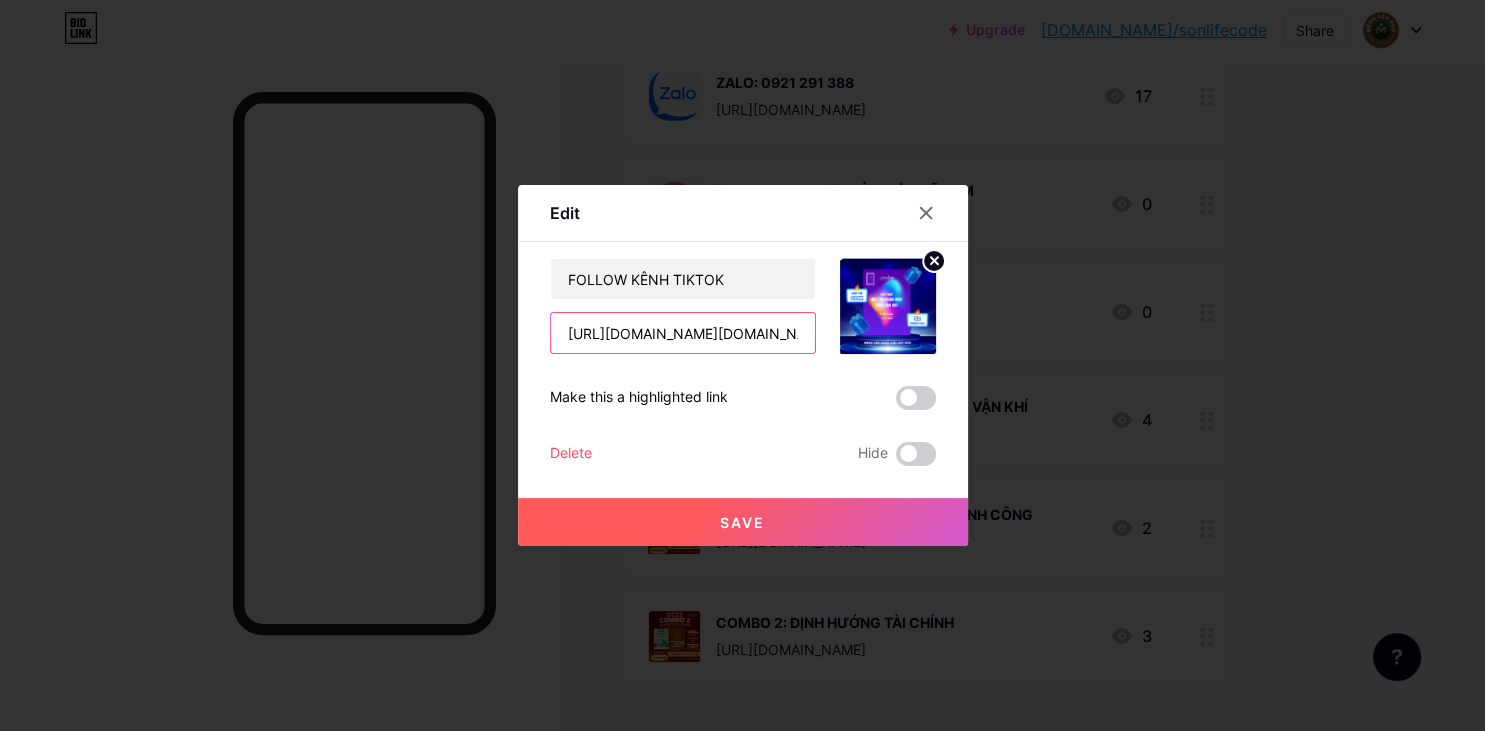 scroll, scrollTop: 0, scrollLeft: 210, axis: horizontal 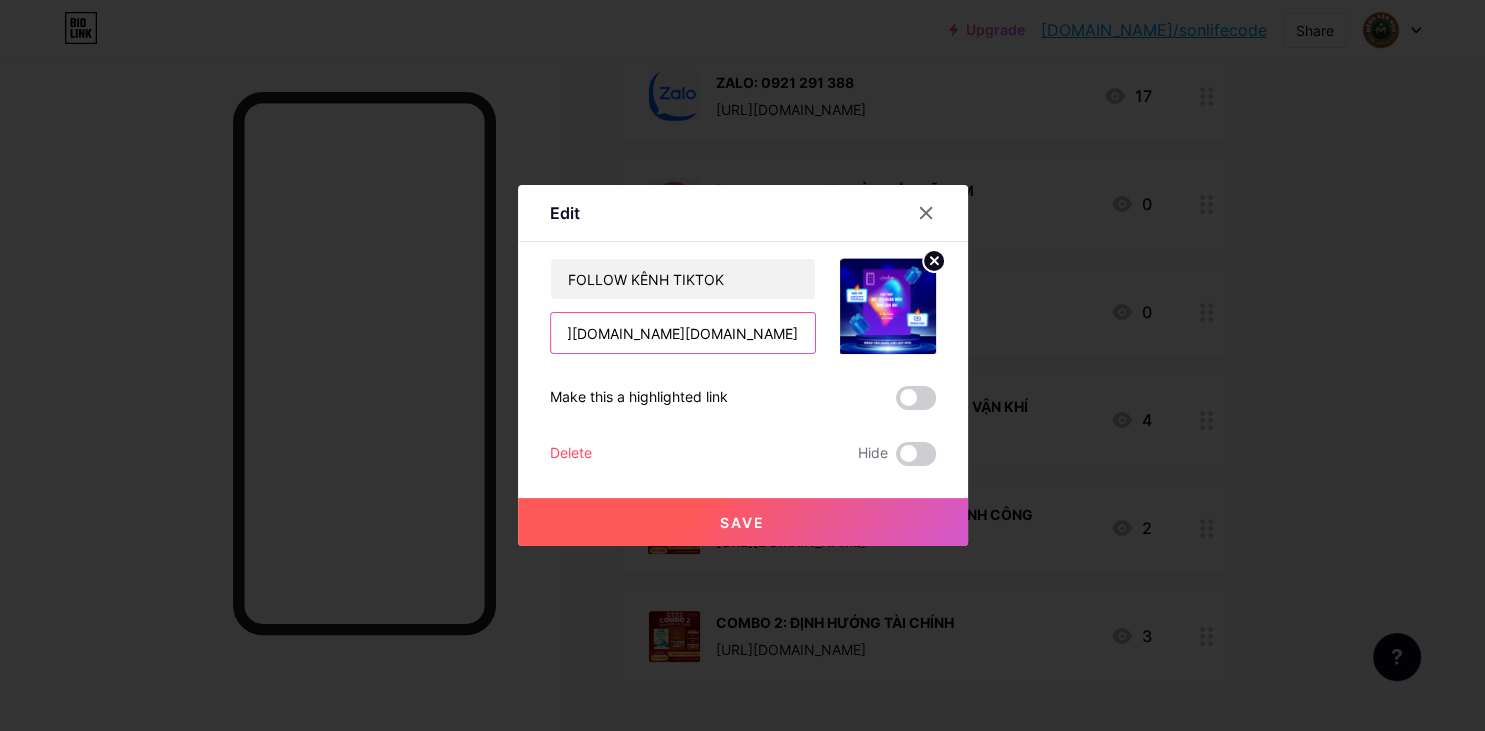 type on "[URL][DOMAIN_NAME][DOMAIN_NAME]" 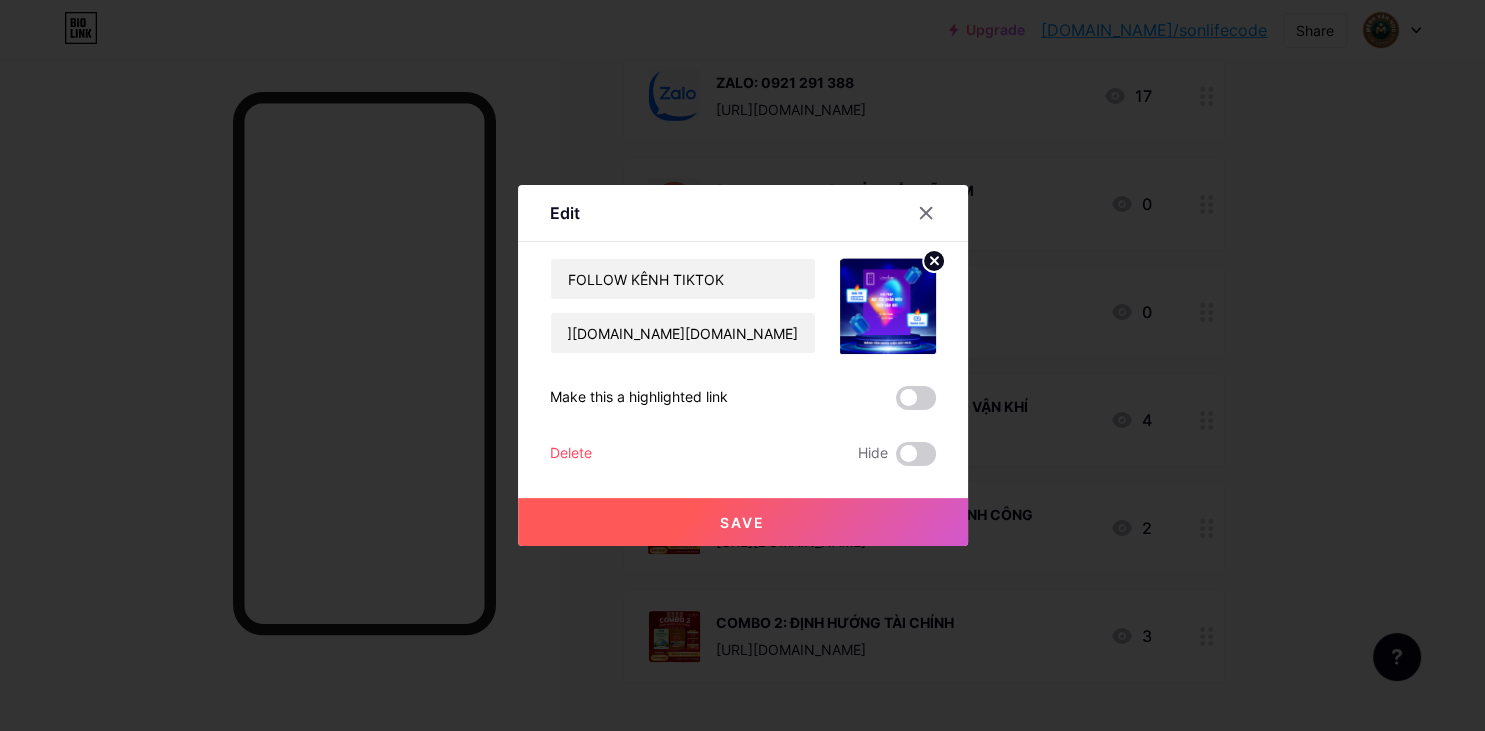 click on "Save" at bounding box center [743, 522] 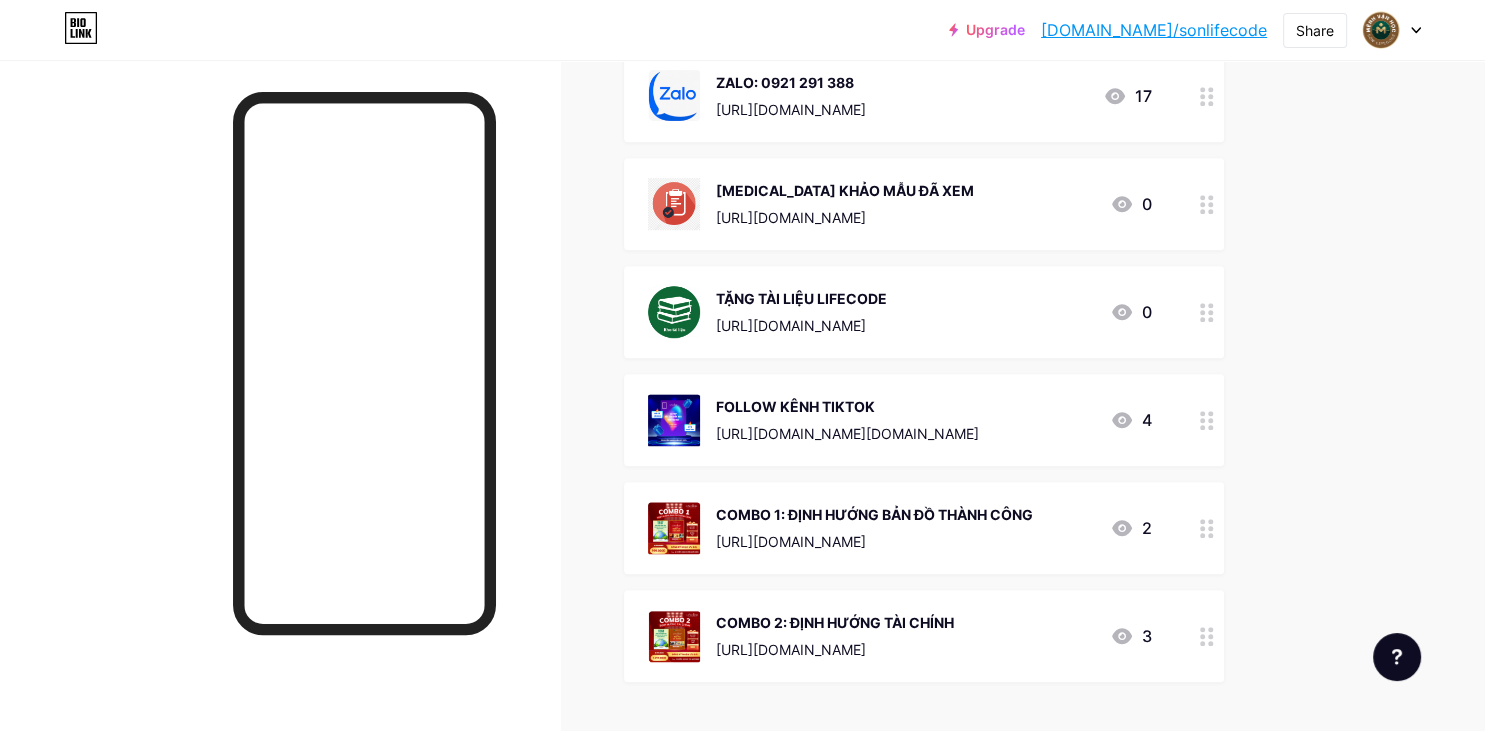 click 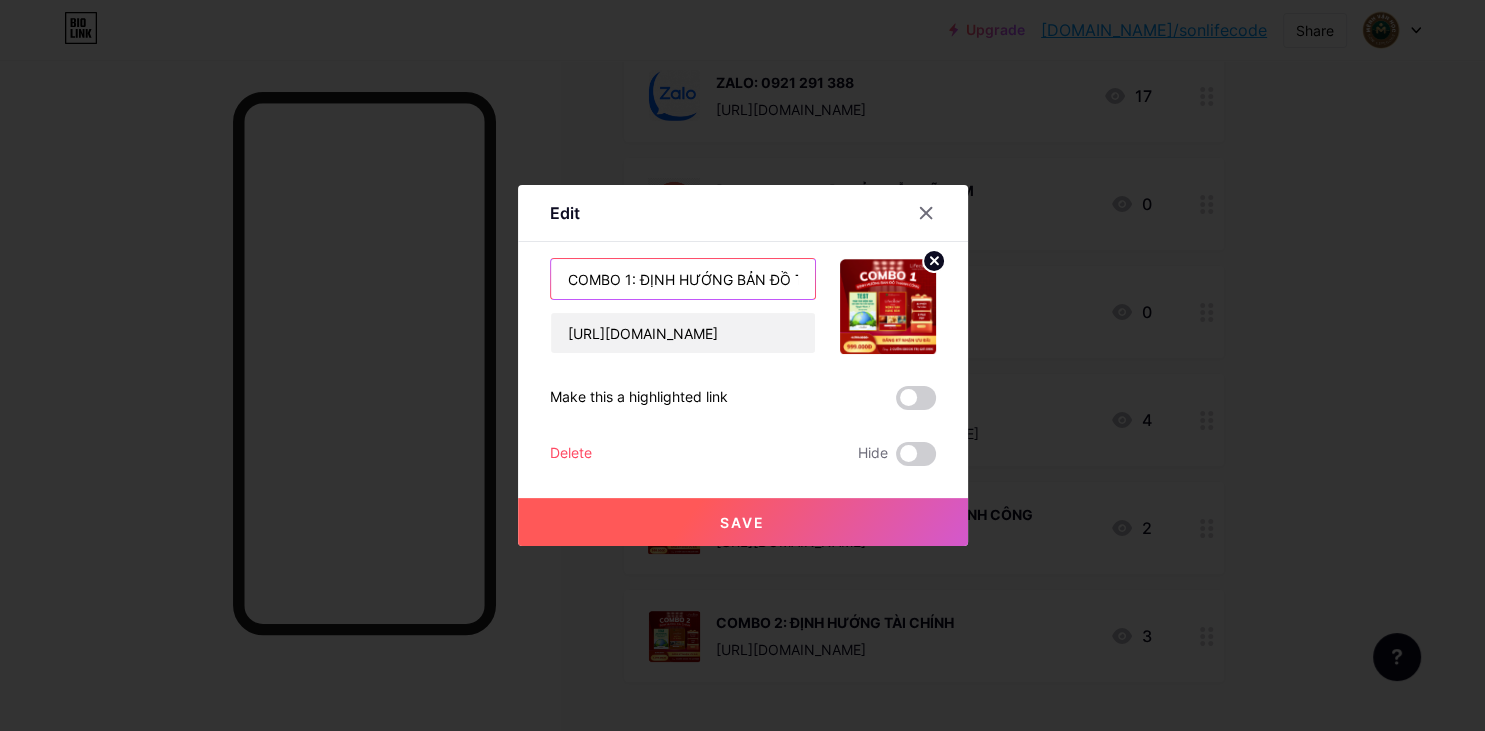 drag, startPoint x: 774, startPoint y: 281, endPoint x: 421, endPoint y: 214, distance: 359.3021 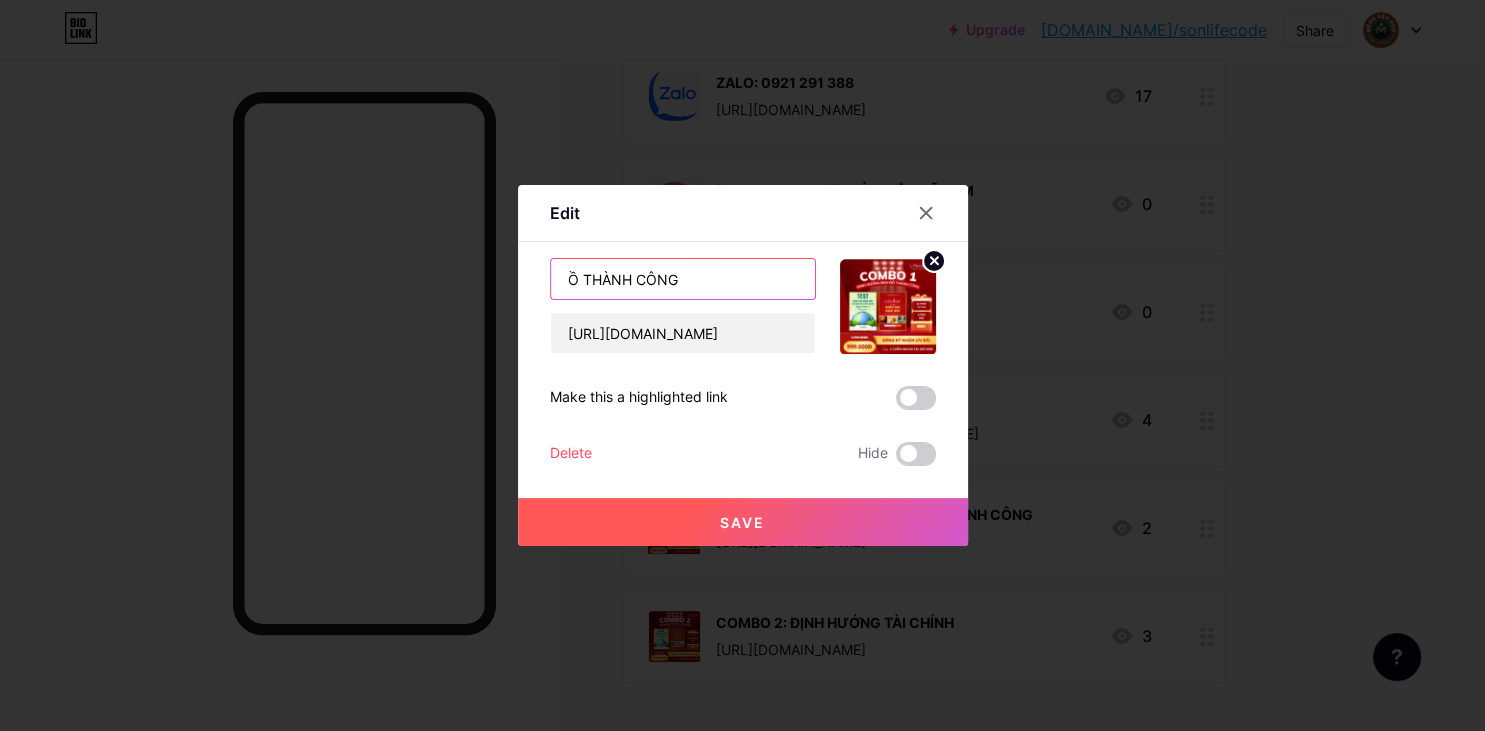 drag, startPoint x: 710, startPoint y: 278, endPoint x: 475, endPoint y: 224, distance: 241.12445 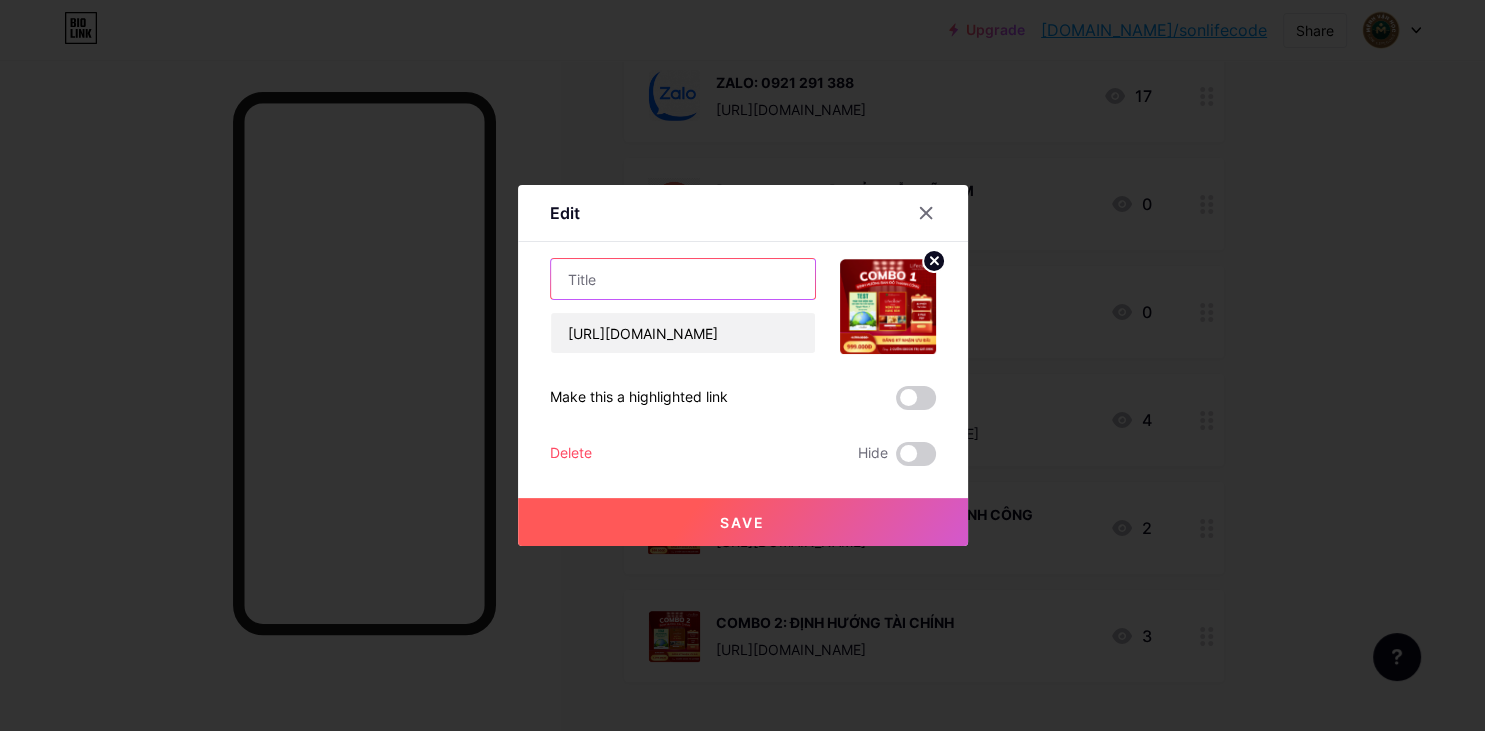 click at bounding box center (683, 279) 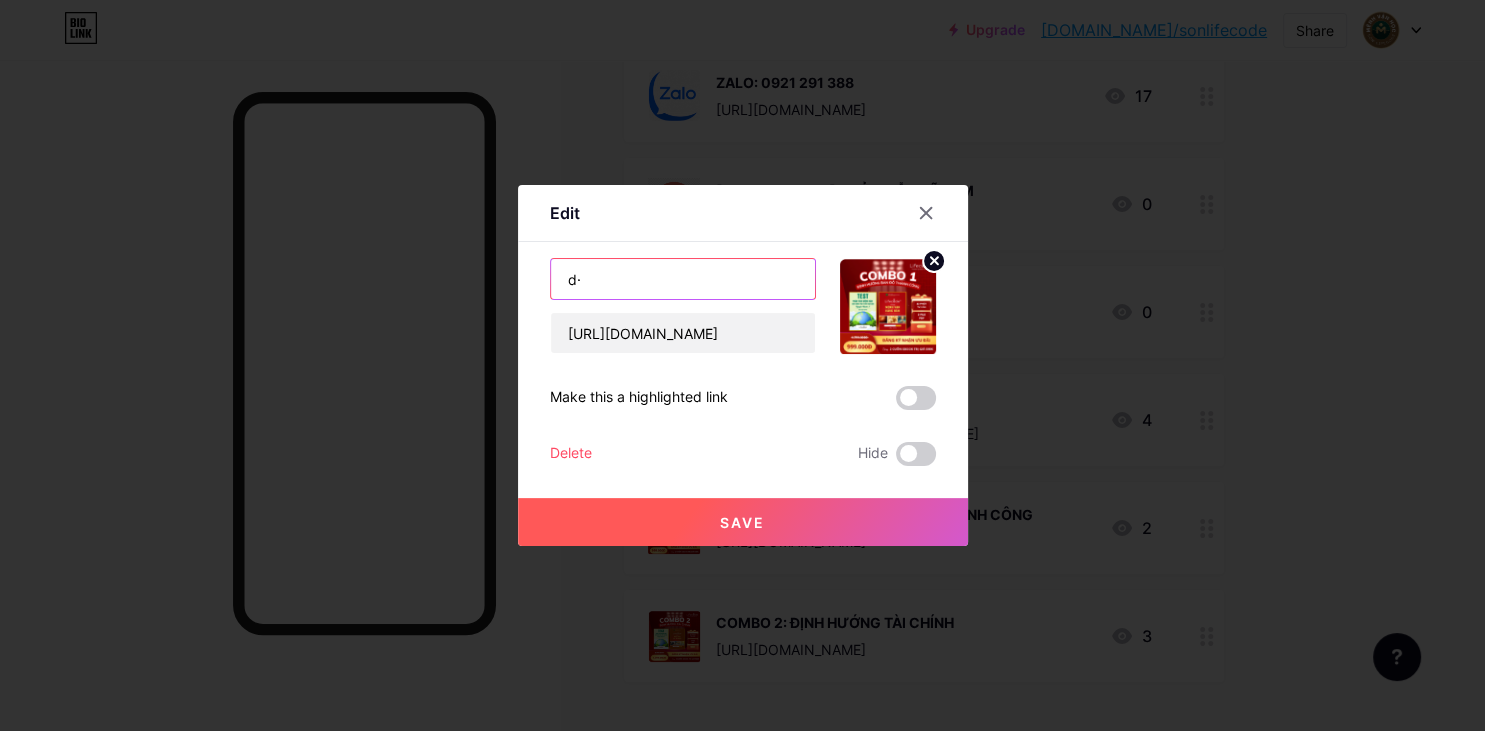 type on "d" 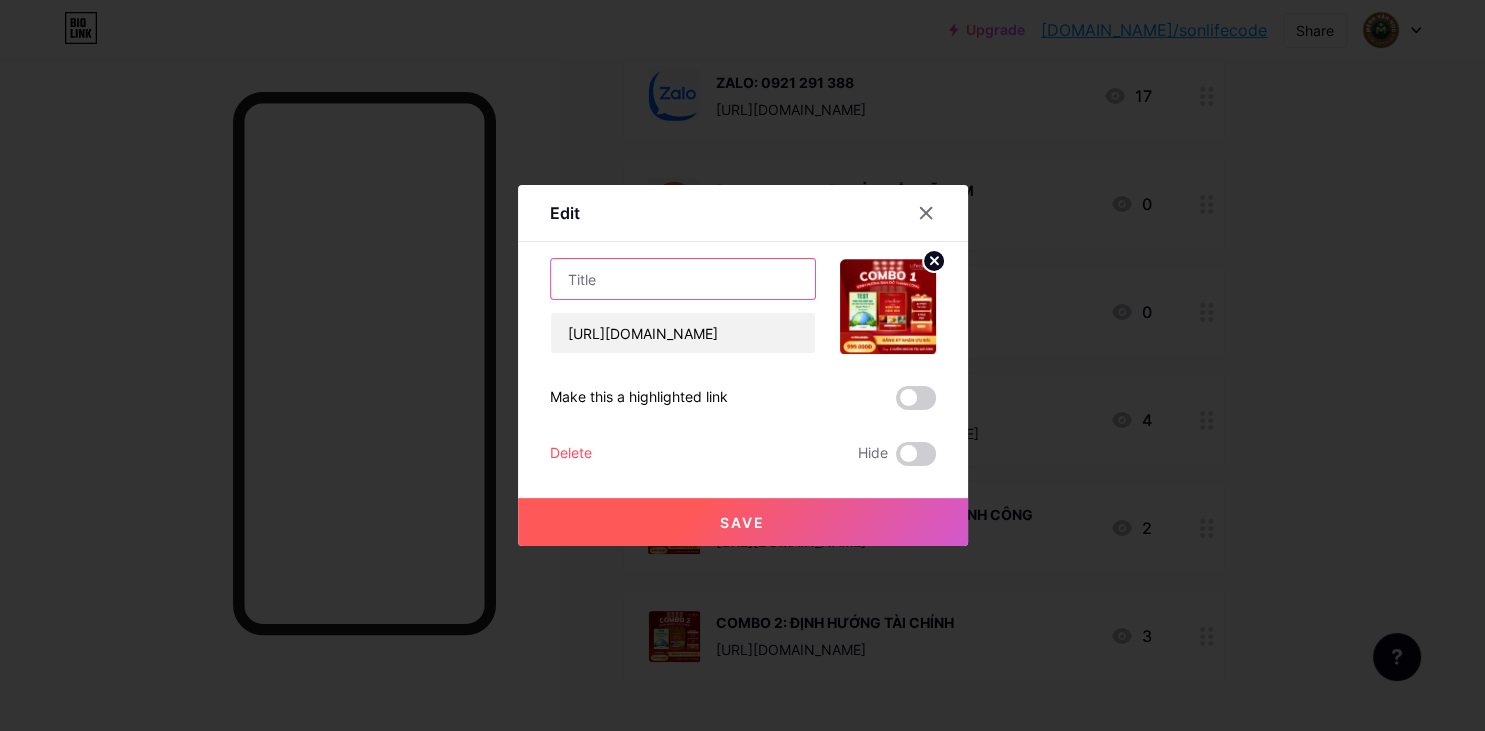 type on "đ" 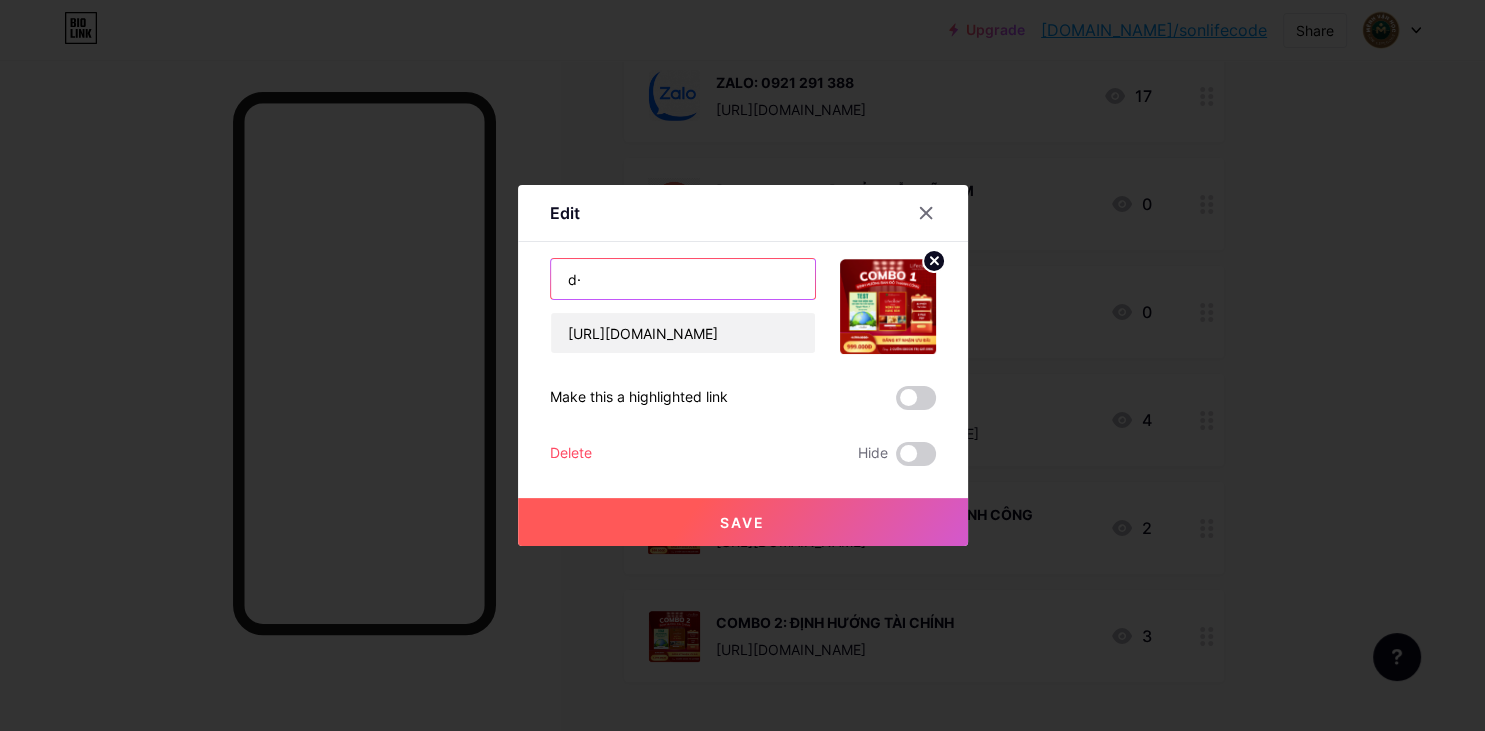 type on "d" 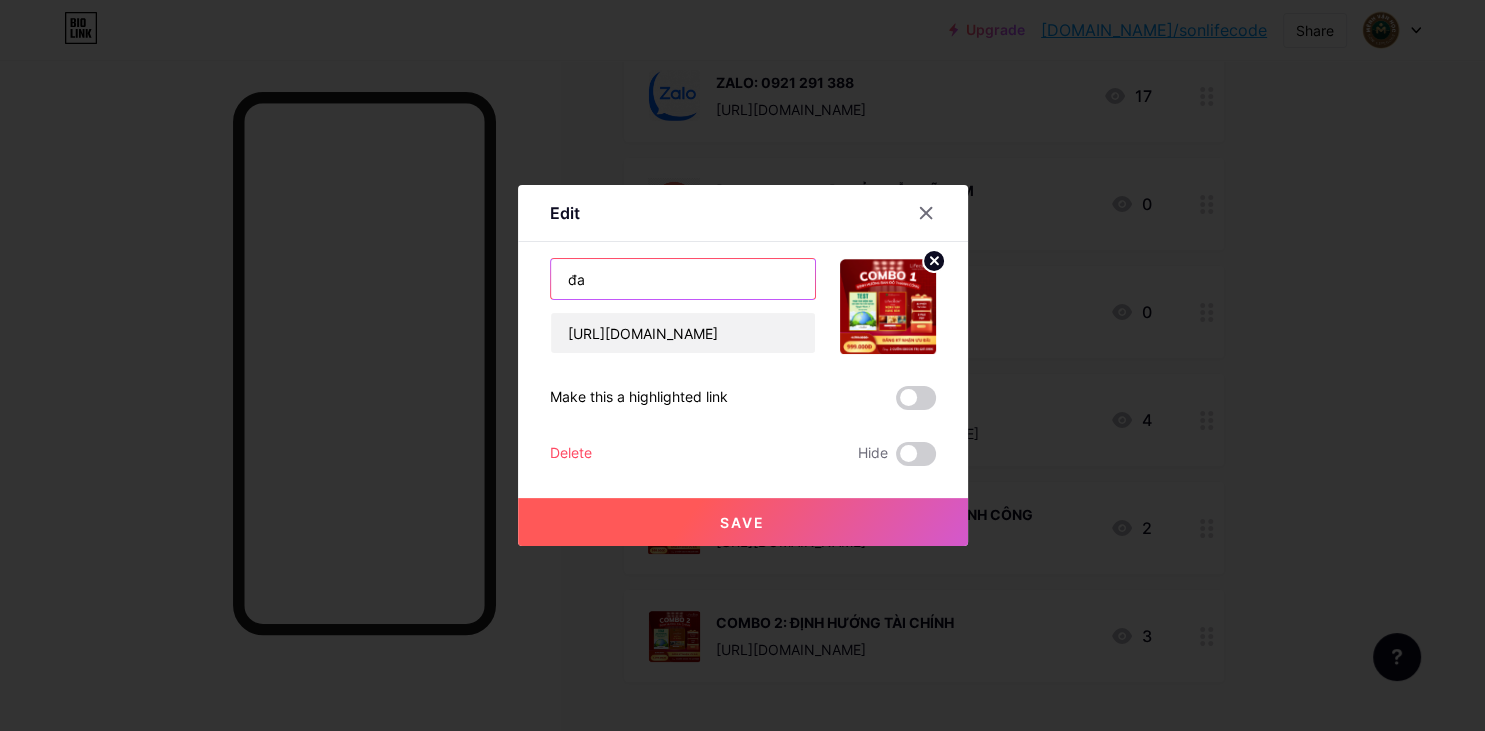 type on "đ" 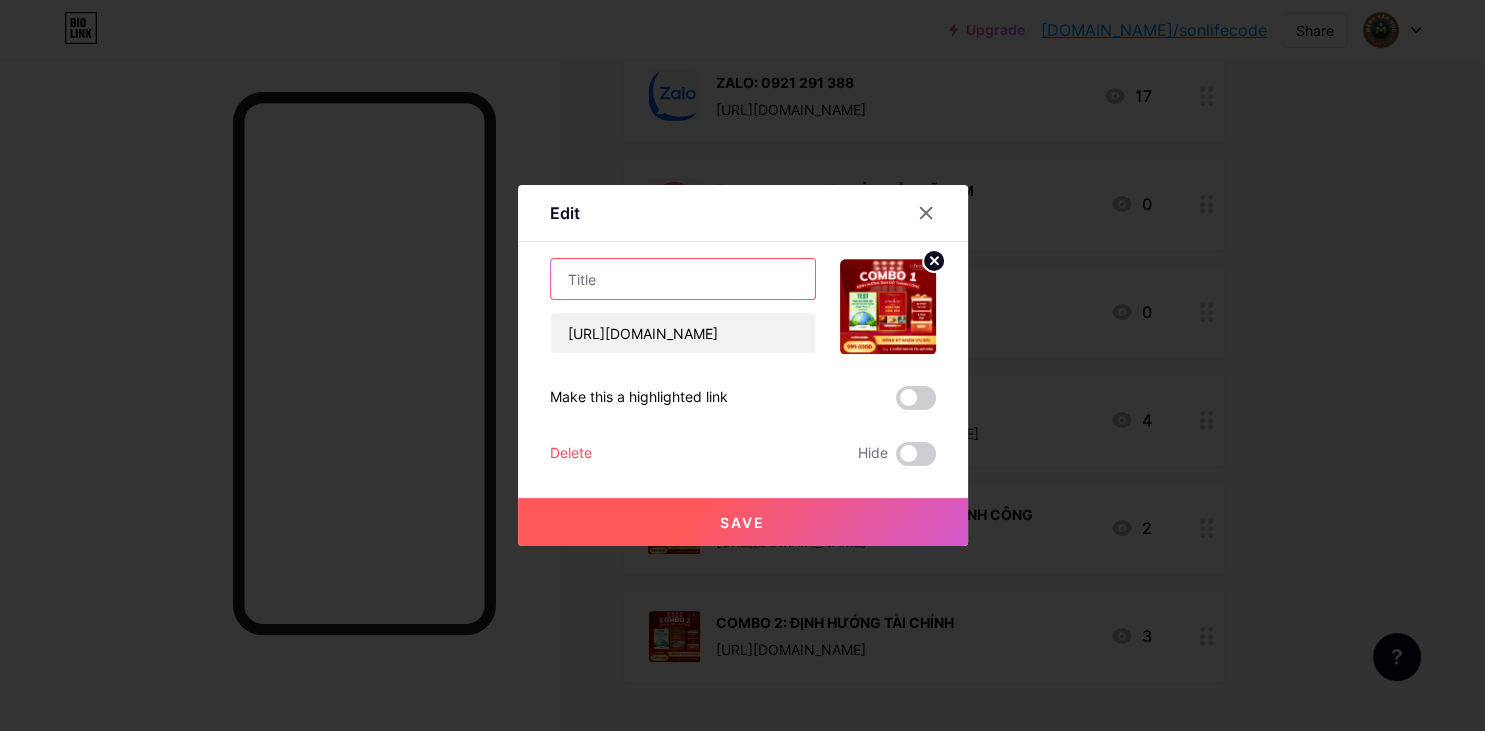 type on "S" 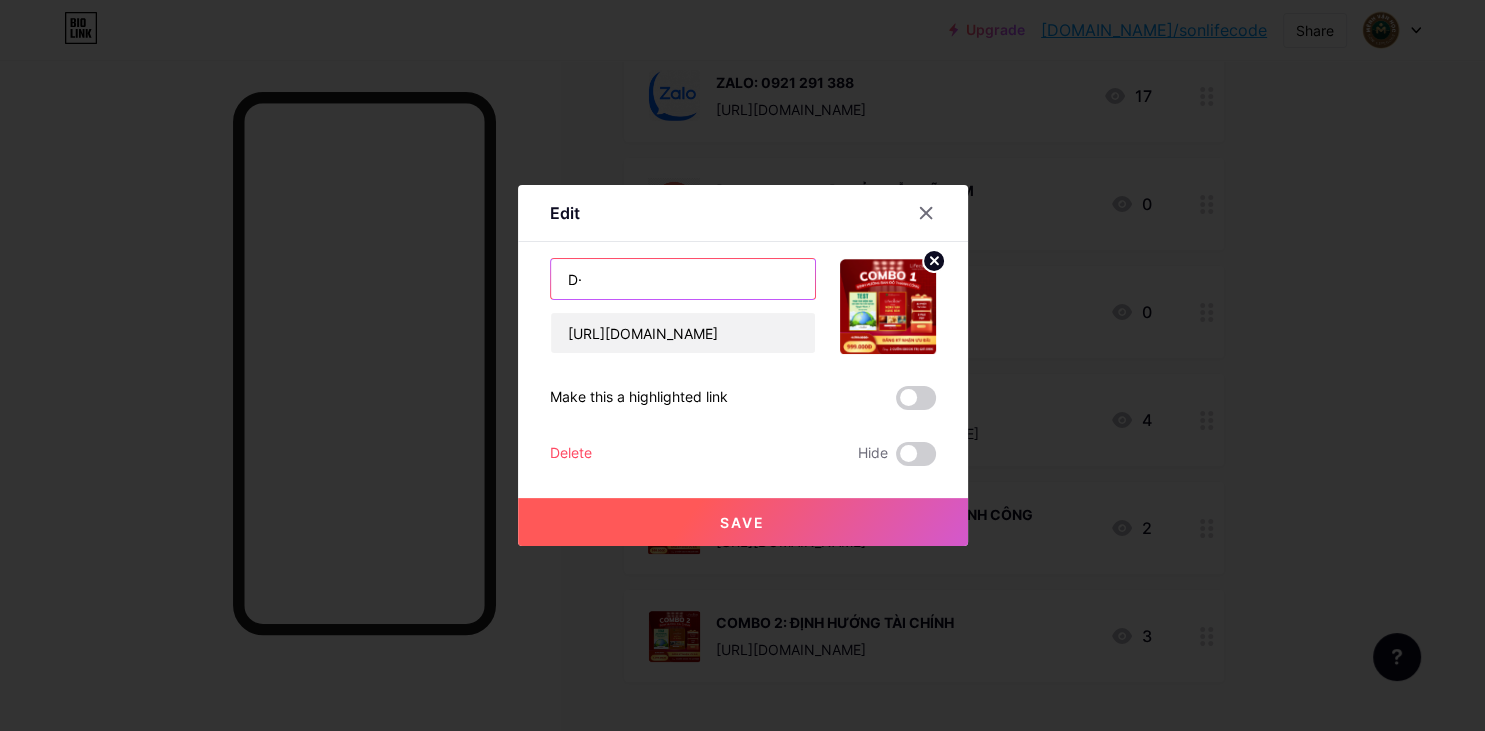type on "D" 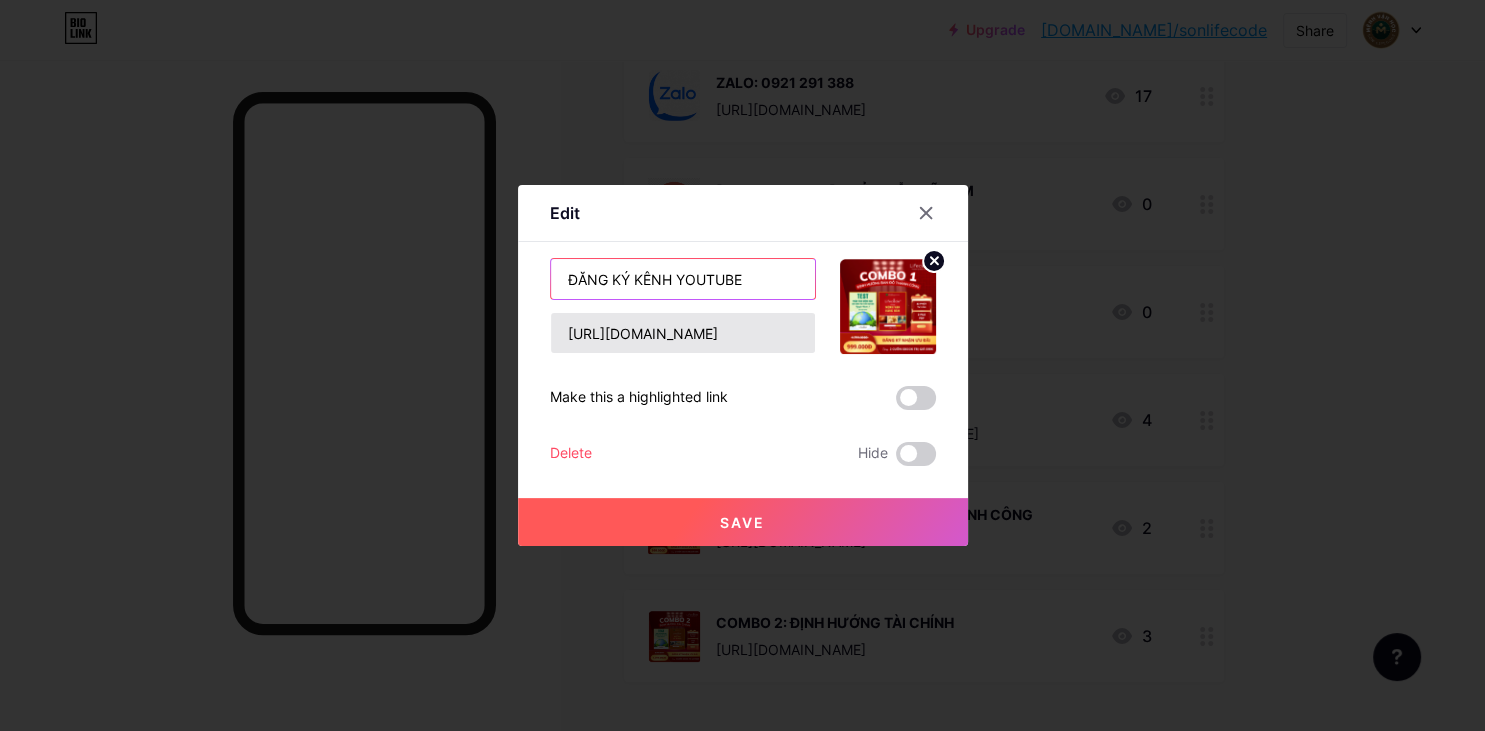 type on "ĐĂNG KÝ KÊNH YOUTUBE" 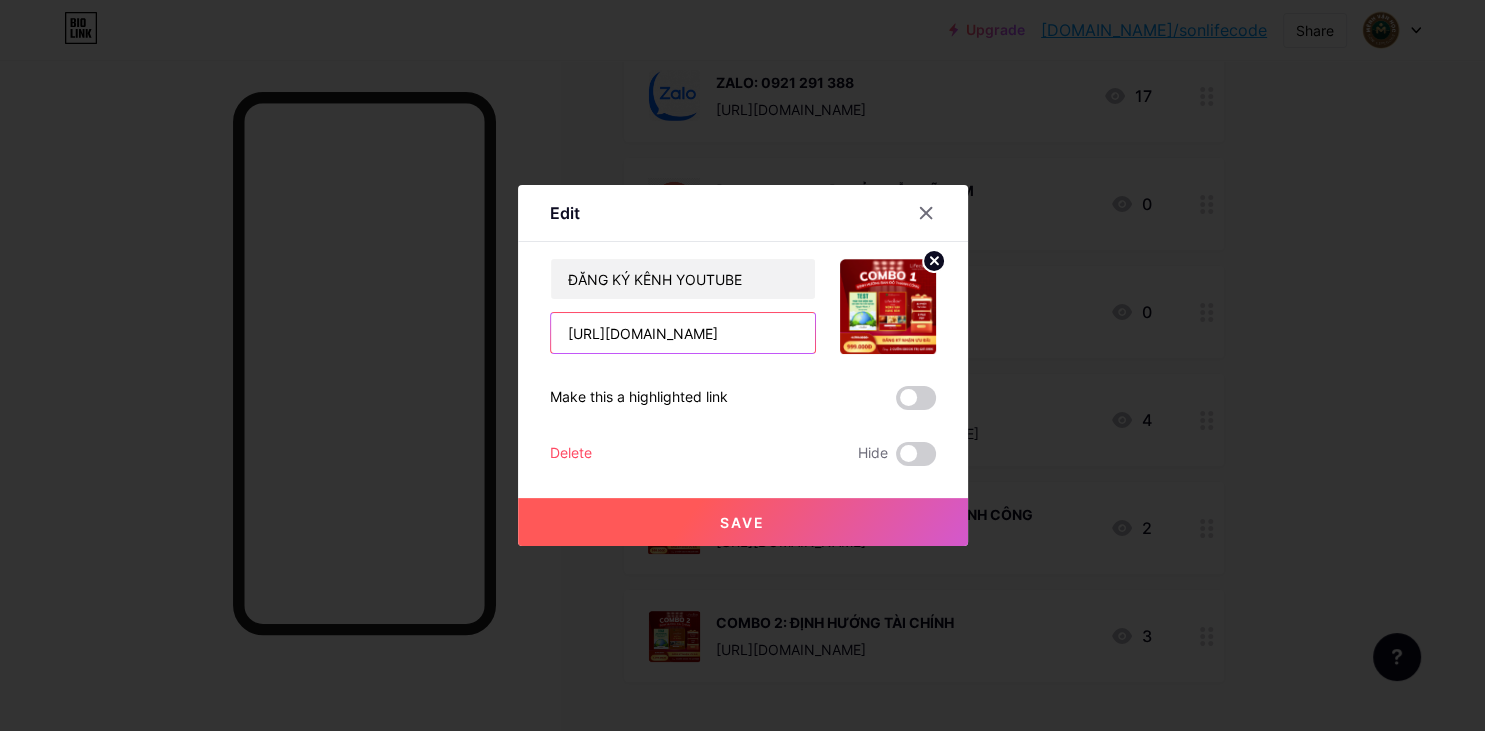 click on "[URL][DOMAIN_NAME]" at bounding box center [683, 333] 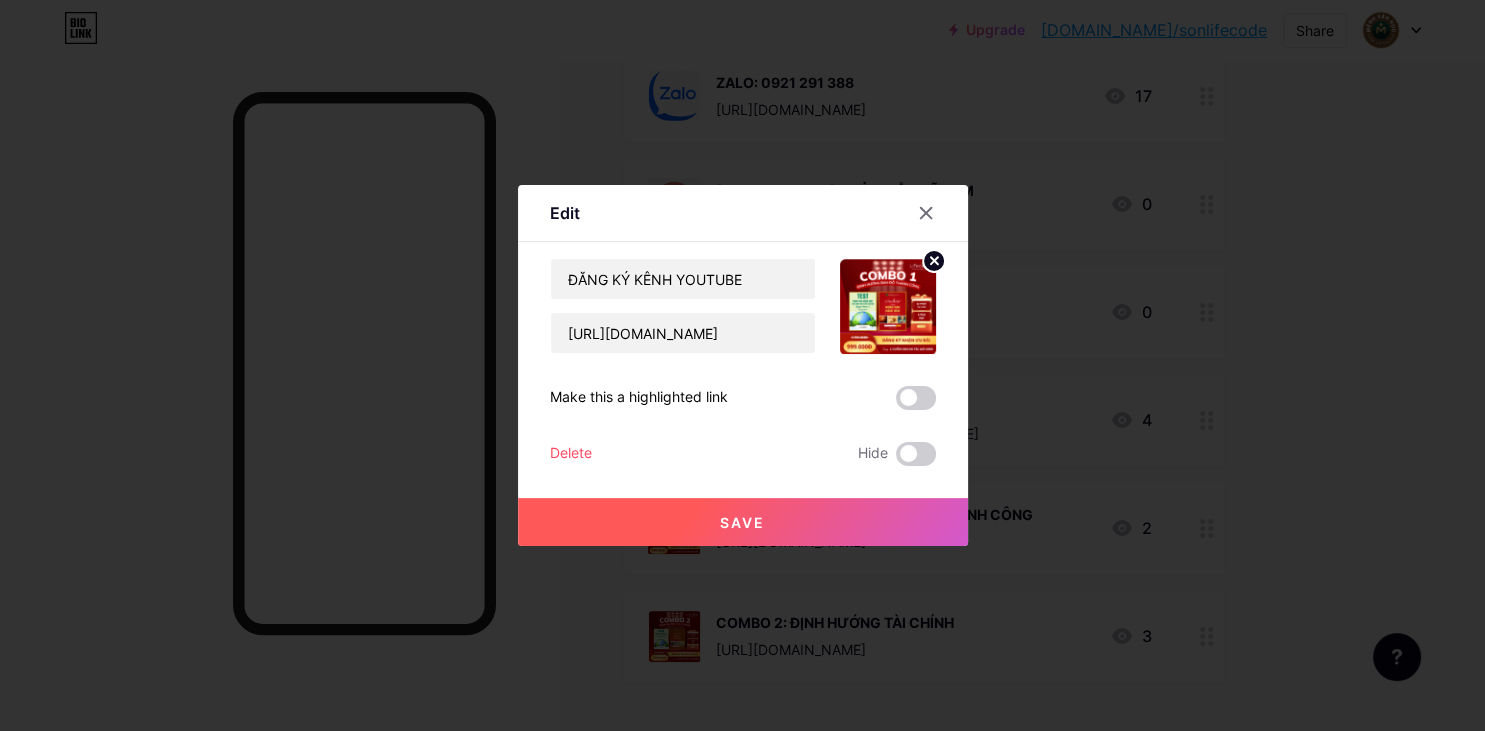 click 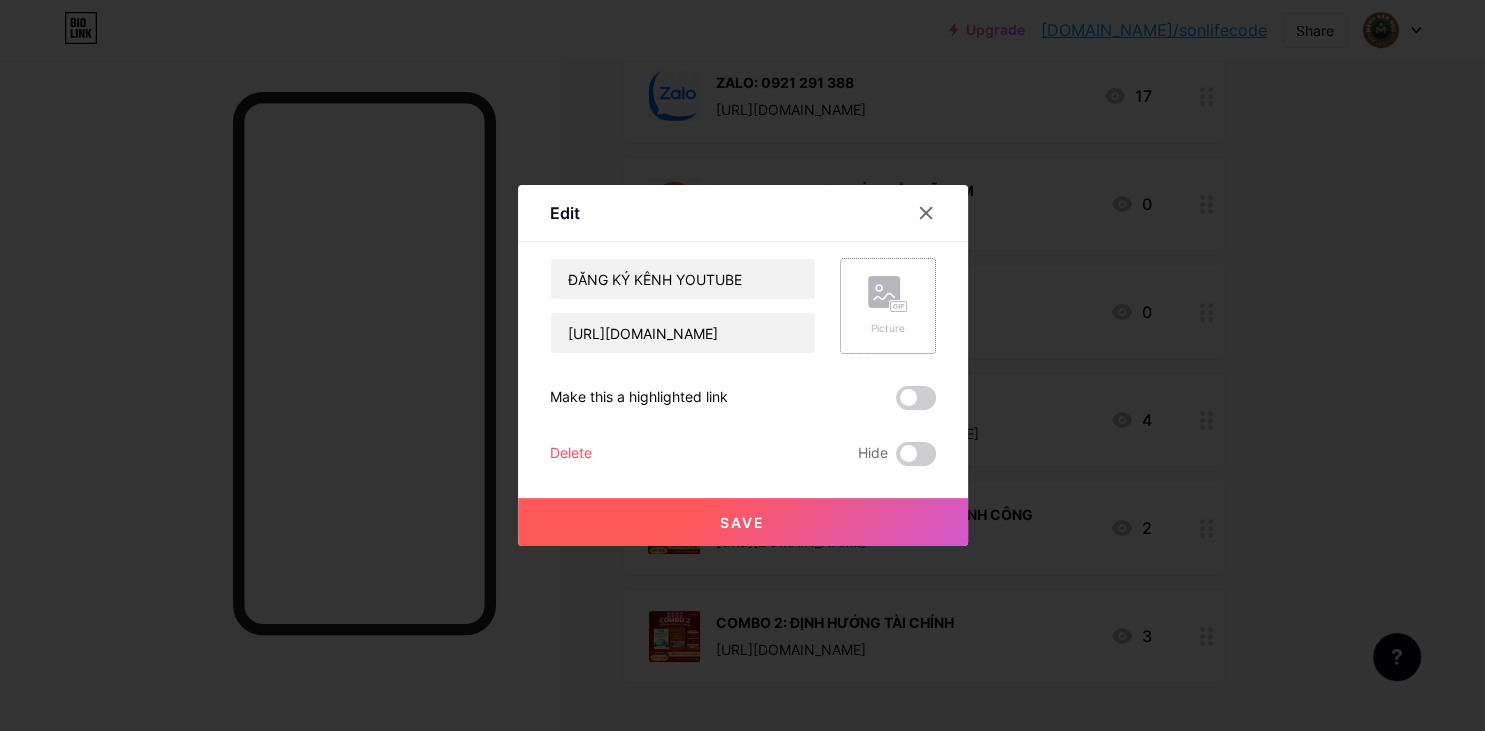 click on "Save" at bounding box center [743, 522] 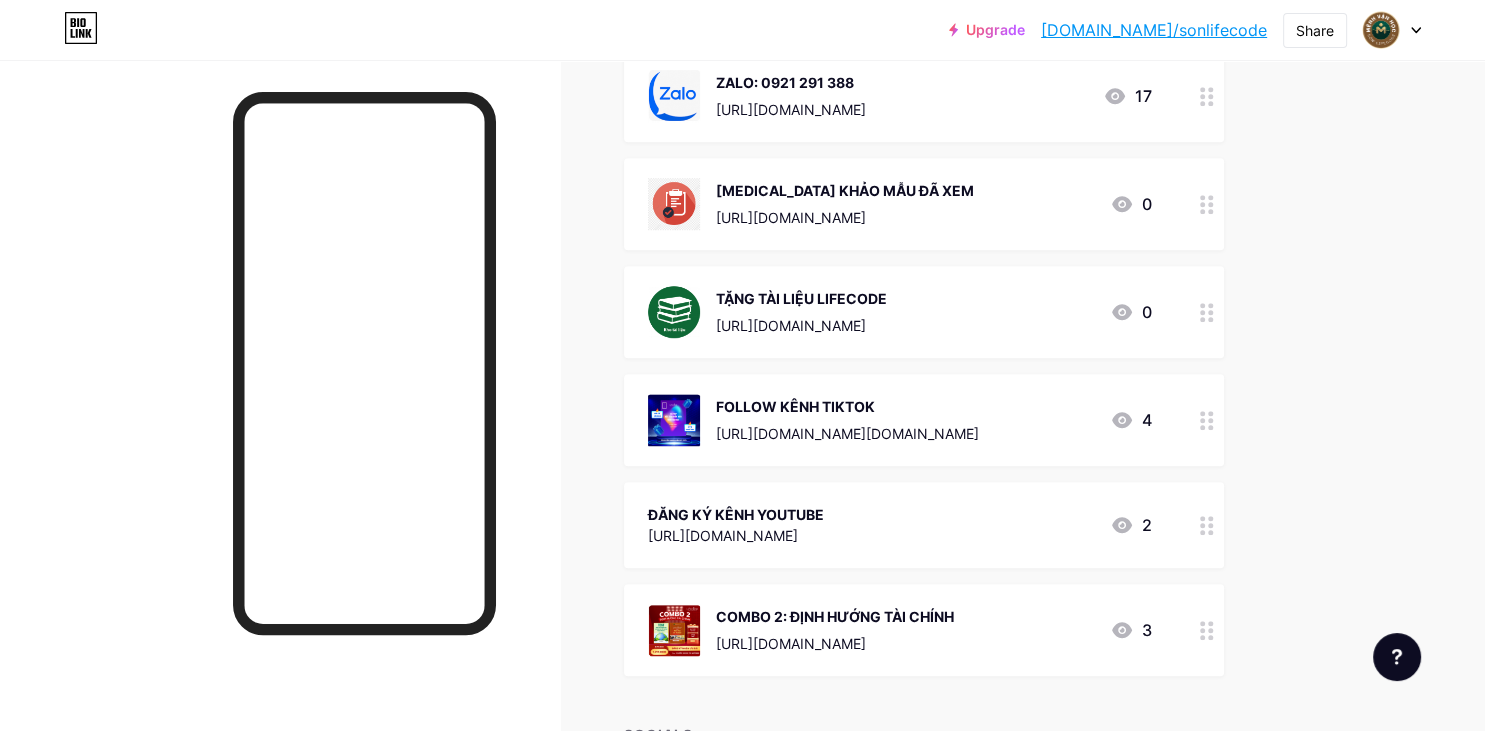 scroll, scrollTop: 1349, scrollLeft: 0, axis: vertical 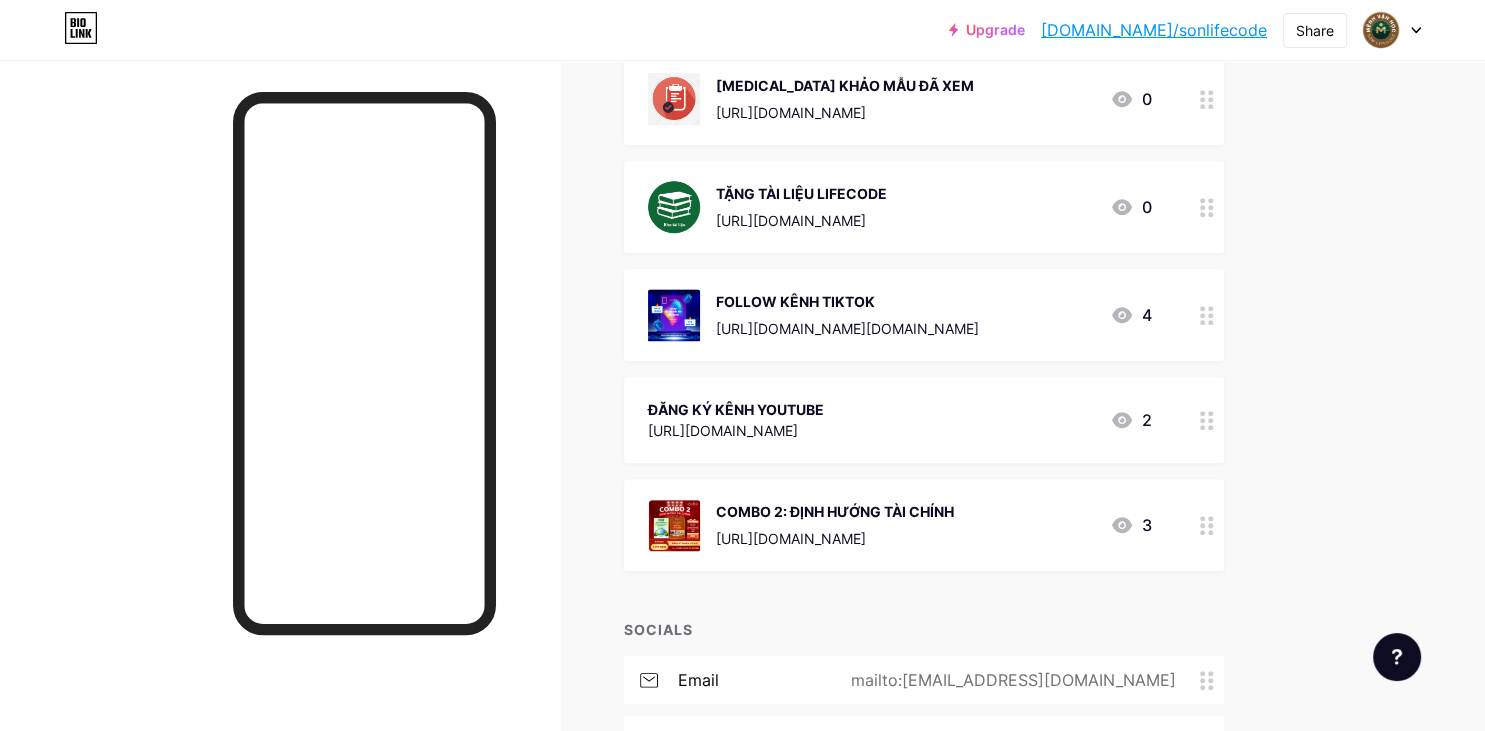 click 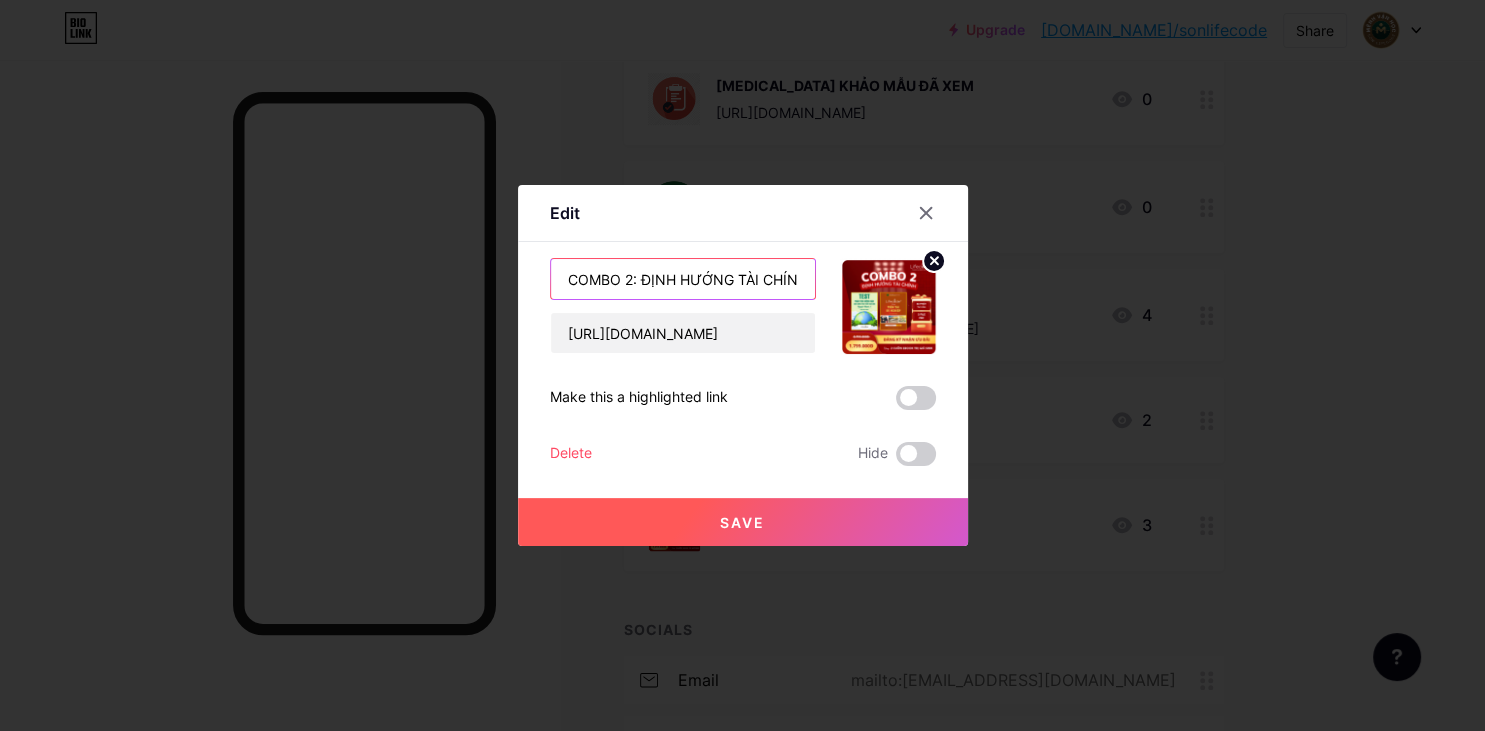 drag, startPoint x: 769, startPoint y: 288, endPoint x: 328, endPoint y: 260, distance: 441.888 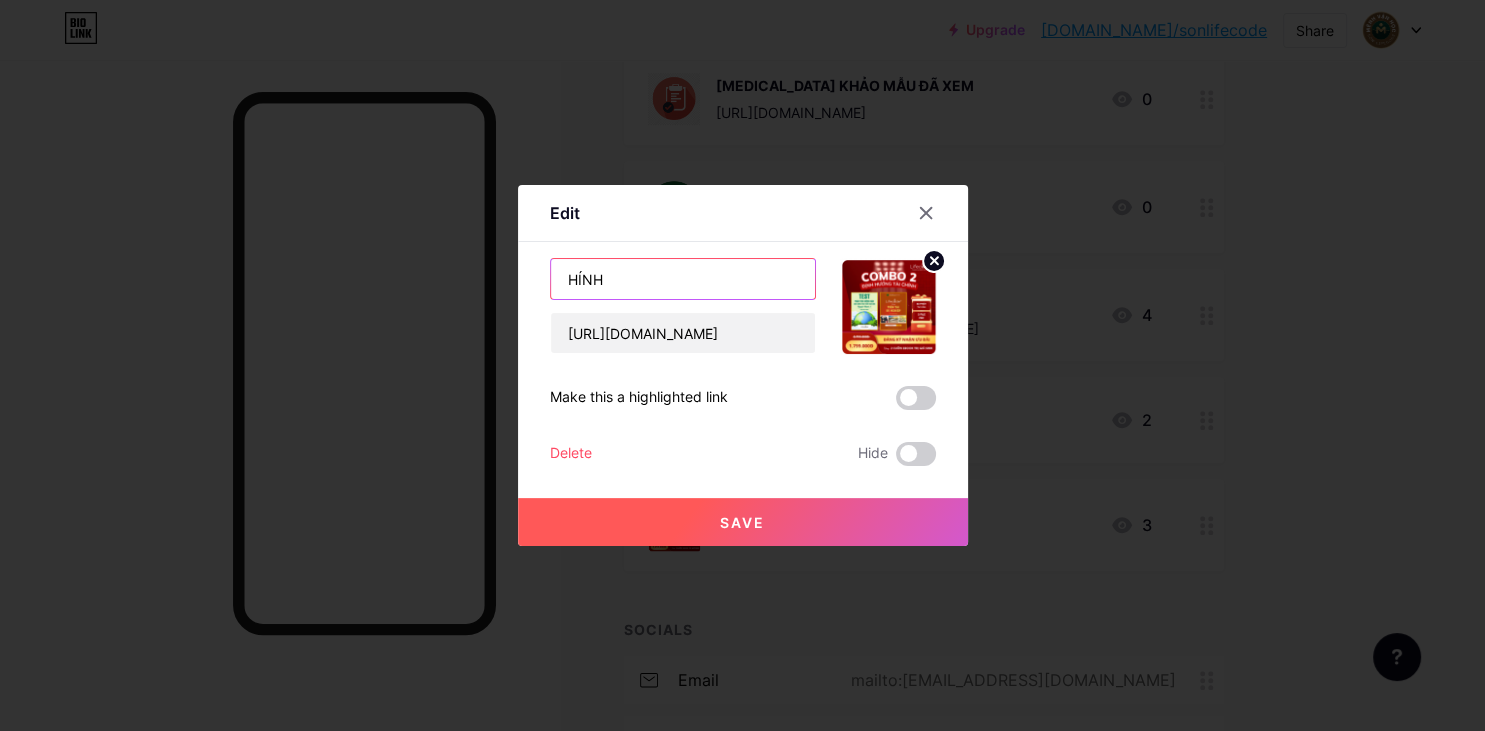 drag, startPoint x: 648, startPoint y: 279, endPoint x: 471, endPoint y: 238, distance: 181.68654 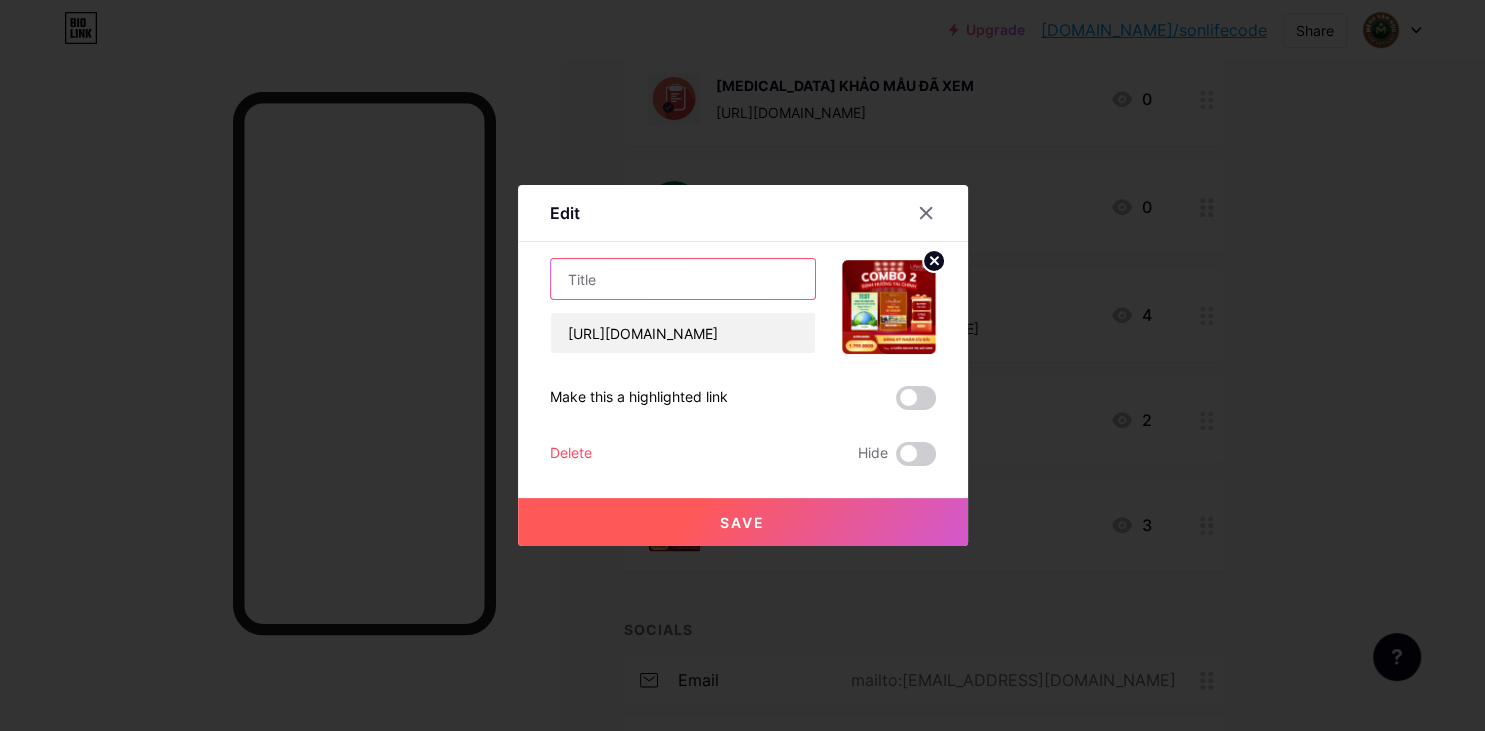 click at bounding box center (683, 279) 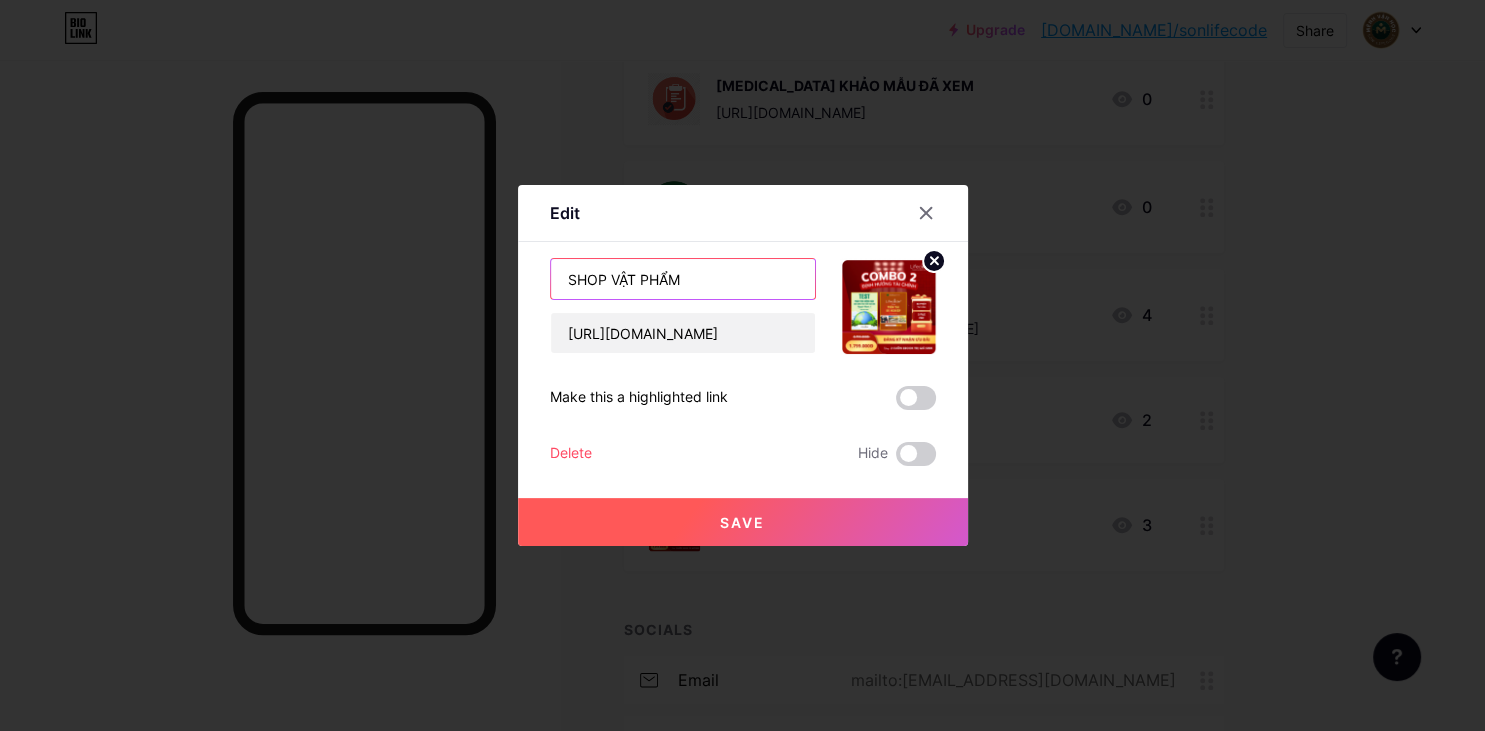 type on "SHOP VẬT PHẨM" 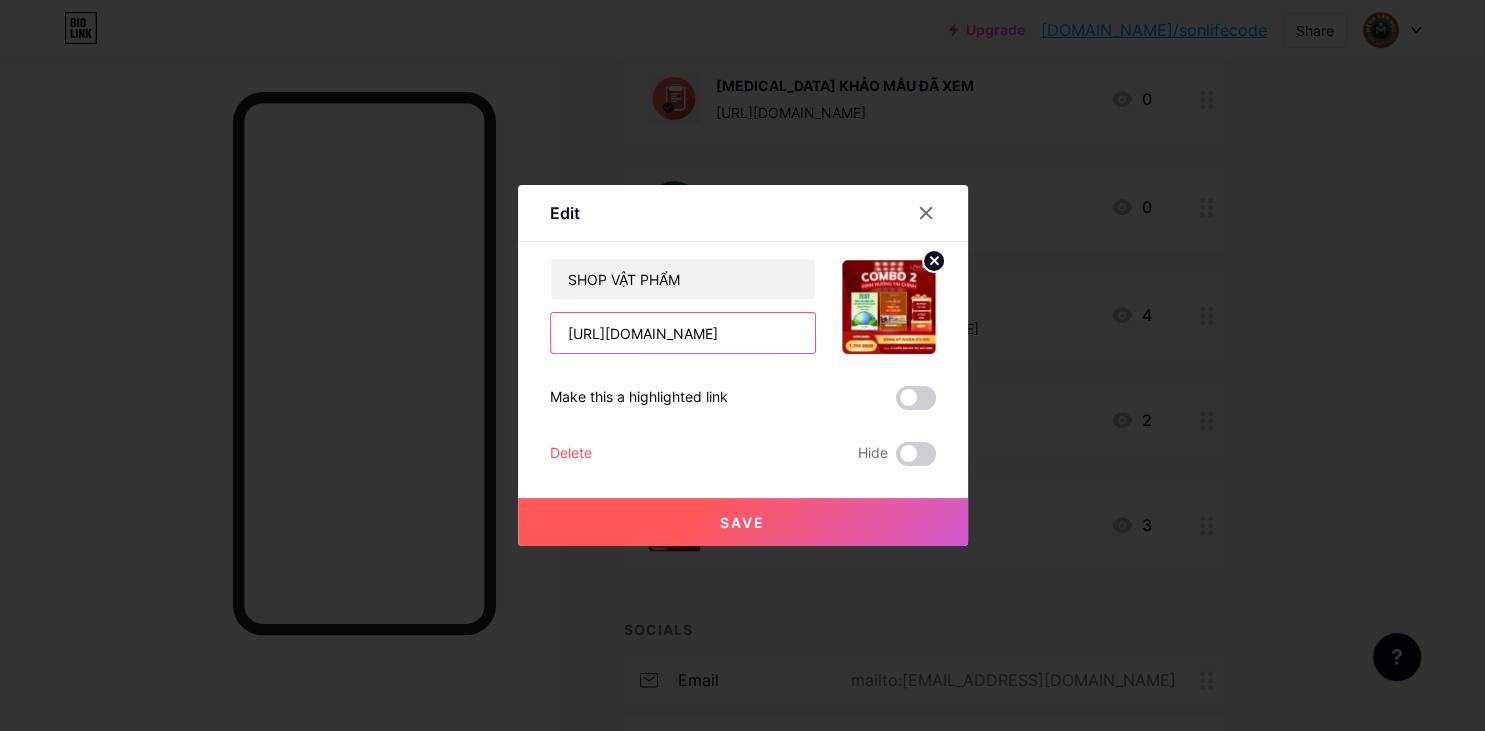 drag, startPoint x: 801, startPoint y: 335, endPoint x: 410, endPoint y: 242, distance: 401.90796 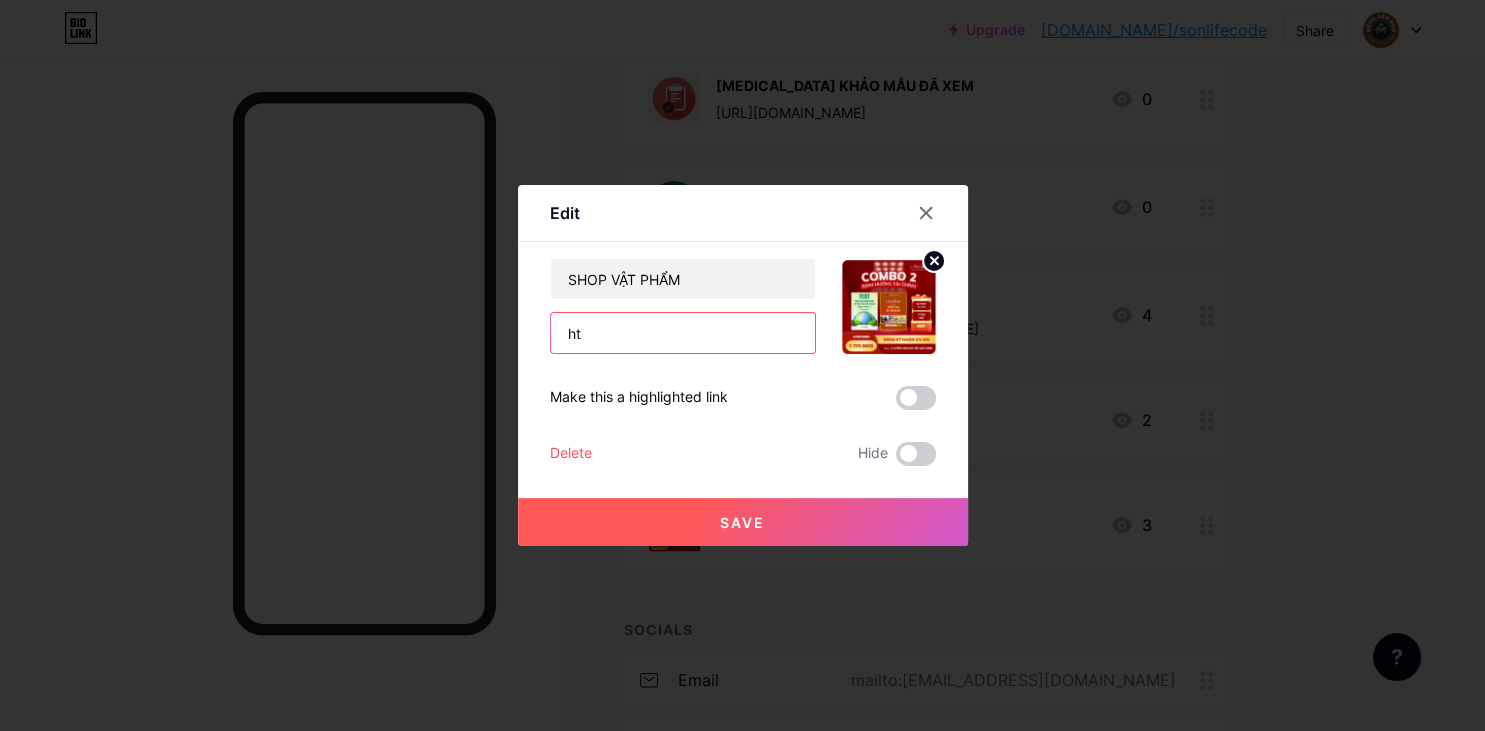 type on "h" 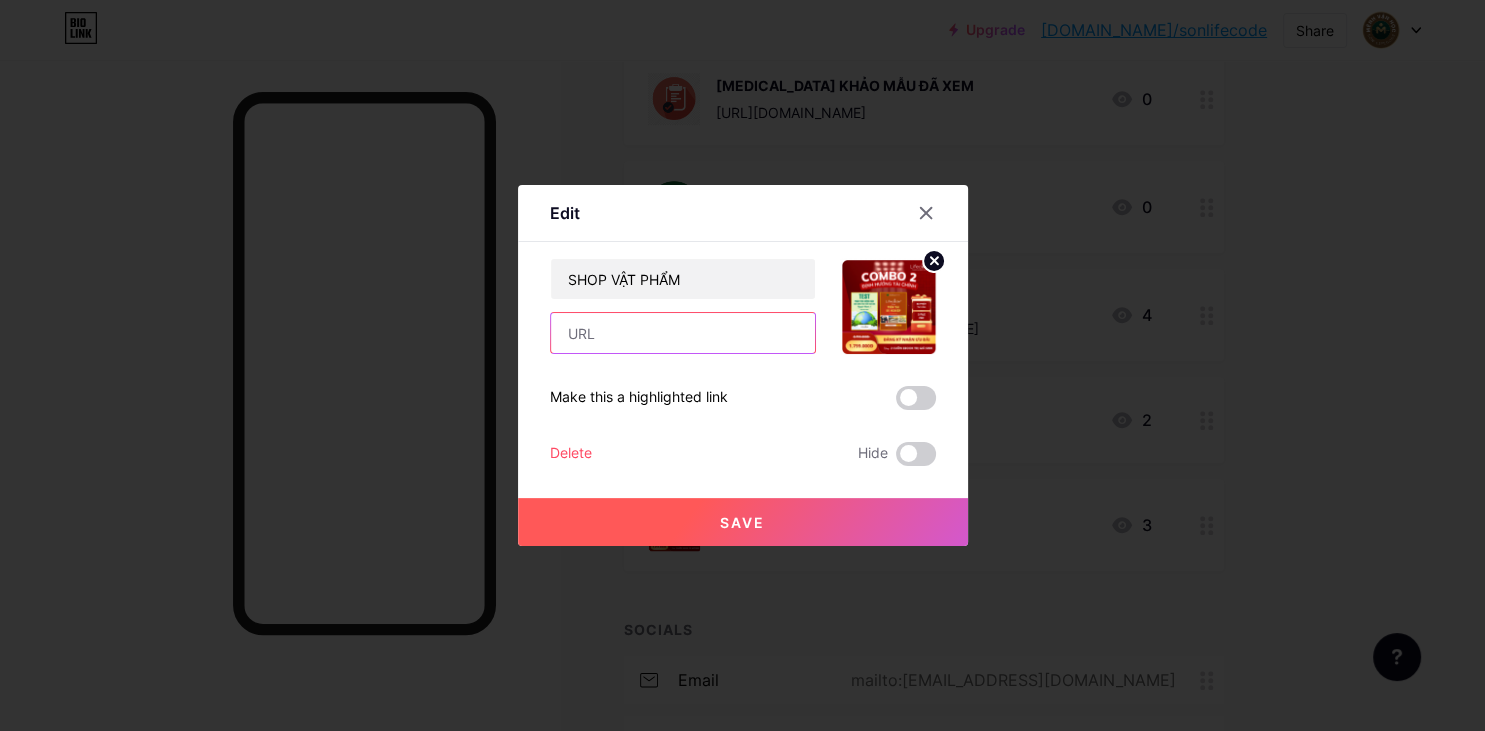 paste on "[URL][DOMAIN_NAME]" 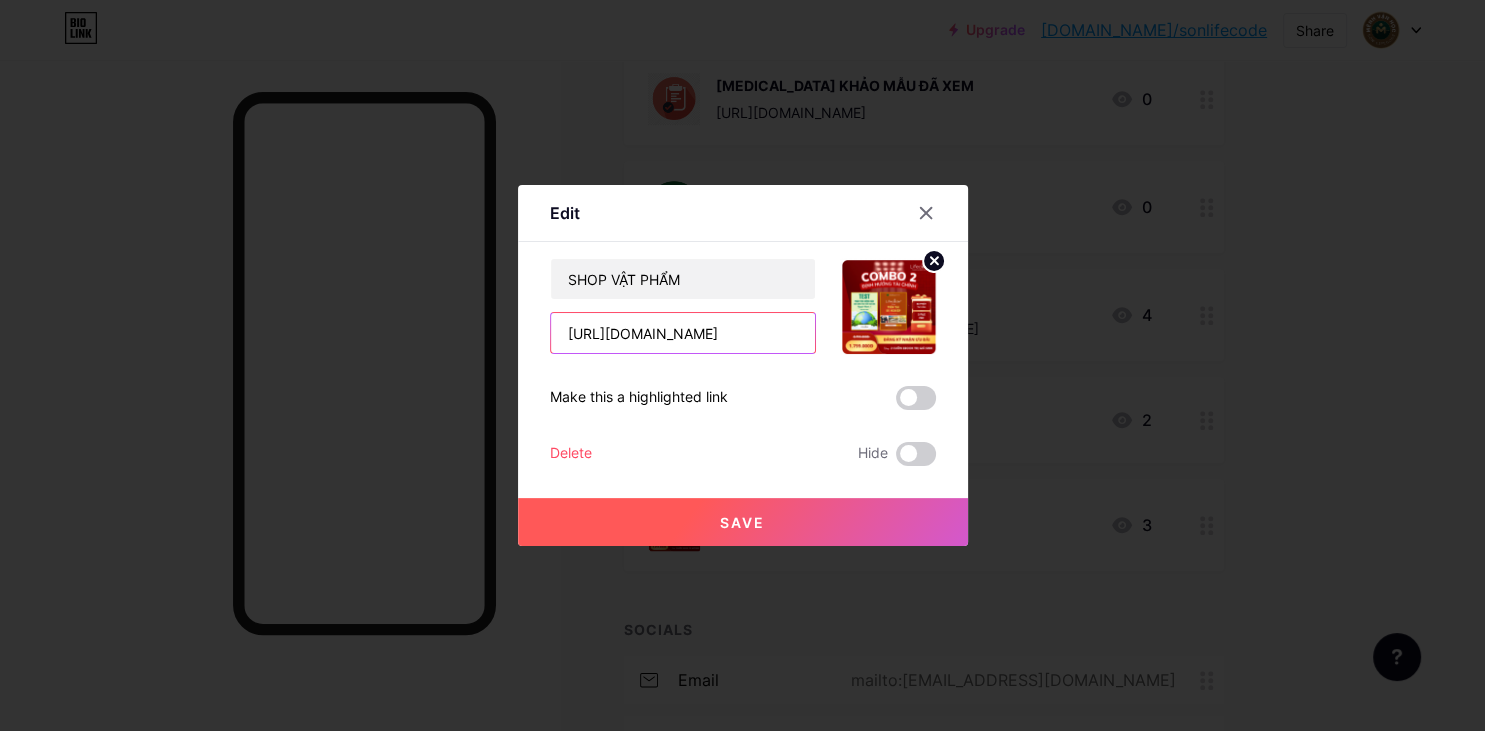 scroll, scrollTop: 0, scrollLeft: 143, axis: horizontal 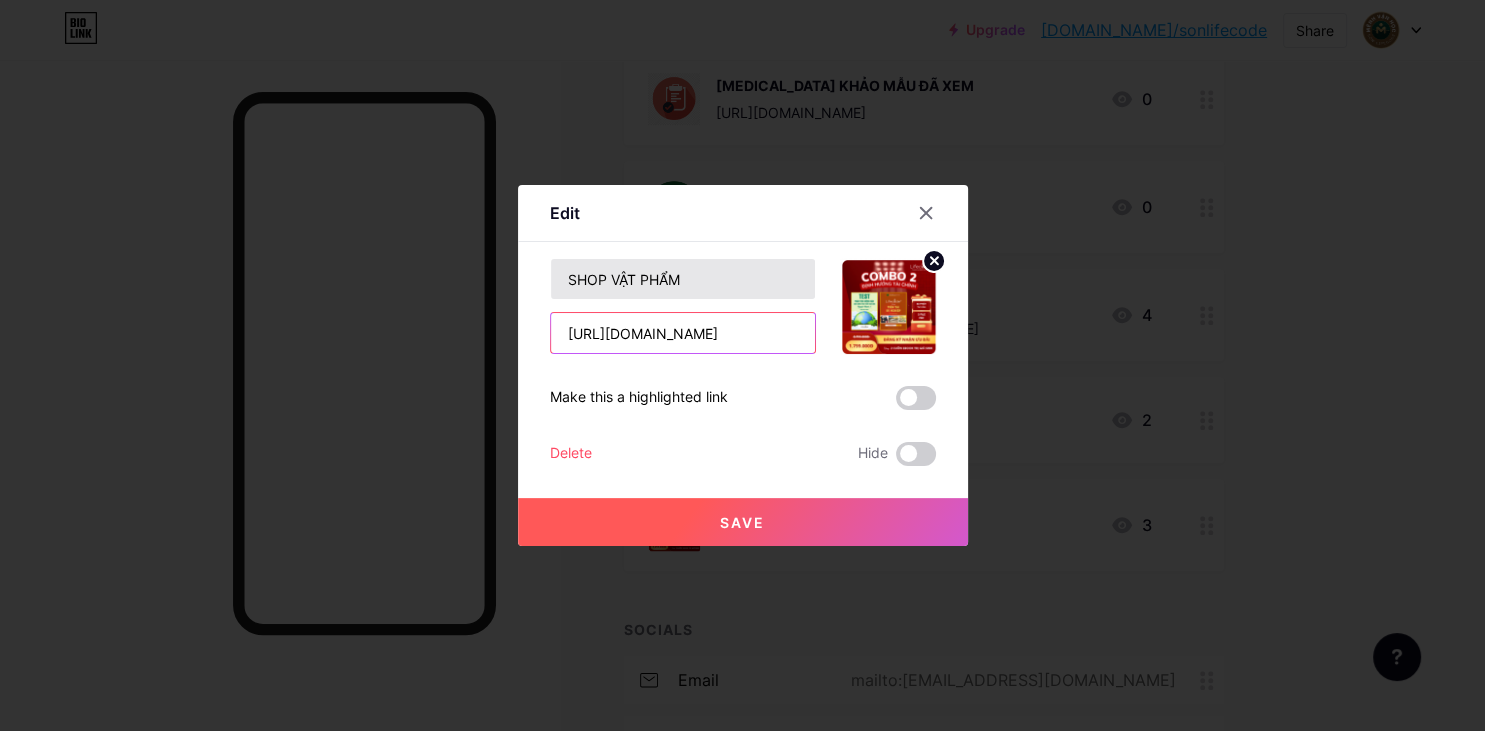 type on "[URL][DOMAIN_NAME]" 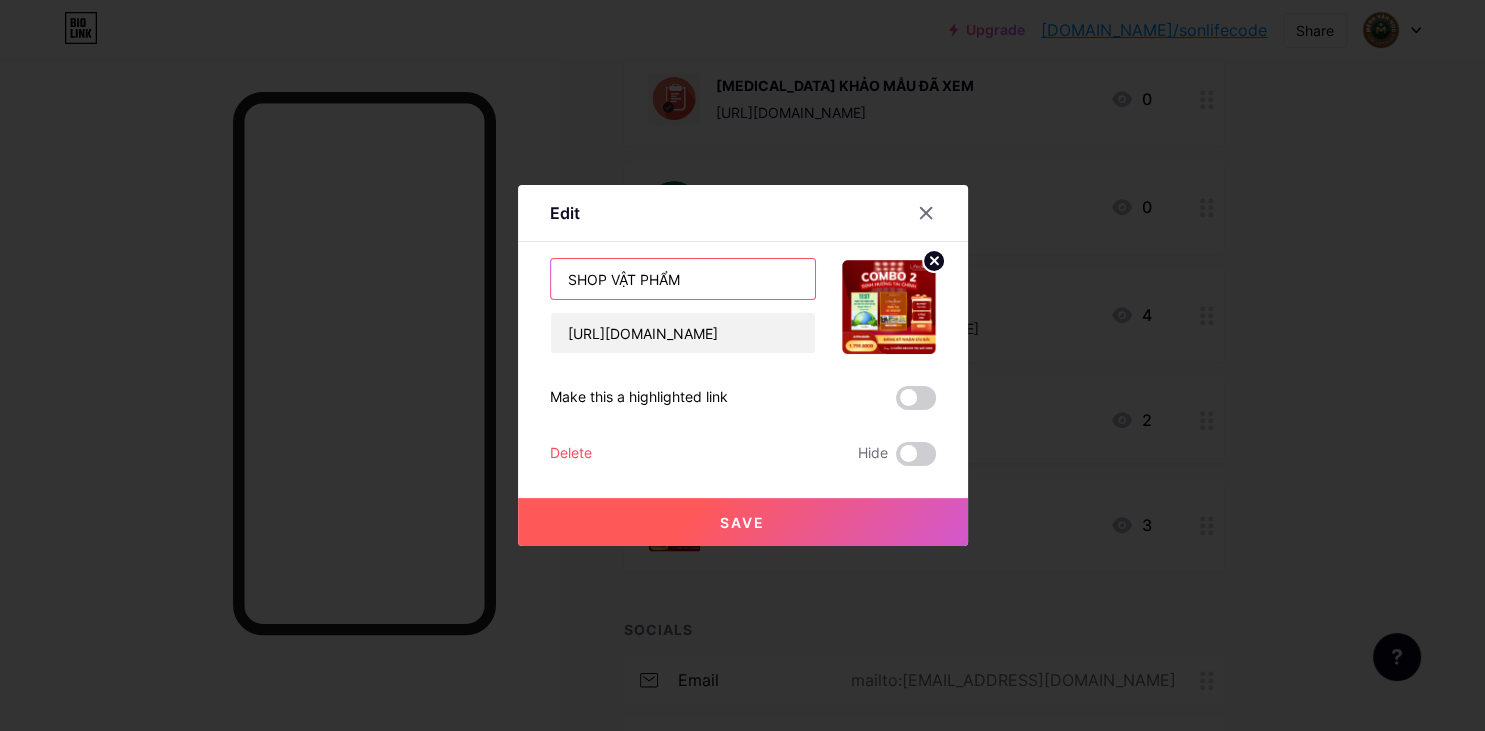 drag, startPoint x: 695, startPoint y: 277, endPoint x: 437, endPoint y: 229, distance: 262.42712 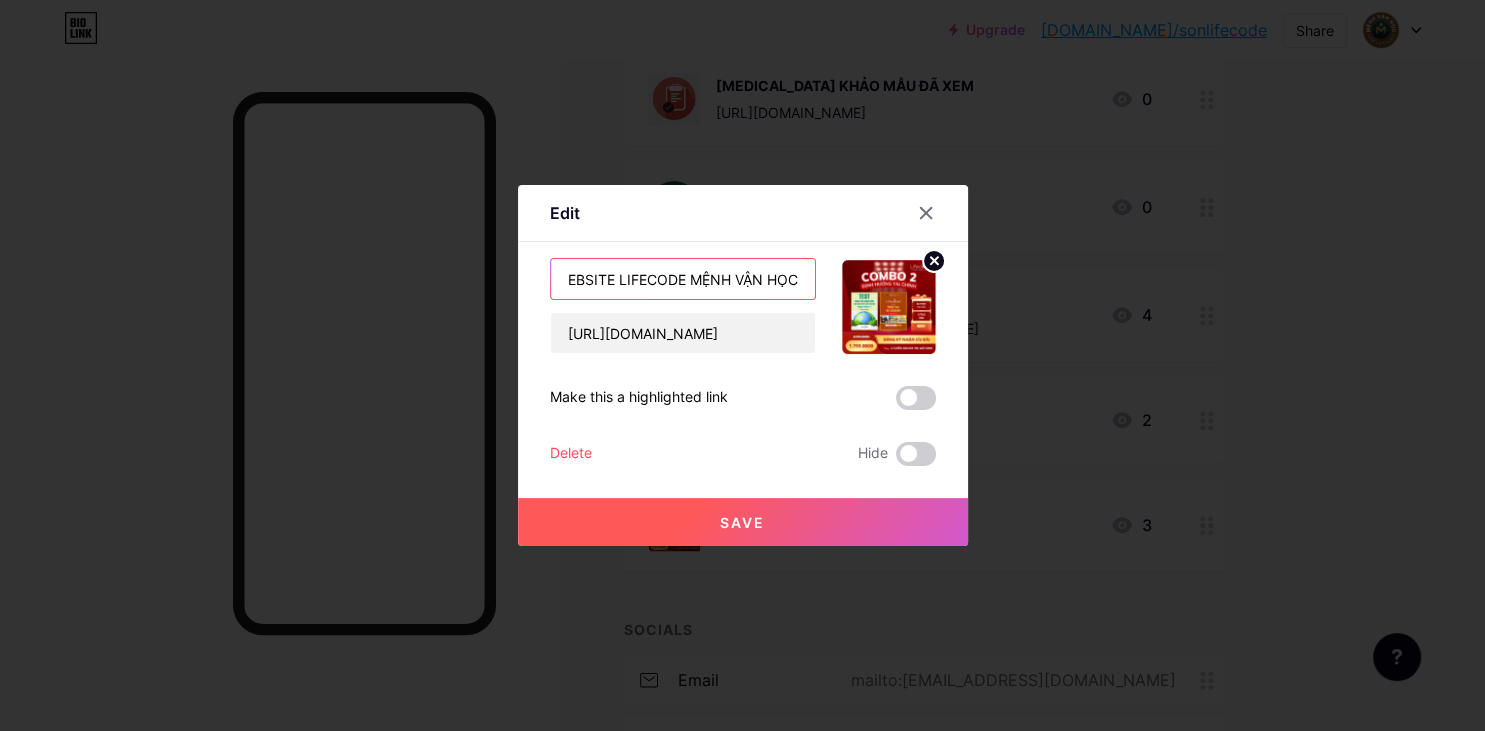 scroll, scrollTop: 0, scrollLeft: 115, axis: horizontal 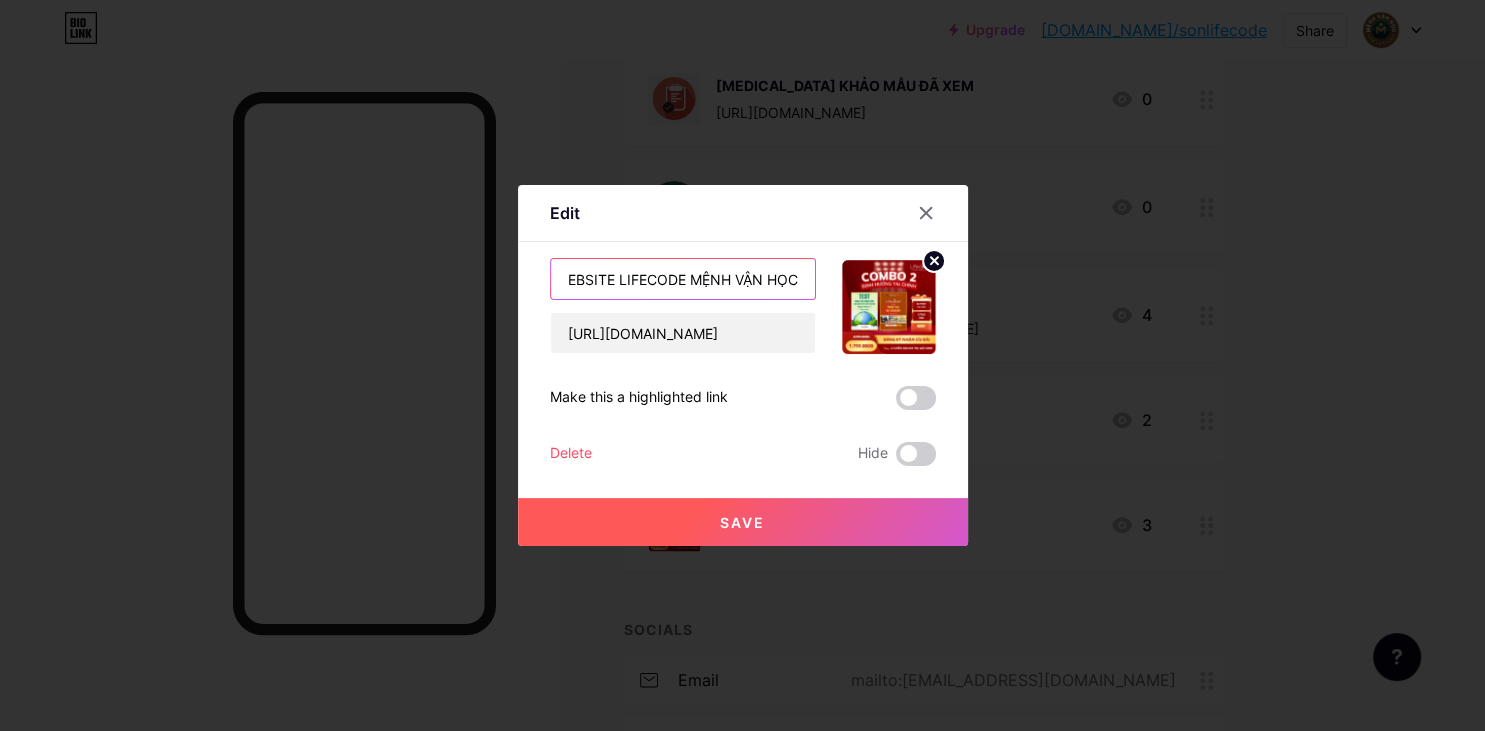 type on "GIỚI THIỆU VỀ WEBSITE LIFECODE MỆNH VẬN HỌC" 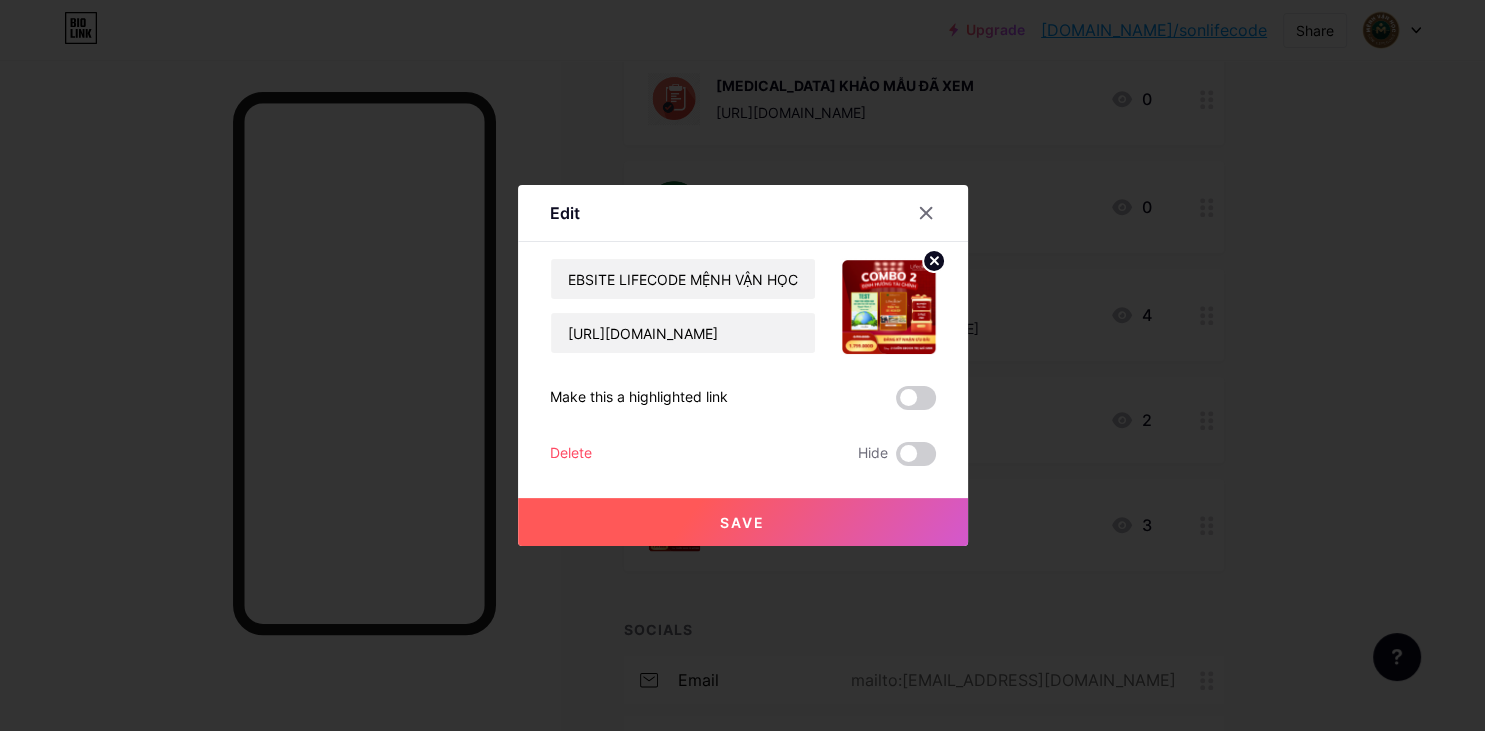 click on "Save" at bounding box center [742, 522] 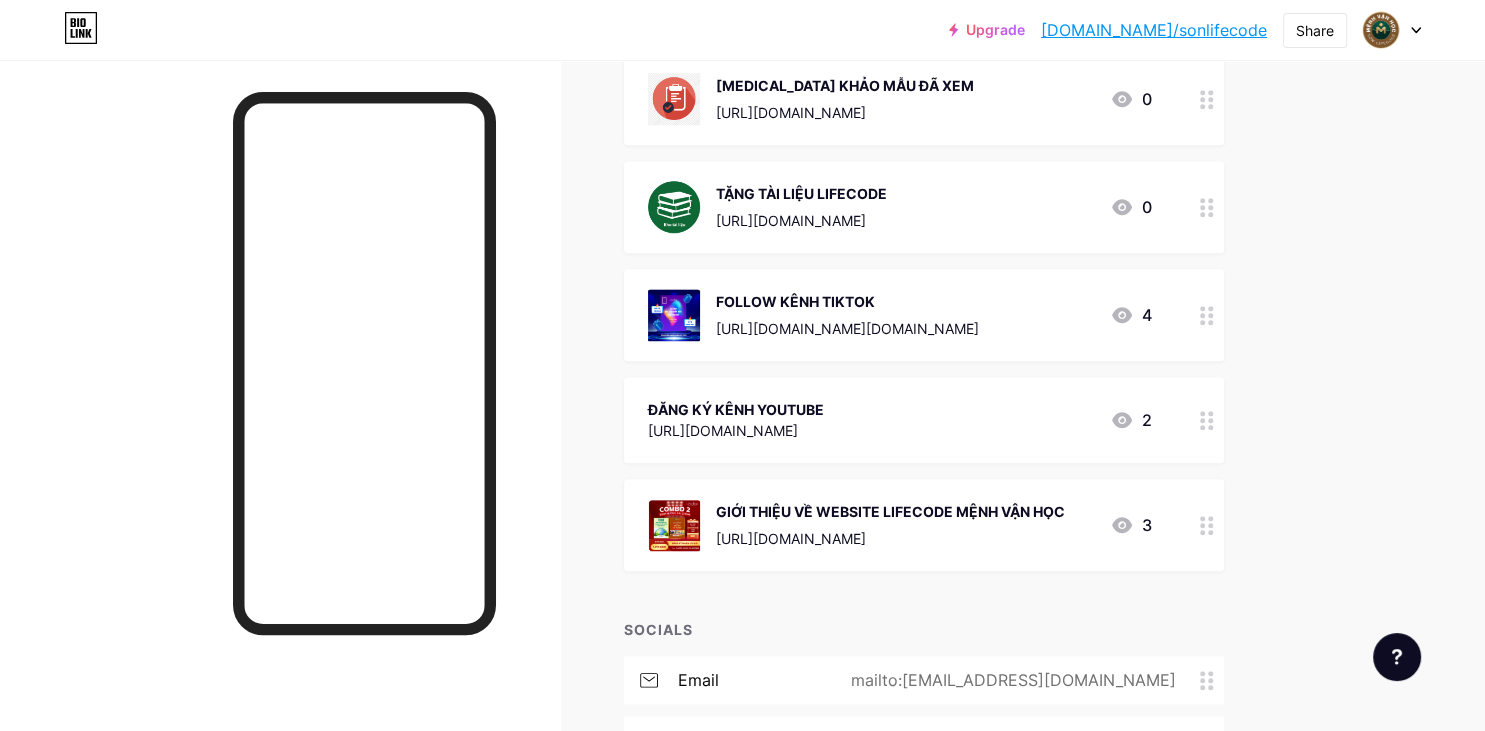 click 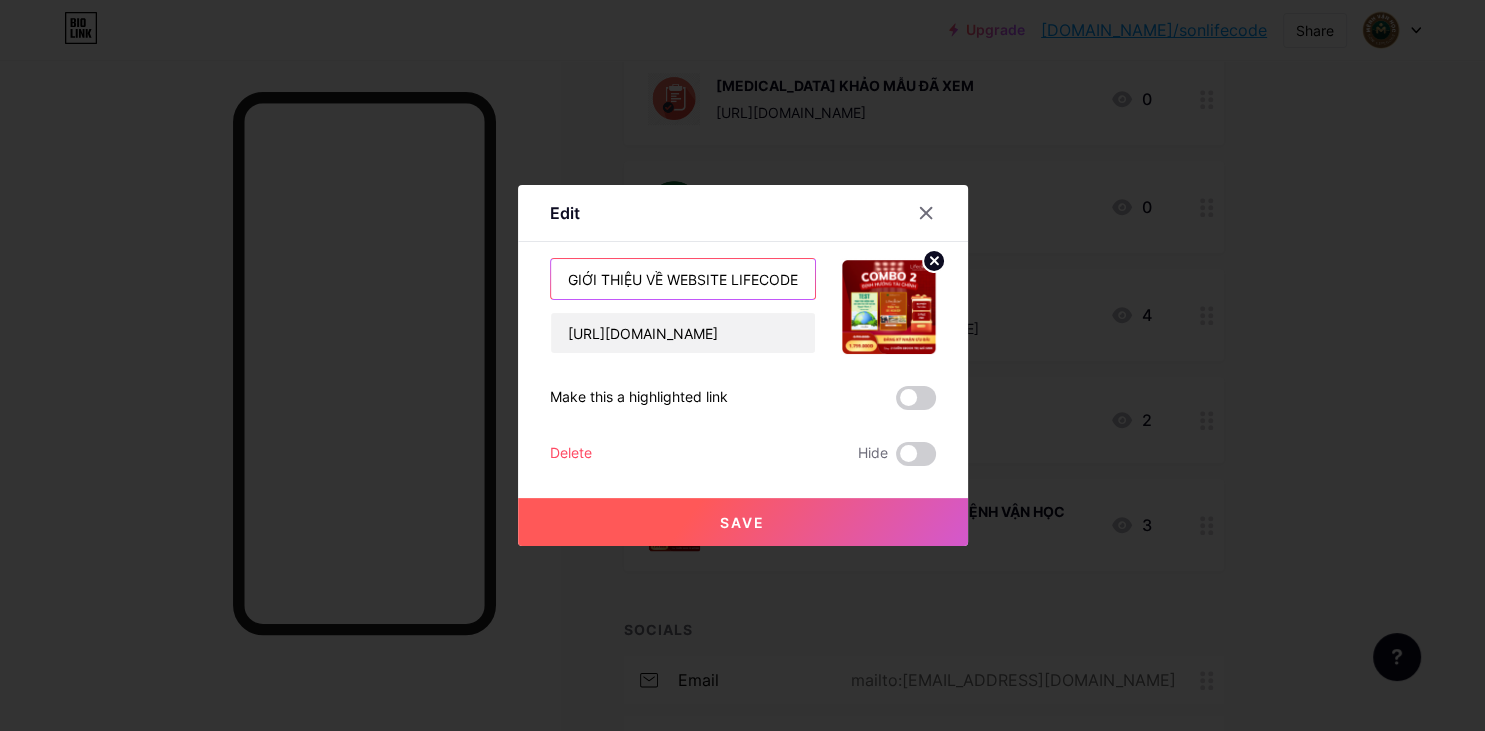 click on "GIỚI THIỆU VỀ WEBSITE LIFECODE MỆNH VẬN HỌC" at bounding box center (683, 279) 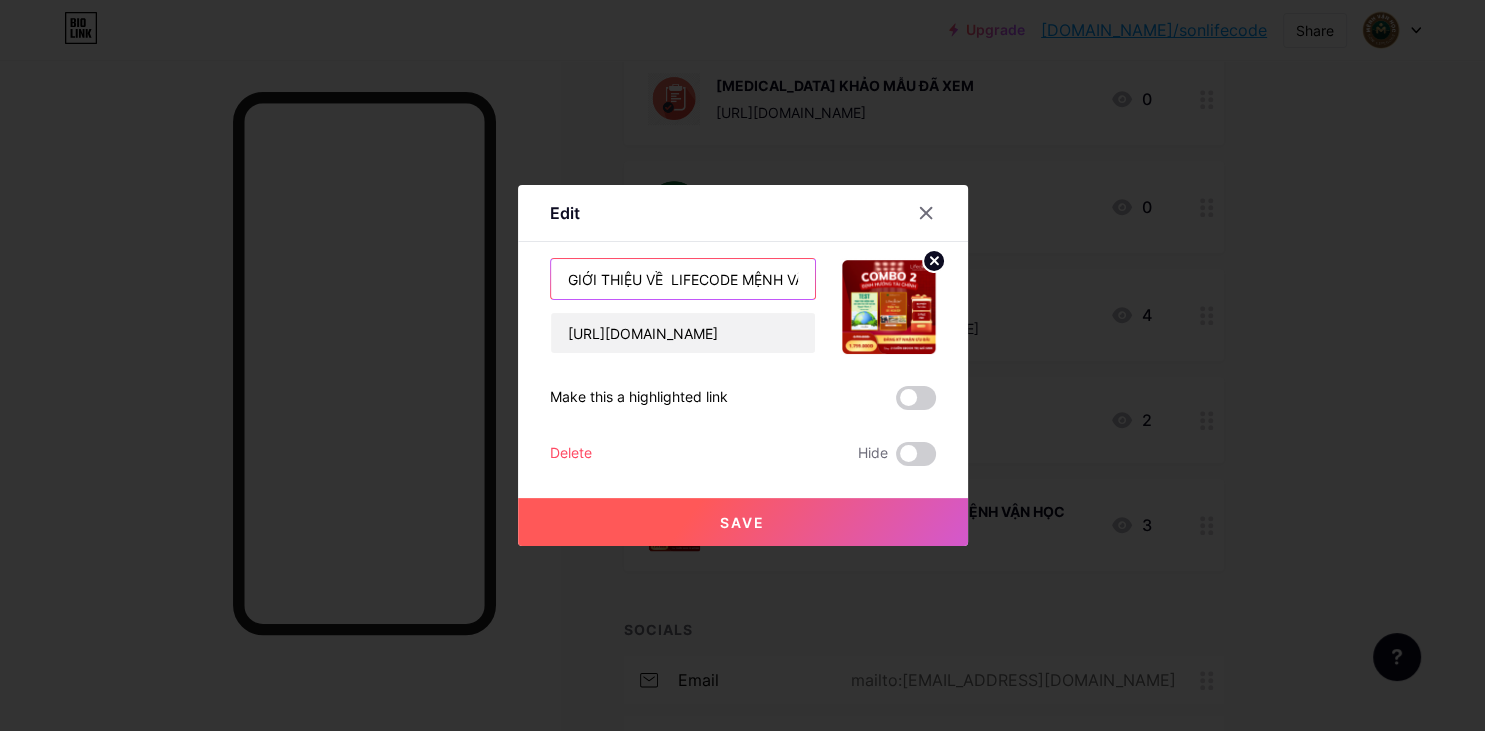 type on "GIỚI THIỆU VỀ  LIFECODE MỆNH VẬN HỌC" 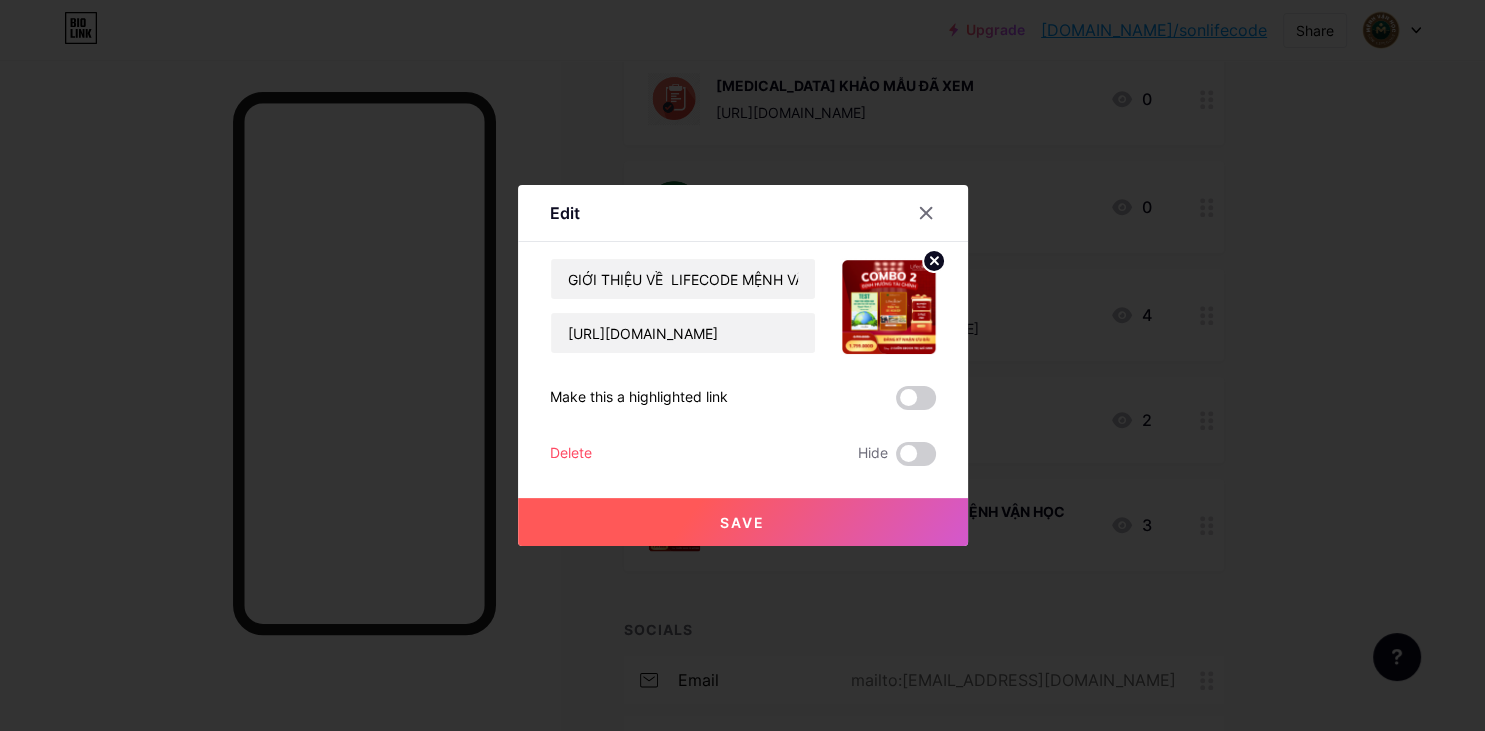 click 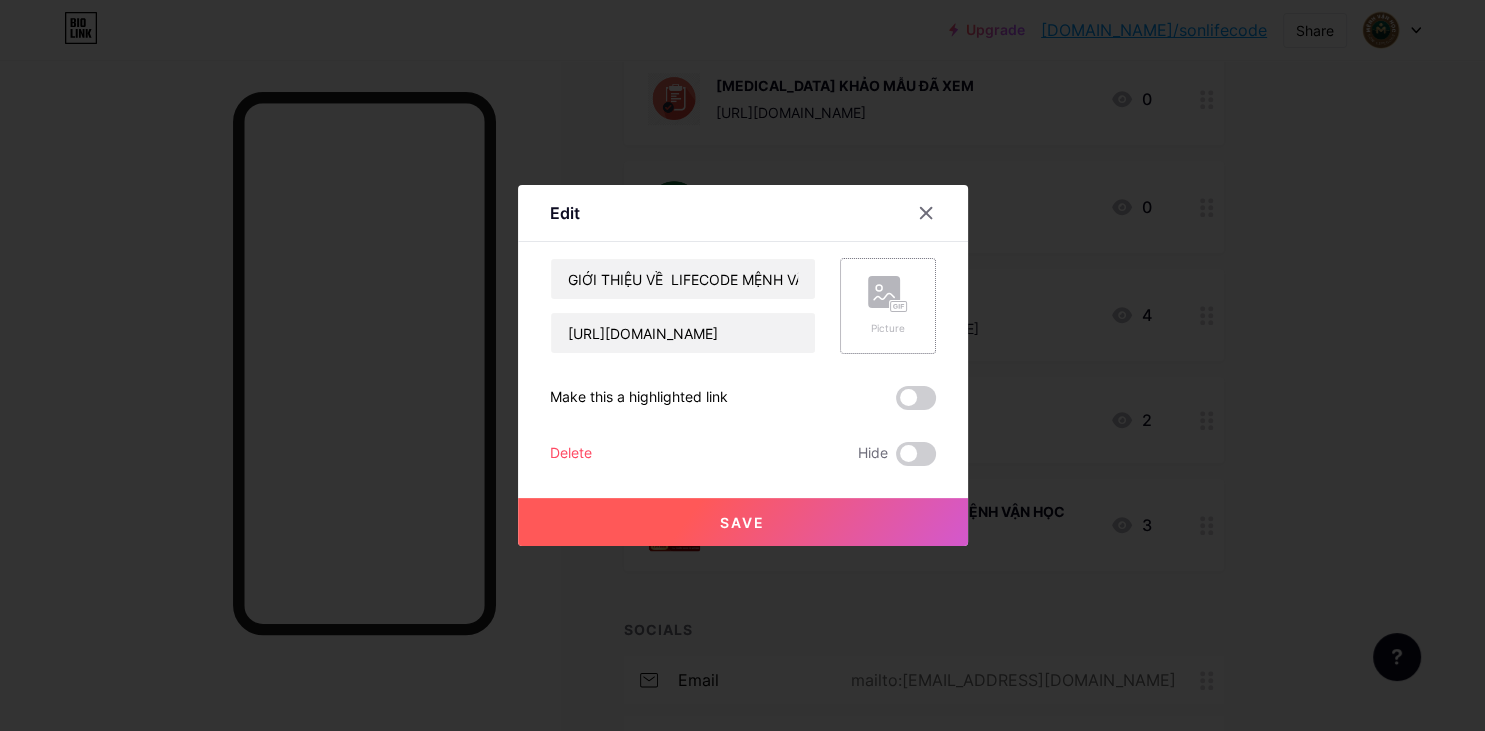 click 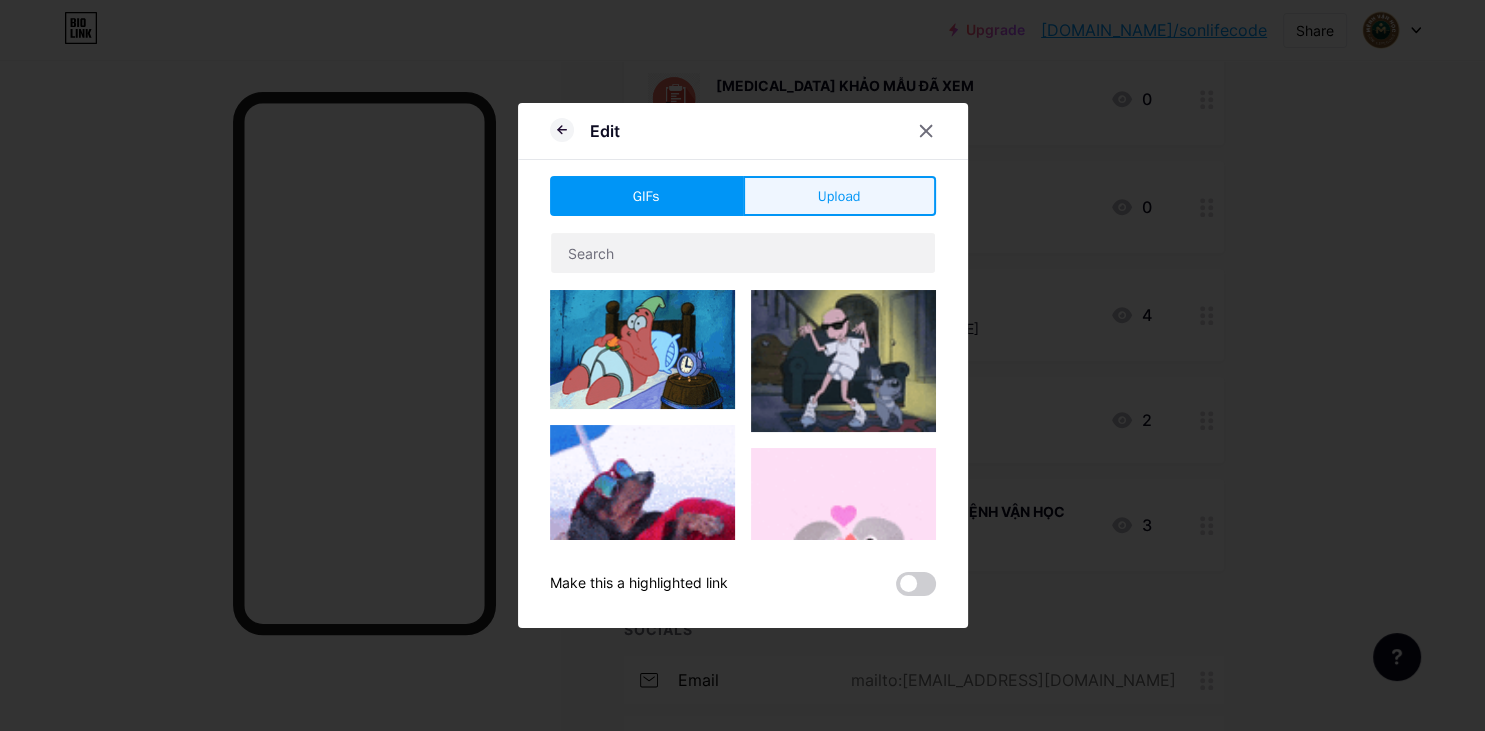click on "Upload" at bounding box center (839, 196) 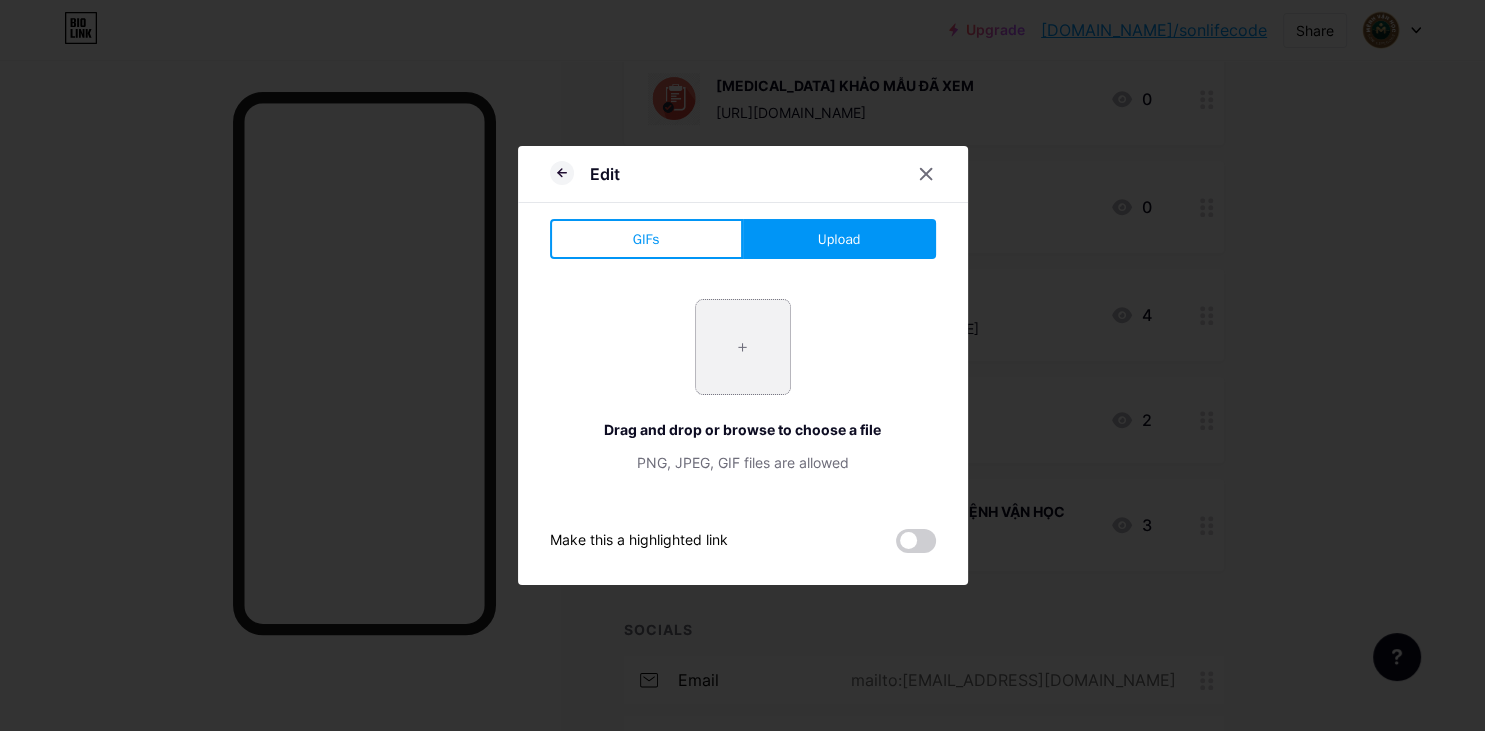 click at bounding box center [743, 347] 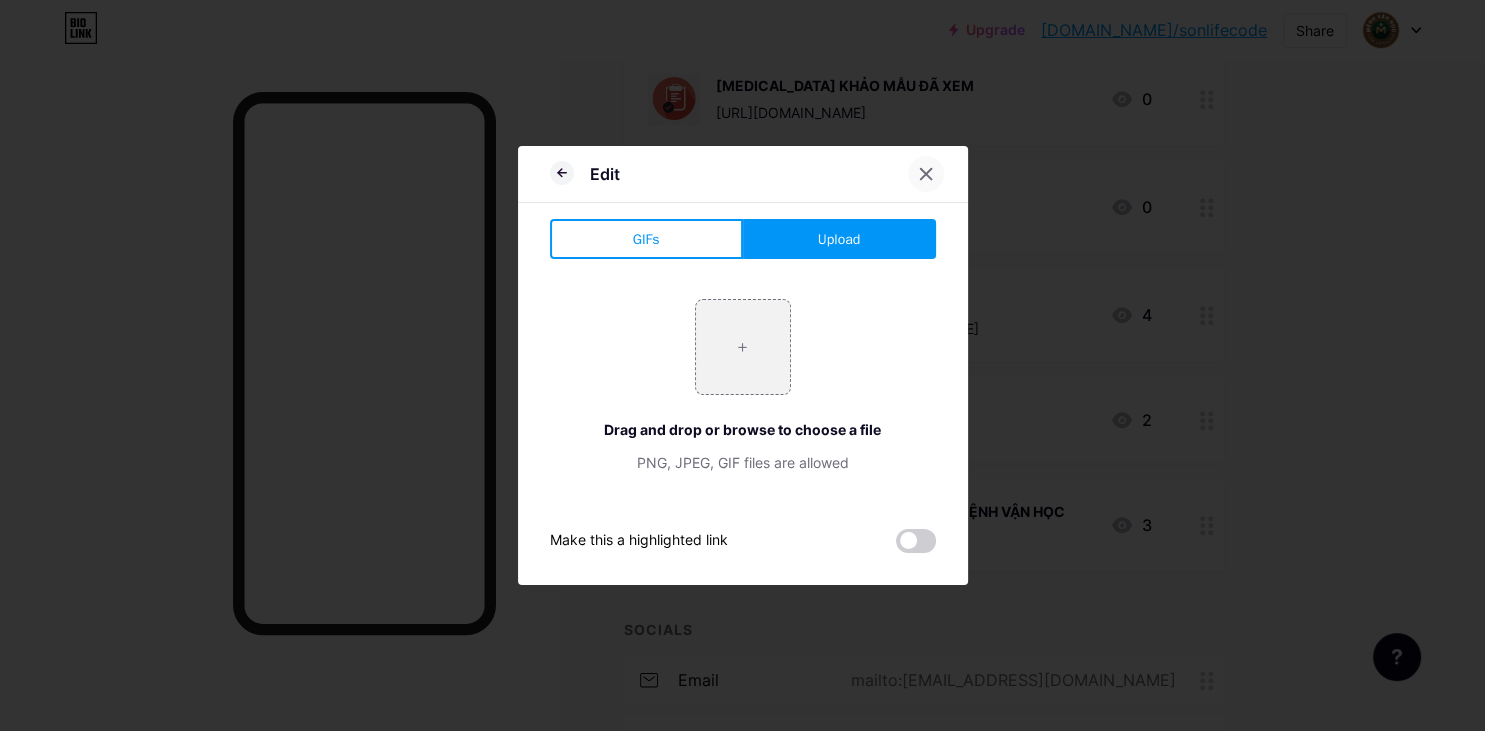 click 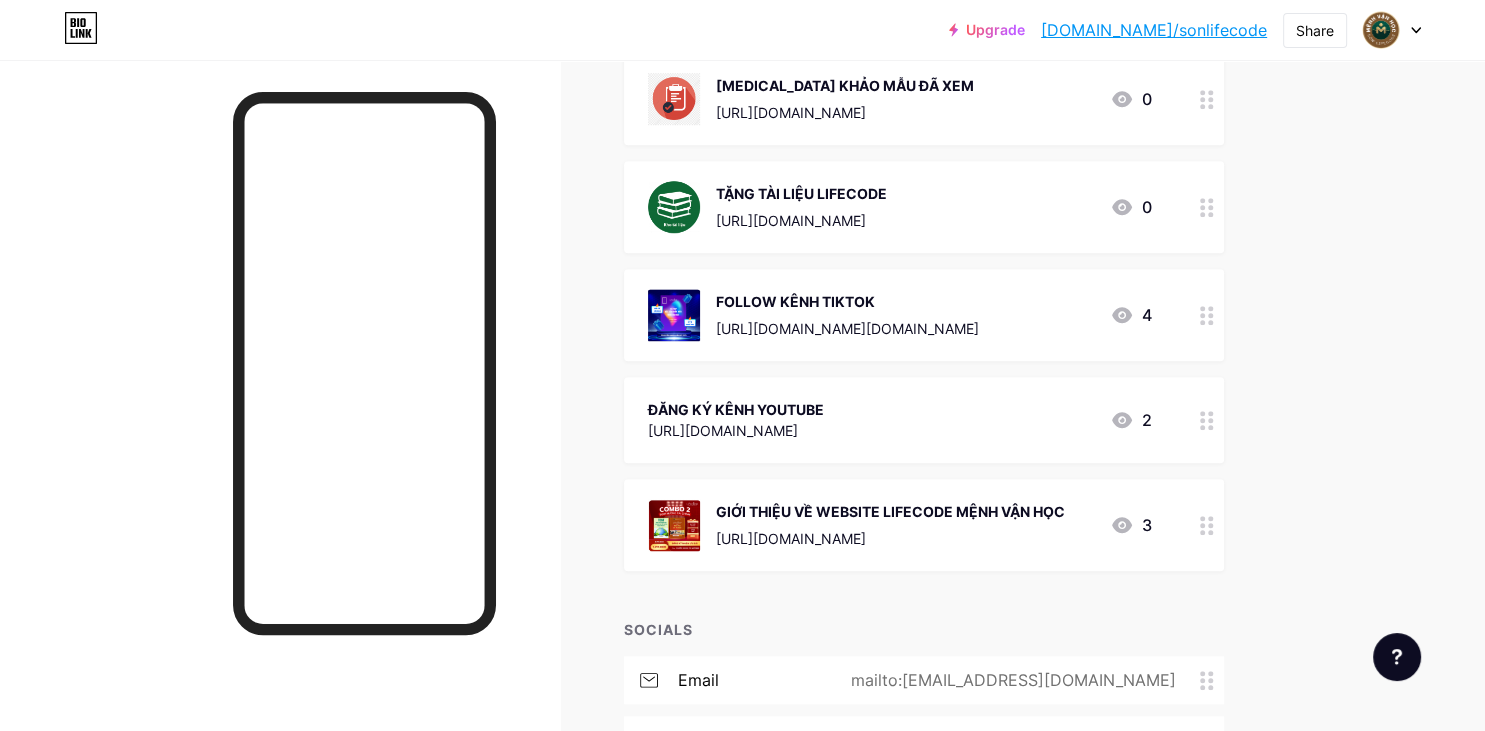 scroll, scrollTop: 1560, scrollLeft: 0, axis: vertical 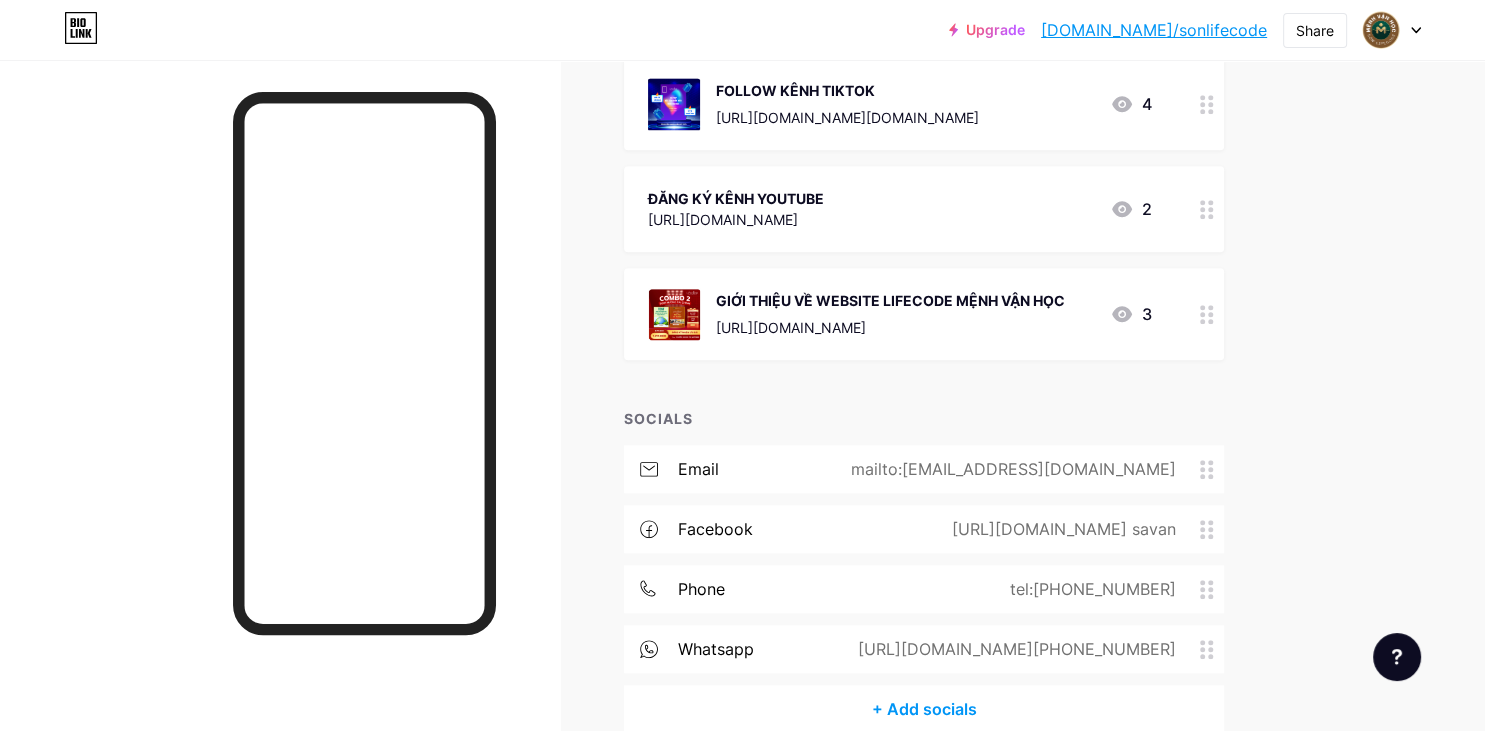 click at bounding box center [1207, 314] 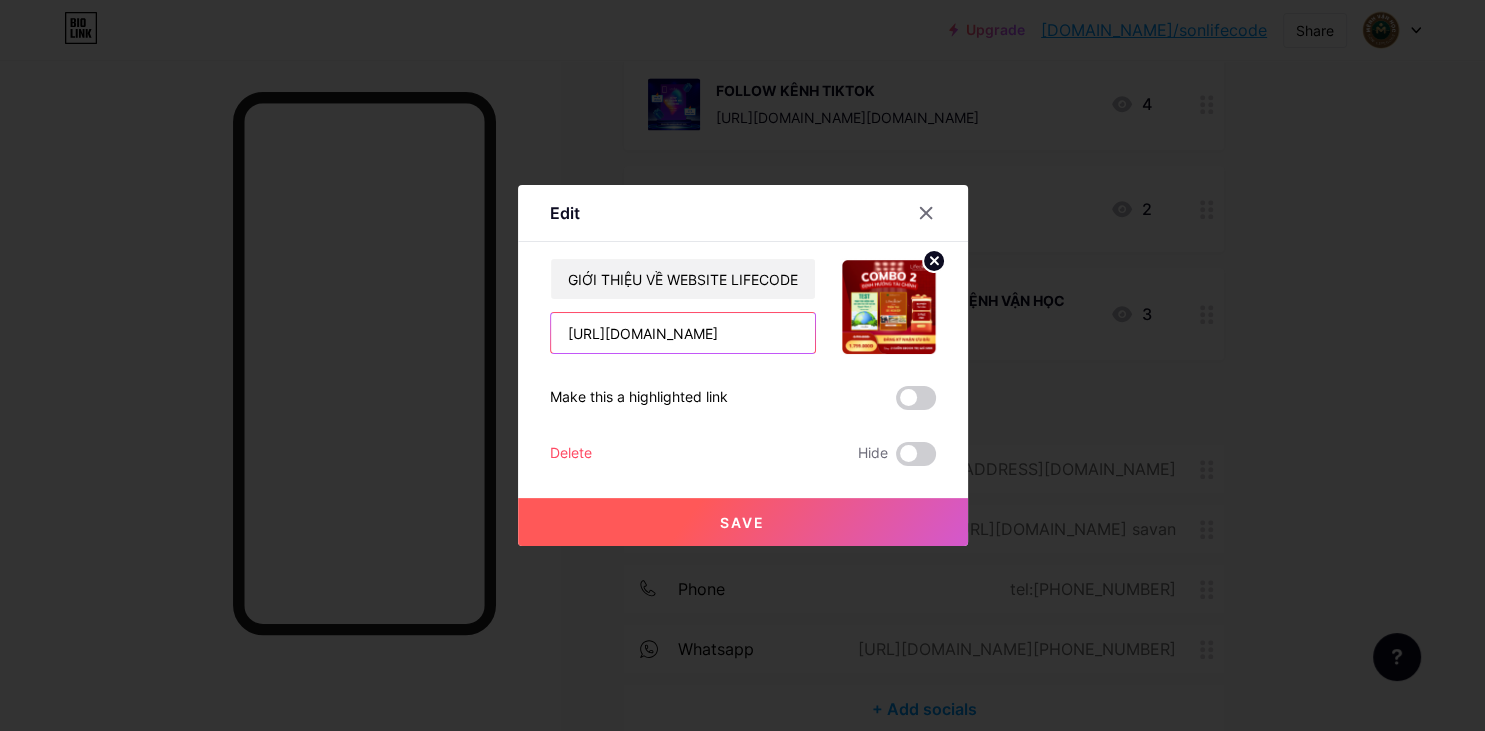 drag, startPoint x: 799, startPoint y: 336, endPoint x: 378, endPoint y: 353, distance: 421.34308 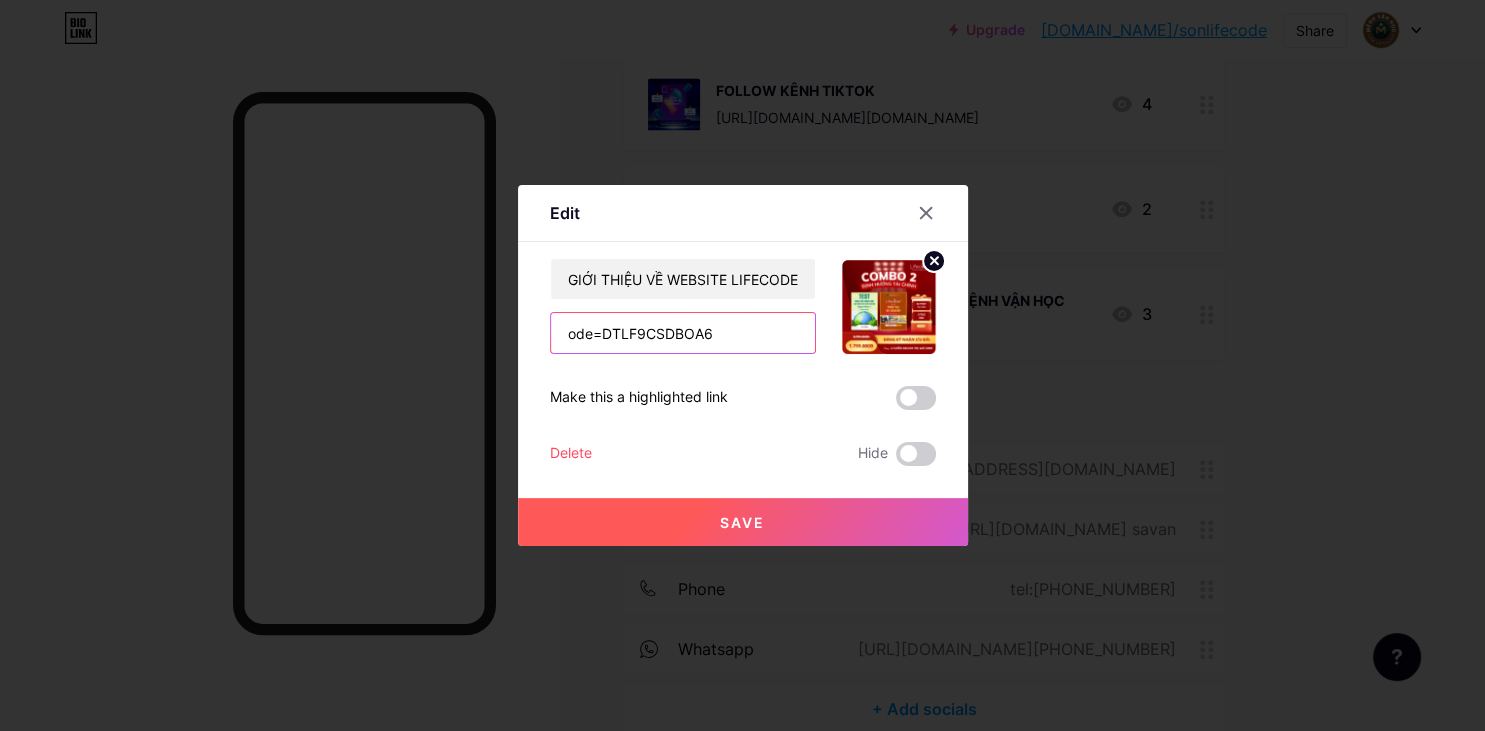 drag, startPoint x: 749, startPoint y: 328, endPoint x: 484, endPoint y: 338, distance: 265.1886 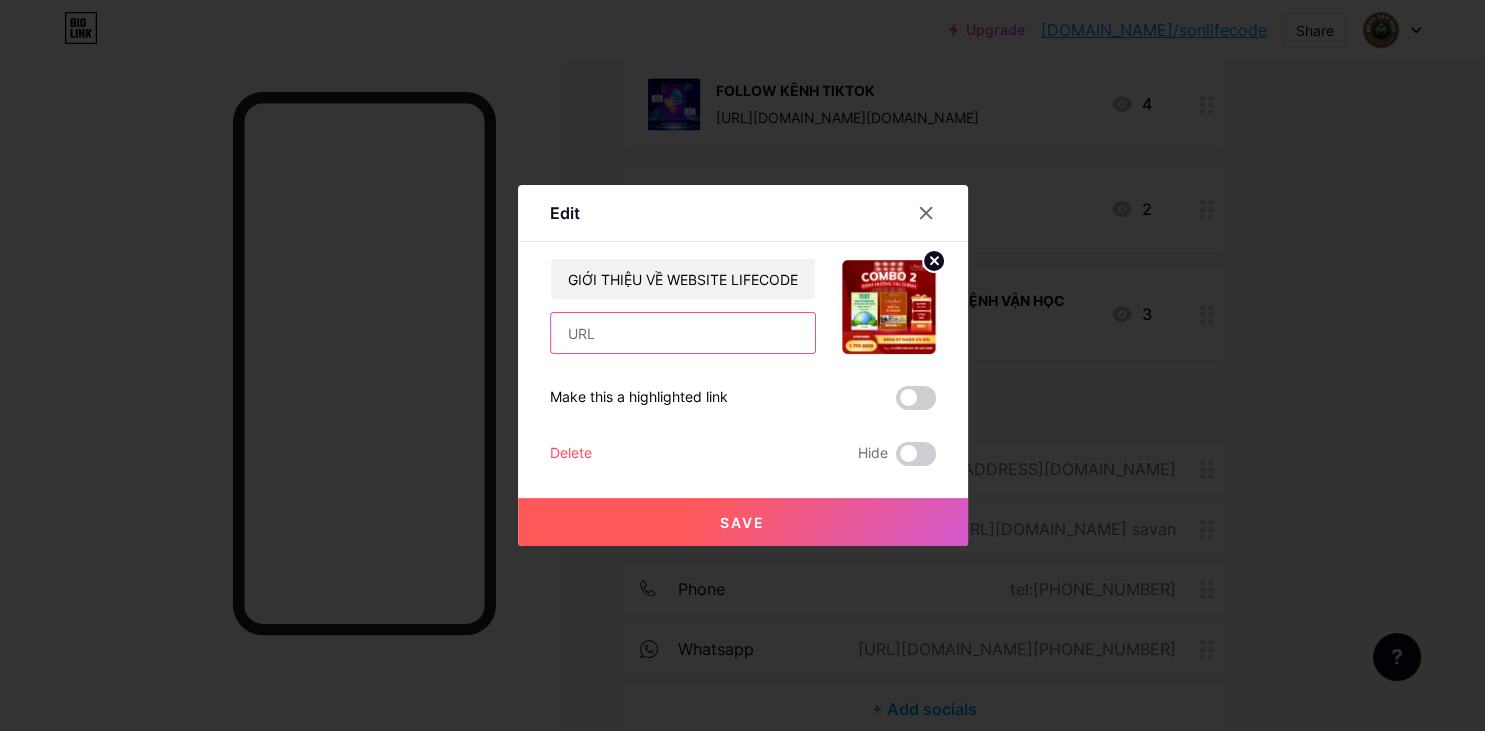 paste on "[URL][DOMAIN_NAME]" 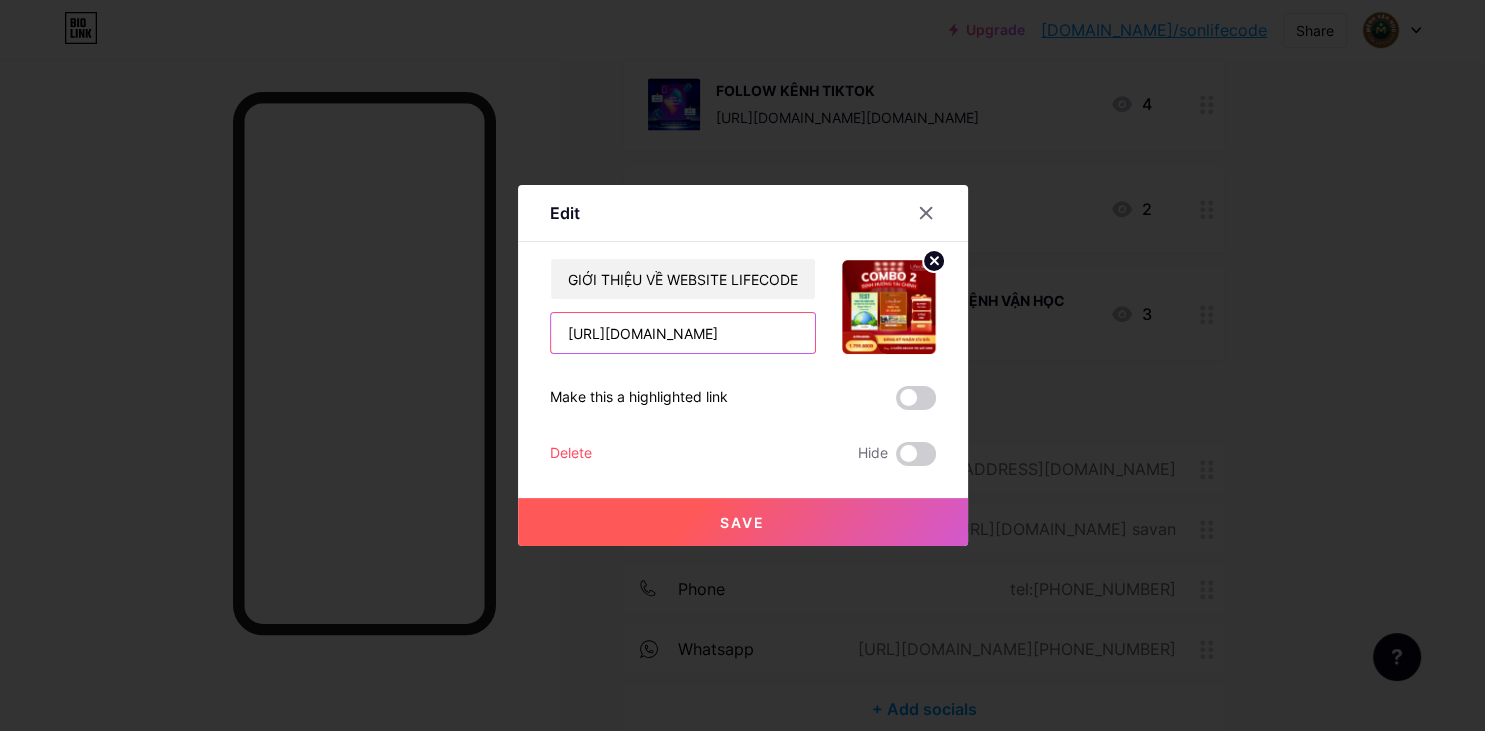 scroll, scrollTop: 0, scrollLeft: 21, axis: horizontal 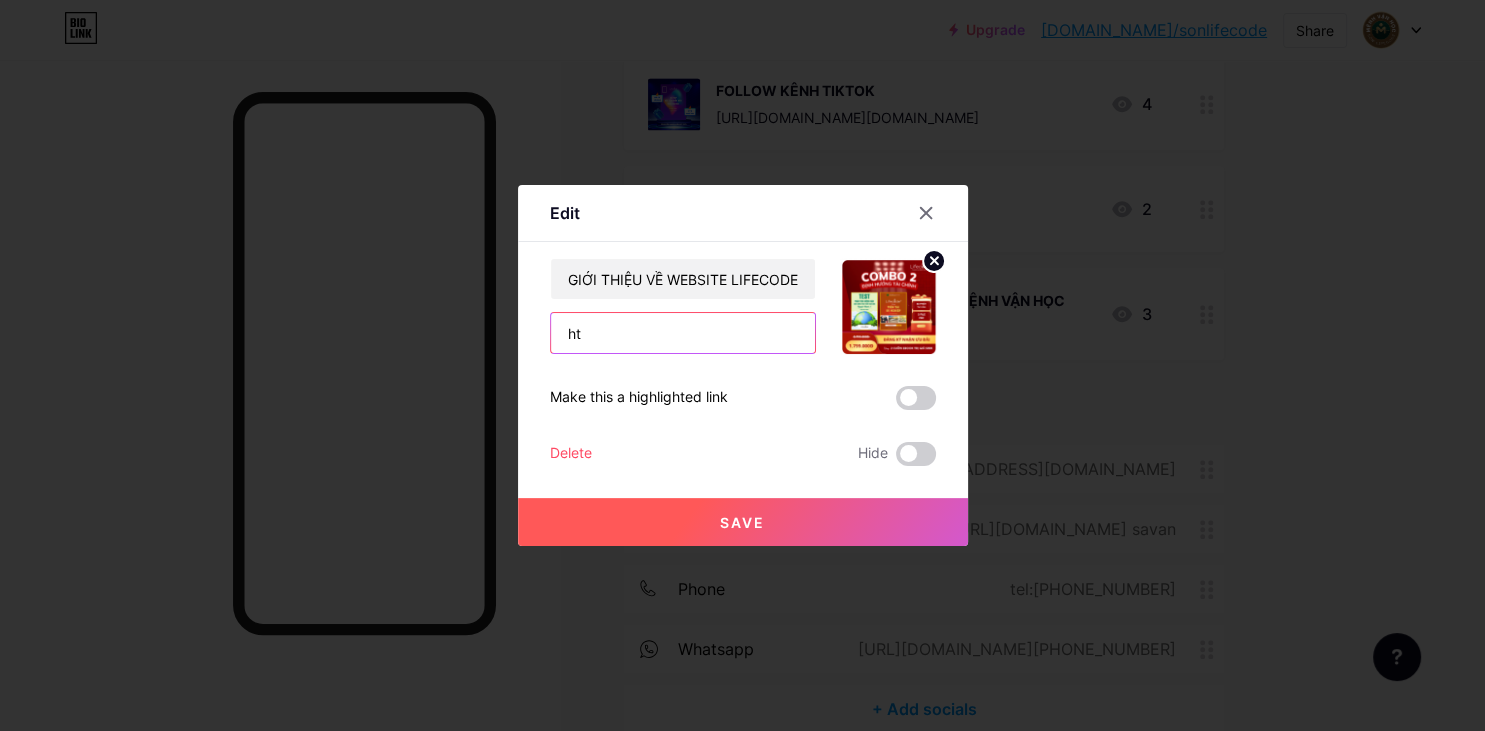 type on "h" 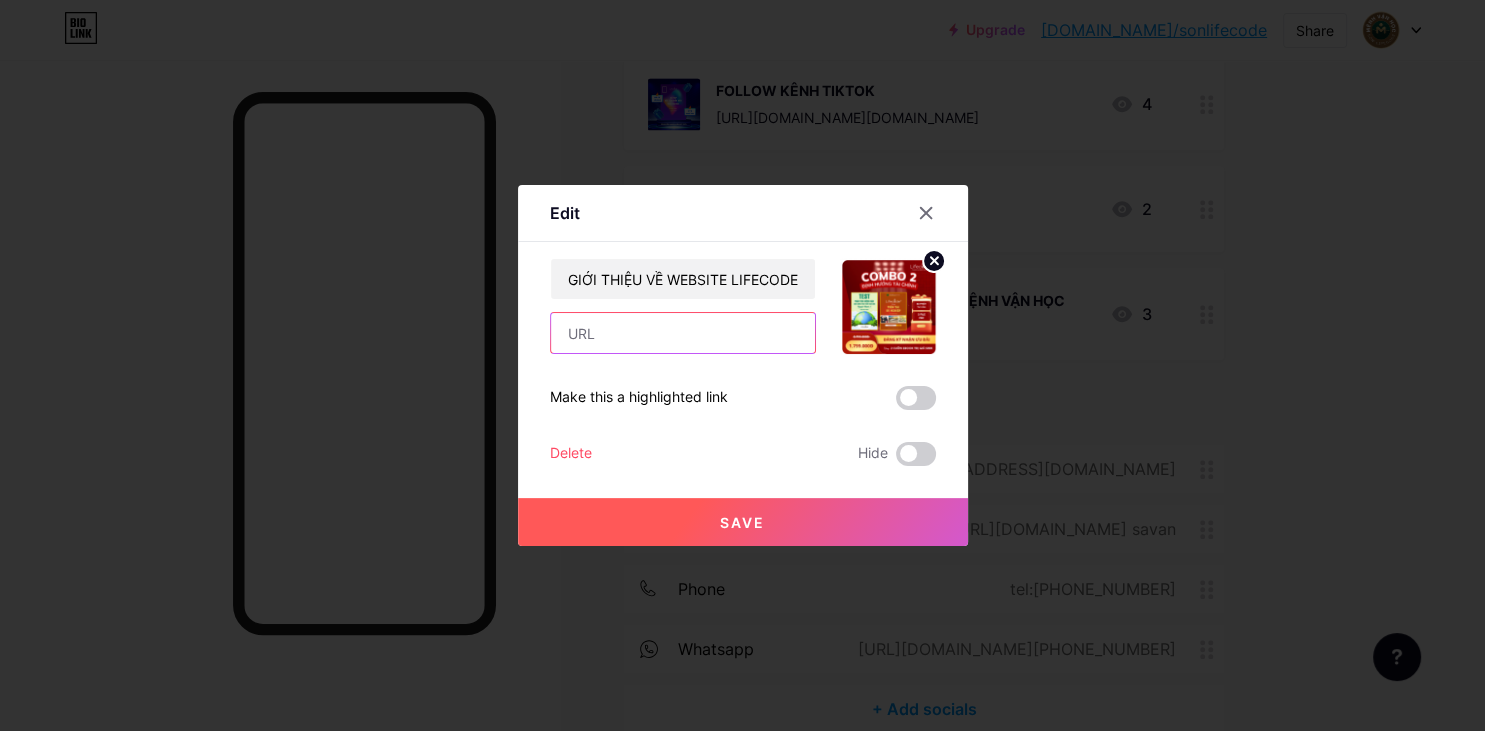 paste on "[URL][DOMAIN_NAME]" 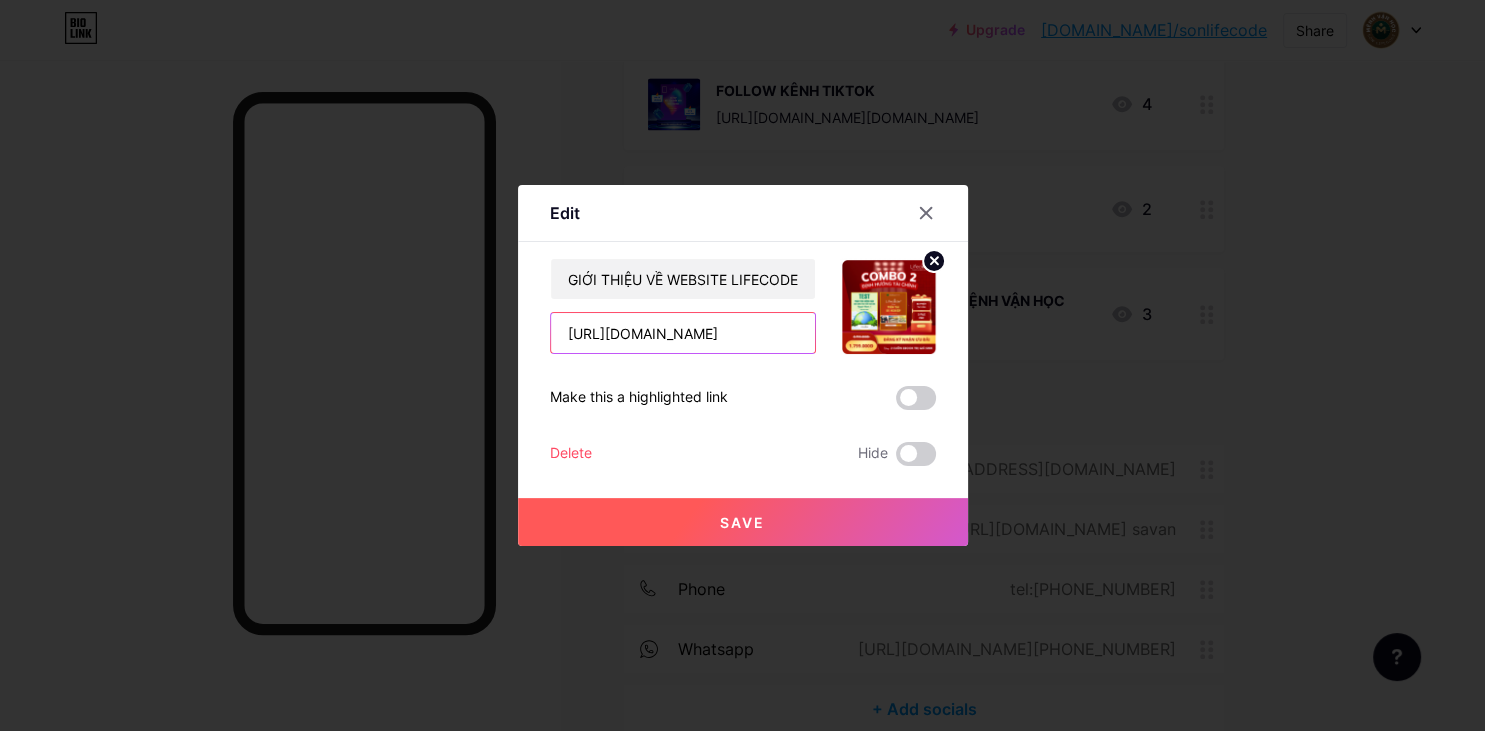scroll, scrollTop: 0, scrollLeft: 143, axis: horizontal 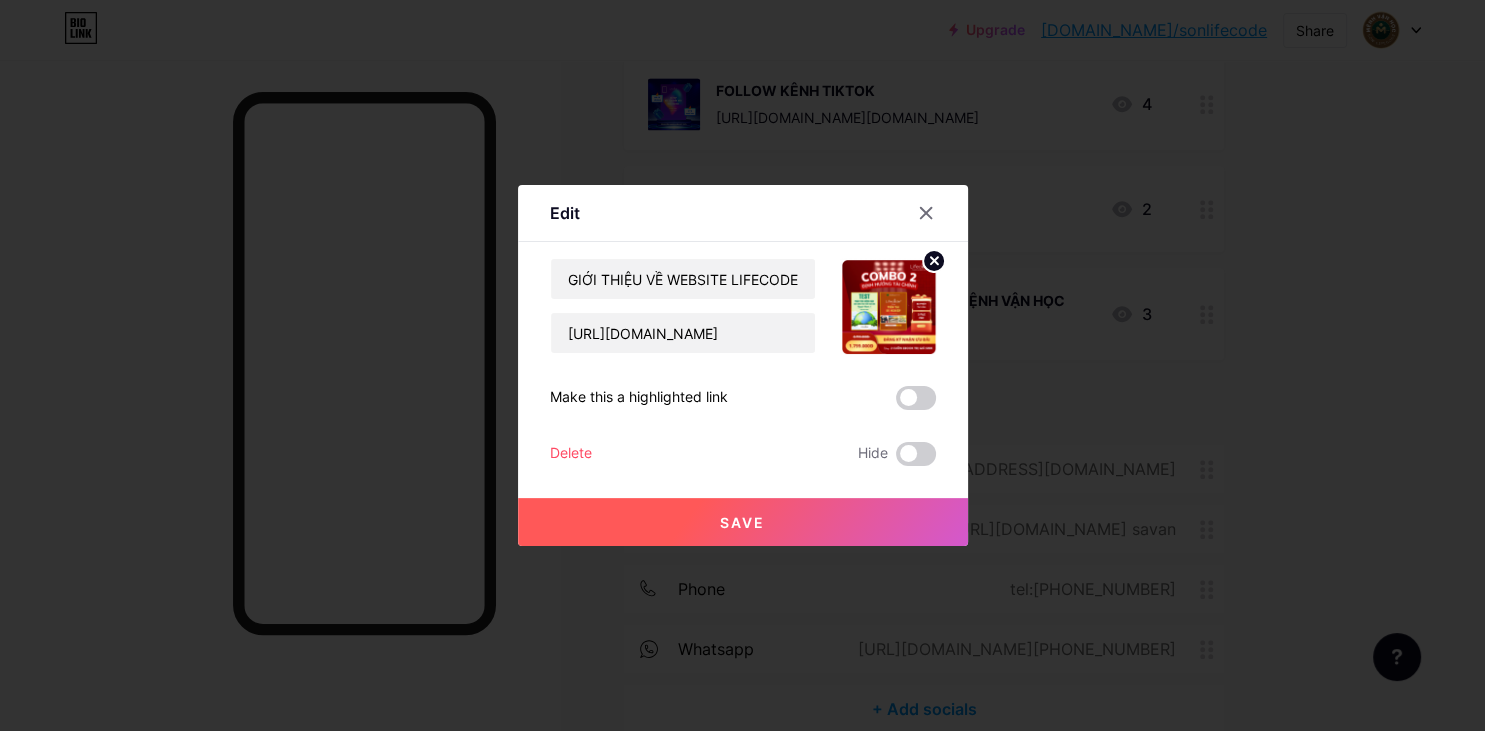 click 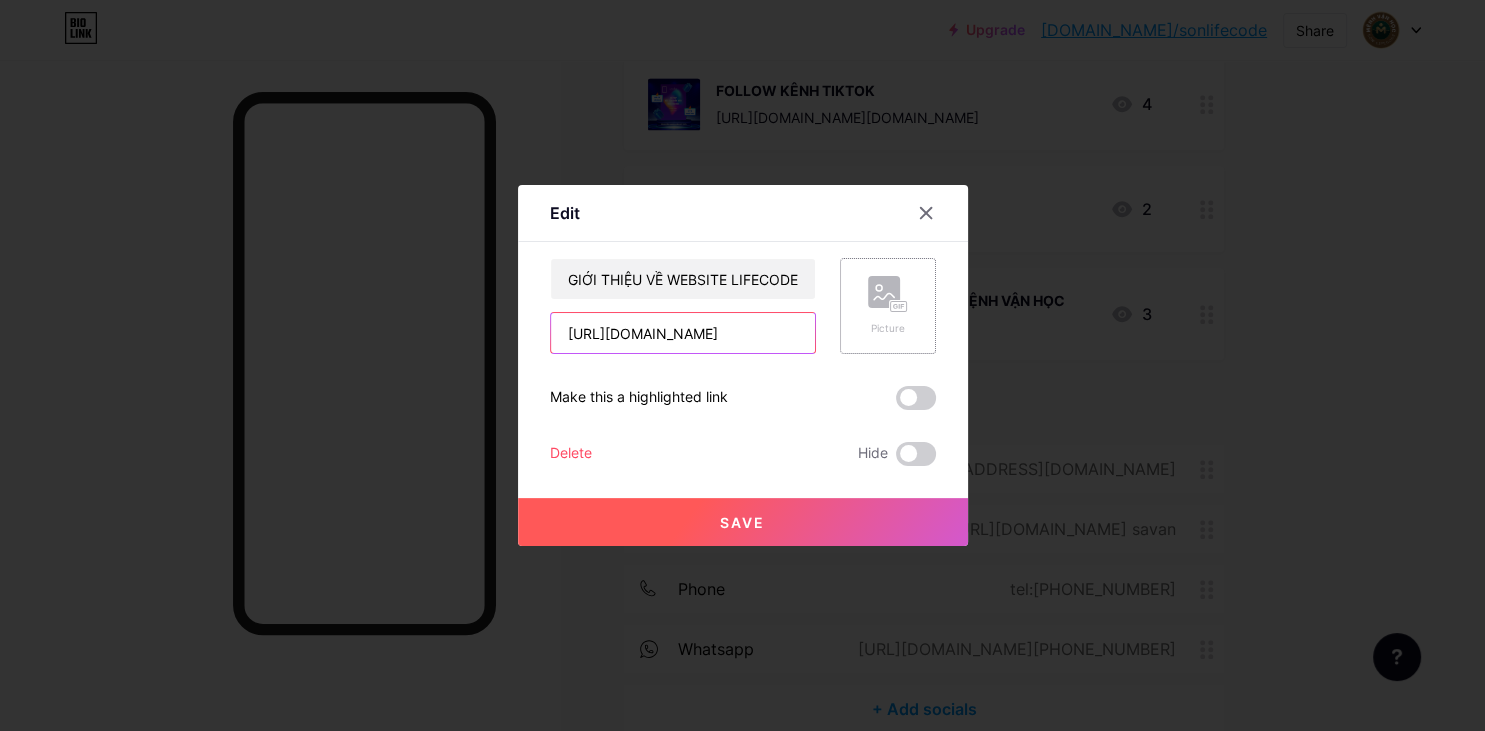 scroll, scrollTop: 0, scrollLeft: 0, axis: both 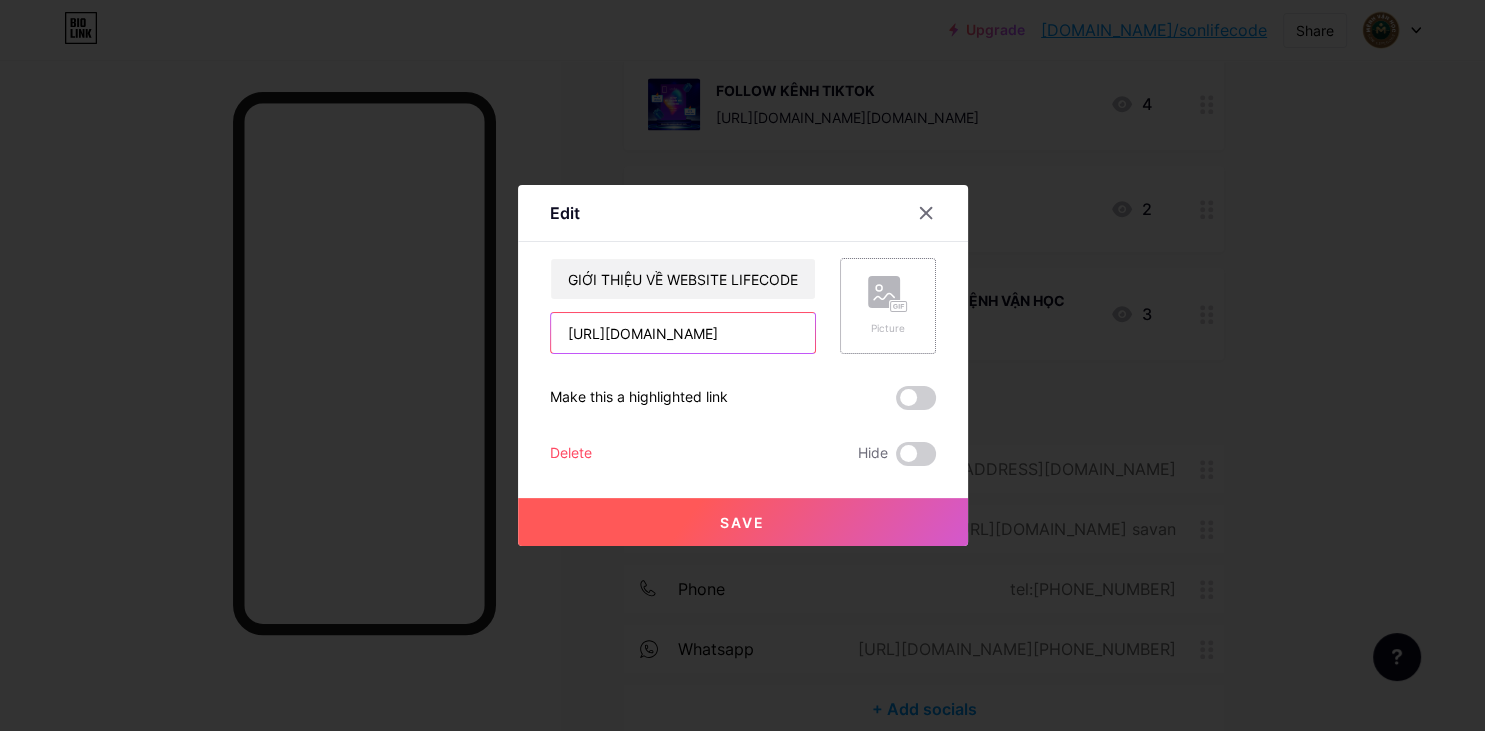 type on "A6" 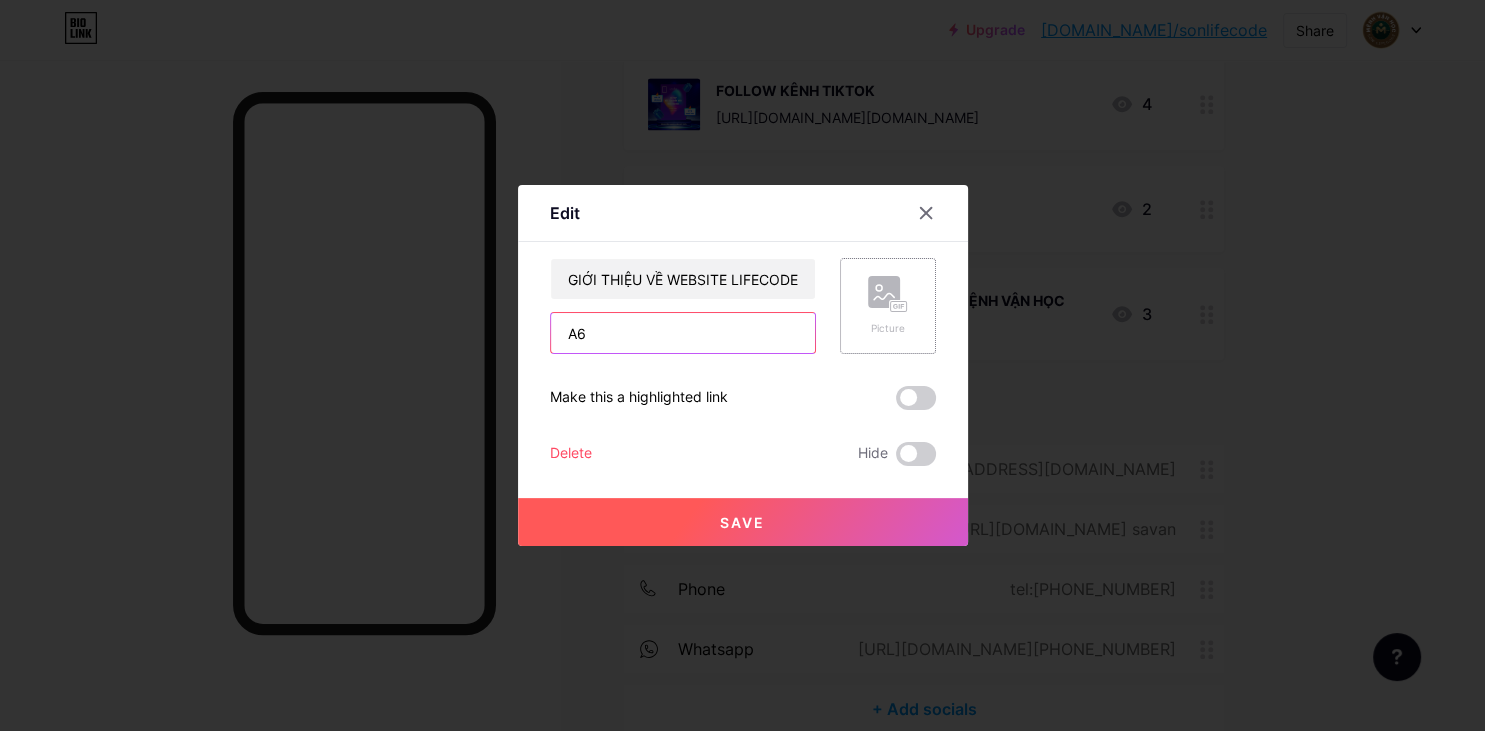 drag, startPoint x: 712, startPoint y: 333, endPoint x: 454, endPoint y: 286, distance: 262.24606 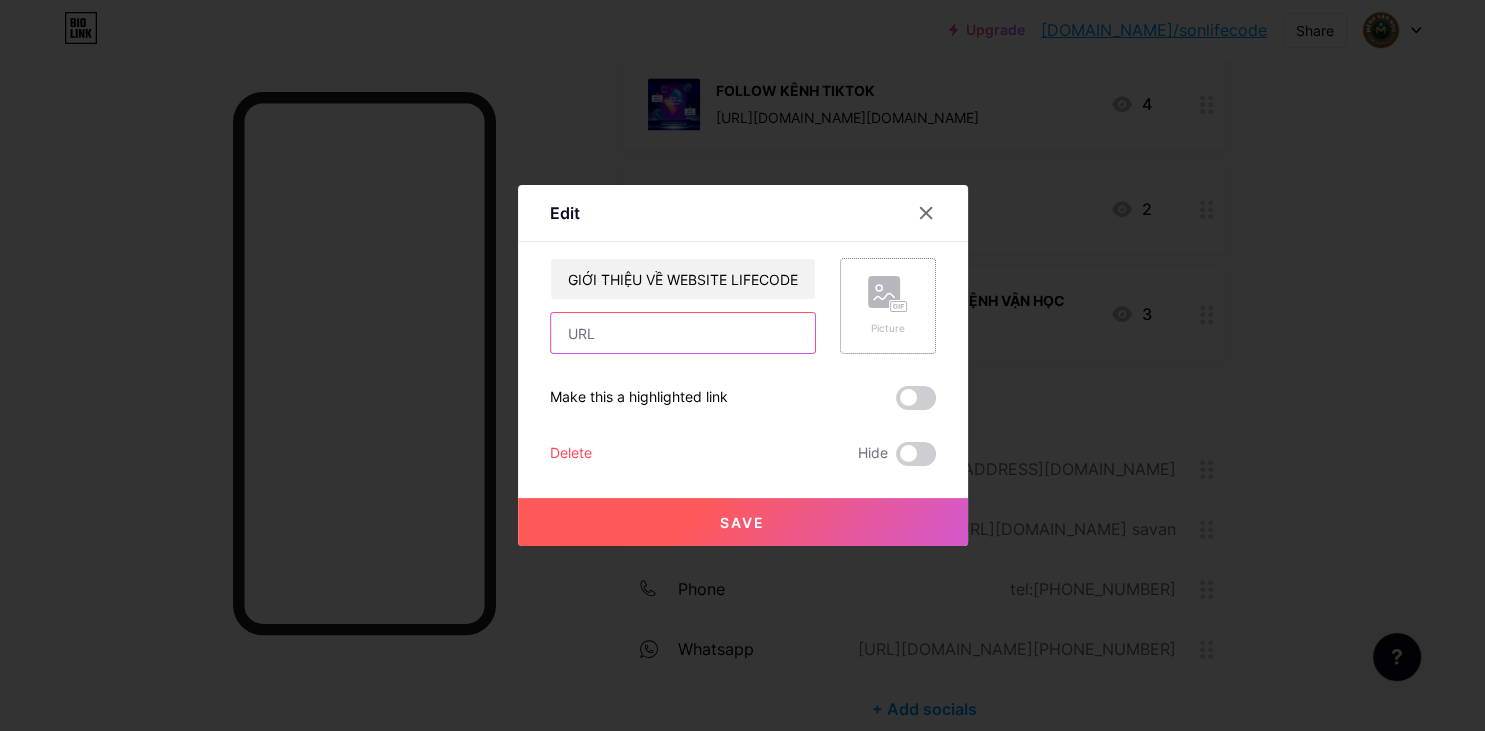 drag, startPoint x: 582, startPoint y: 333, endPoint x: 433, endPoint y: 326, distance: 149.16434 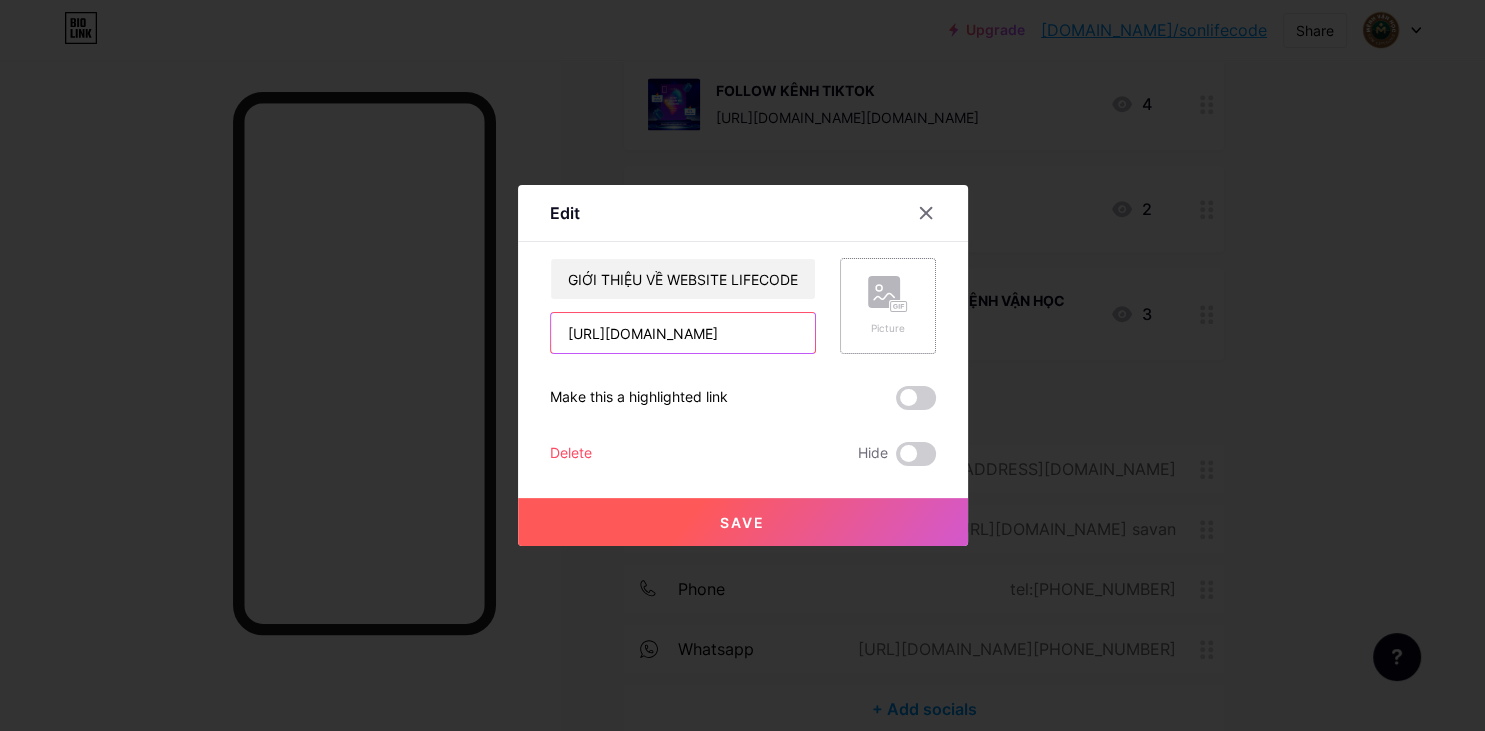 type on "[URL][DOMAIN_NAME]" 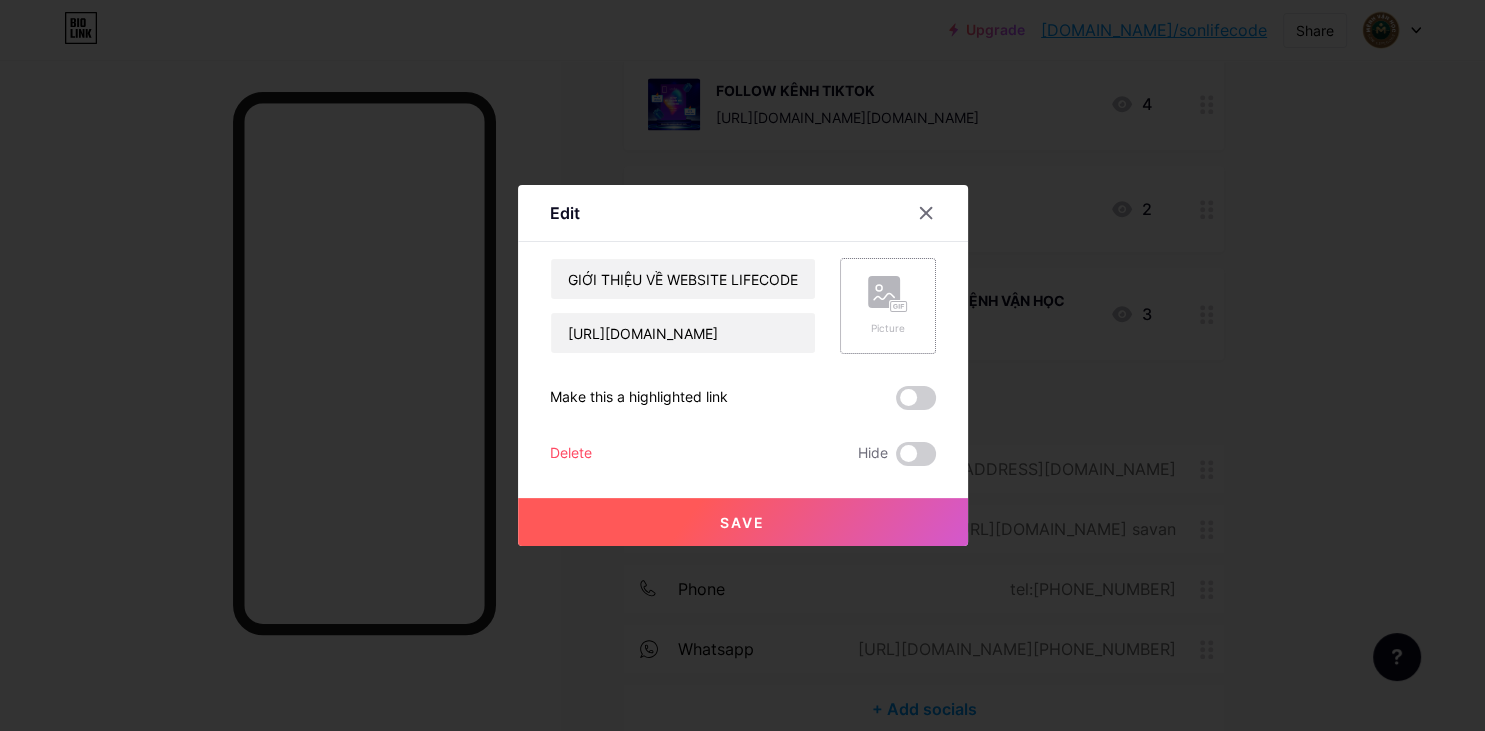 click at bounding box center [742, 365] 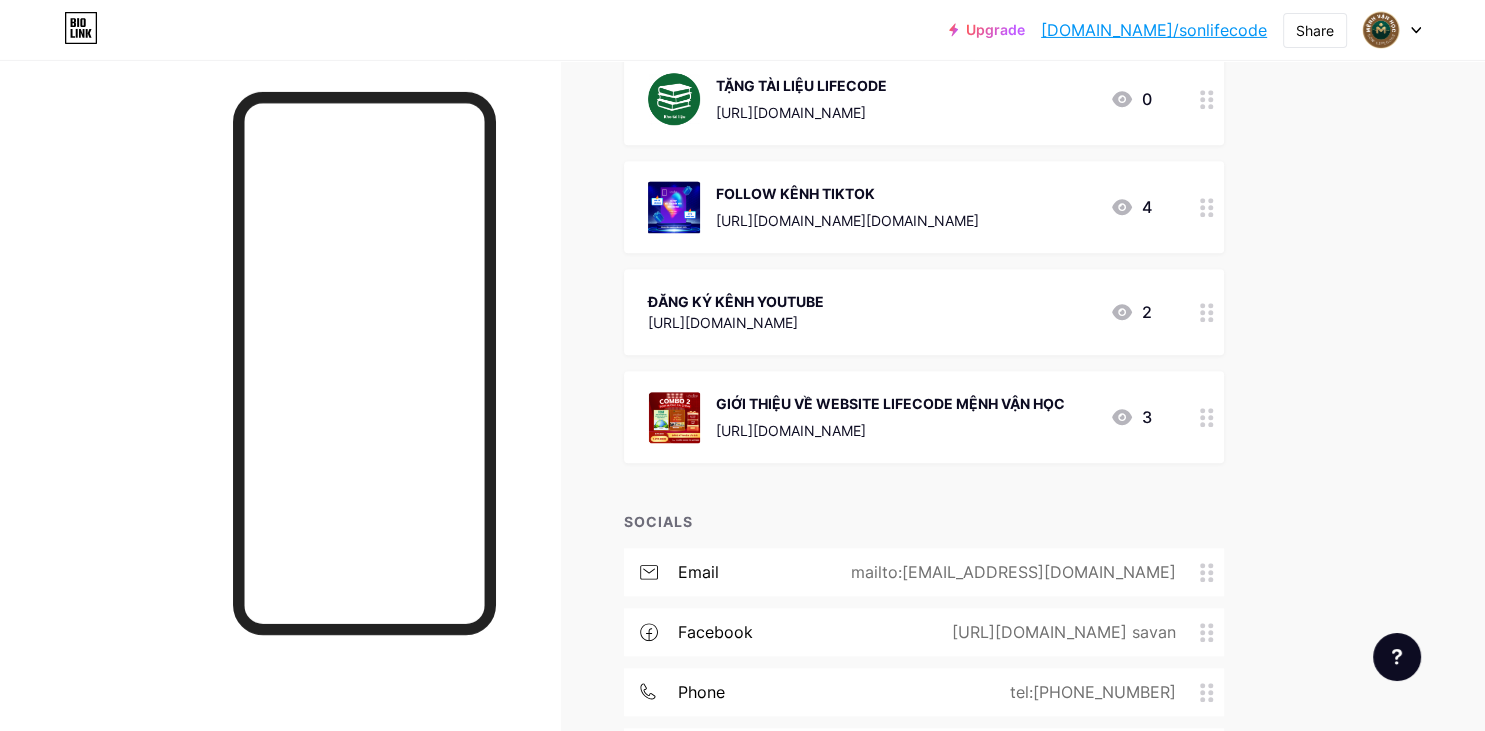 scroll, scrollTop: 1449, scrollLeft: 0, axis: vertical 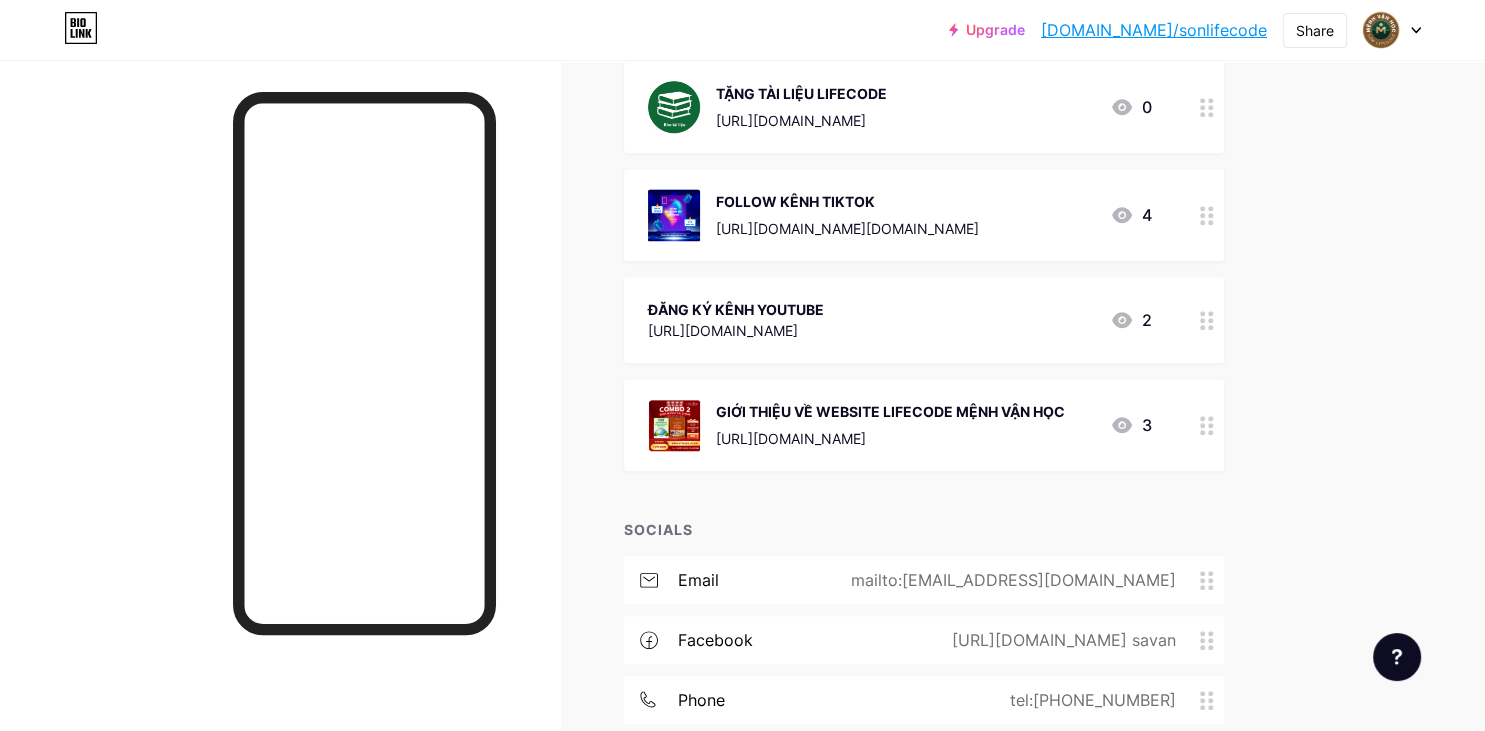 click 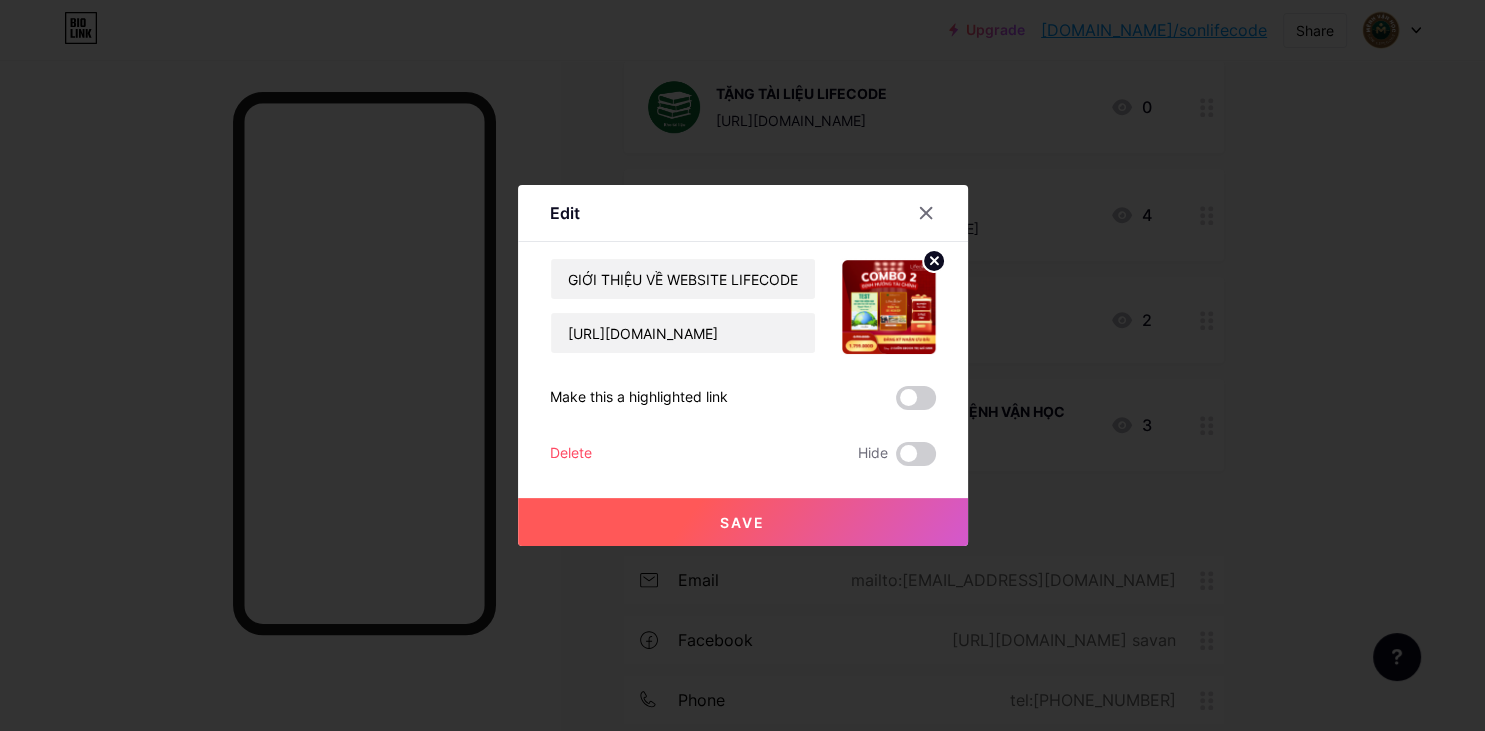 click 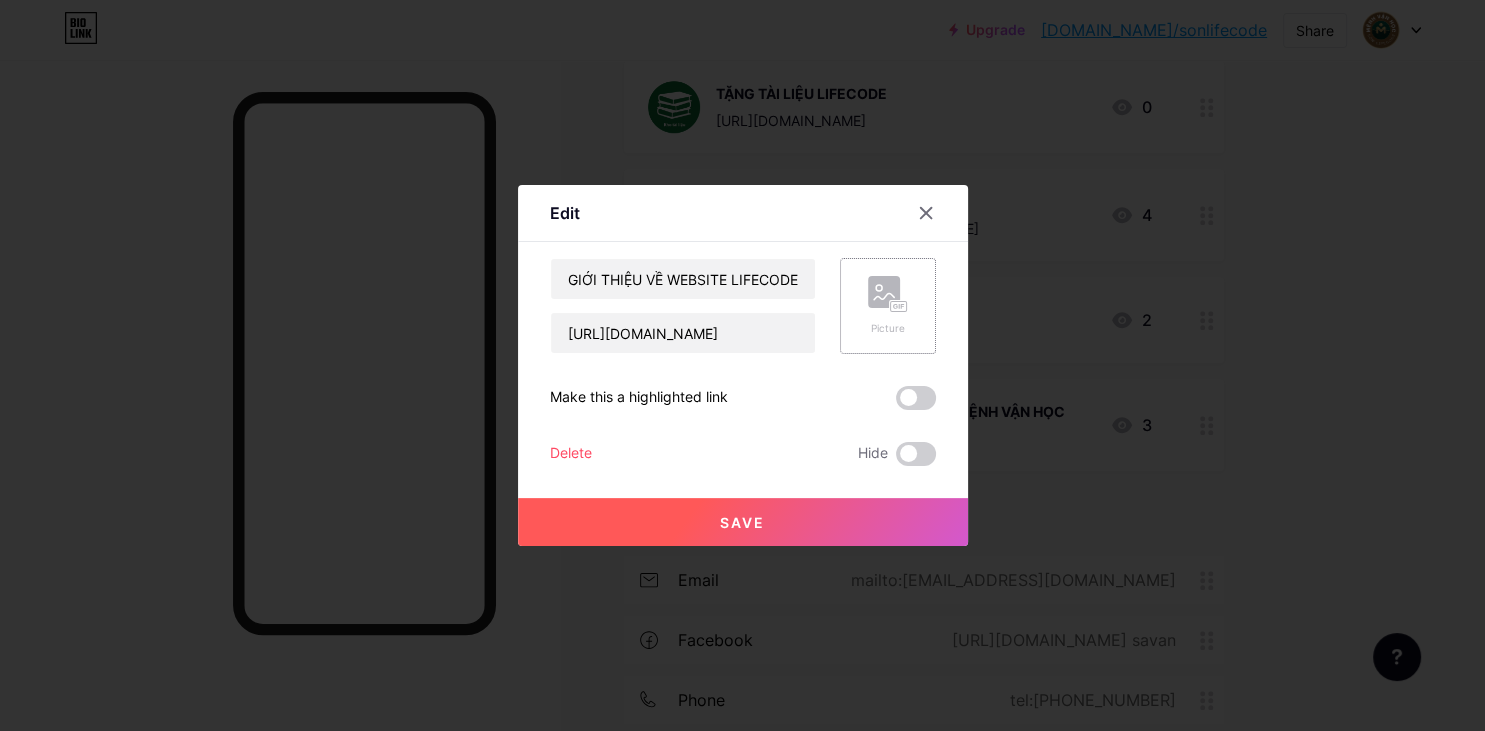 click 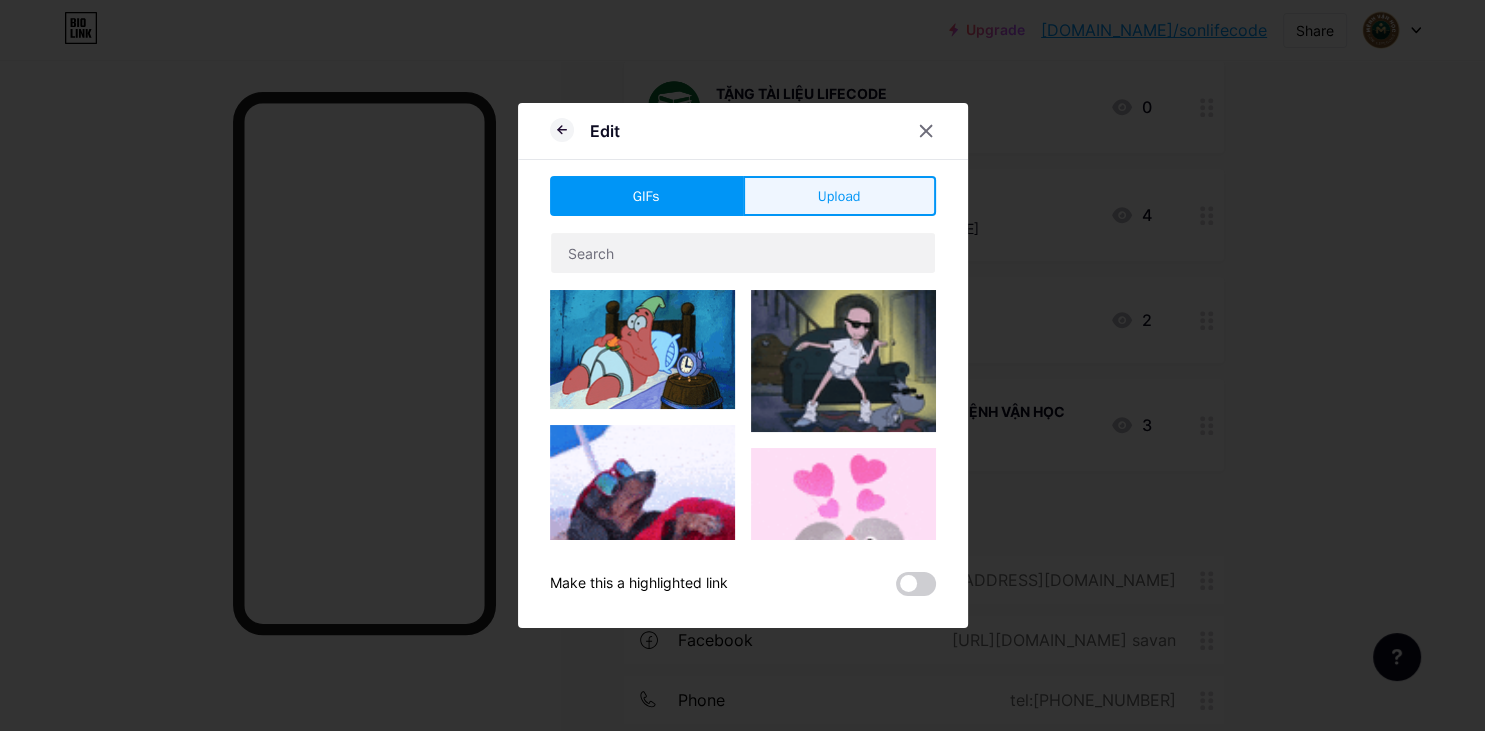 click on "Upload" at bounding box center (839, 196) 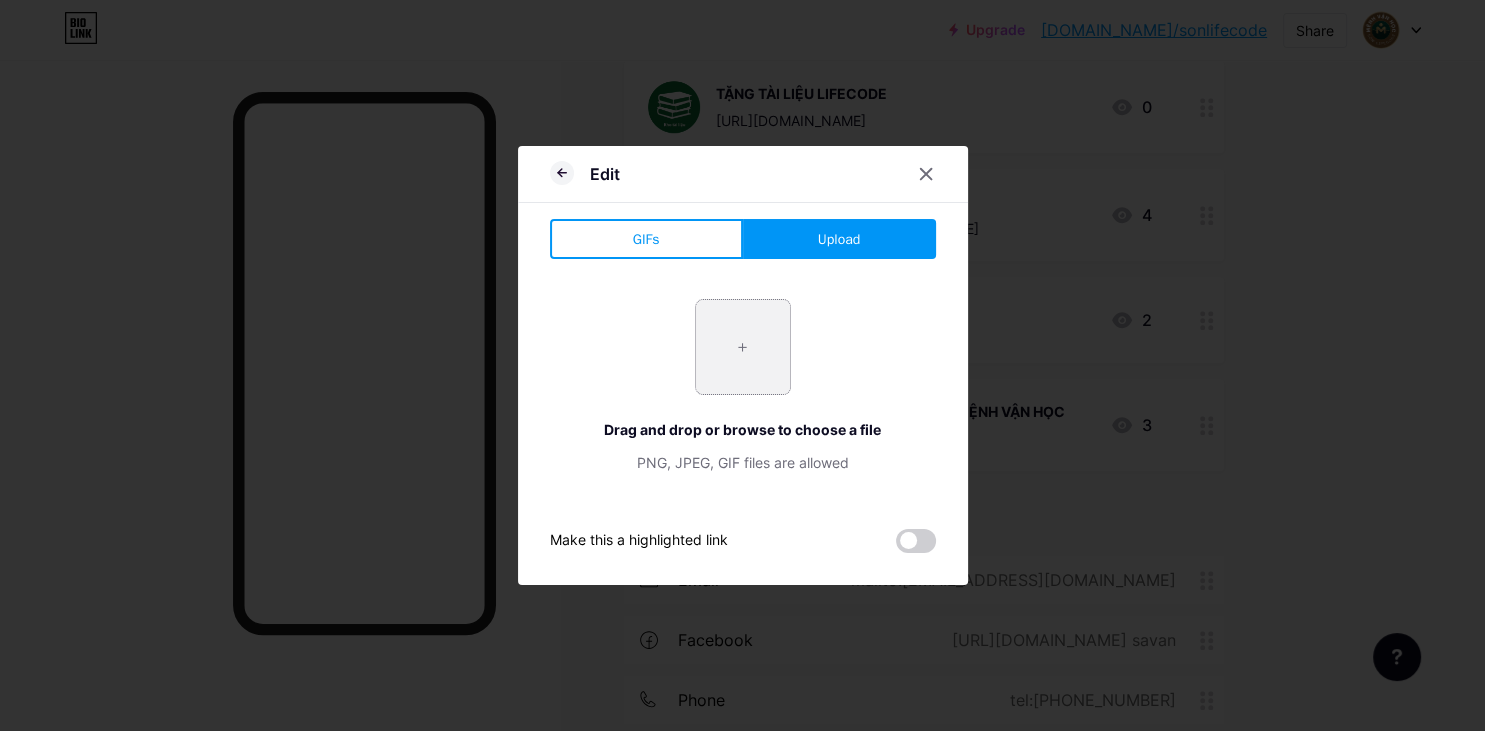 click at bounding box center [743, 347] 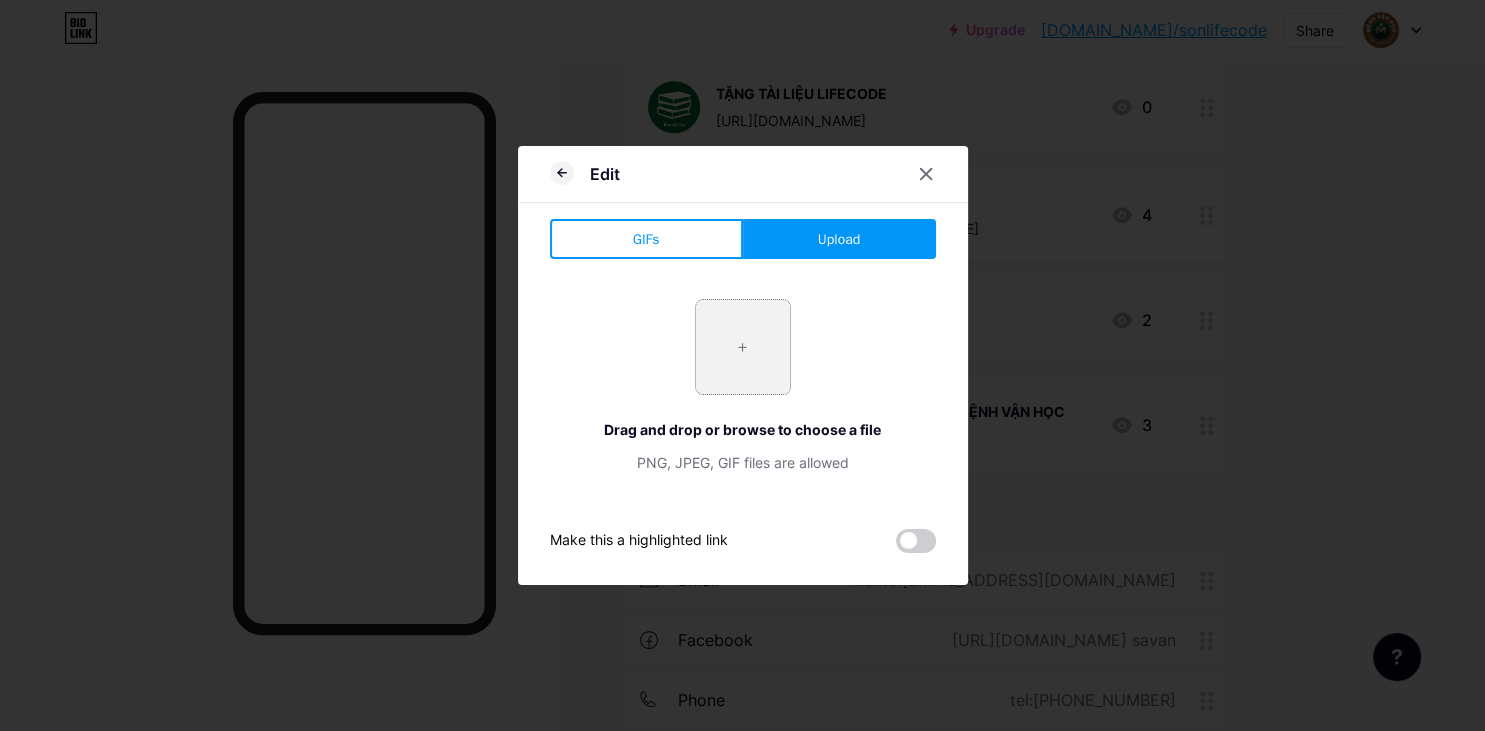 type on "C:\fakepath\LOGO.png" 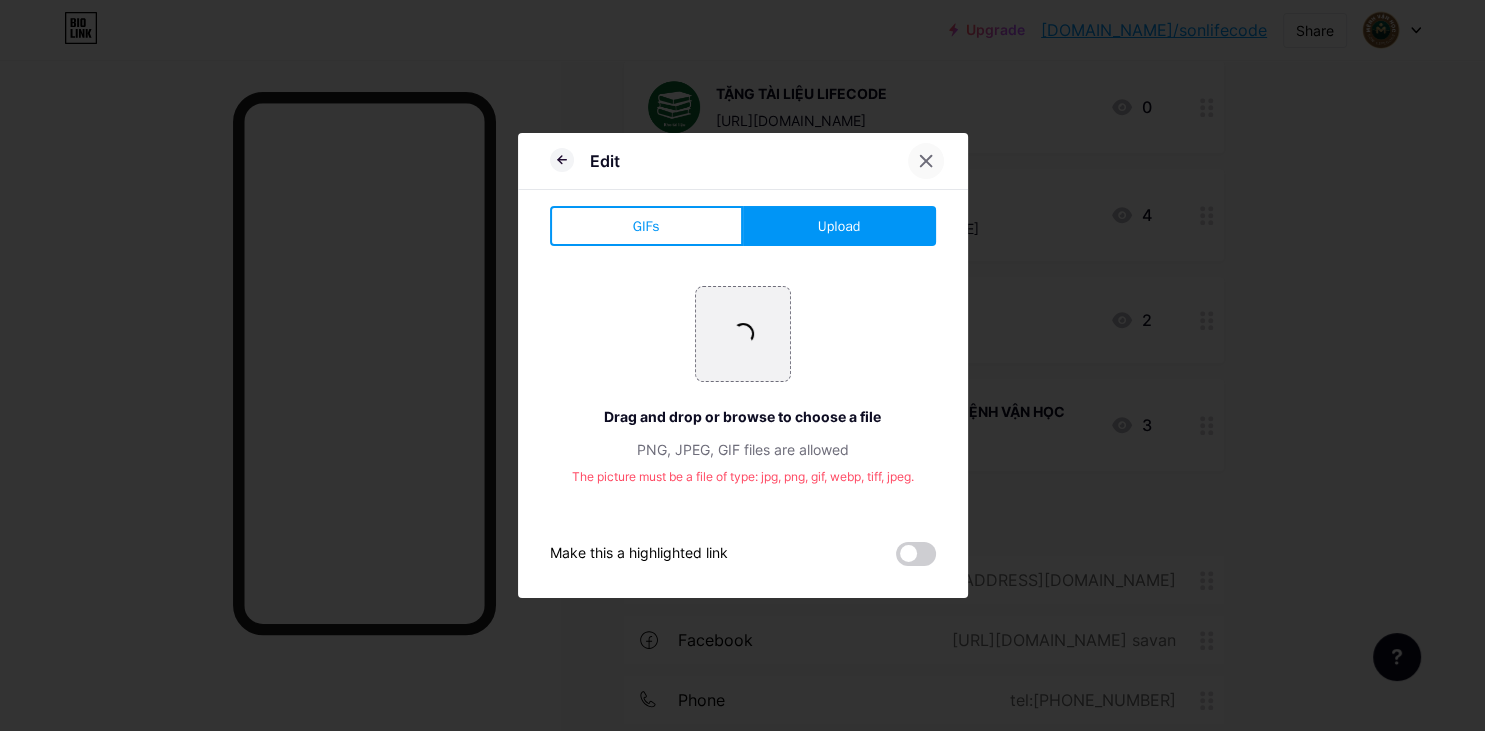 click 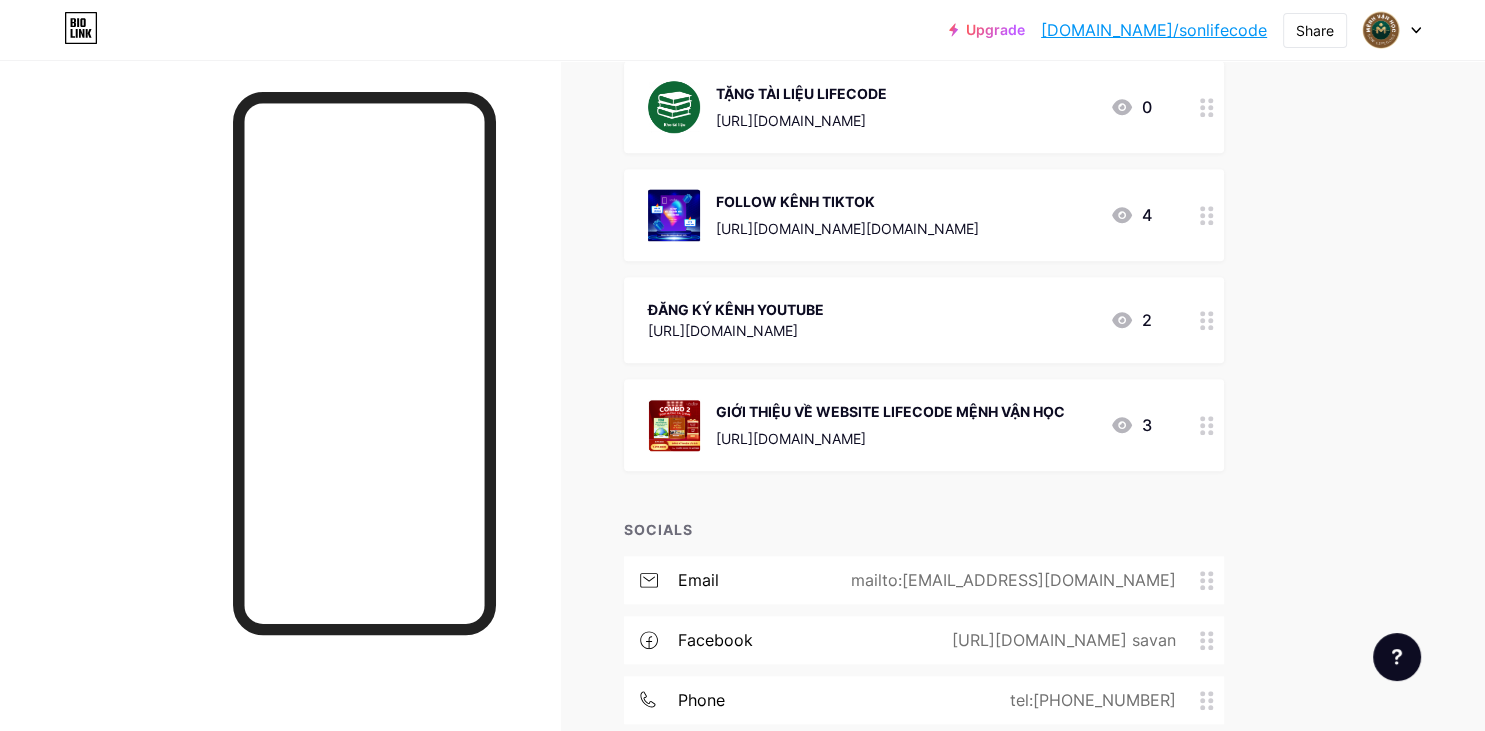 click 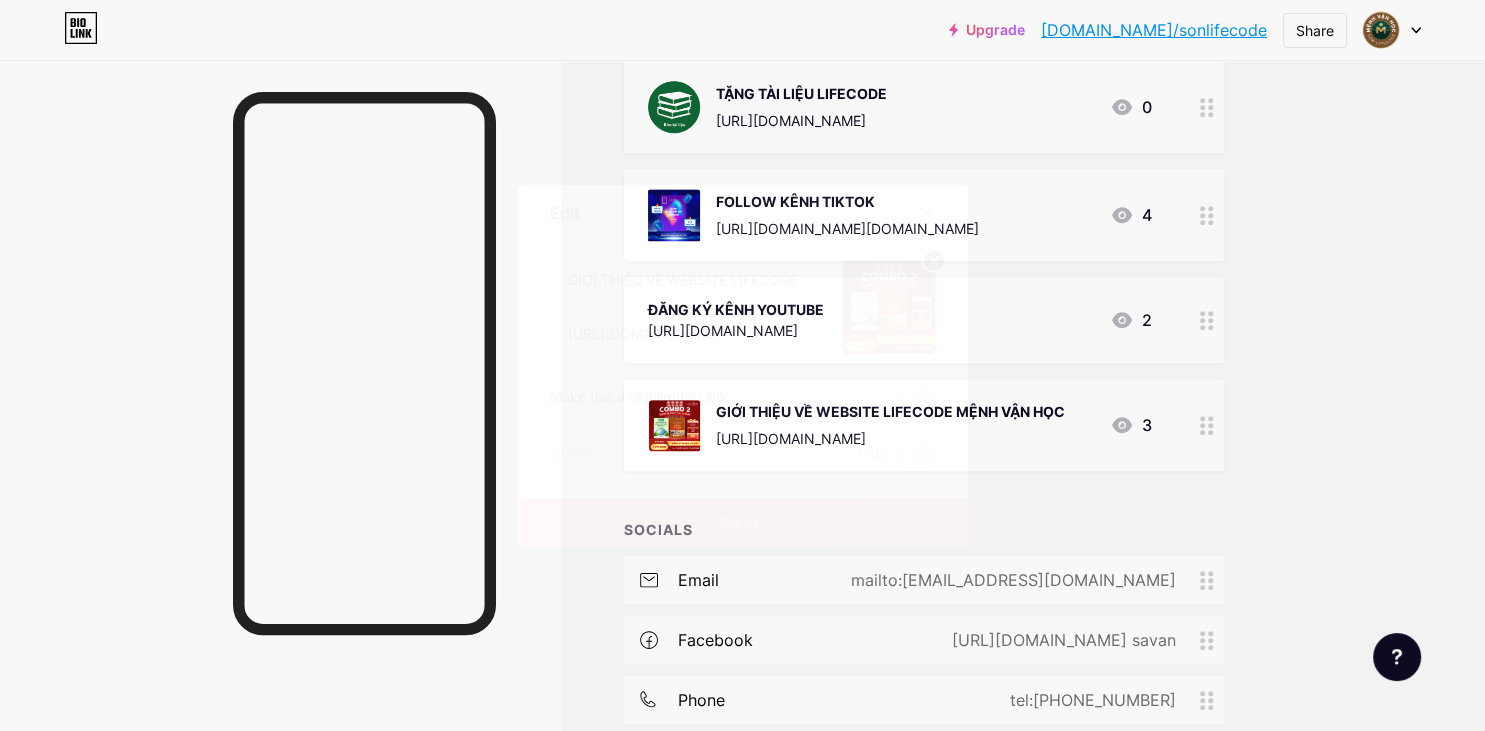 click 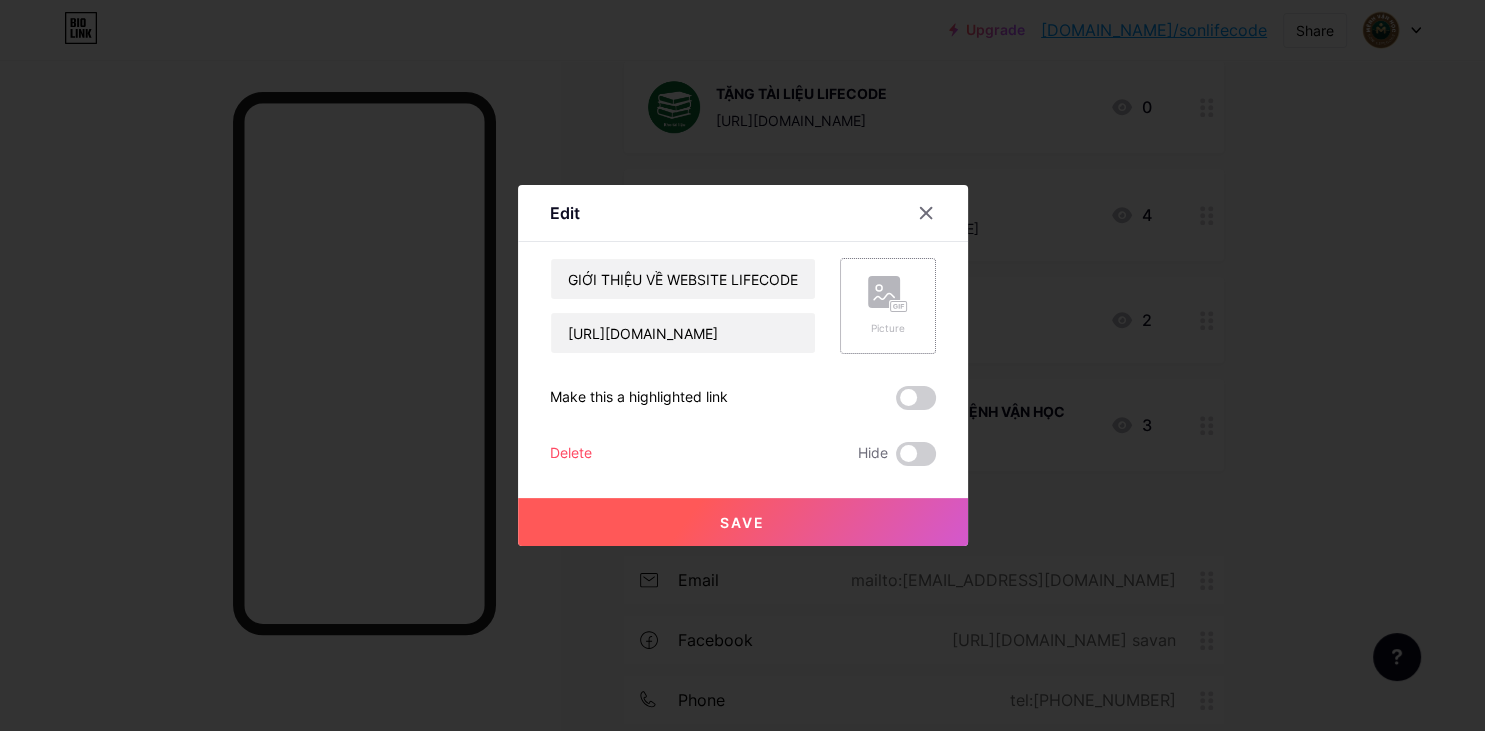 click 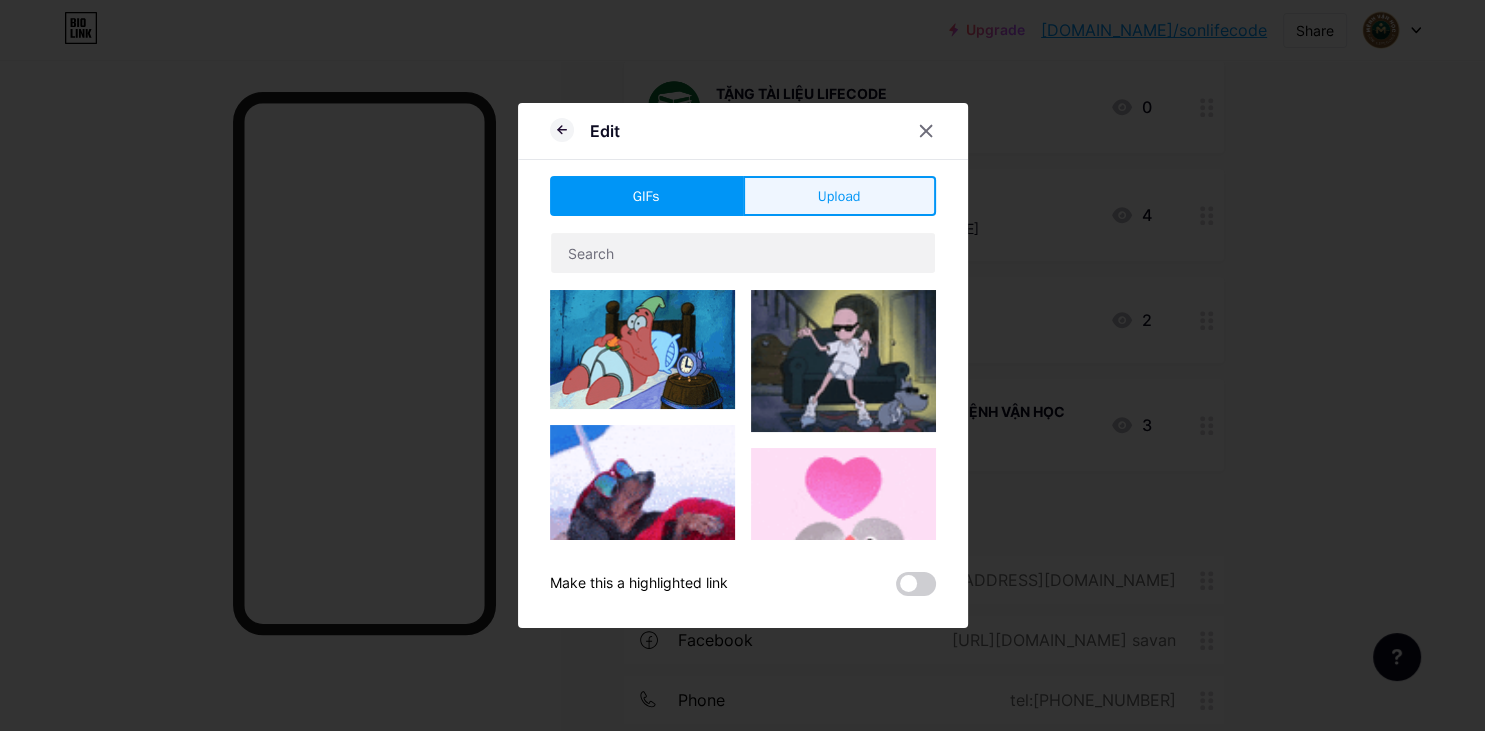 click on "Upload" at bounding box center (839, 196) 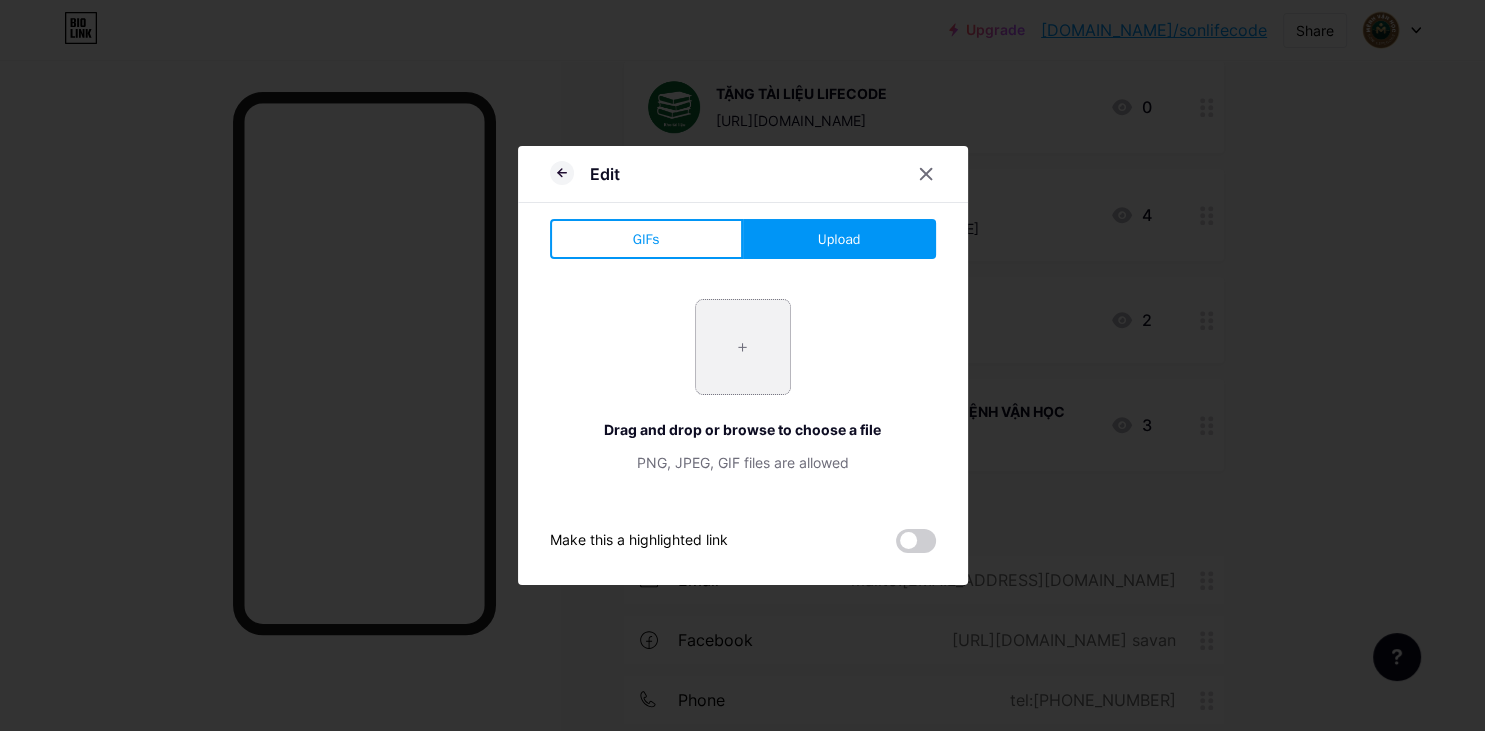 click at bounding box center [743, 347] 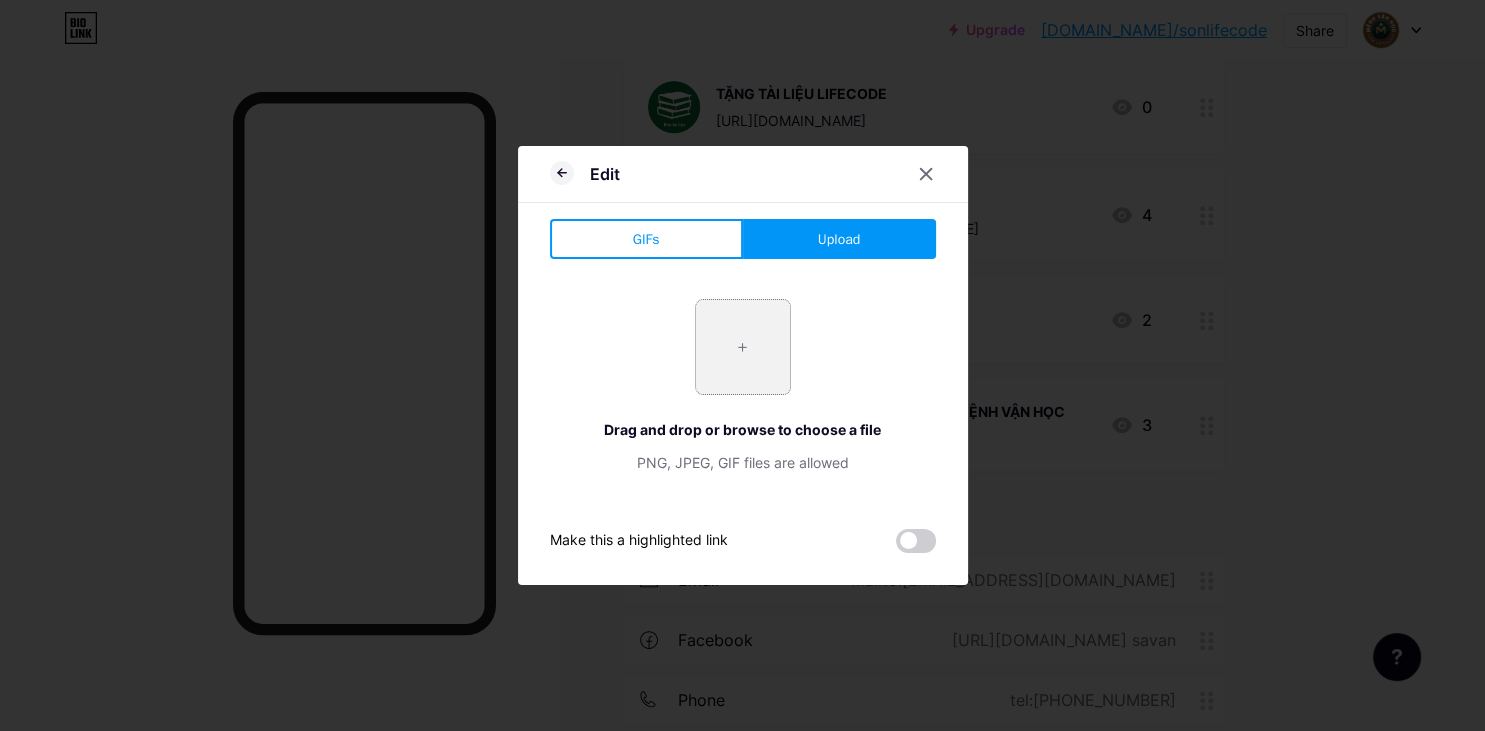 type on "C:\fakepath\1LOGO.jpg" 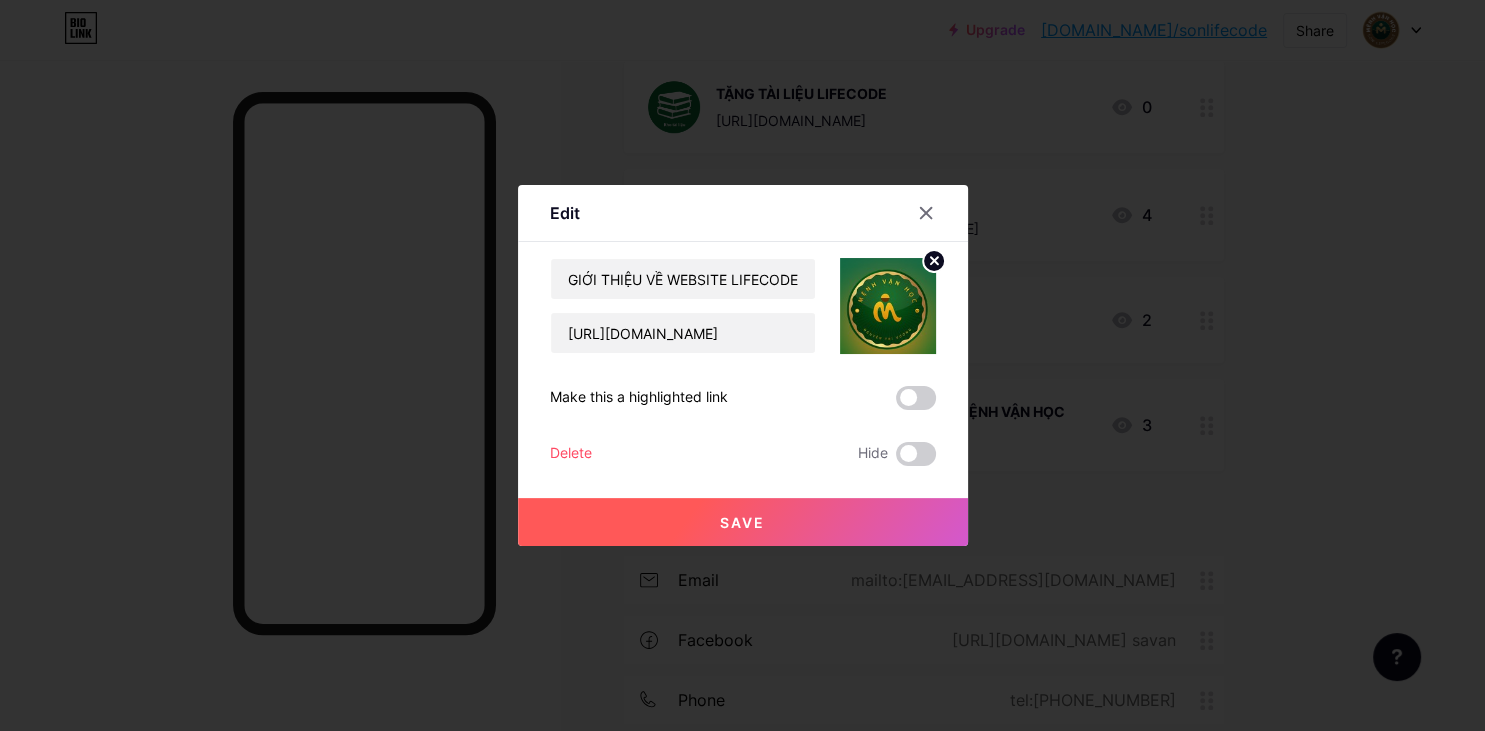 click on "Save" at bounding box center (743, 522) 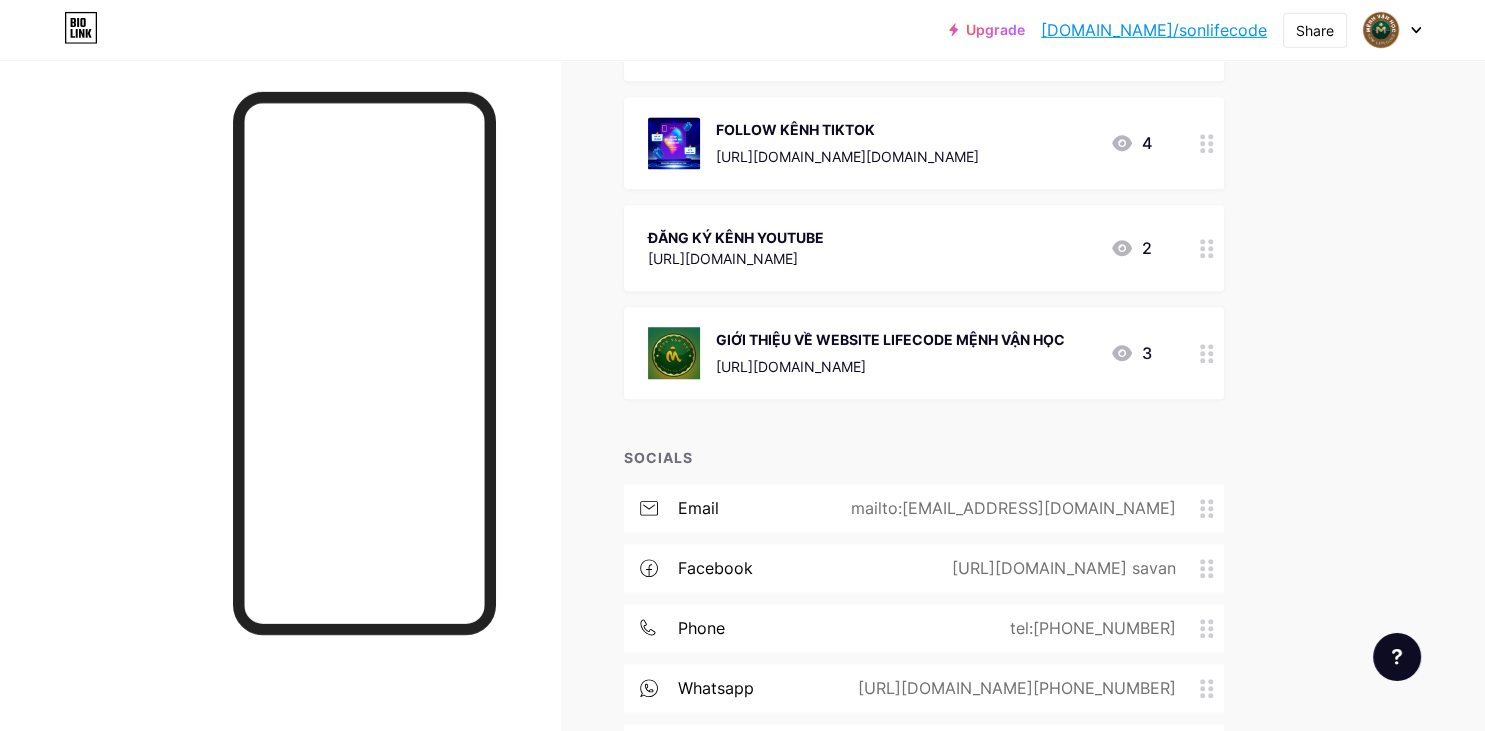 scroll, scrollTop: 1555, scrollLeft: 0, axis: vertical 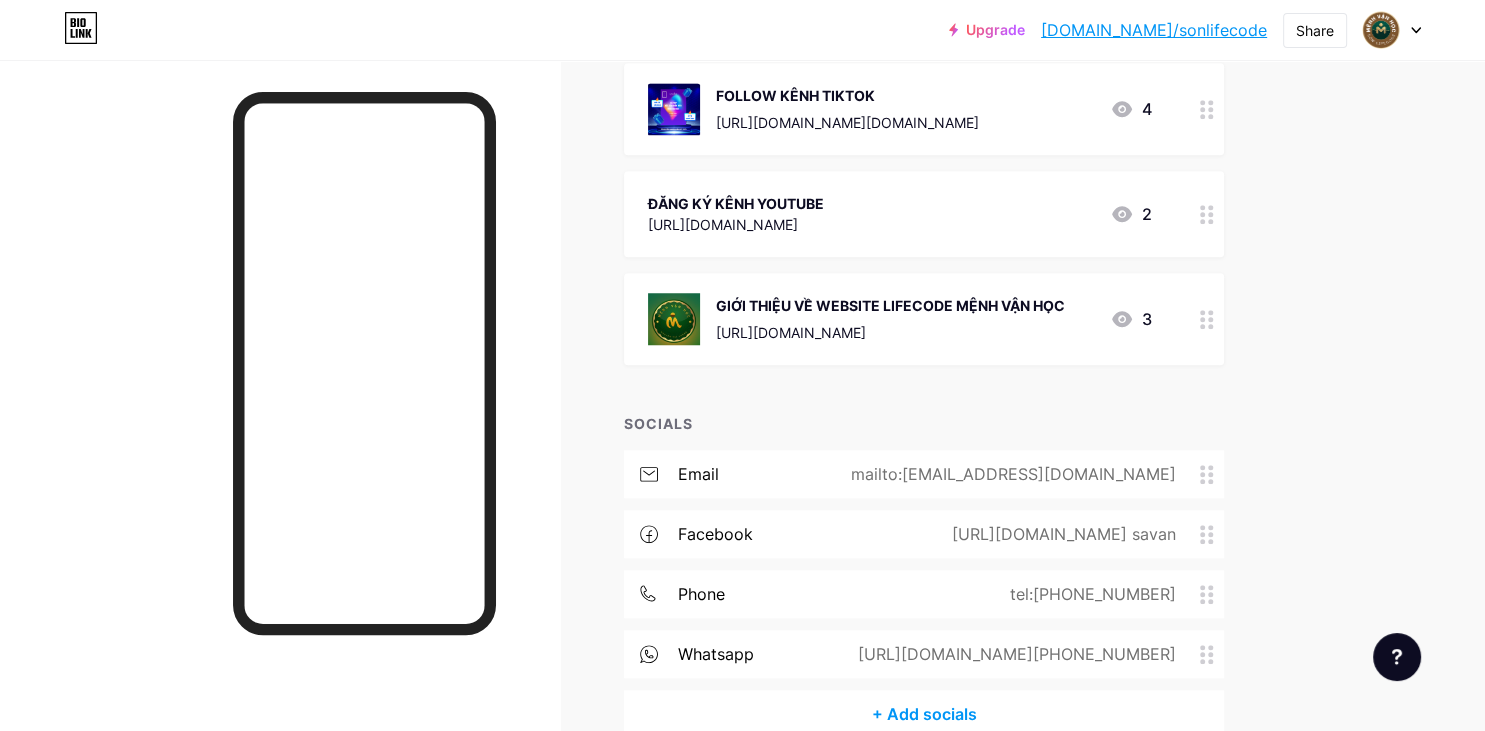 click 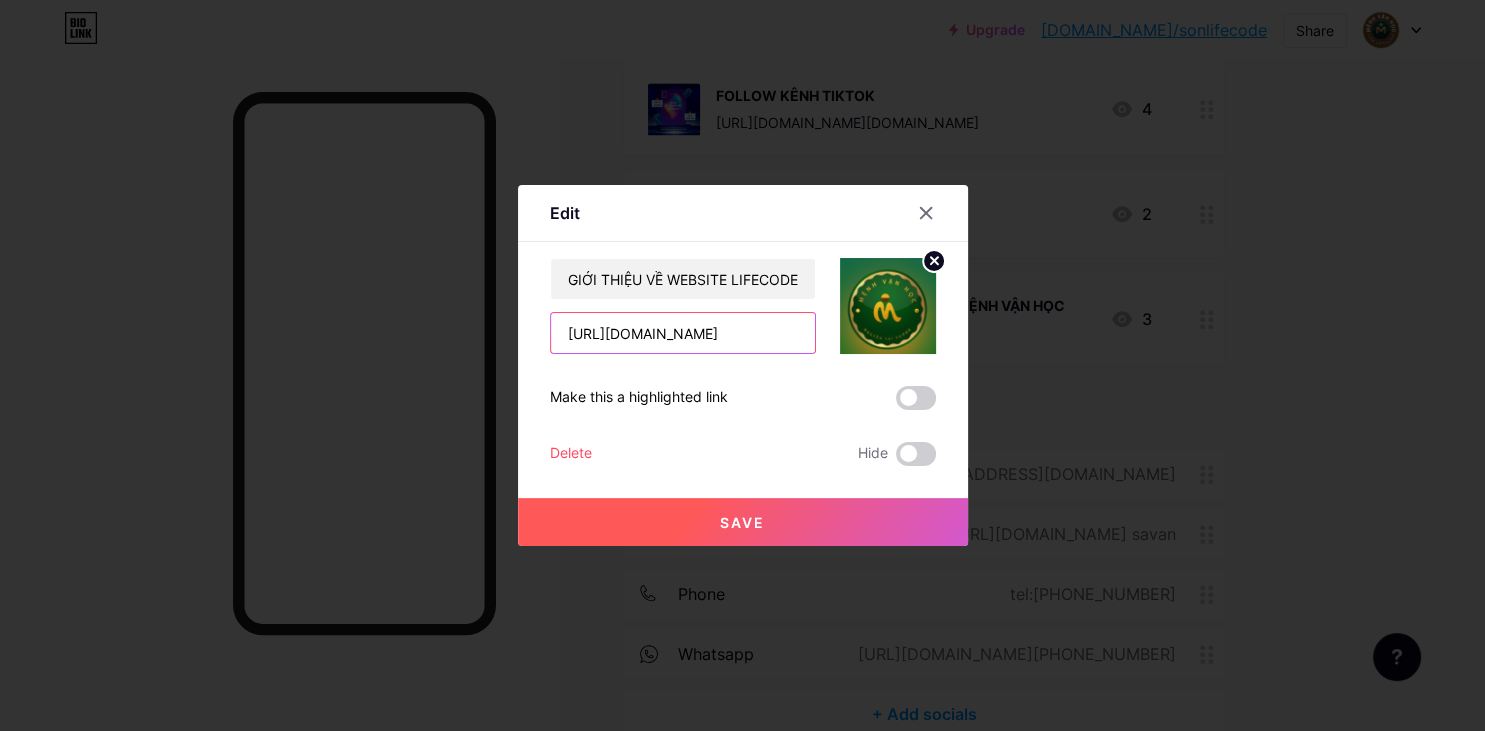 drag, startPoint x: 739, startPoint y: 329, endPoint x: 370, endPoint y: 309, distance: 369.5416 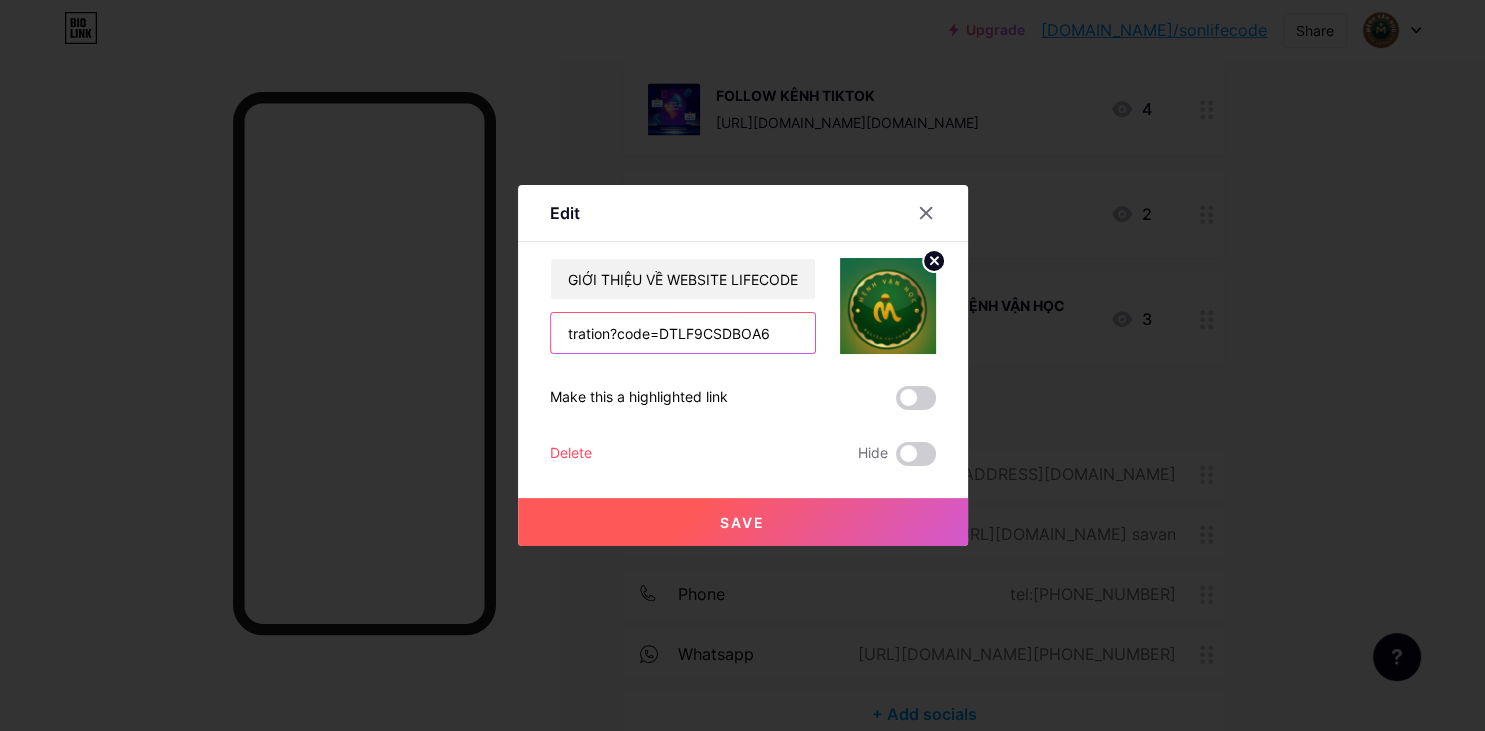 drag, startPoint x: 784, startPoint y: 335, endPoint x: 365, endPoint y: 308, distance: 419.86902 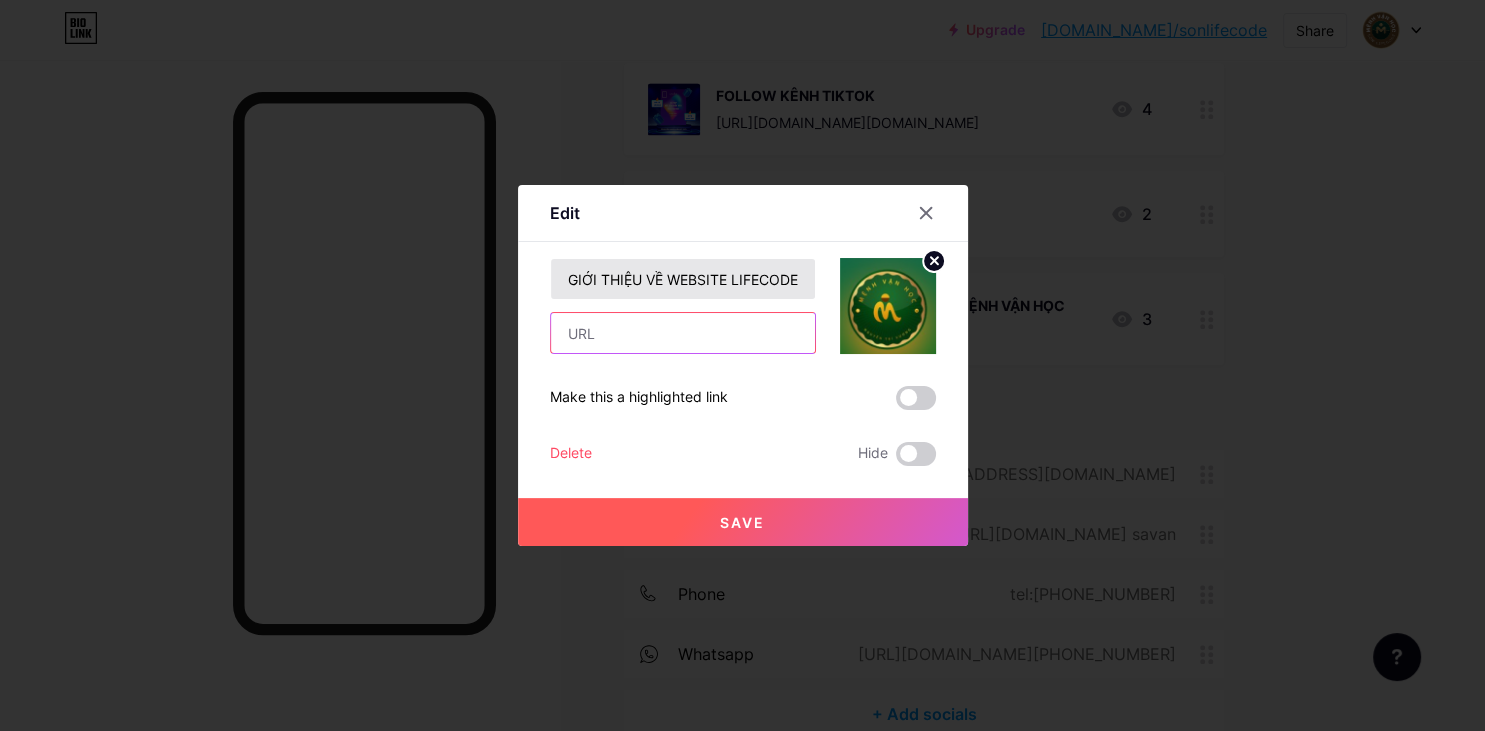 type 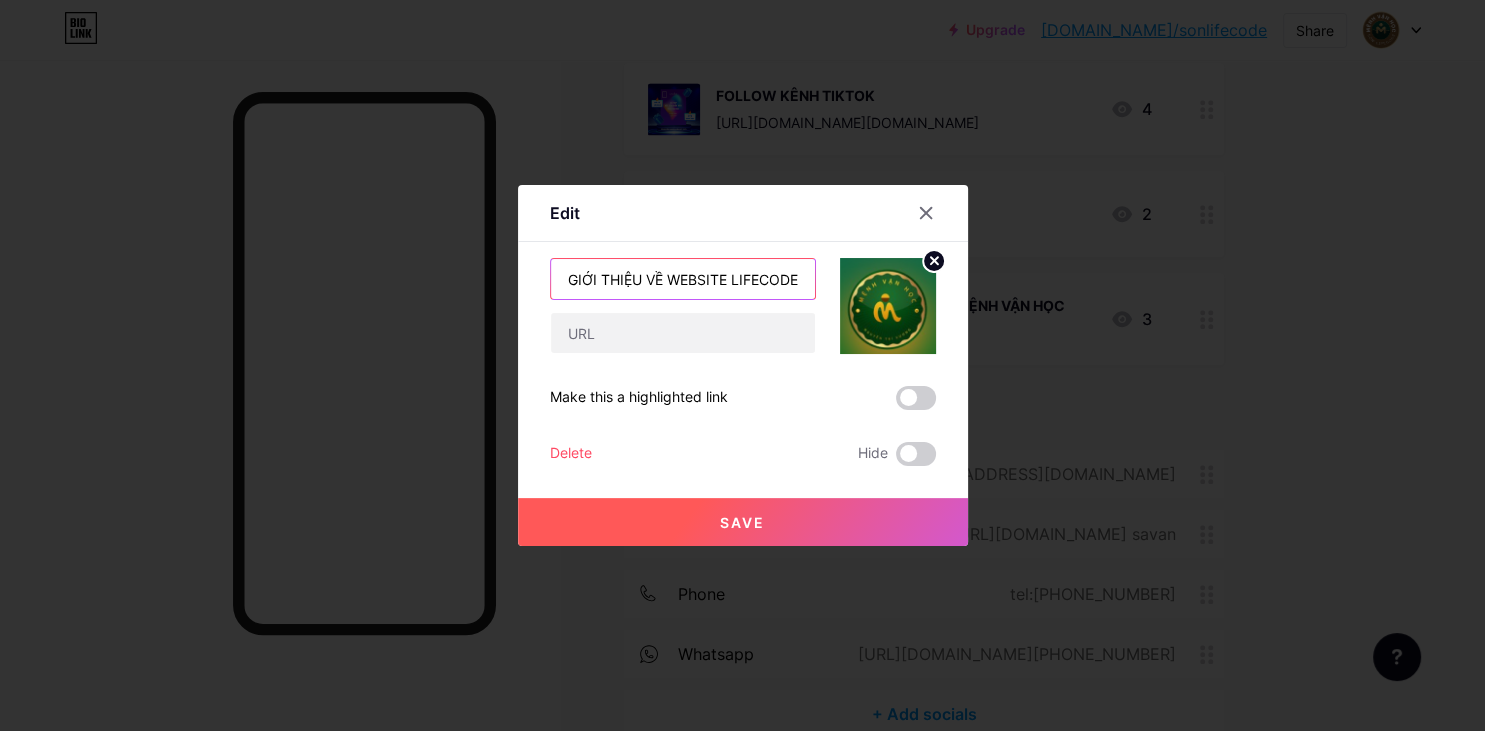 drag, startPoint x: 669, startPoint y: 278, endPoint x: 724, endPoint y: 272, distance: 55.326305 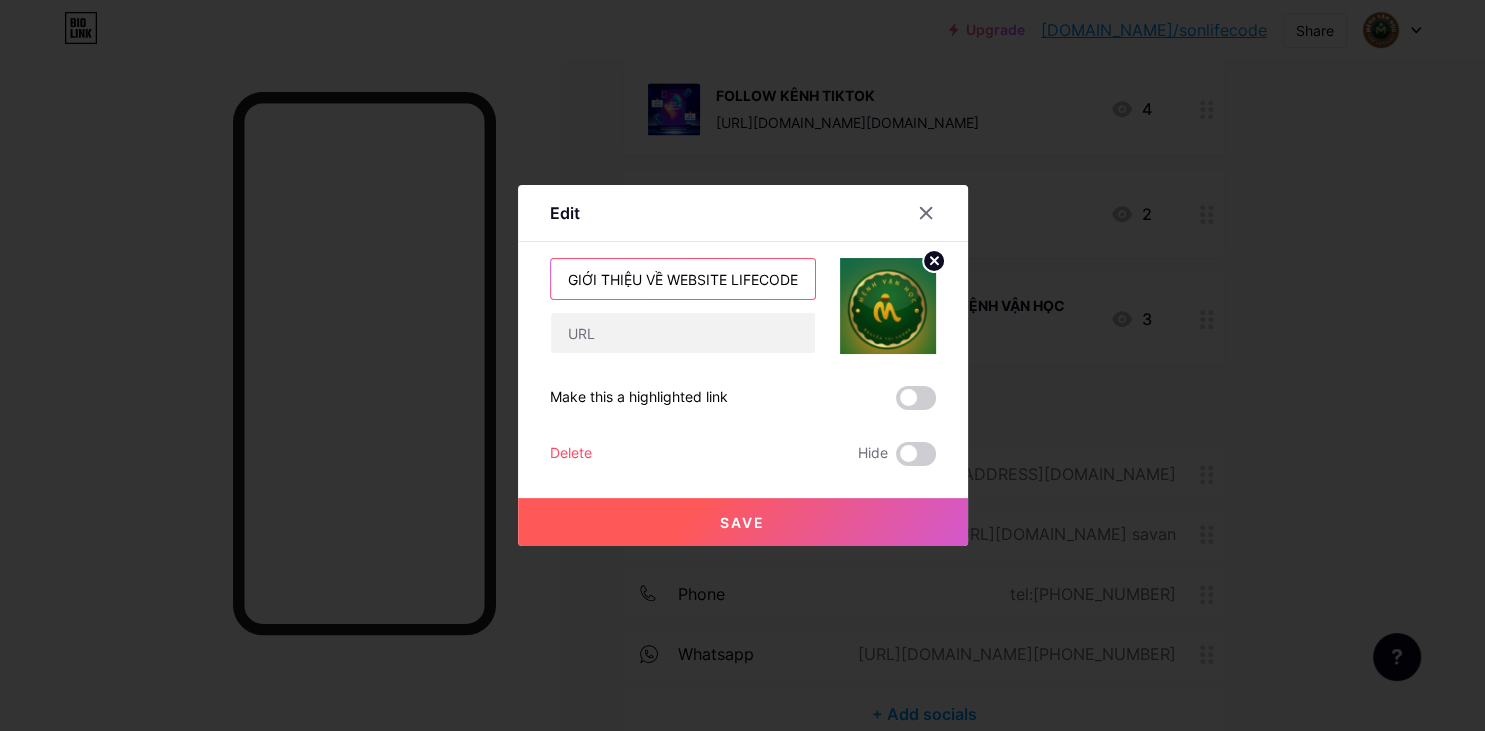 click on "GIỚI THIỆU VỀ WEBSITE LIFECODE MỆNH VẬN HỌC" at bounding box center [683, 279] 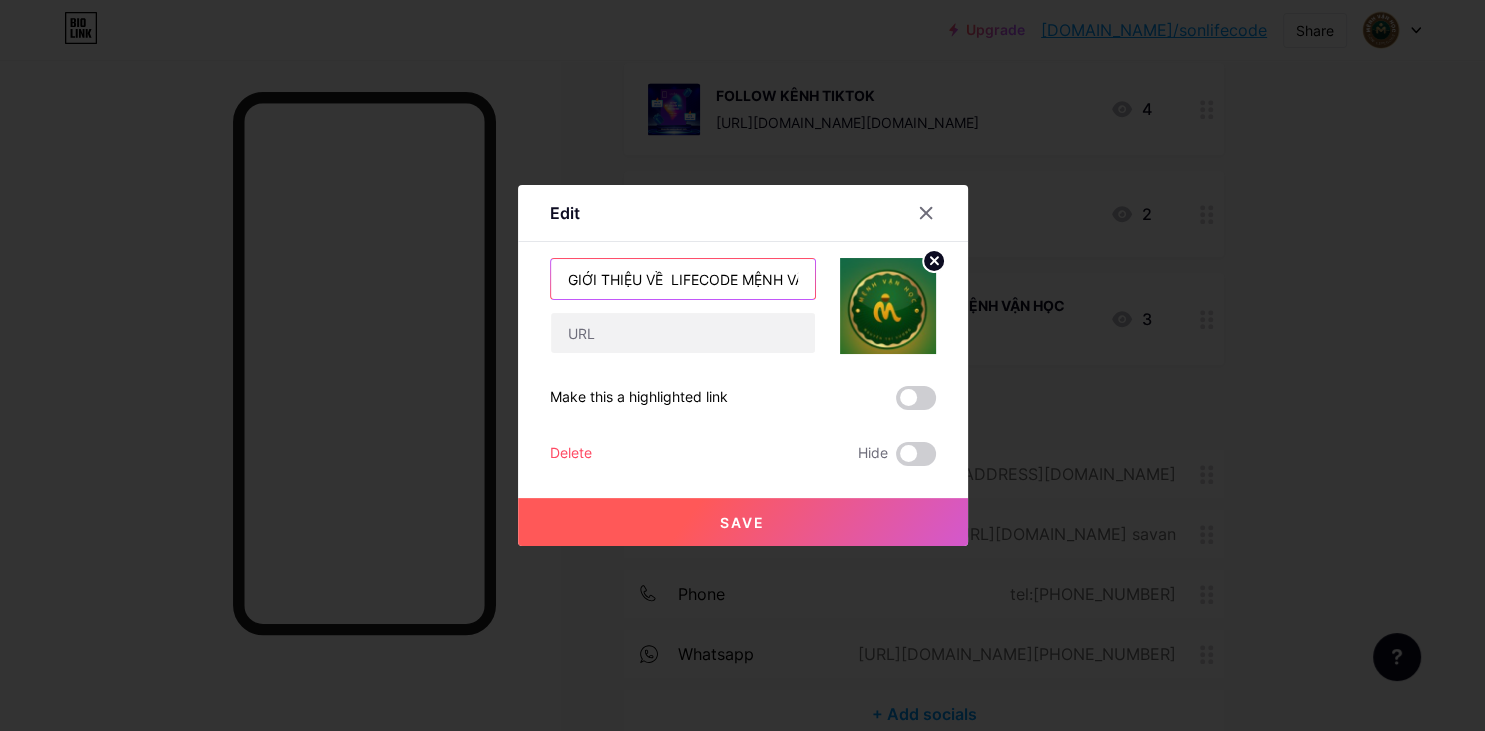 type on "GIỚI THIỆU VỀ  LIFECODE MỆNH VẬN HỌC" 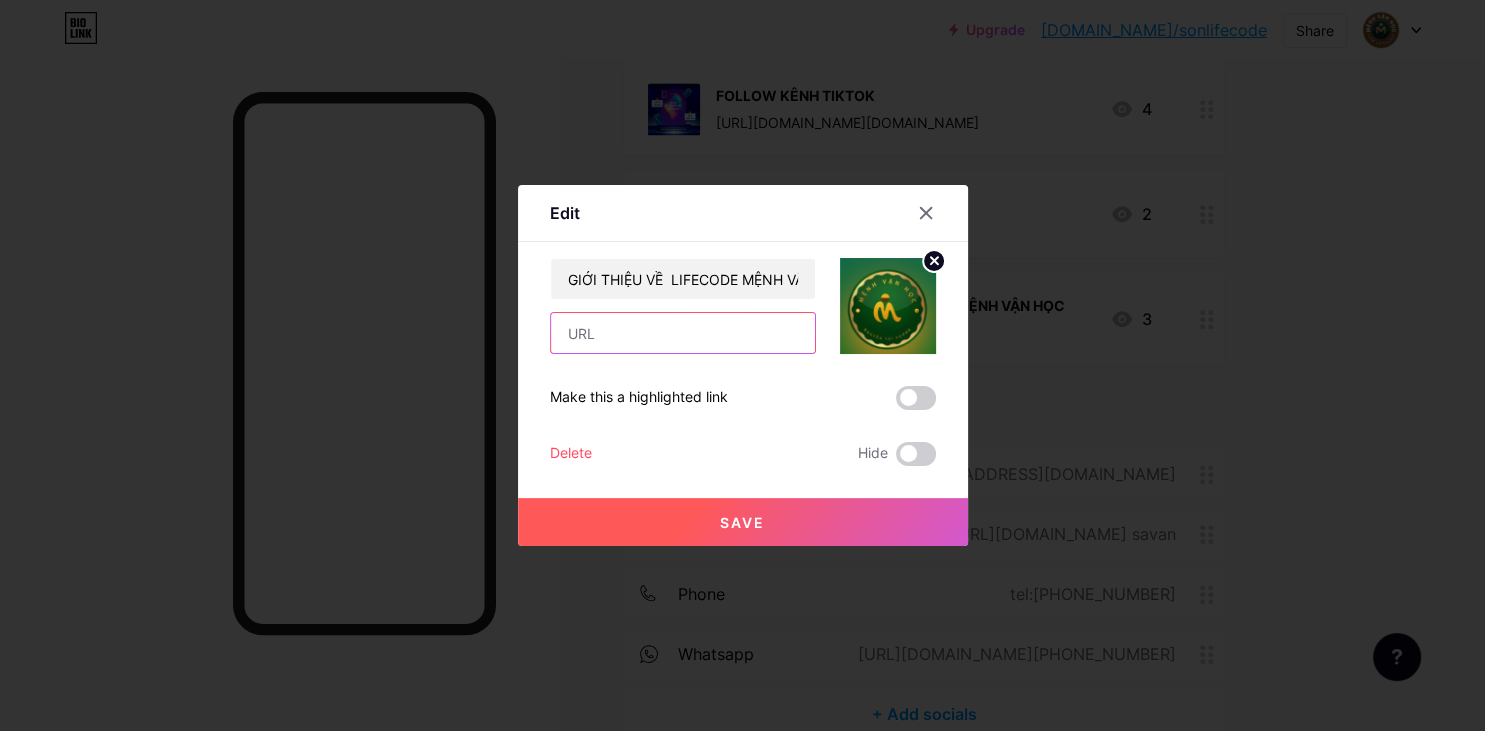 click at bounding box center (683, 333) 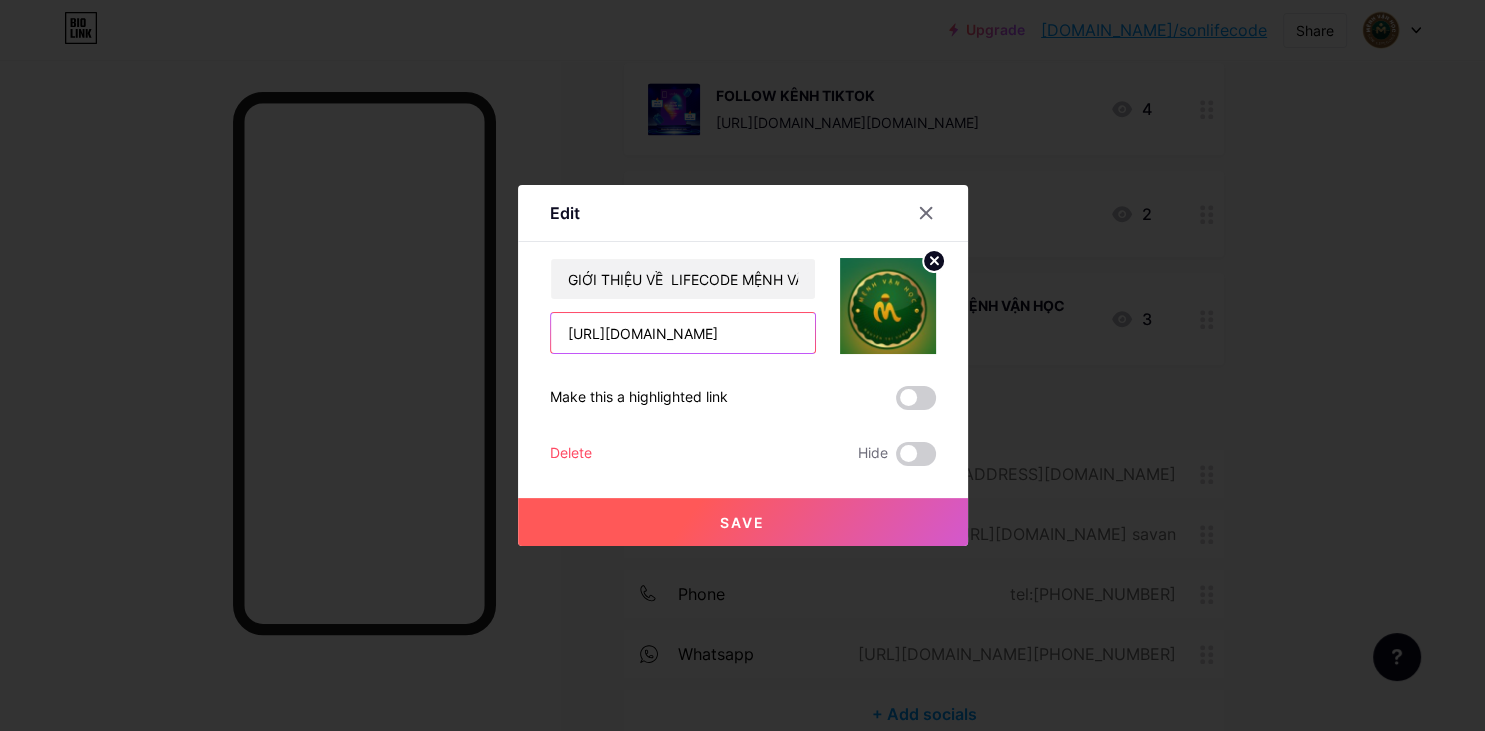 type on "[URL][DOMAIN_NAME]" 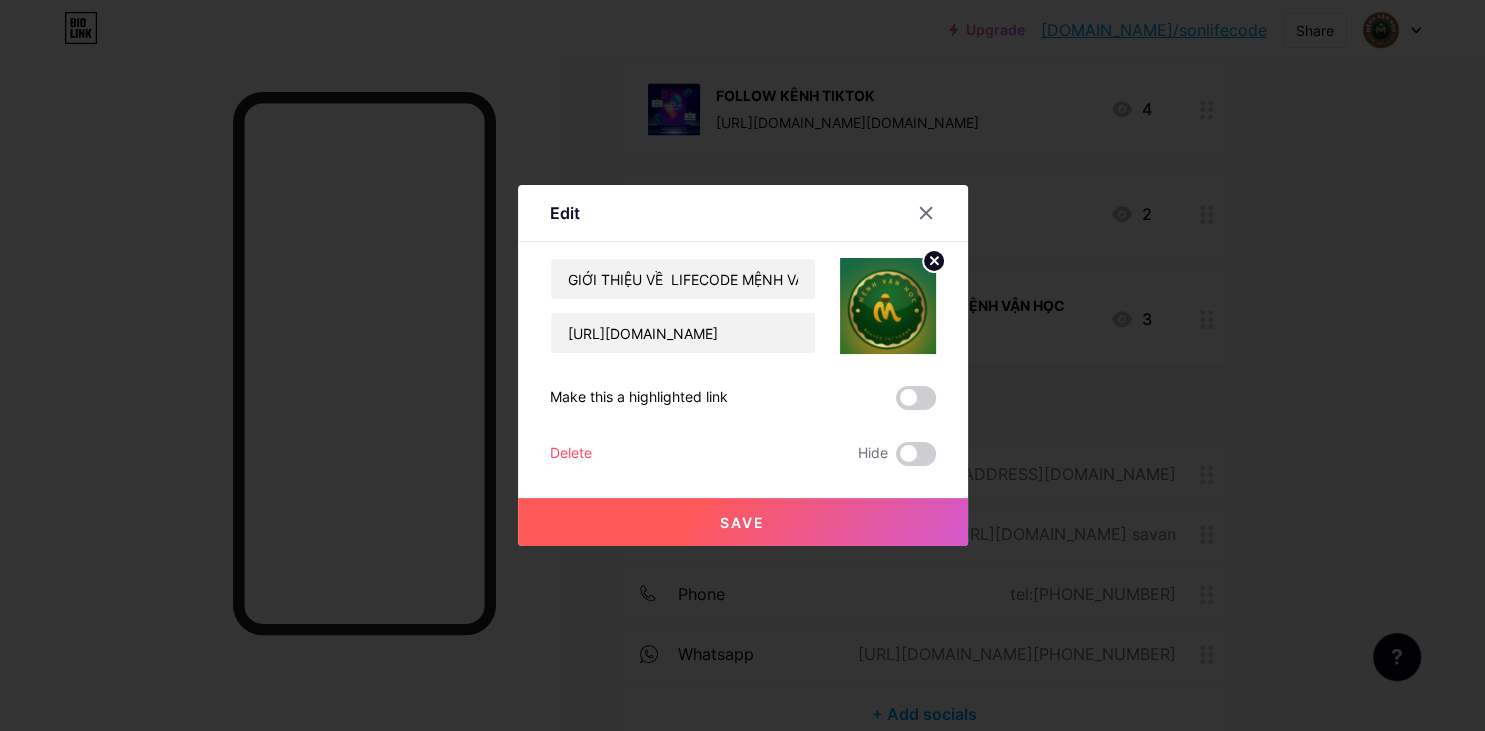 click on "Save" at bounding box center (742, 522) 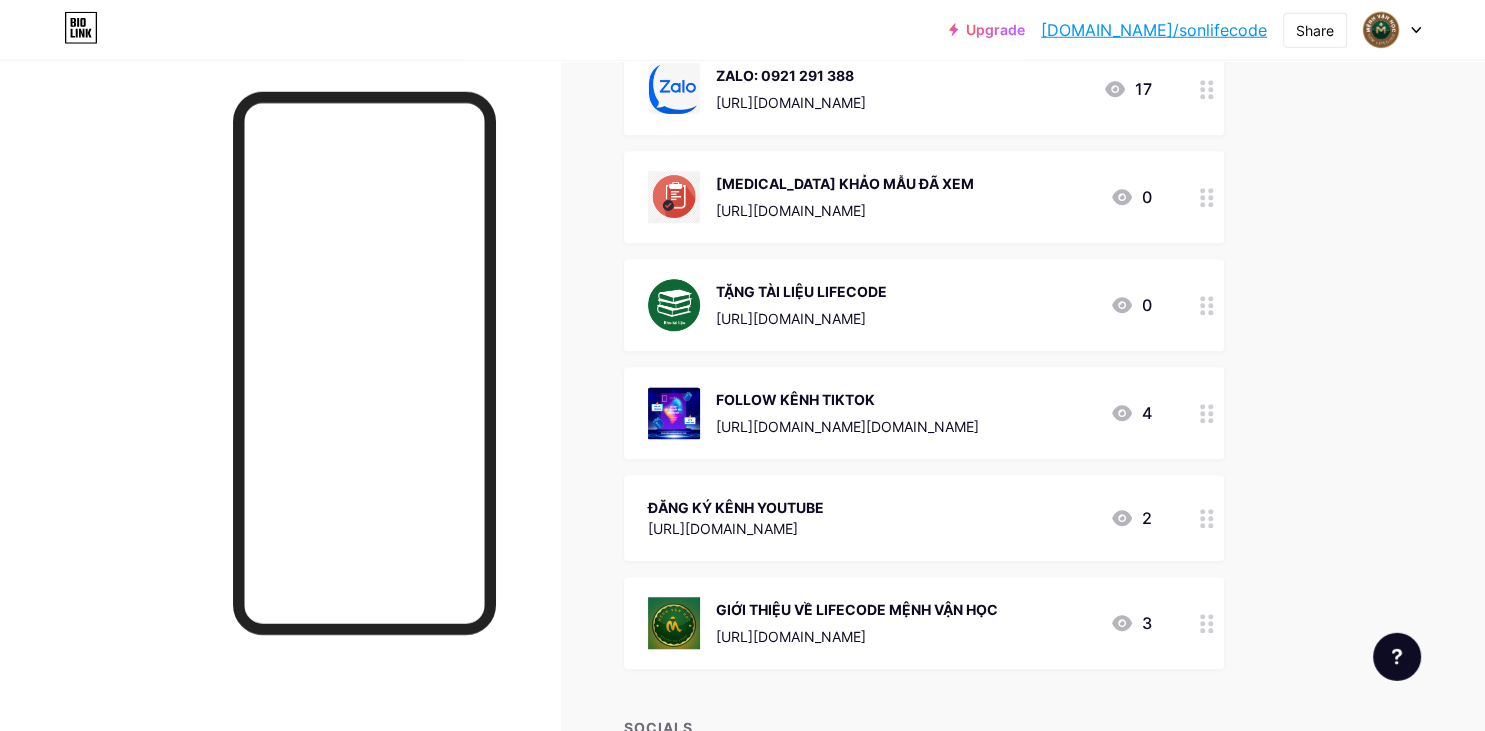 scroll, scrollTop: 1238, scrollLeft: 0, axis: vertical 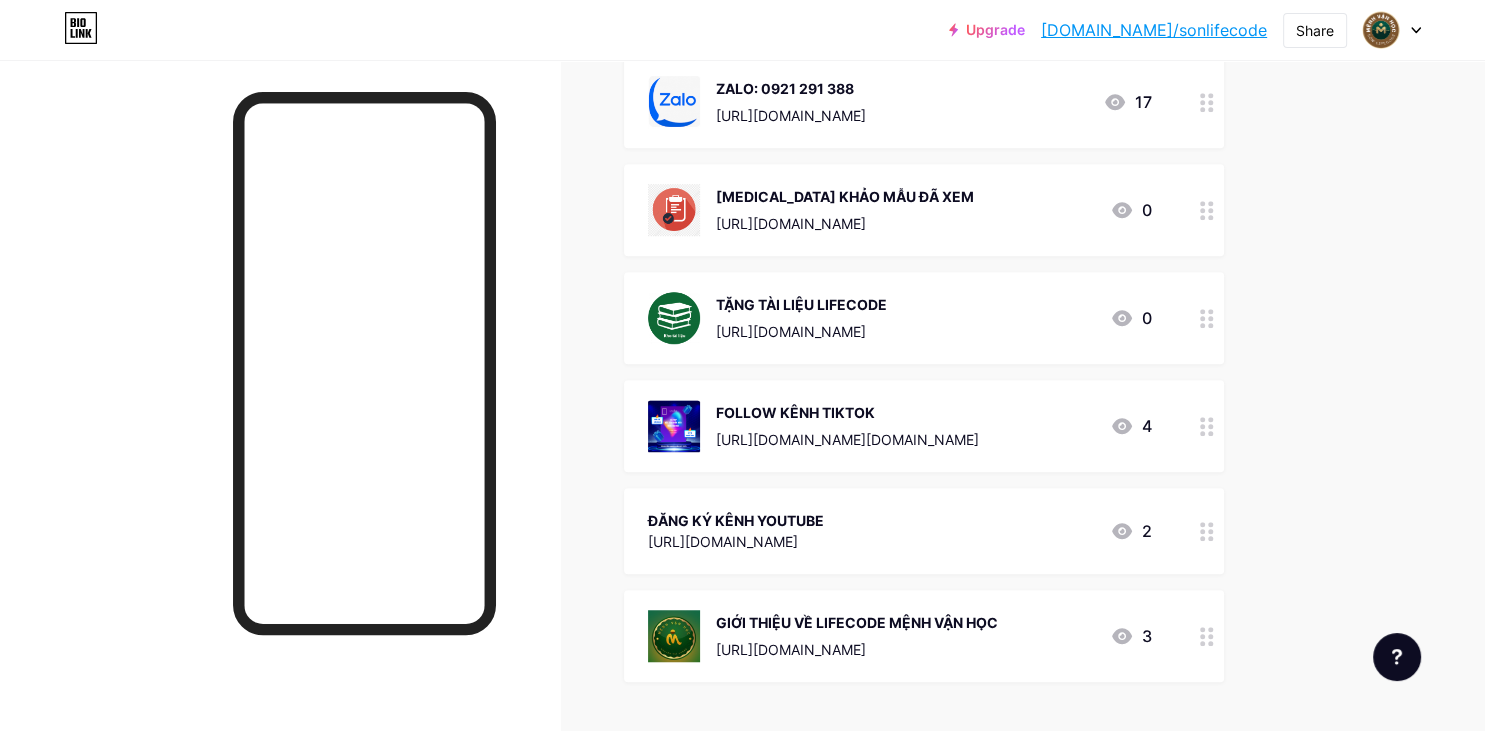 click 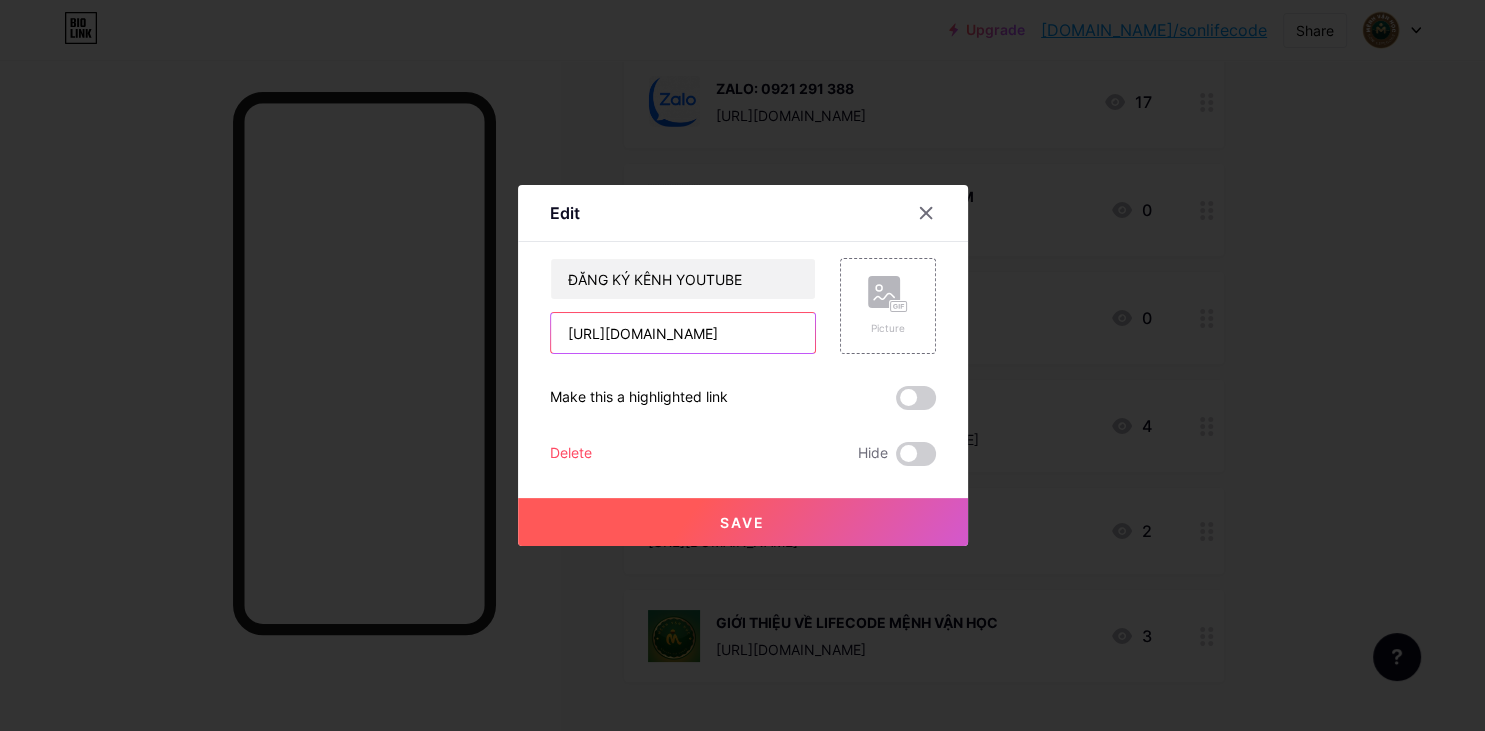 drag, startPoint x: 771, startPoint y: 336, endPoint x: 317, endPoint y: 304, distance: 455.12634 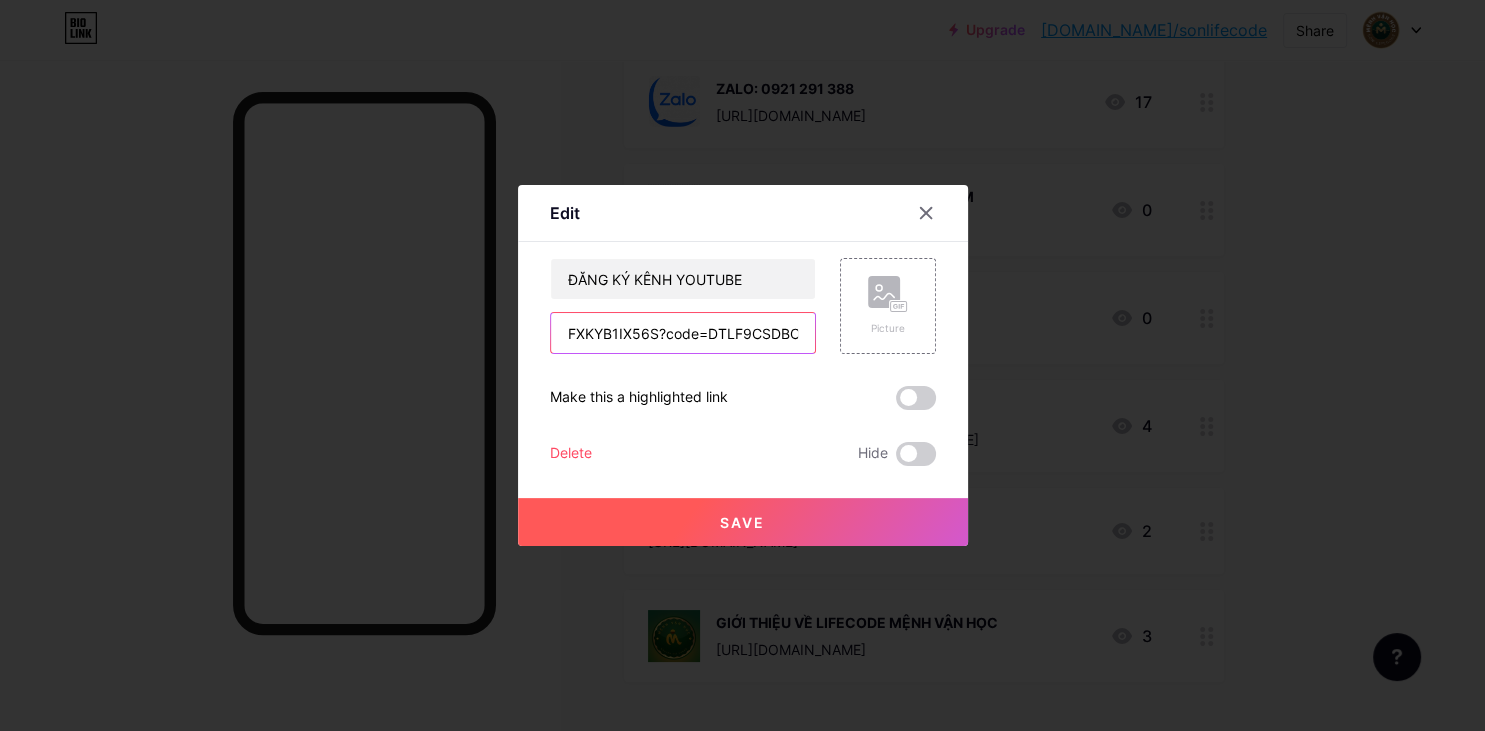 drag, startPoint x: 789, startPoint y: 332, endPoint x: 468, endPoint y: 298, distance: 322.7956 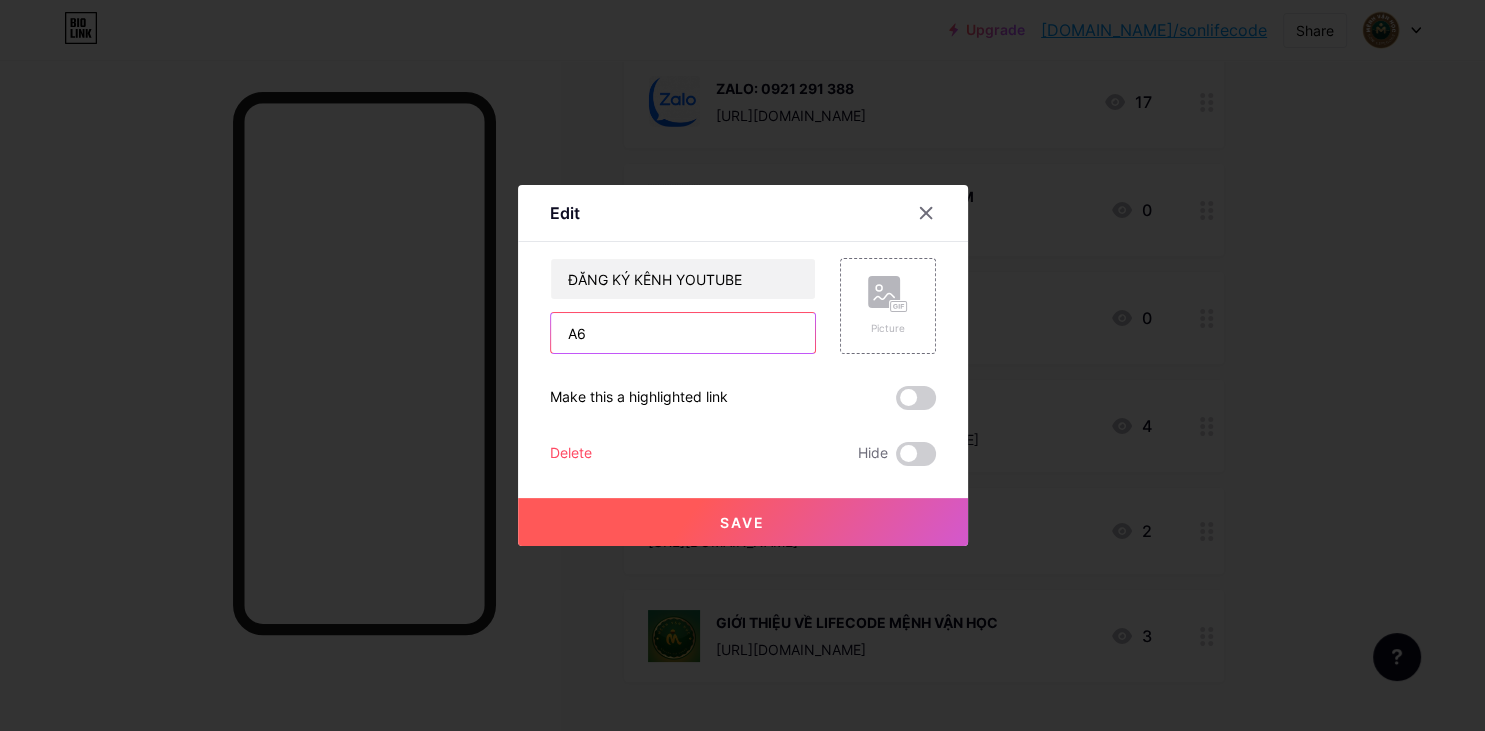 drag, startPoint x: 663, startPoint y: 338, endPoint x: 538, endPoint y: 326, distance: 125.57468 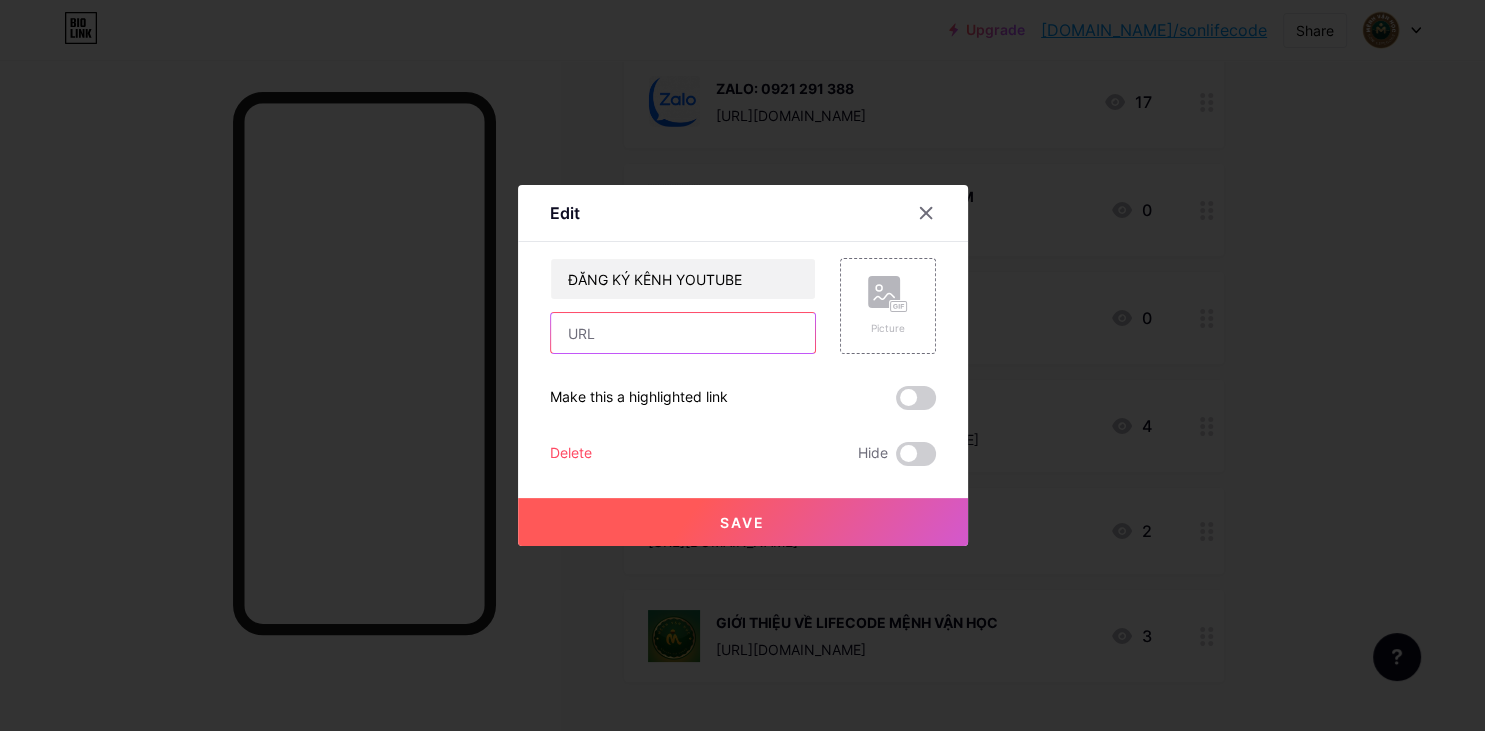 paste on "[URL][DOMAIN_NAME]" 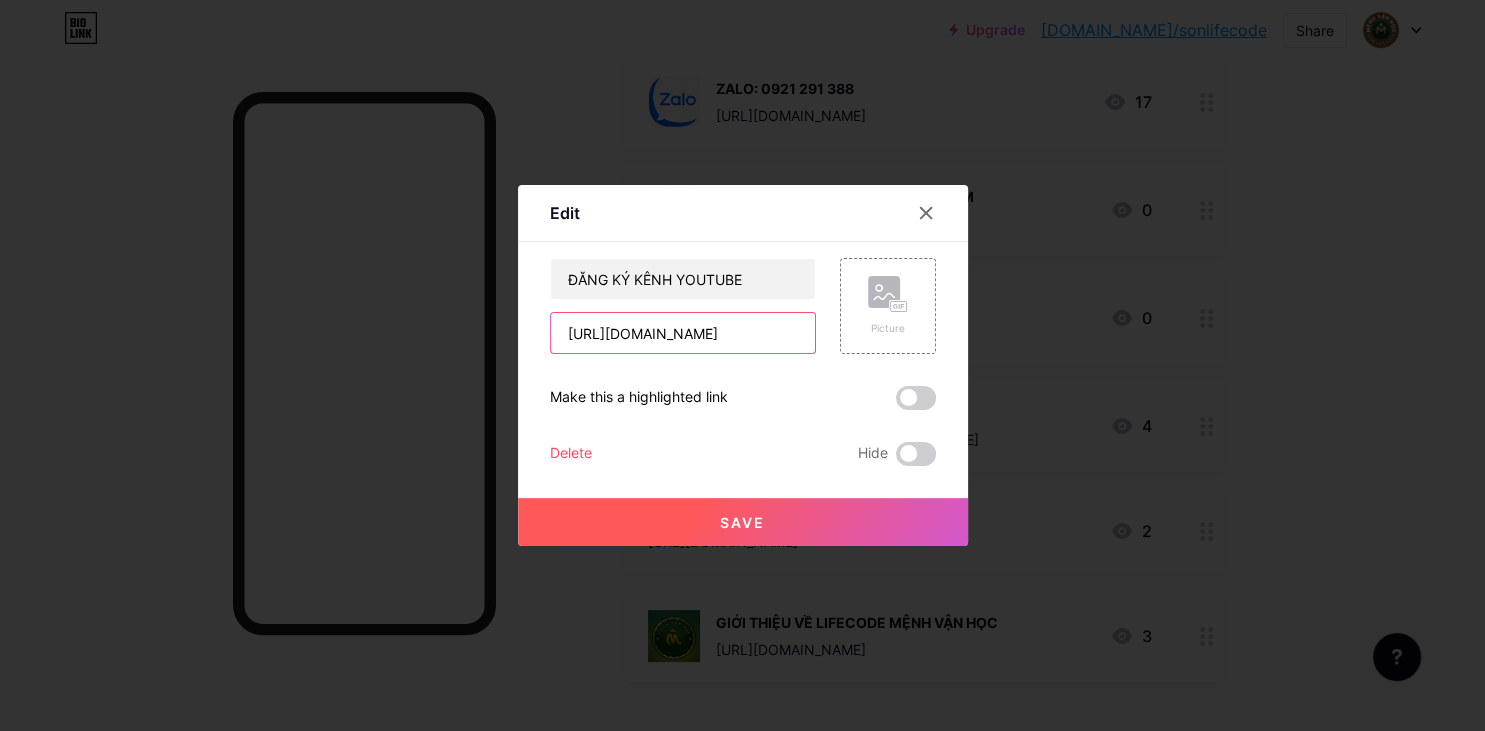 scroll, scrollTop: 0, scrollLeft: 358, axis: horizontal 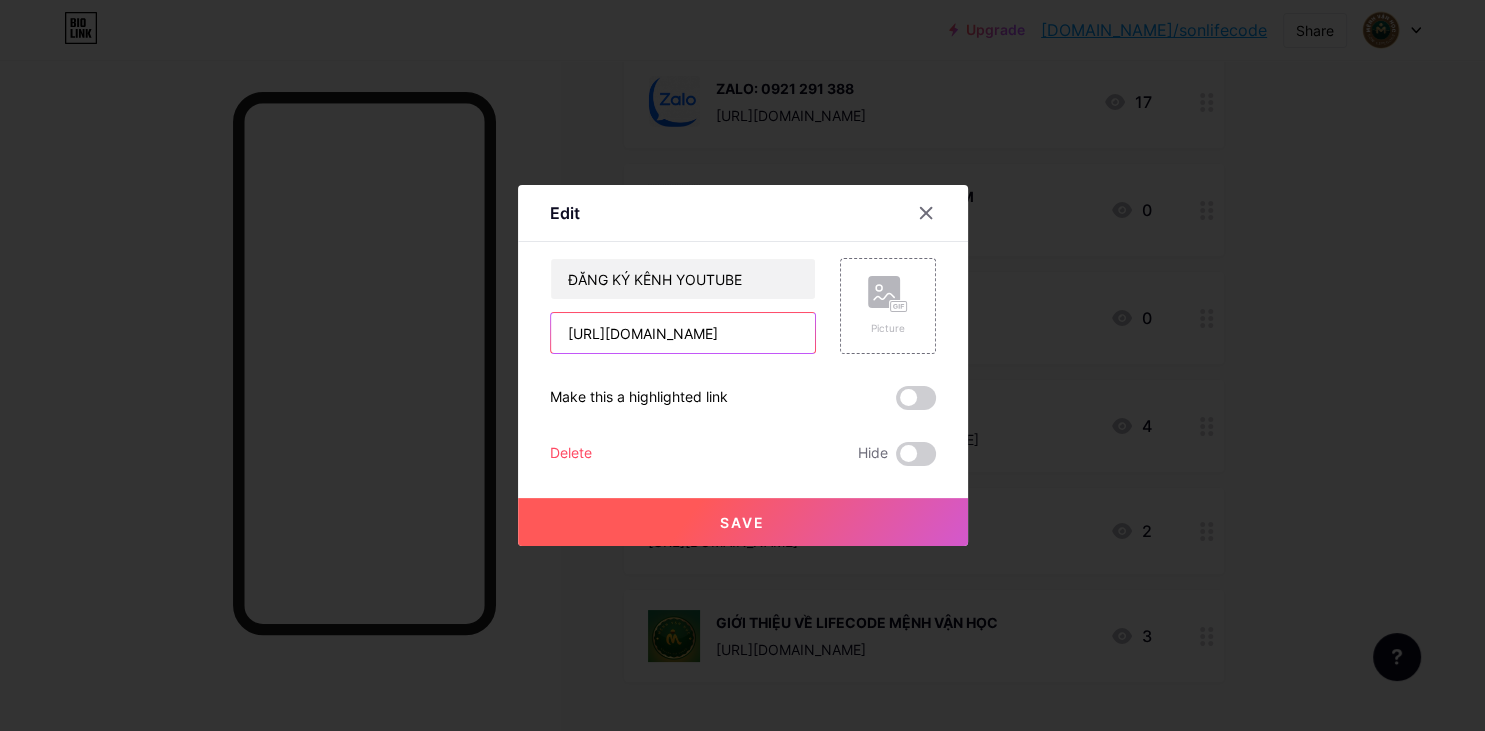 type on "[URL][DOMAIN_NAME]" 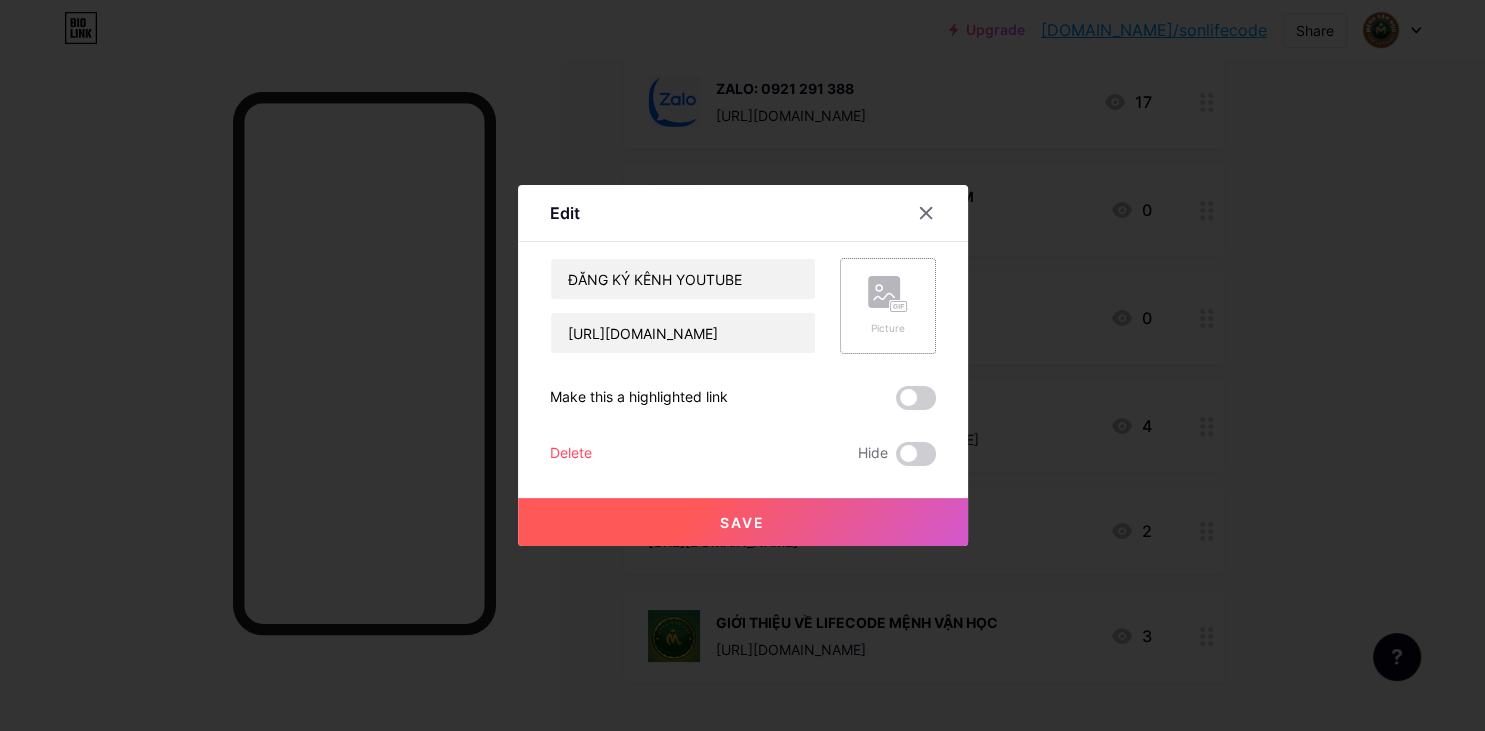click 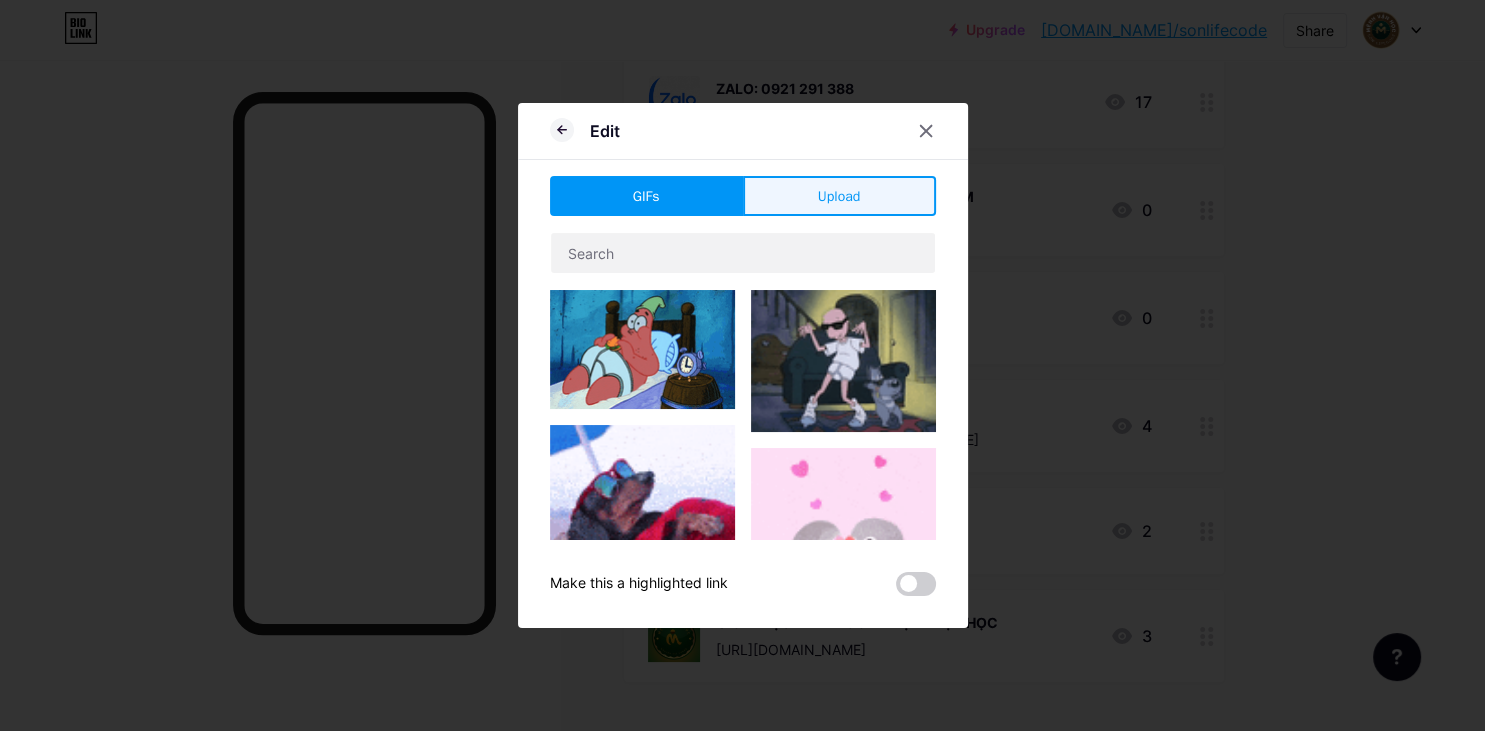 click on "Upload" at bounding box center (839, 196) 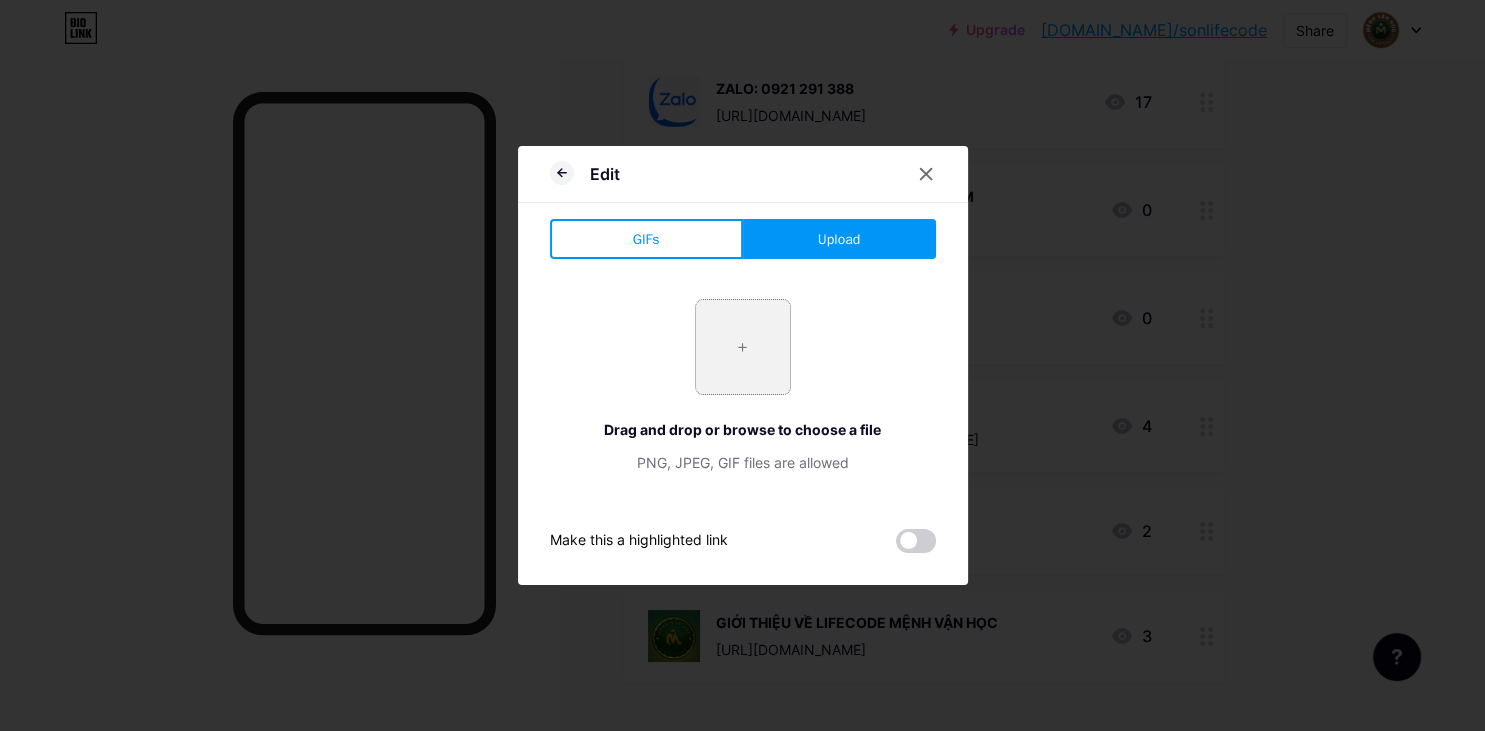click at bounding box center [743, 347] 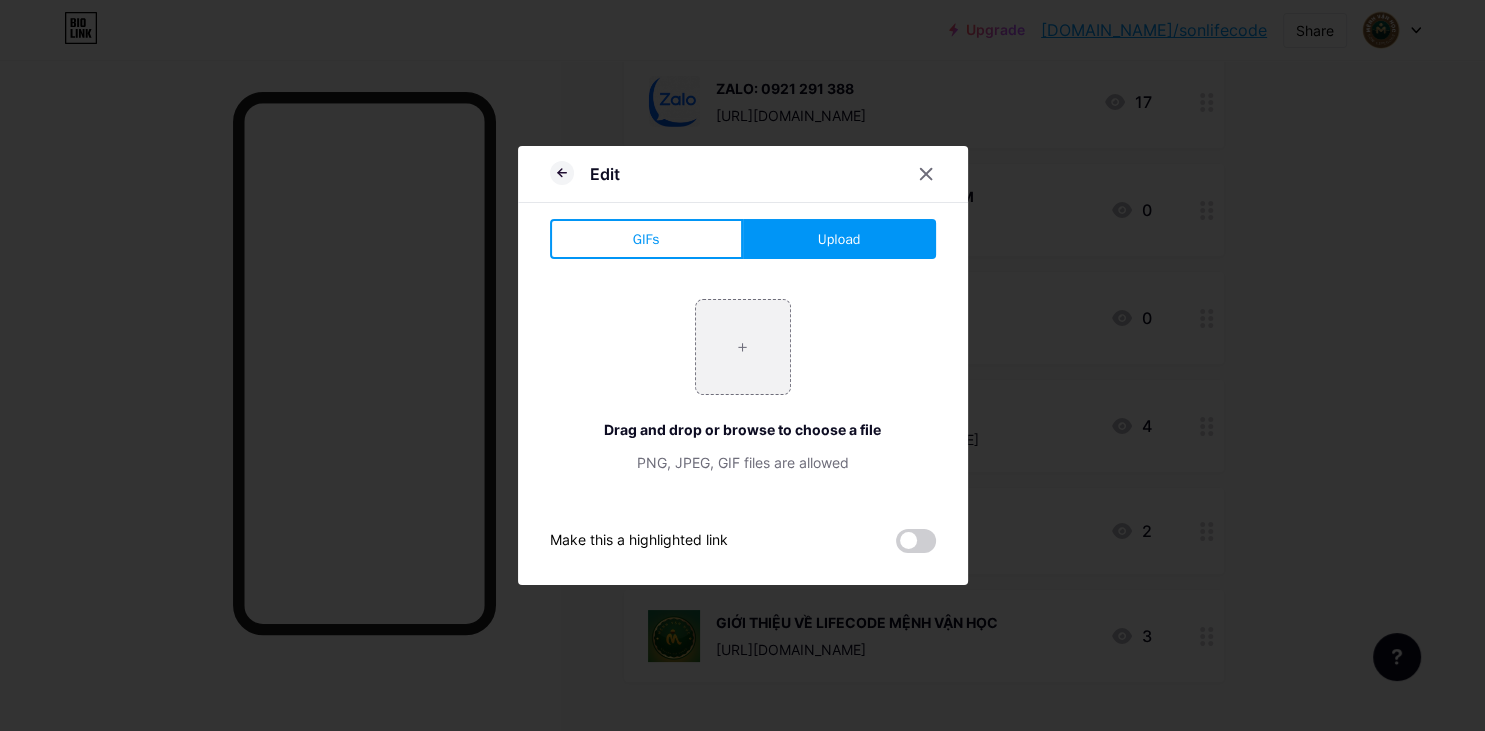 type on "C:\fakepath\2LOGO.jpg" 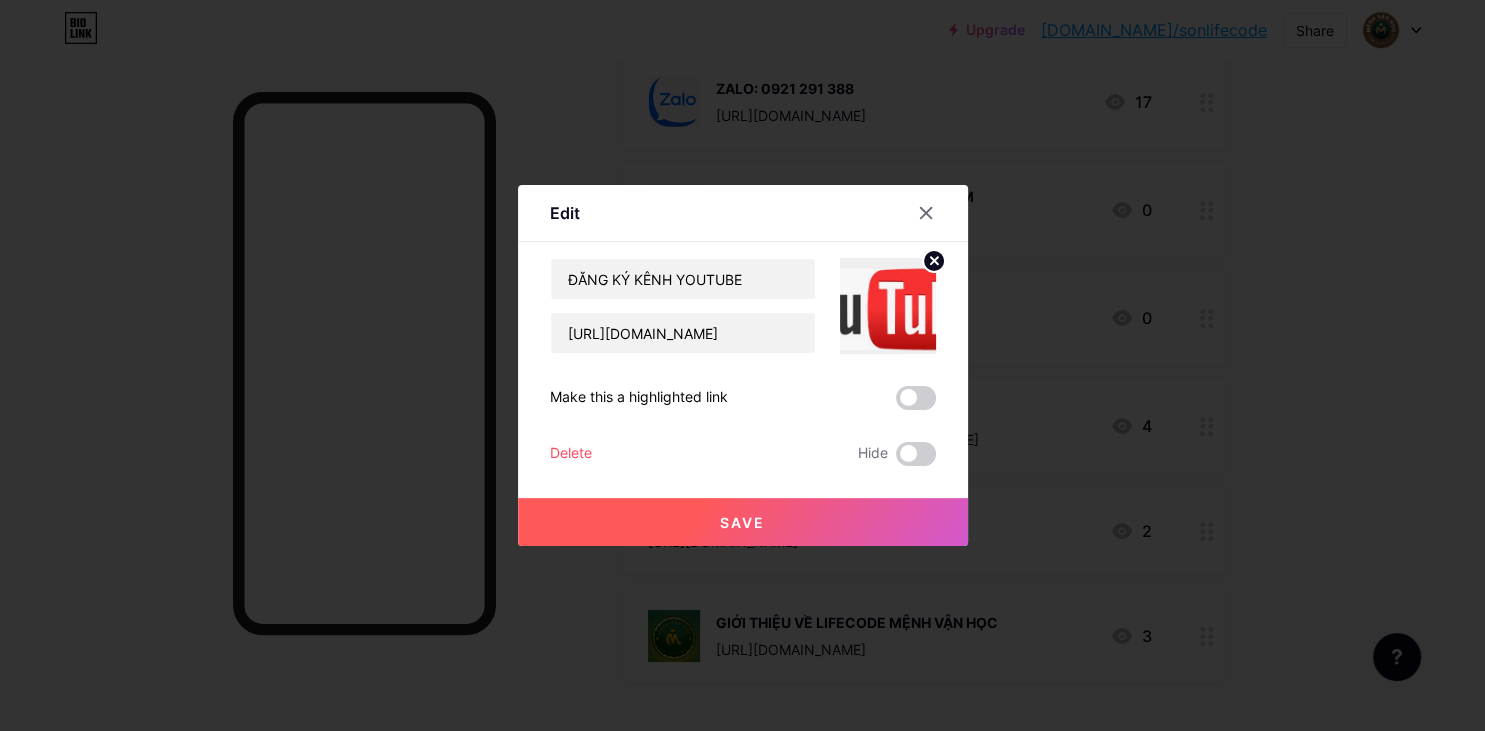 click on "Save" at bounding box center (743, 522) 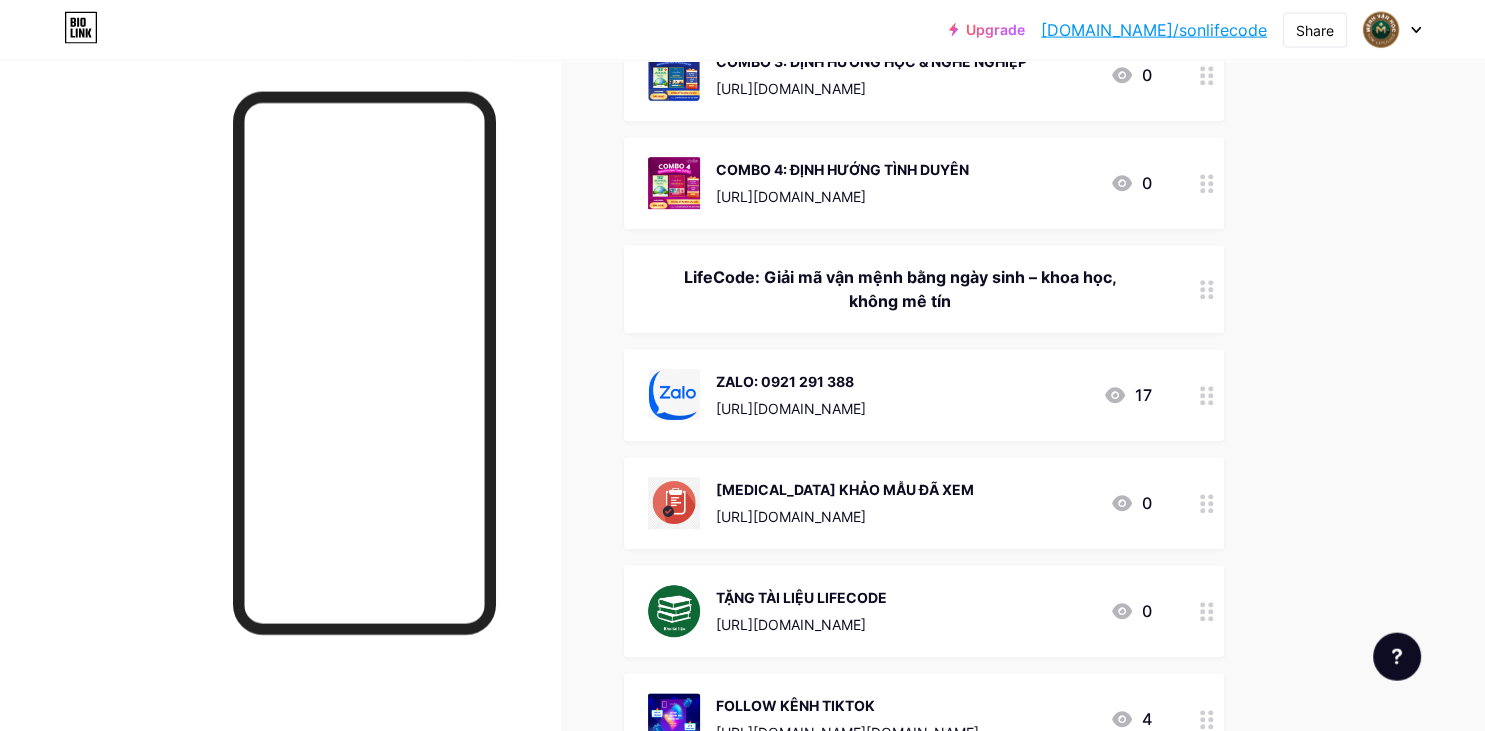 scroll, scrollTop: 927, scrollLeft: 0, axis: vertical 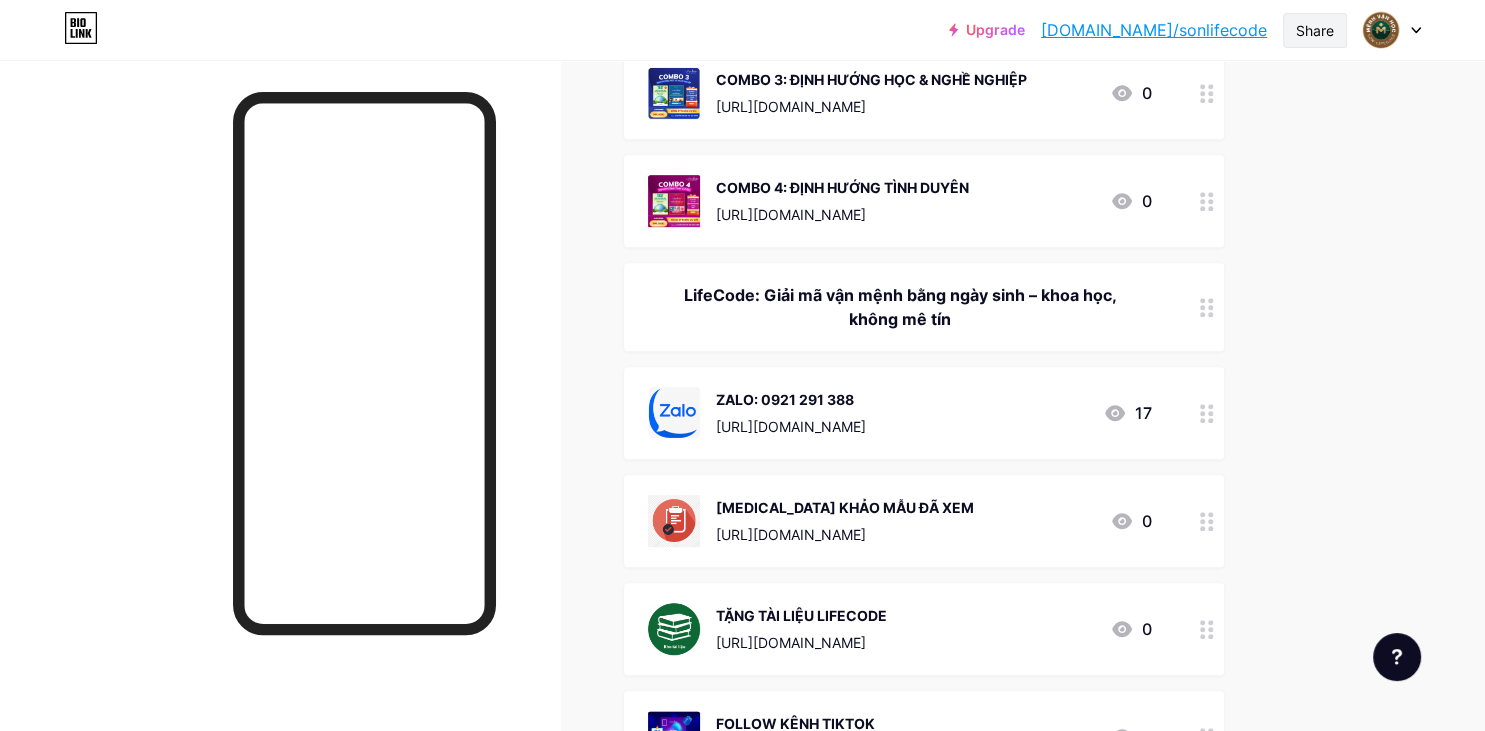 click on "Share" at bounding box center (1315, 30) 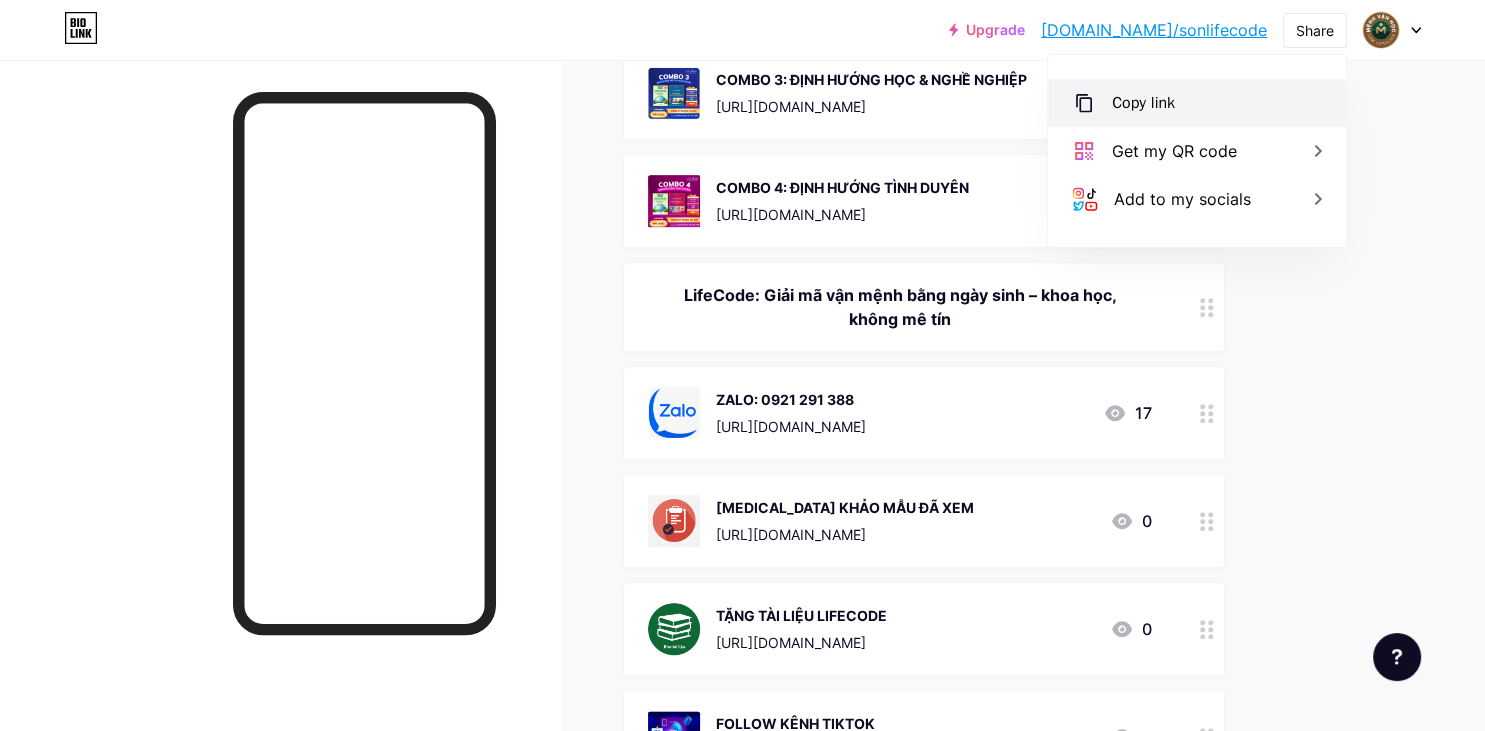 click on "Copy link" at bounding box center [1143, 103] 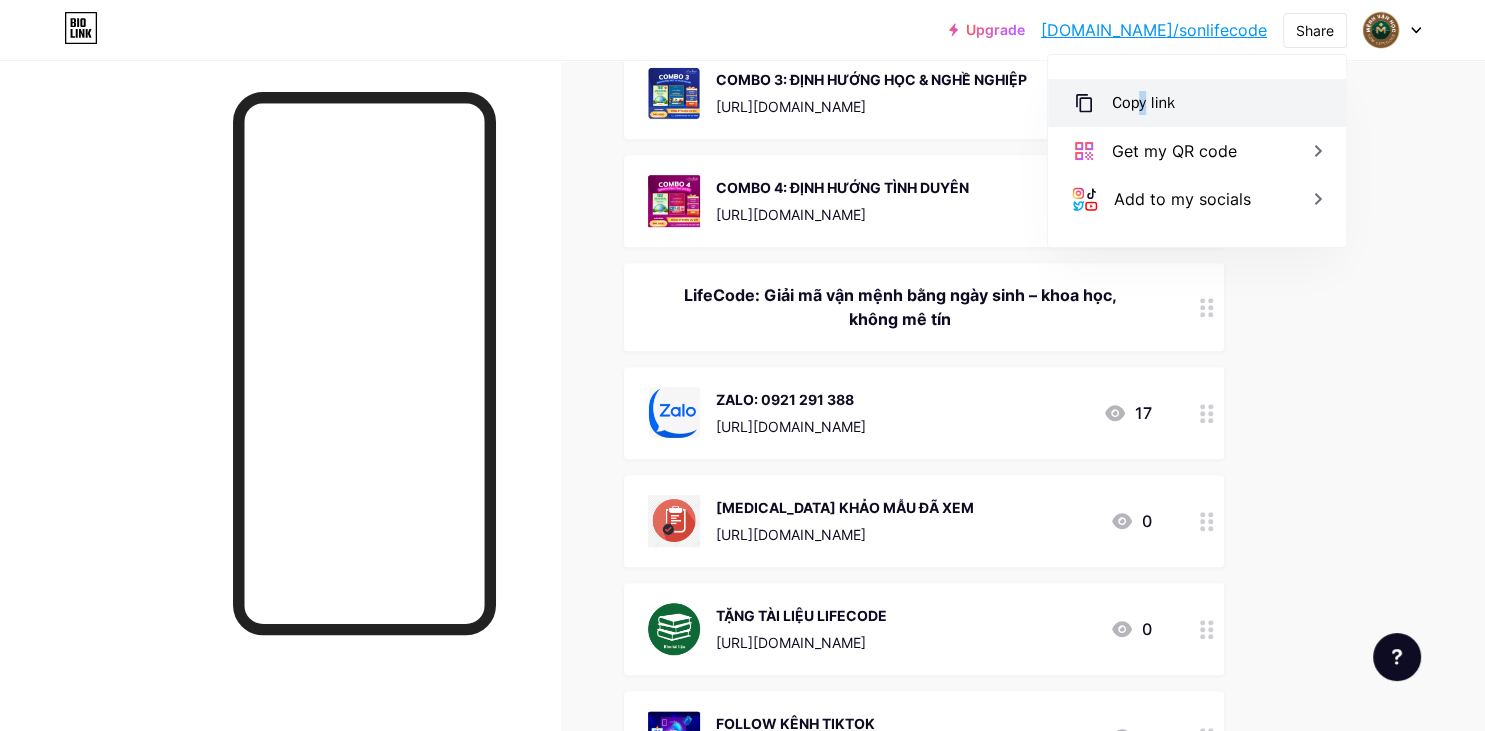 click on "Copy link" at bounding box center [1143, 103] 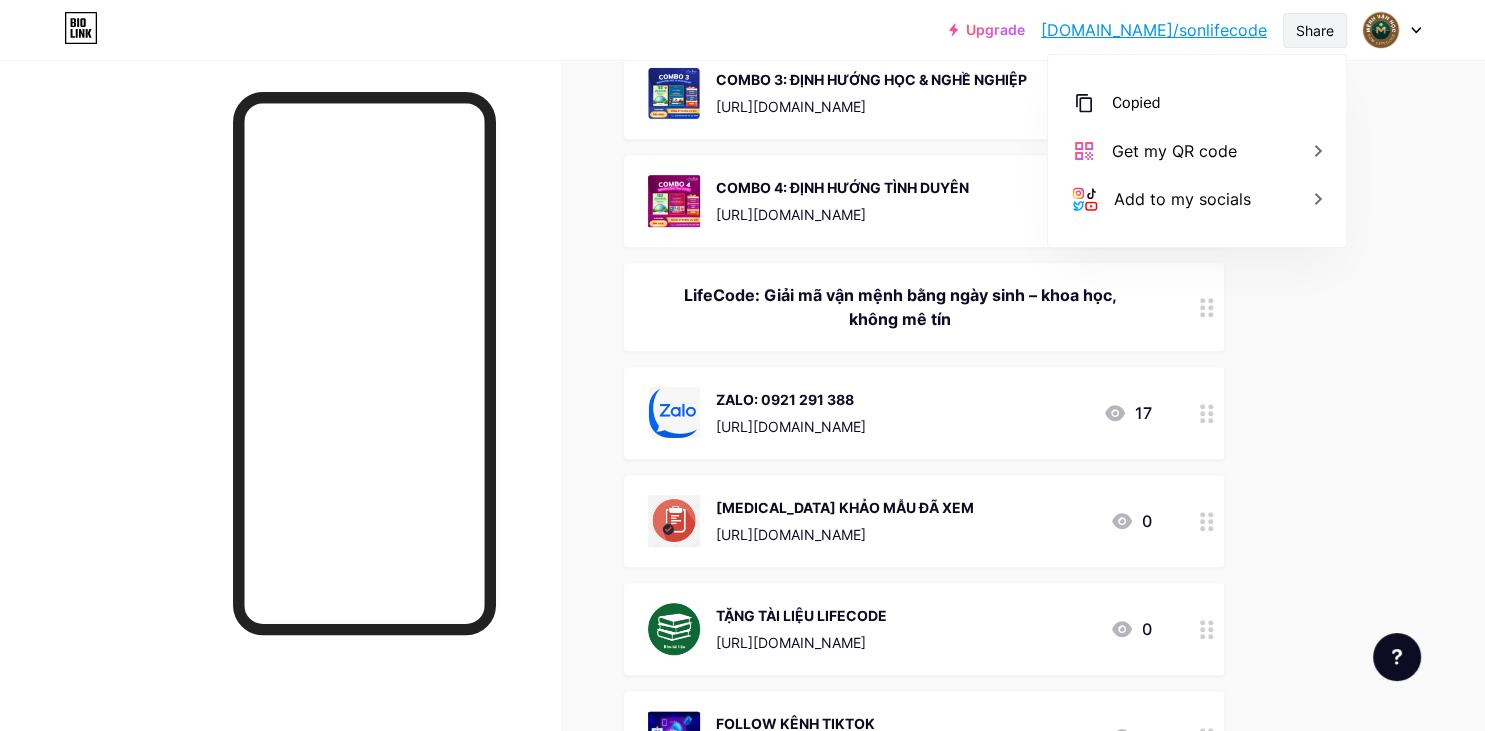 click on "Share" at bounding box center (1315, 30) 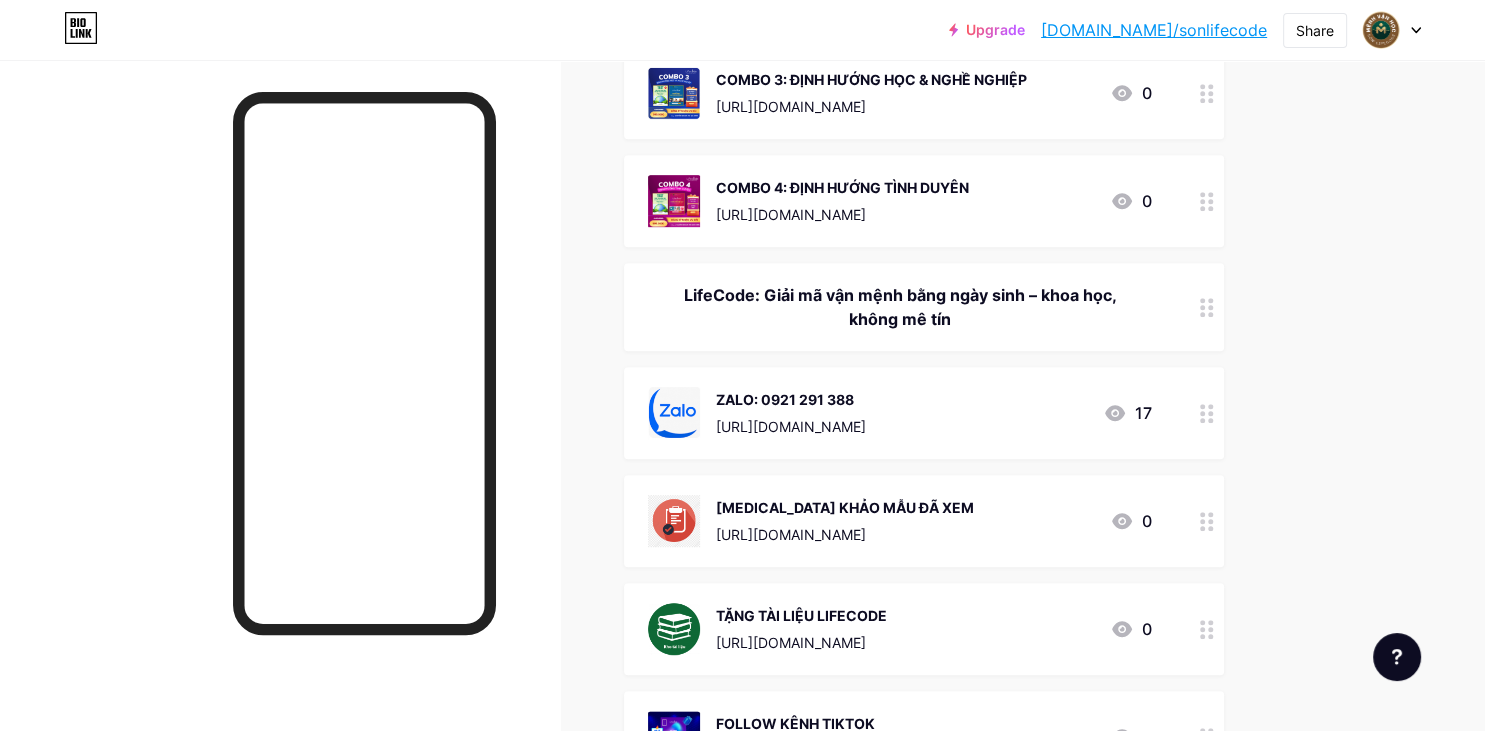 scroll, scrollTop: 399, scrollLeft: 0, axis: vertical 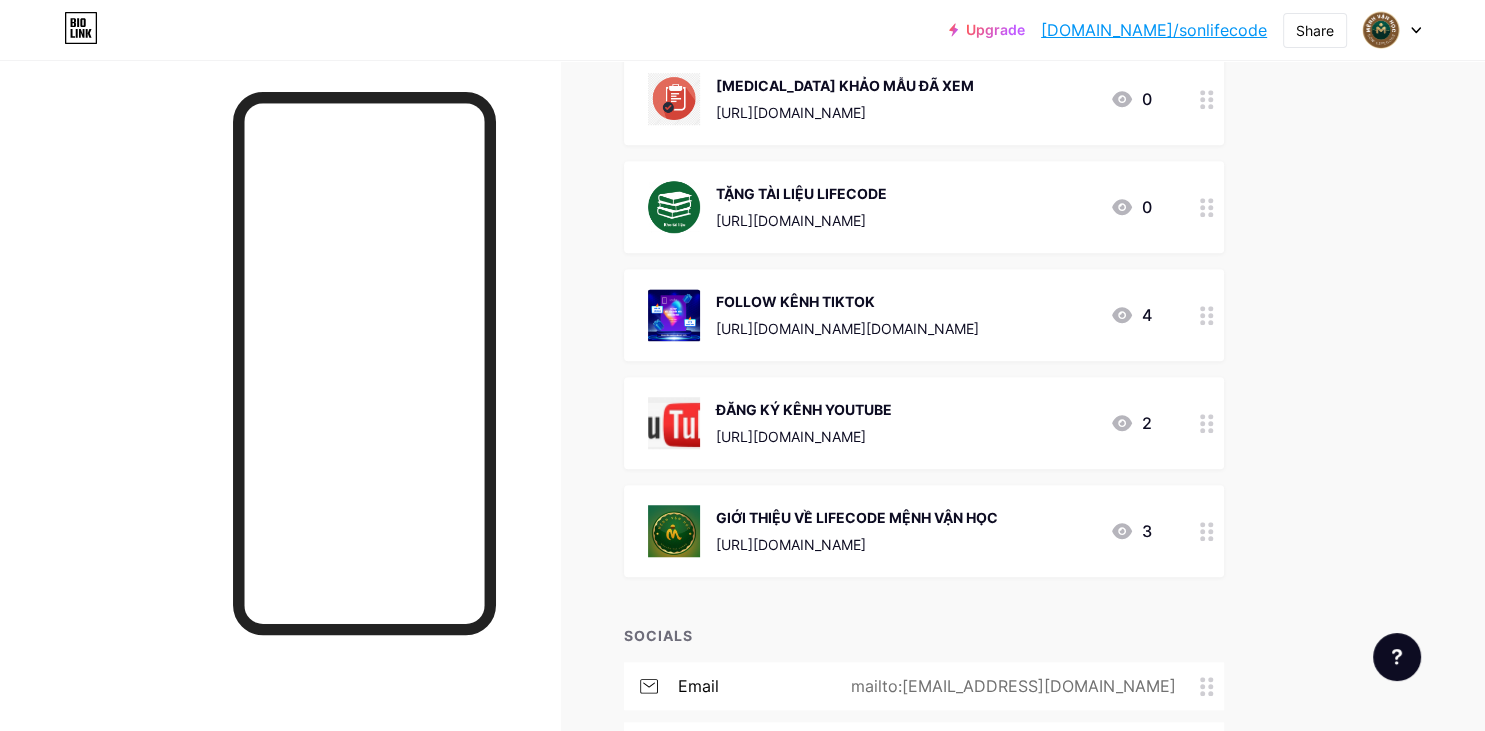 click at bounding box center [674, 423] 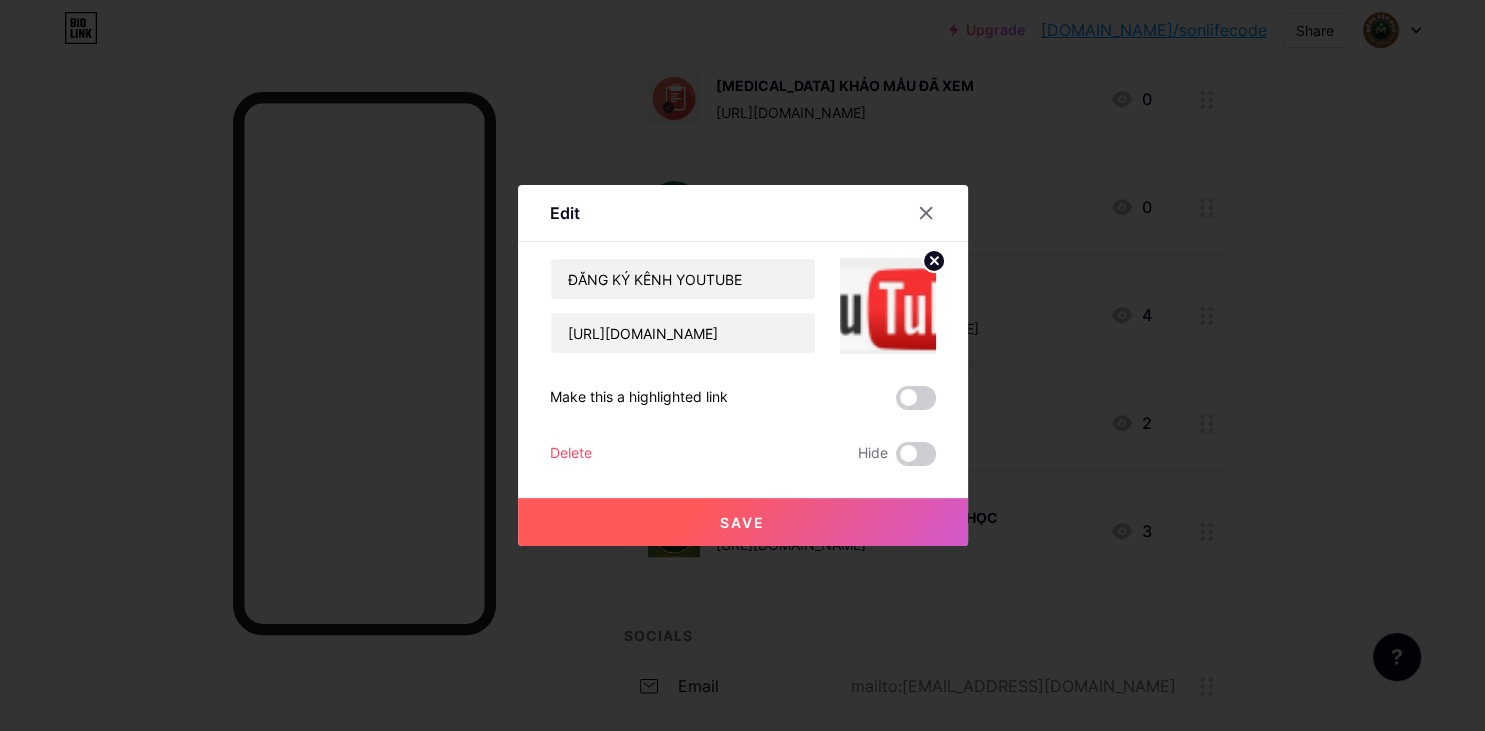 click 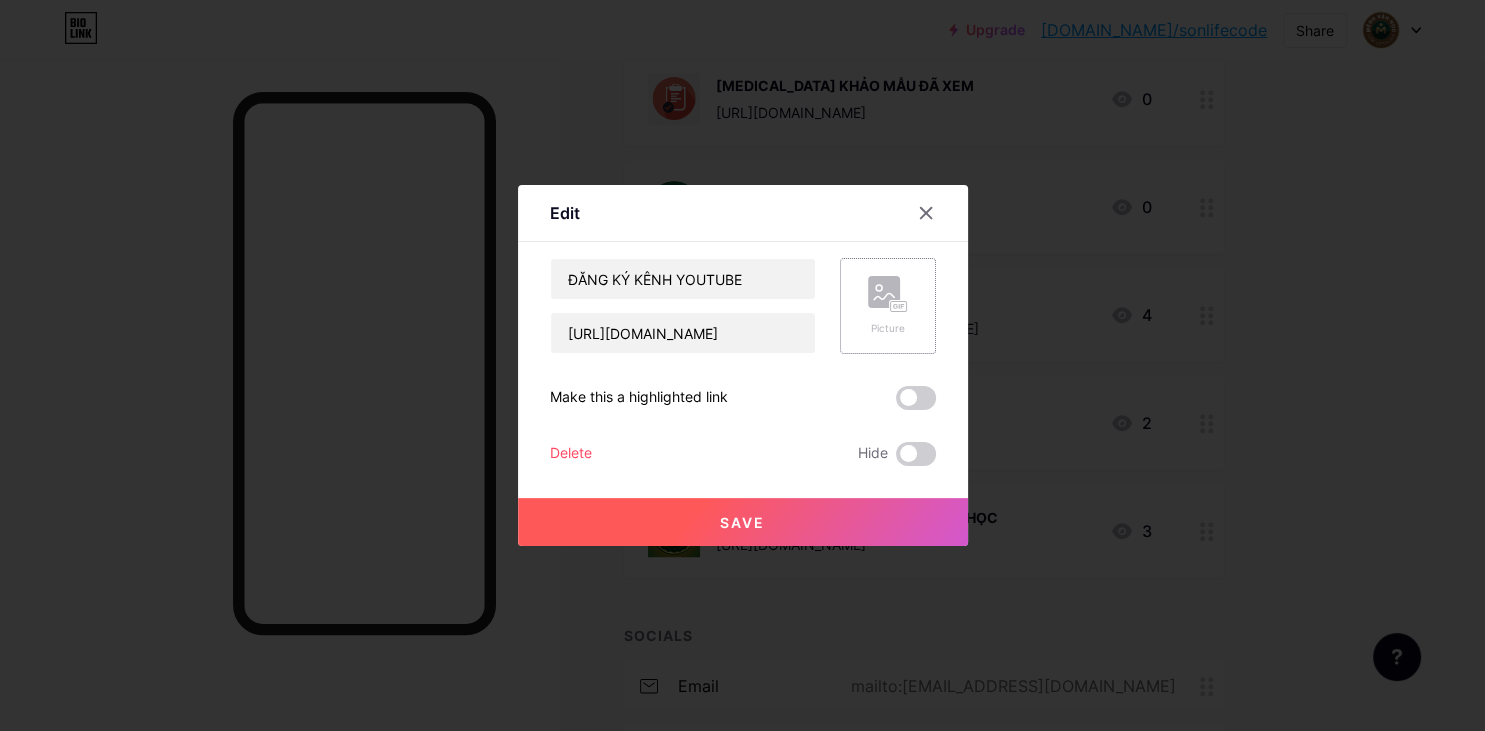 click 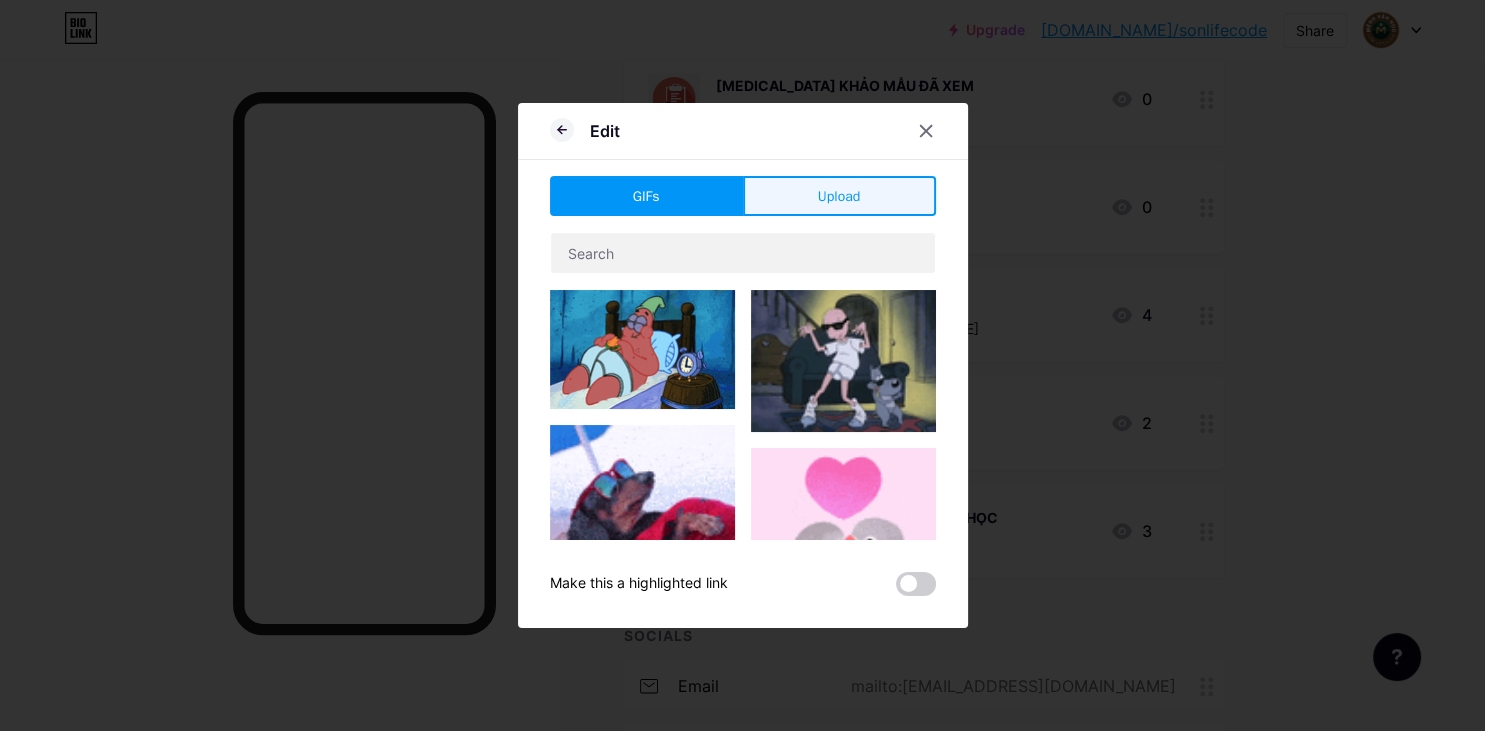 click on "Upload" at bounding box center [839, 196] 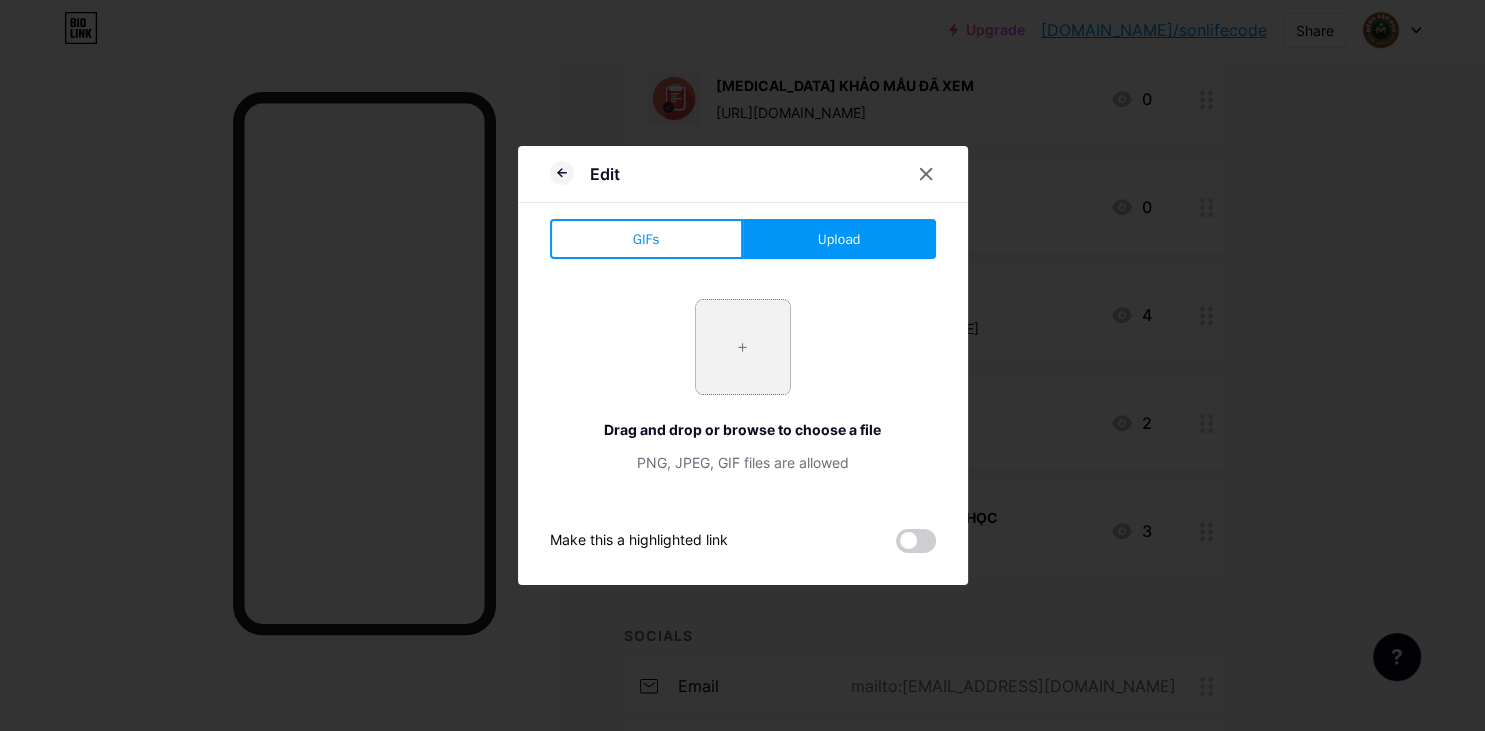 click at bounding box center [743, 347] 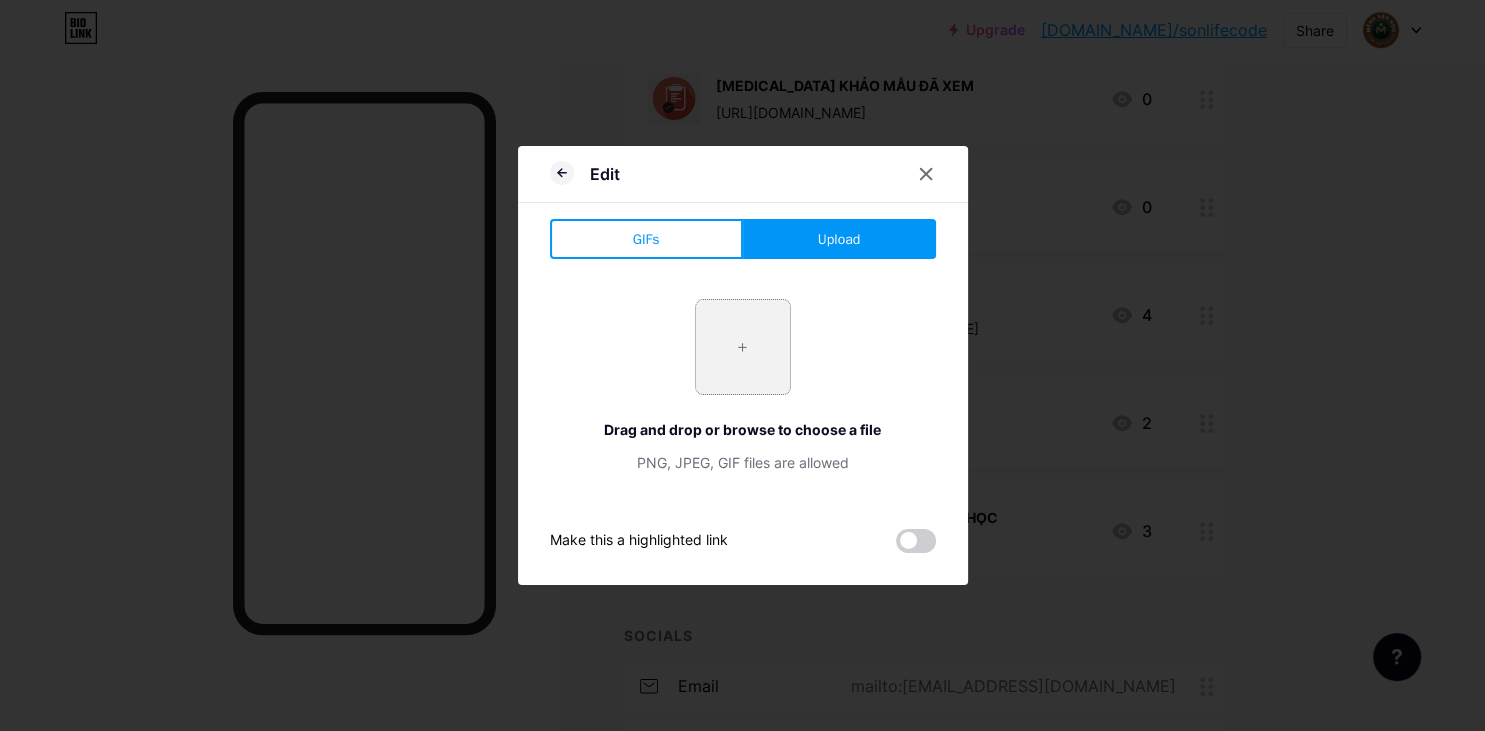 type on "C:\fakepath\3LOGO.jpg" 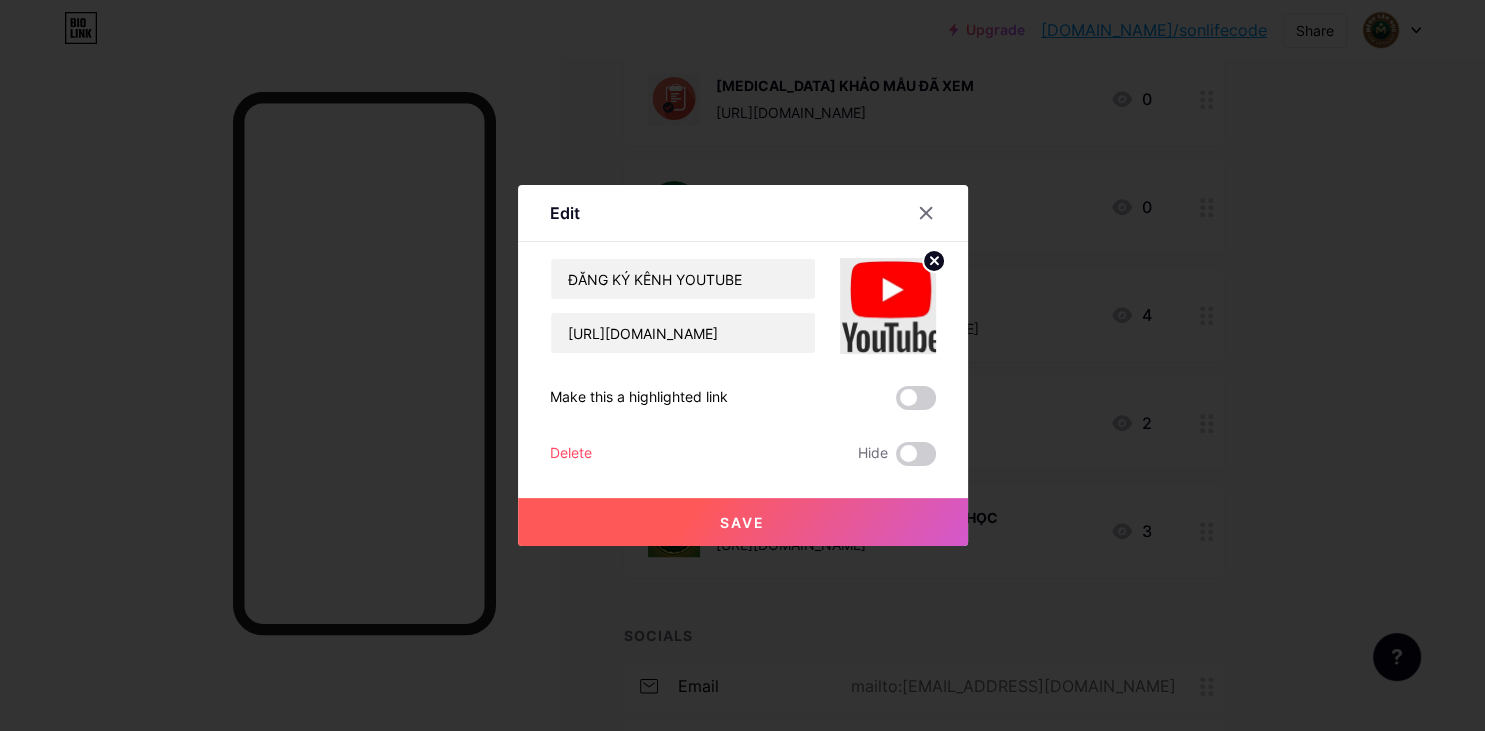 click at bounding box center [888, 306] 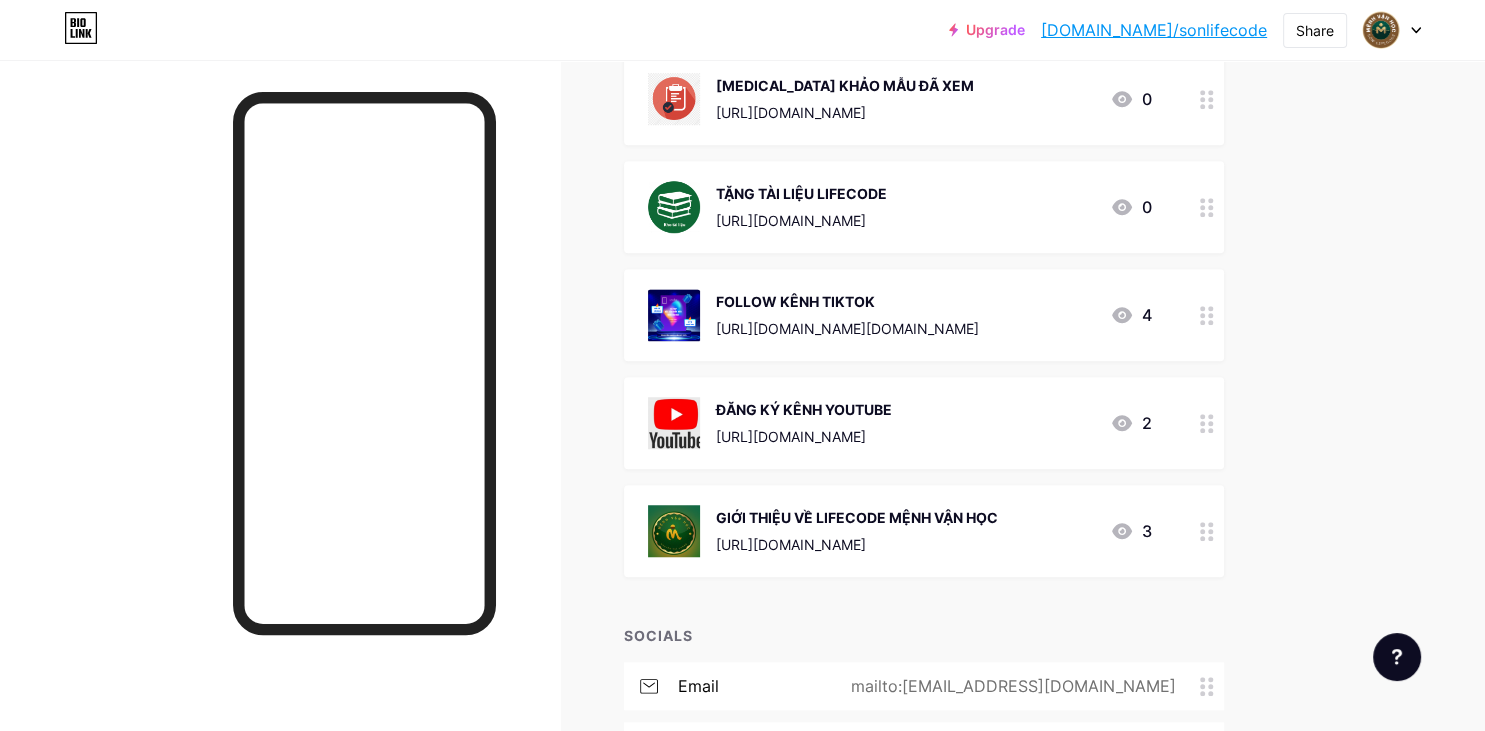click 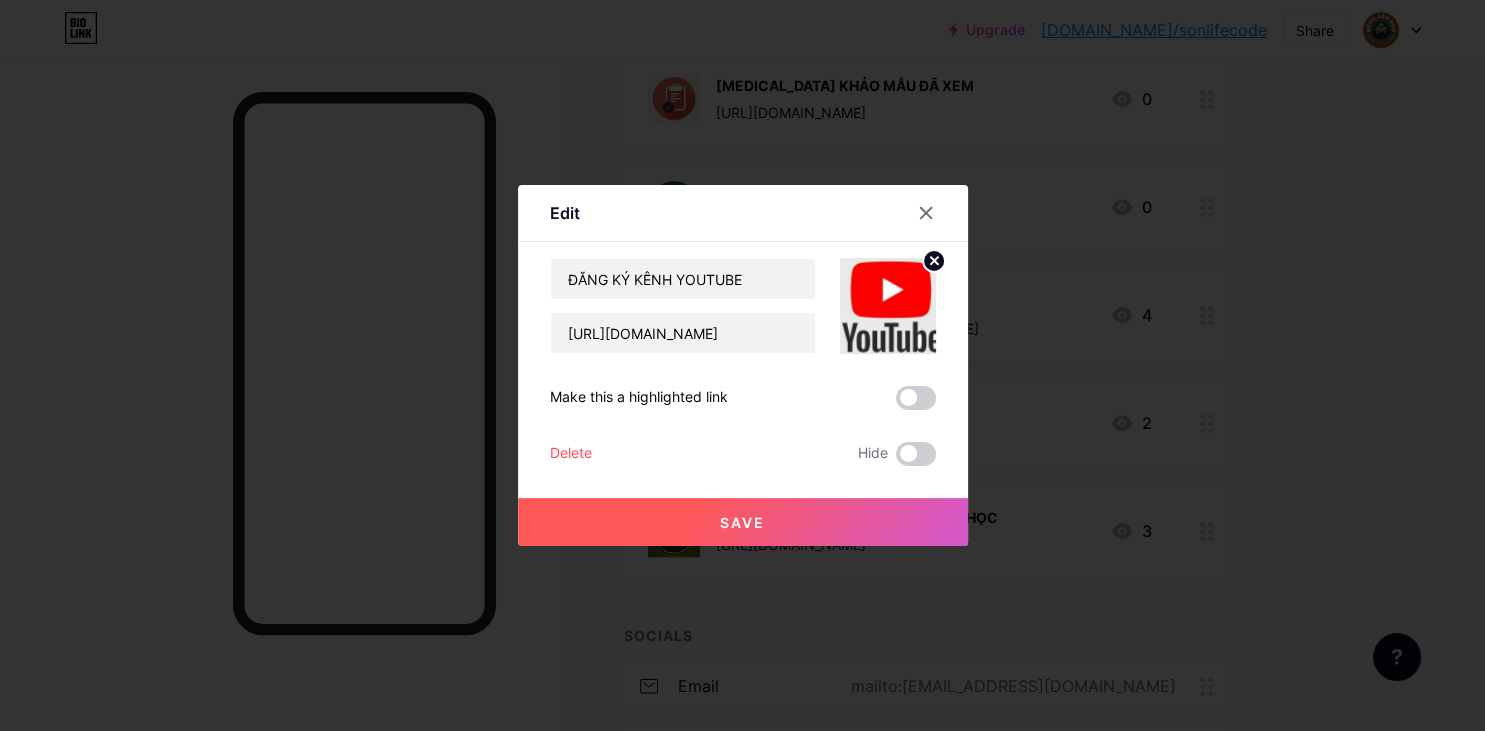 click 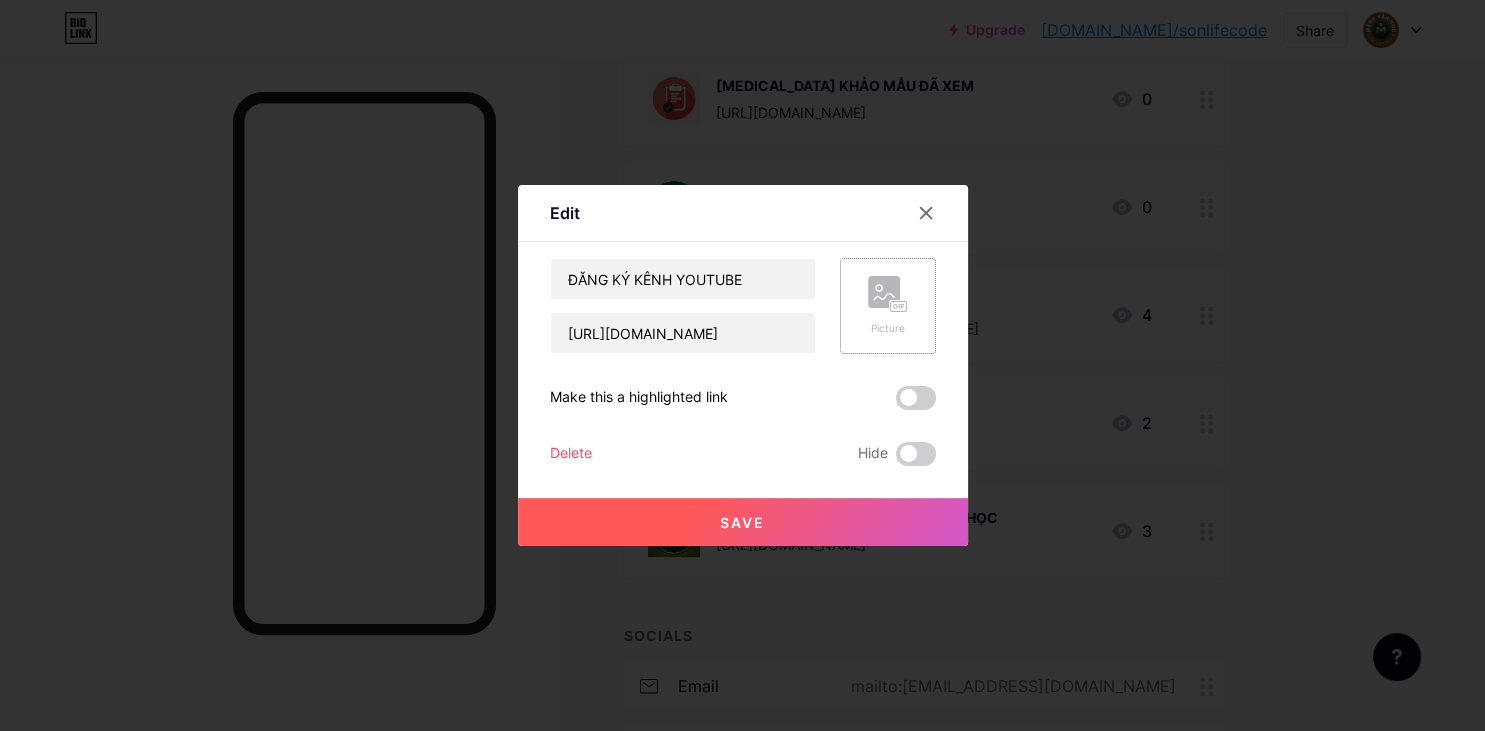 click 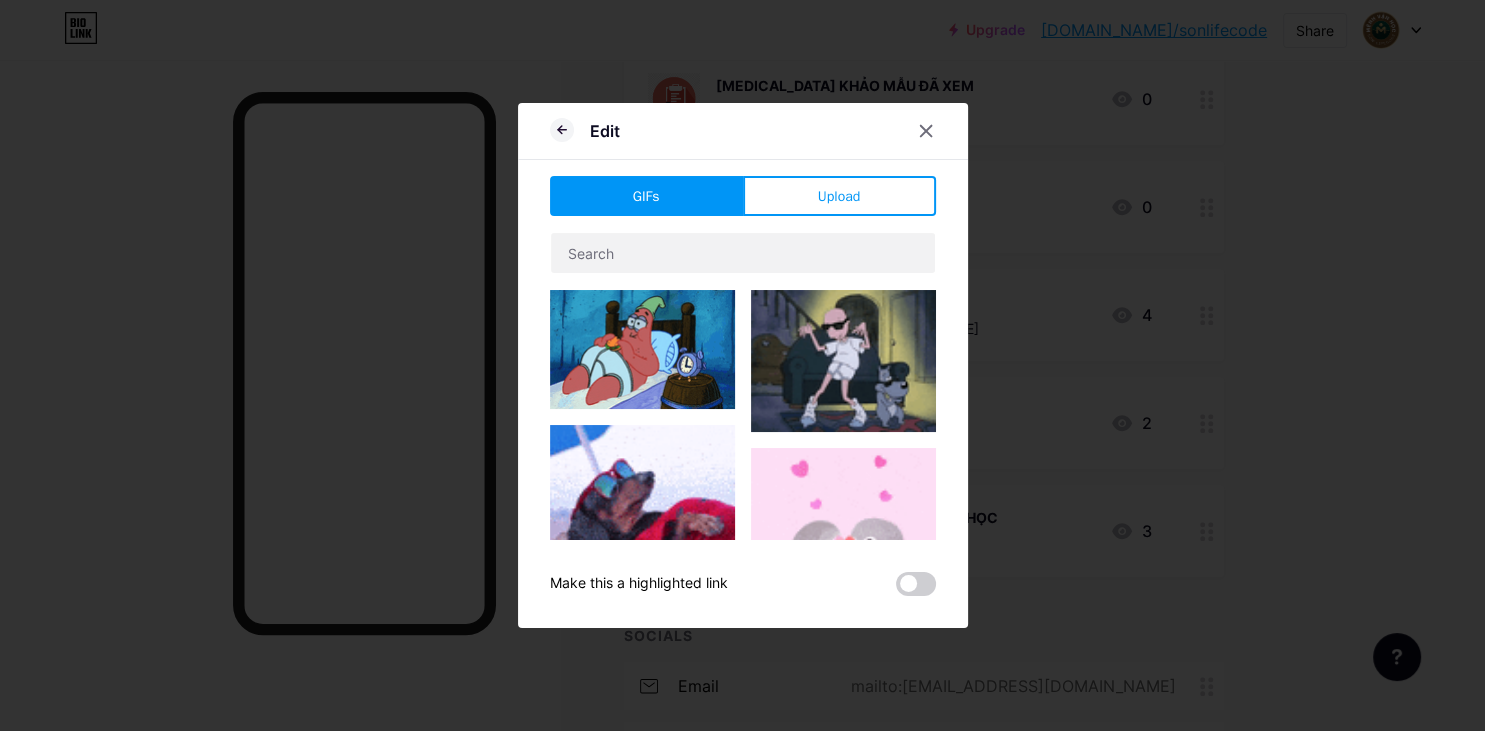 click on "Edit" at bounding box center (743, 136) 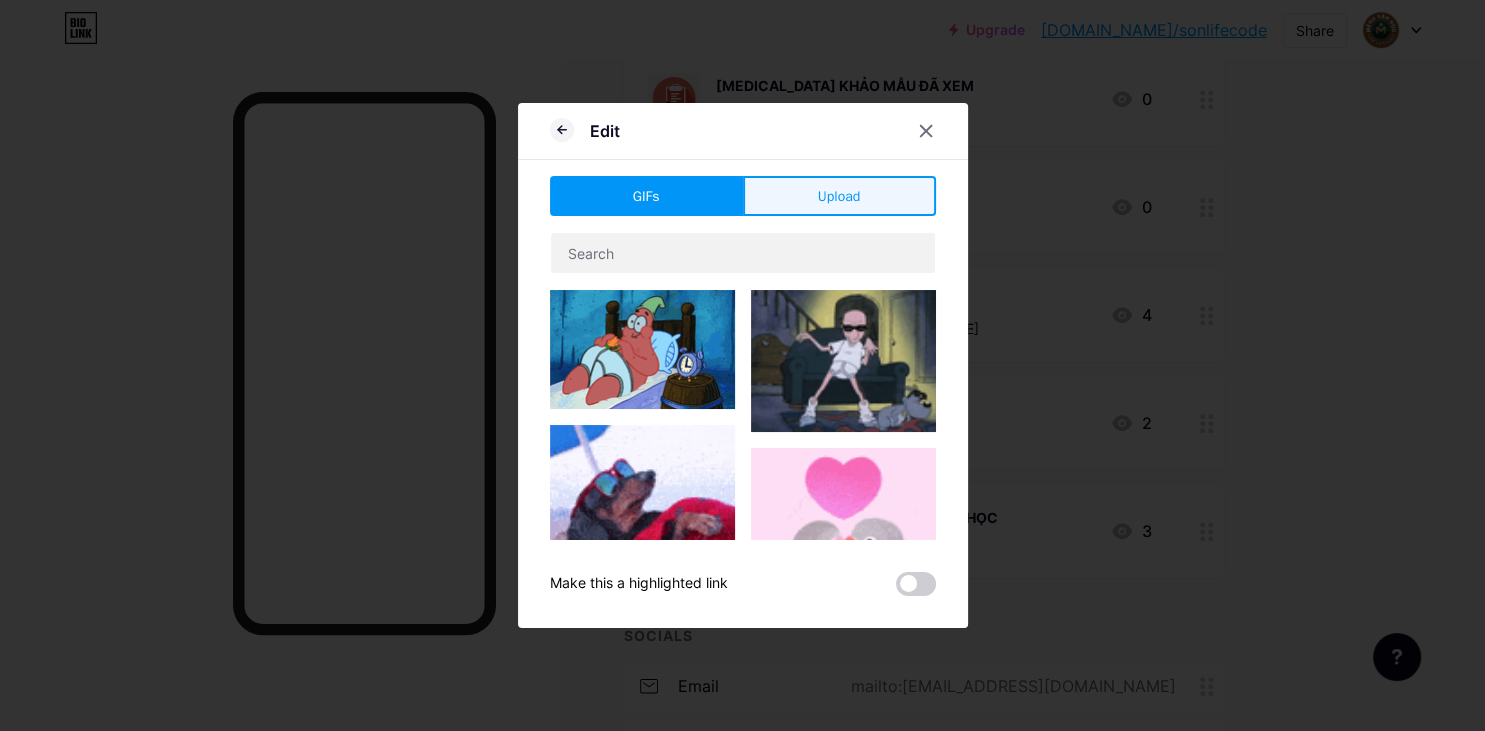 click on "Upload" at bounding box center (839, 196) 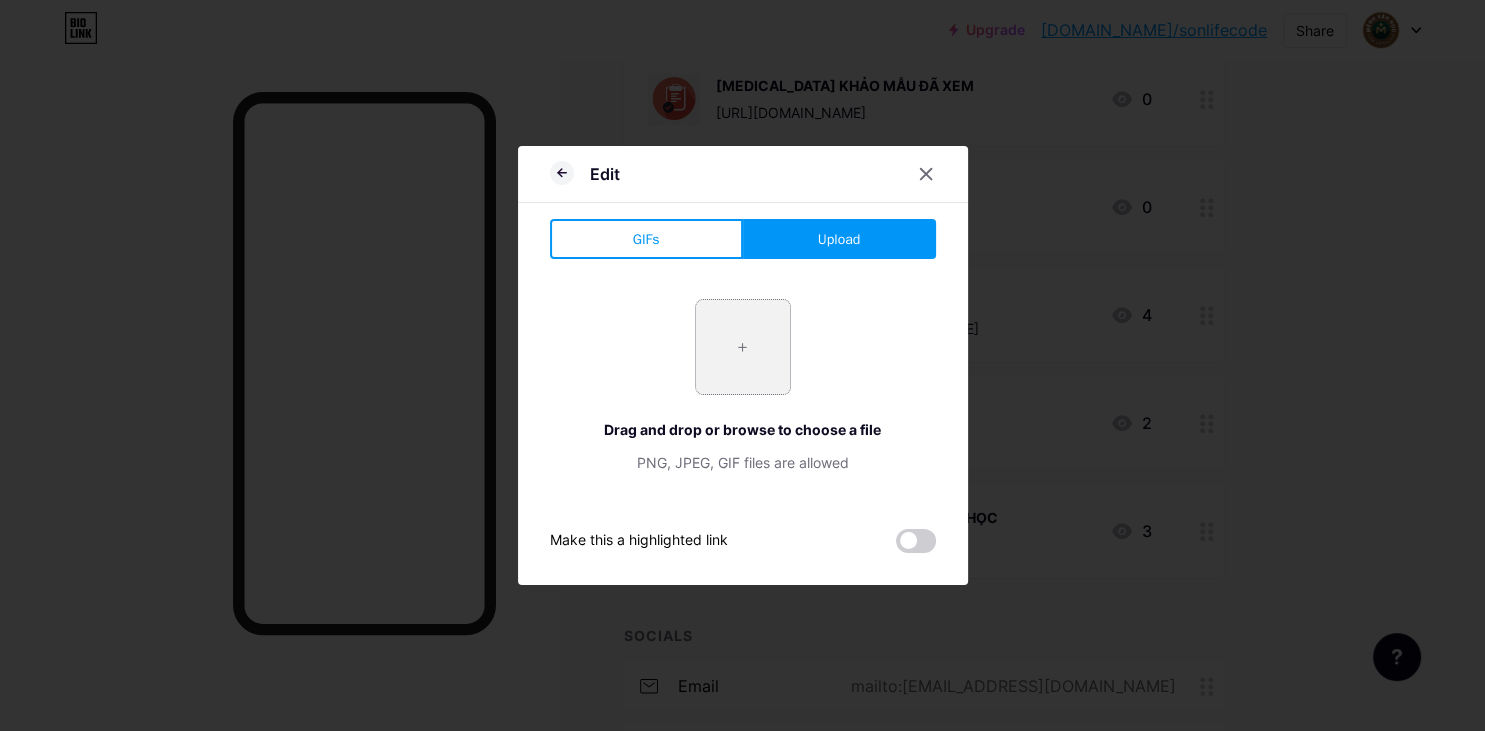 click at bounding box center [743, 347] 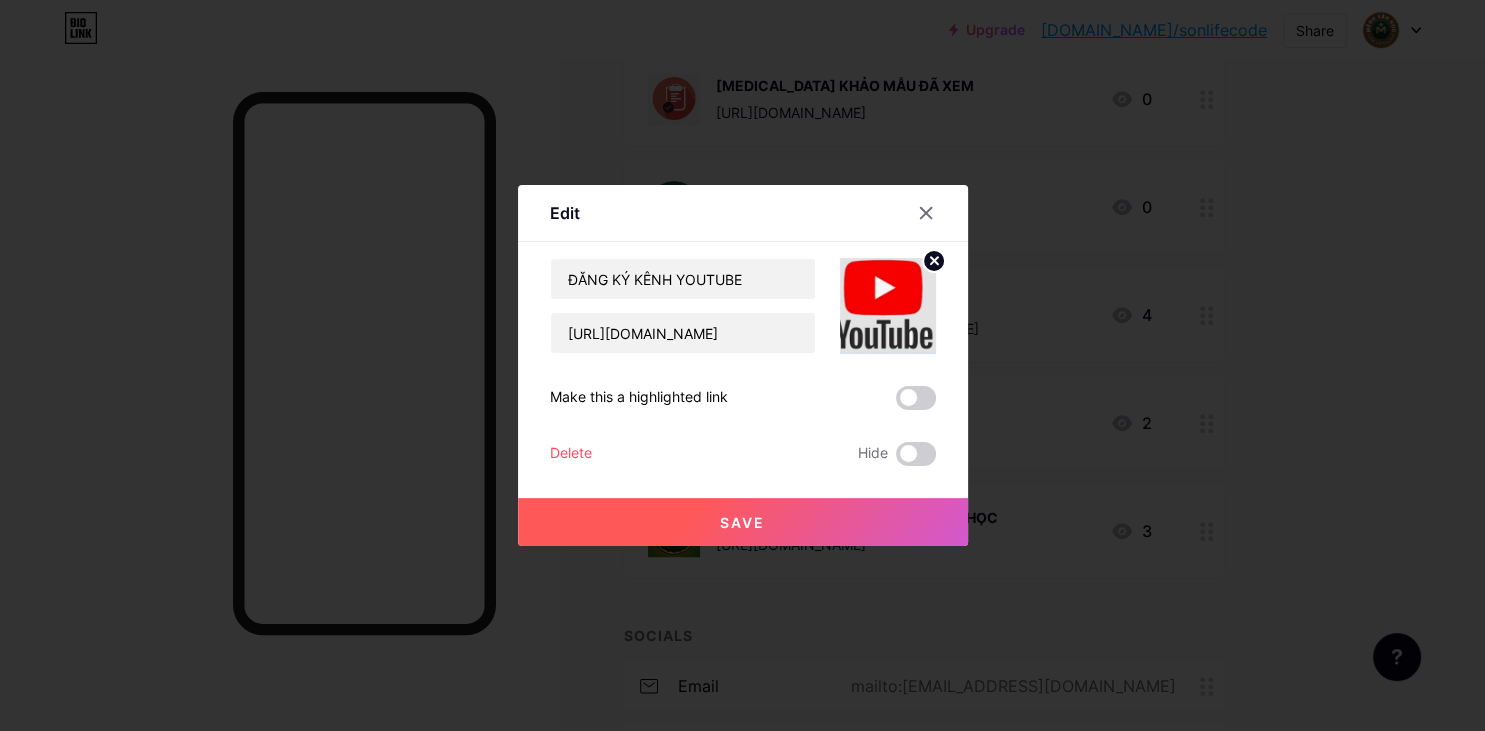 click on "Save" at bounding box center (742, 522) 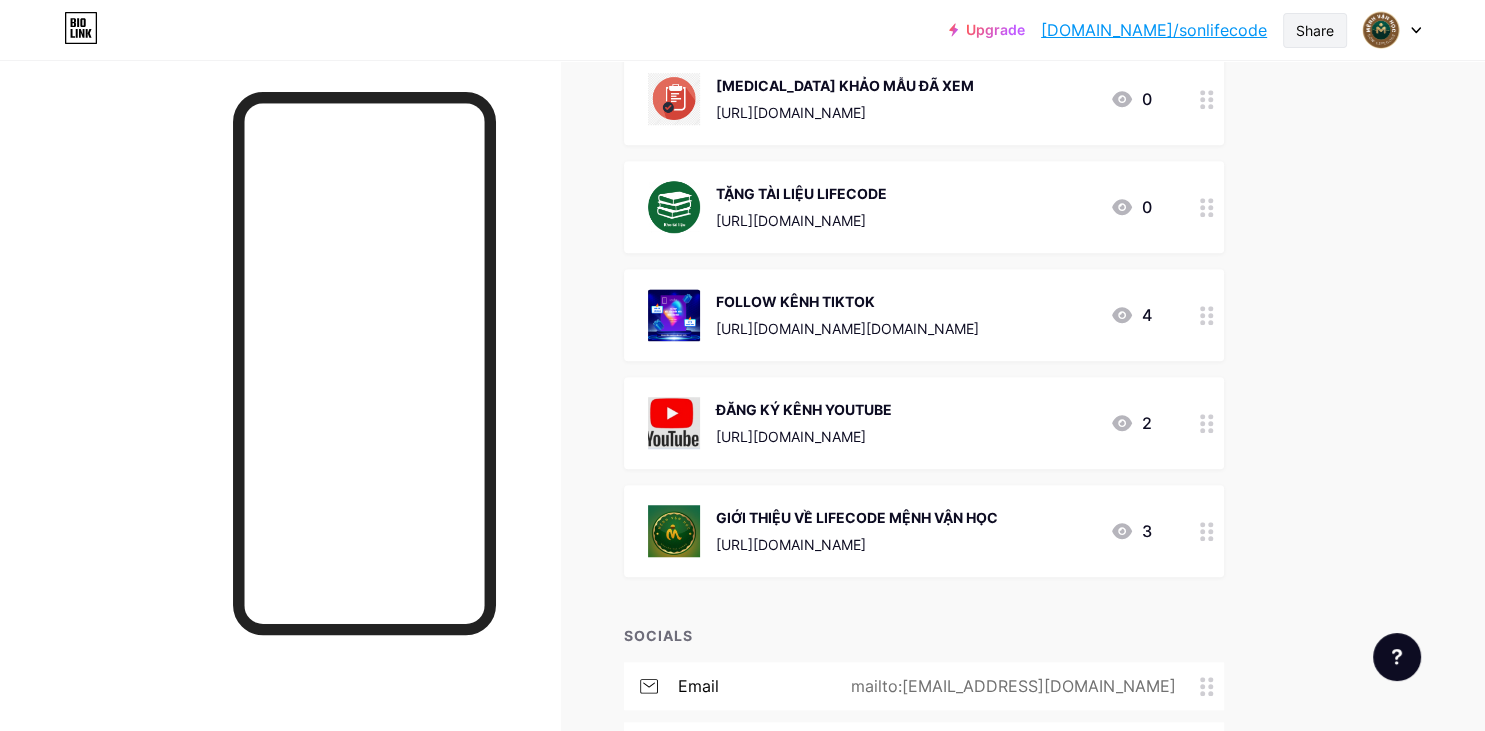 click on "Share" at bounding box center (1315, 30) 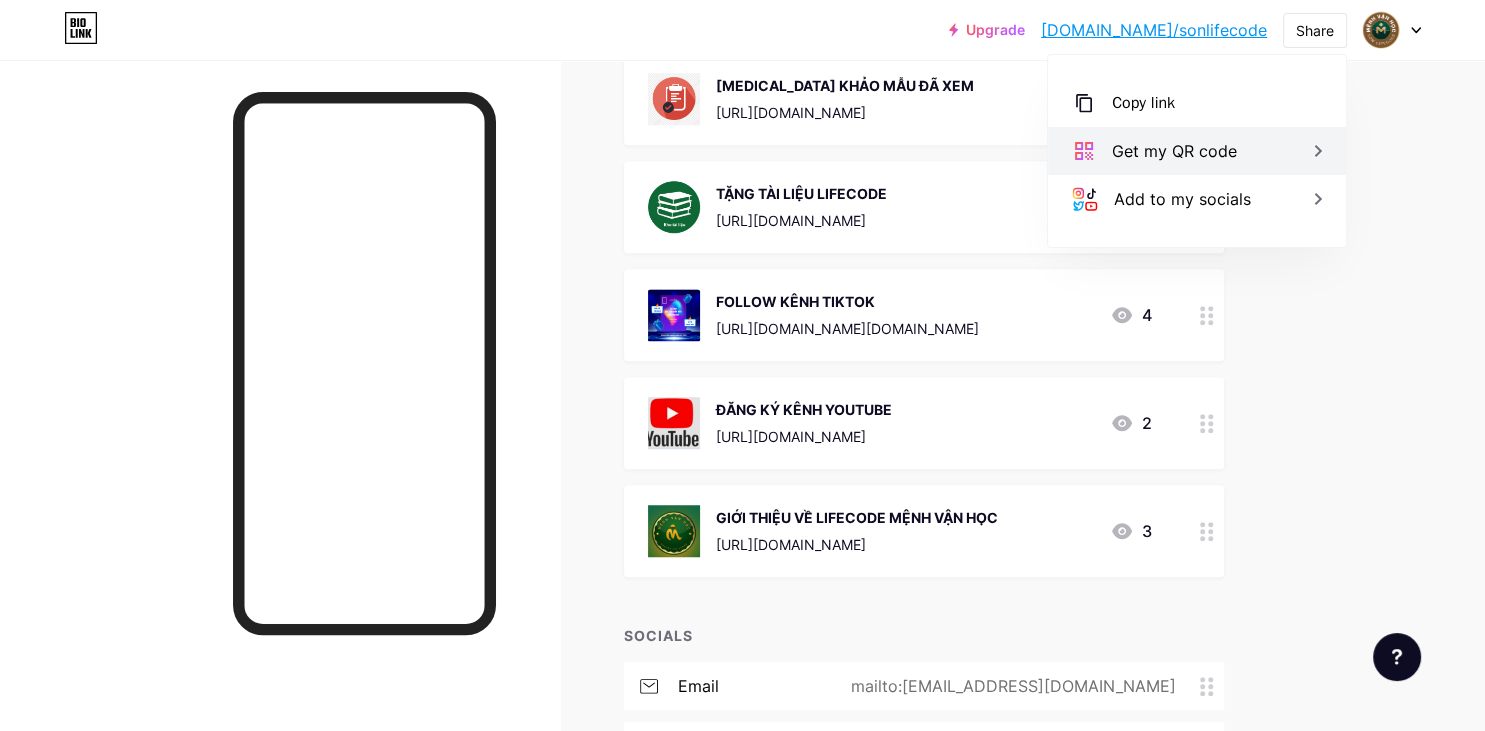click on "Get my QR code" at bounding box center [1174, 151] 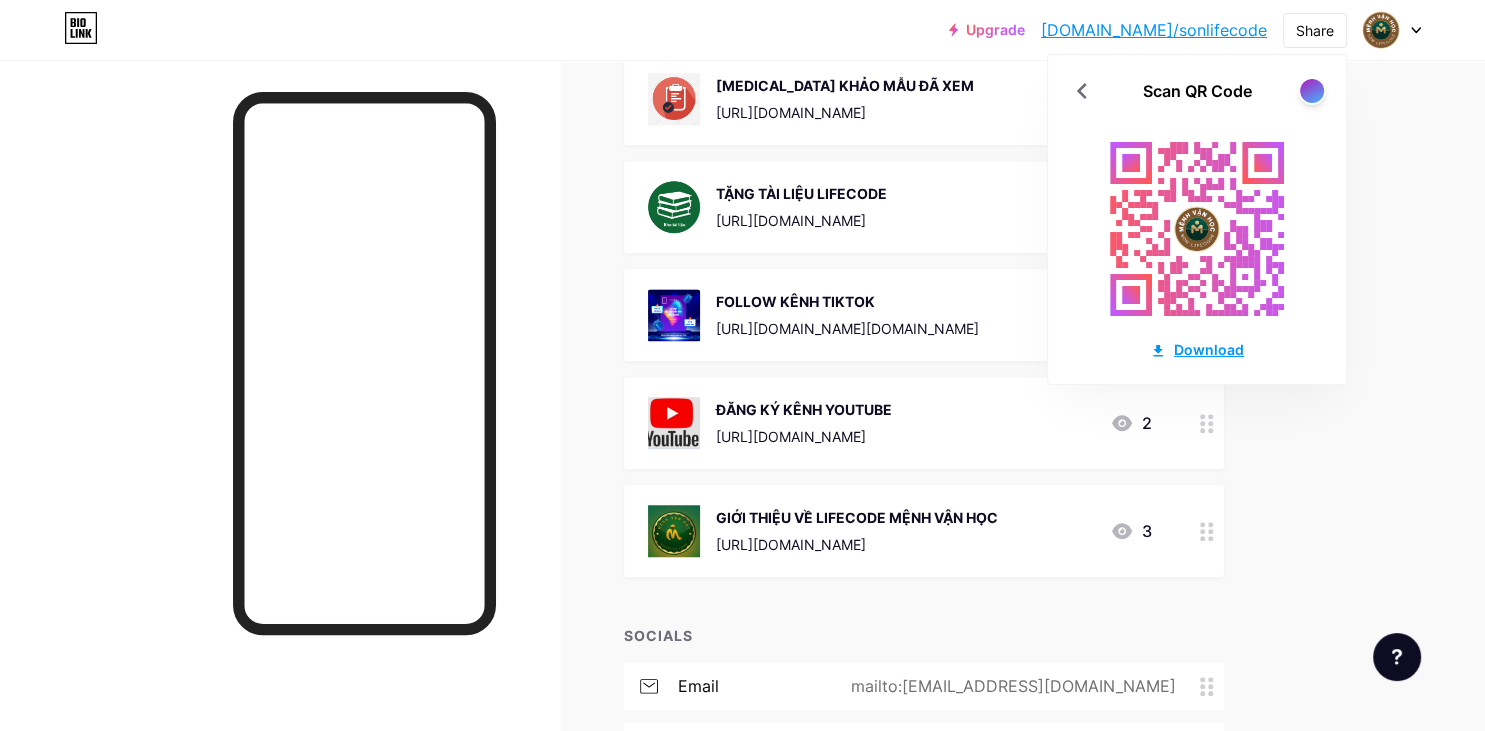 click on "Download" at bounding box center (1197, 349) 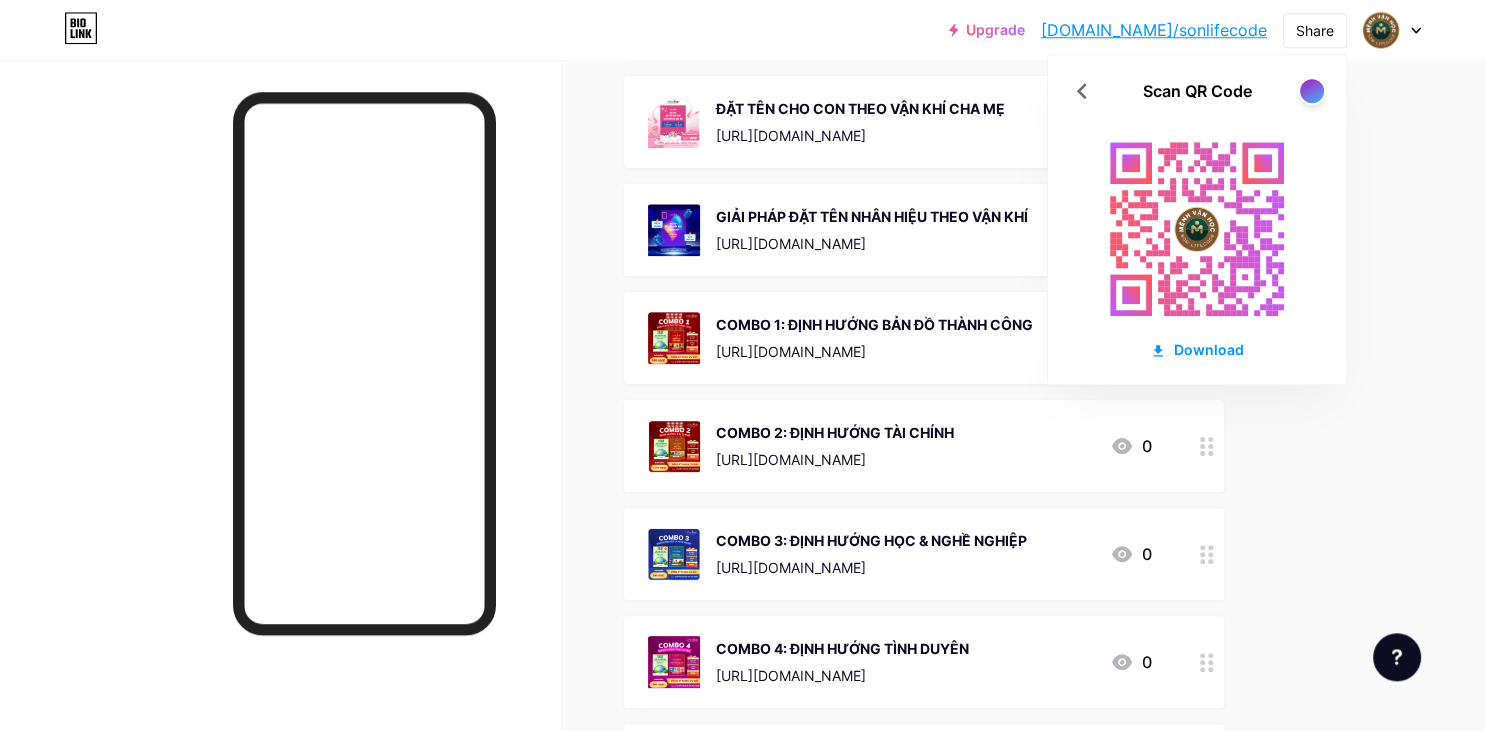 scroll, scrollTop: 399, scrollLeft: 0, axis: vertical 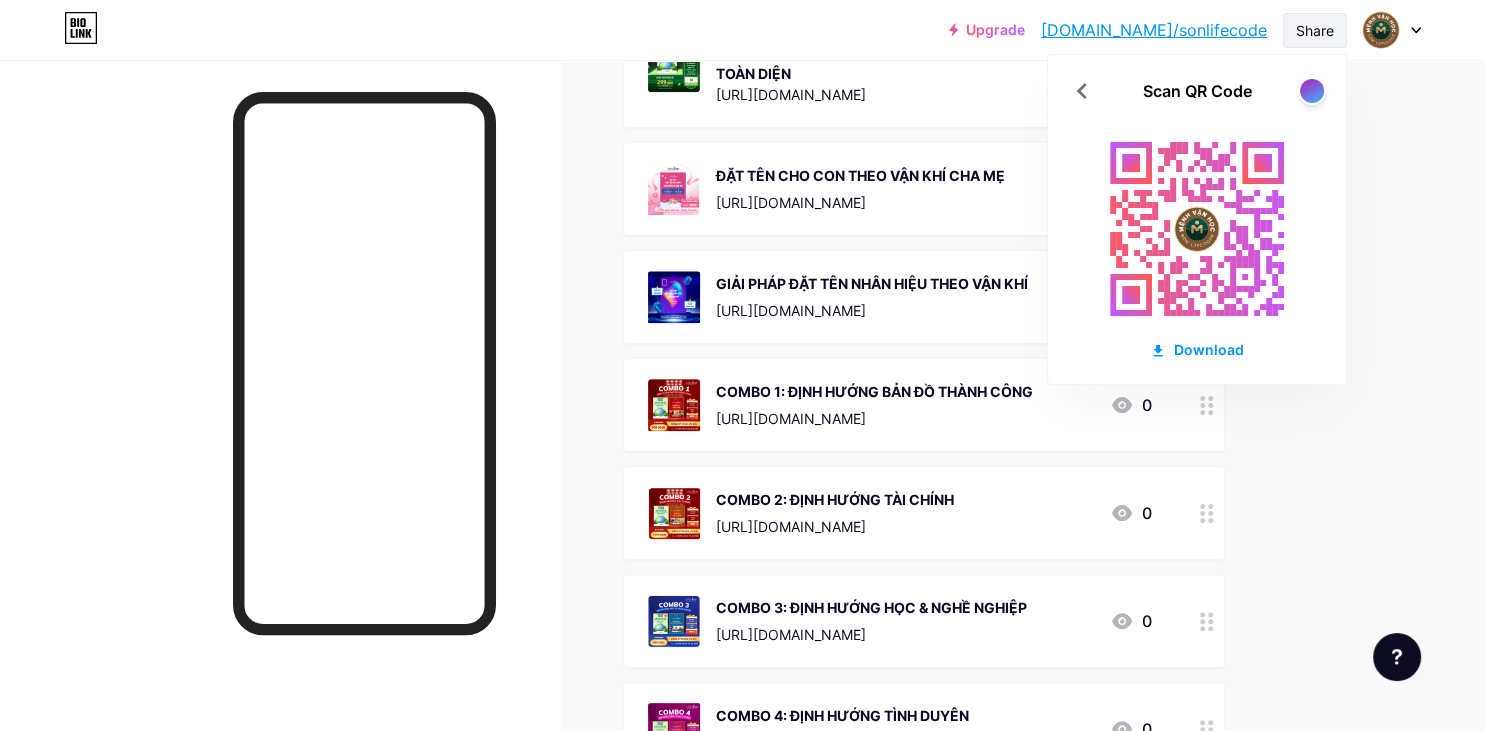 click on "Share" at bounding box center (1315, 30) 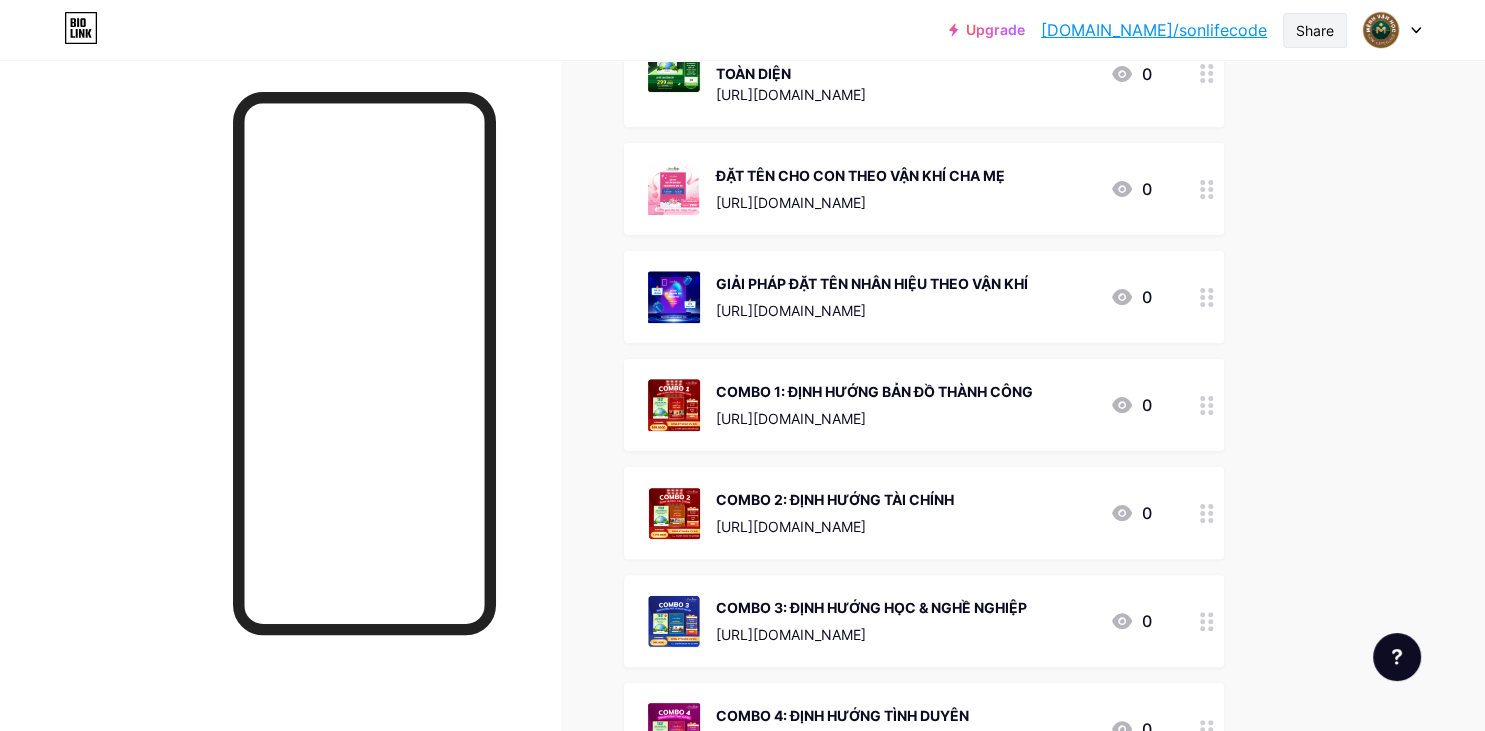 click on "Share" at bounding box center [1315, 30] 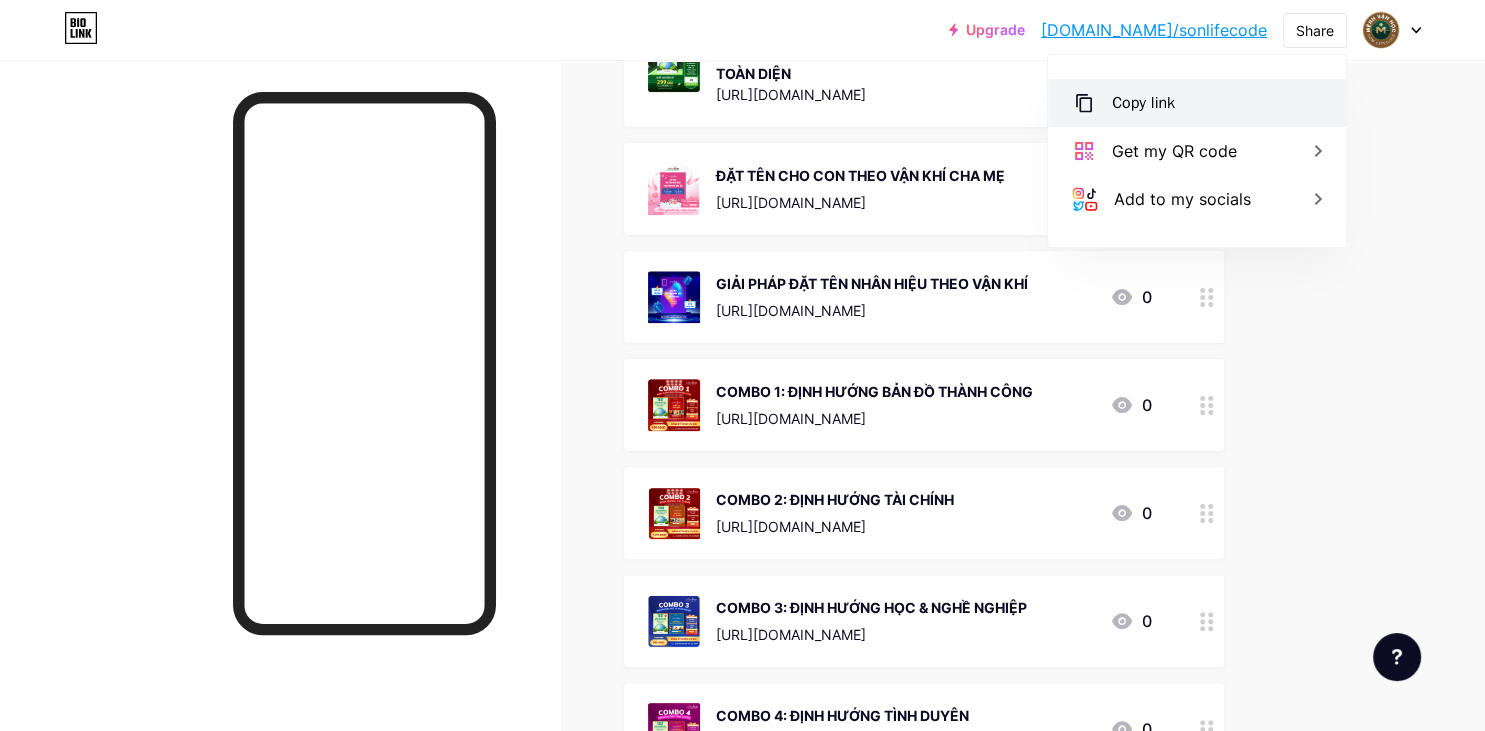click on "Copy link" at bounding box center (1197, 103) 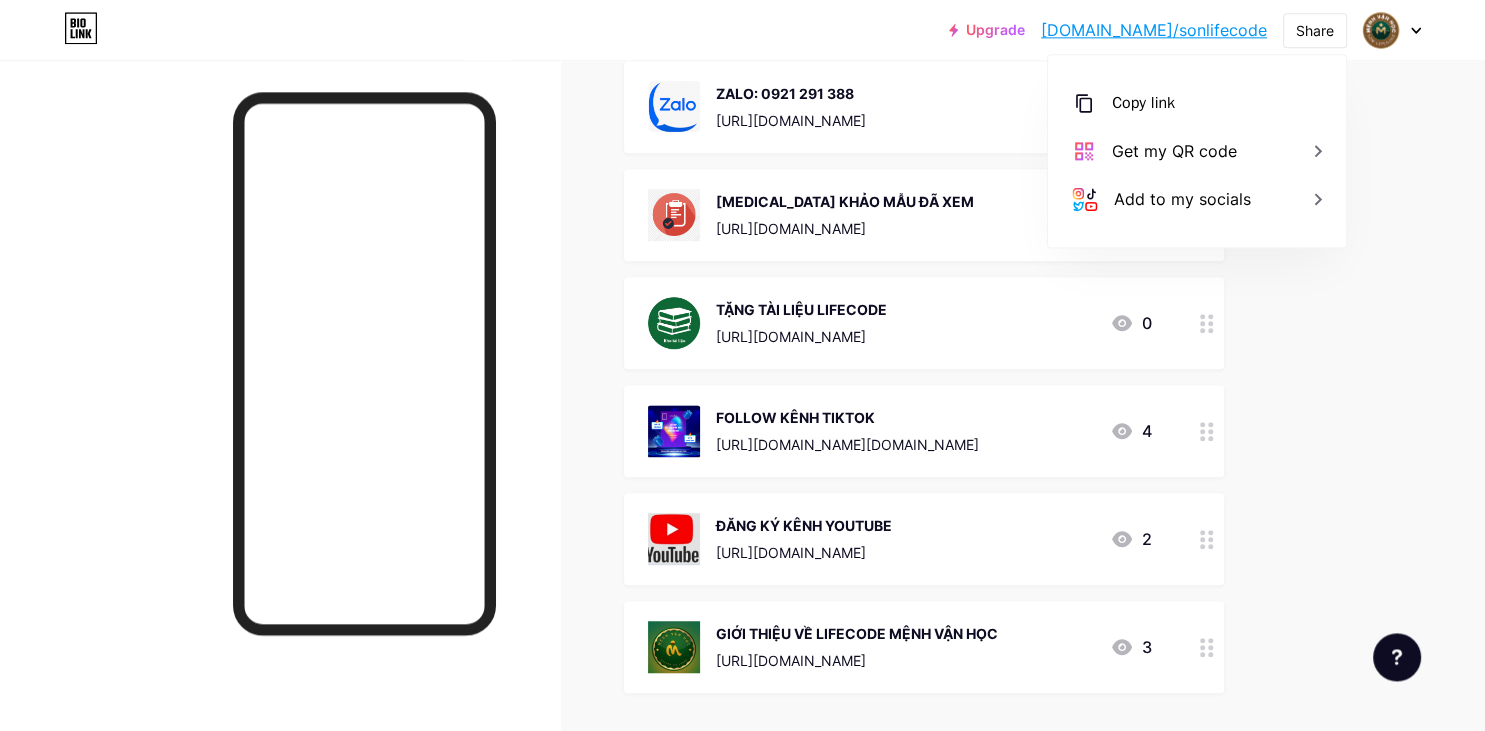 scroll, scrollTop: 1244, scrollLeft: 0, axis: vertical 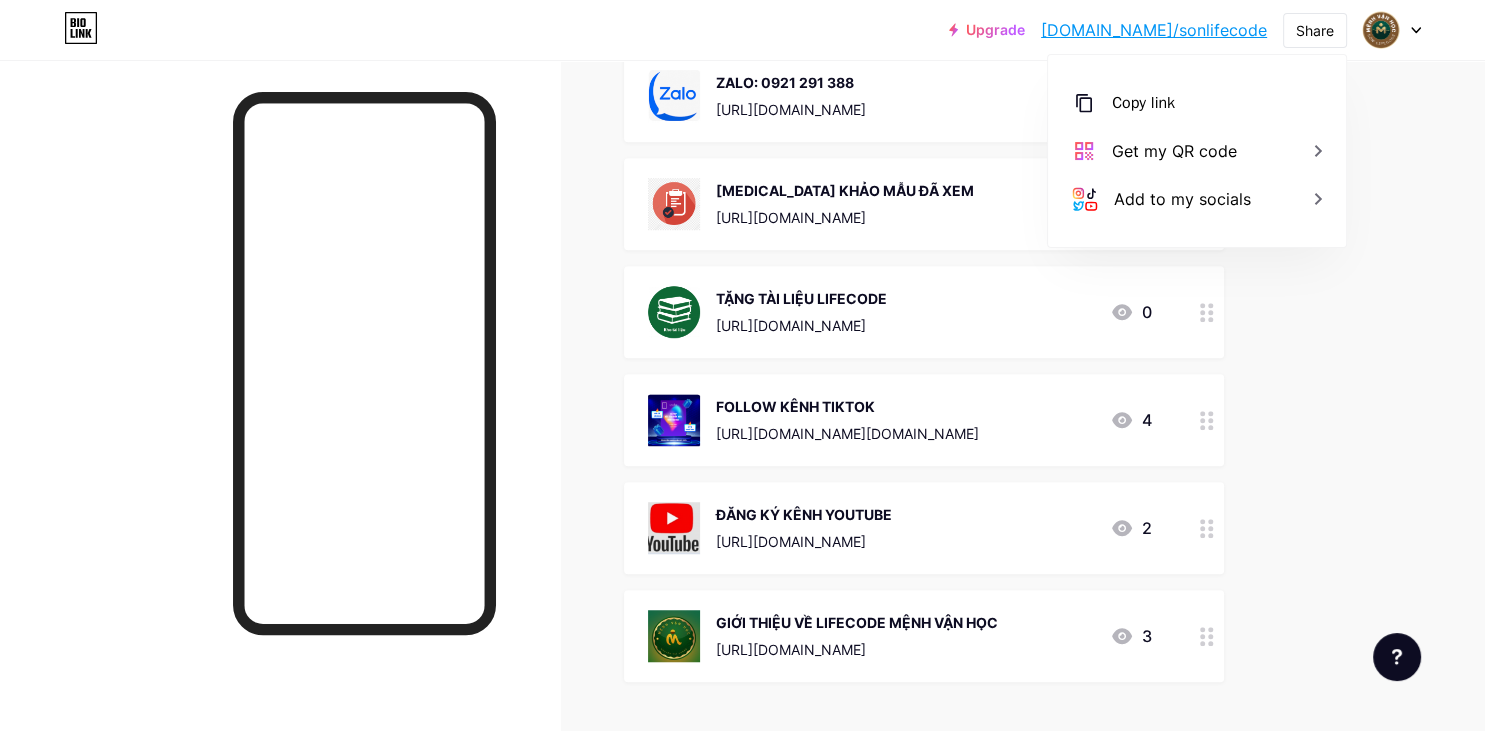 click at bounding box center [1207, 420] 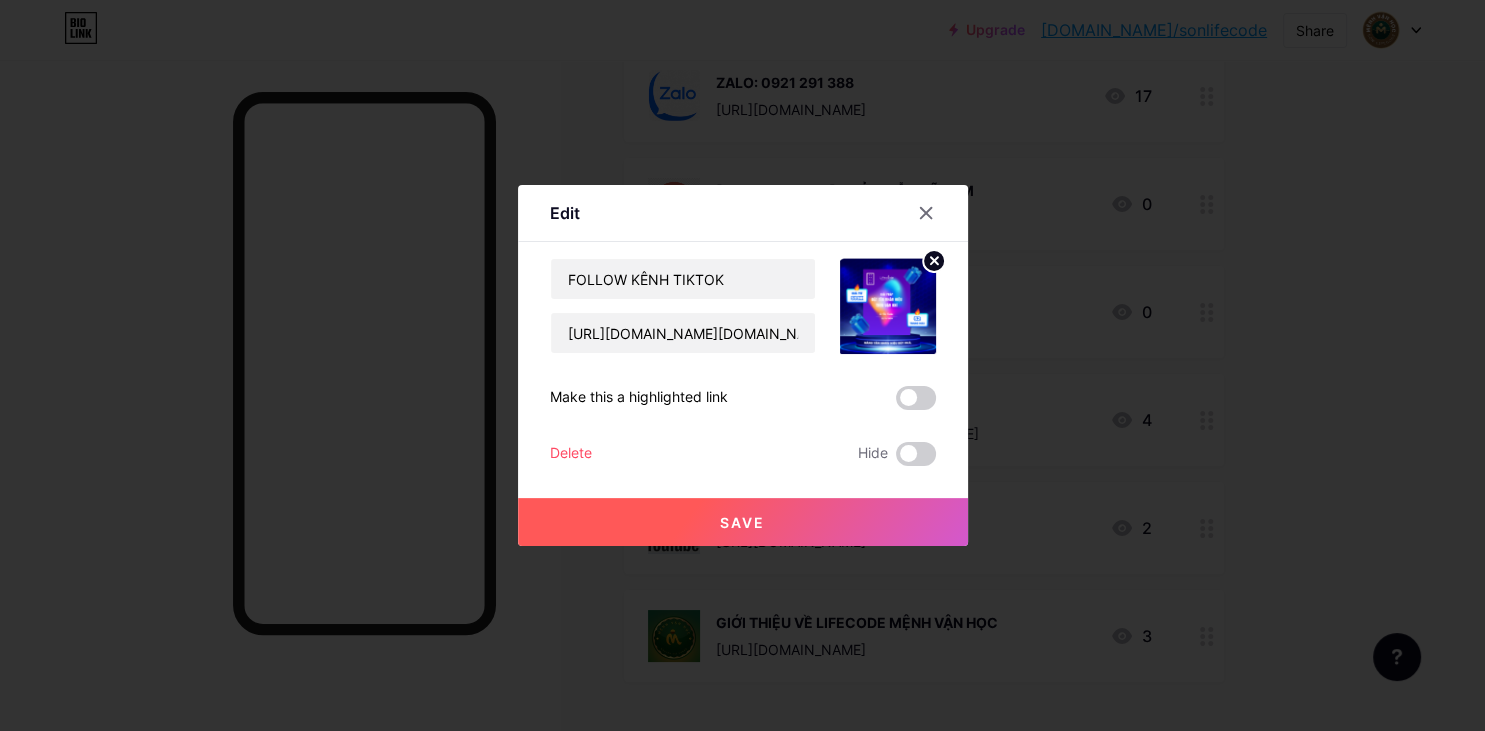 click 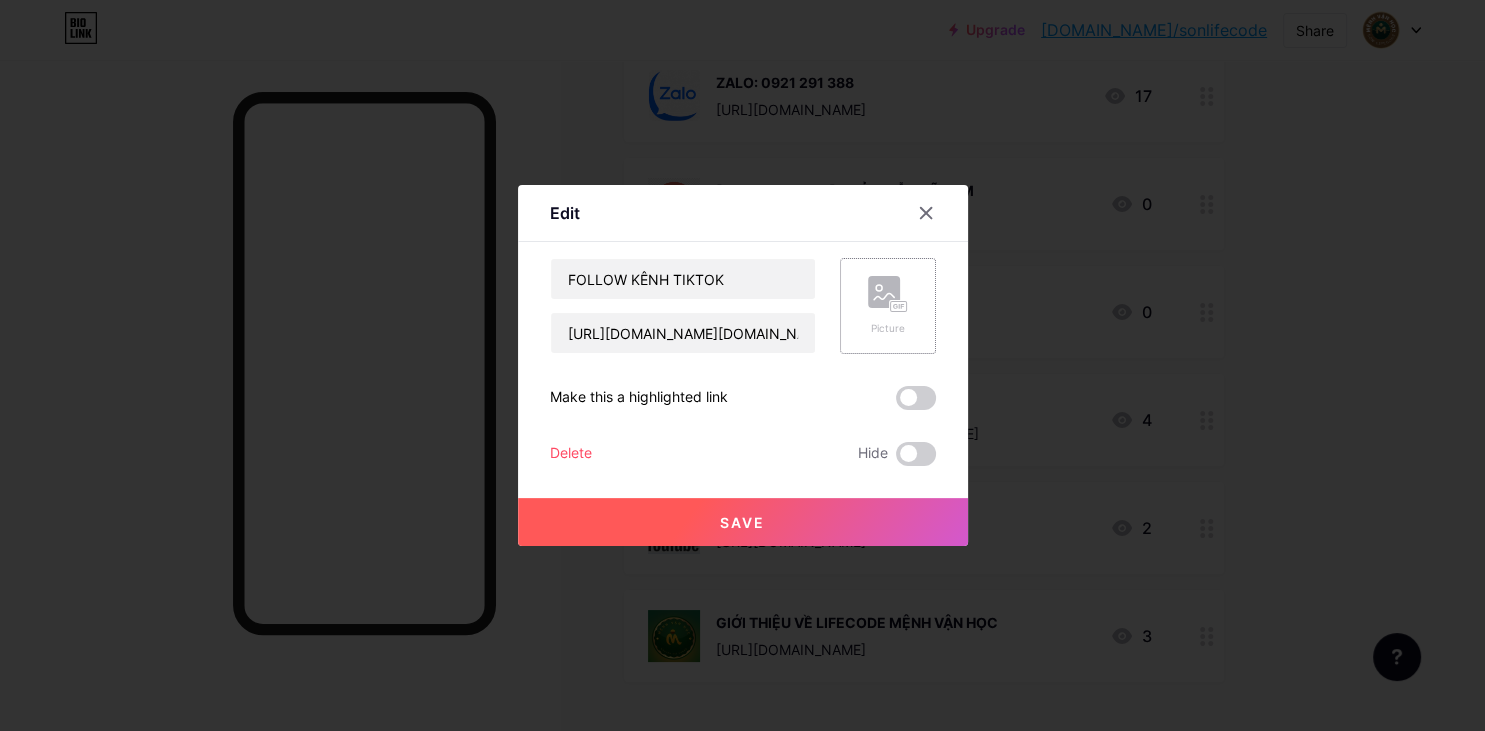 click 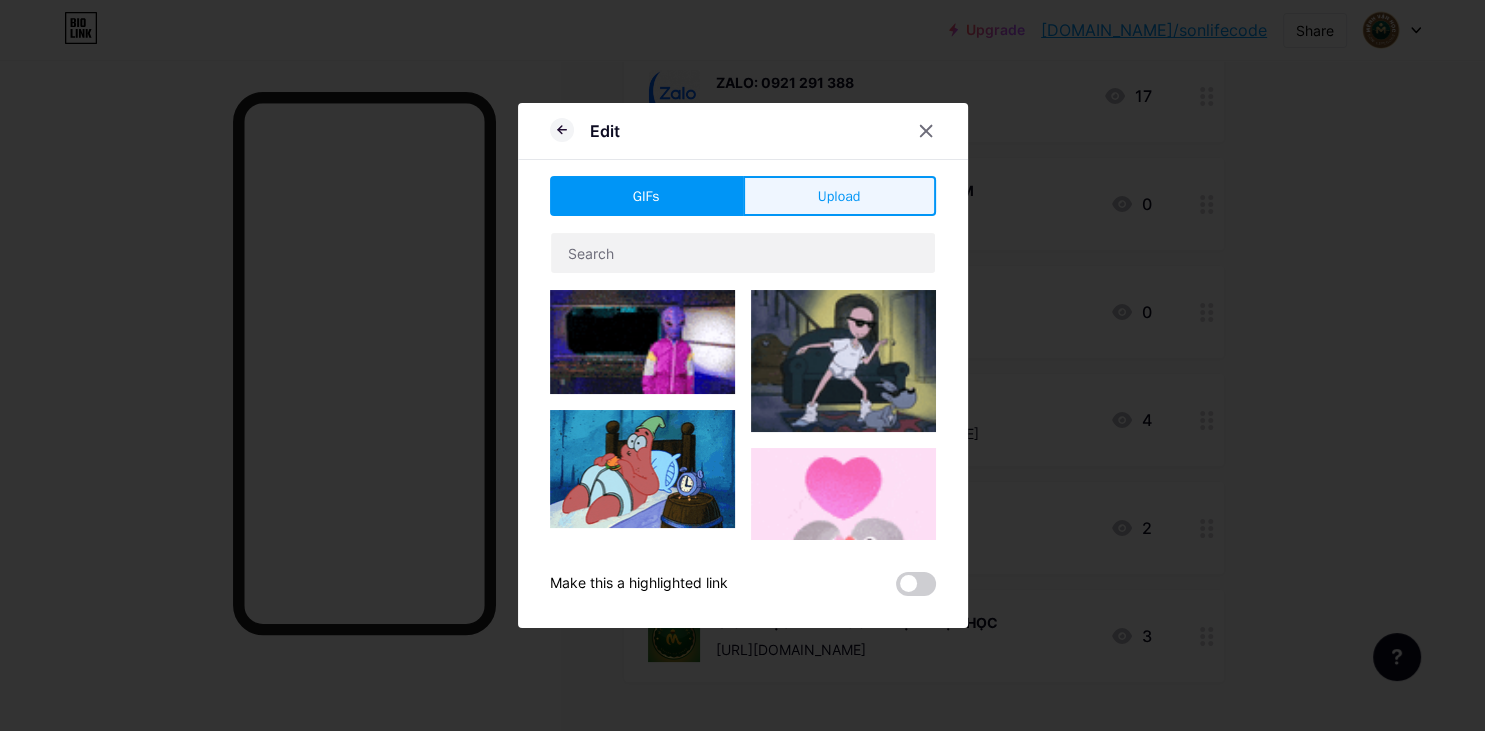 click on "Upload" at bounding box center [839, 196] 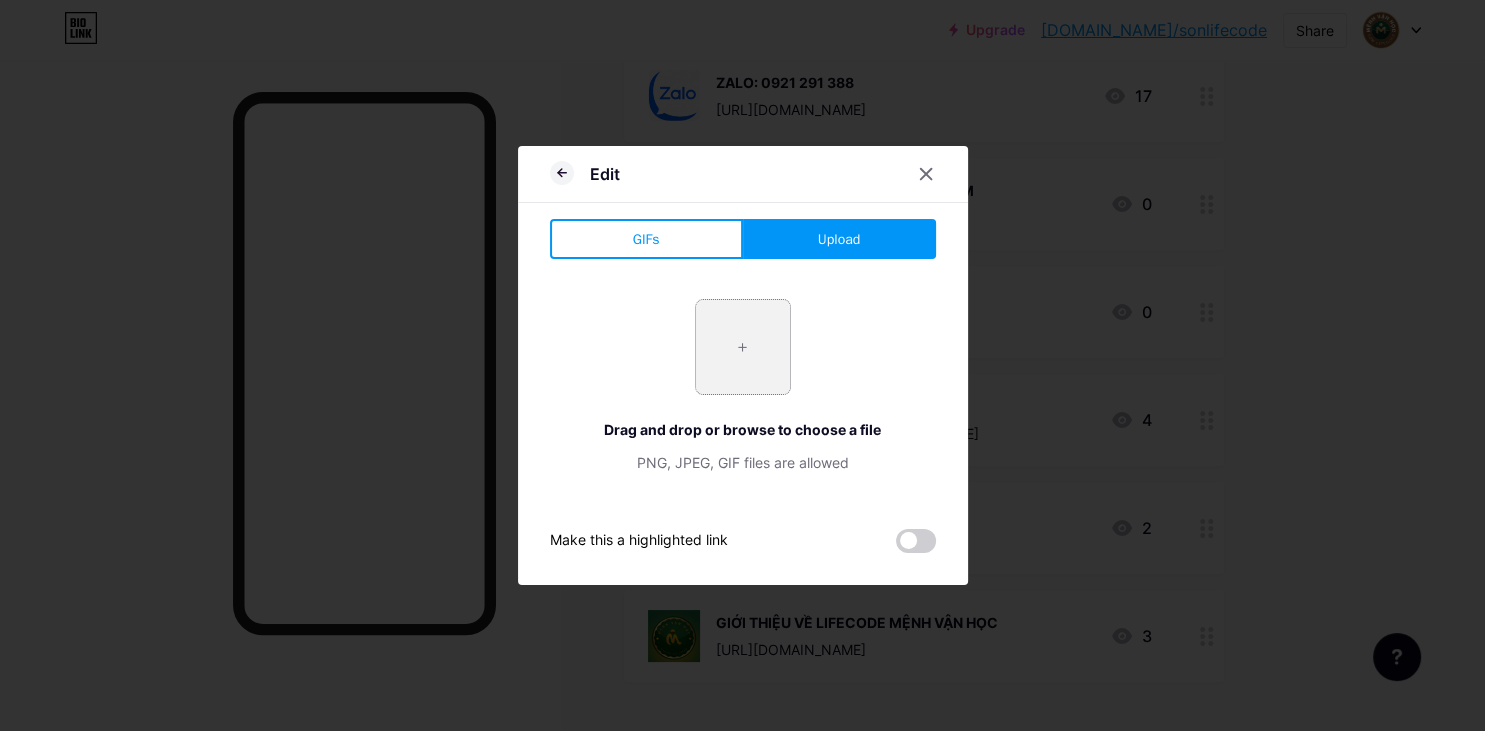 click at bounding box center [743, 347] 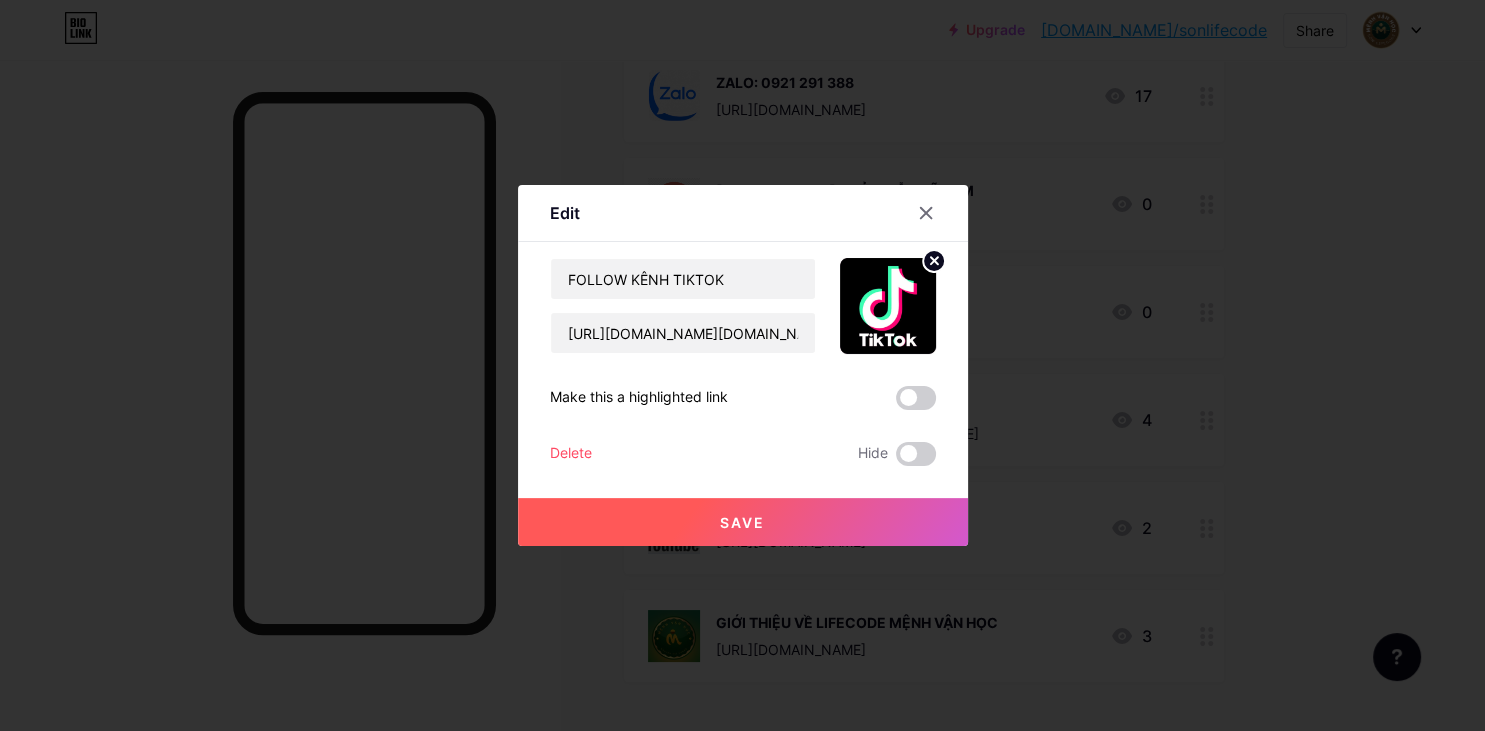 click on "Save" at bounding box center (743, 522) 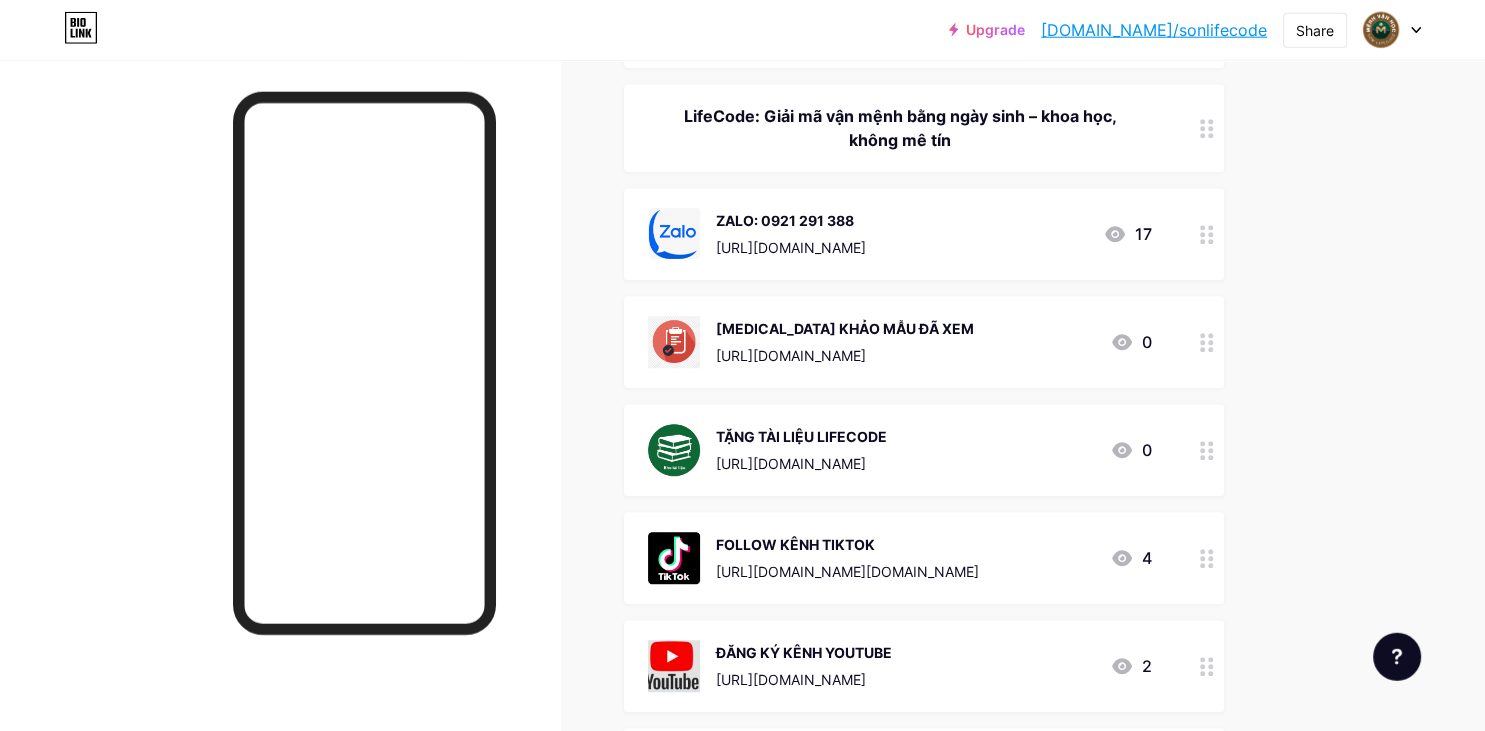 scroll, scrollTop: 927, scrollLeft: 0, axis: vertical 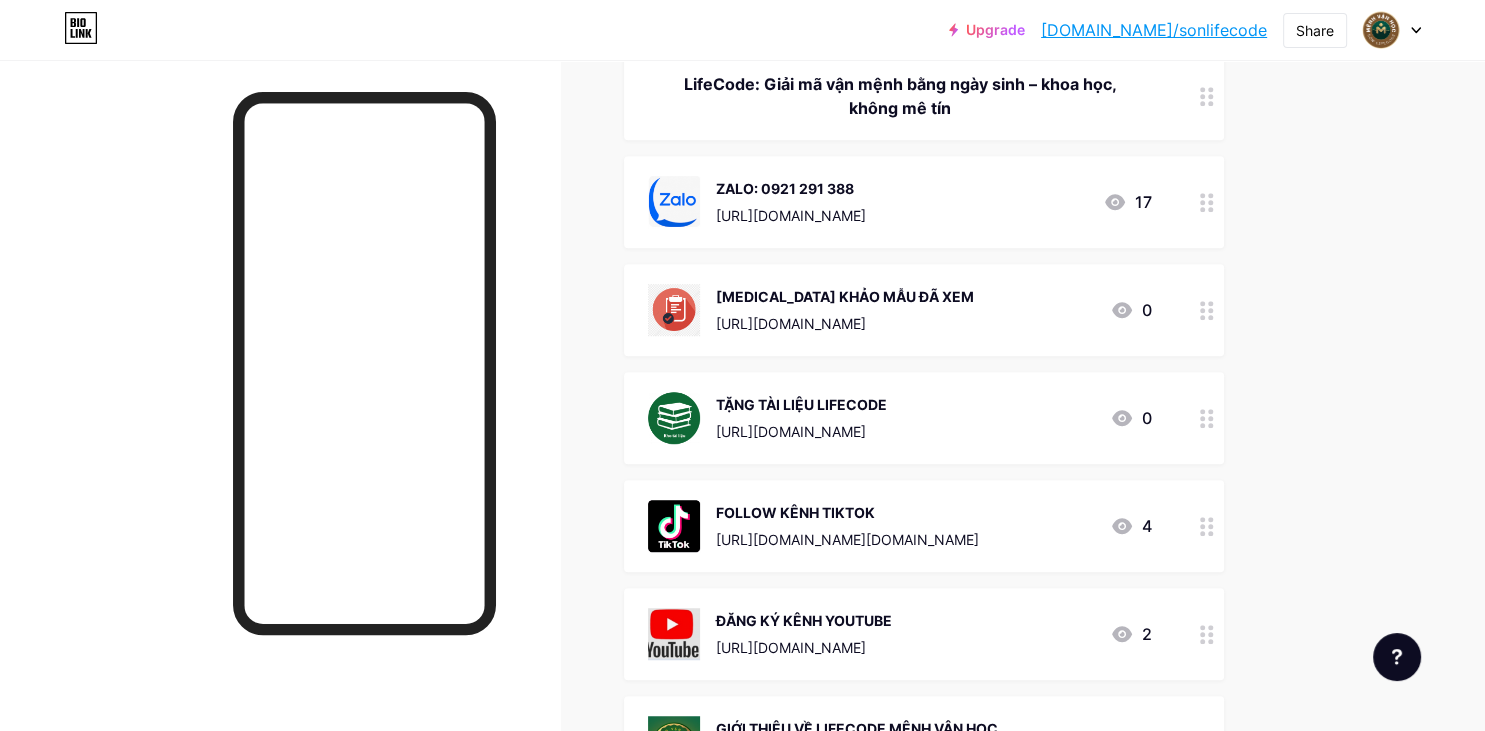 click 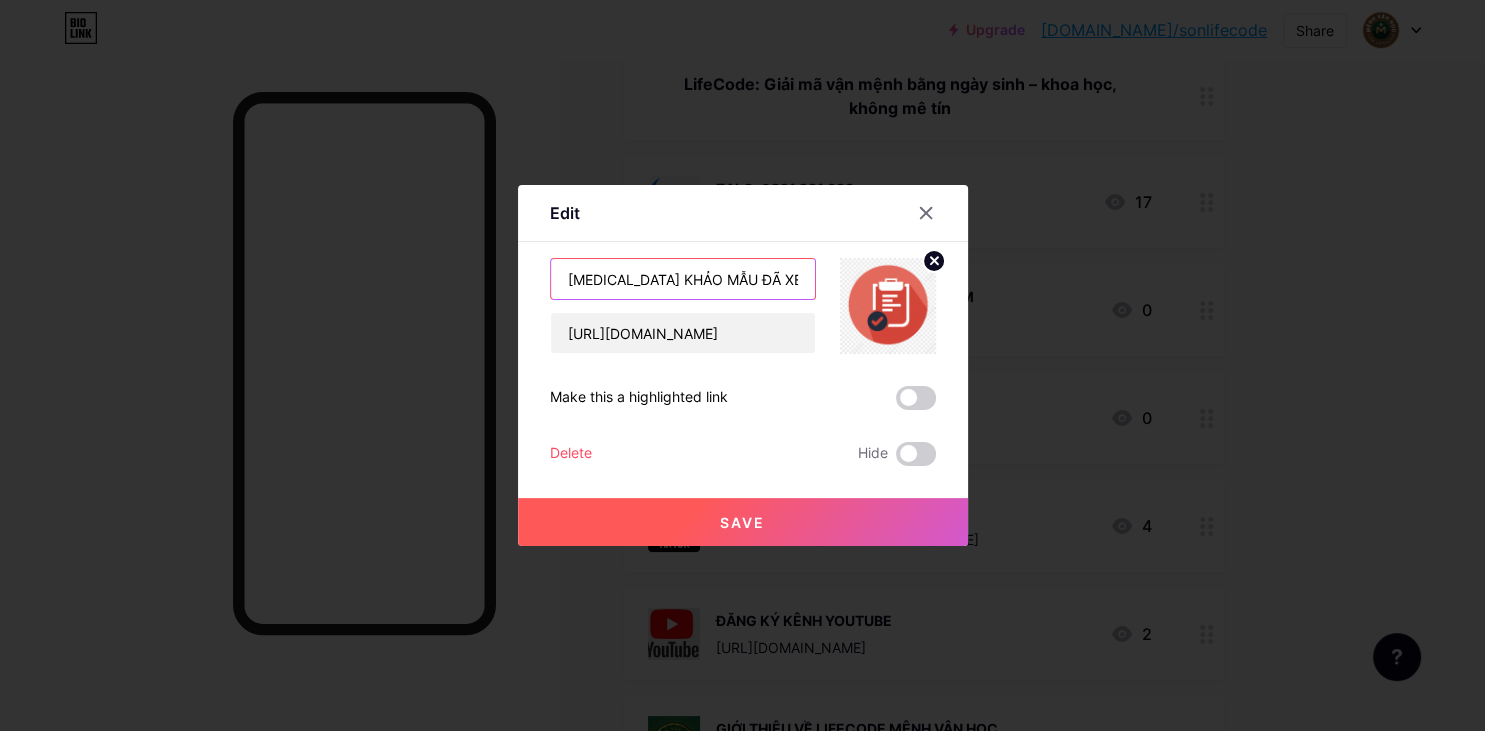 click on "[MEDICAL_DATA] KHẢO MẪU ĐÃ XEM" at bounding box center (683, 279) 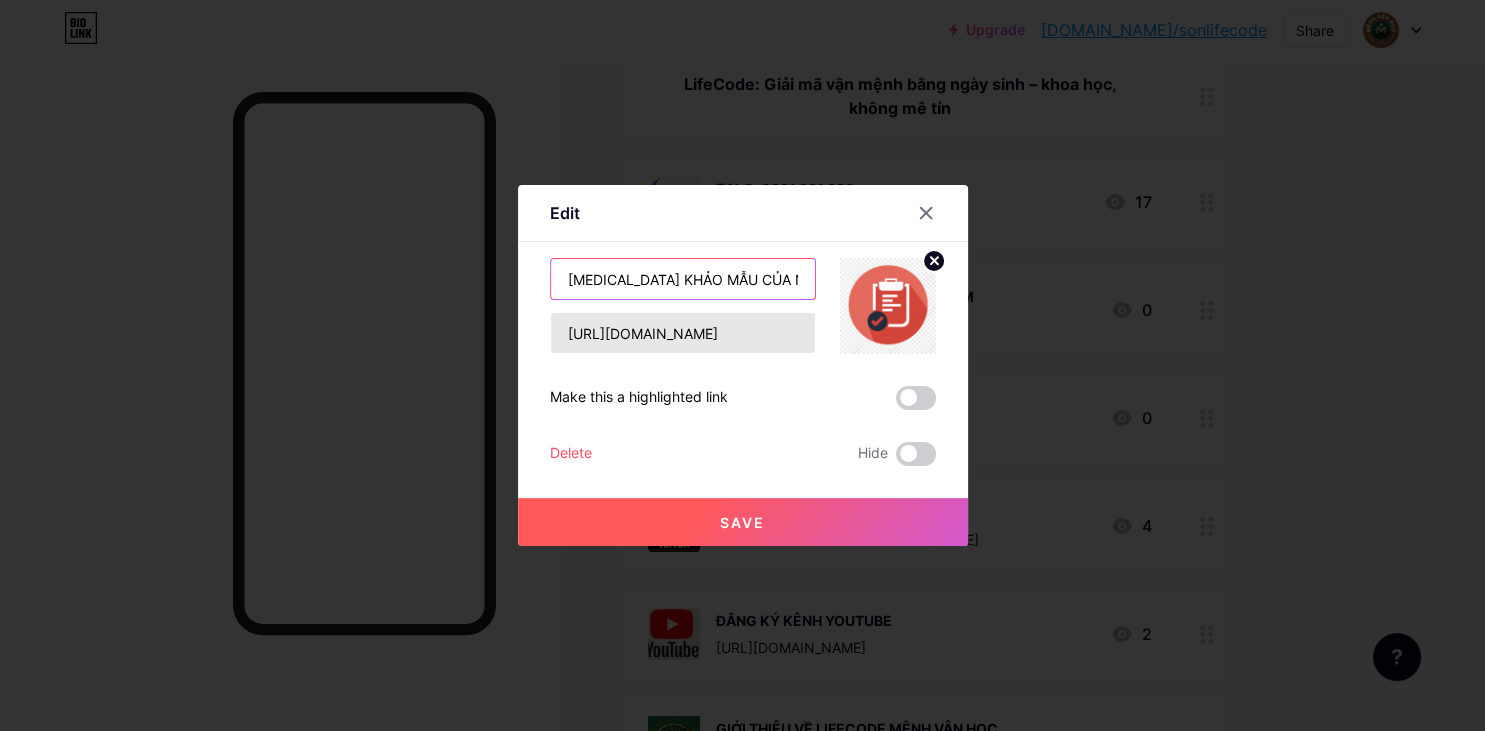 type on "[MEDICAL_DATA] KHẢO MẪU CỦA NGƯỜI ĐÃ XEM" 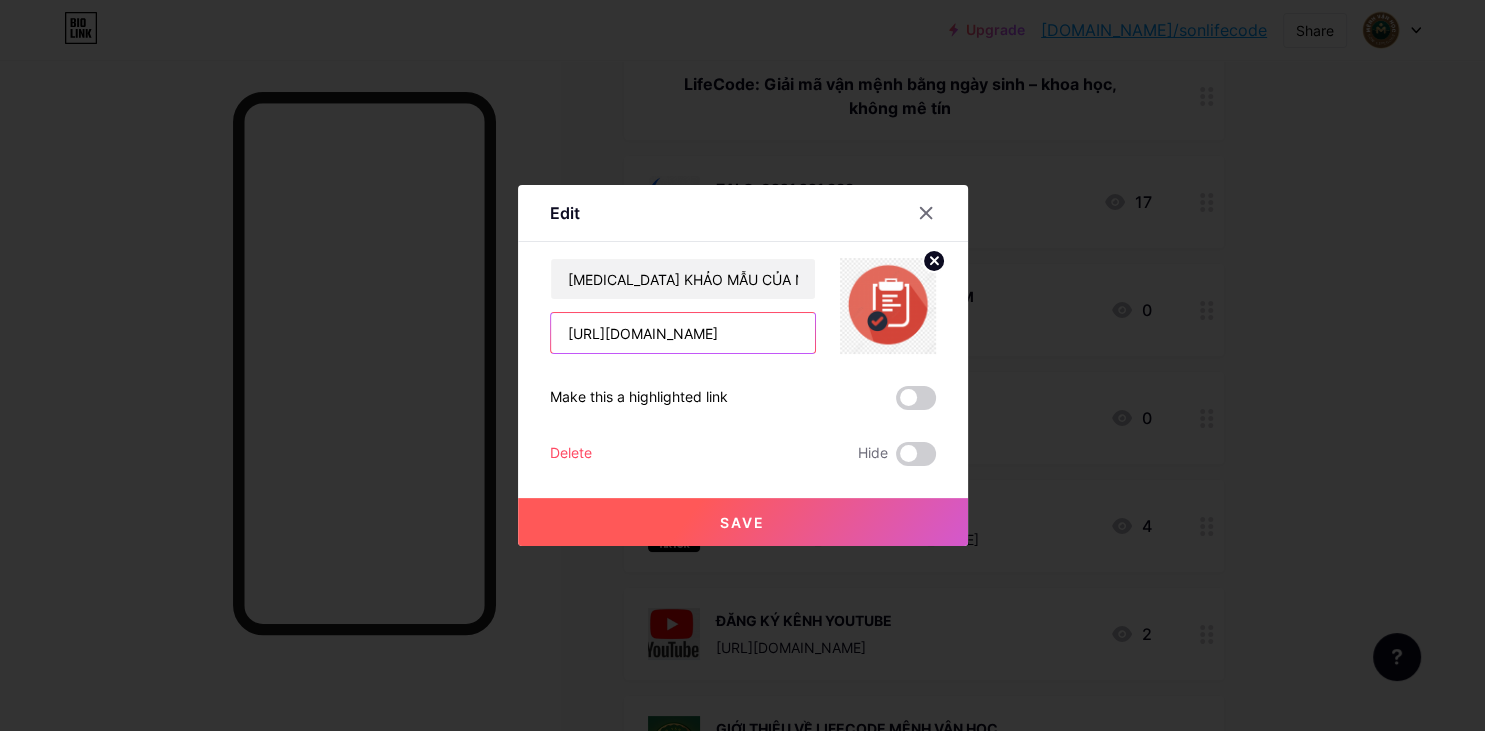 drag, startPoint x: 799, startPoint y: 323, endPoint x: 357, endPoint y: 333, distance: 442.1131 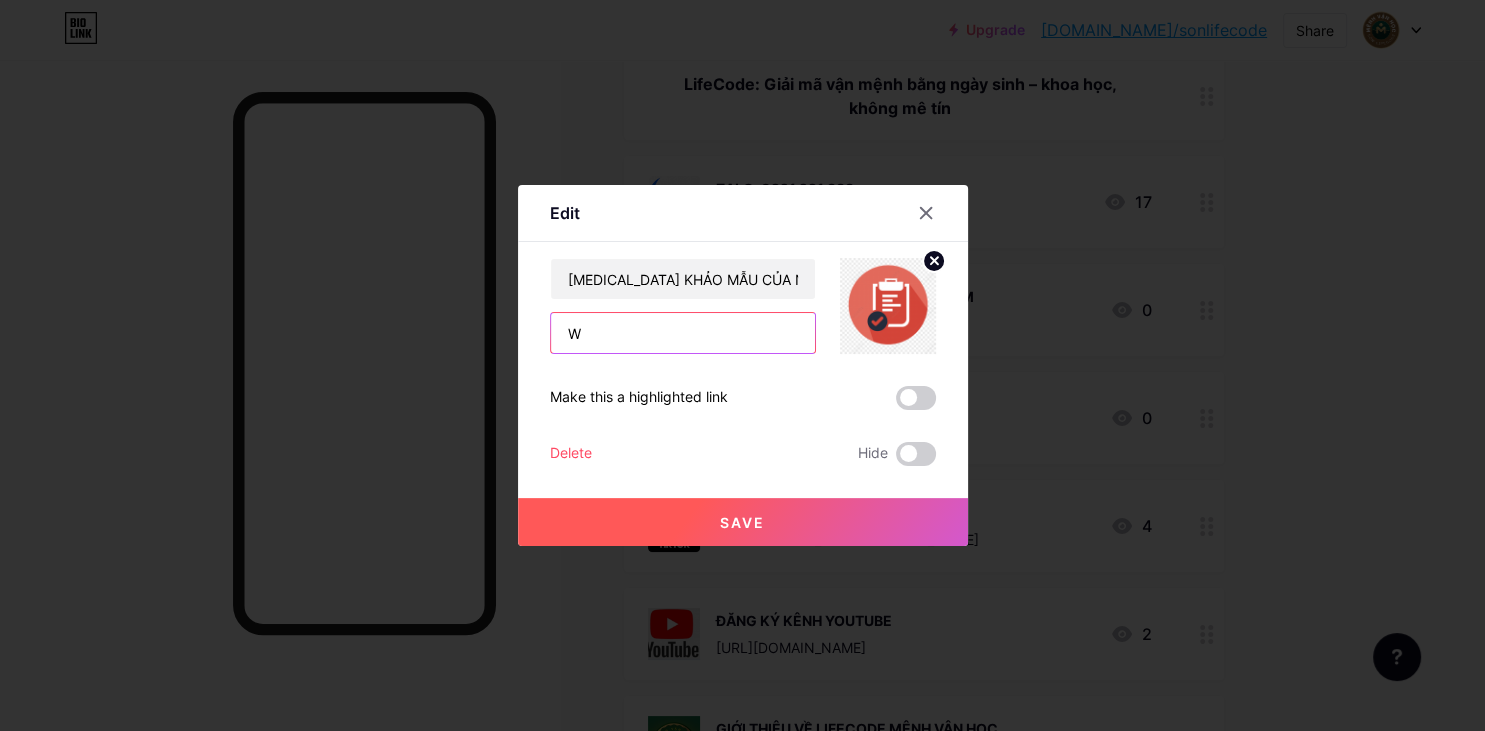 drag, startPoint x: 644, startPoint y: 327, endPoint x: 631, endPoint y: 327, distance: 13 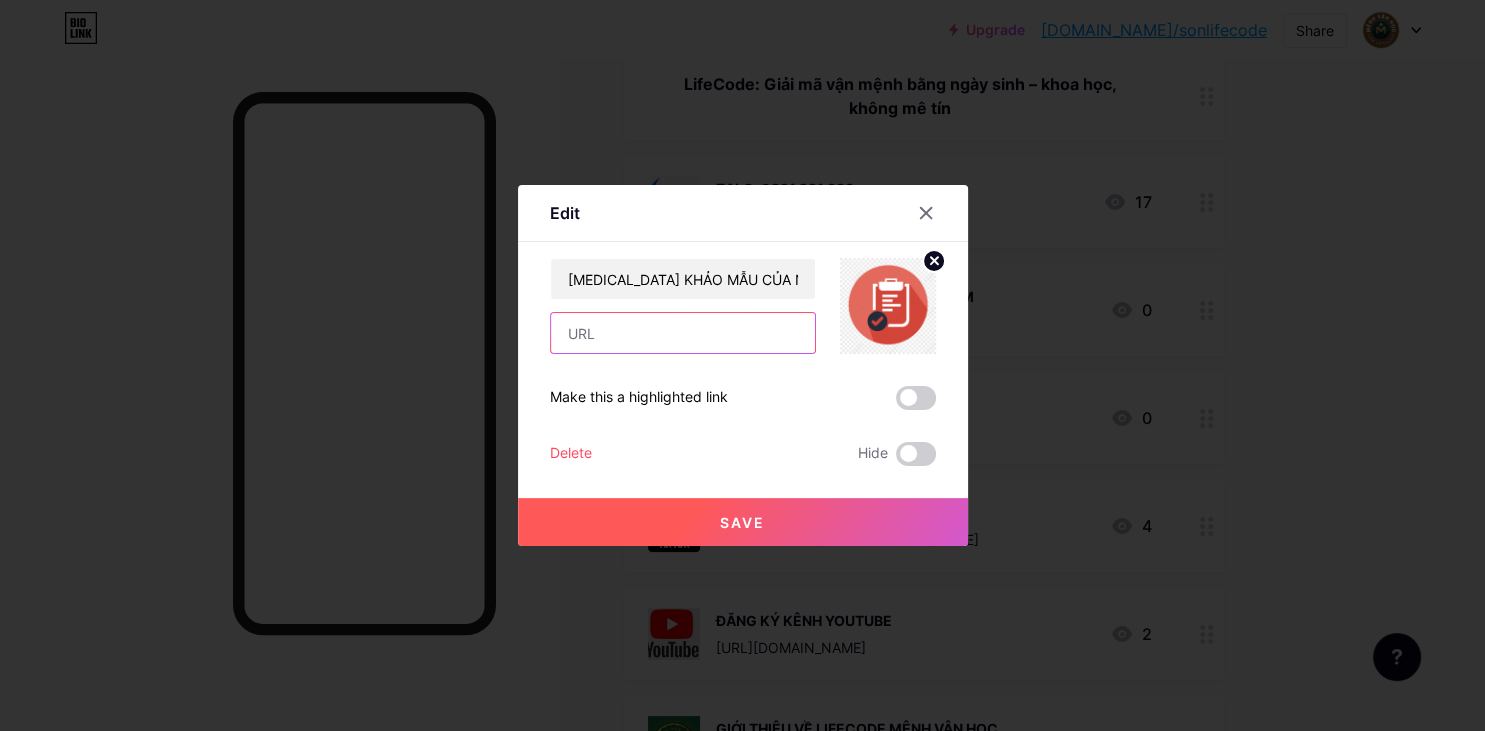 paste on "[URL][DOMAIN_NAME]" 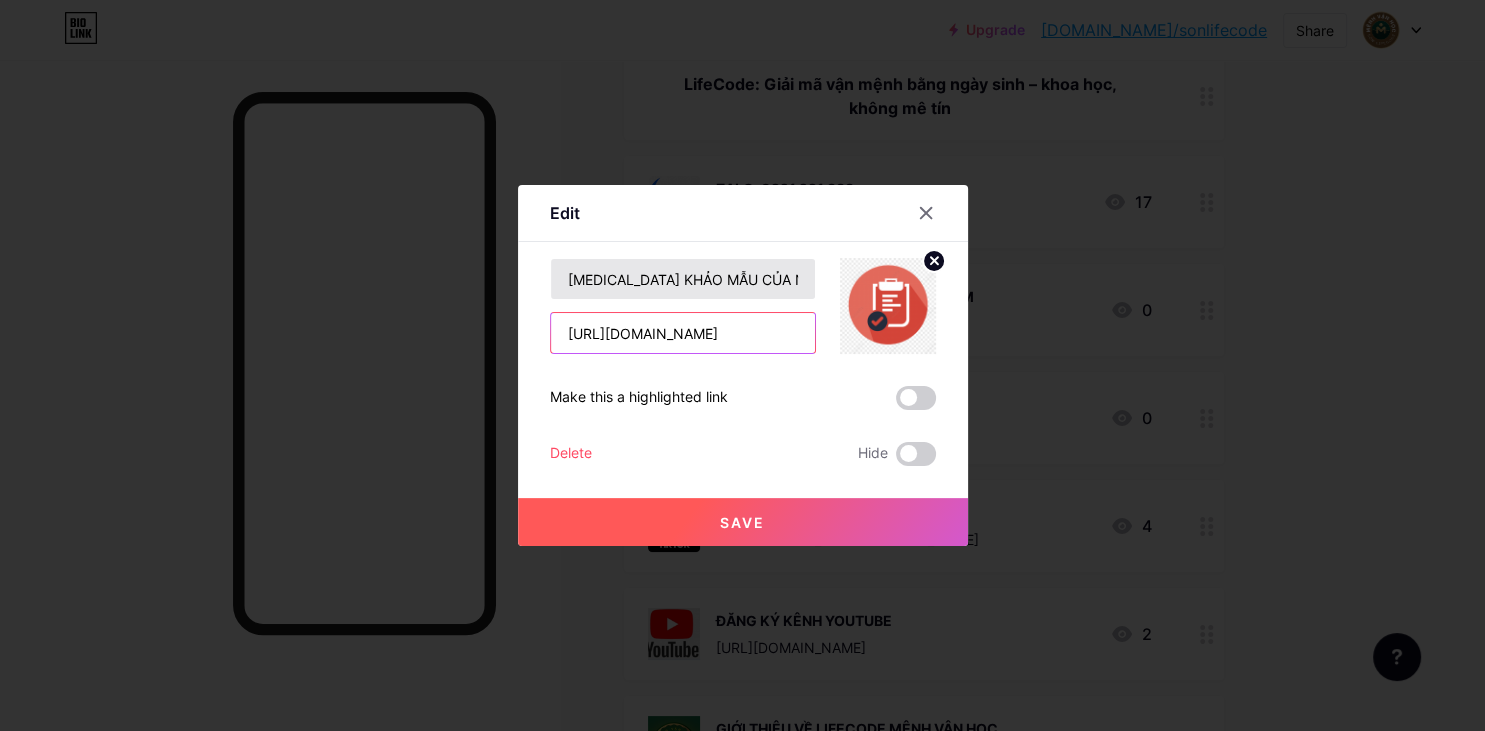 scroll, scrollTop: 0, scrollLeft: 370, axis: horizontal 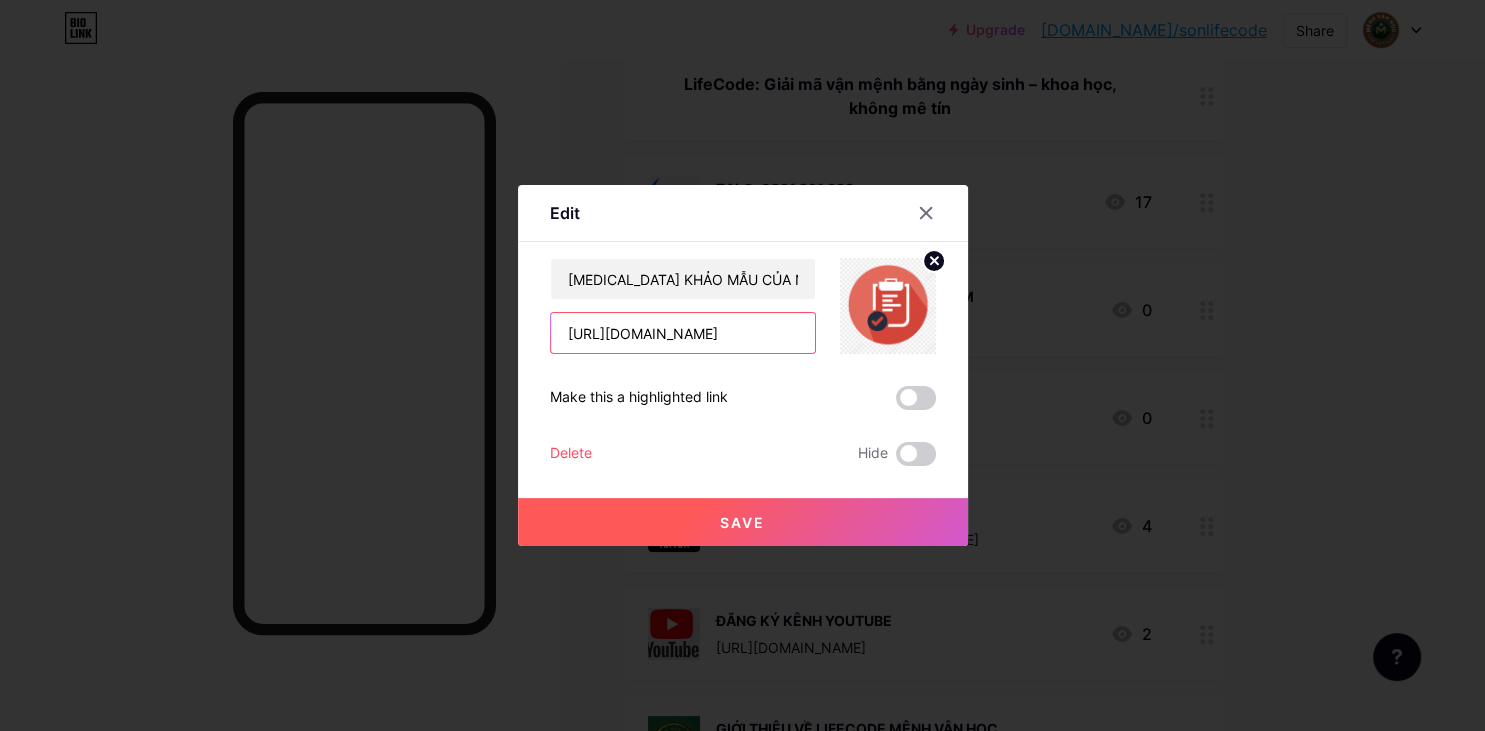 type on "[URL][DOMAIN_NAME]" 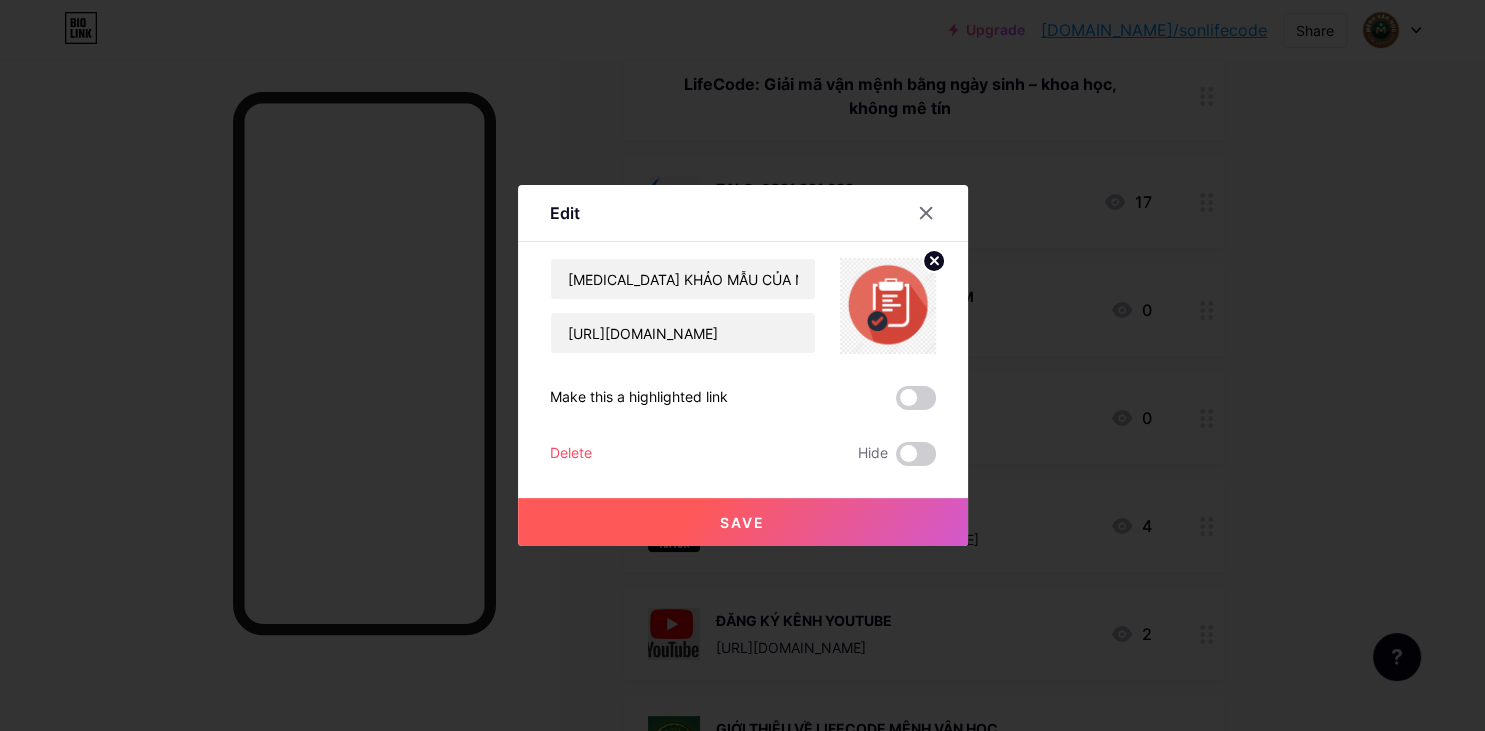 click on "Save" at bounding box center (742, 522) 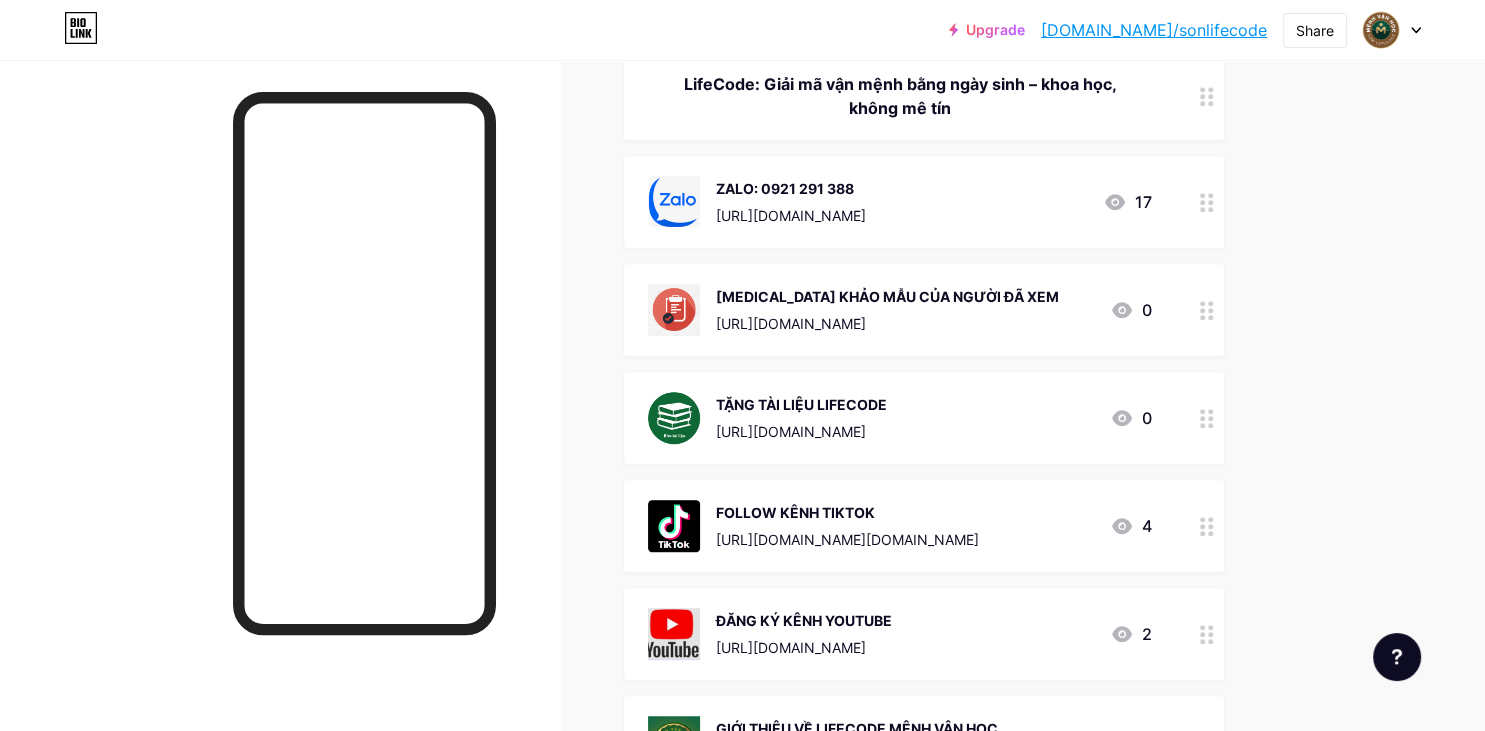 click on "TẶNG TÀI LIỆU LIFECODE
[URL][DOMAIN_NAME]
0" at bounding box center [924, 418] 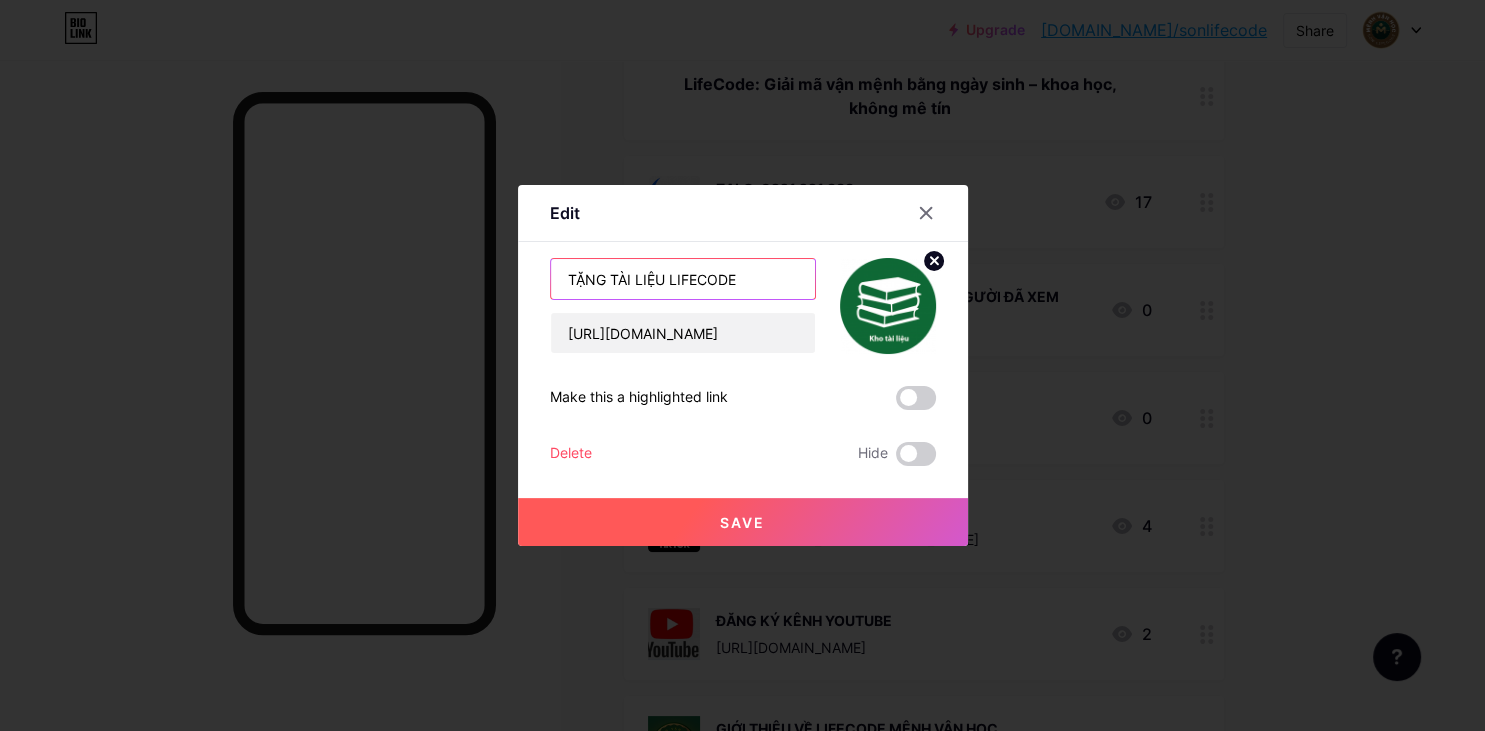 click on "TẶNG TÀI LIỆU LIFECODE" at bounding box center (683, 279) 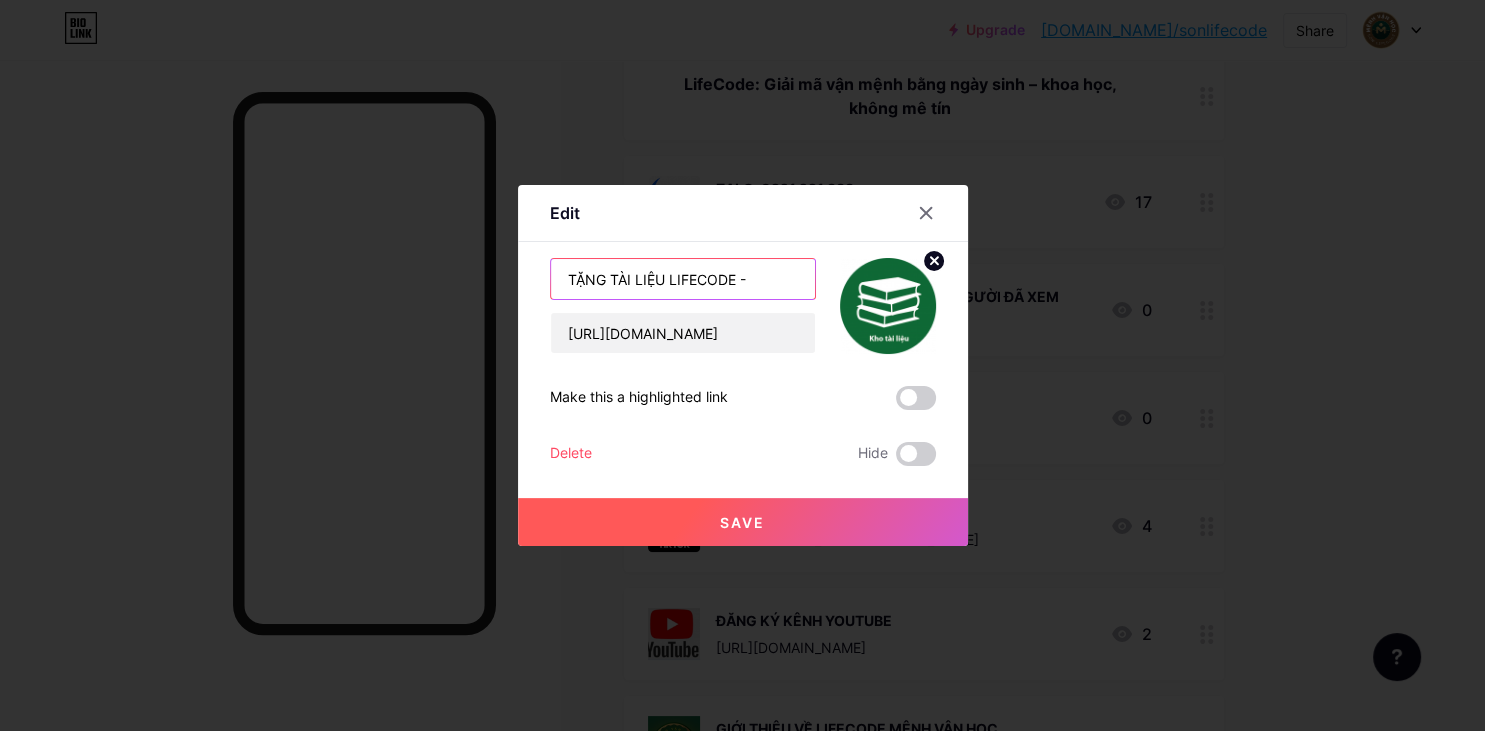 click on "TẶNG TÀI LIỆU LIFECODE -" at bounding box center [683, 279] 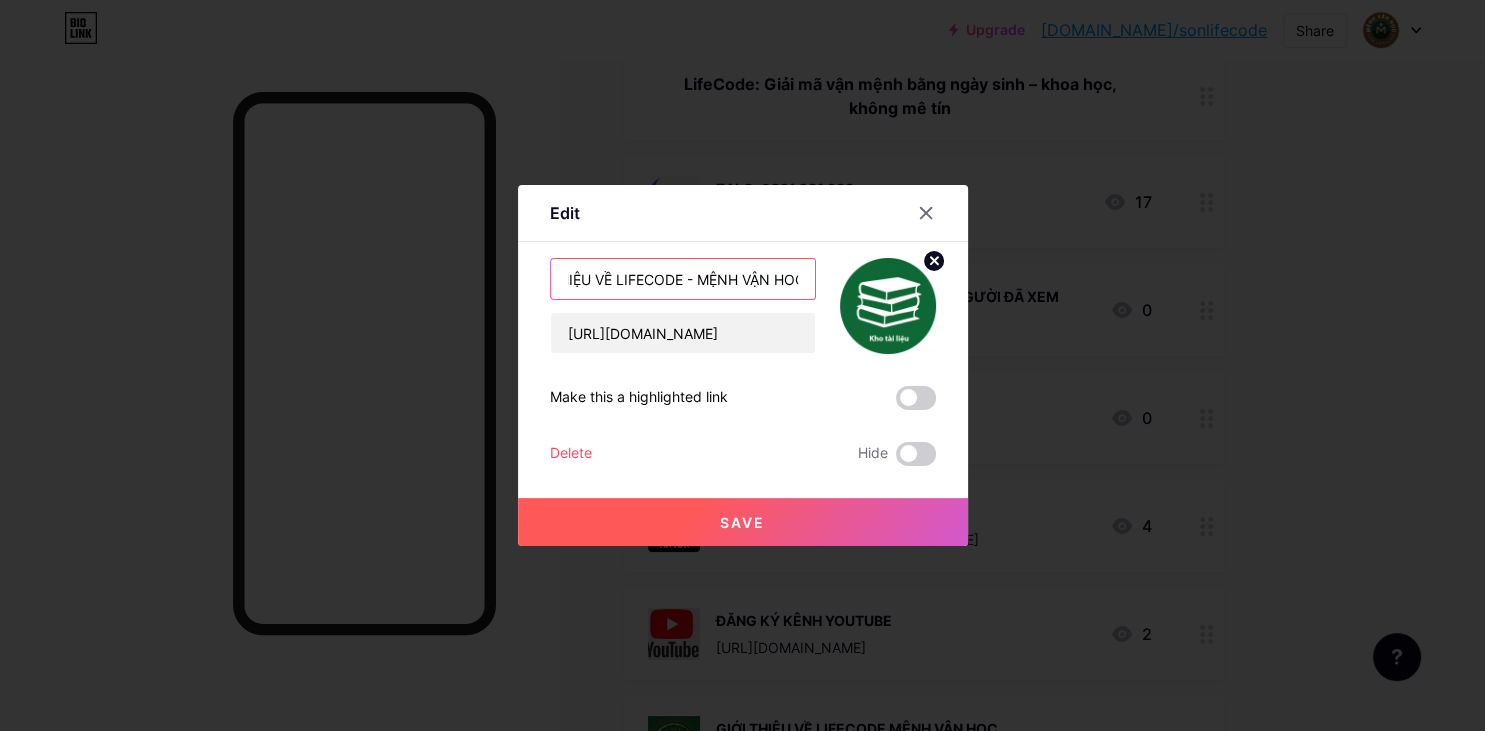 scroll, scrollTop: 0, scrollLeft: 162, axis: horizontal 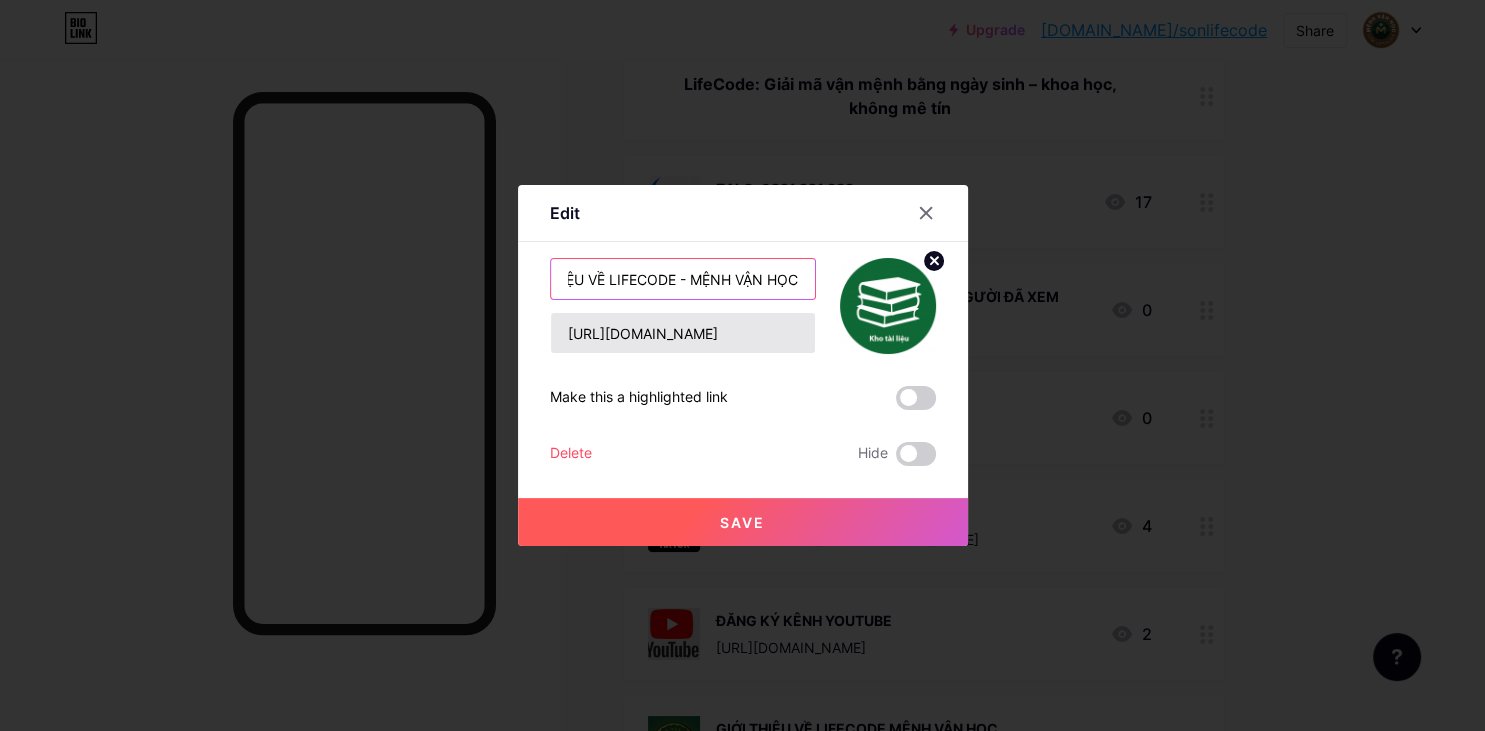 type on "TẶNG TÀI LIỆU GIỚI THIỆU VỀ LIFECODE - MỆNH VẬN HỌC" 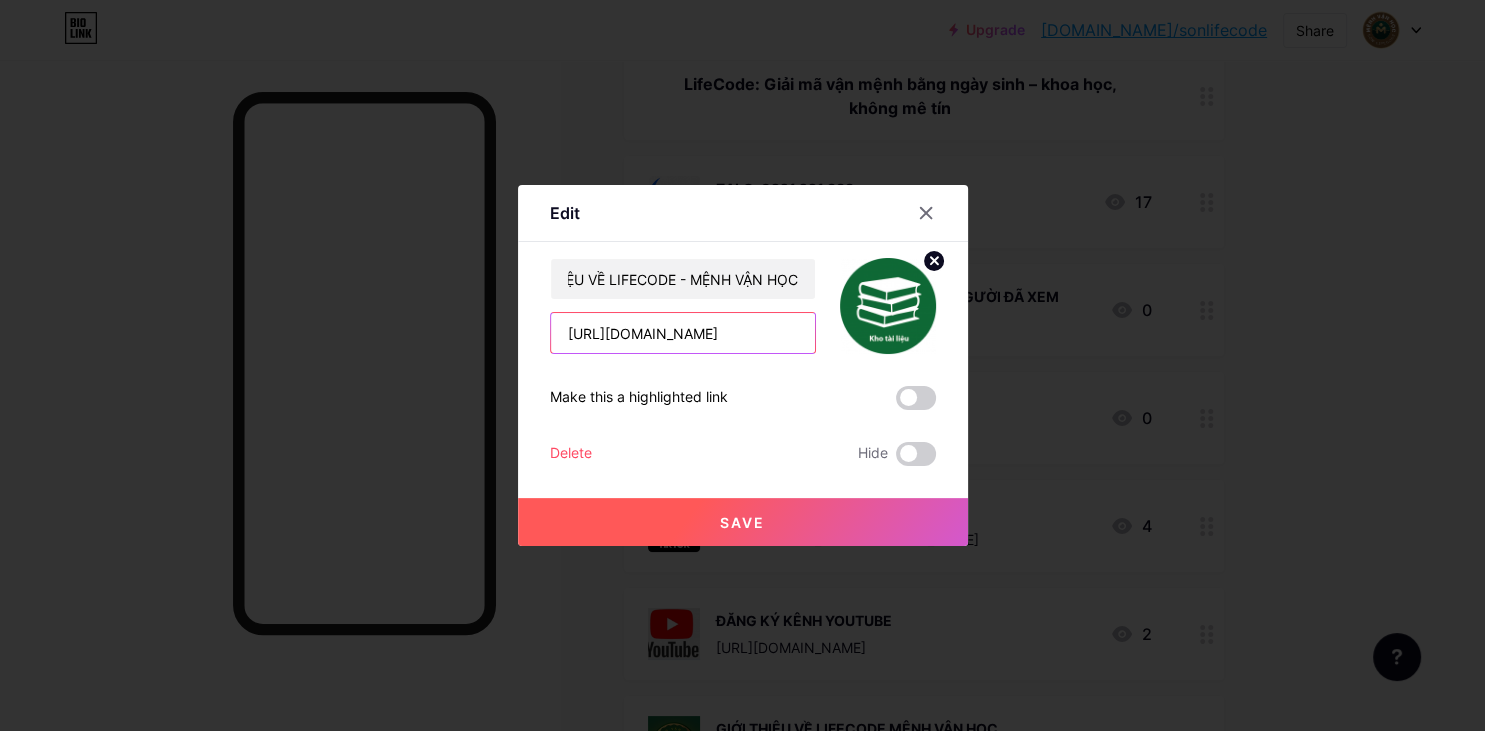 drag, startPoint x: 778, startPoint y: 342, endPoint x: 261, endPoint y: 352, distance: 517.0967 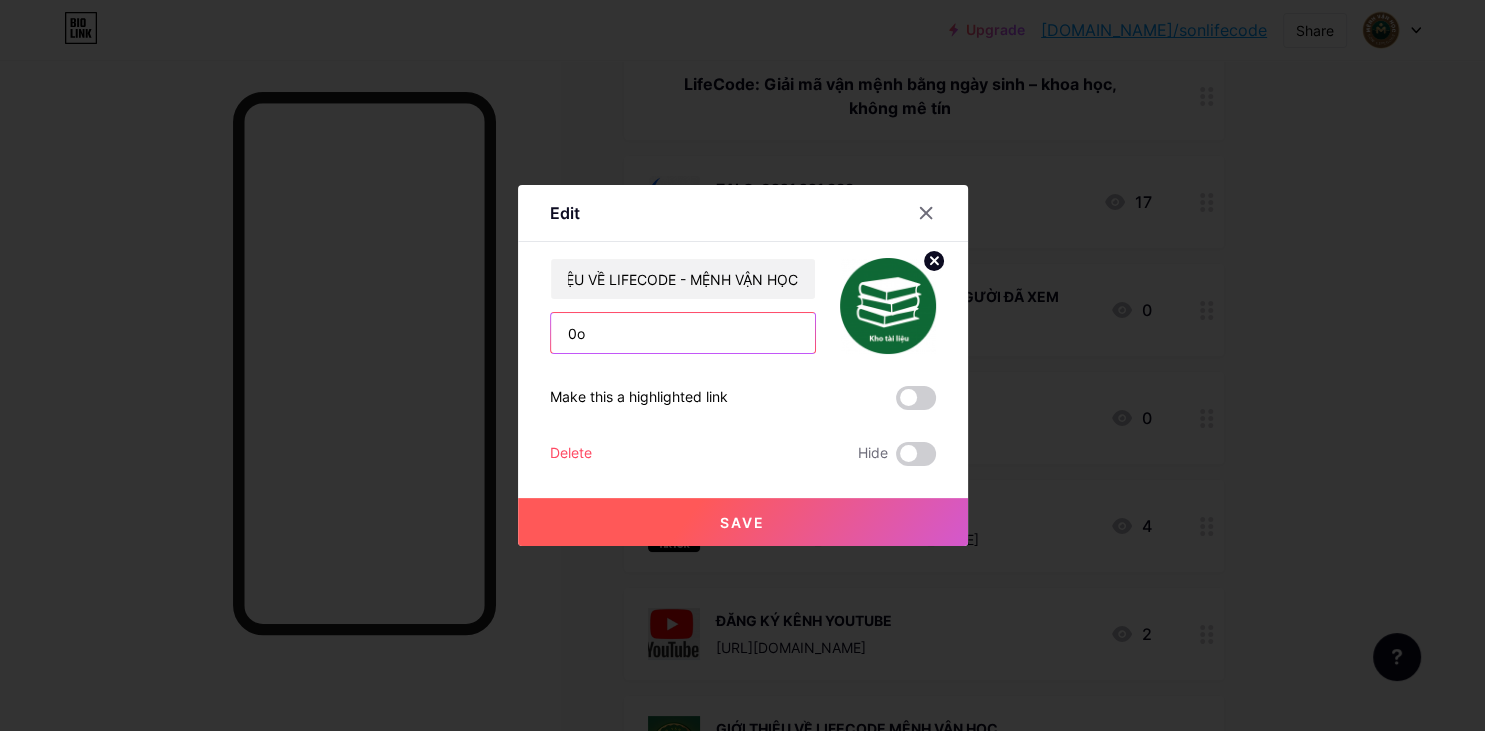 drag, startPoint x: 657, startPoint y: 337, endPoint x: 475, endPoint y: 323, distance: 182.53767 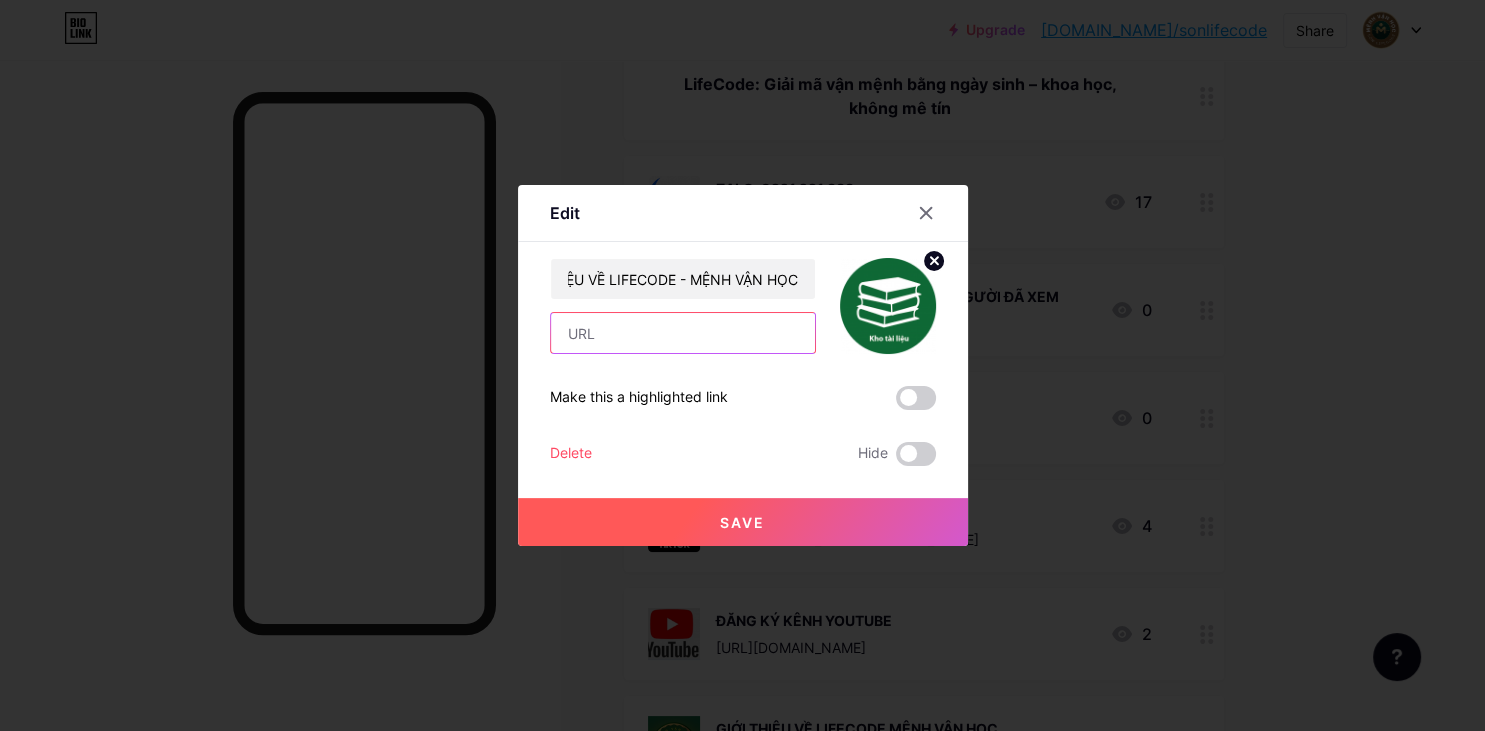 click at bounding box center [683, 333] 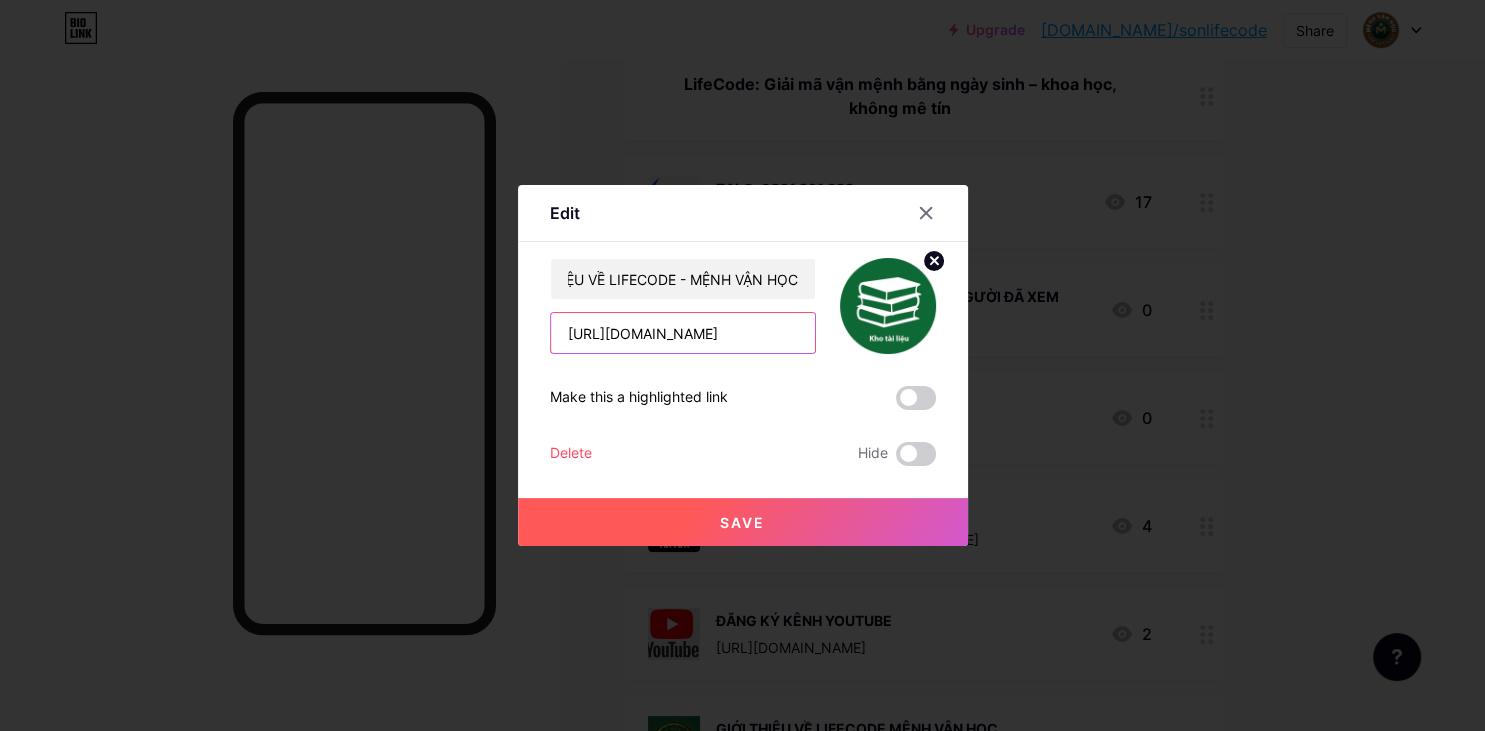scroll, scrollTop: 0, scrollLeft: 370, axis: horizontal 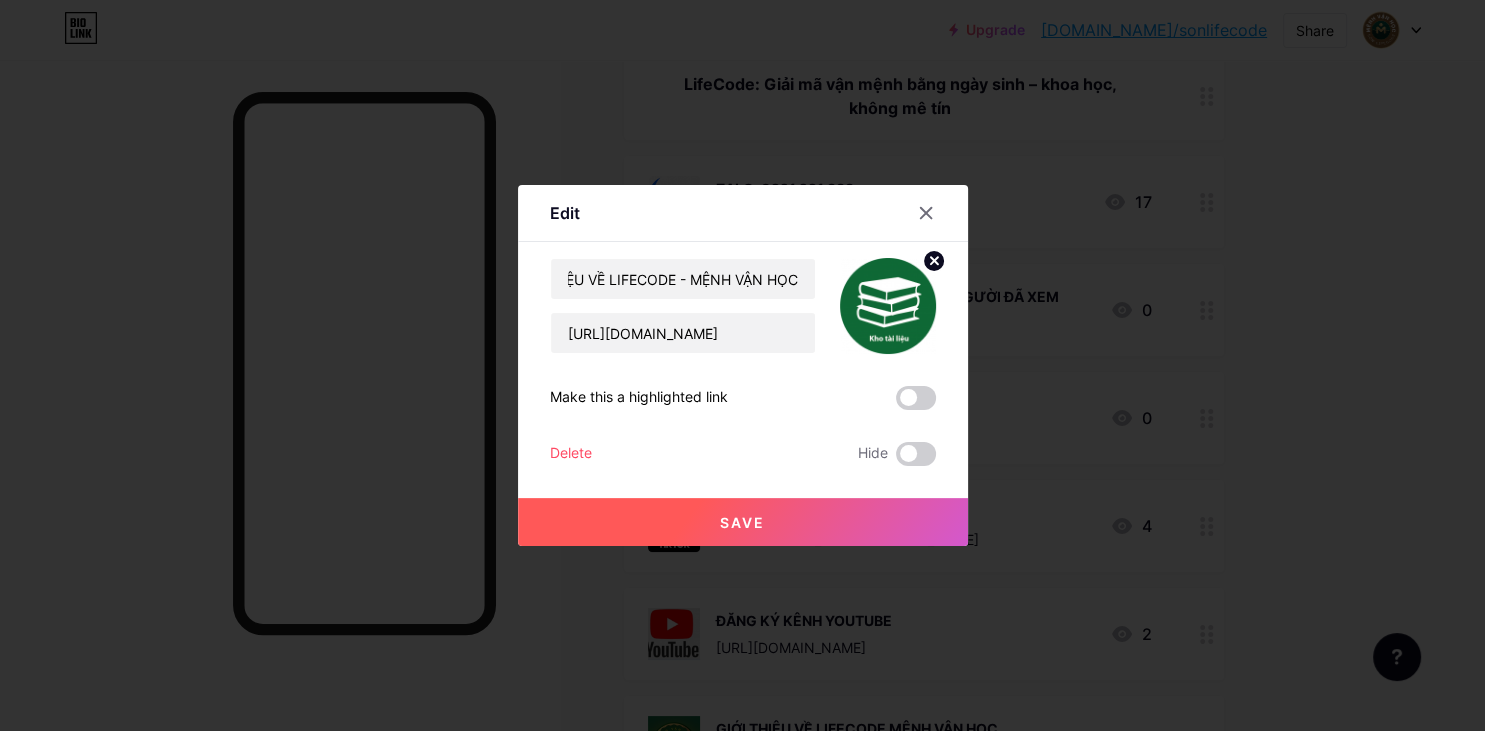 click on "Save" at bounding box center (743, 522) 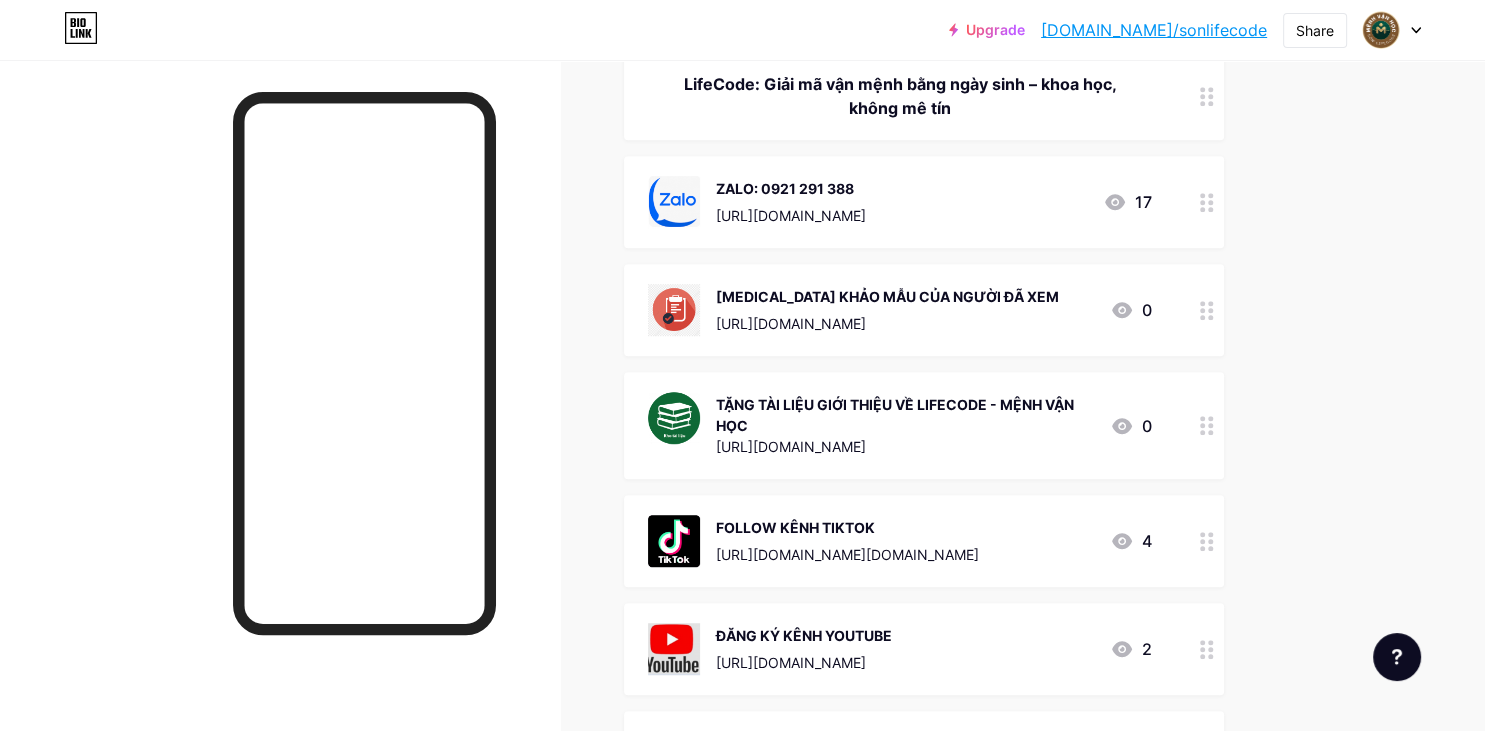 click 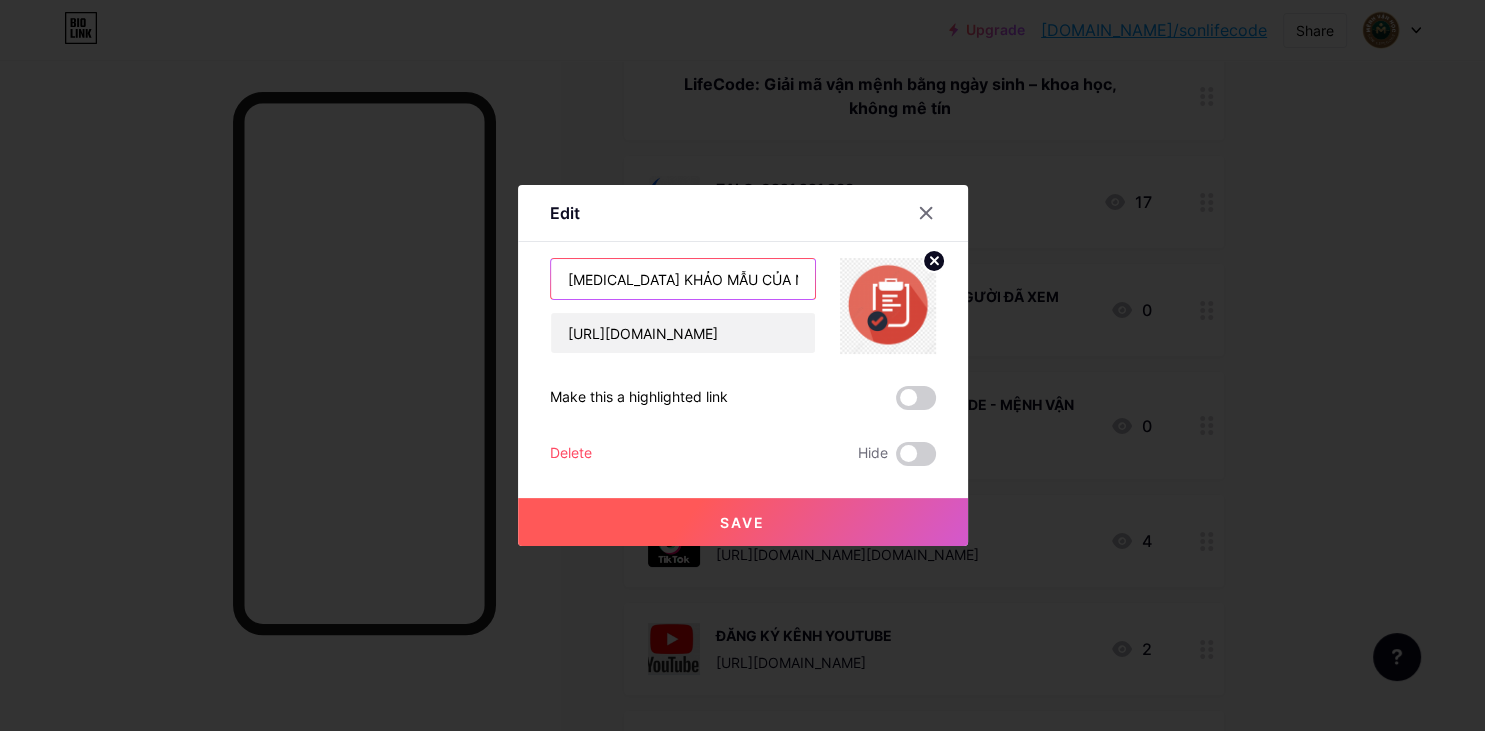 click on "[MEDICAL_DATA] KHẢO MẪU CỦA NGƯỜI ĐÃ XEM" at bounding box center [683, 279] 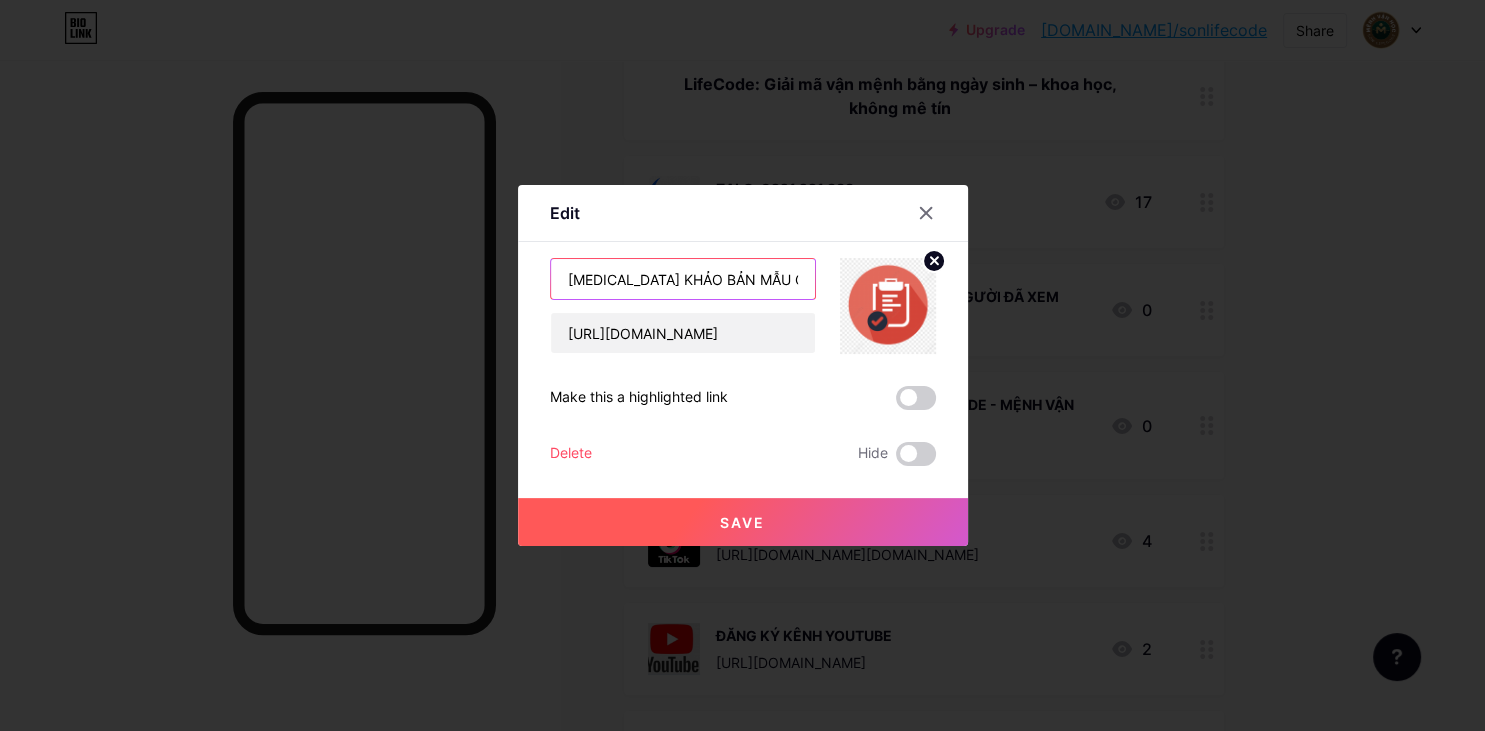 type on "[MEDICAL_DATA] KHẢO BẢN MẪU CỦA NGƯỜI ĐÃ XEM" 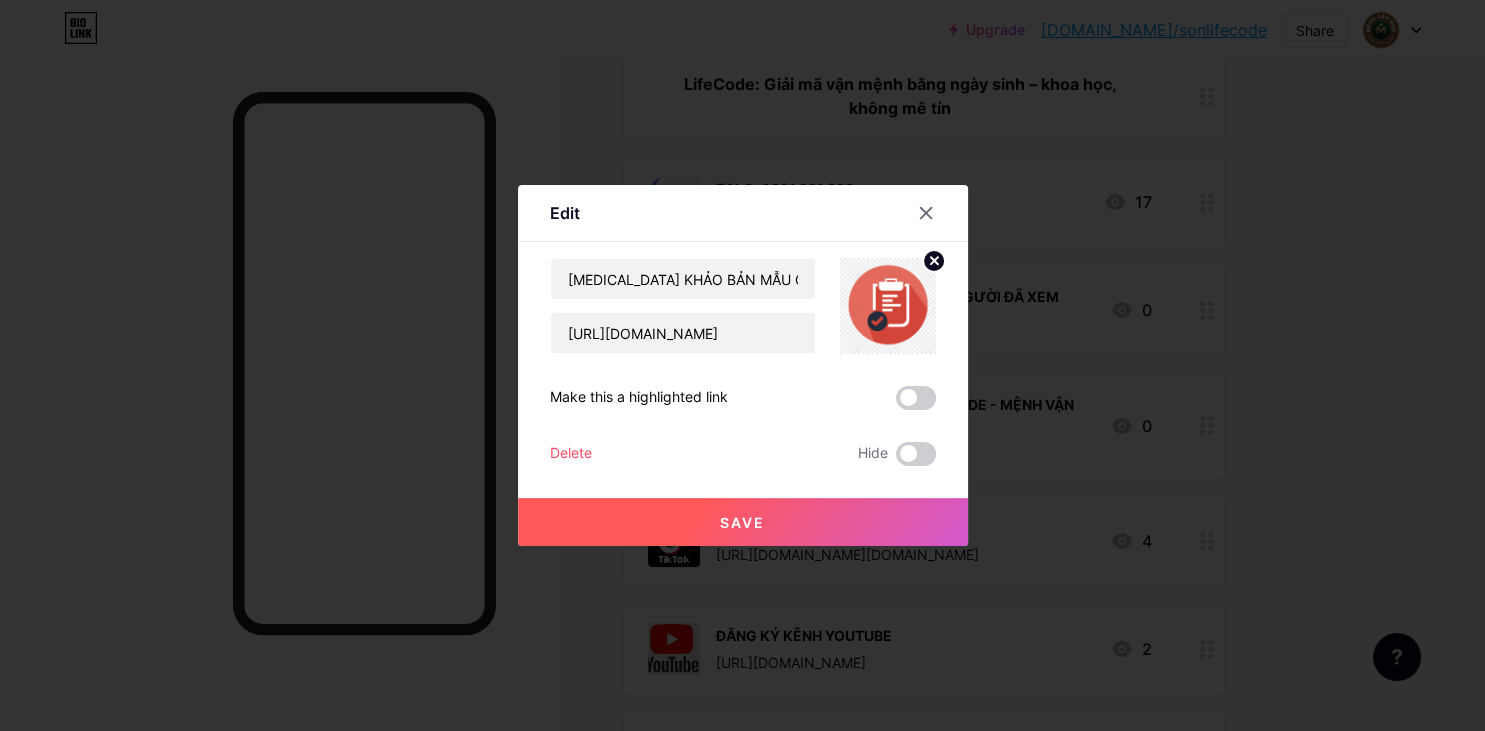click on "Save" at bounding box center (743, 522) 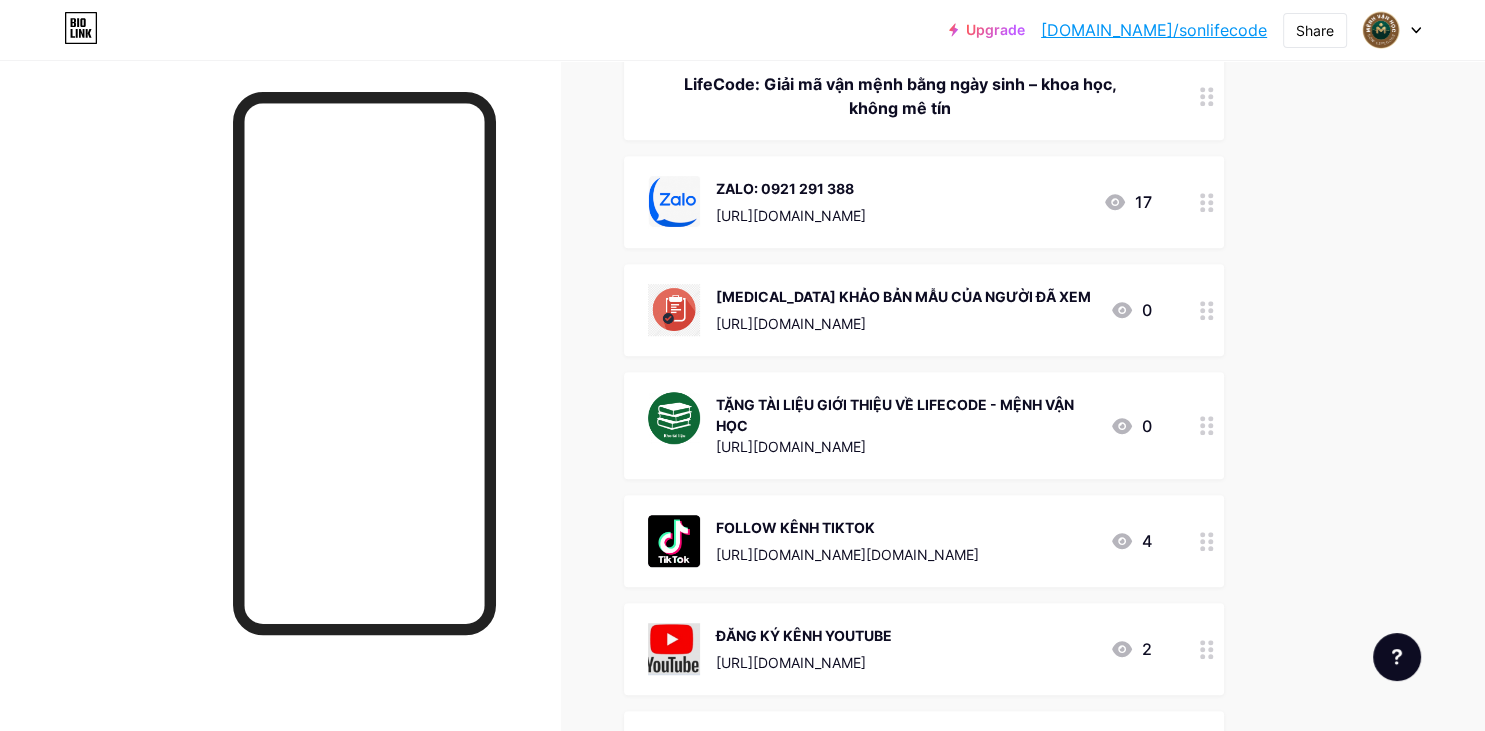 scroll, scrollTop: 1244, scrollLeft: 0, axis: vertical 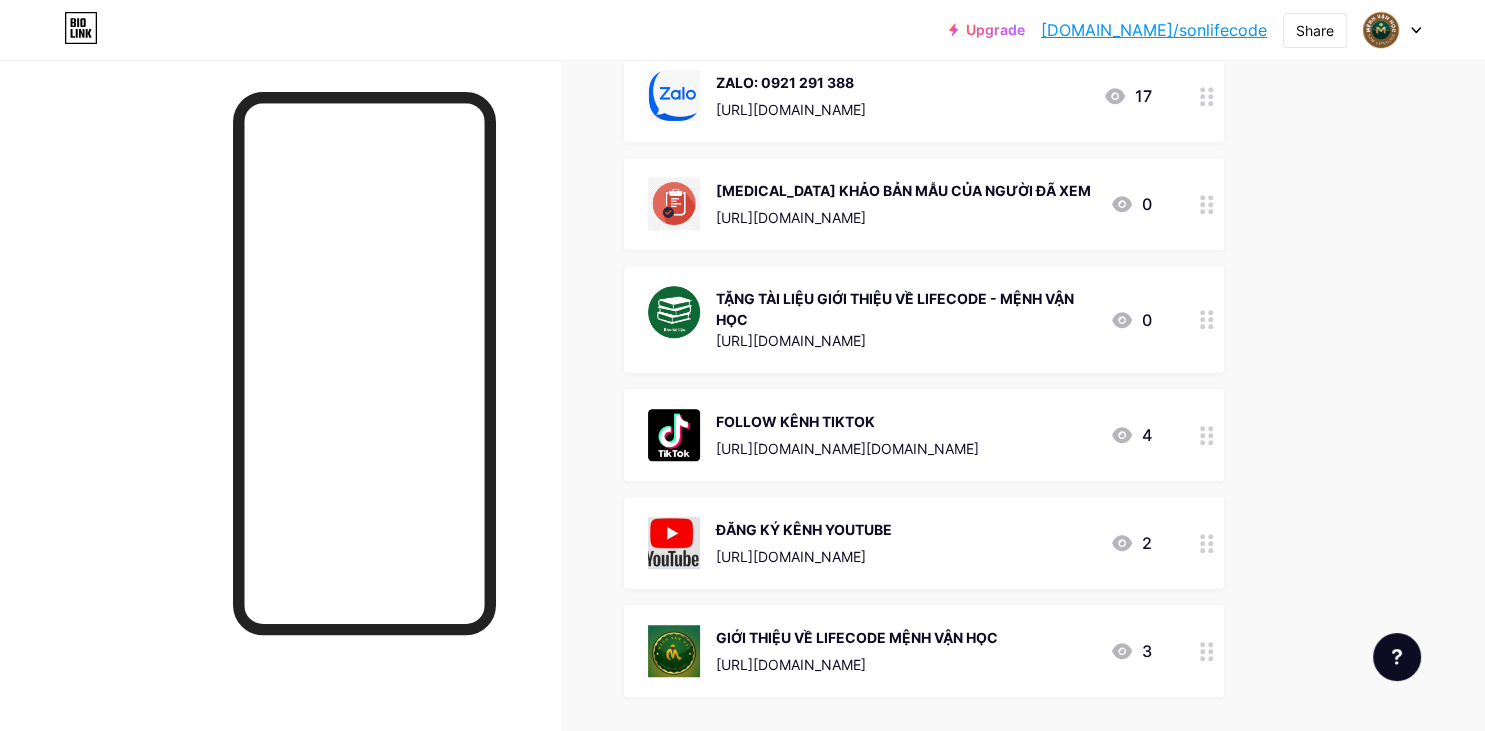 click on "TẶNG TÀI LIỆU GIỚI THIỆU VỀ LIFECODE - MỆNH VẬN HỌC" at bounding box center (905, 309) 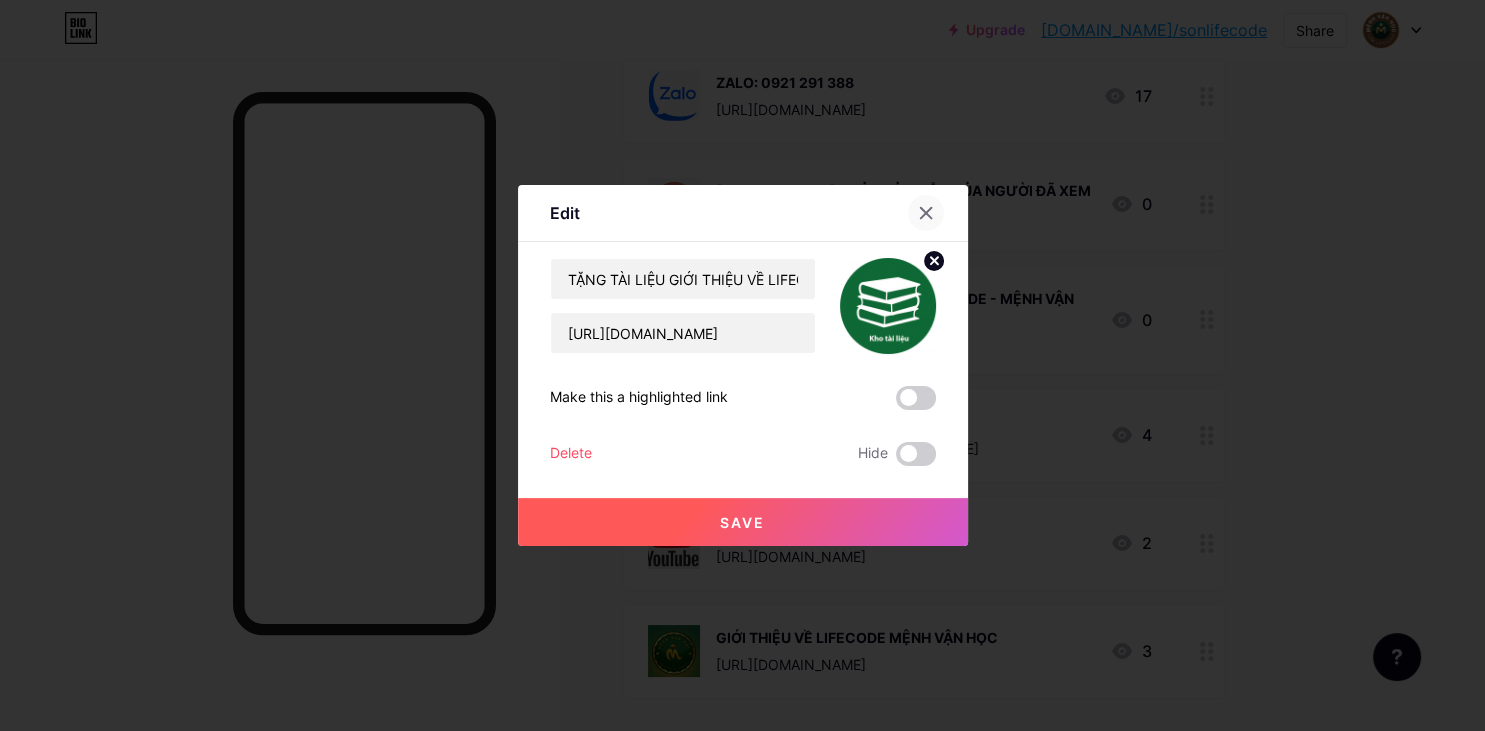 click at bounding box center (926, 213) 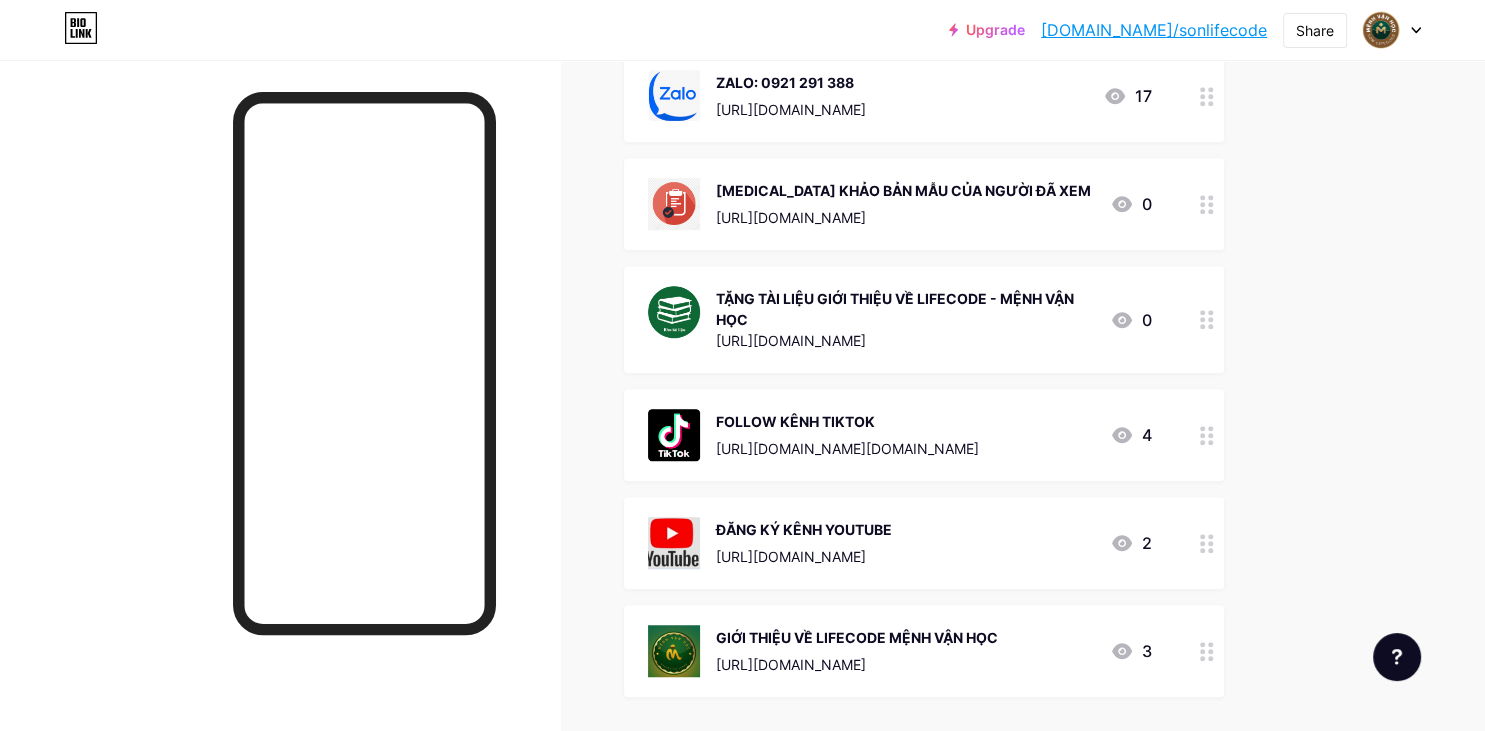 click at bounding box center (1207, 319) 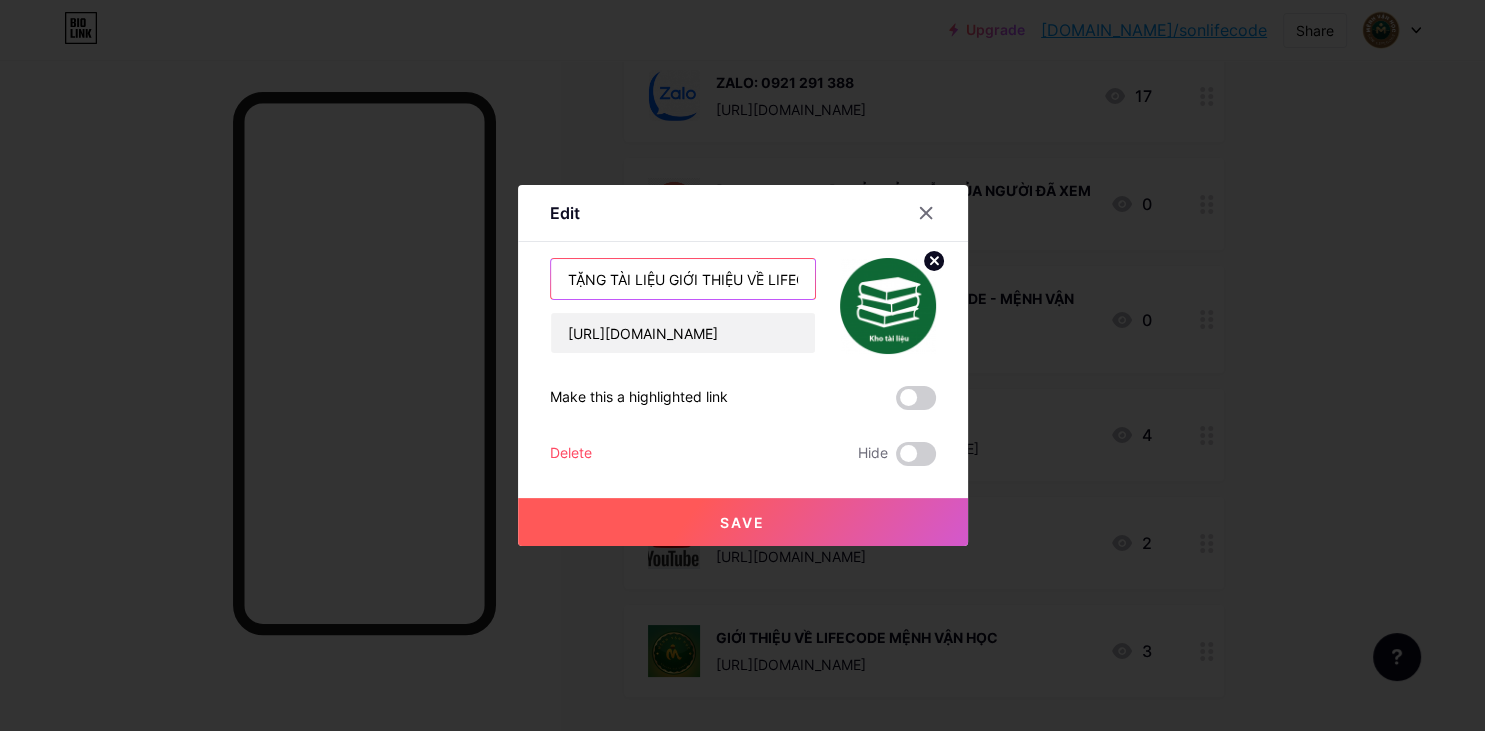 click on "TẶNG TÀI LIỆU GIỚI THIỆU VỀ LIFECODE - MỆNH VẬN HỌC" at bounding box center (683, 279) 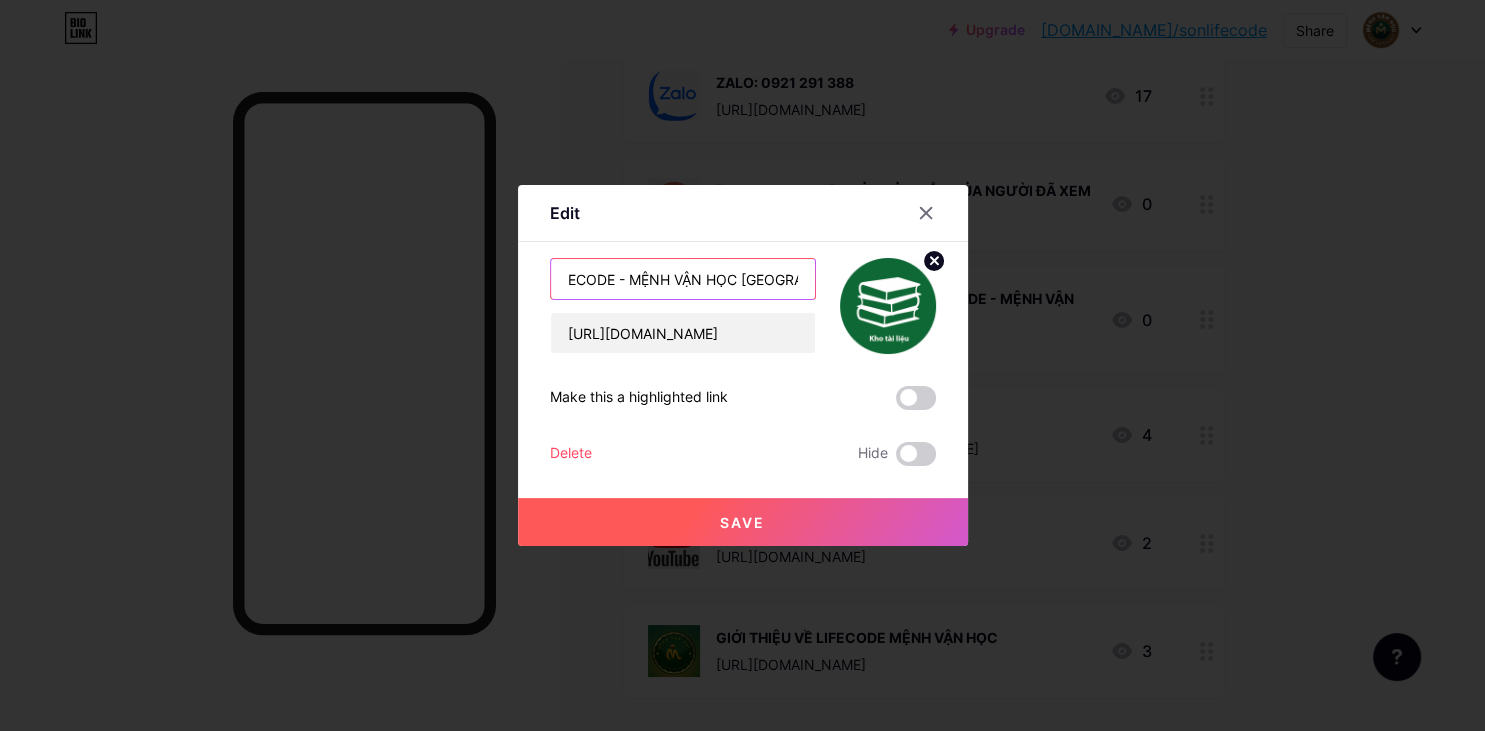 scroll, scrollTop: 0, scrollLeft: 233, axis: horizontal 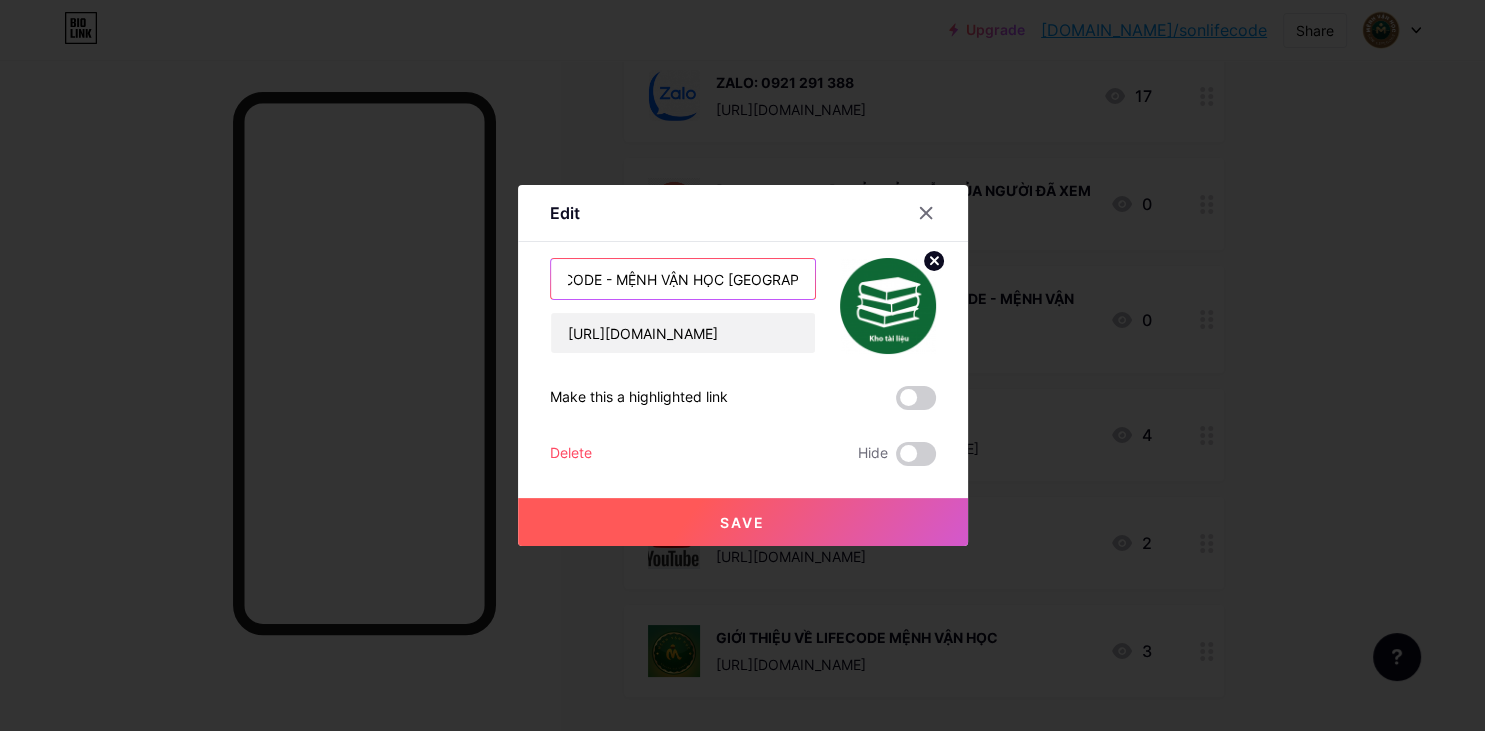 type on "TẶNG TÀI LIỆU GIỚI THIỆU VỀ LIFECODE - MỆNH VẬN HỌC [GEOGRAPHIC_DATA]" 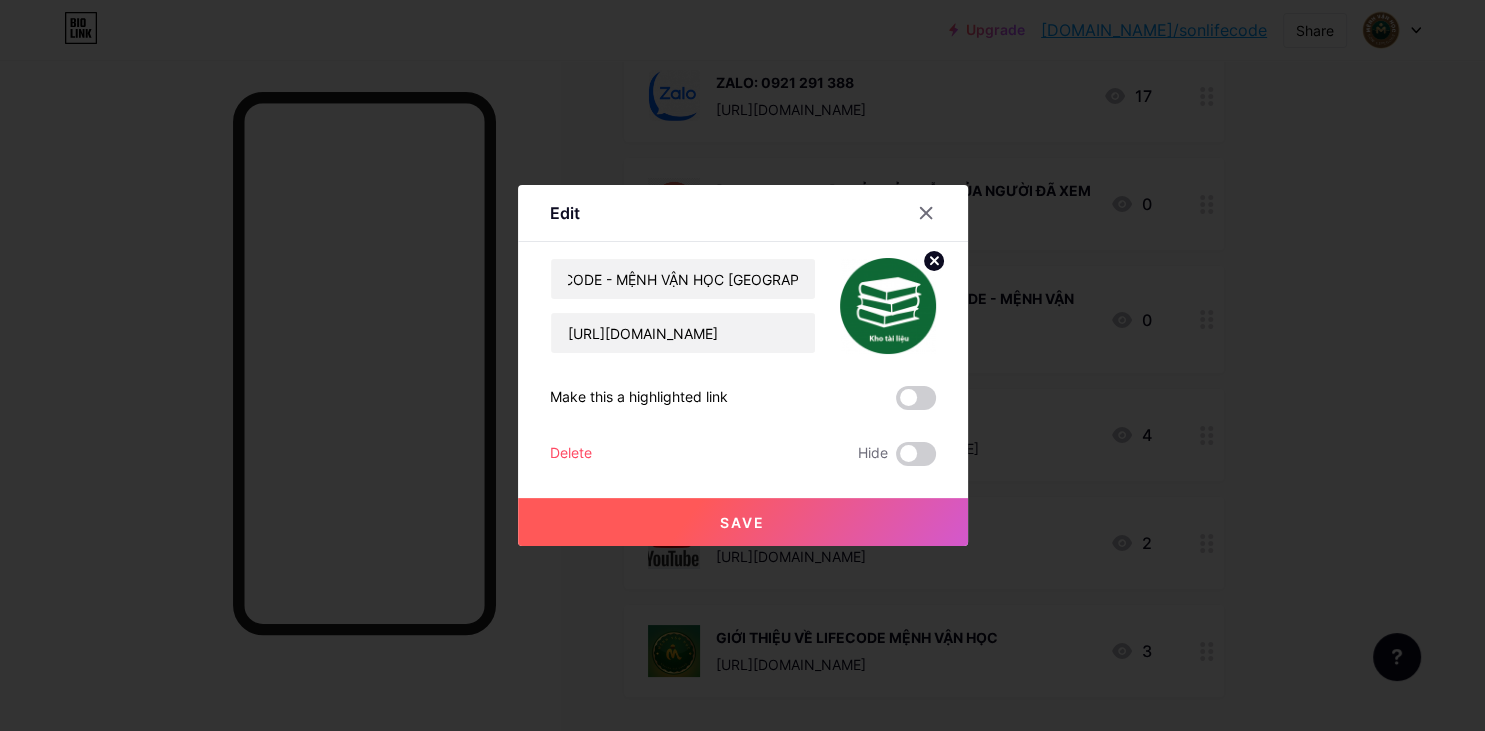 click on "Save" at bounding box center [742, 522] 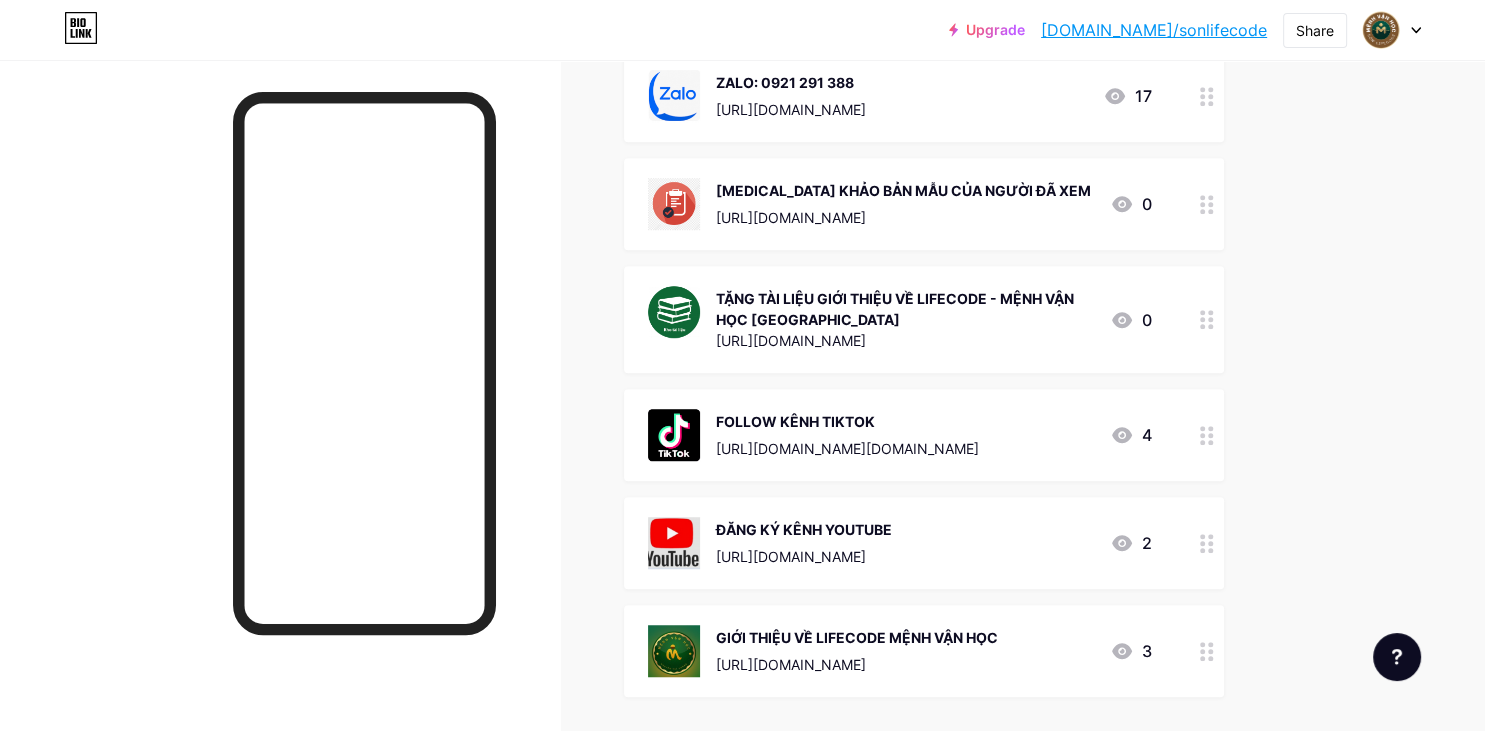 scroll, scrollTop: 927, scrollLeft: 0, axis: vertical 